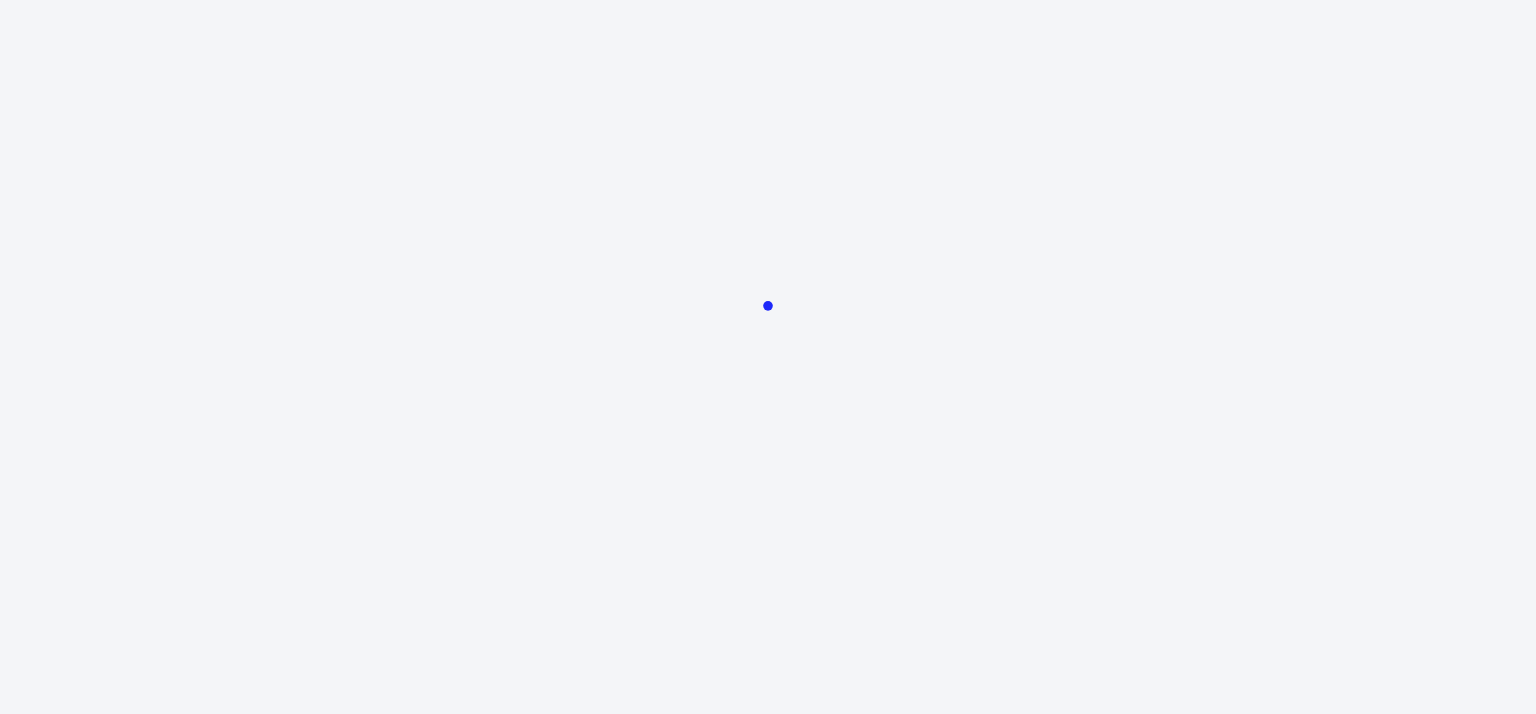 scroll, scrollTop: 0, scrollLeft: 0, axis: both 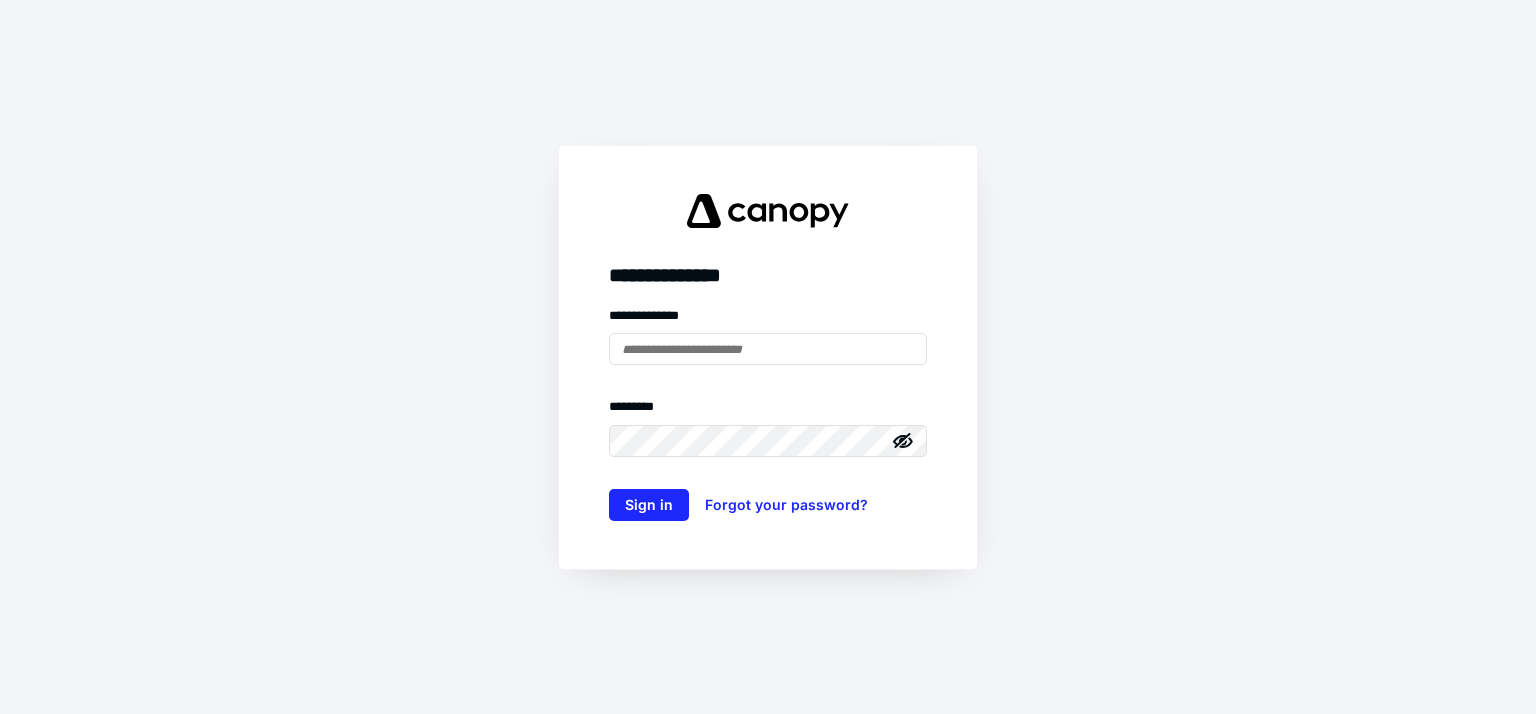 click at bounding box center [0, 0] 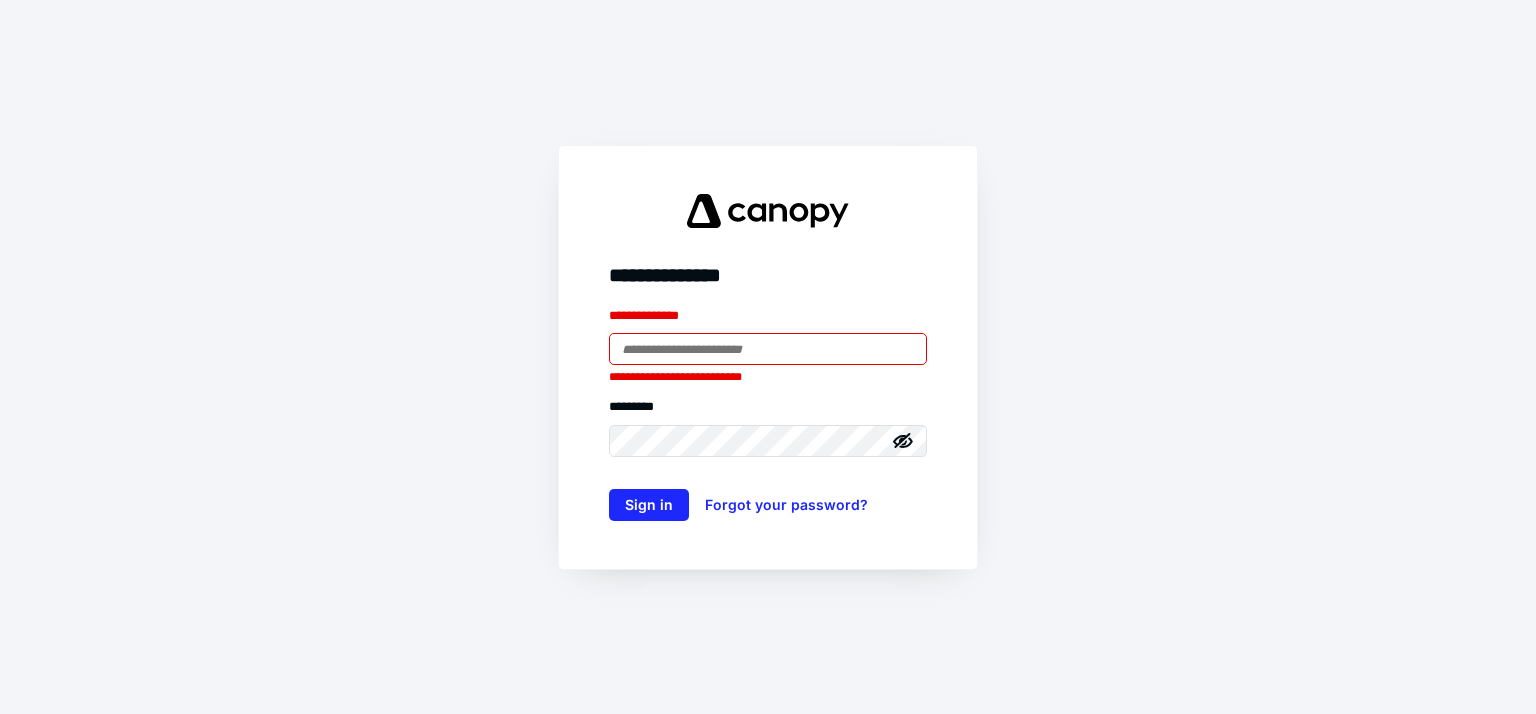 type on "**********" 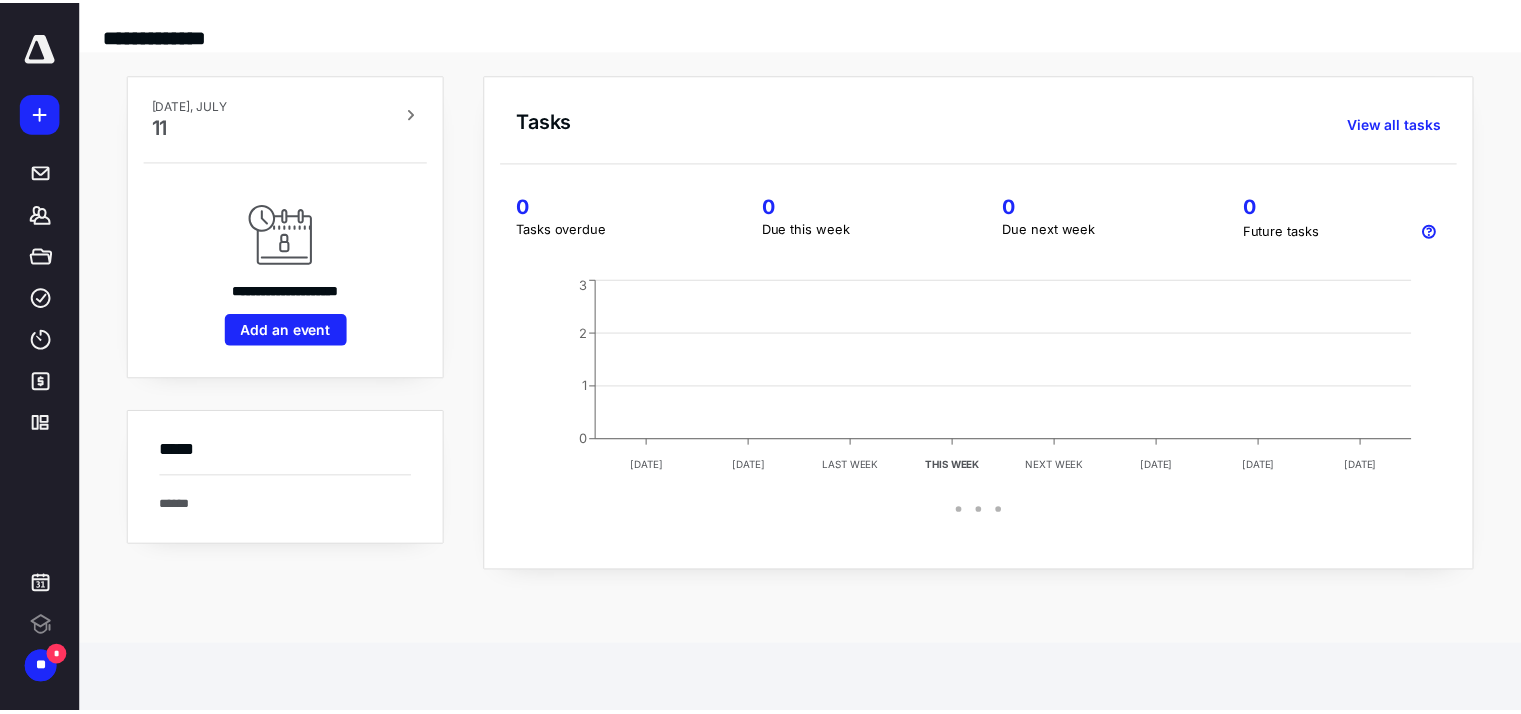scroll, scrollTop: 0, scrollLeft: 0, axis: both 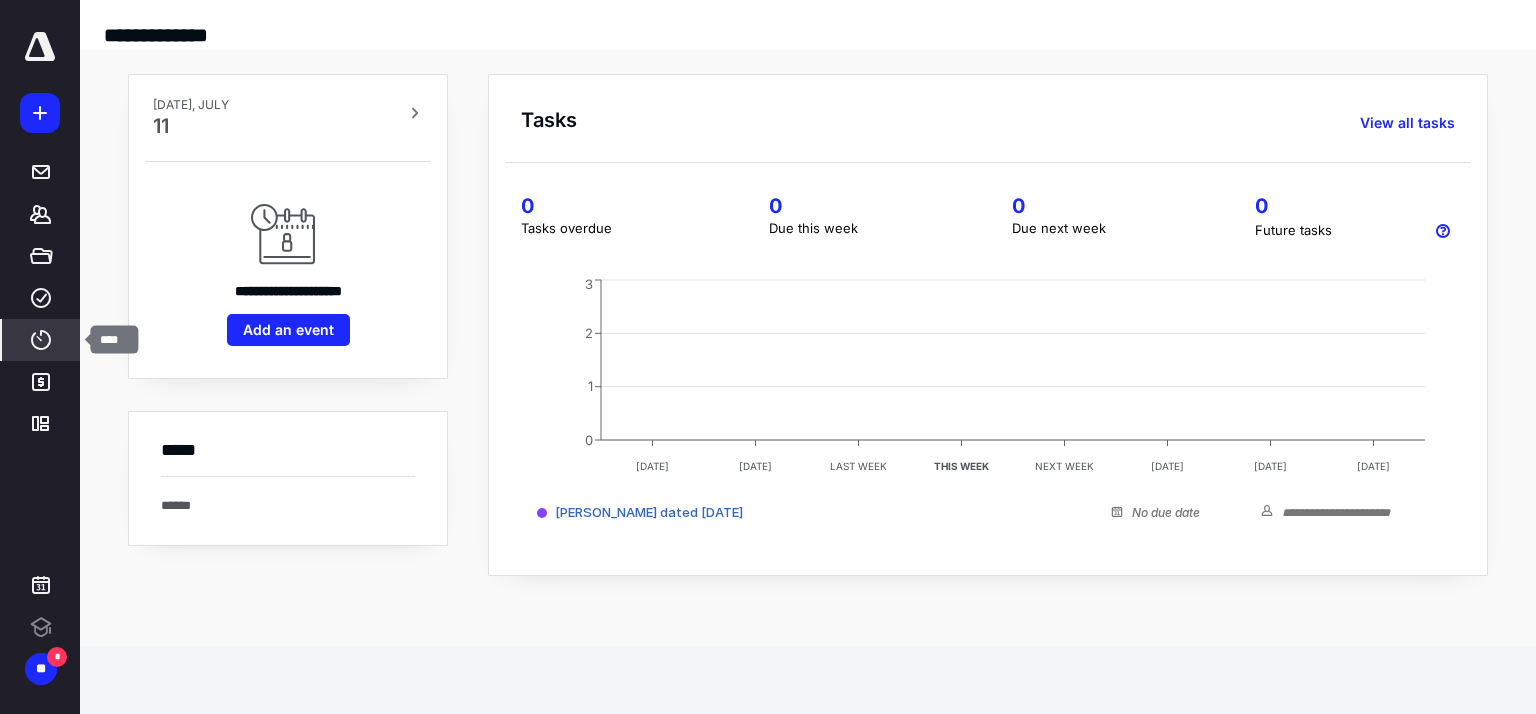 click 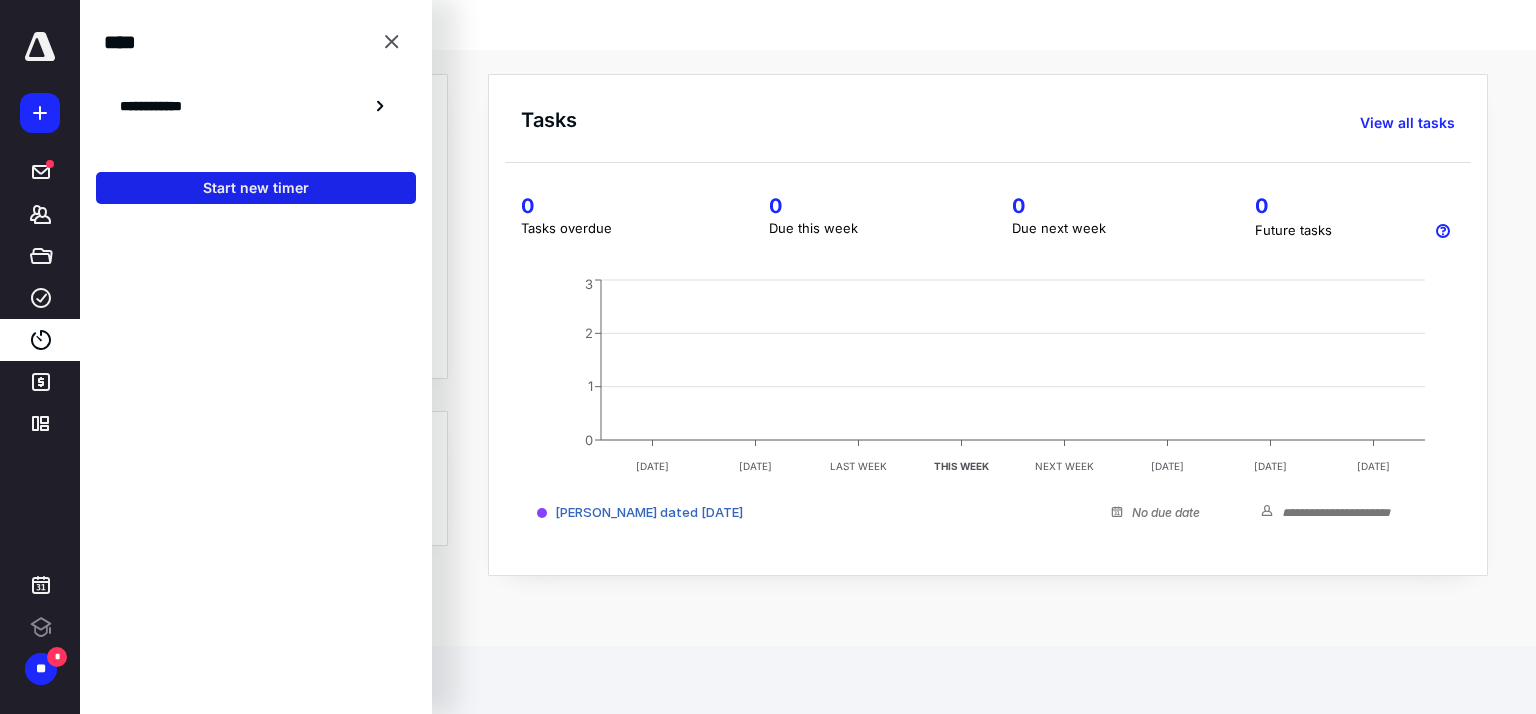 click on "Start new timer" at bounding box center [256, 188] 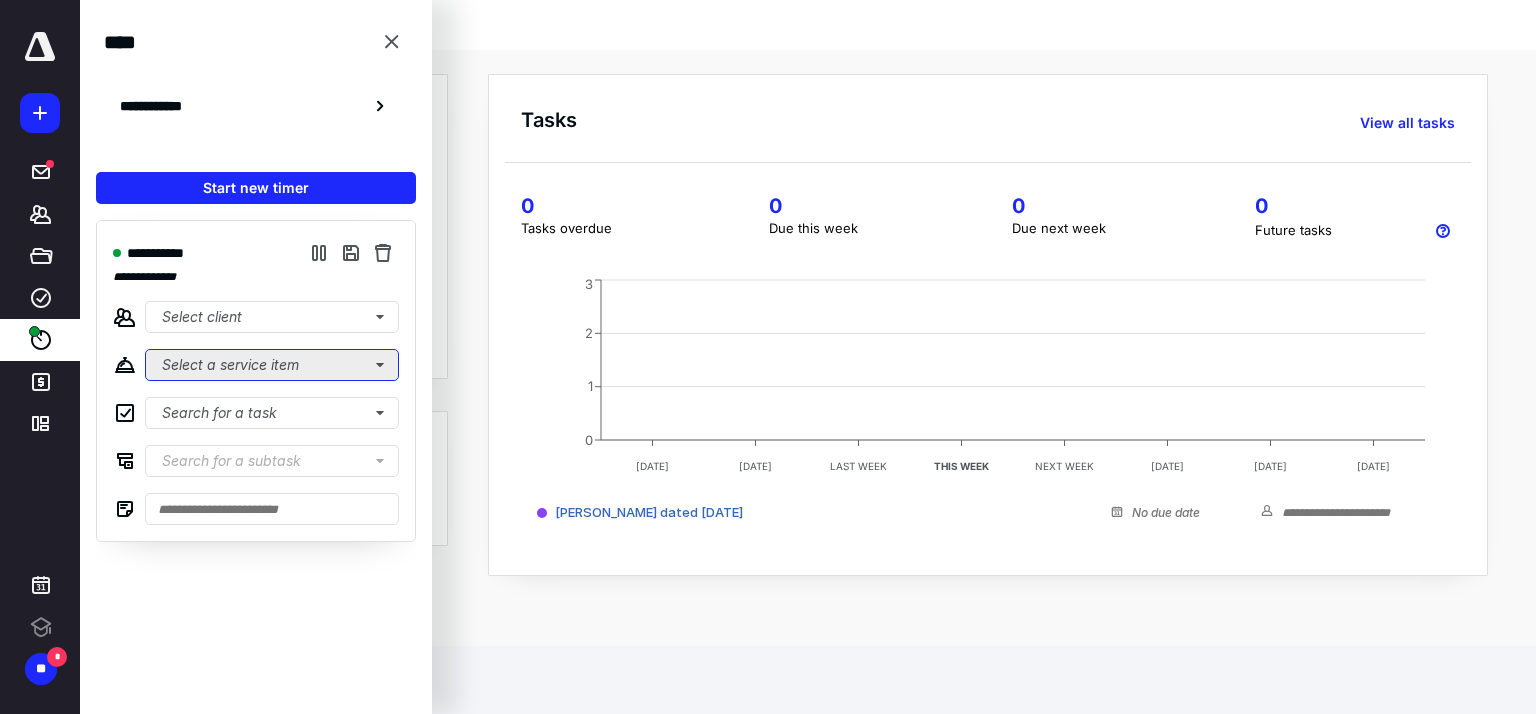 click on "Select a service item" at bounding box center [272, 365] 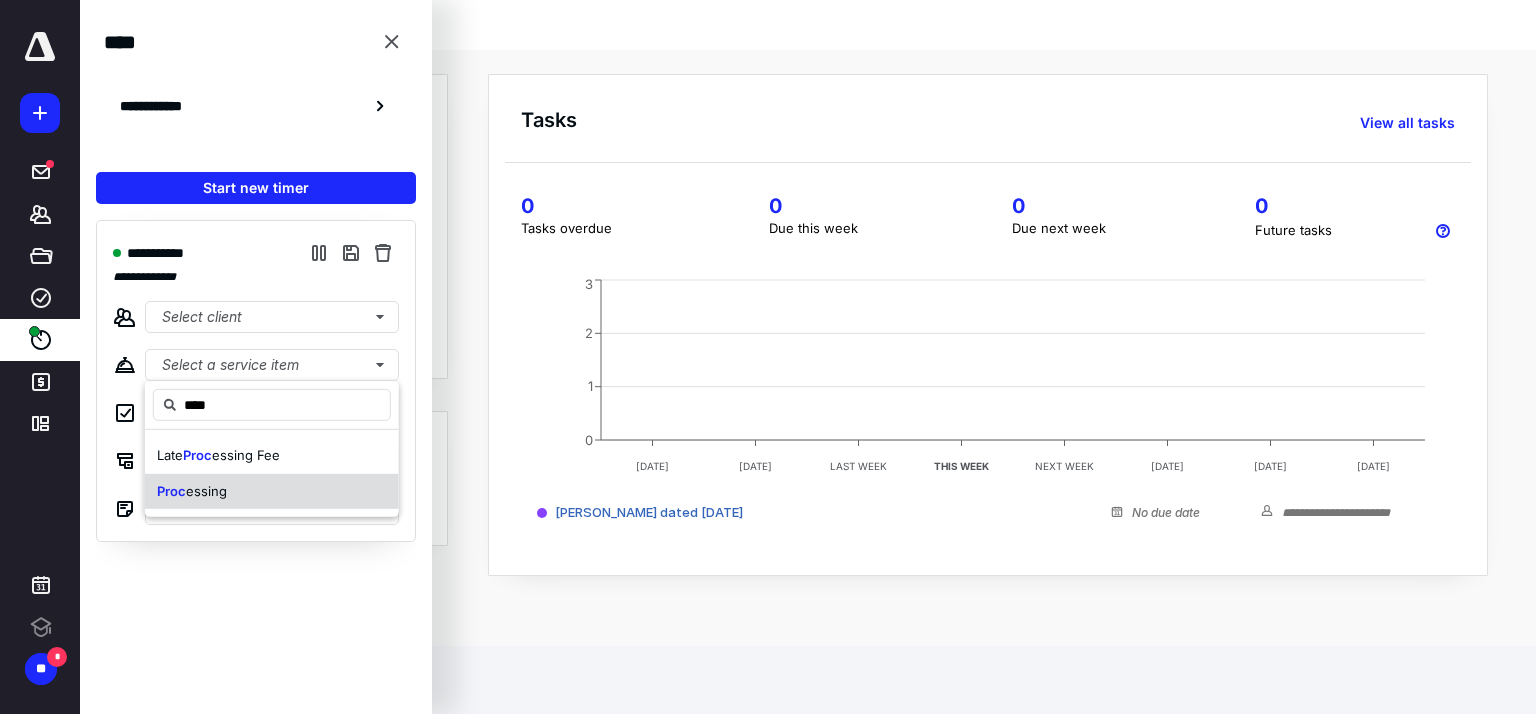 click on "Proc" at bounding box center (171, 490) 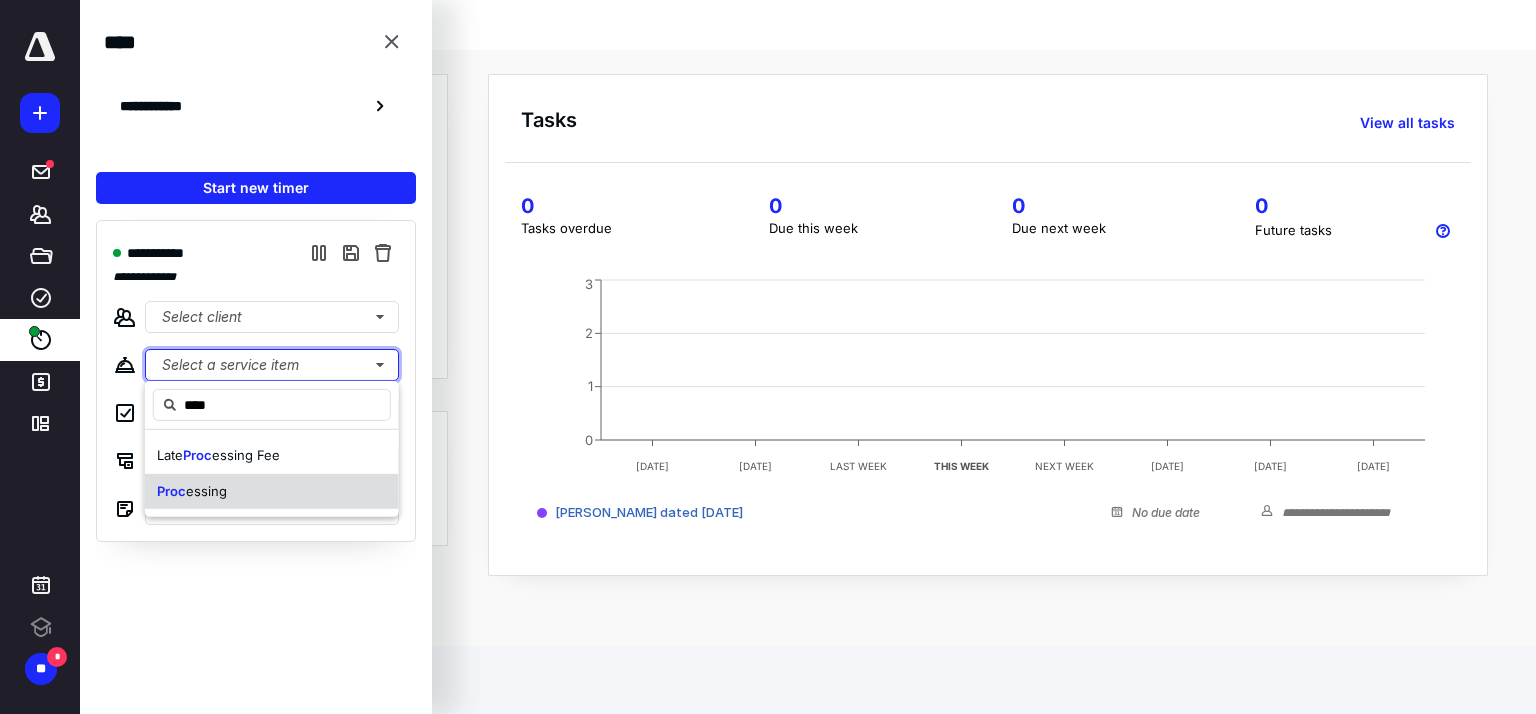 type 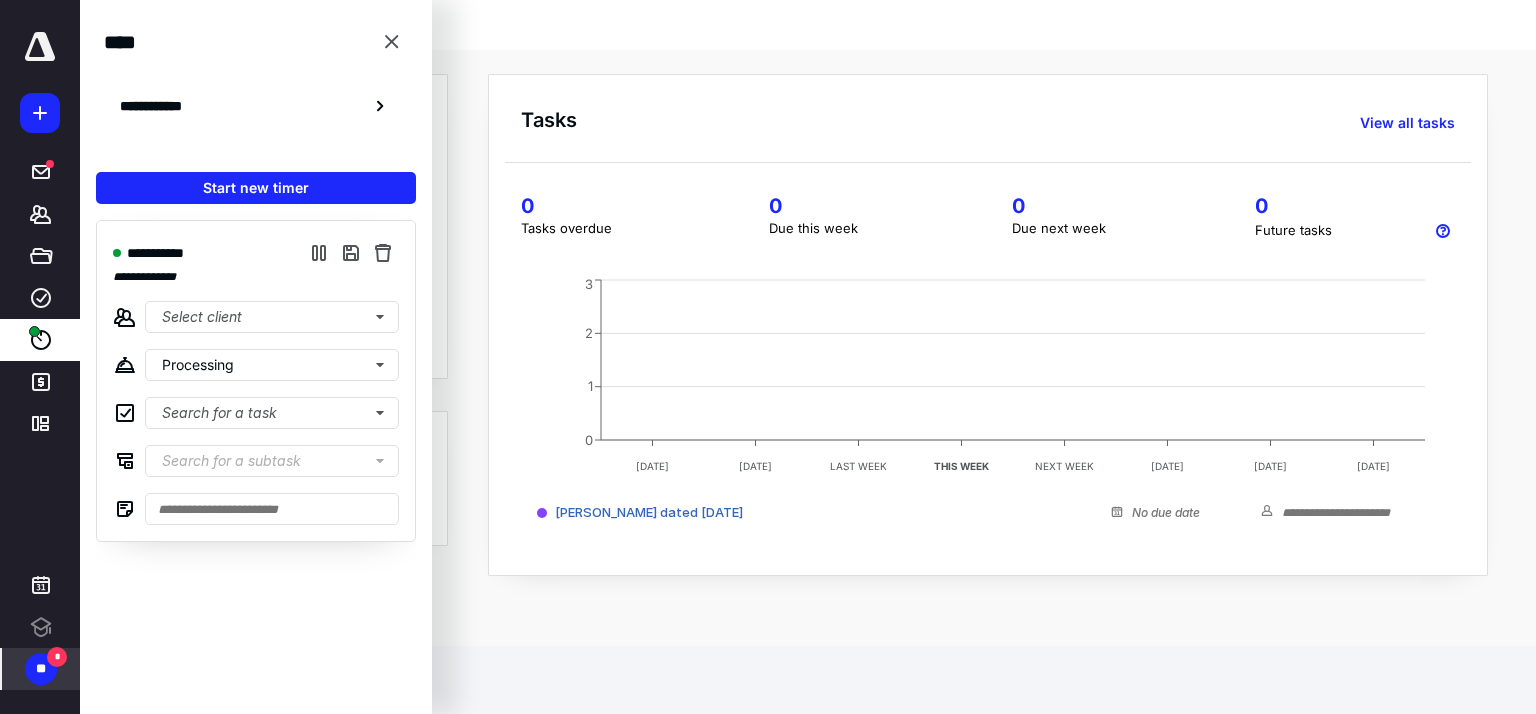 click on "**" at bounding box center (41, 669) 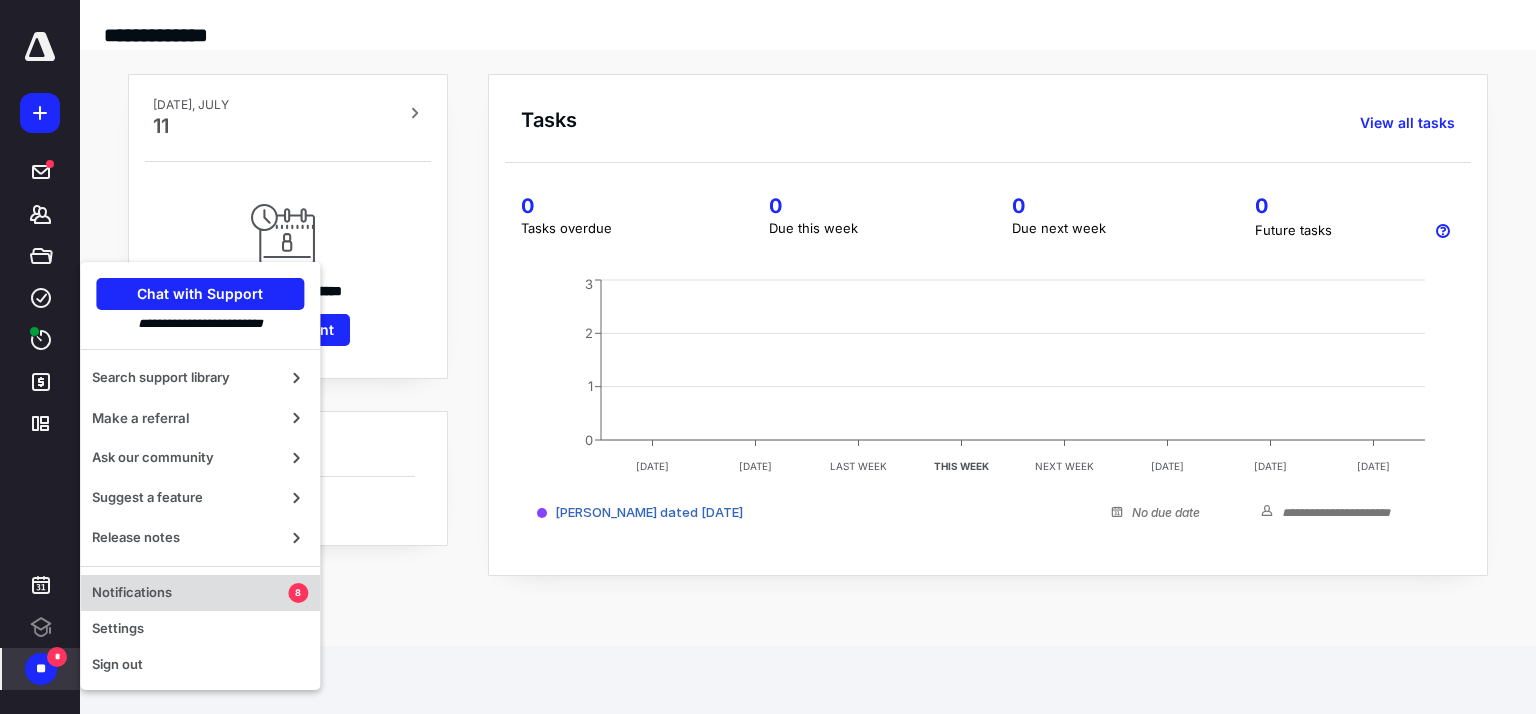 click on "Notifications" at bounding box center (190, 593) 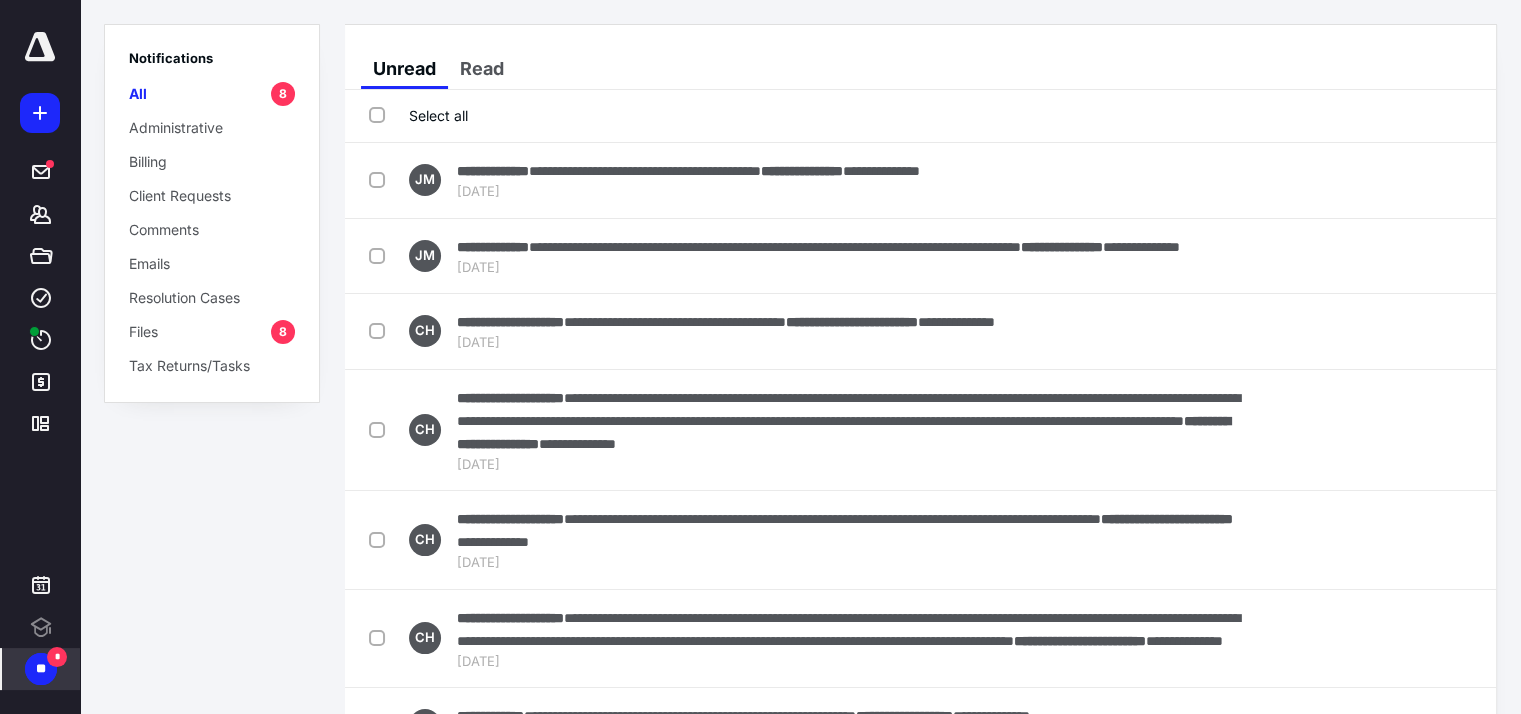click on "Files 8" at bounding box center (212, 331) 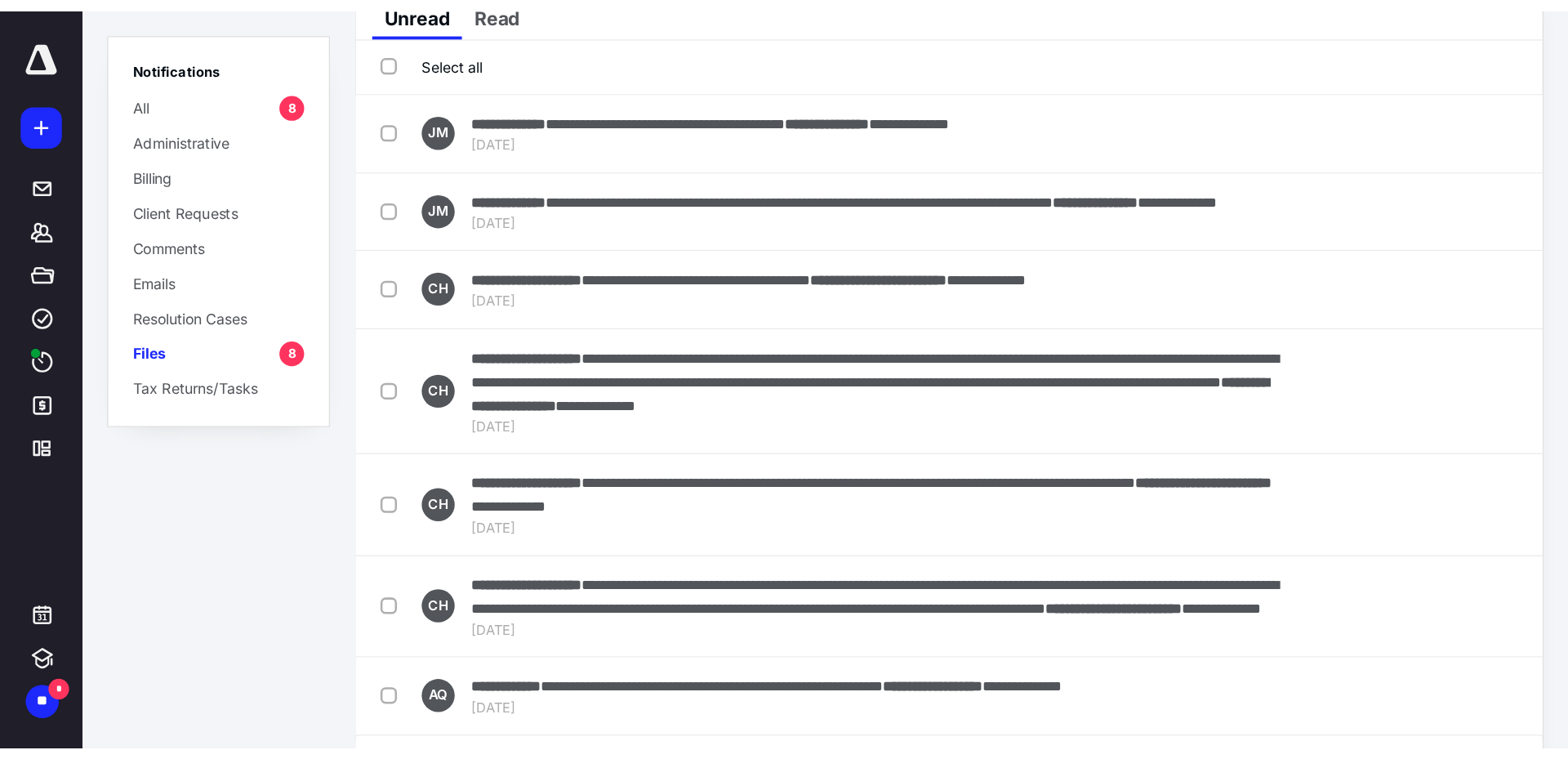 scroll, scrollTop: 0, scrollLeft: 0, axis: both 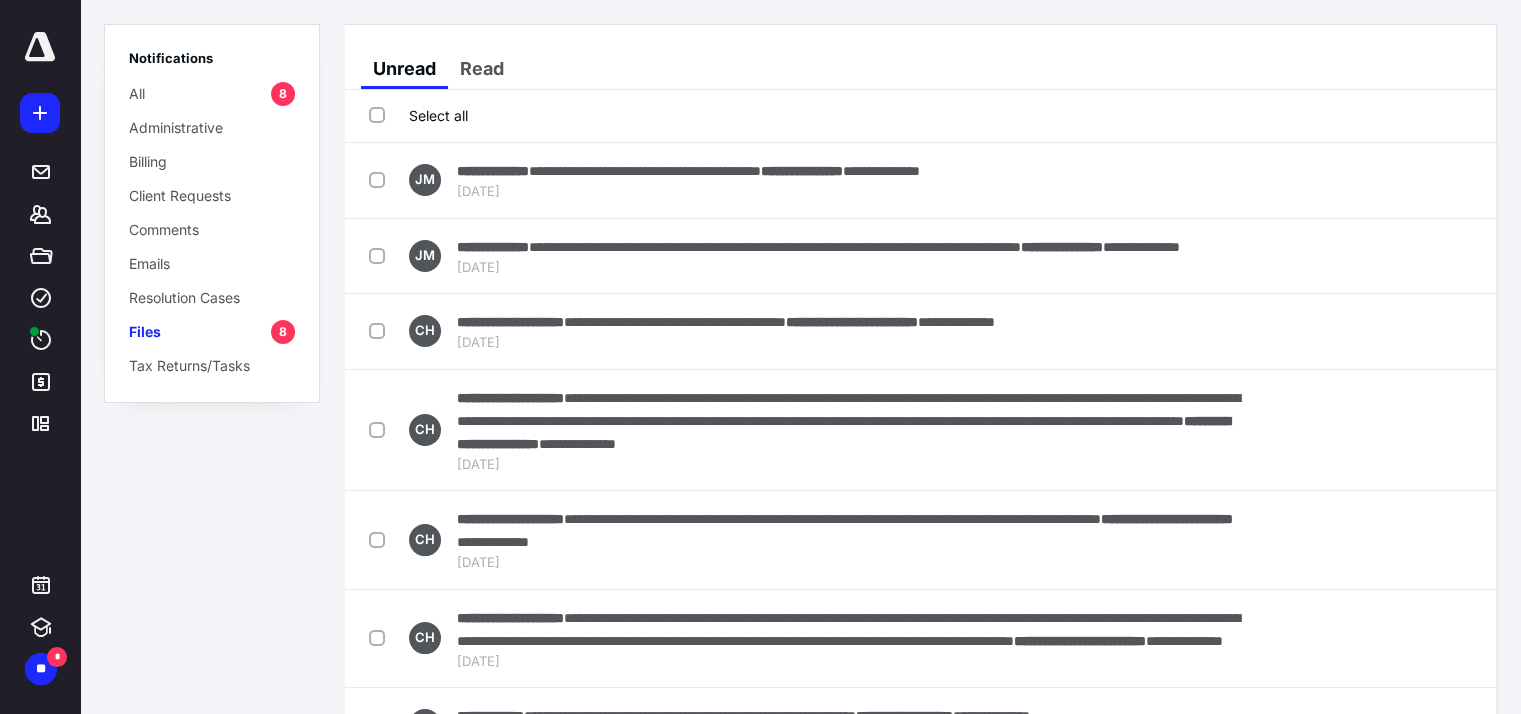 click on "Select all" at bounding box center (418, 115) 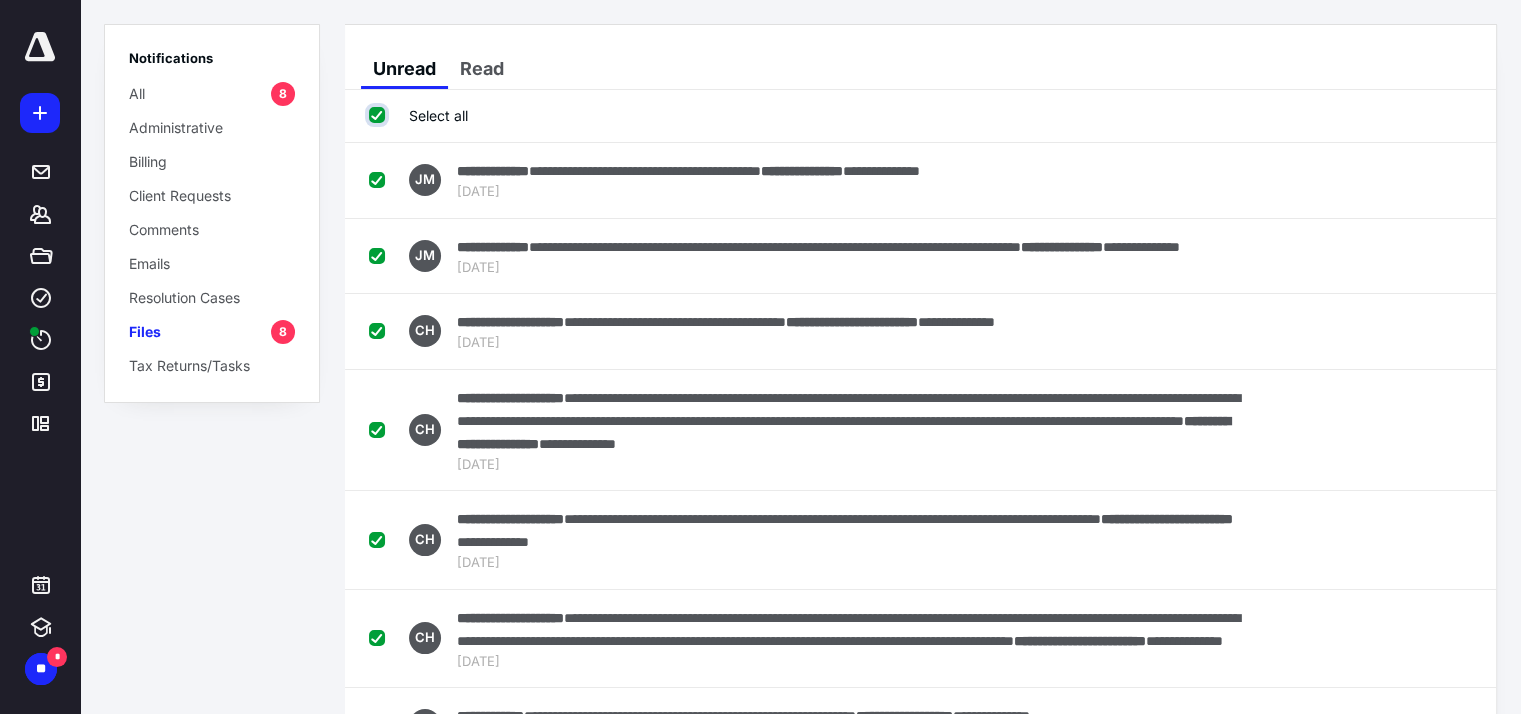 checkbox on "true" 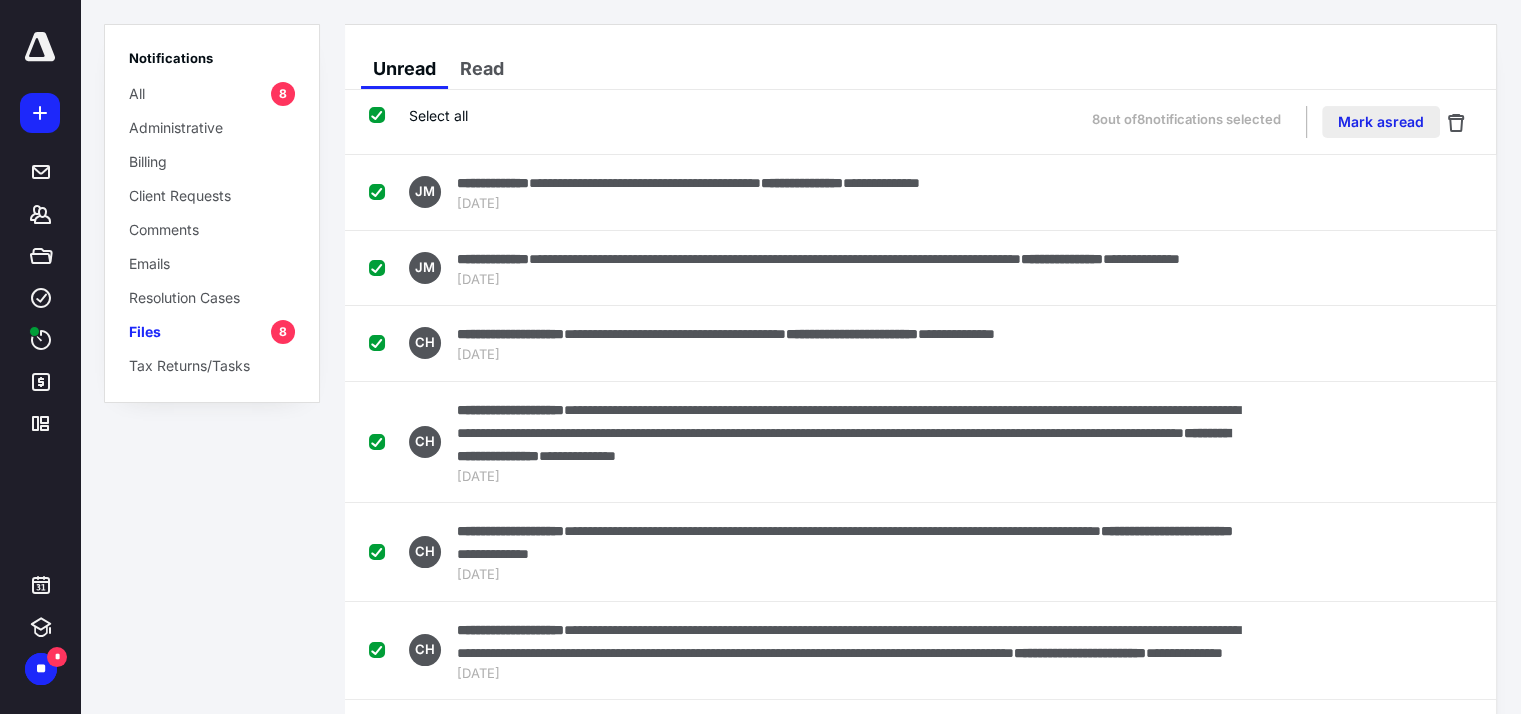 click on "Mark as  read" at bounding box center (1381, 122) 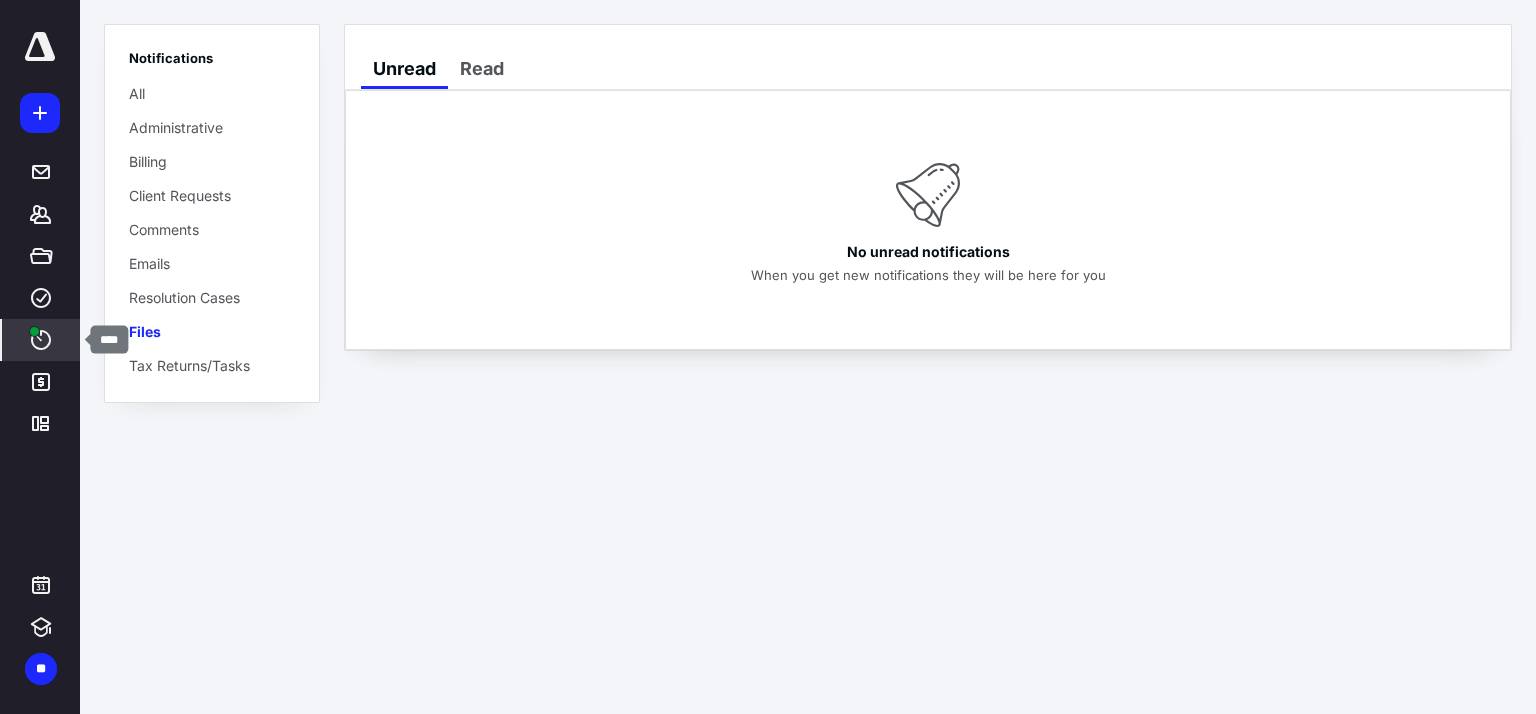 click on "****" at bounding box center (41, 340) 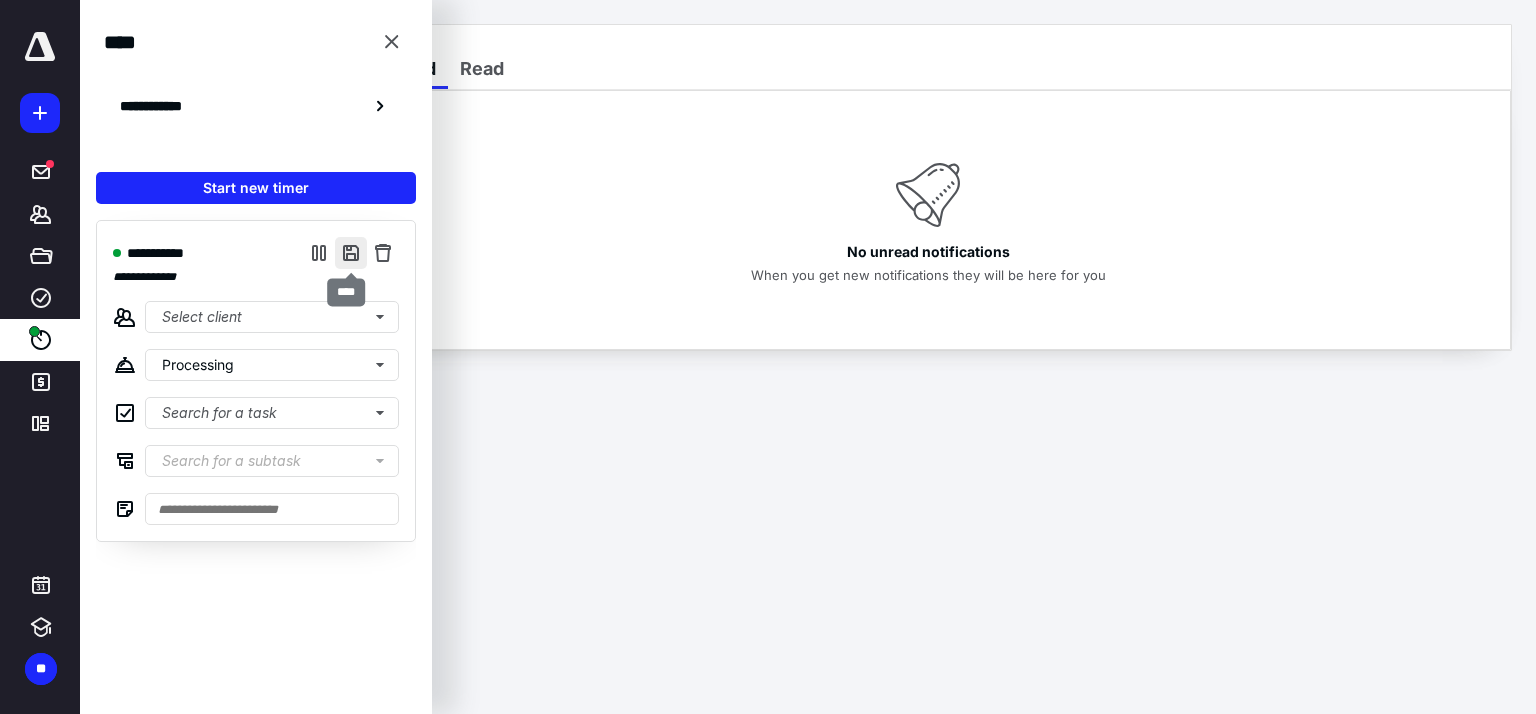 click at bounding box center (351, 253) 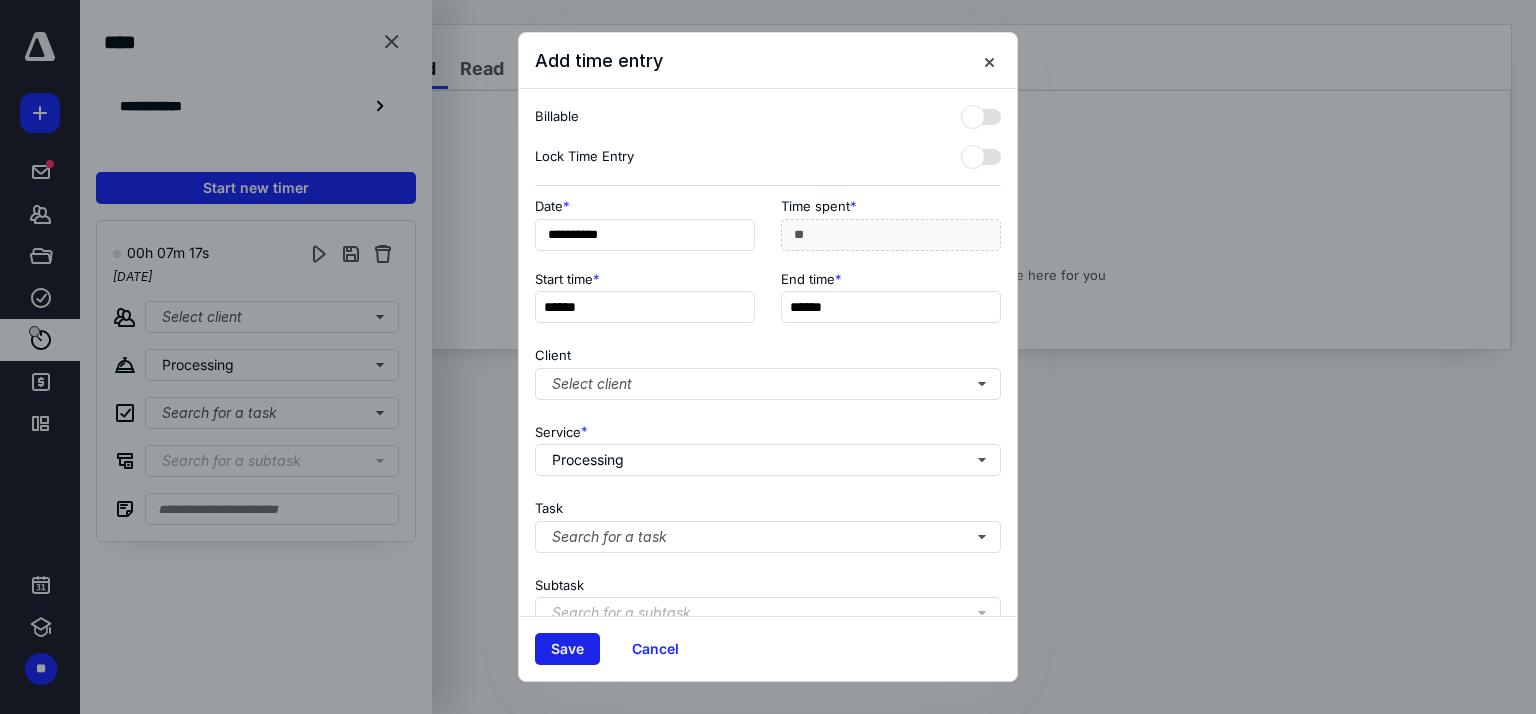 click on "Save" at bounding box center (567, 649) 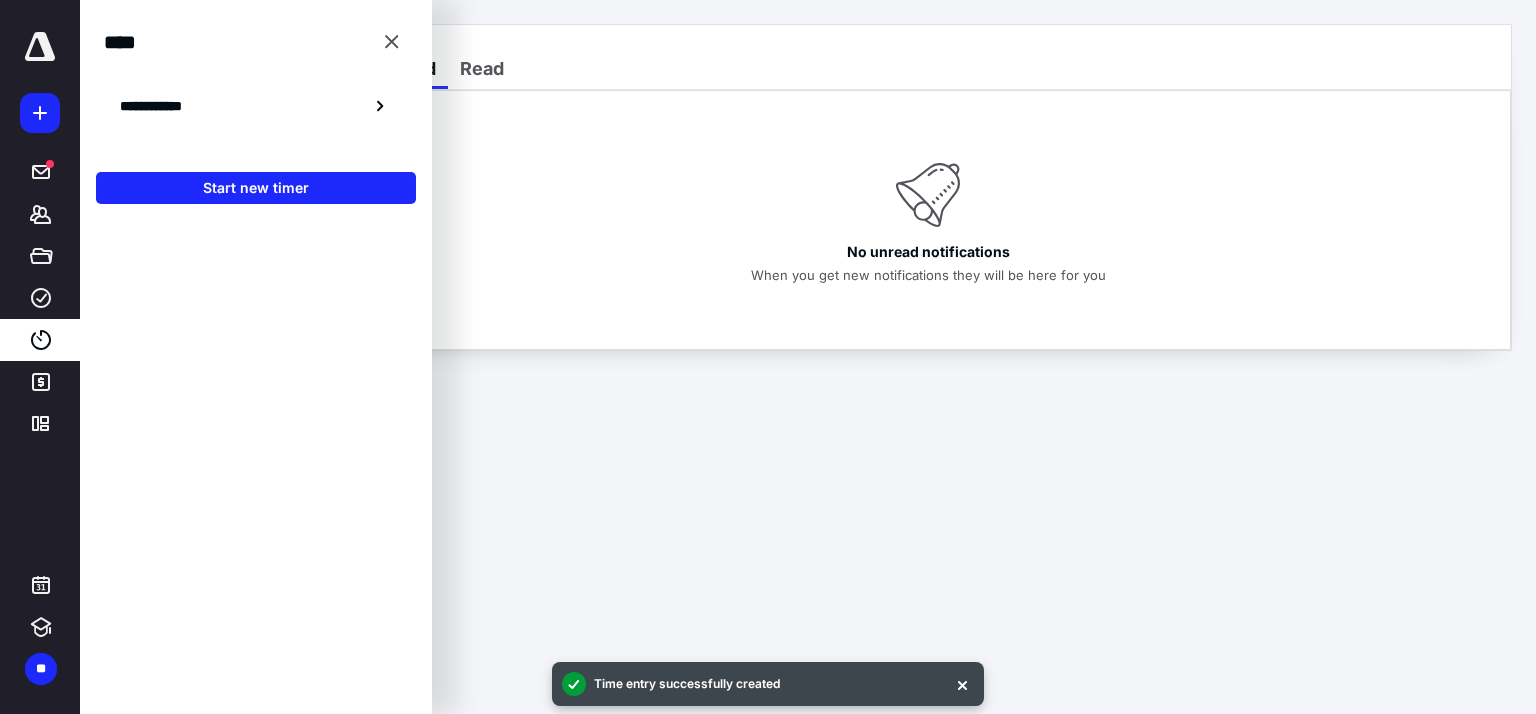 click at bounding box center [256, 450] 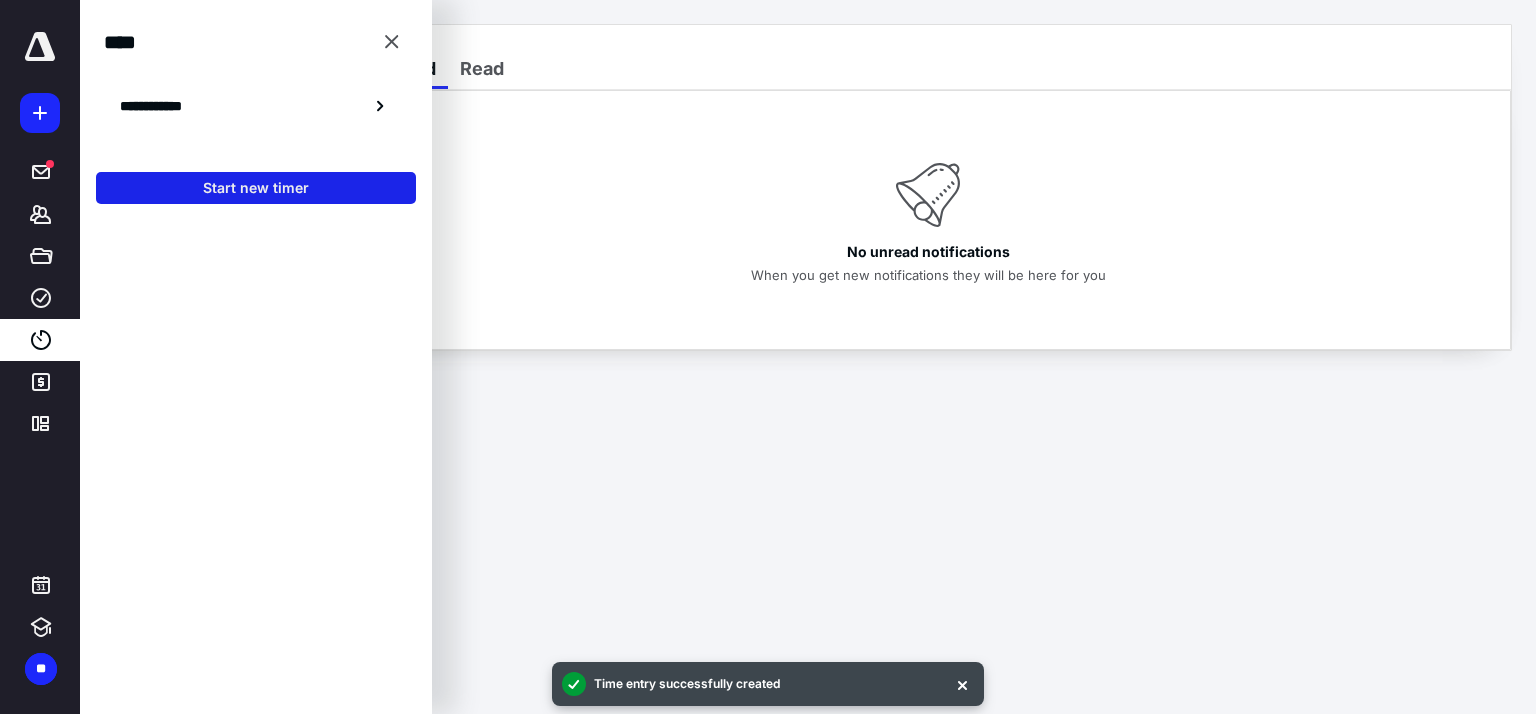 click on "Start new timer" at bounding box center [256, 188] 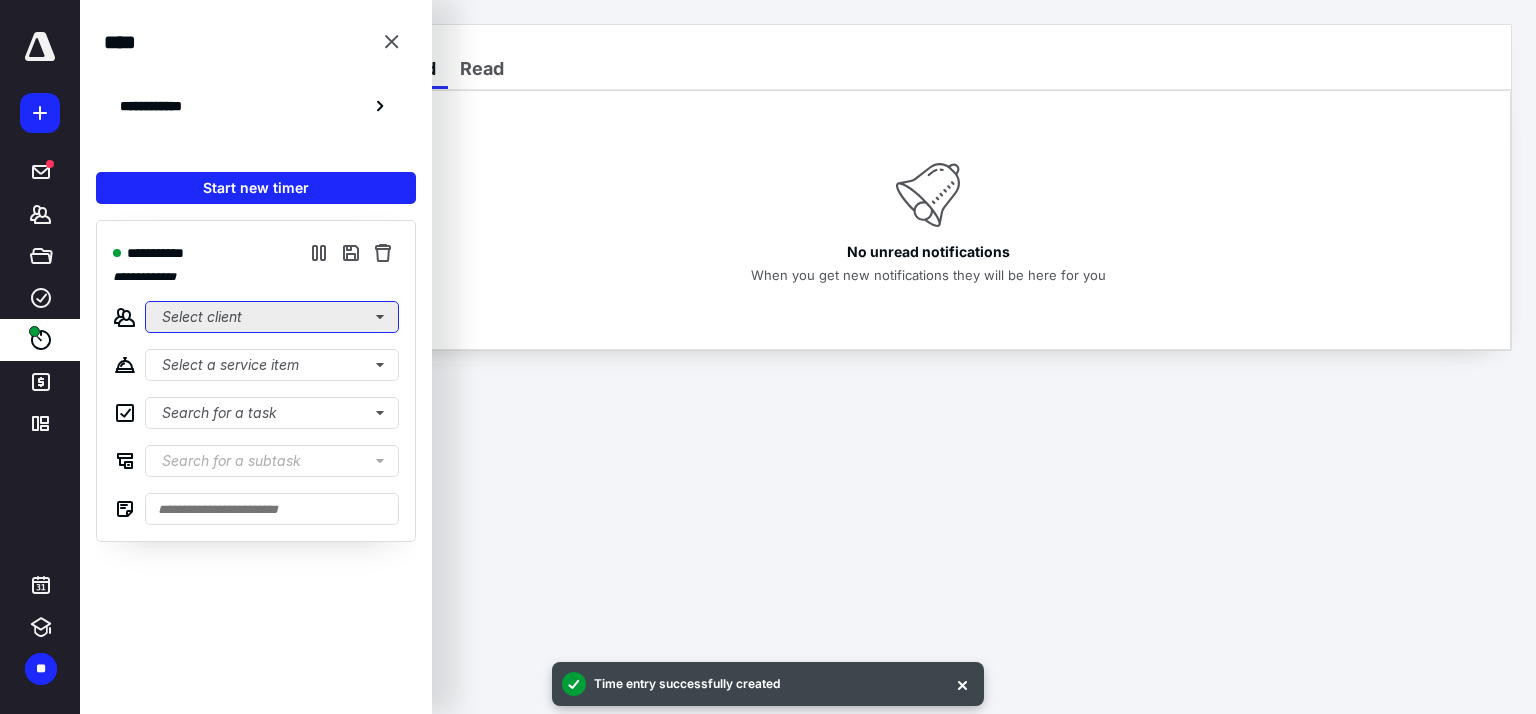 click on "Select client" at bounding box center [272, 317] 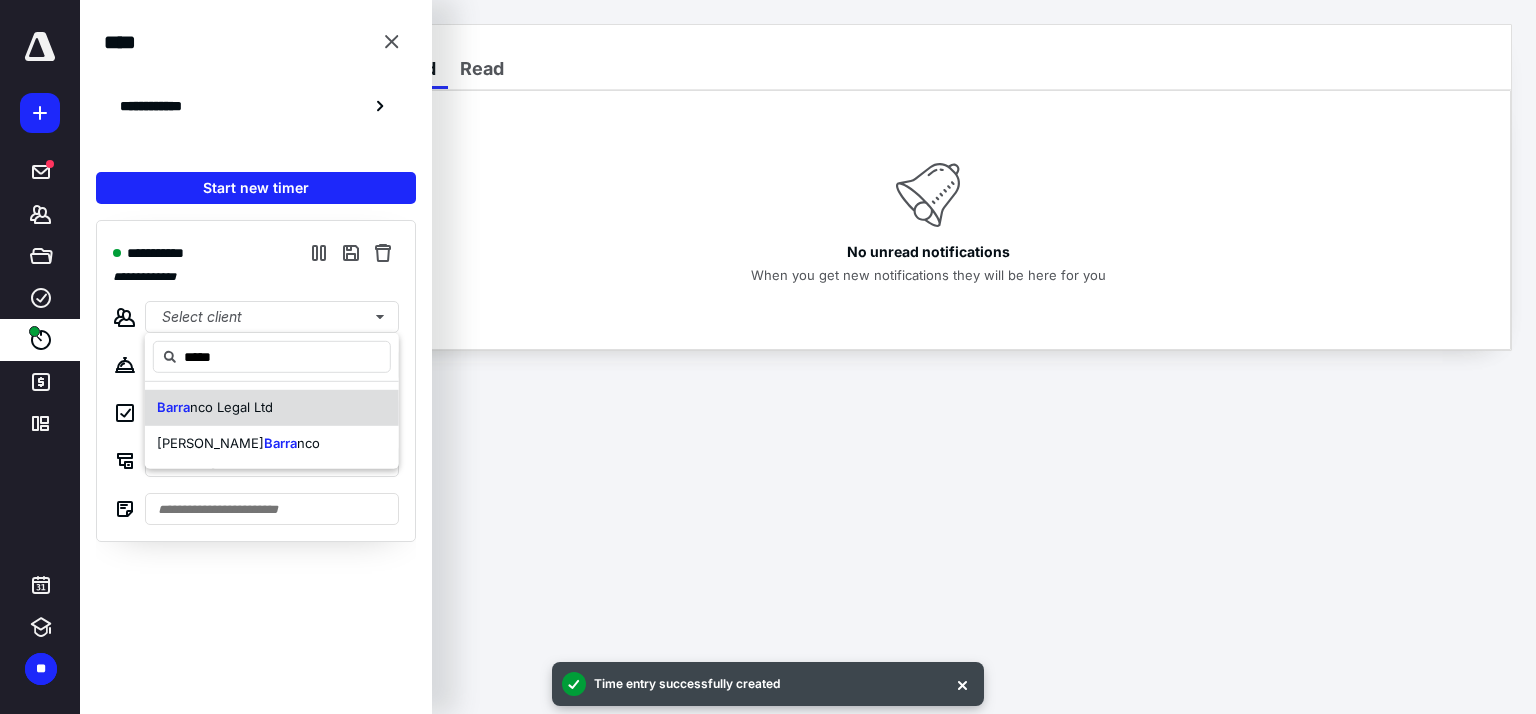 click on "nco Legal Ltd" at bounding box center (231, 407) 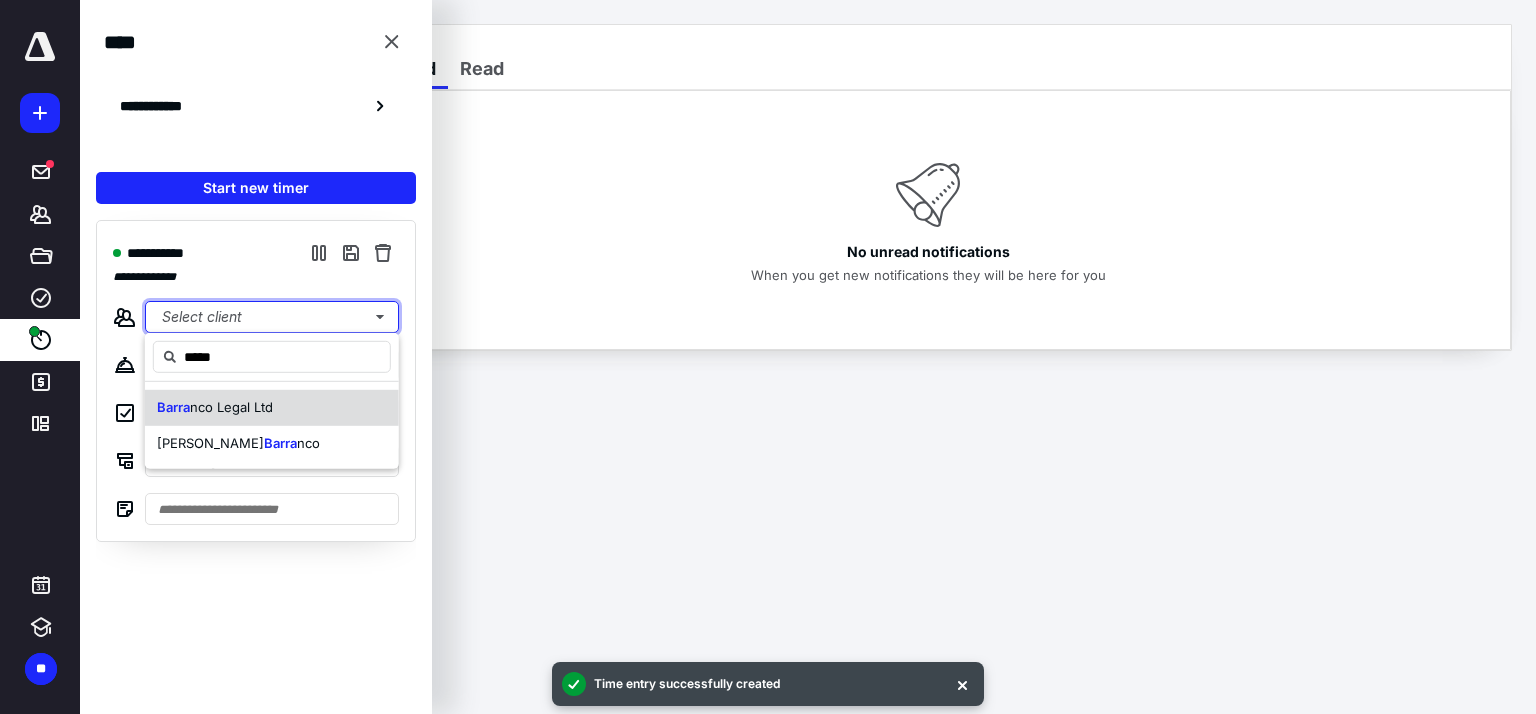 type 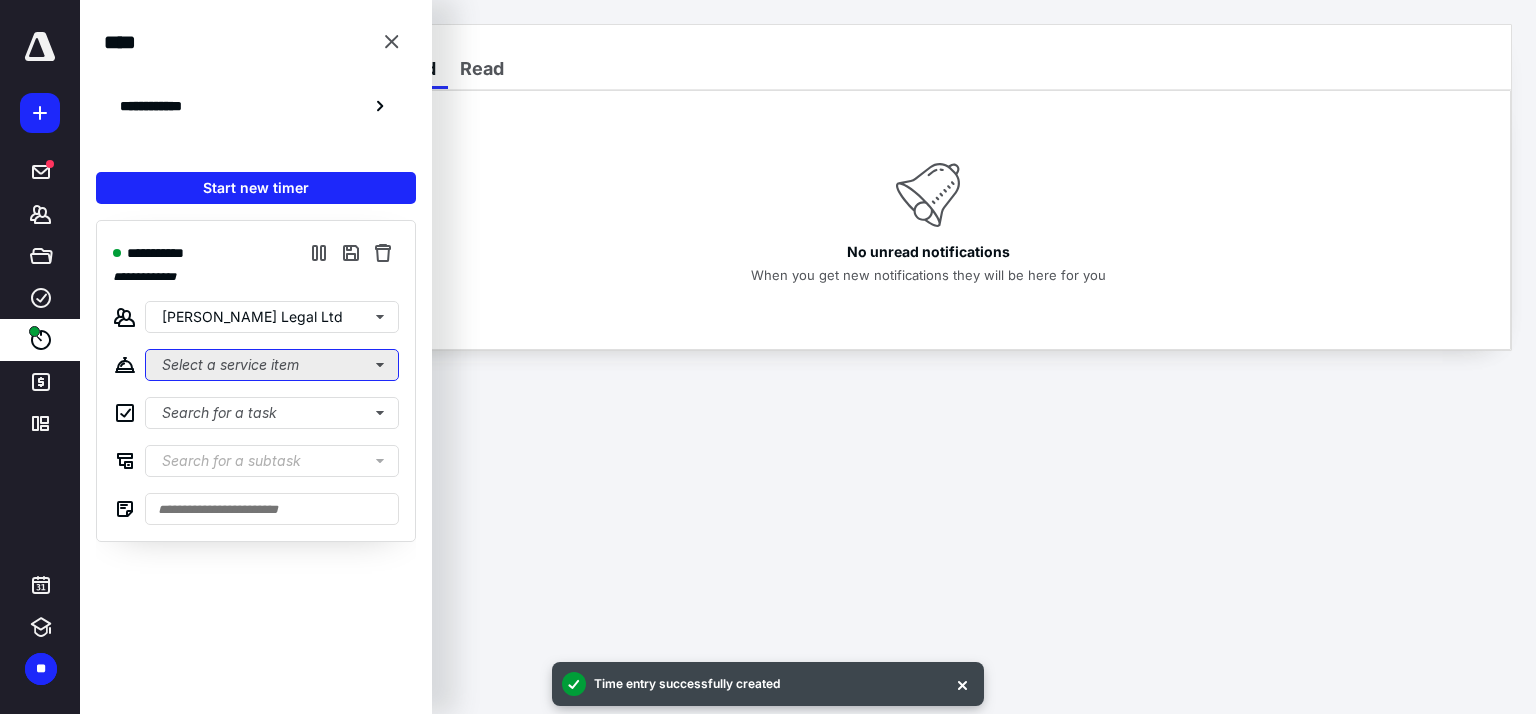 click on "Select a service item" at bounding box center [272, 365] 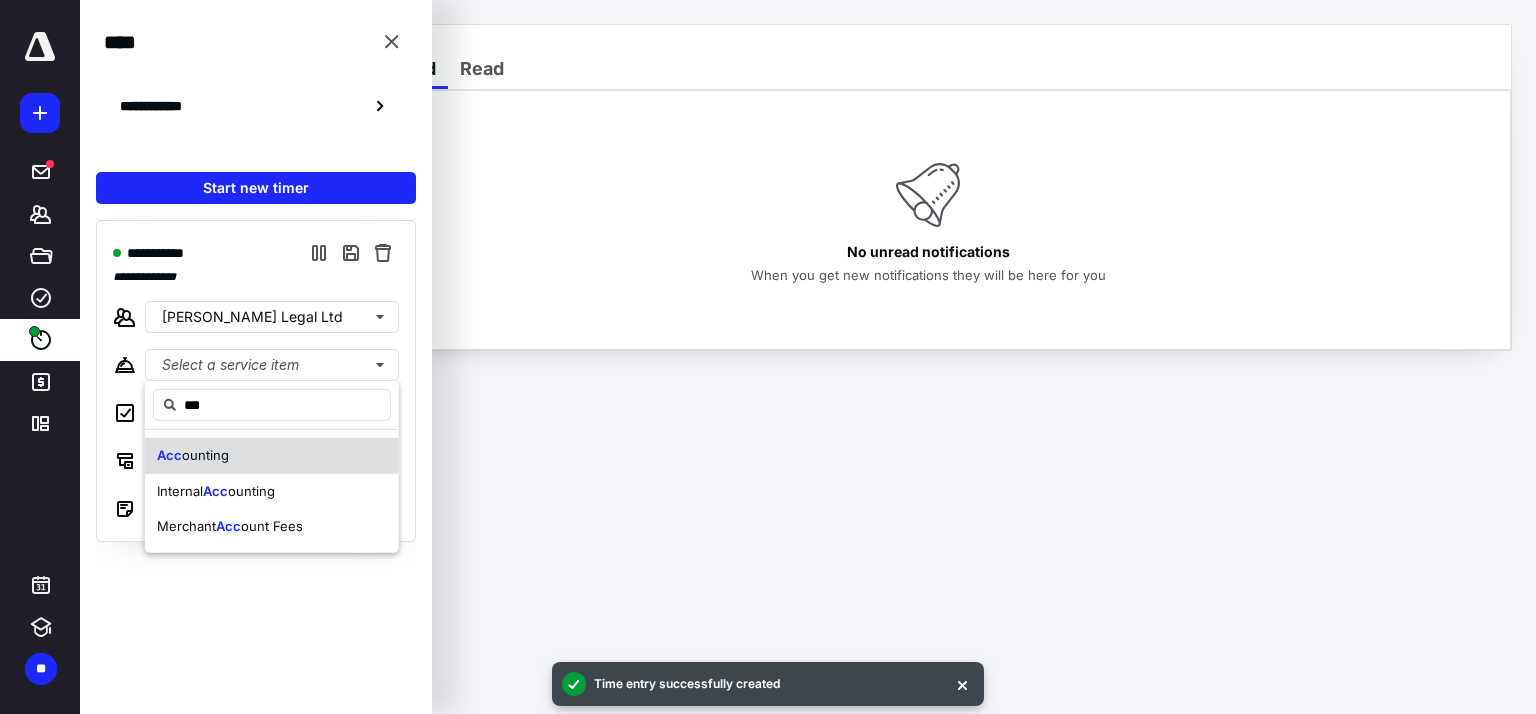 click on "ounting" at bounding box center (205, 455) 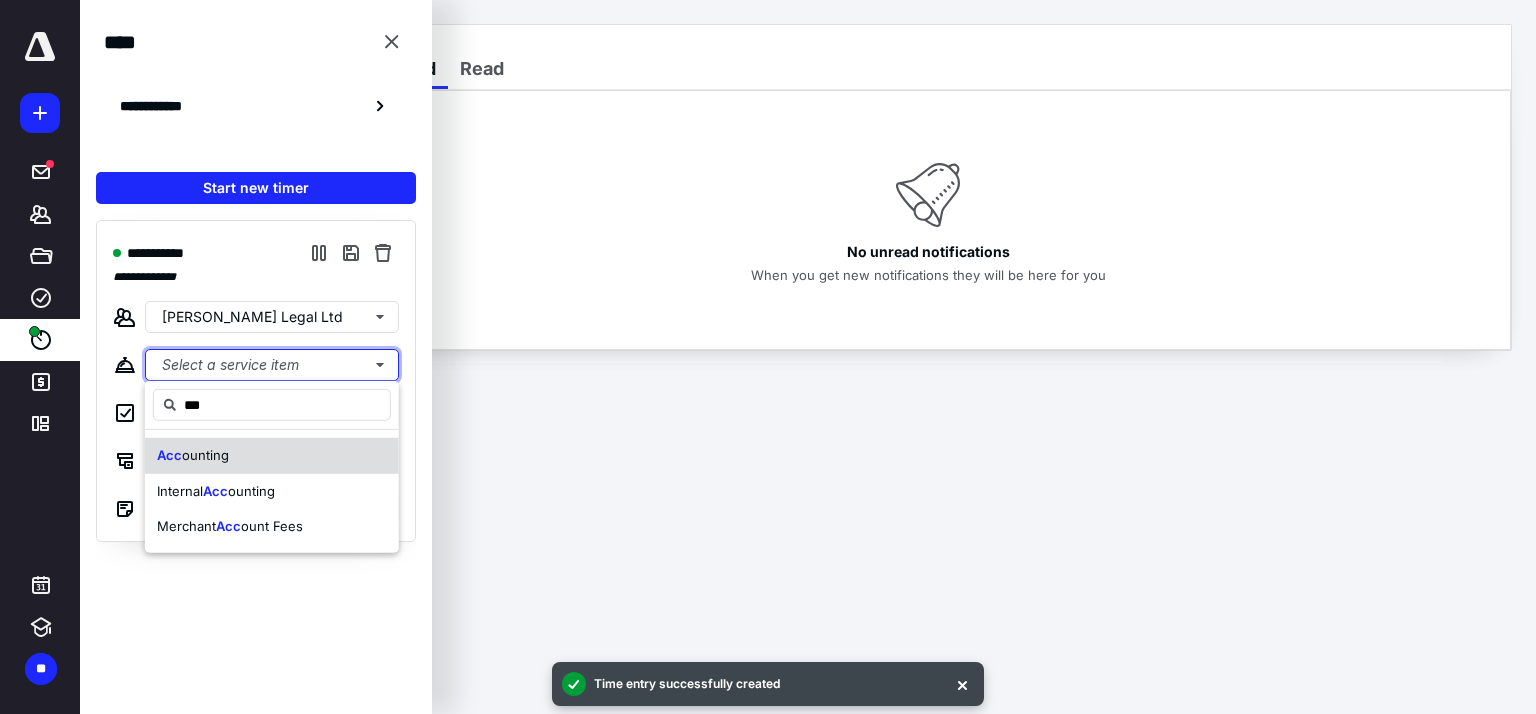 type 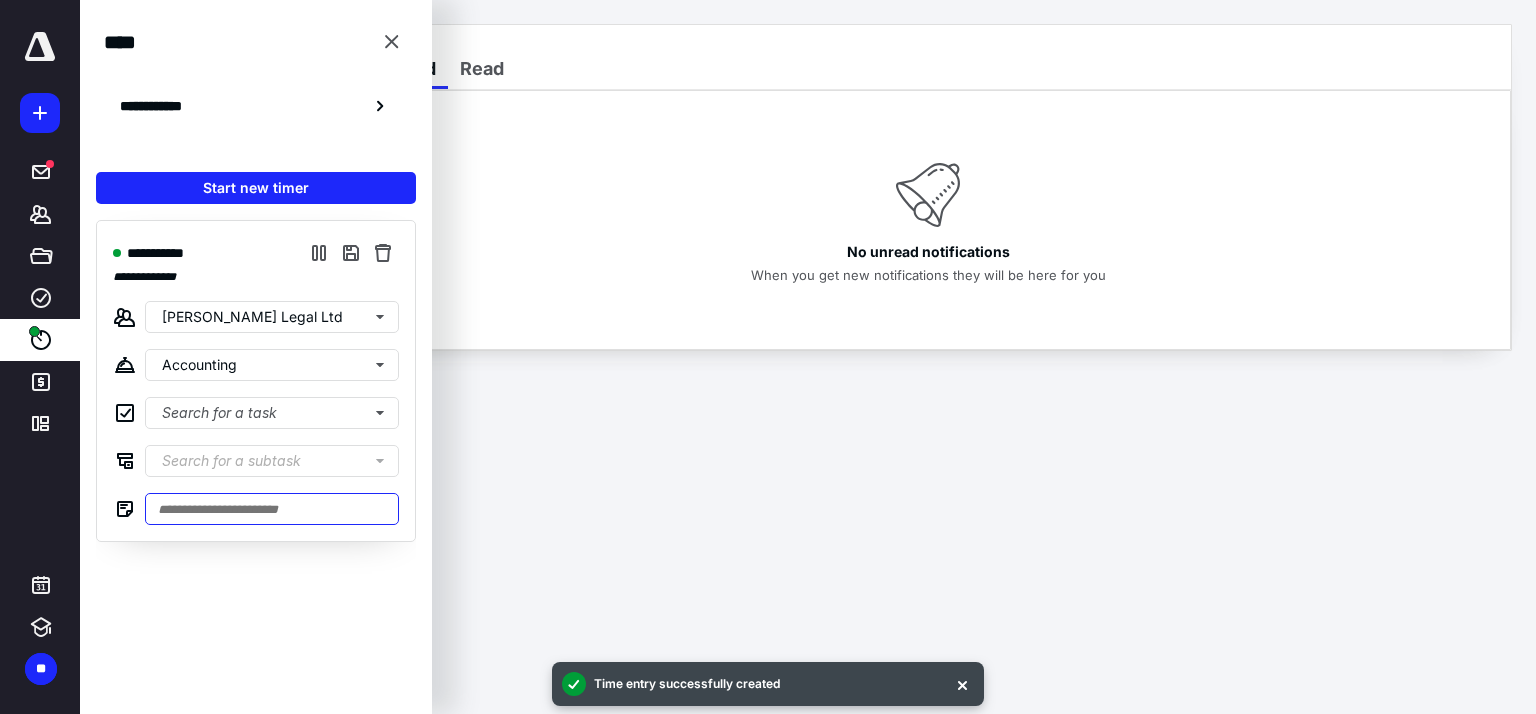 click at bounding box center [272, 509] 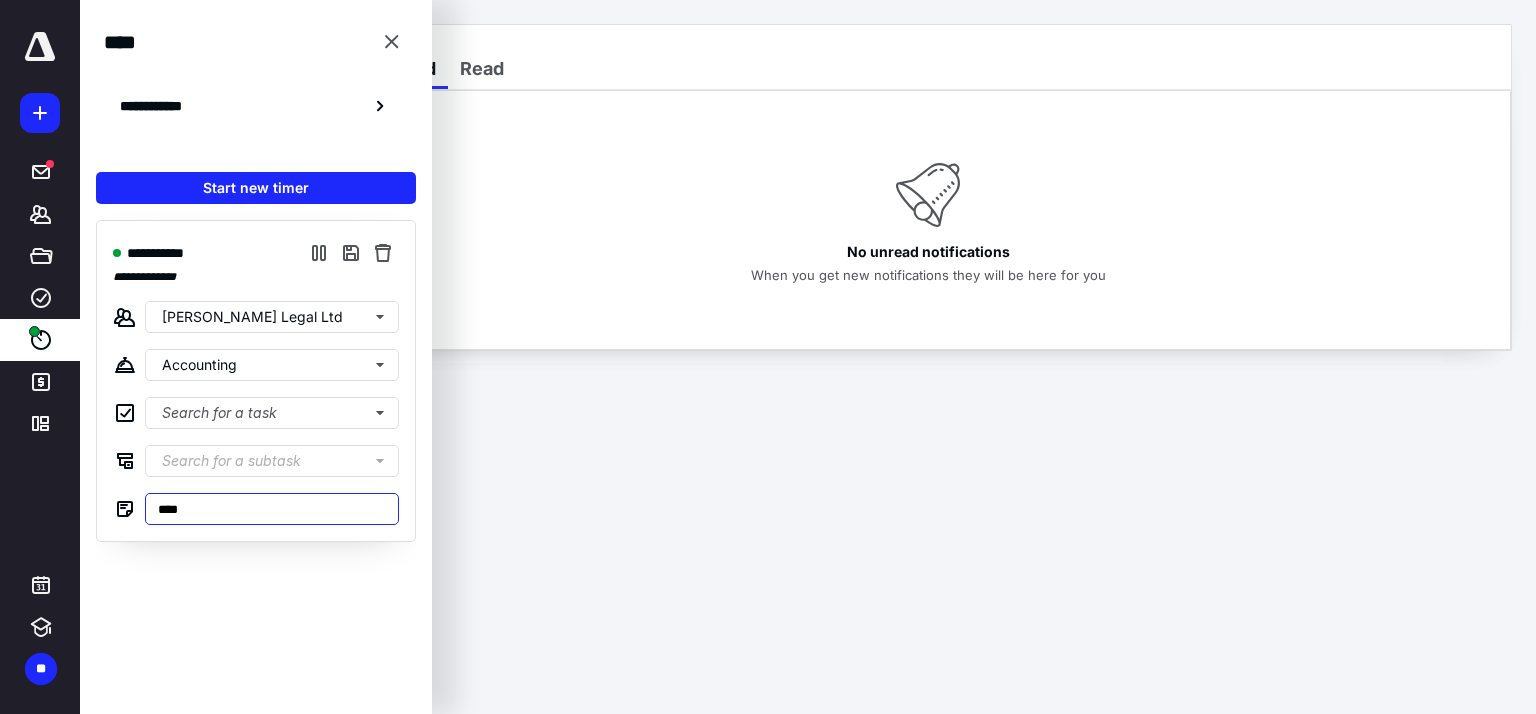 type on "****" 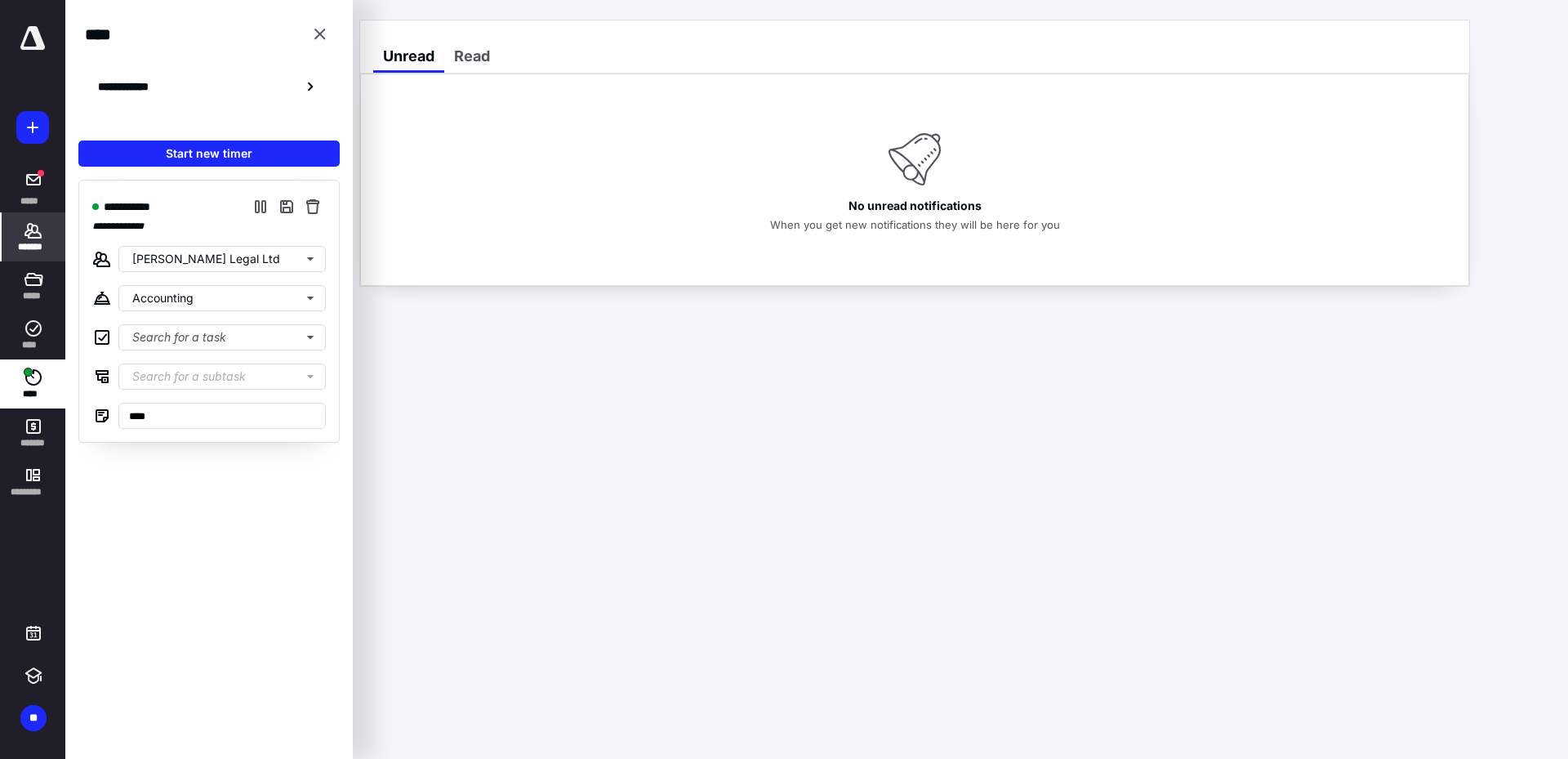 click on "*******" at bounding box center (33, 247) 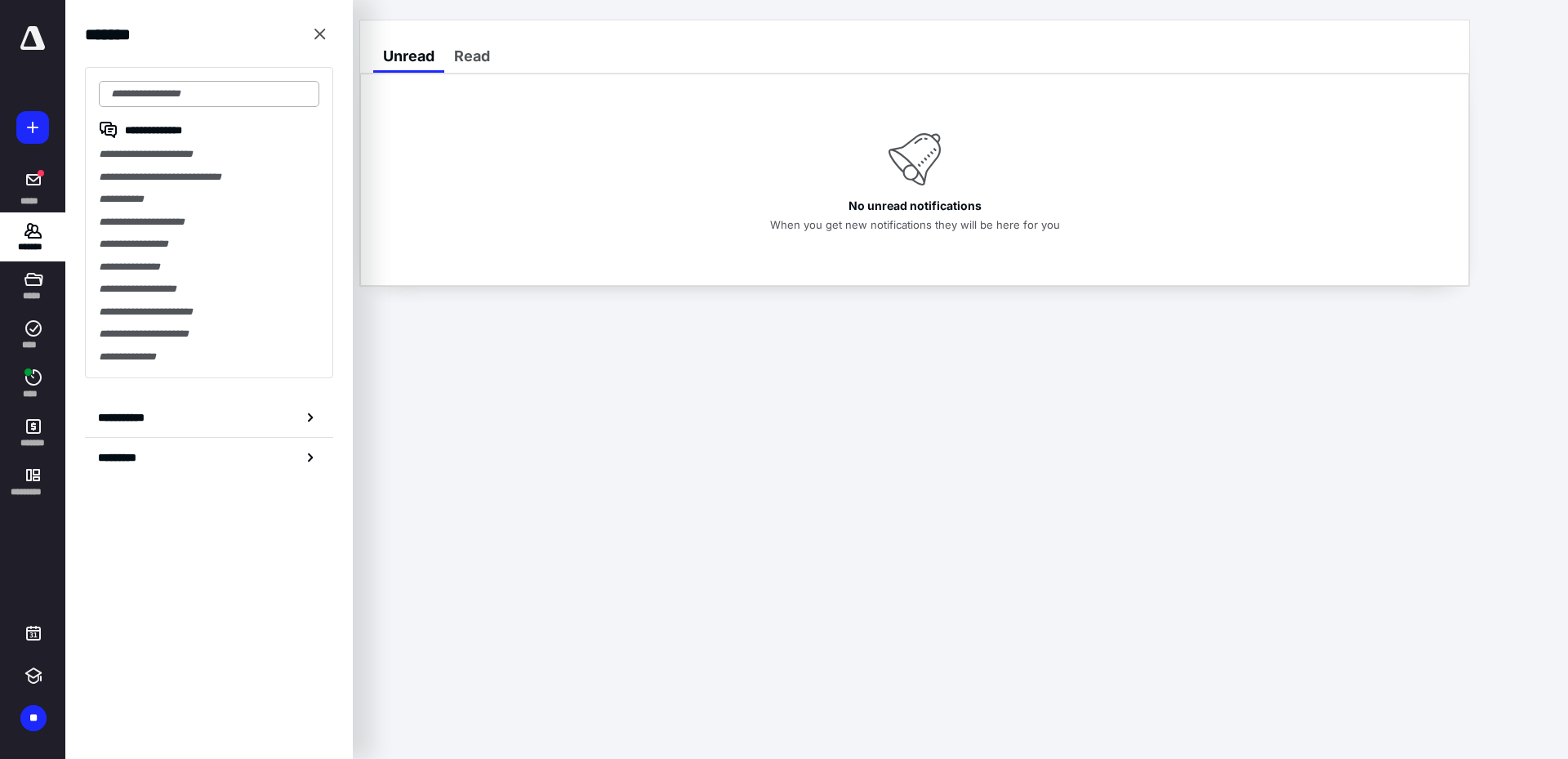 click at bounding box center [209, 94] 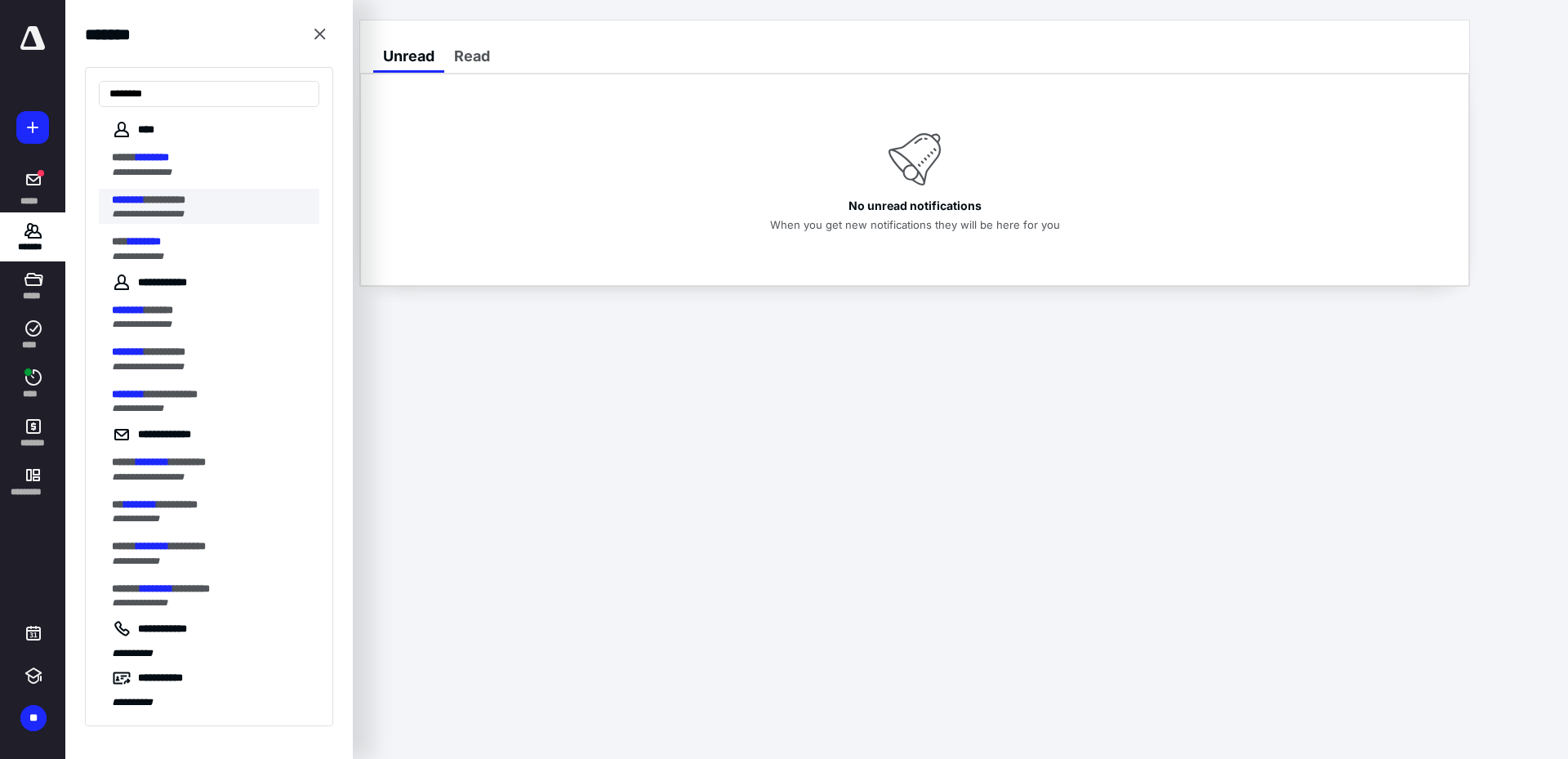 type on "********" 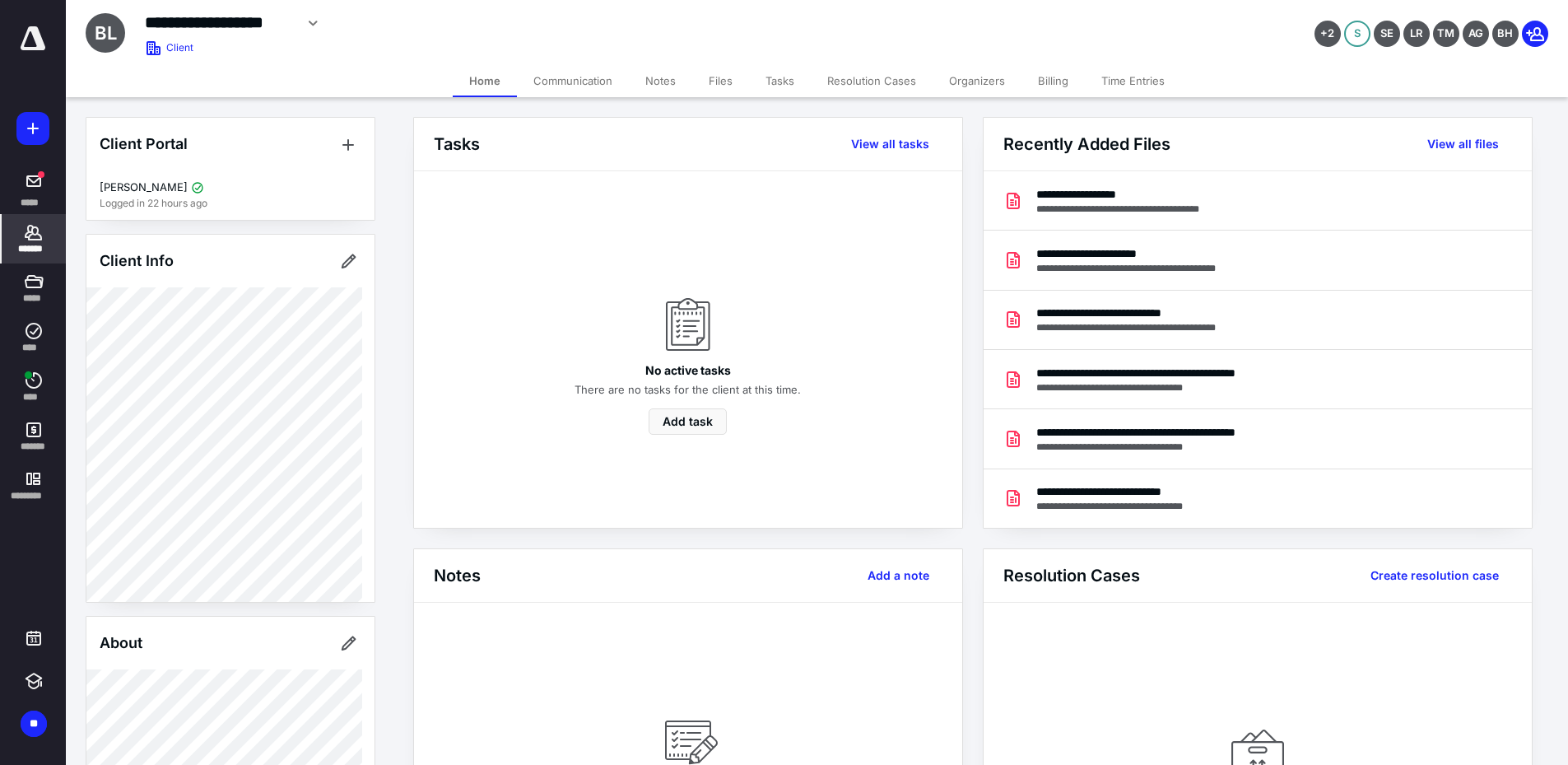 click on "Files" at bounding box center (720, 81) 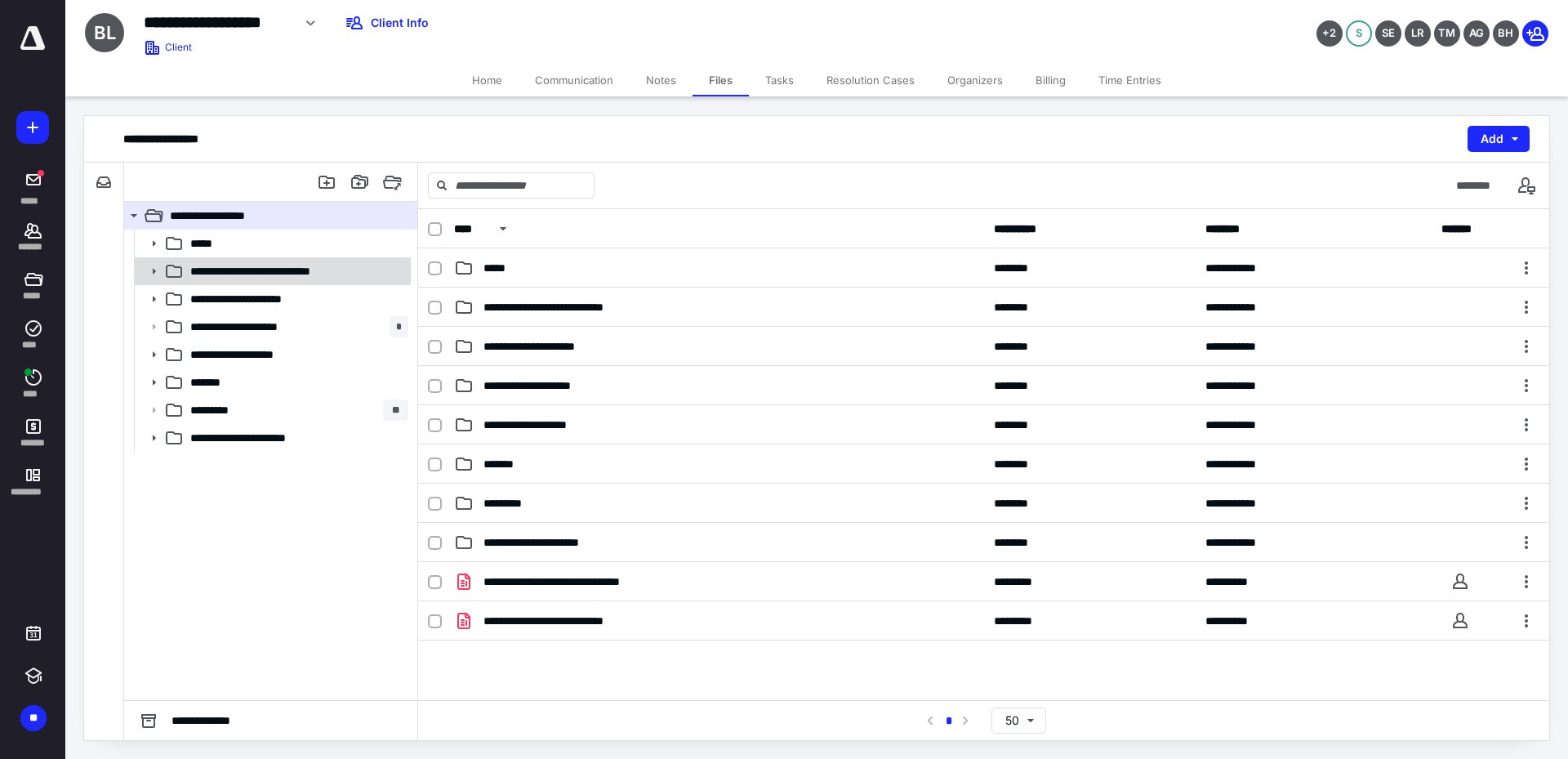 click 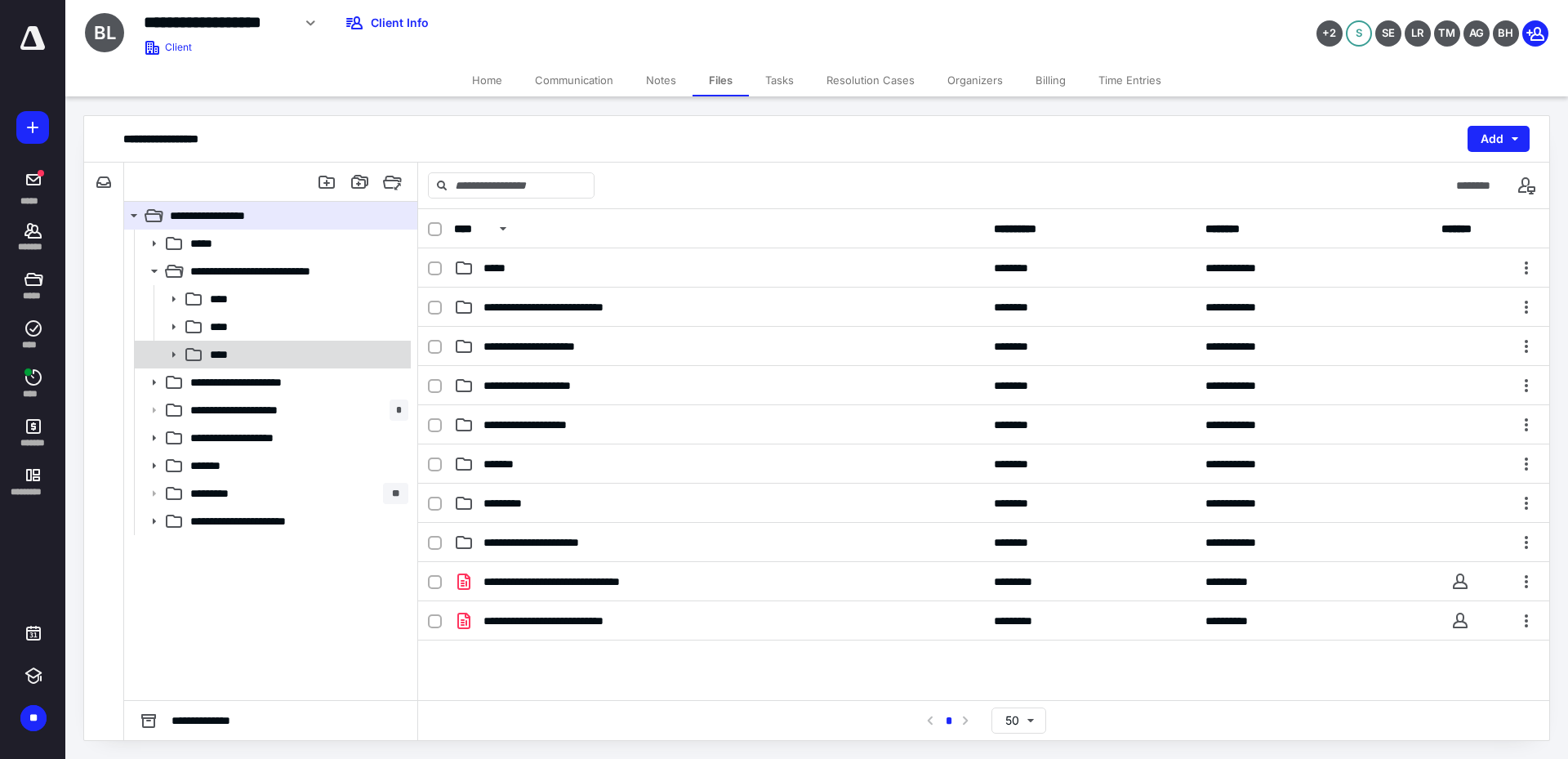 click 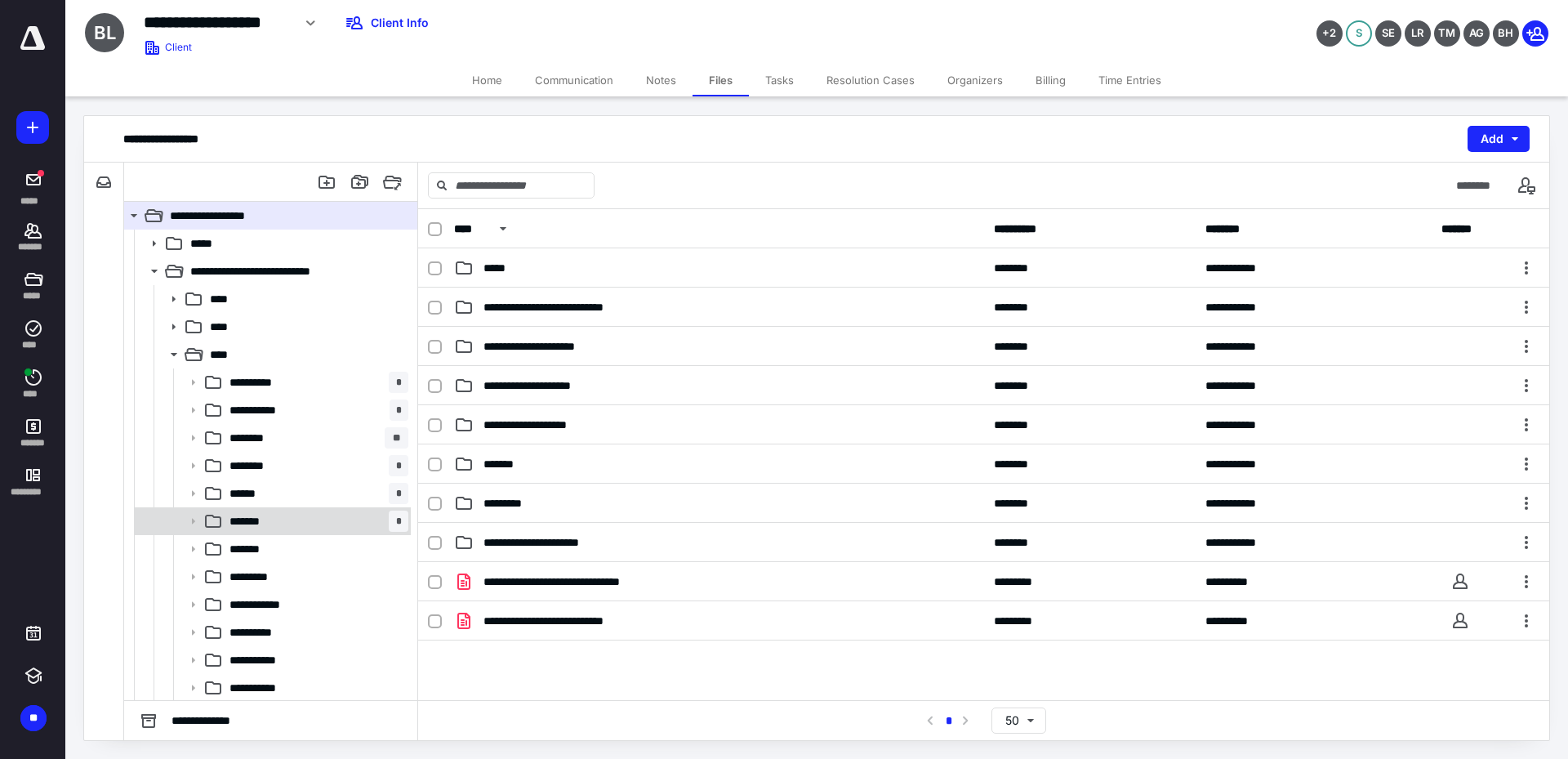 click on "******* *" at bounding box center [315, 521] 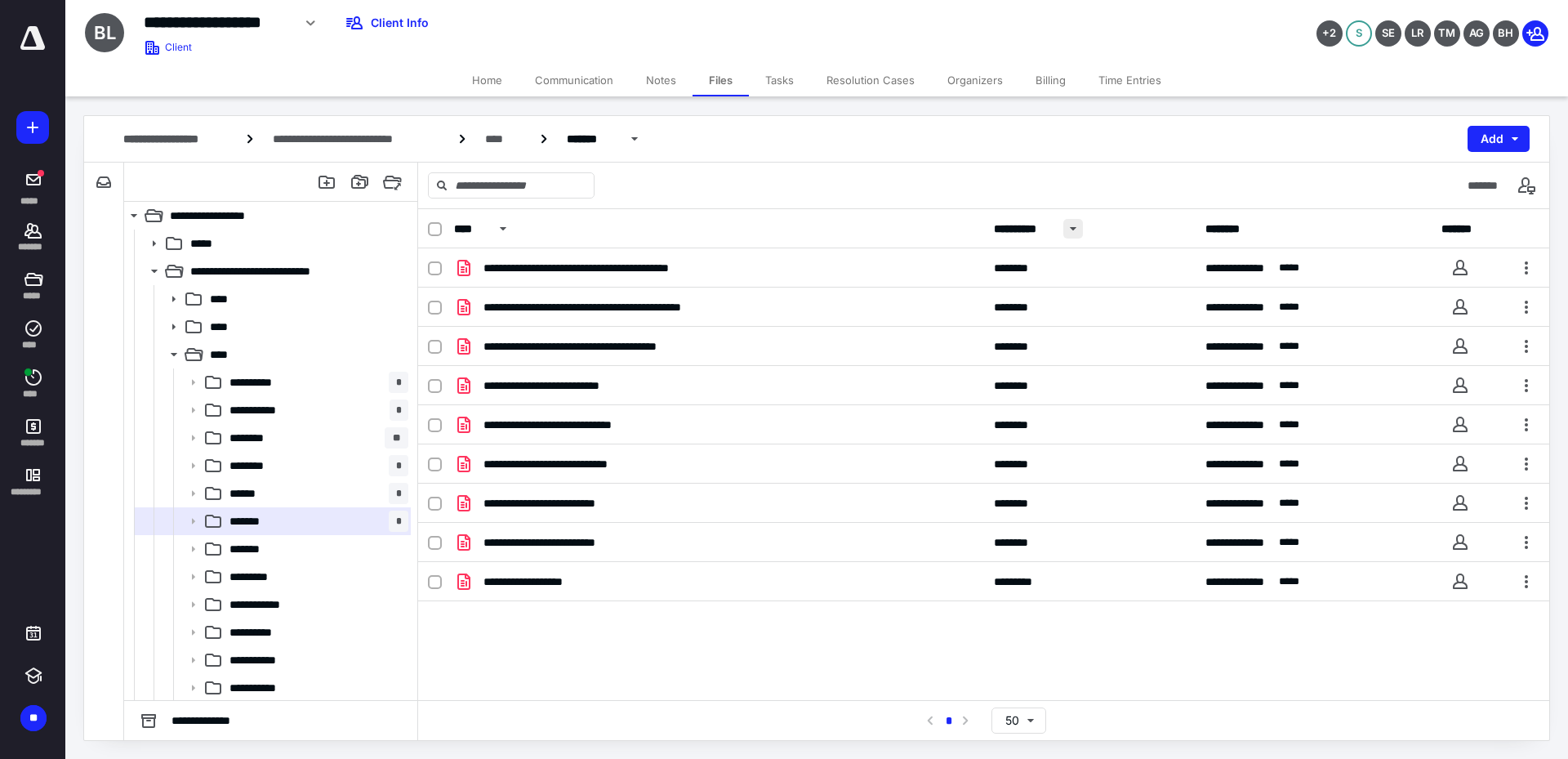 click at bounding box center (1073, 229) 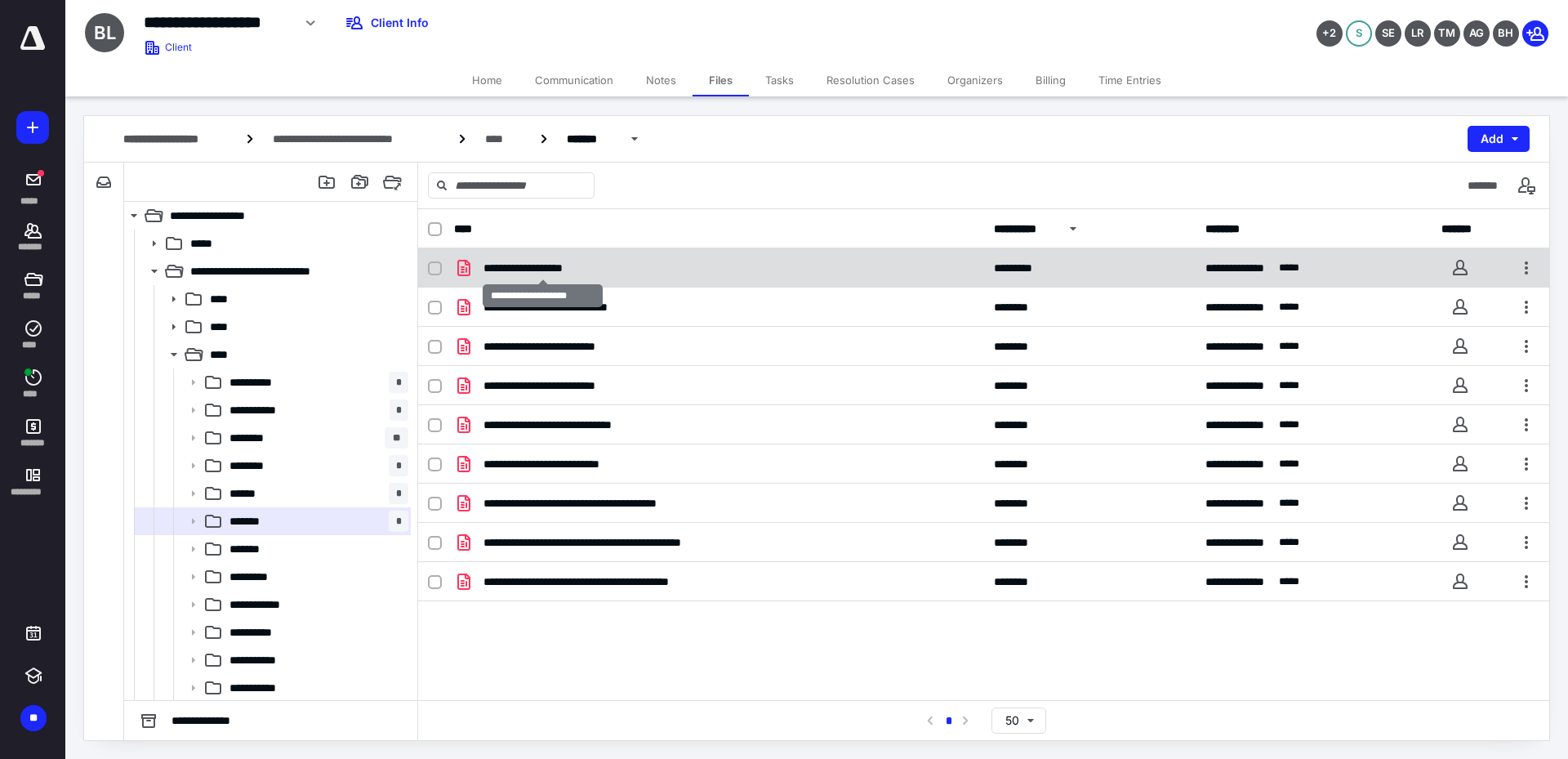 click on "**********" at bounding box center [543, 268] 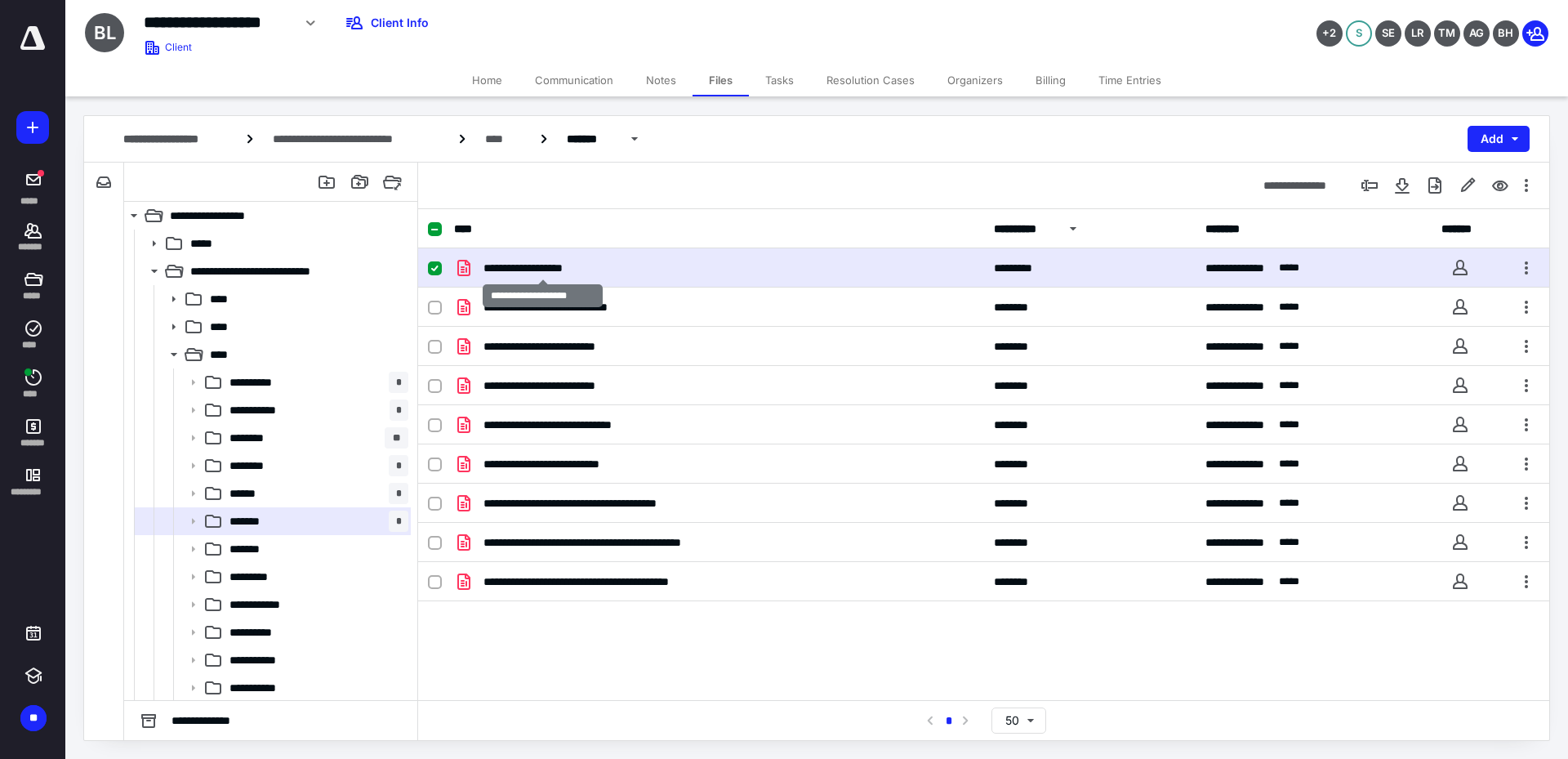 click on "**********" at bounding box center (543, 268) 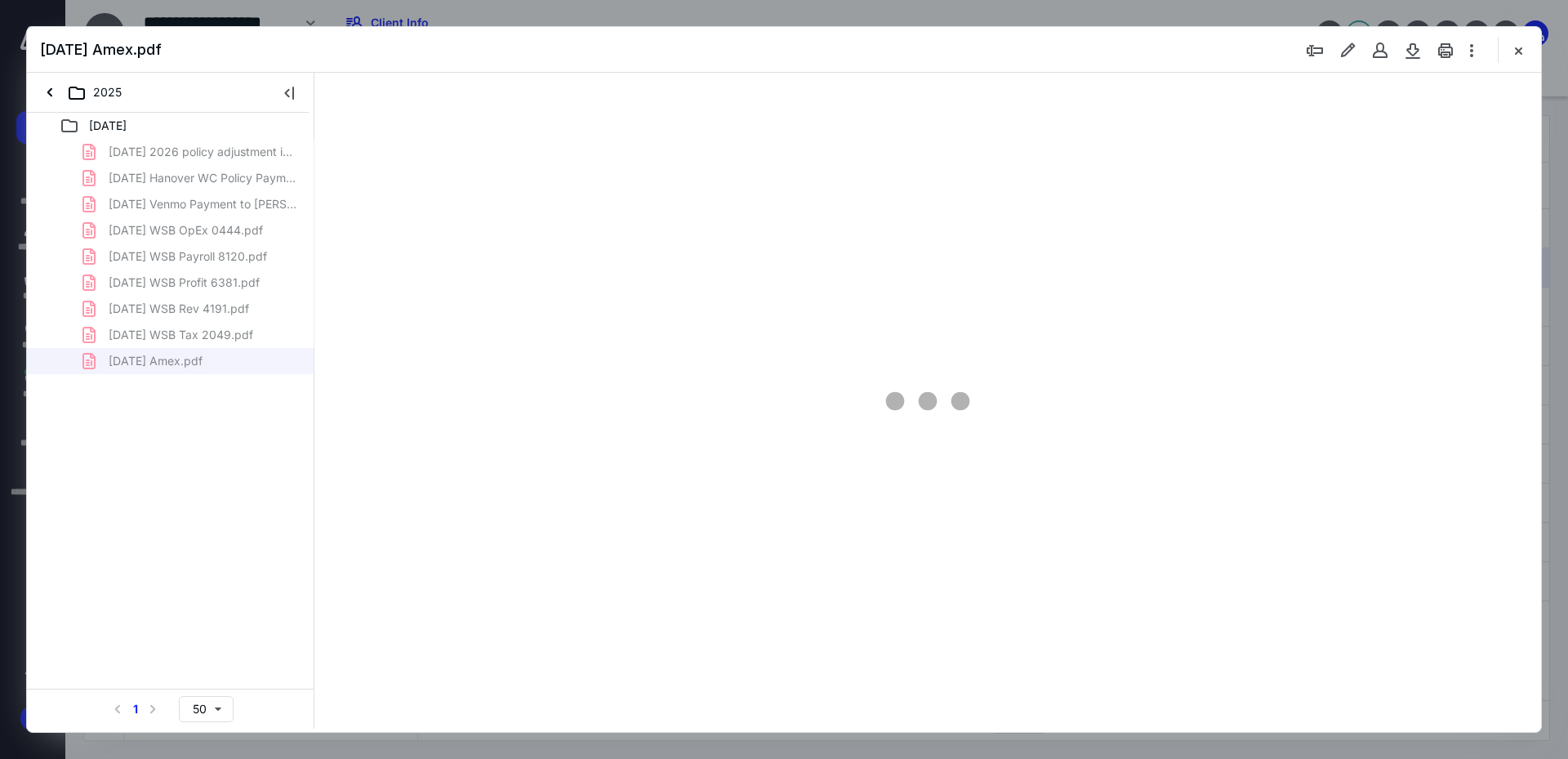 scroll, scrollTop: 0, scrollLeft: 0, axis: both 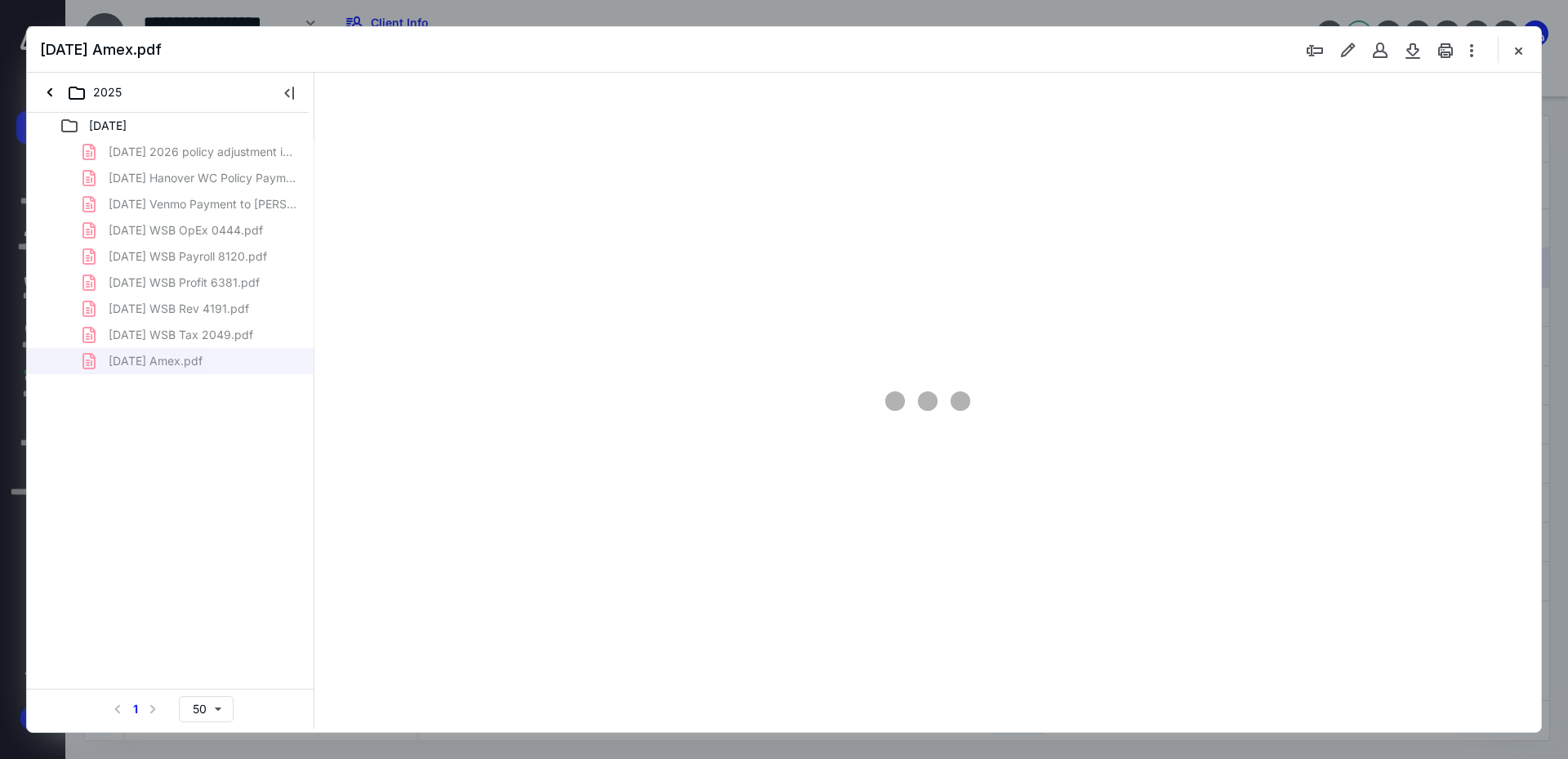 type on "241" 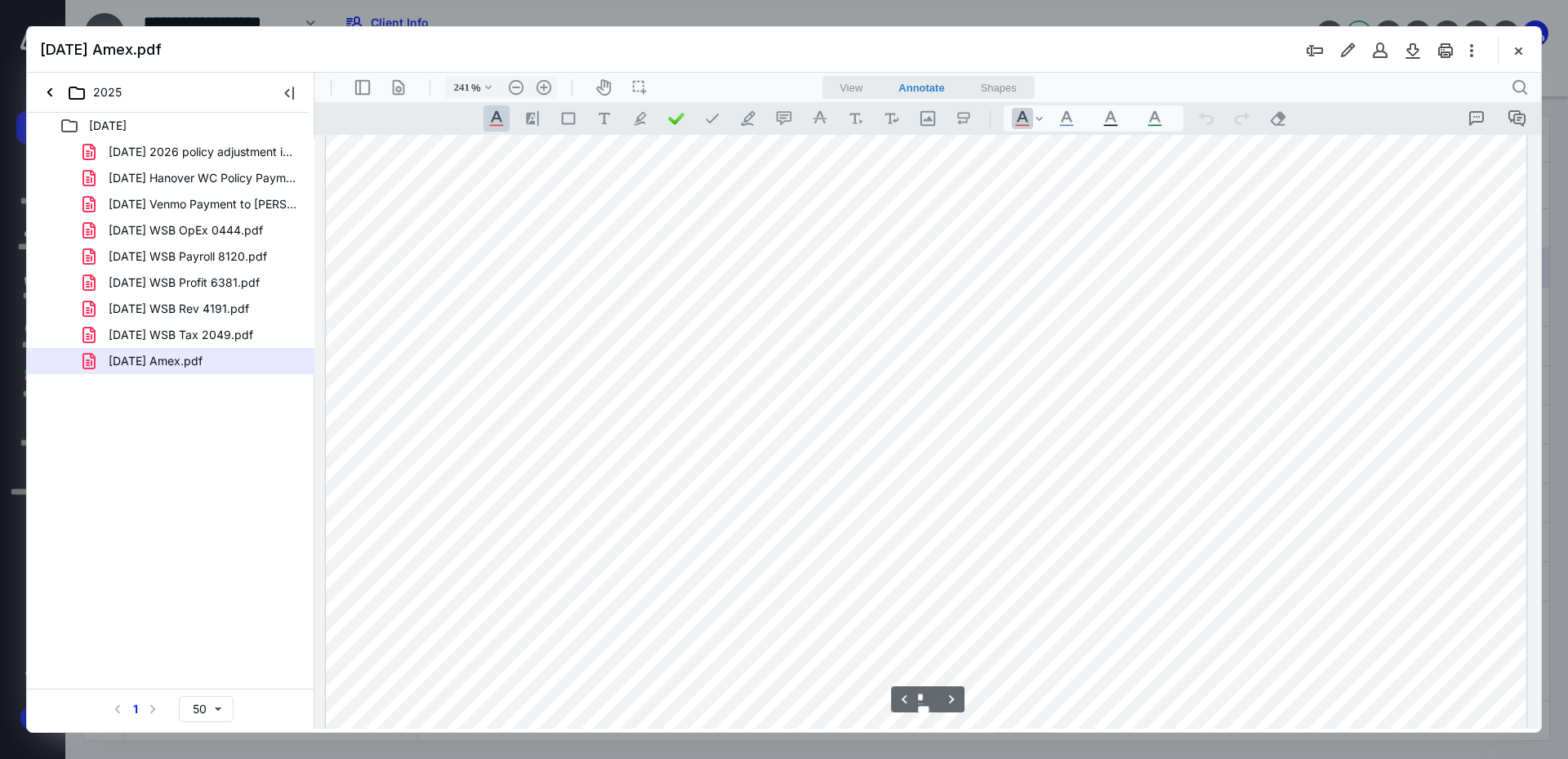 scroll, scrollTop: 3992, scrollLeft: 0, axis: vertical 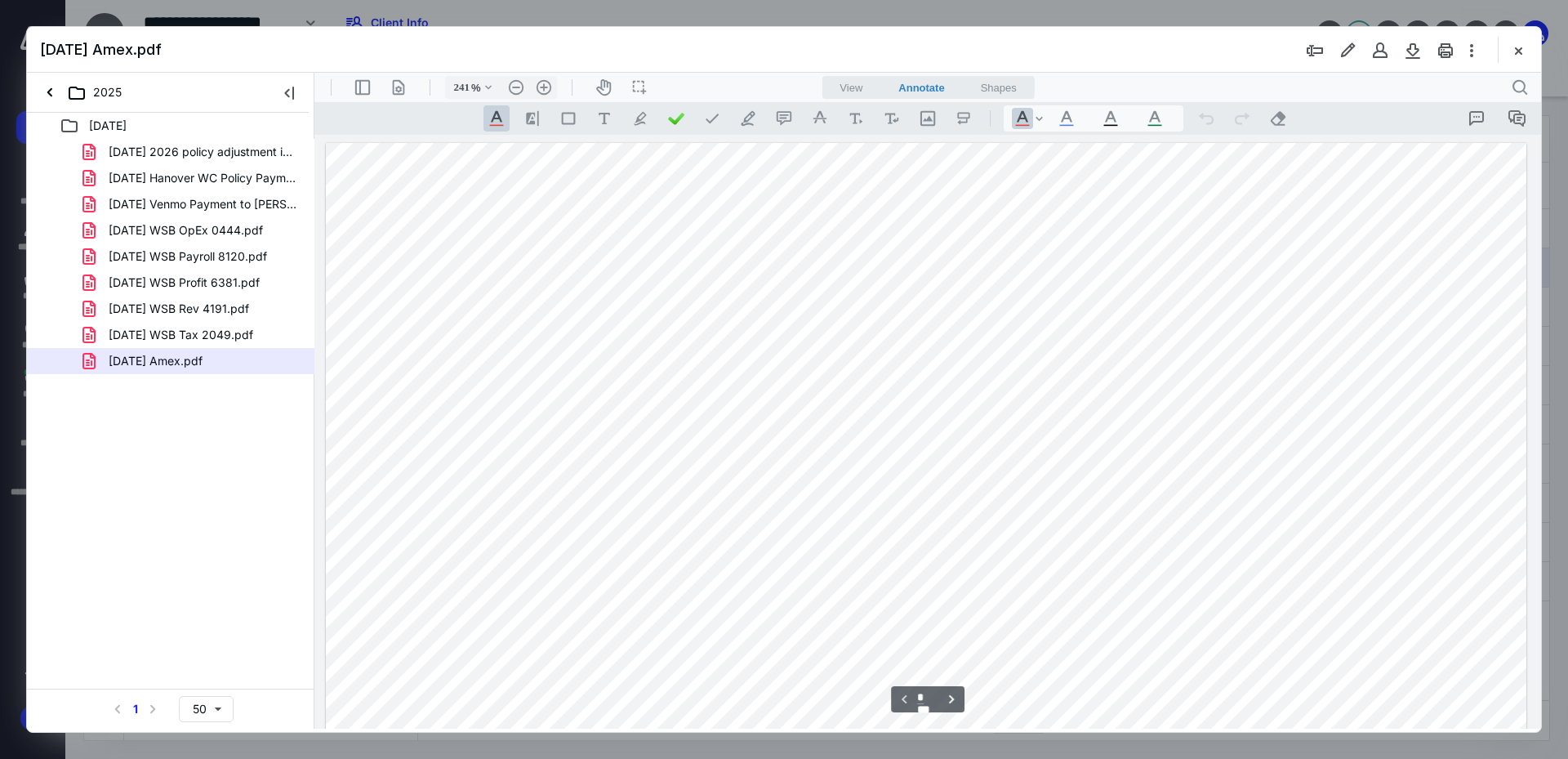 drag, startPoint x: 1537, startPoint y: 248, endPoint x: 1860, endPoint y: 196, distance: 327.159 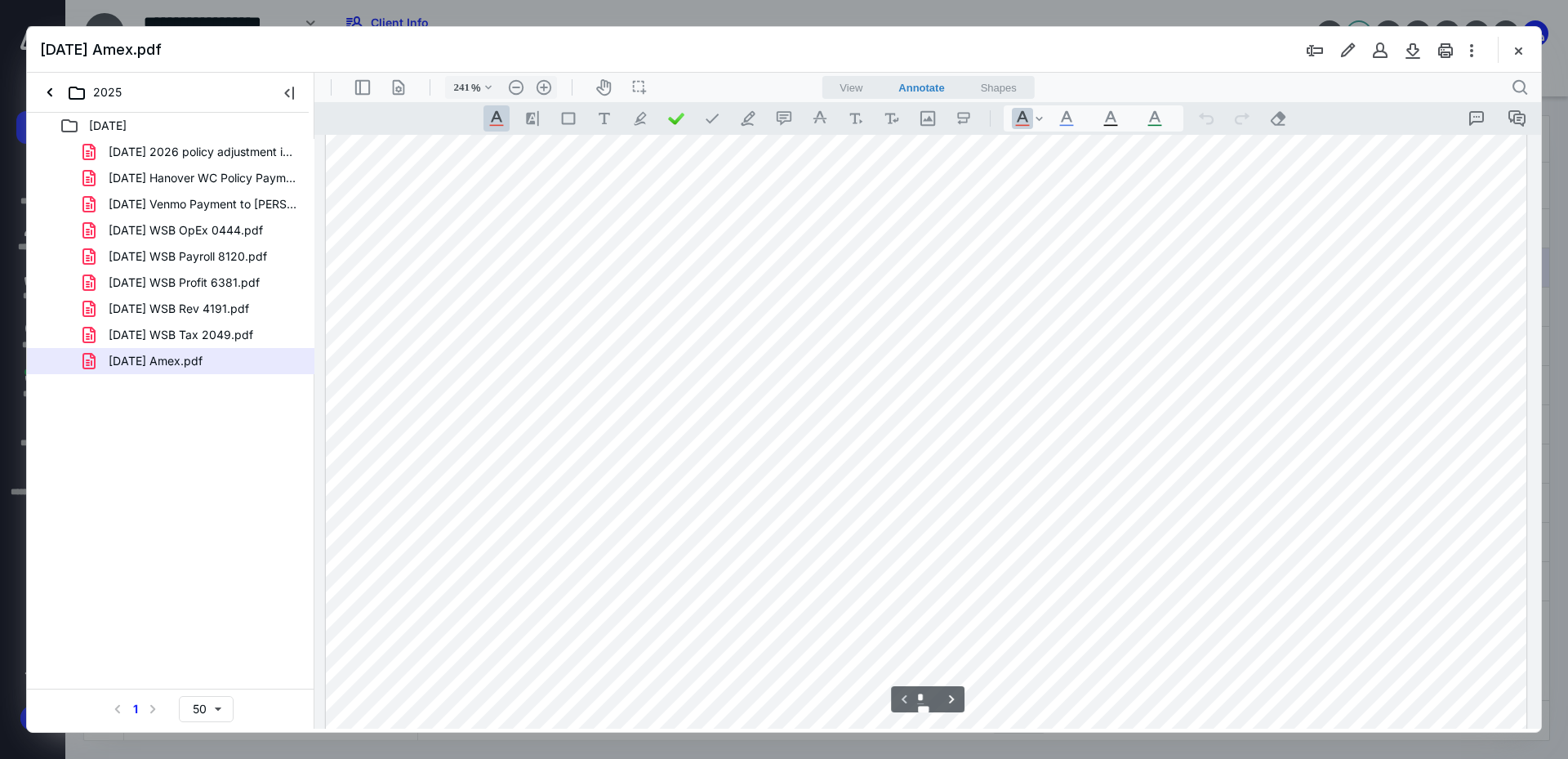 scroll, scrollTop: 245, scrollLeft: 0, axis: vertical 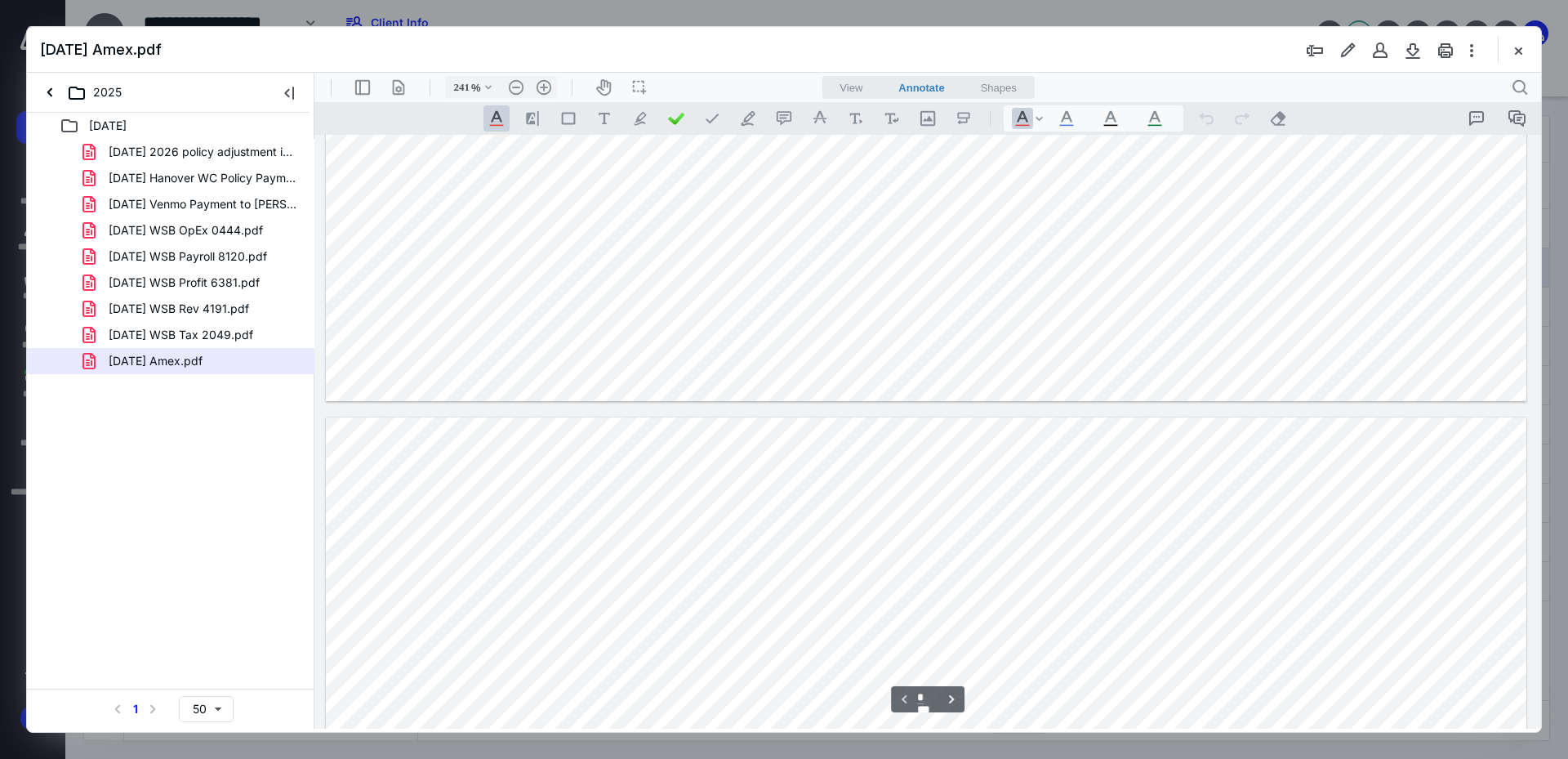 type on "*" 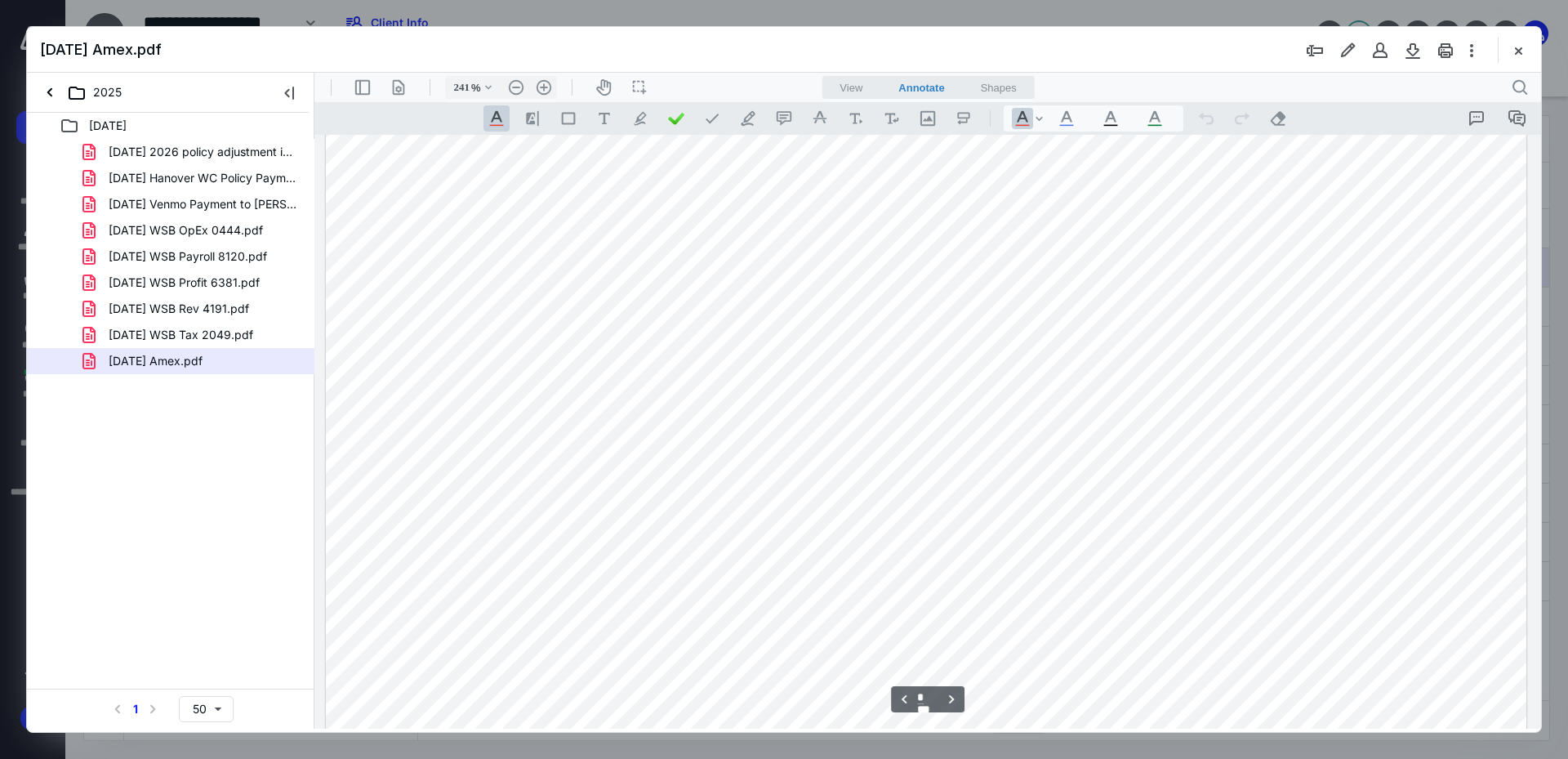 scroll, scrollTop: 1961, scrollLeft: 0, axis: vertical 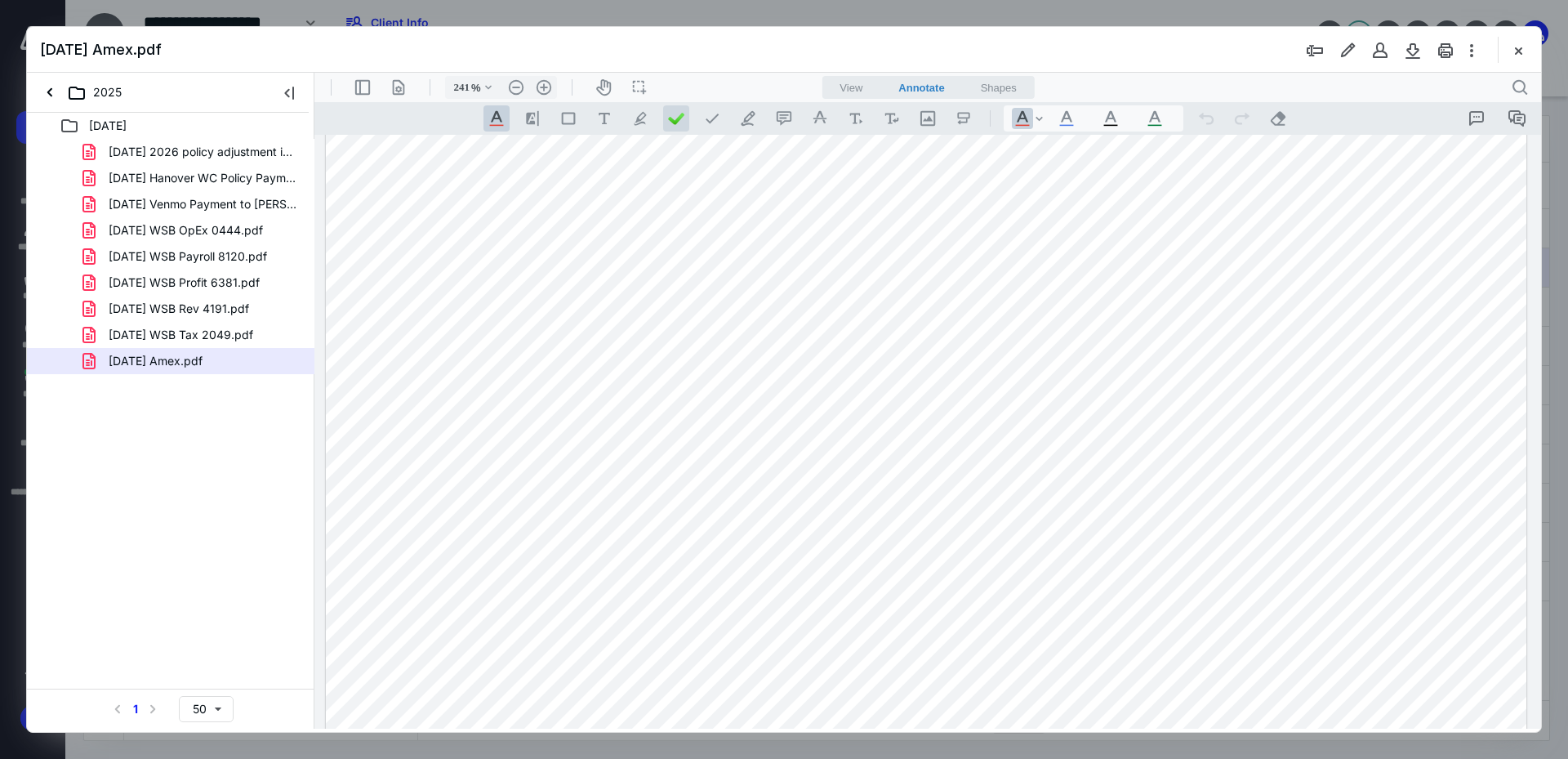click at bounding box center [676, 118] 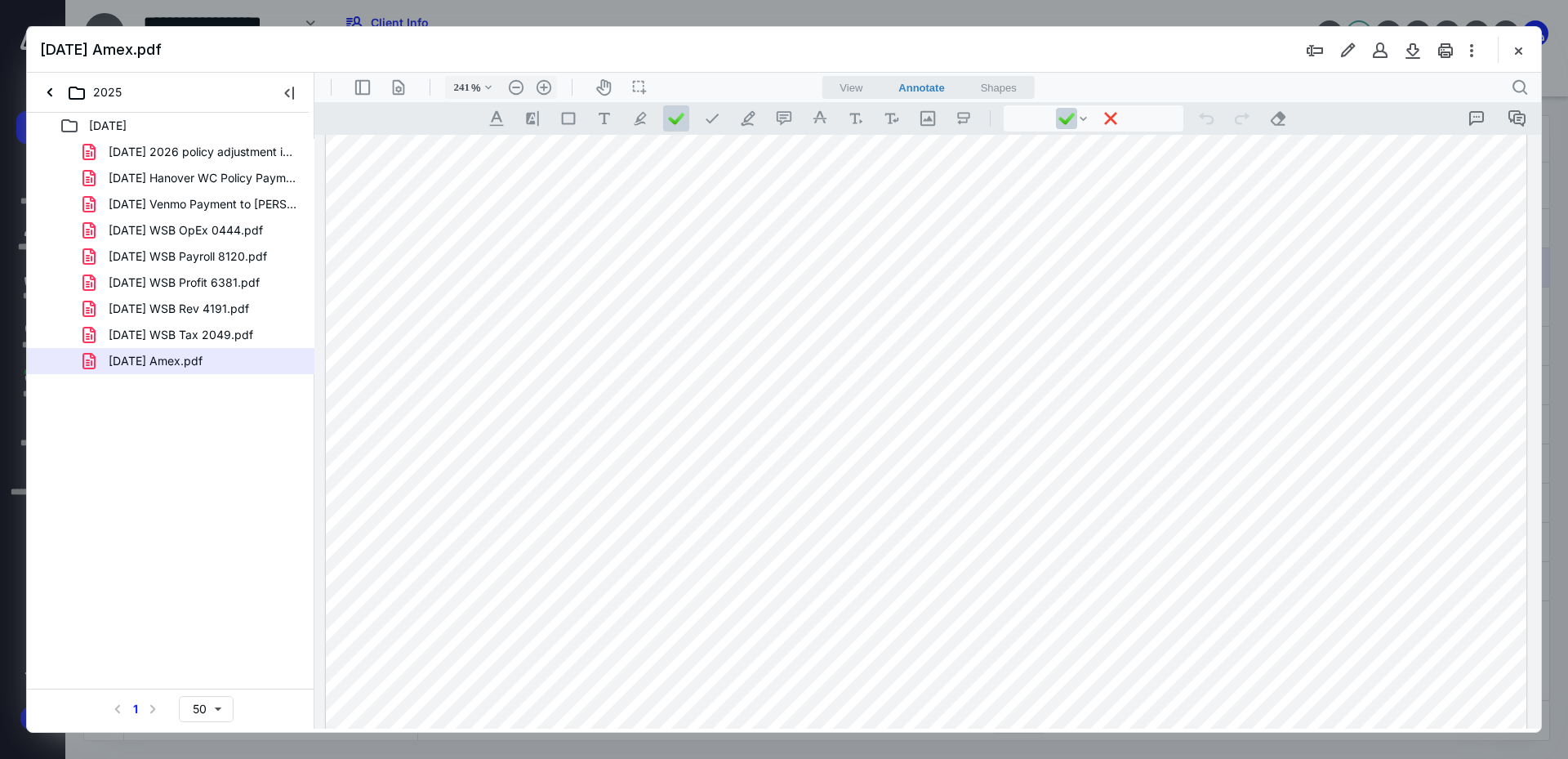 click at bounding box center (926, 529) 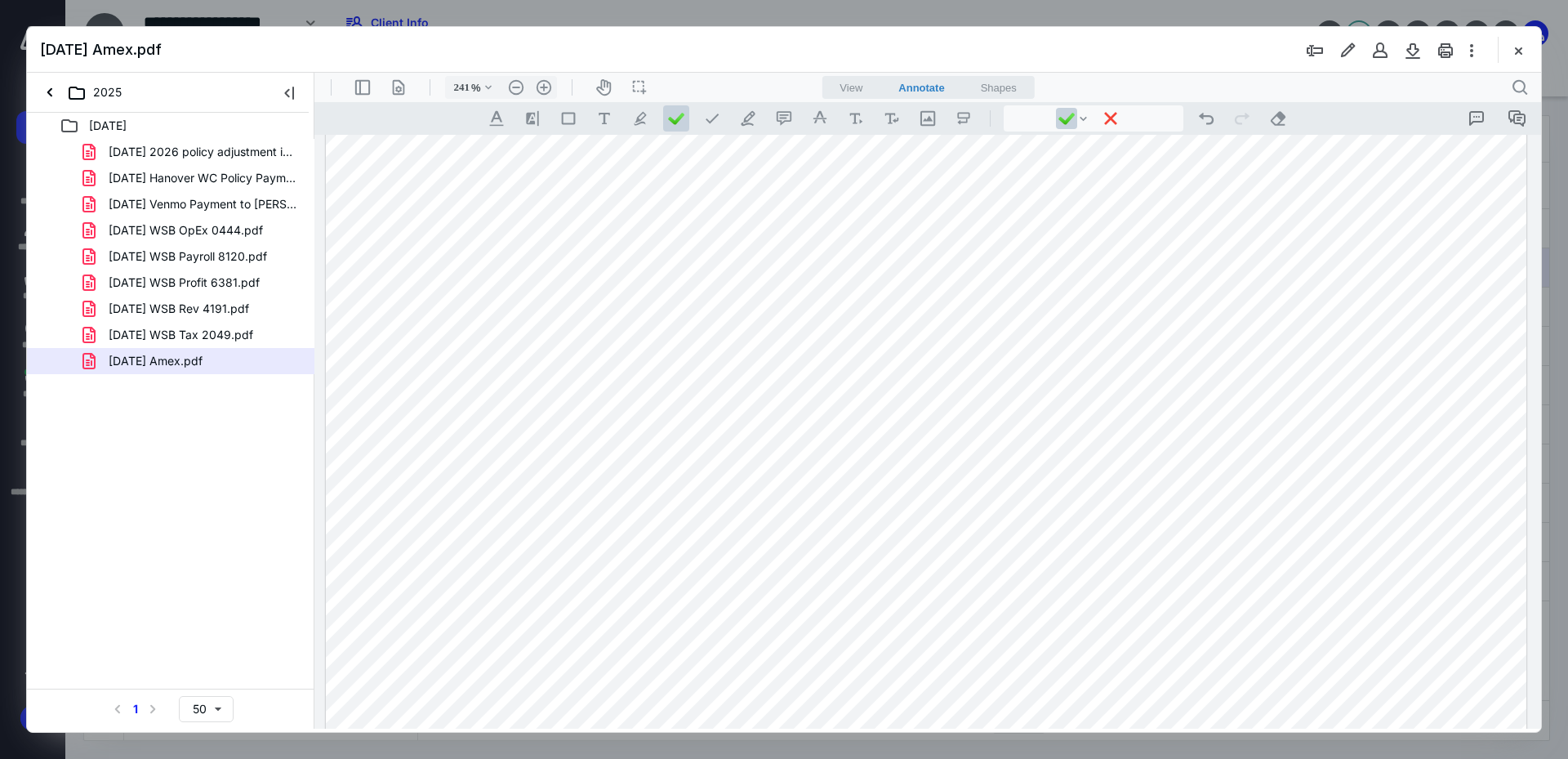 click at bounding box center (926, 529) 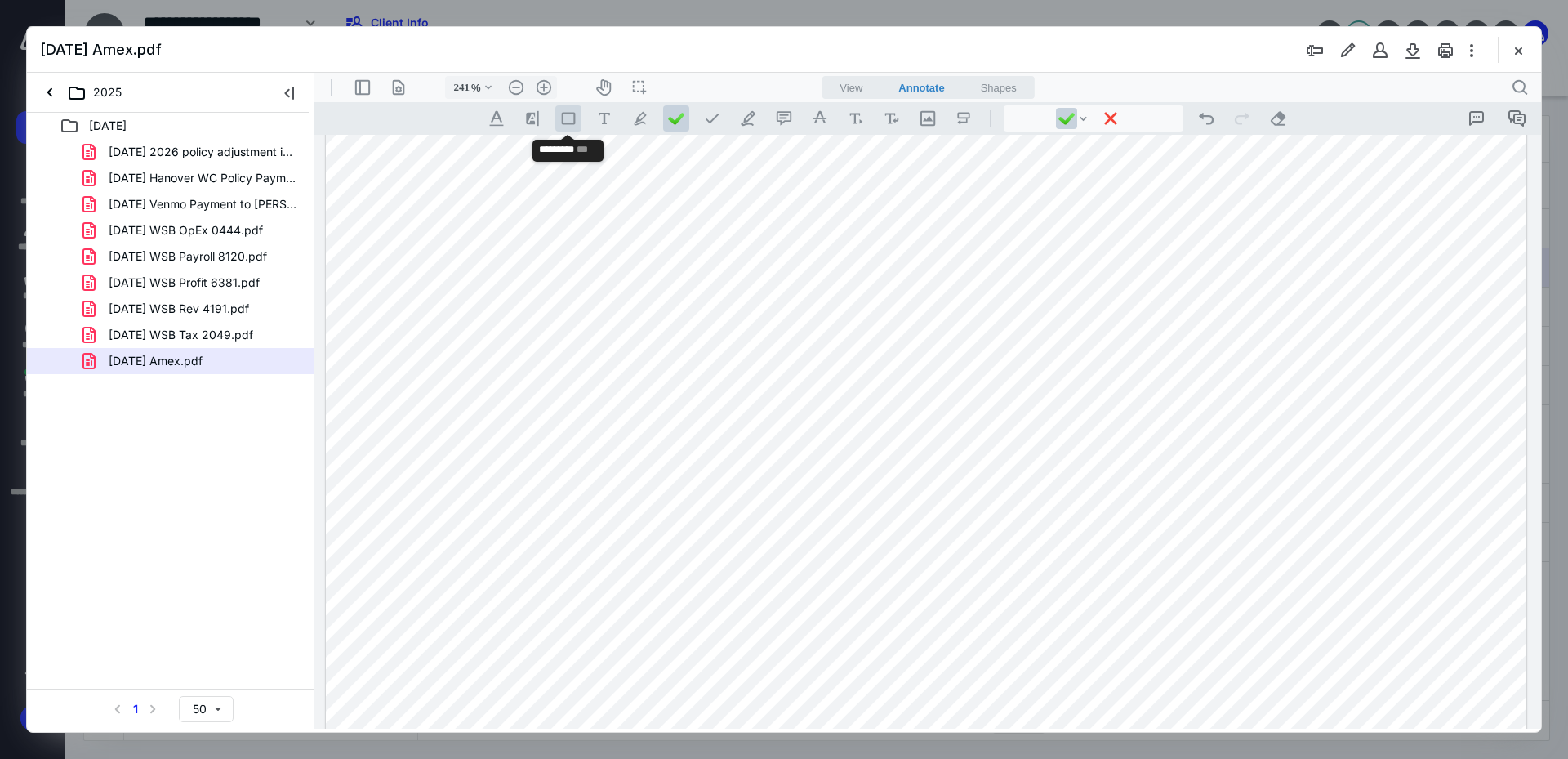 click on ".st0{fill:#868E96;}" at bounding box center [568, 118] 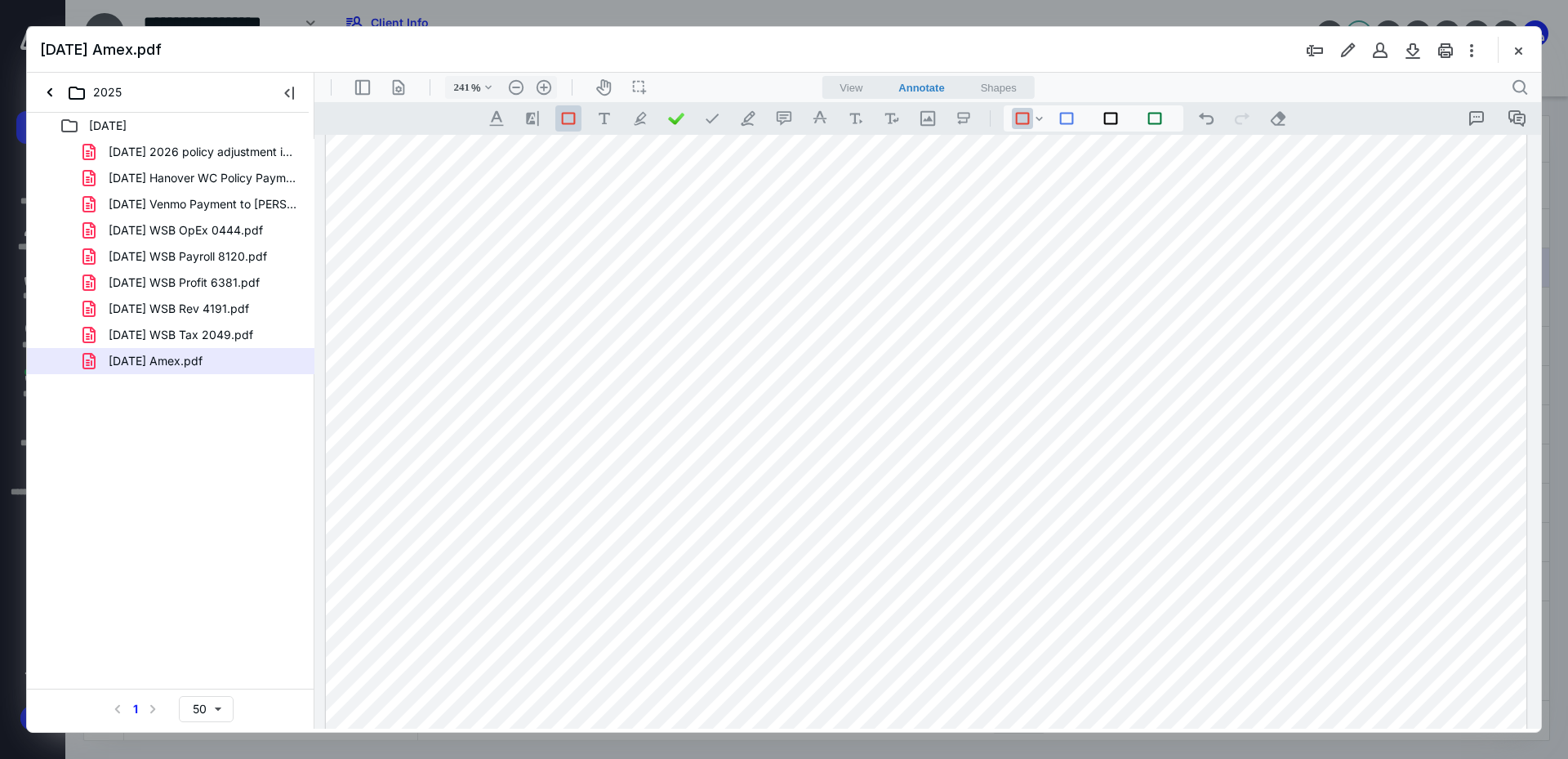 drag, startPoint x: 1260, startPoint y: 534, endPoint x: 1380, endPoint y: 583, distance: 129.61867 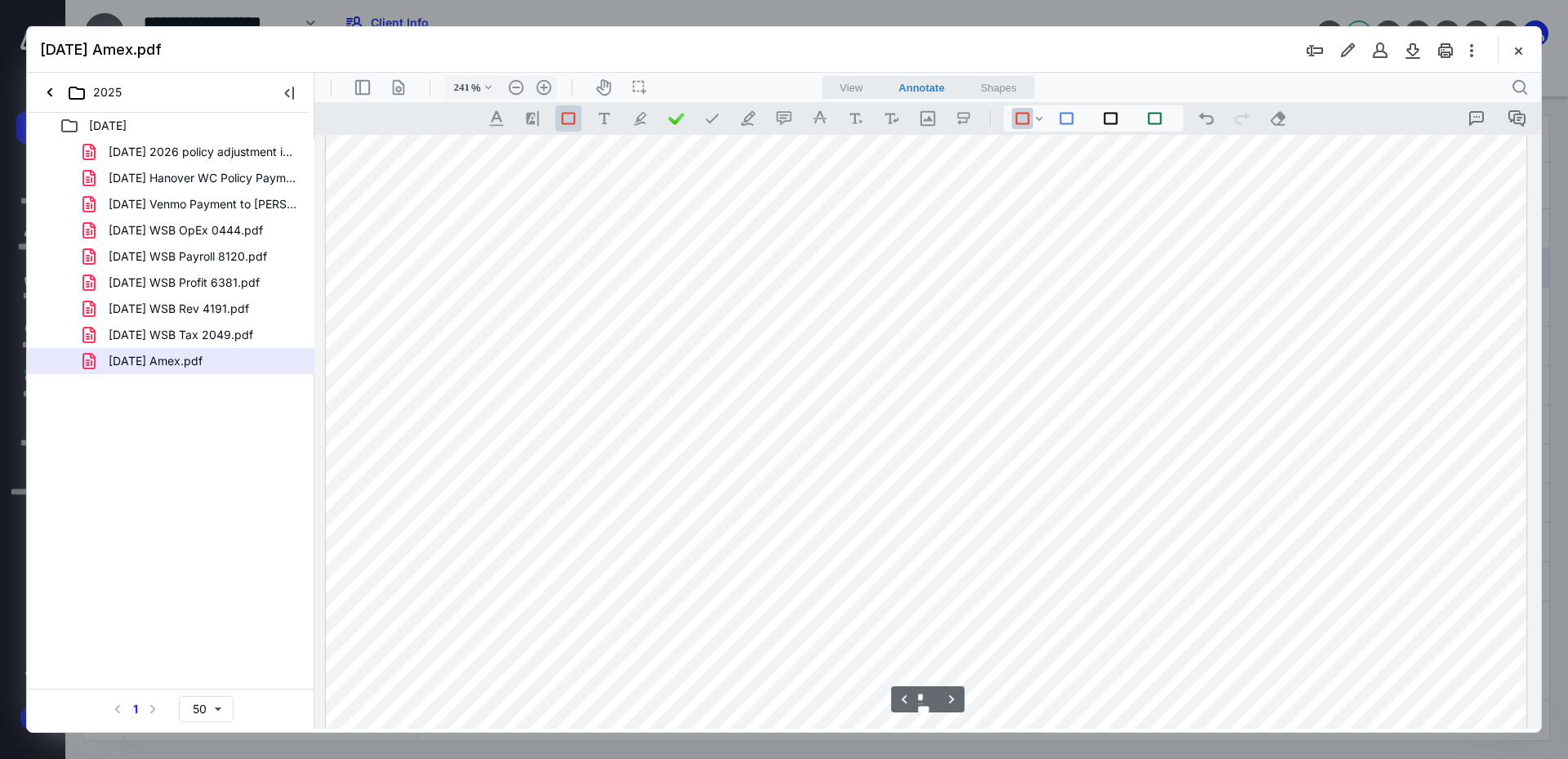 scroll, scrollTop: 2206, scrollLeft: 0, axis: vertical 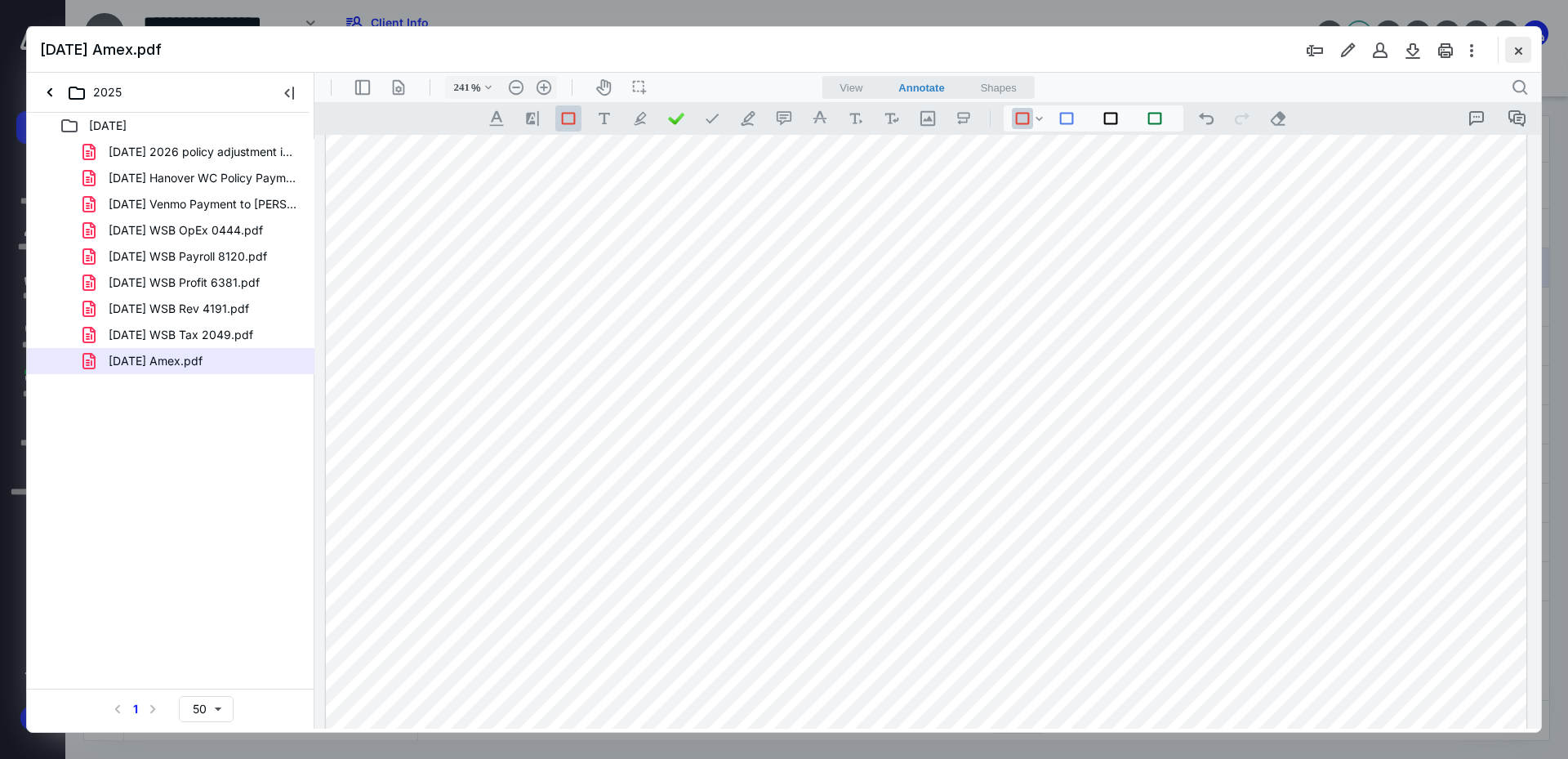 click at bounding box center (1518, 50) 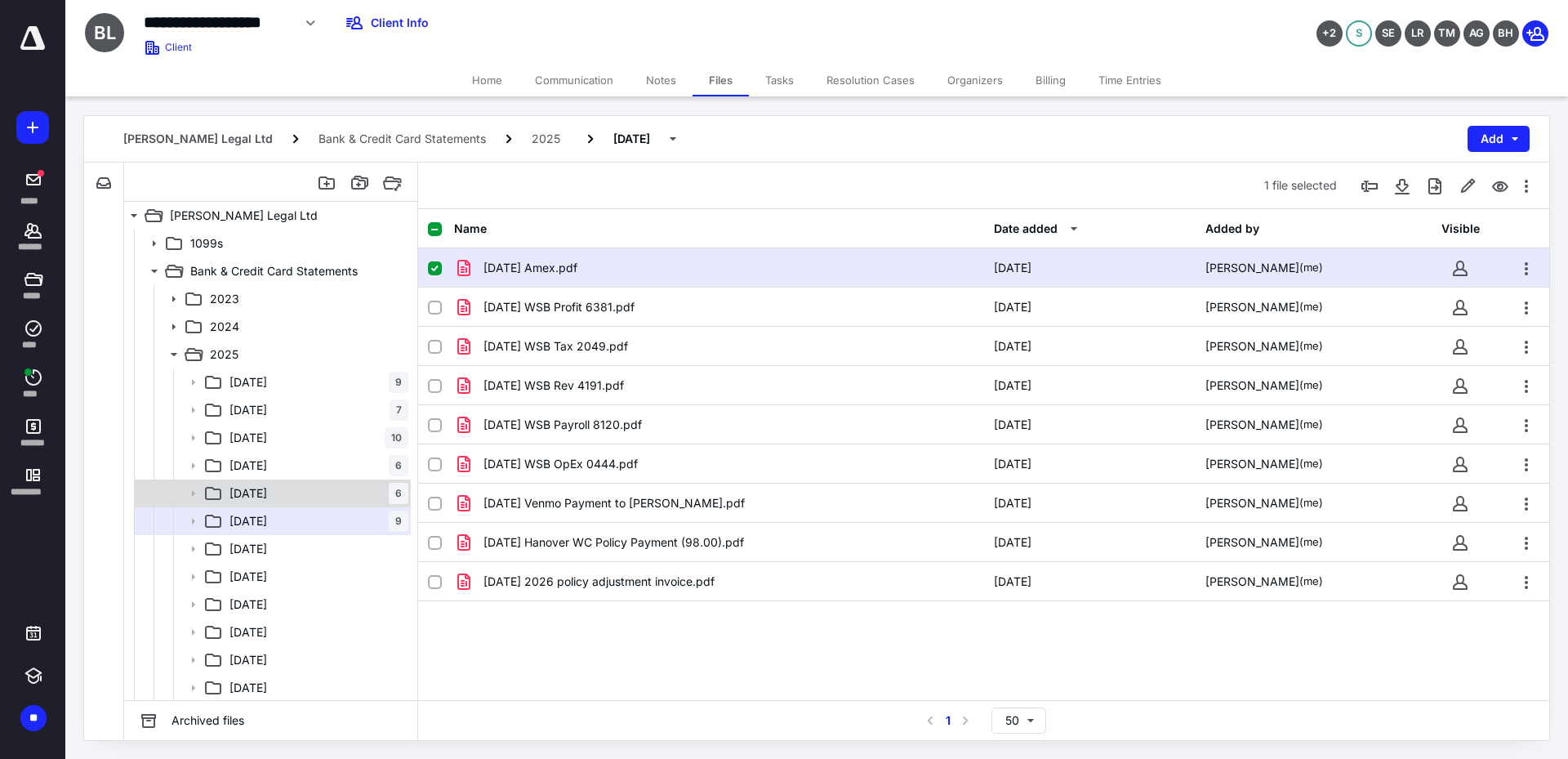 click on "[DATE] 6" at bounding box center [315, 493] 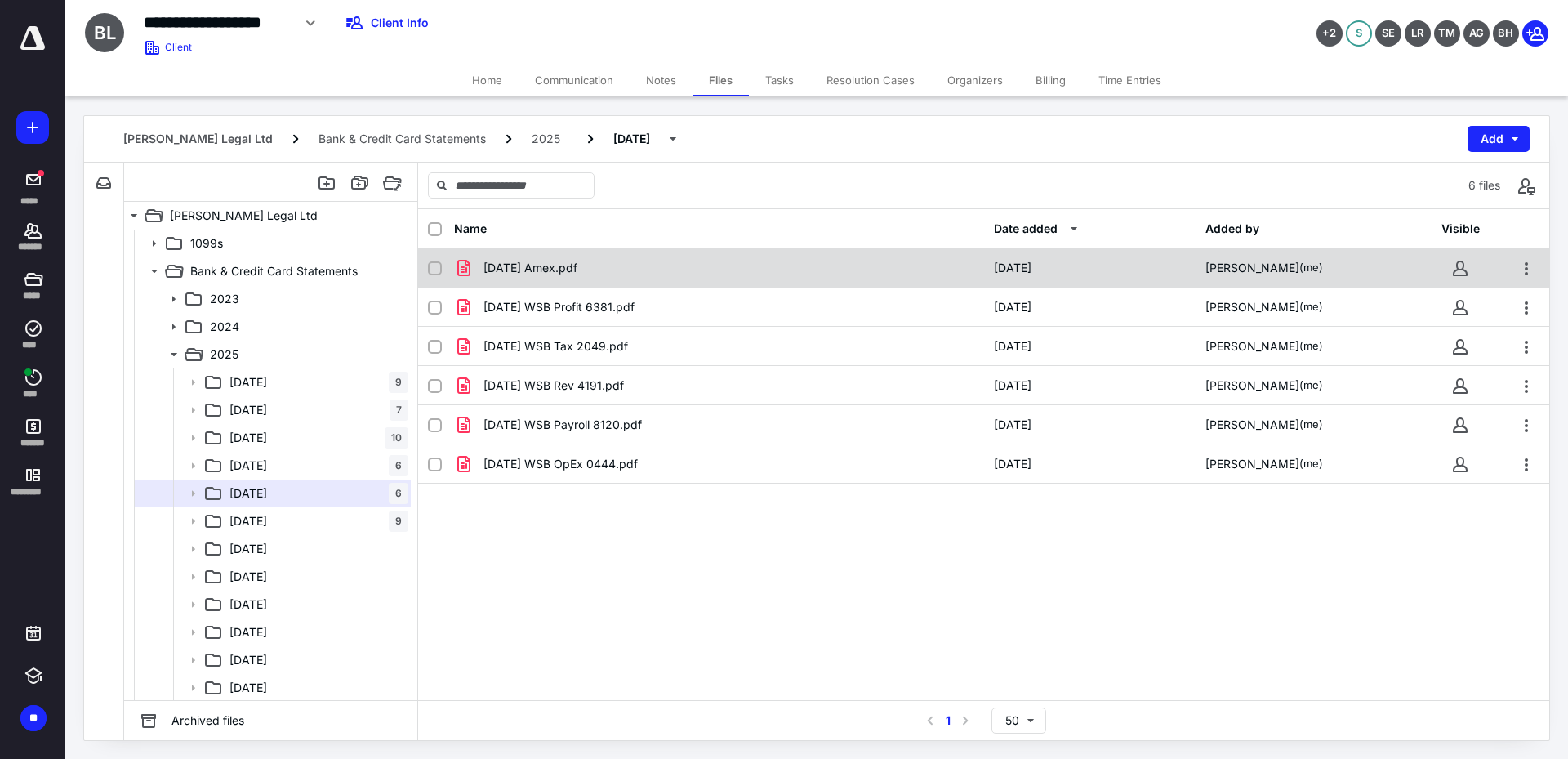 click on "[DATE] Amex.pdf" at bounding box center [719, 268] 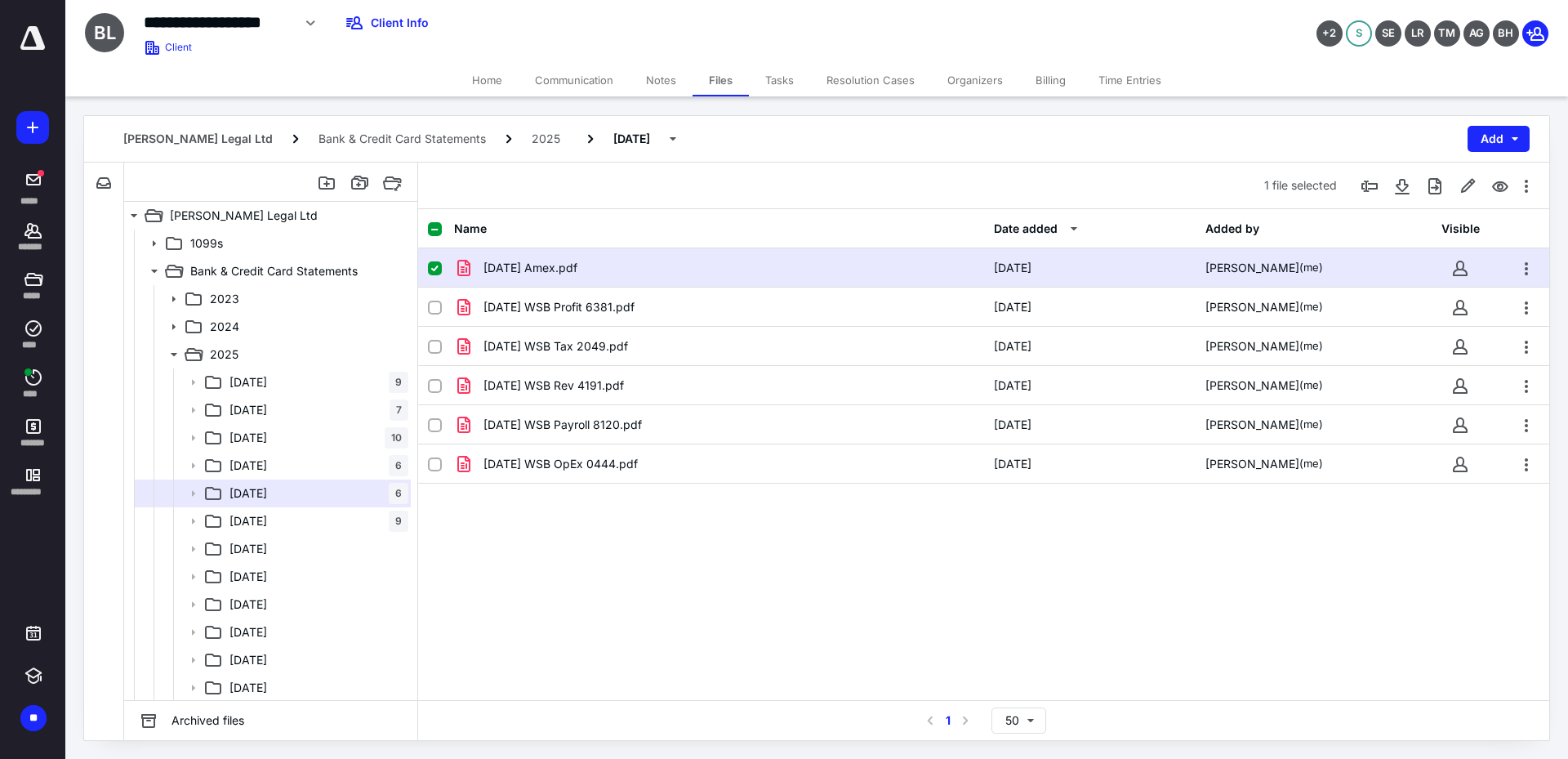 click on "[DATE] Amex.pdf" at bounding box center [719, 268] 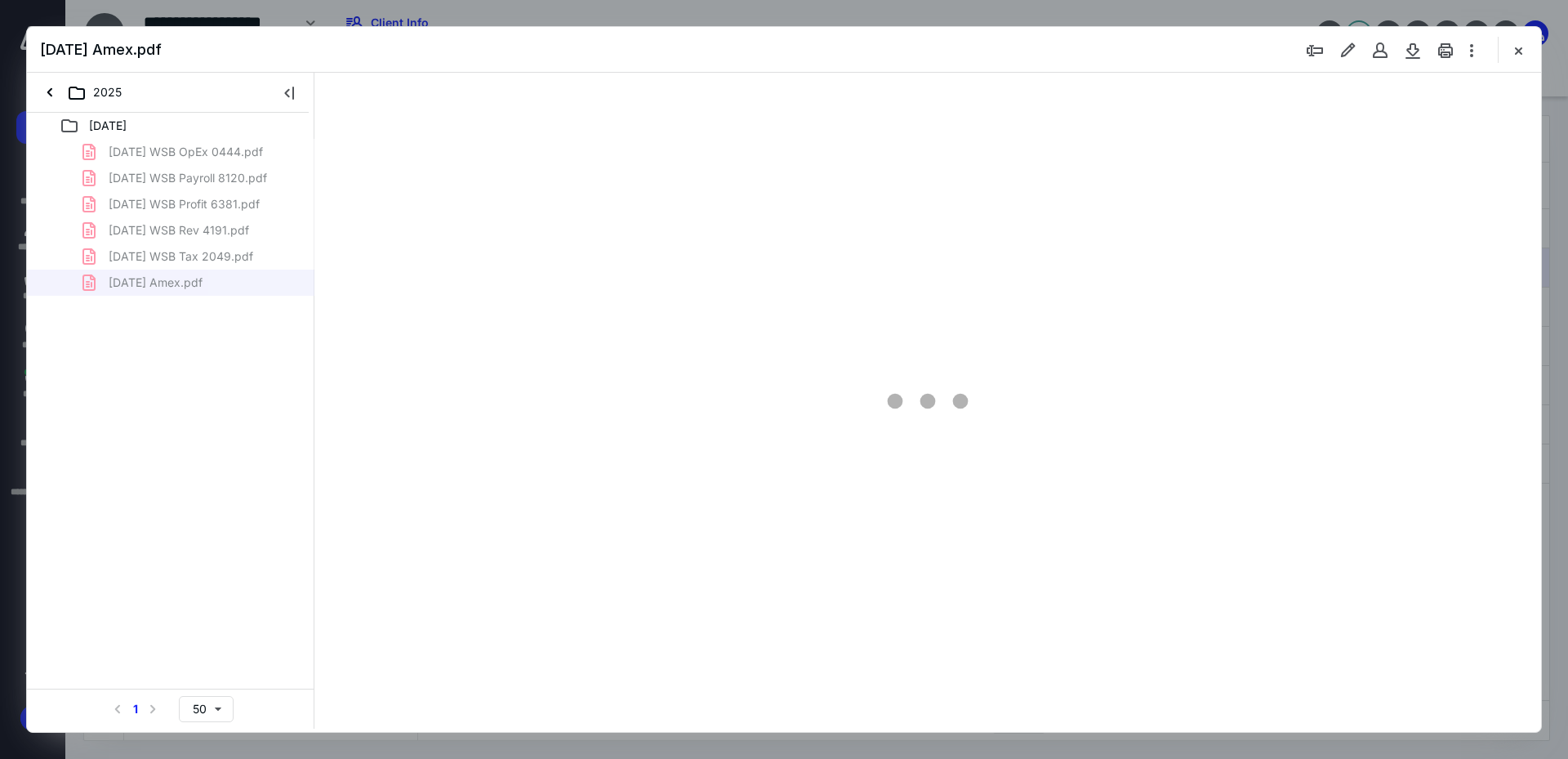 scroll, scrollTop: 0, scrollLeft: 0, axis: both 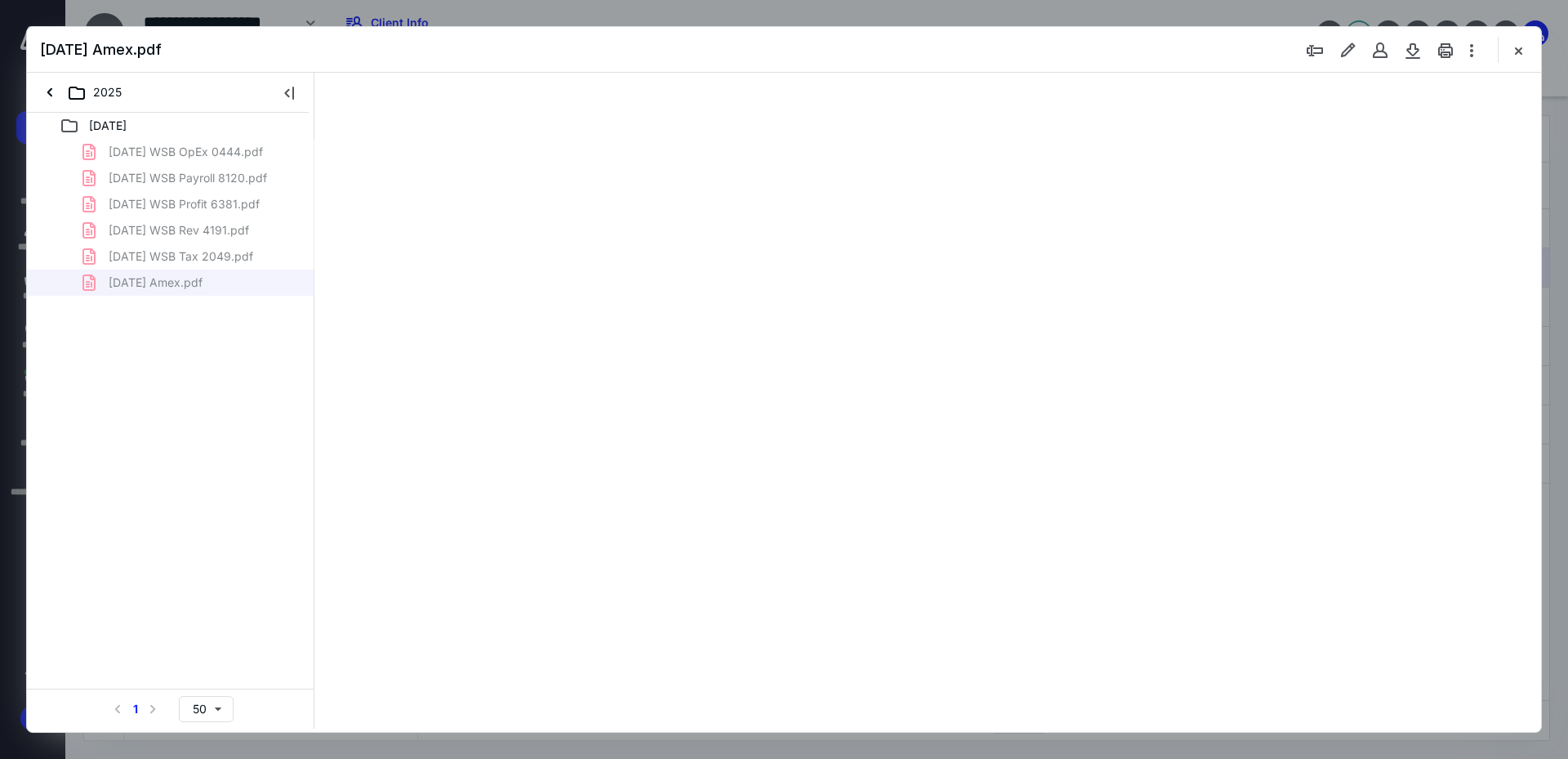 type on "241" 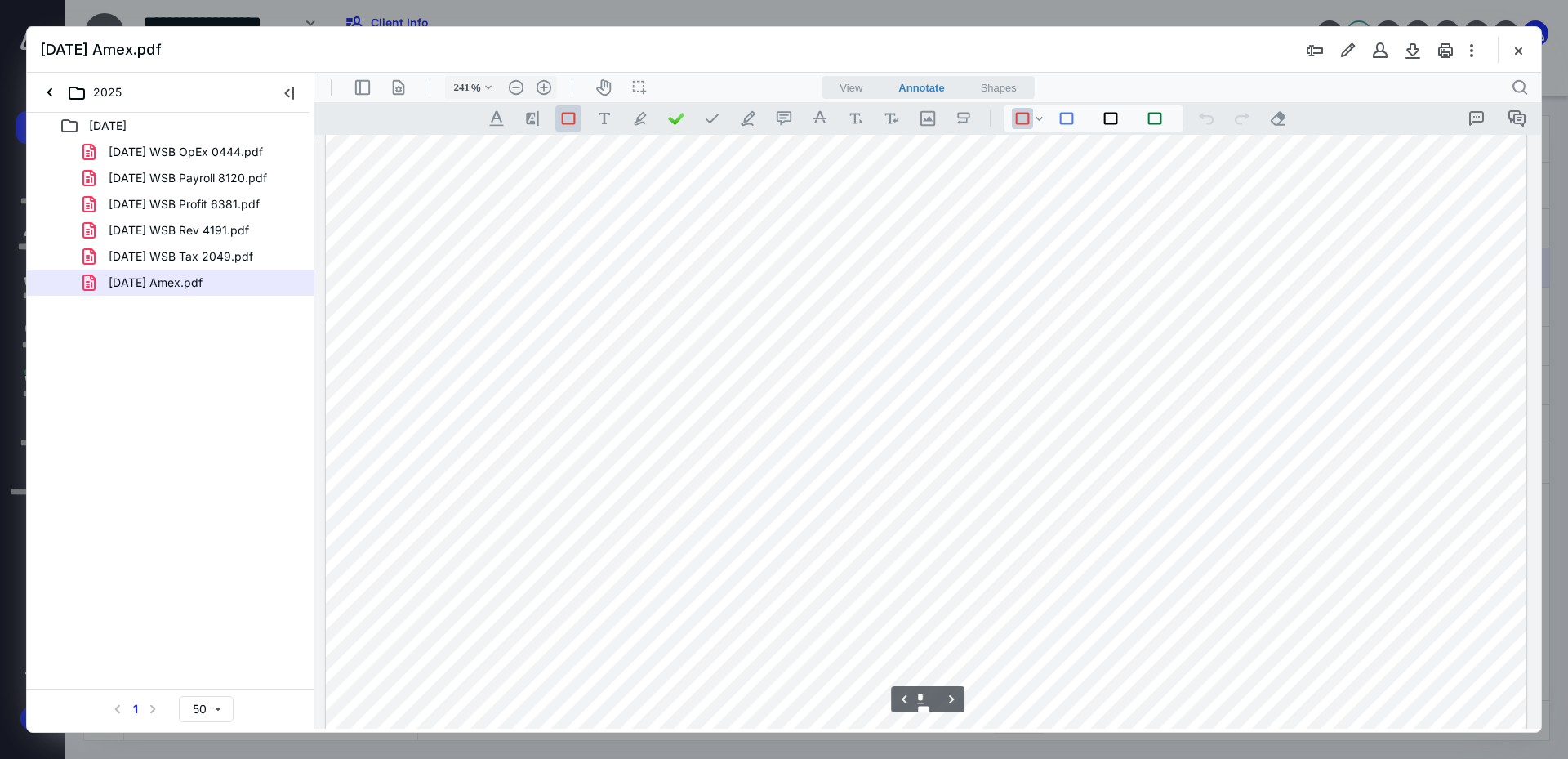 scroll, scrollTop: 2031, scrollLeft: 0, axis: vertical 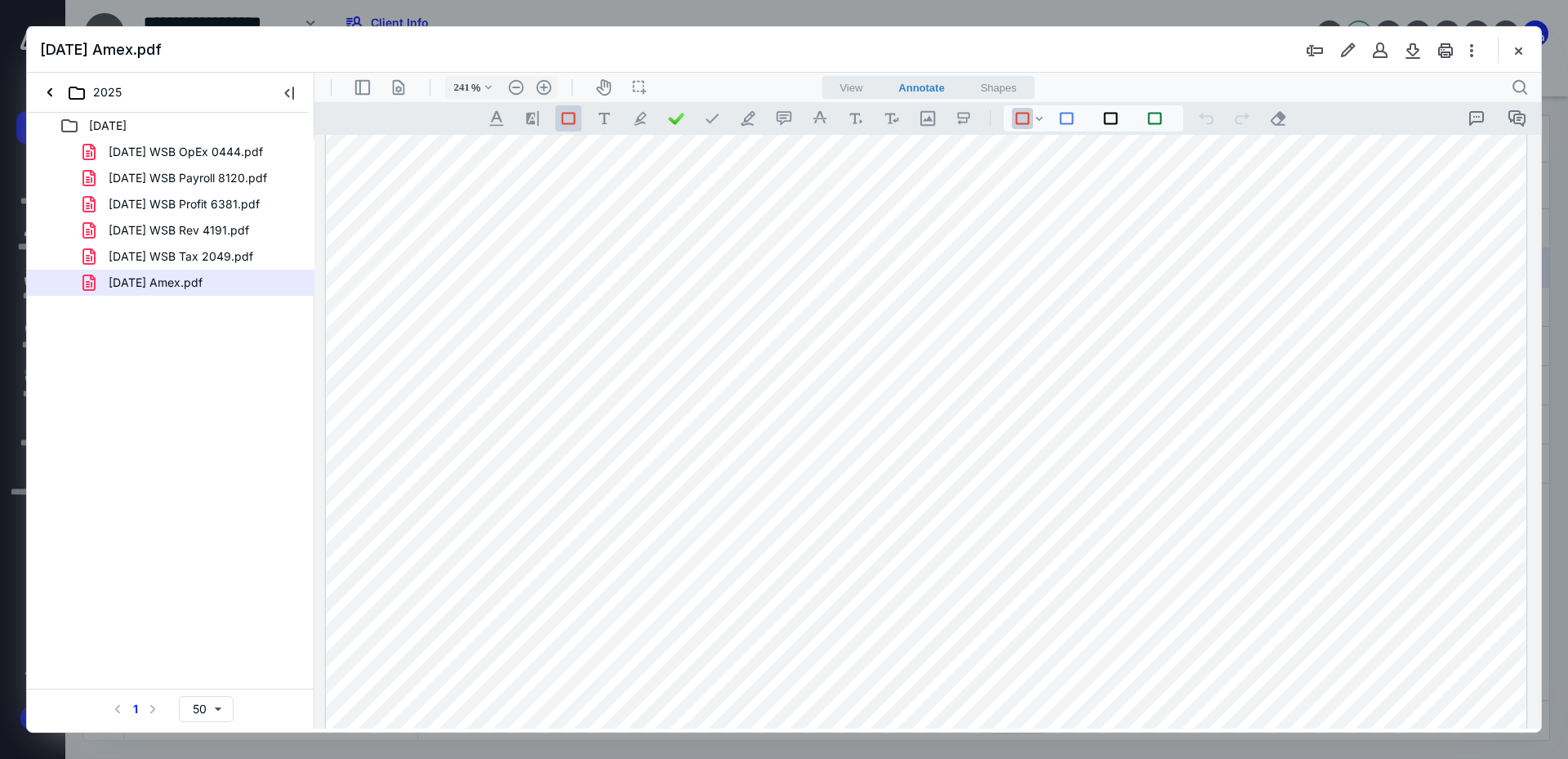 click at bounding box center [926, 459] 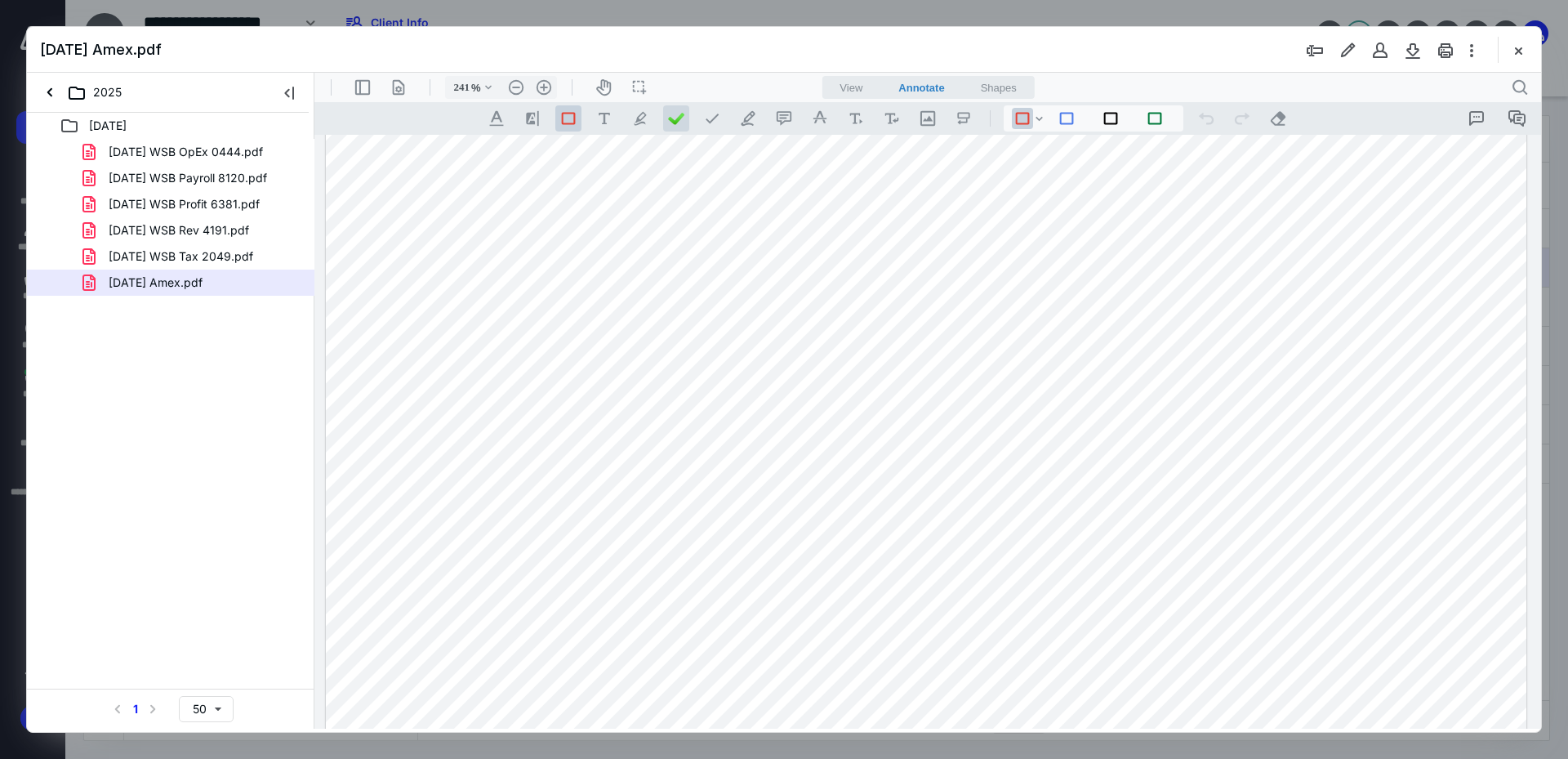 click at bounding box center (676, 118) 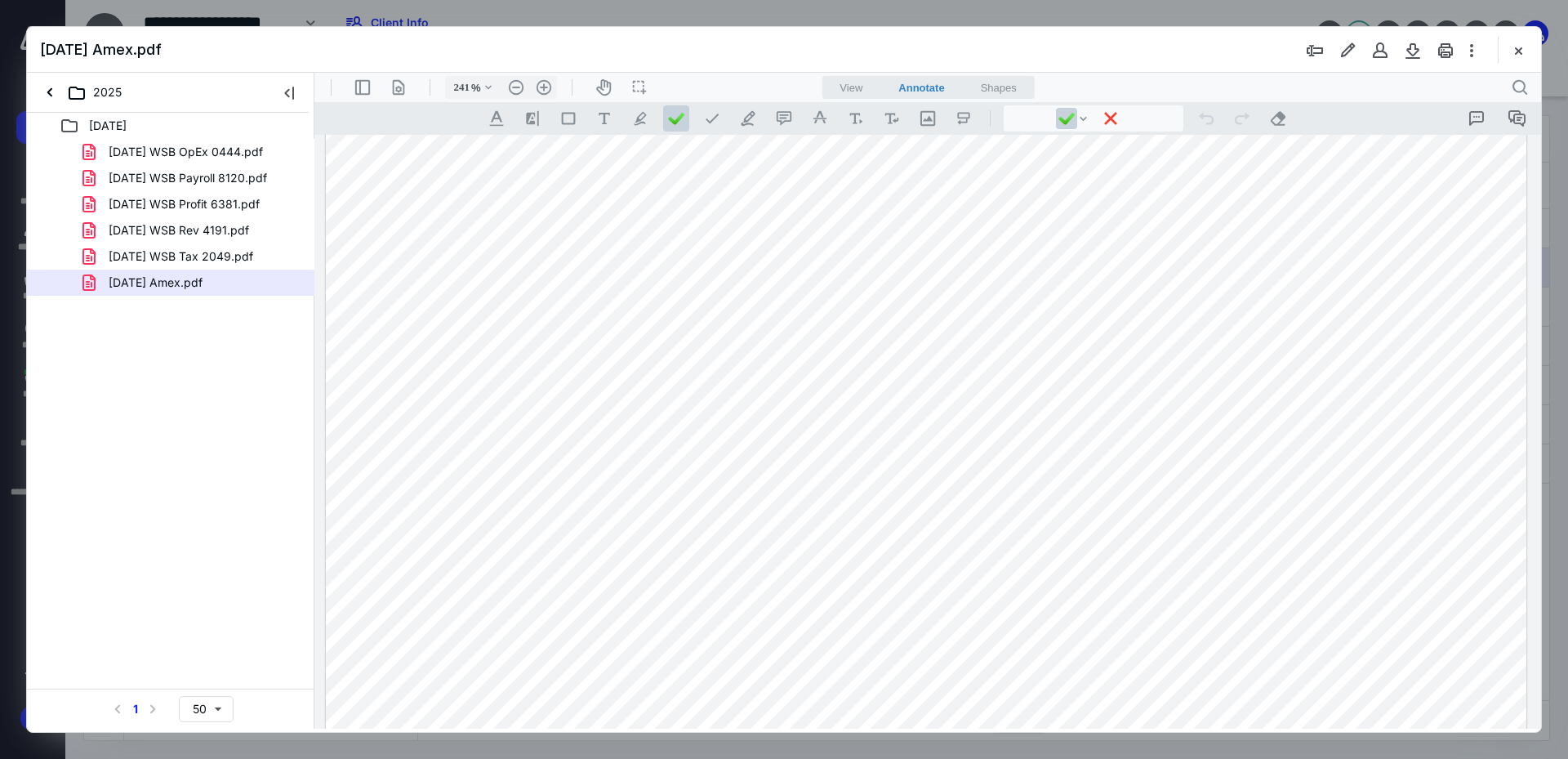 click at bounding box center [926, 459] 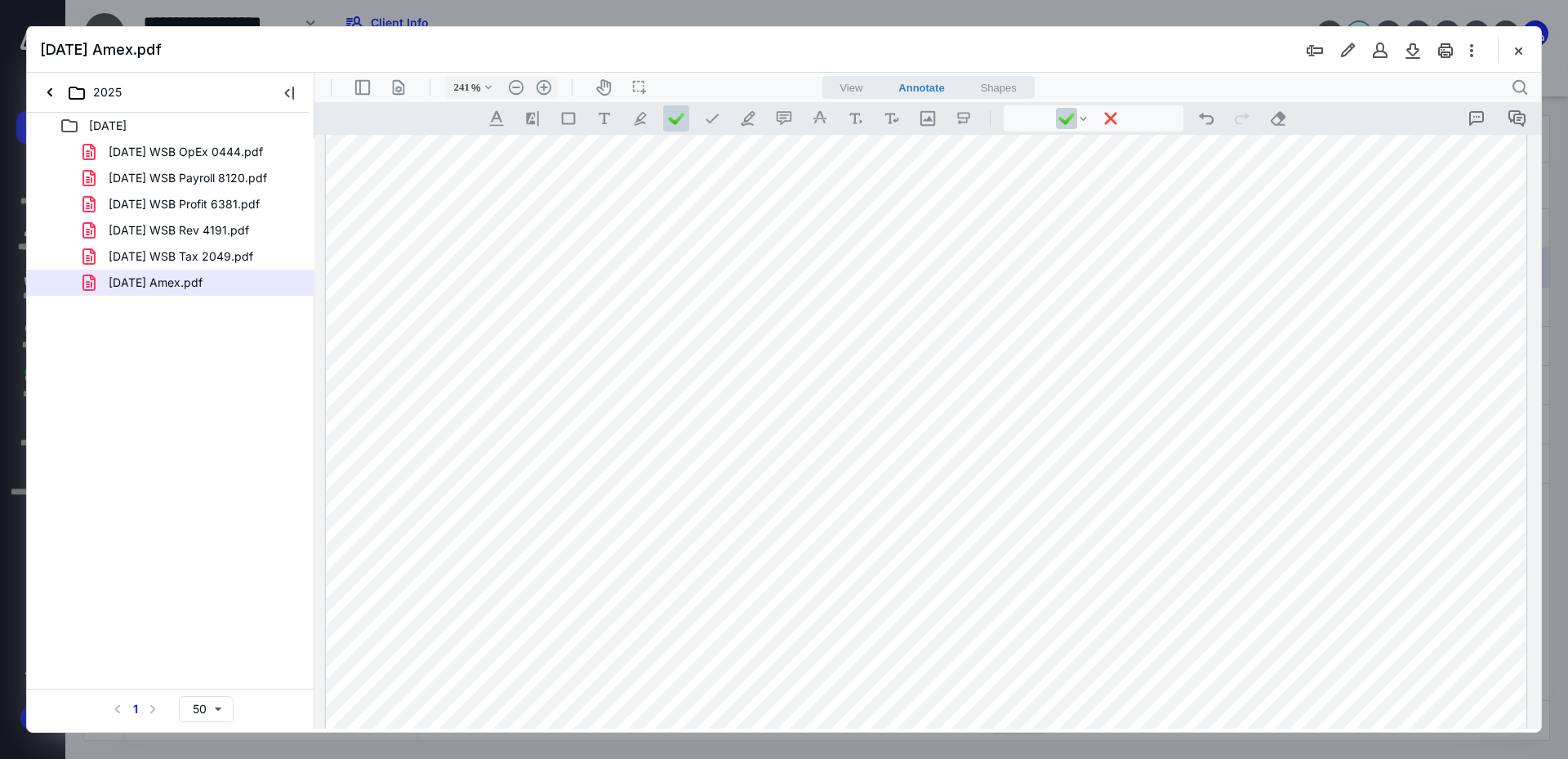 click at bounding box center [926, 459] 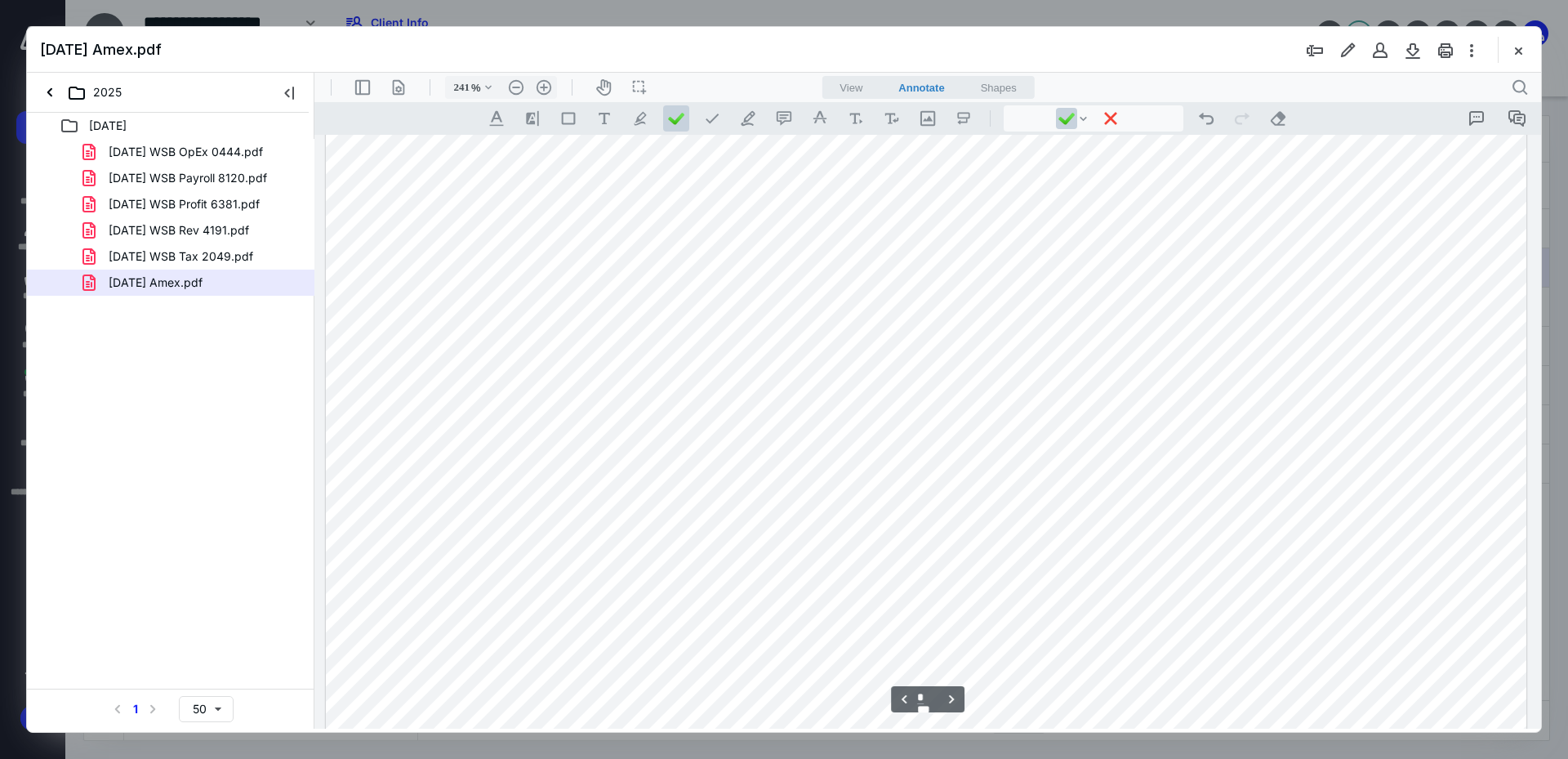 scroll, scrollTop: 3583, scrollLeft: 0, axis: vertical 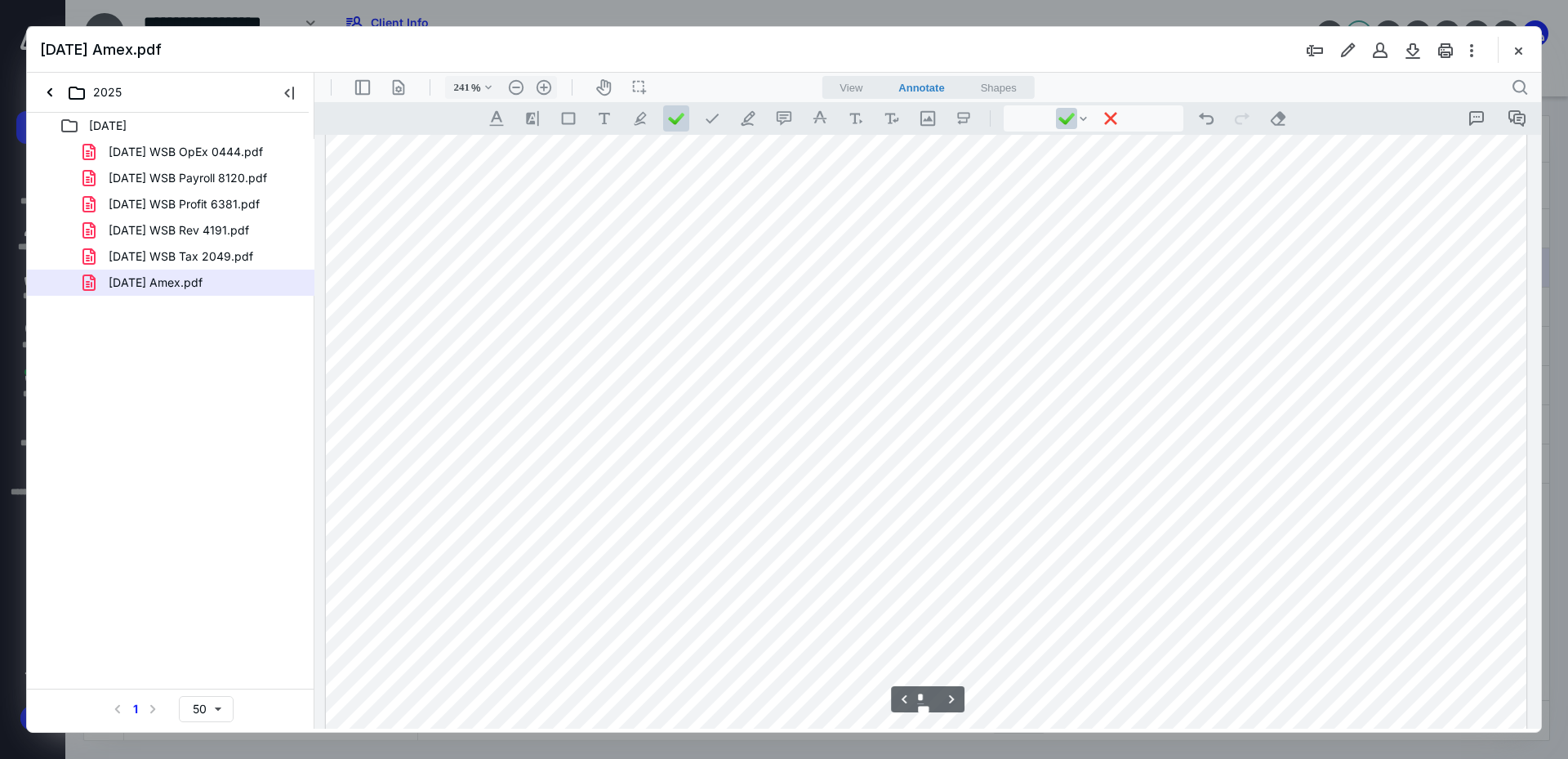 click at bounding box center [926, 477] 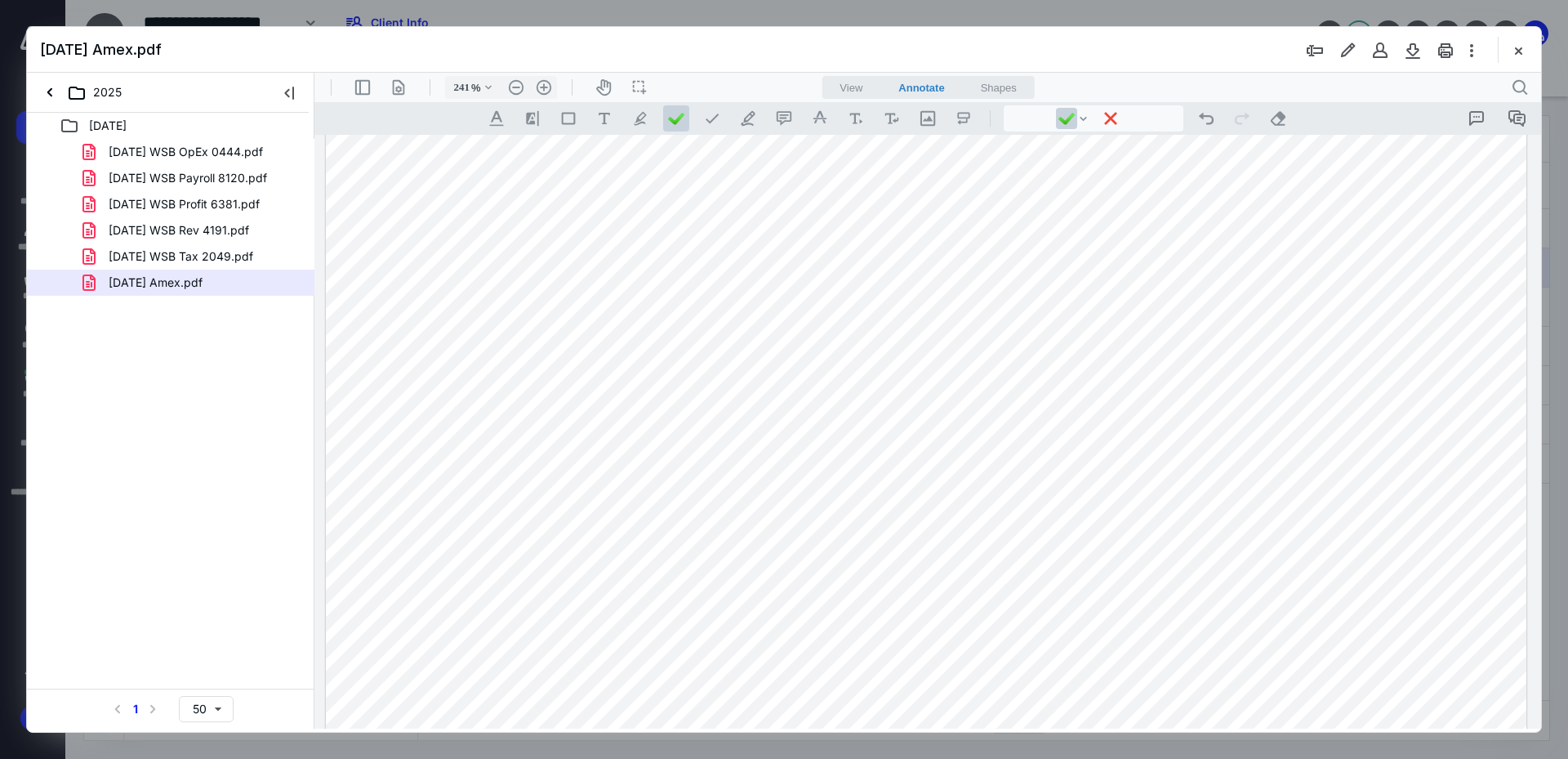 click at bounding box center (926, 477) 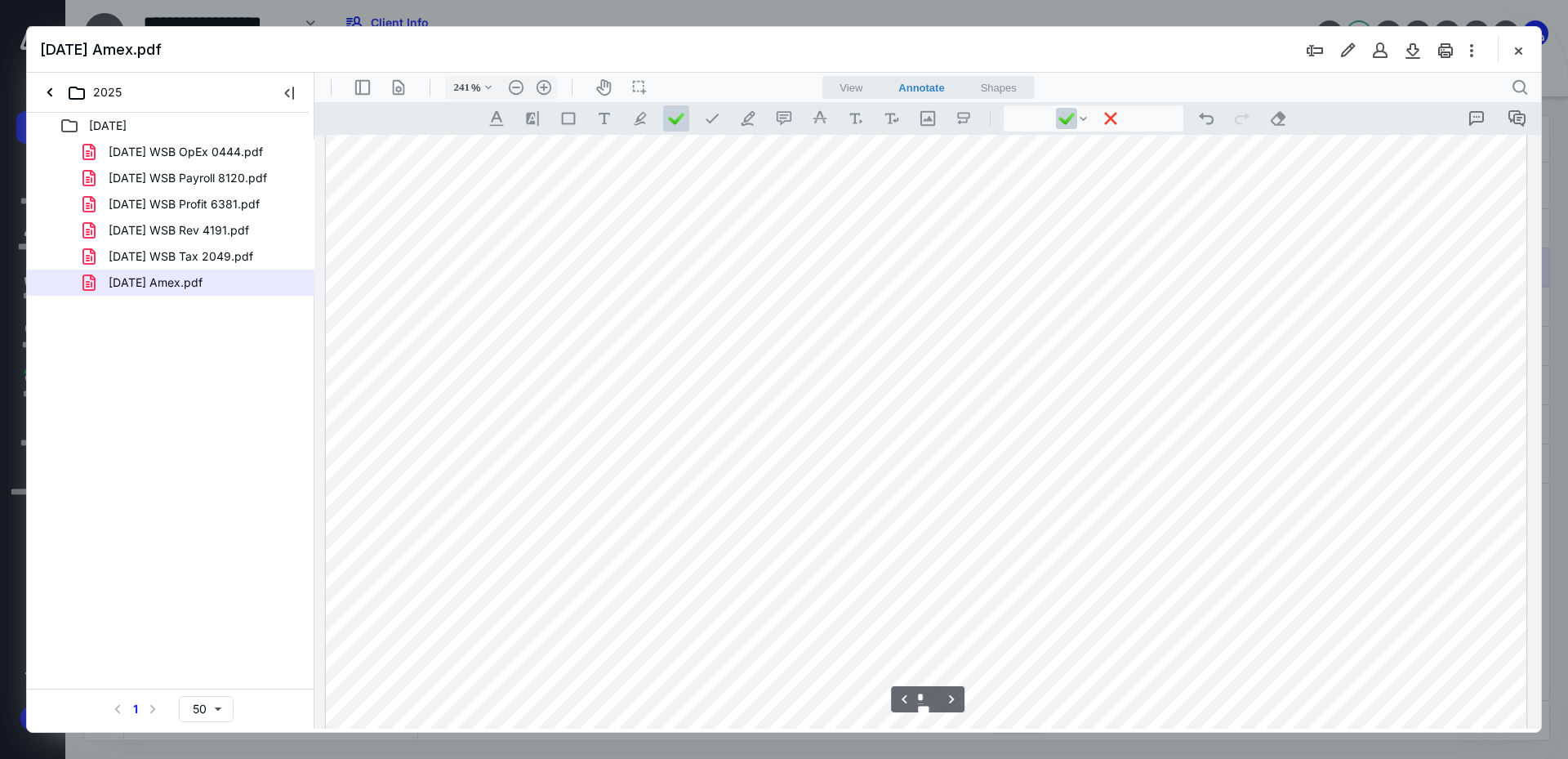 scroll, scrollTop: 3747, scrollLeft: 0, axis: vertical 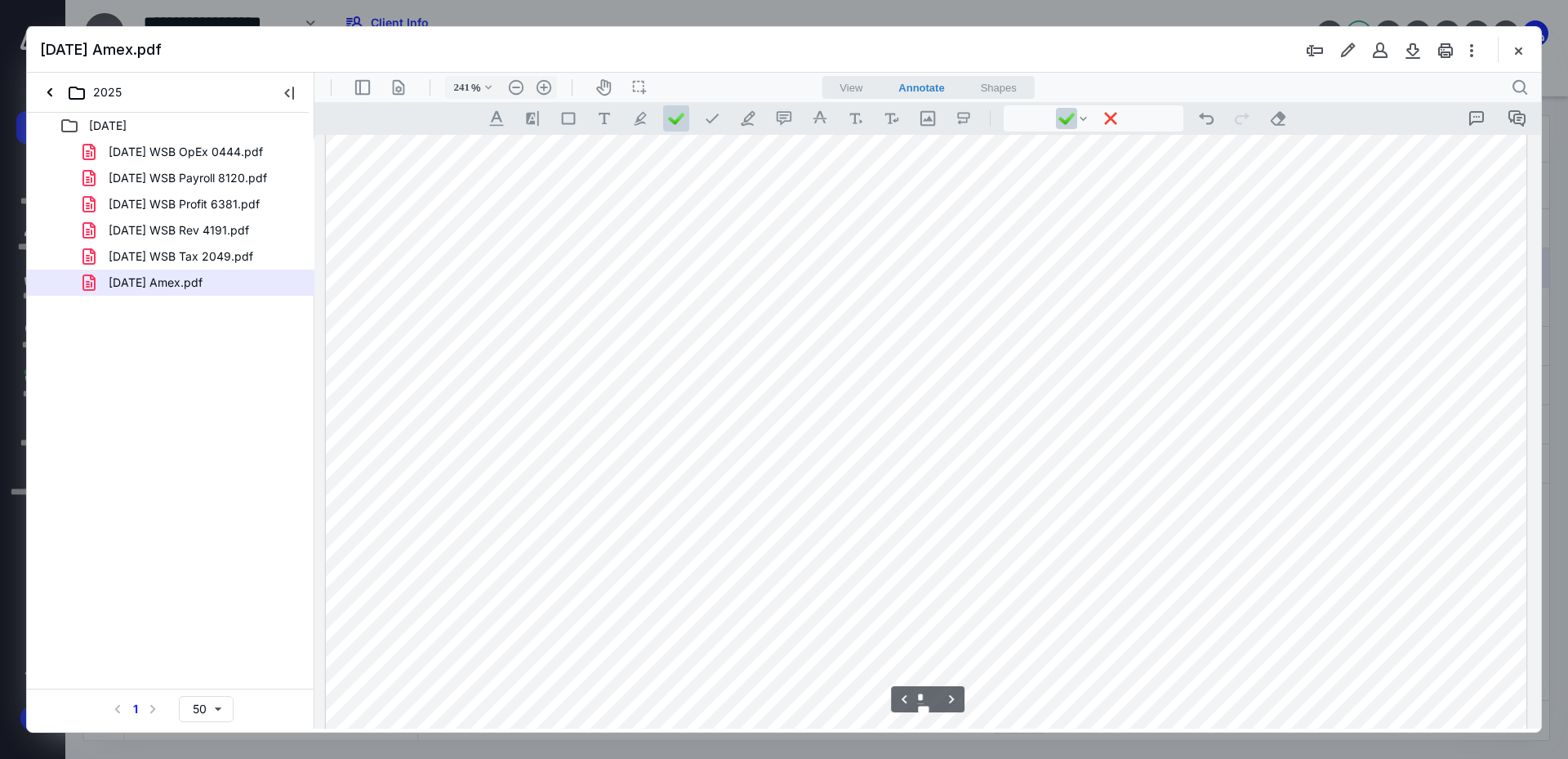 click at bounding box center [926, 314] 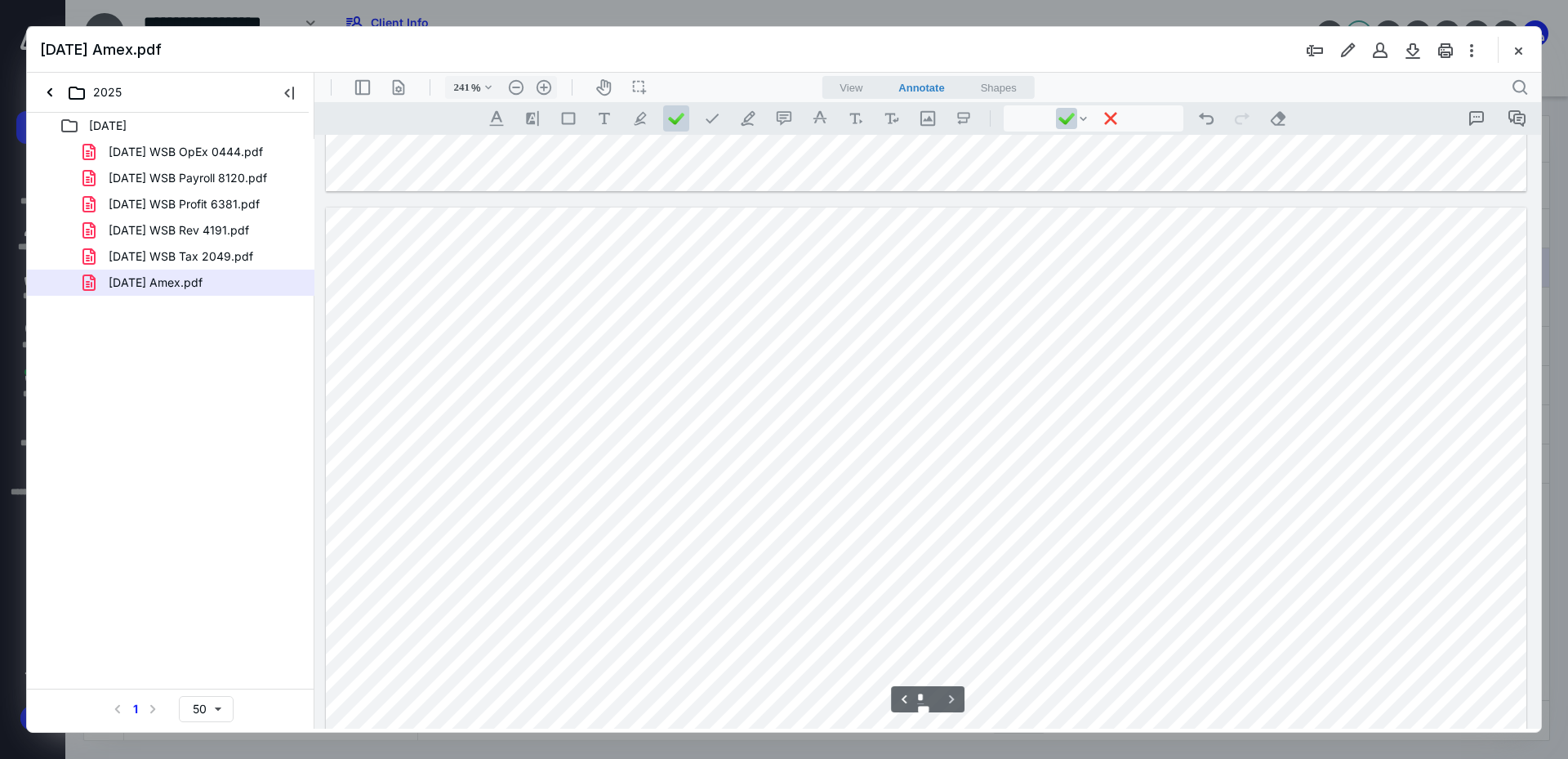 scroll, scrollTop: 4809, scrollLeft: 0, axis: vertical 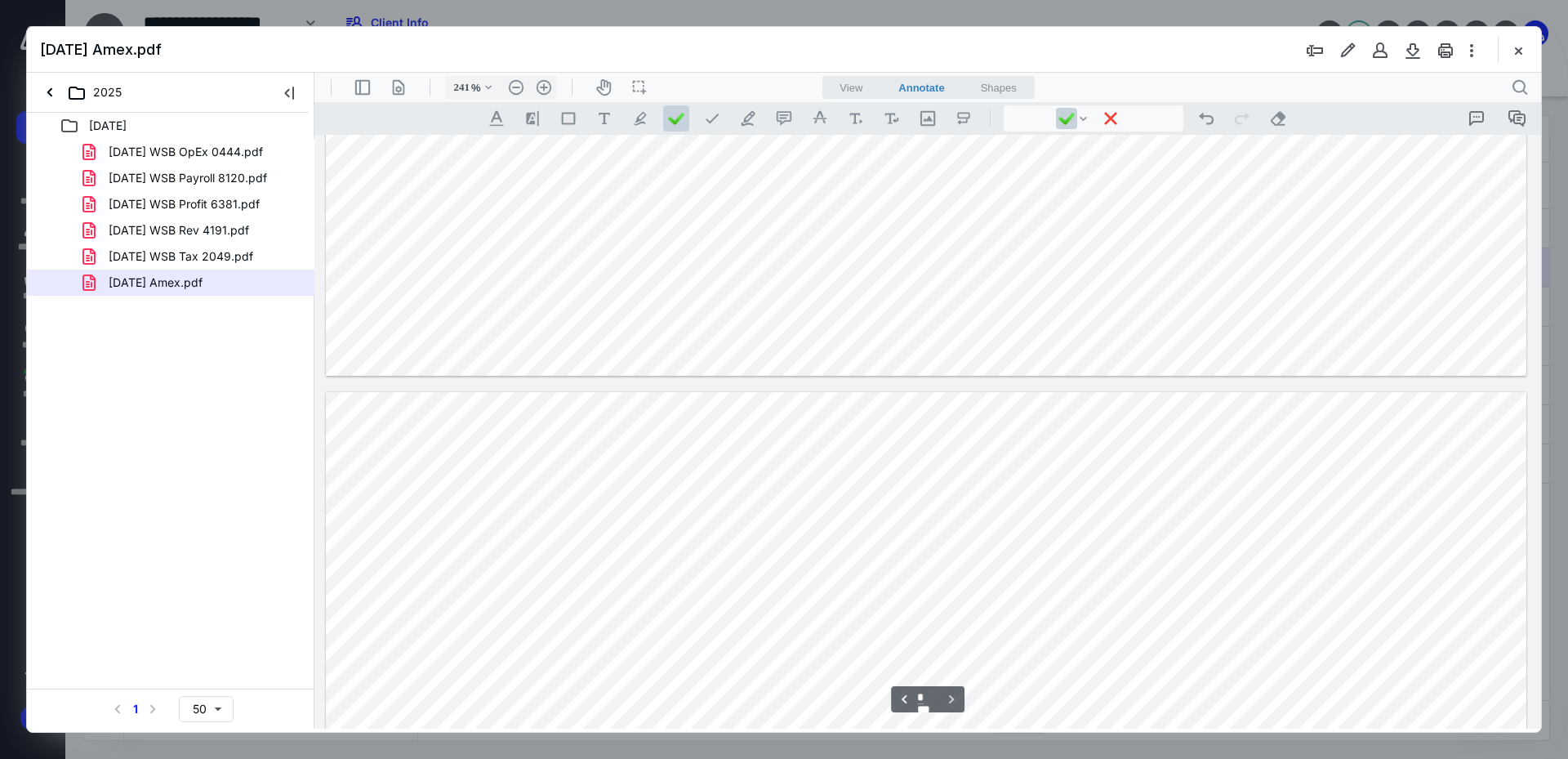type on "*" 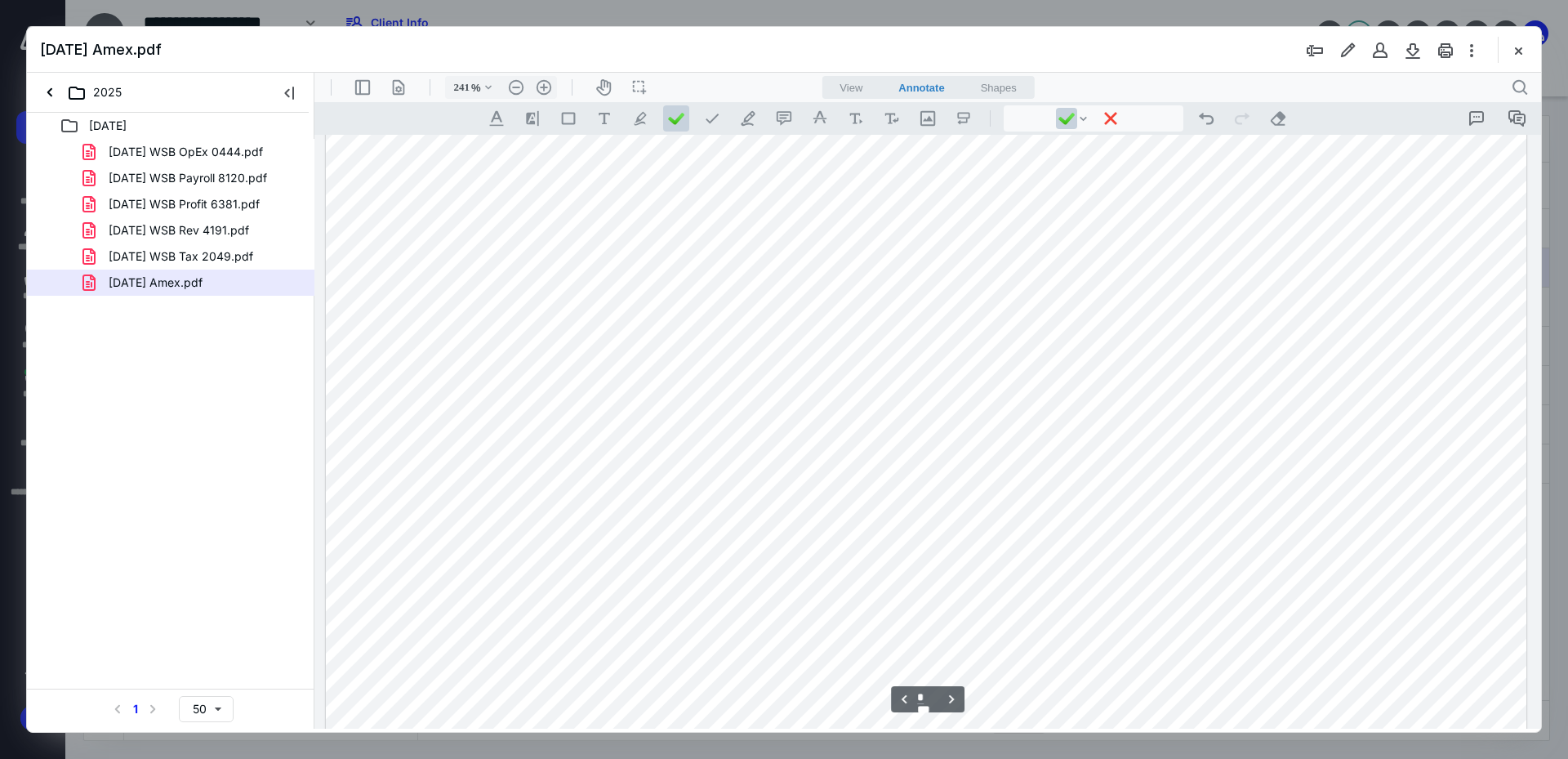 scroll, scrollTop: 3563, scrollLeft: 0, axis: vertical 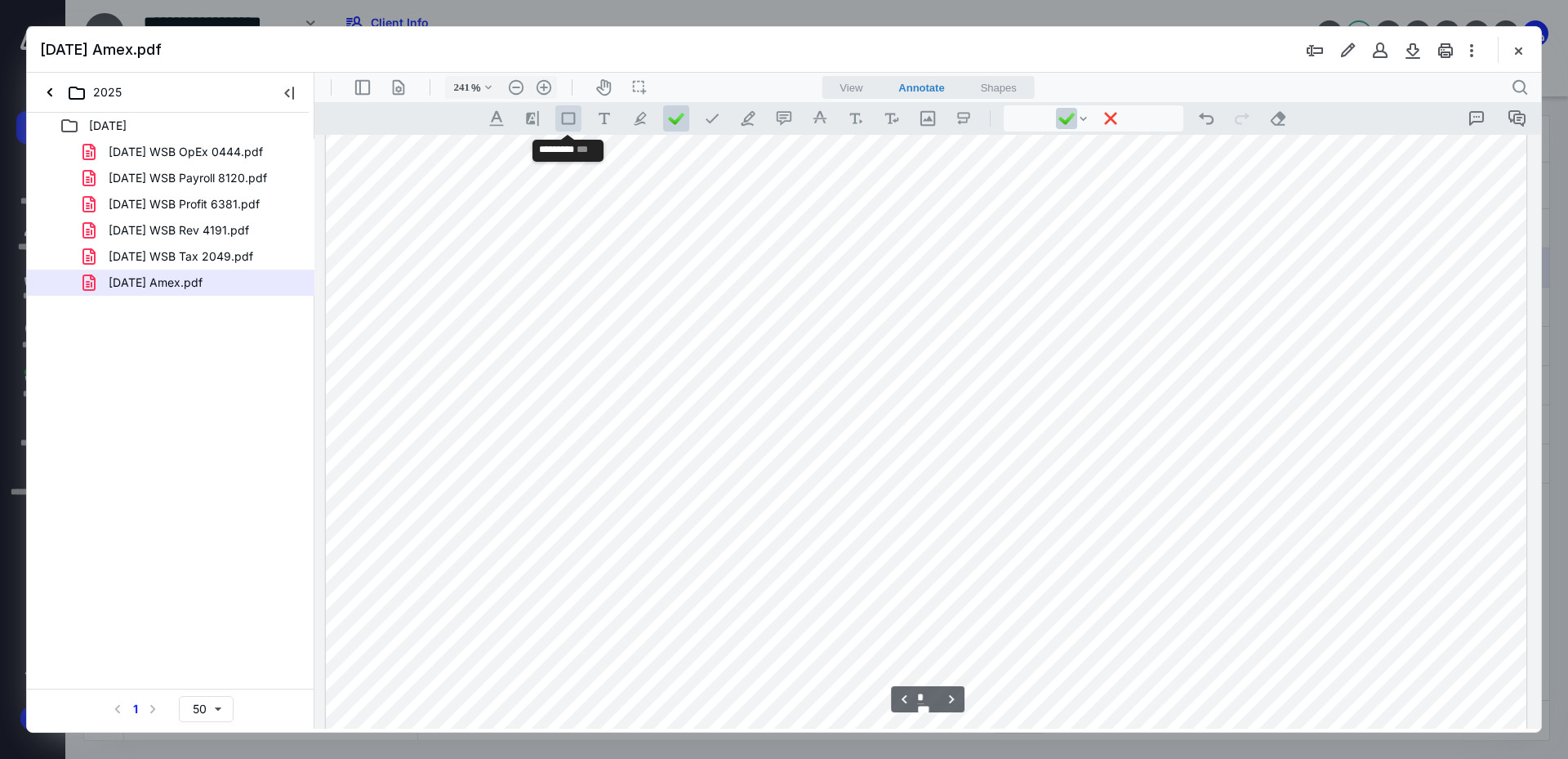 click on ".st0{fill:#868E96;}" at bounding box center [568, 118] 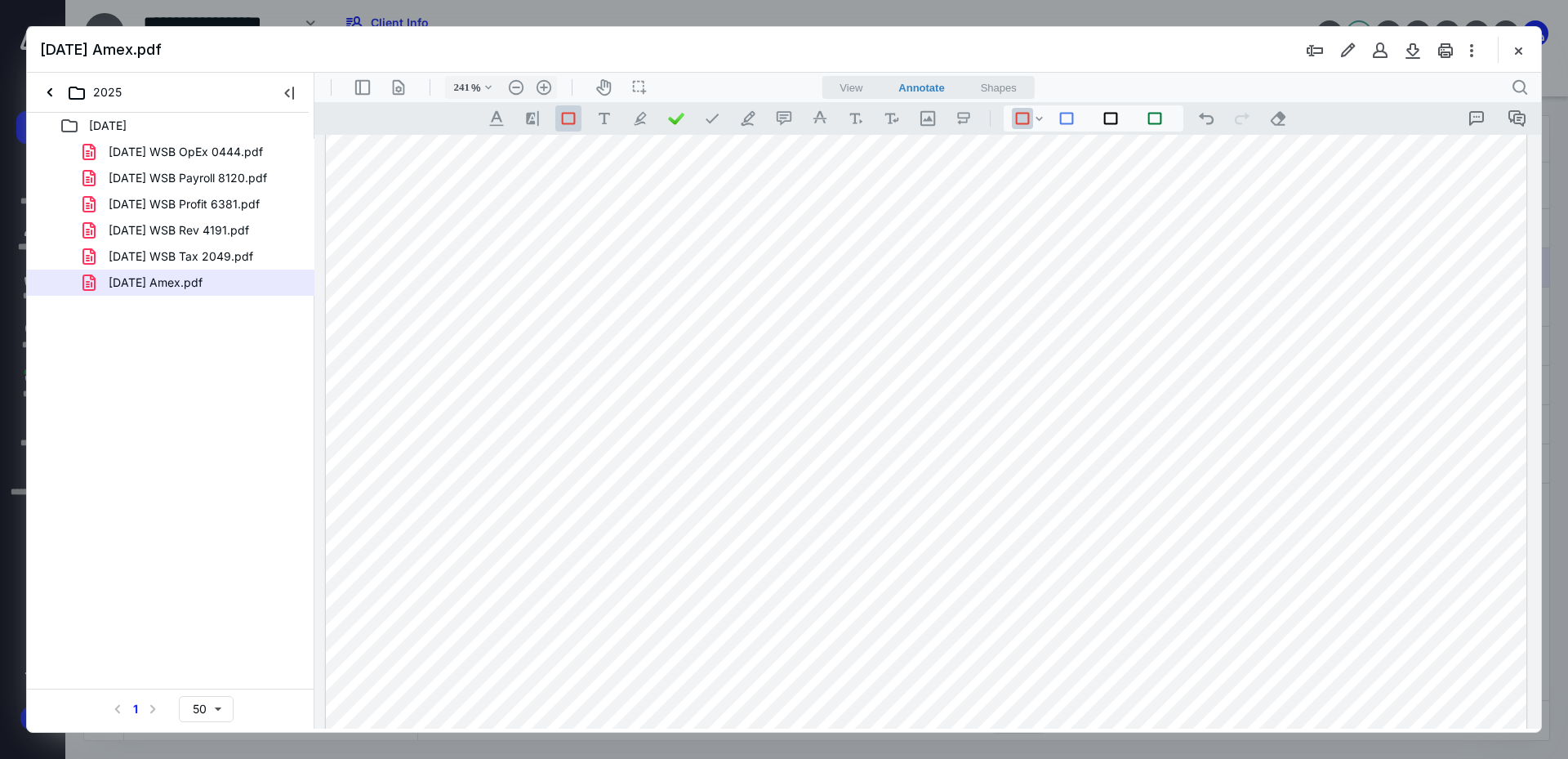 drag, startPoint x: 398, startPoint y: 330, endPoint x: 748, endPoint y: 384, distance: 354.14121 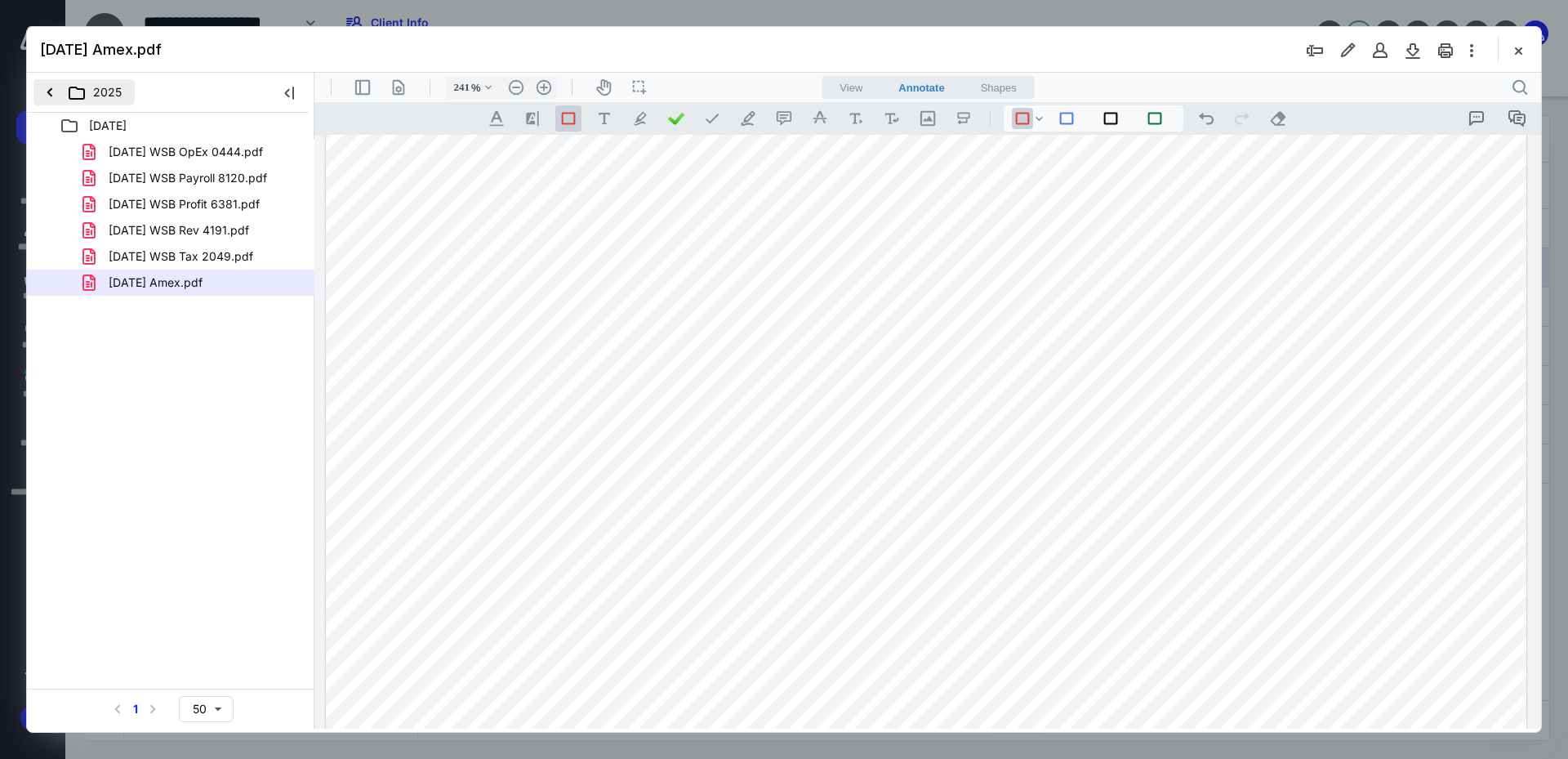 click on "2025" at bounding box center [84, 92] 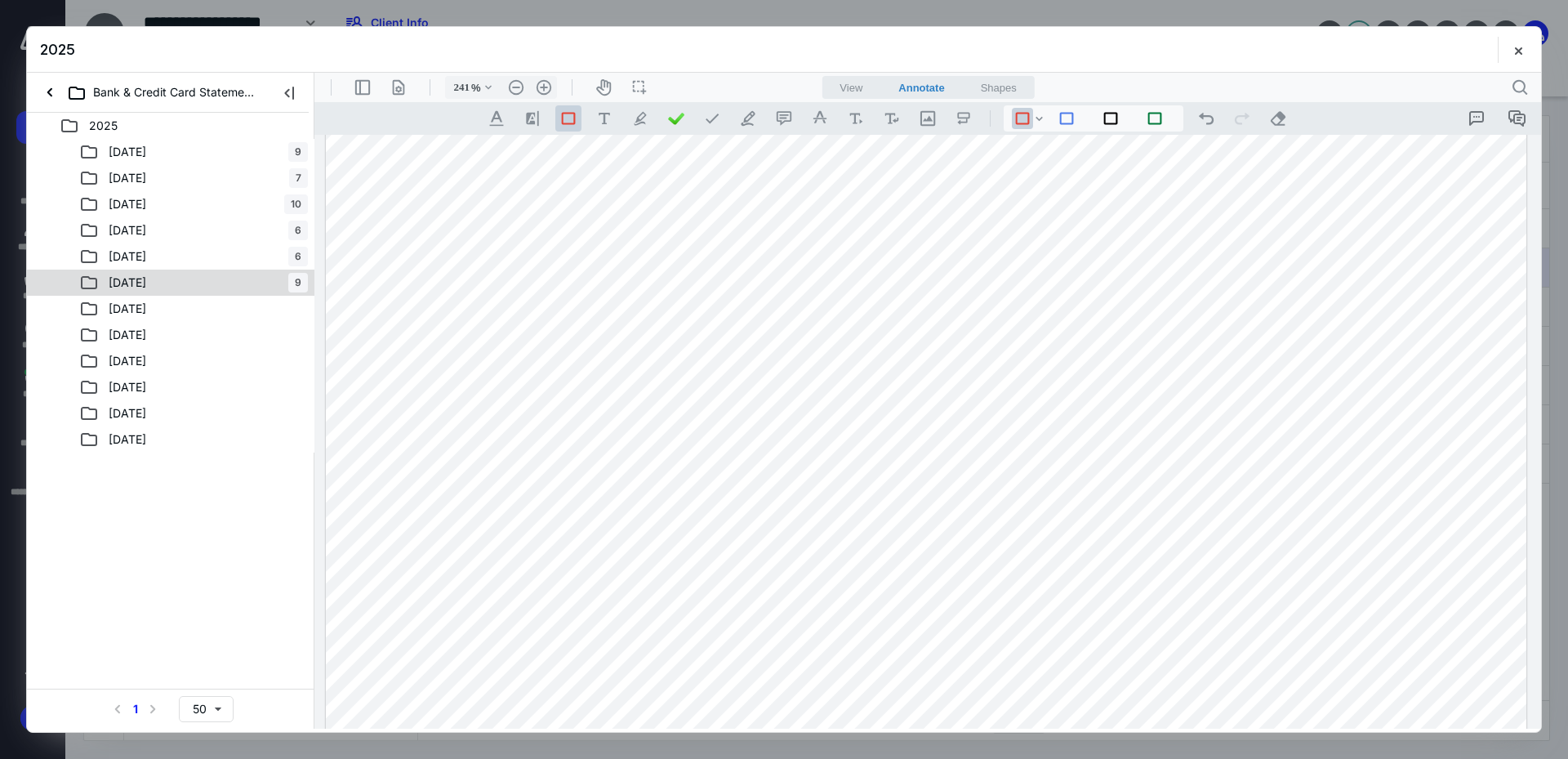 click on "[DATE]" at bounding box center [127, 283] 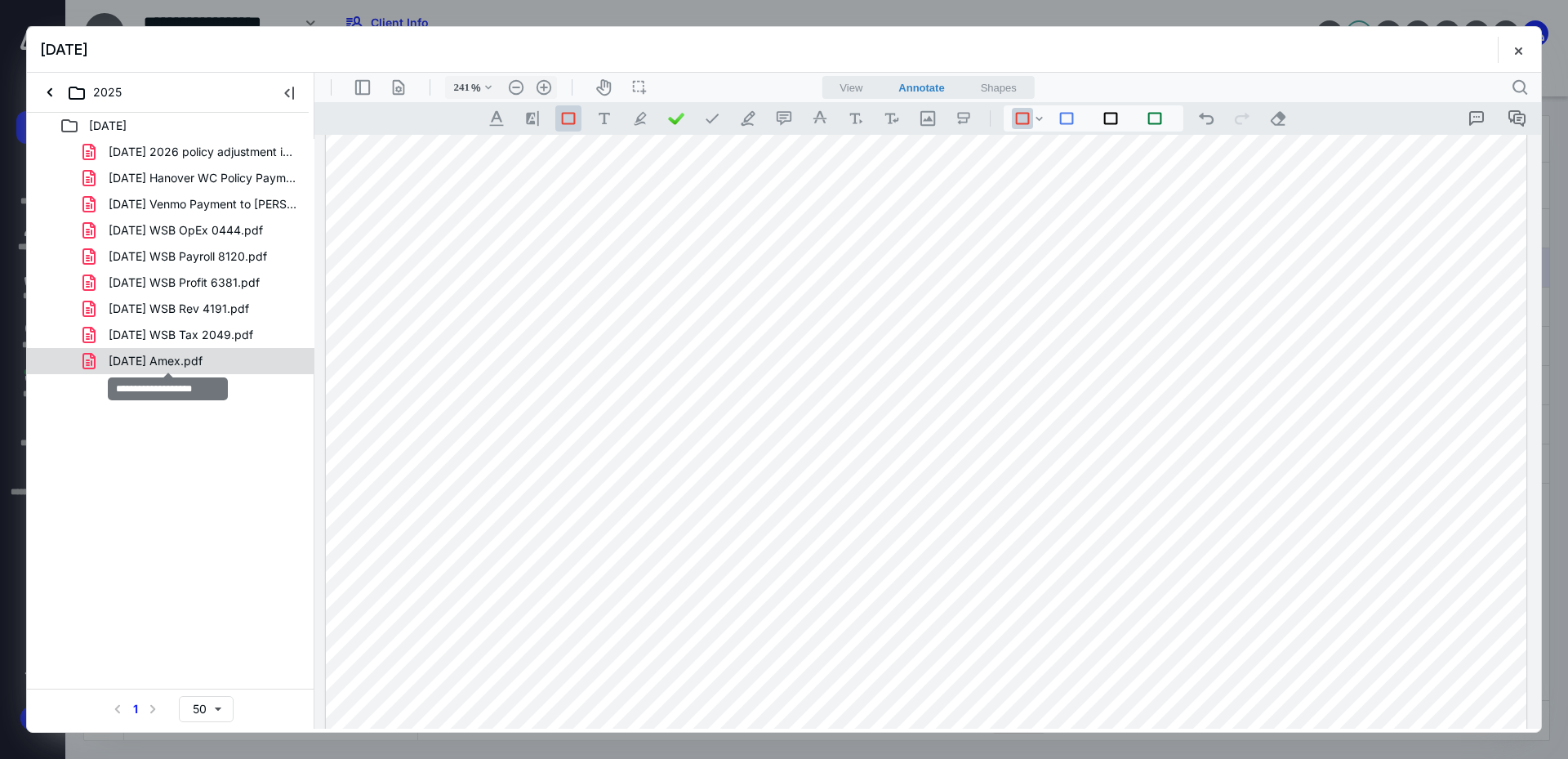 click on "[DATE] Amex.pdf" at bounding box center (155, 361) 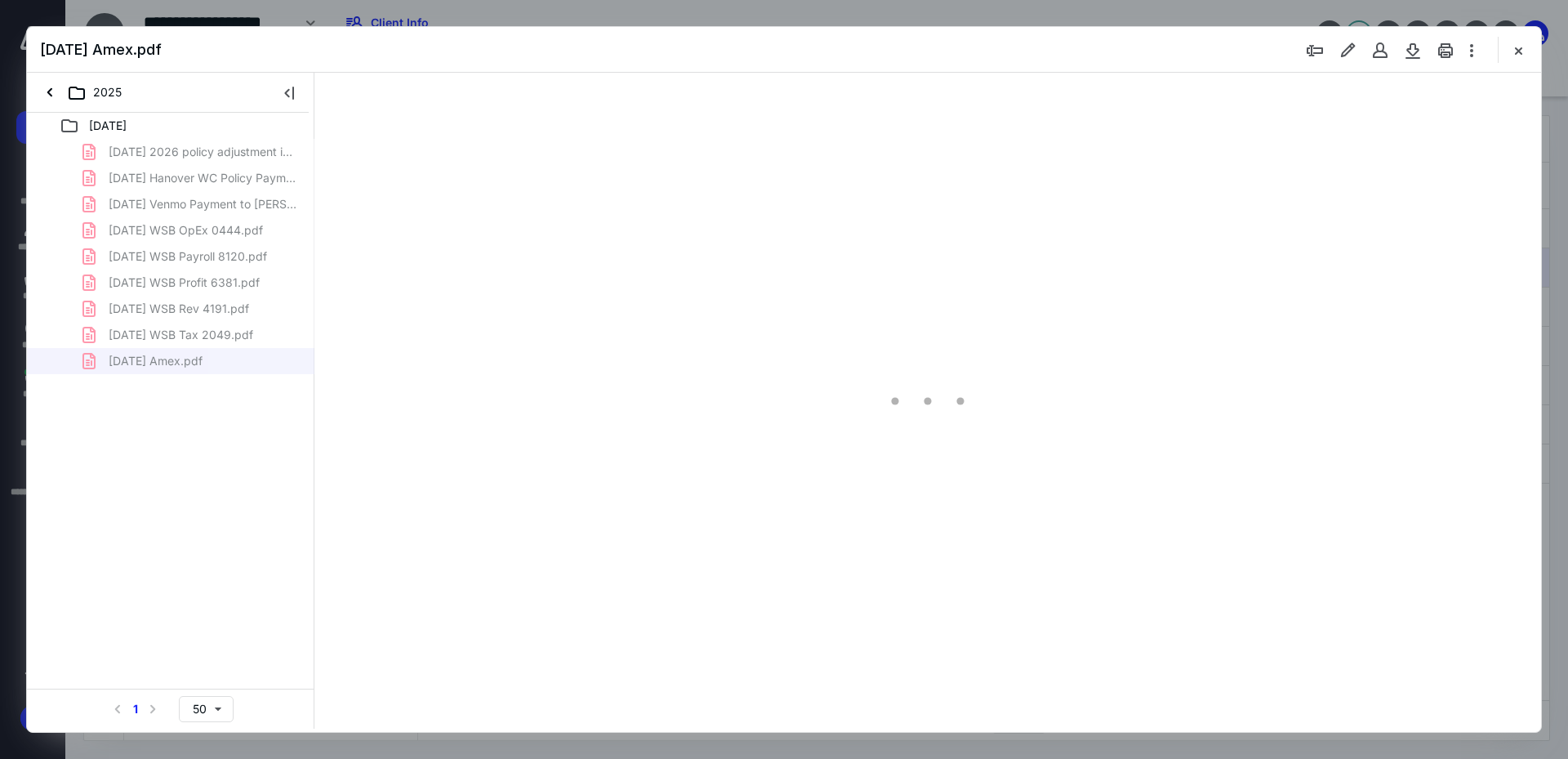 type on "241" 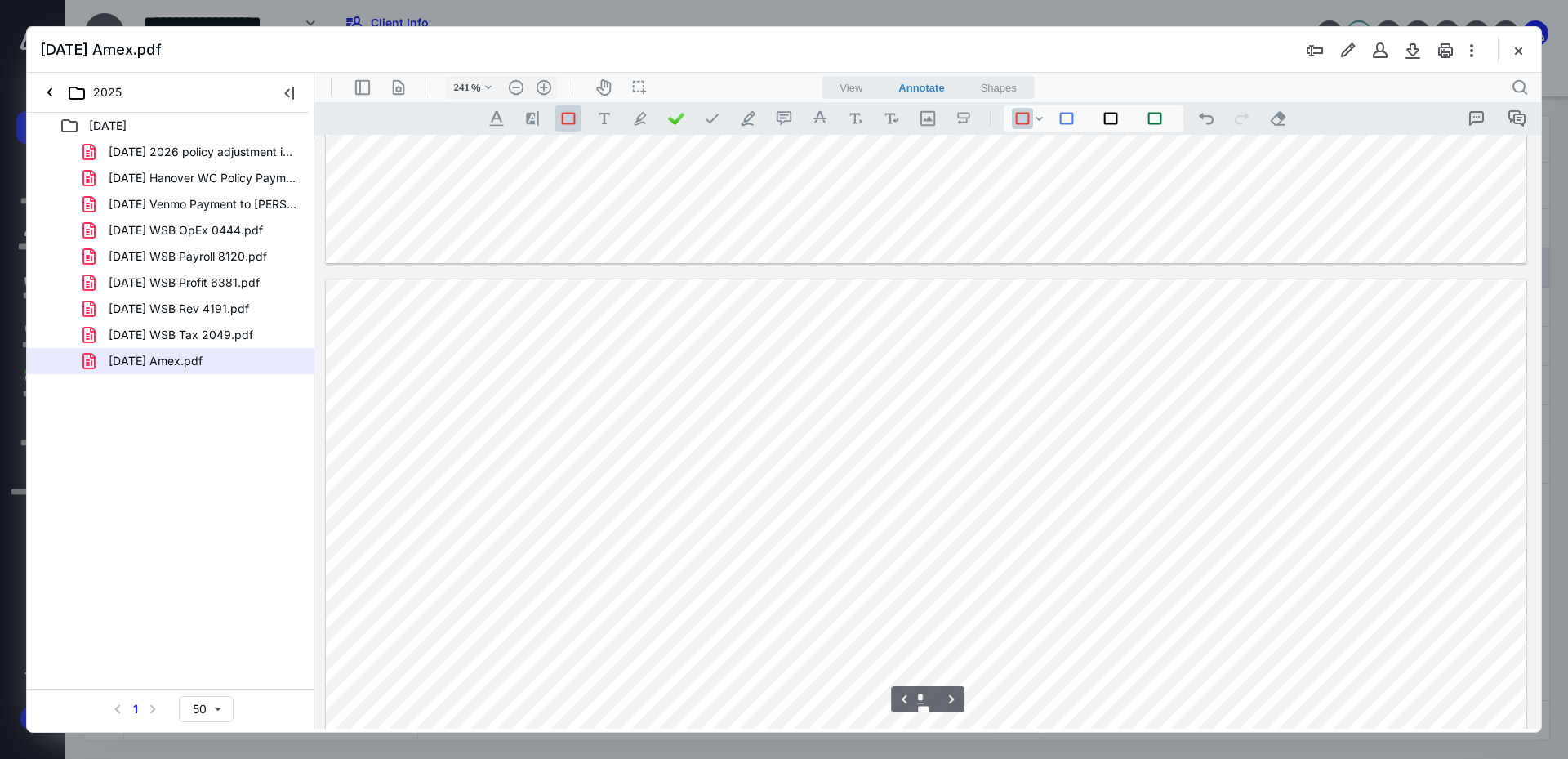 scroll, scrollTop: 3011, scrollLeft: 0, axis: vertical 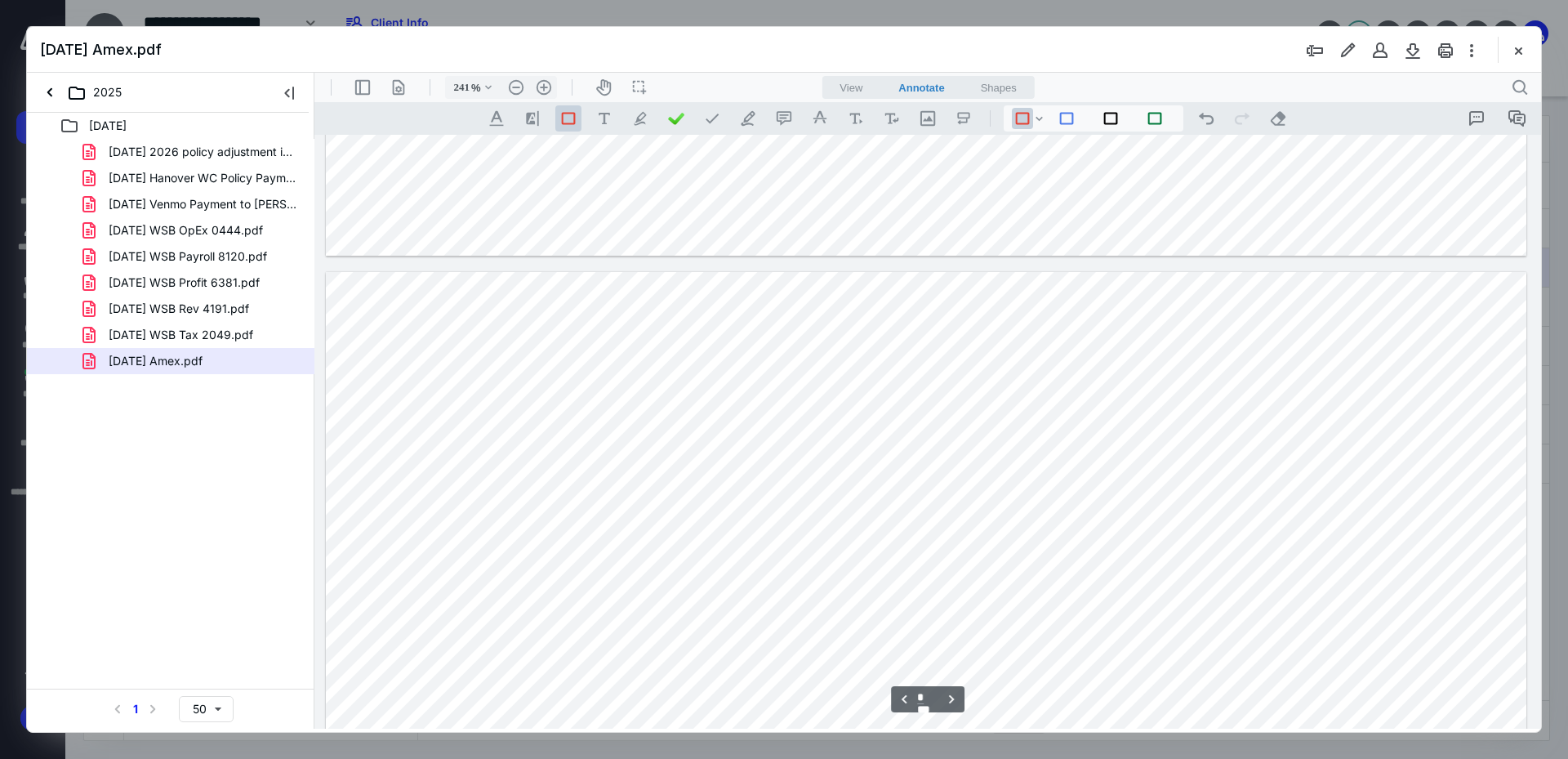 click at bounding box center (926, 1049) 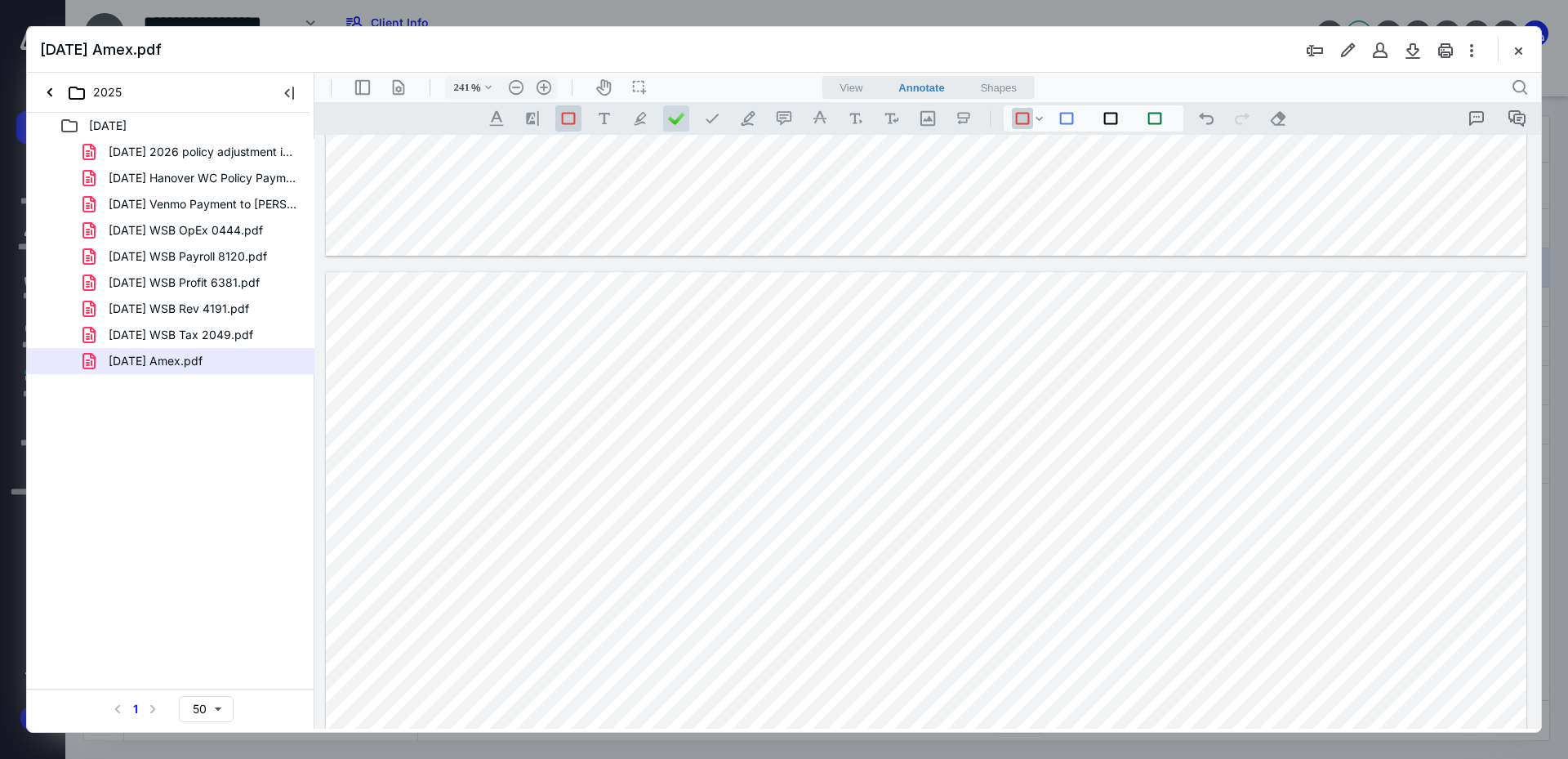 click at bounding box center [676, 118] 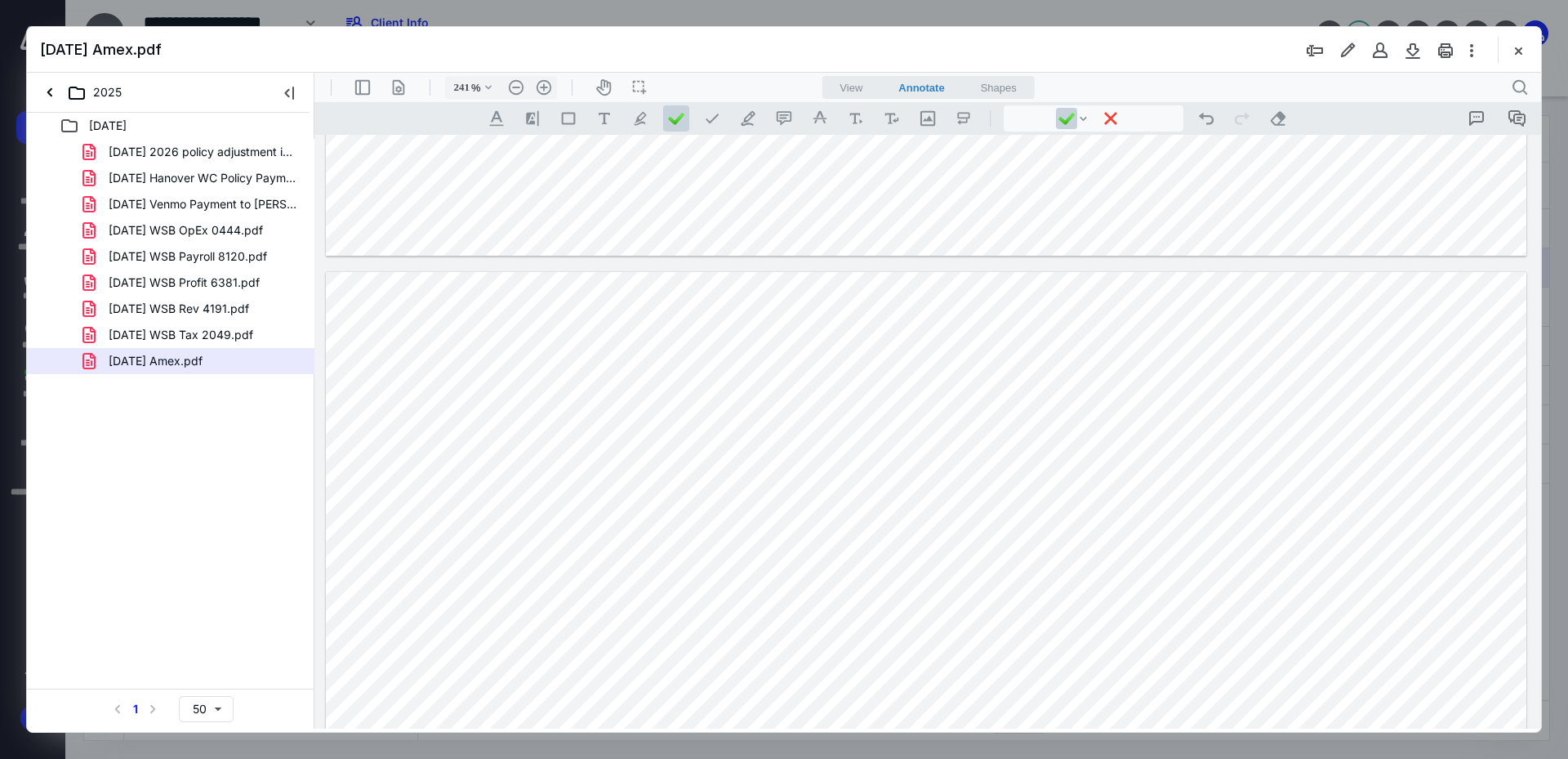 click at bounding box center [926, 1049] 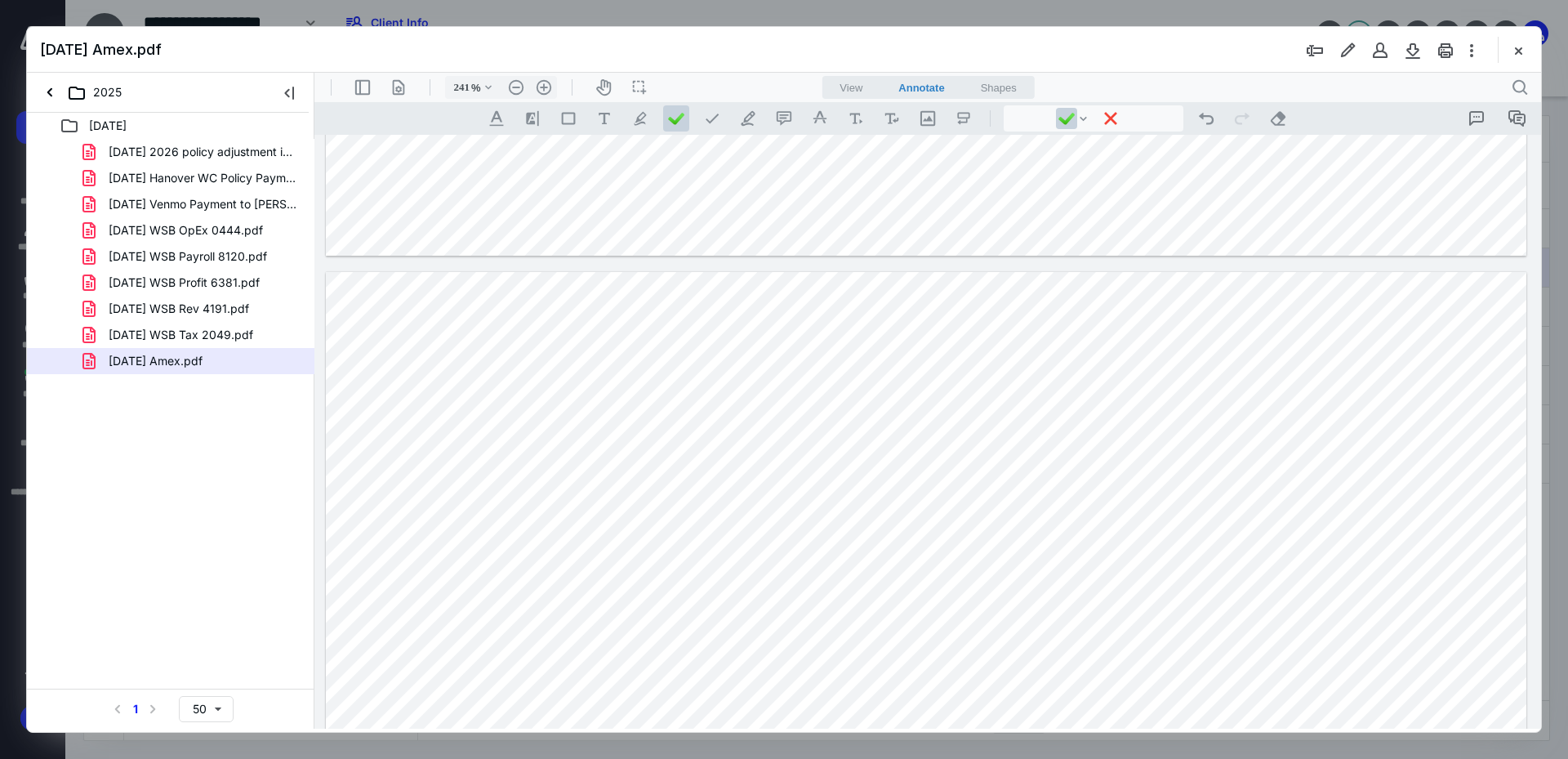 click at bounding box center (926, 1049) 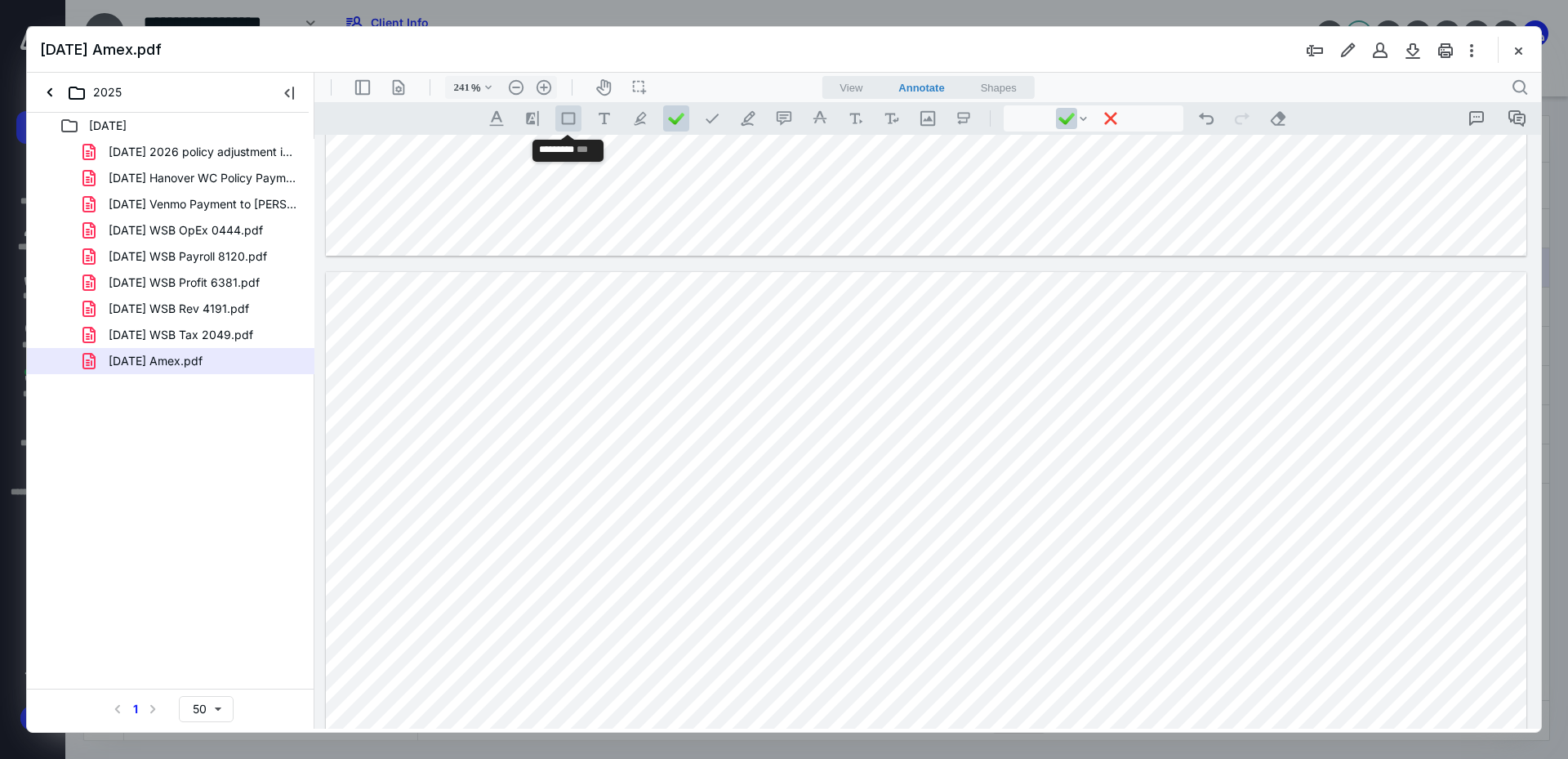 click on ".st0{fill:#868E96;}" at bounding box center (568, 118) 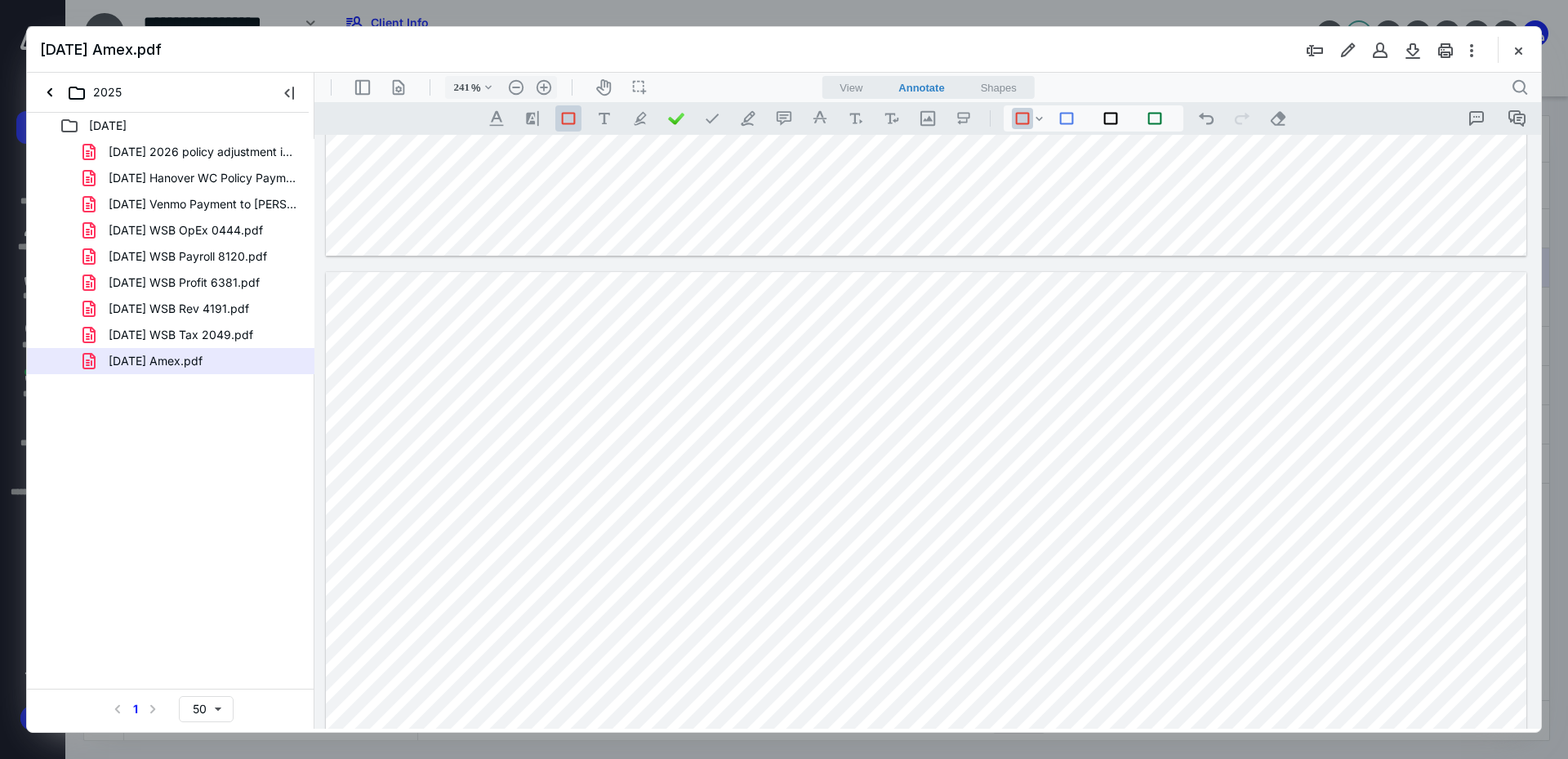 drag, startPoint x: 1225, startPoint y: 460, endPoint x: 1402, endPoint y: 516, distance: 185.64752 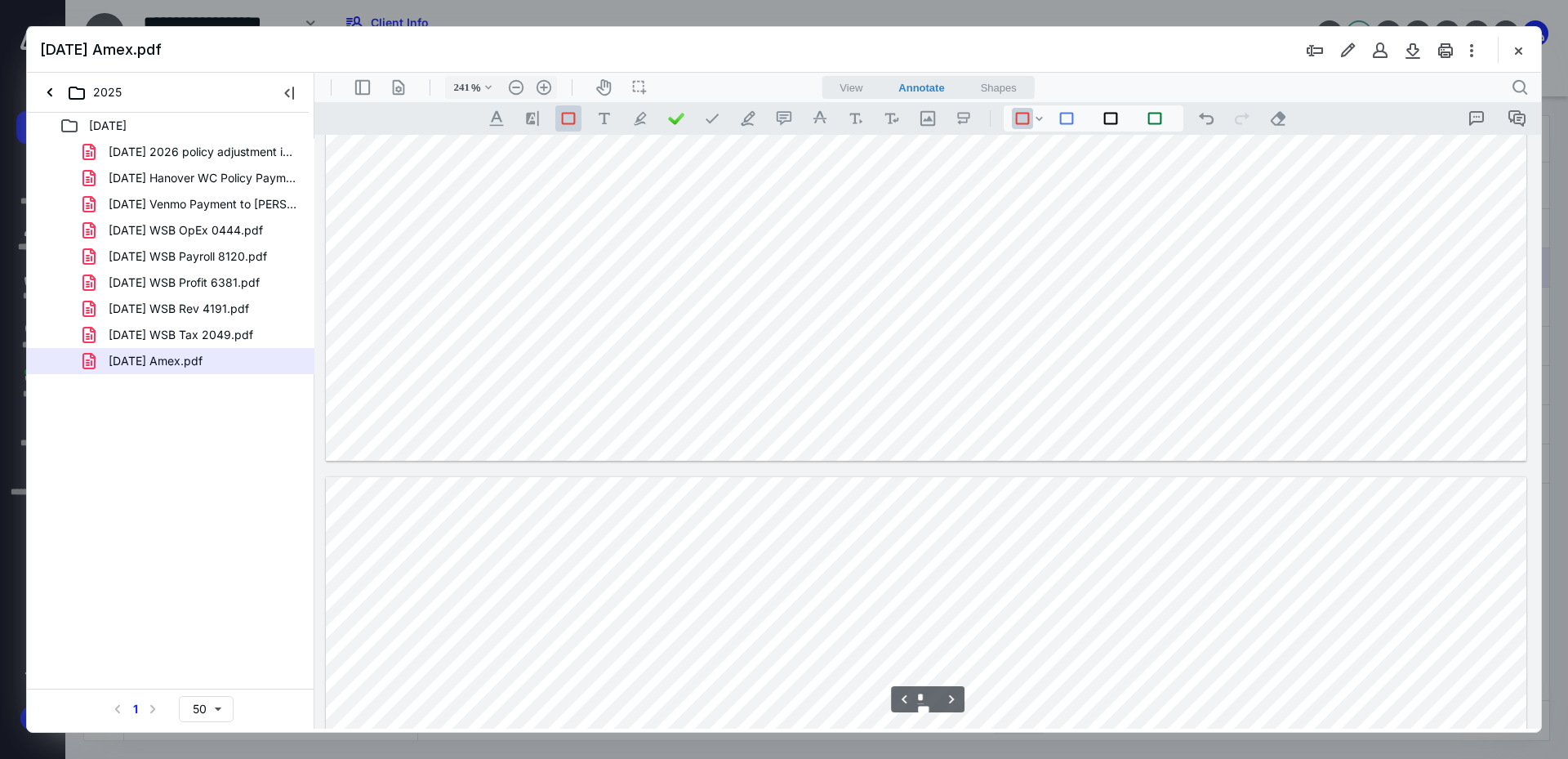 scroll, scrollTop: 2603, scrollLeft: 0, axis: vertical 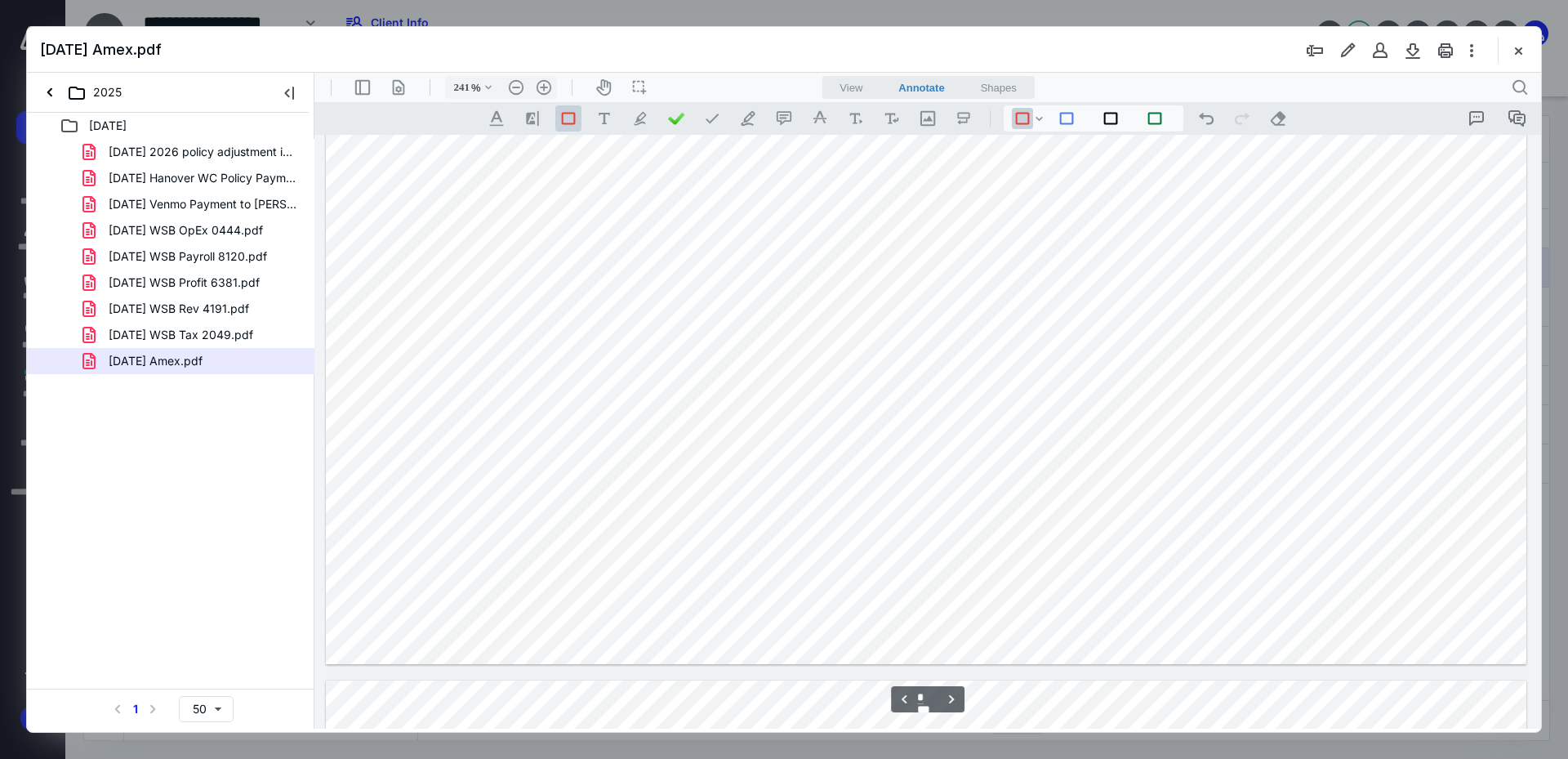 drag, startPoint x: 1239, startPoint y: 241, endPoint x: 1386, endPoint y: 517, distance: 312.70593 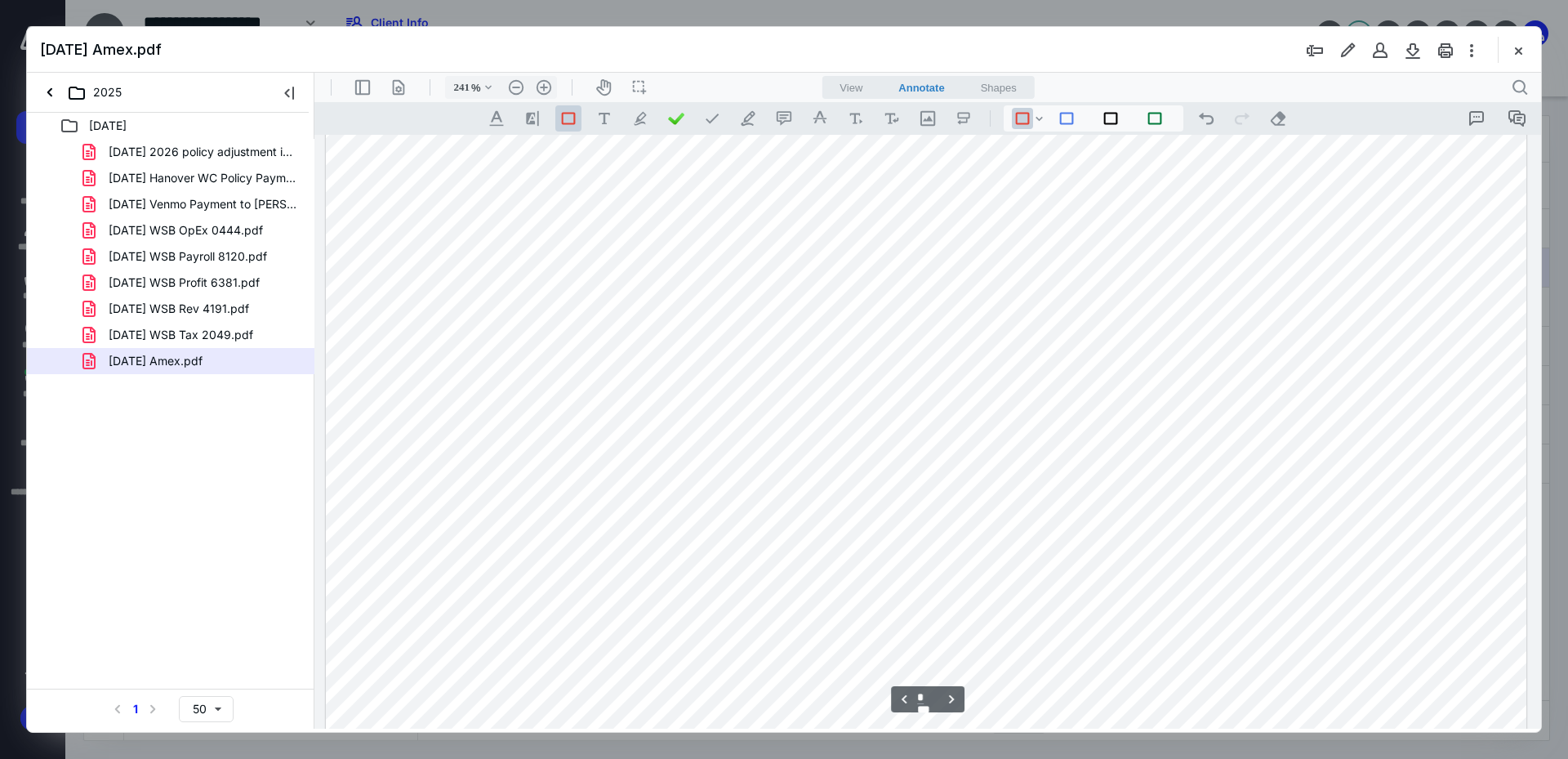 scroll, scrollTop: 2194, scrollLeft: 0, axis: vertical 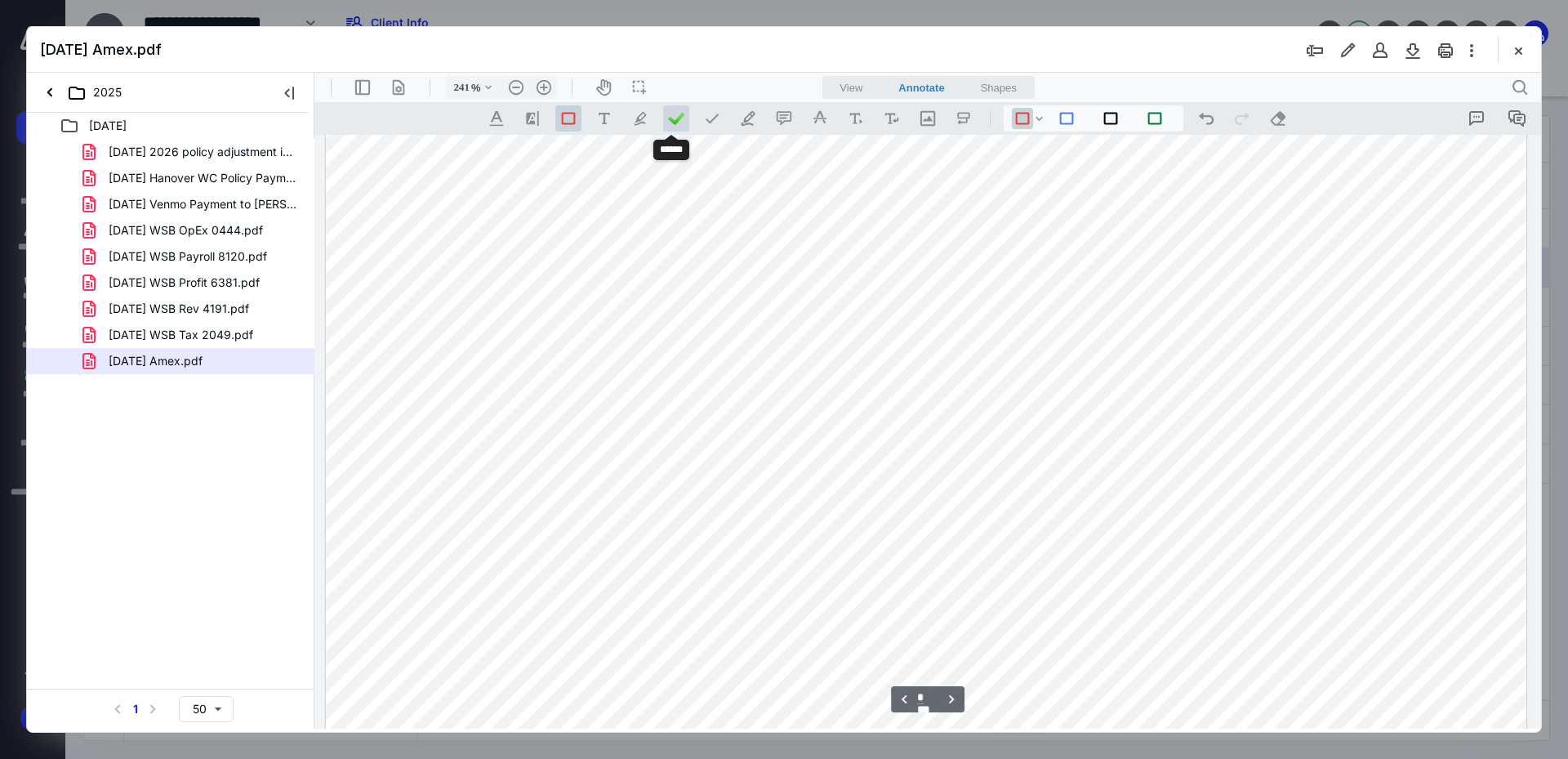 click at bounding box center [676, 118] 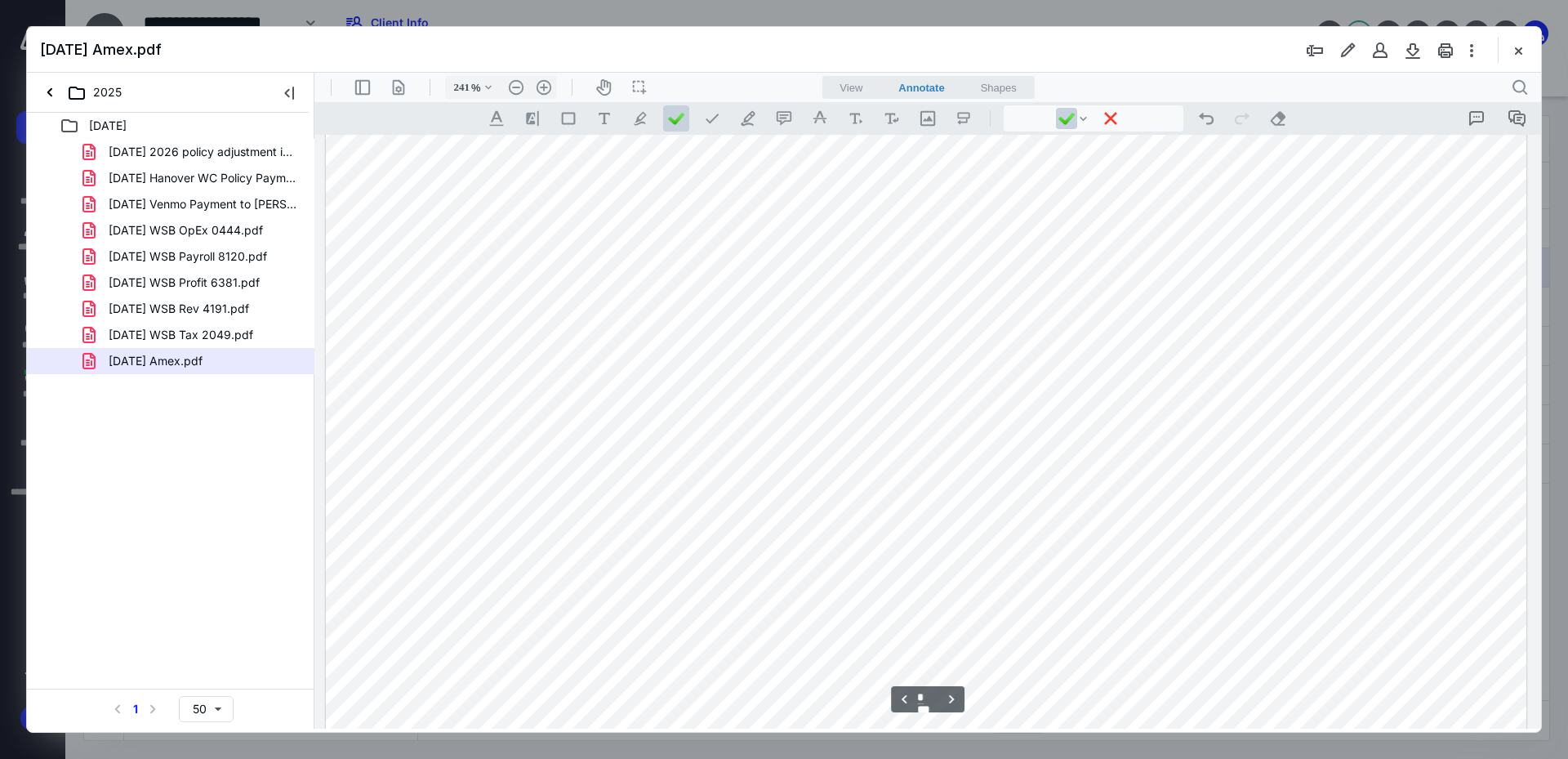 click at bounding box center (926, 296) 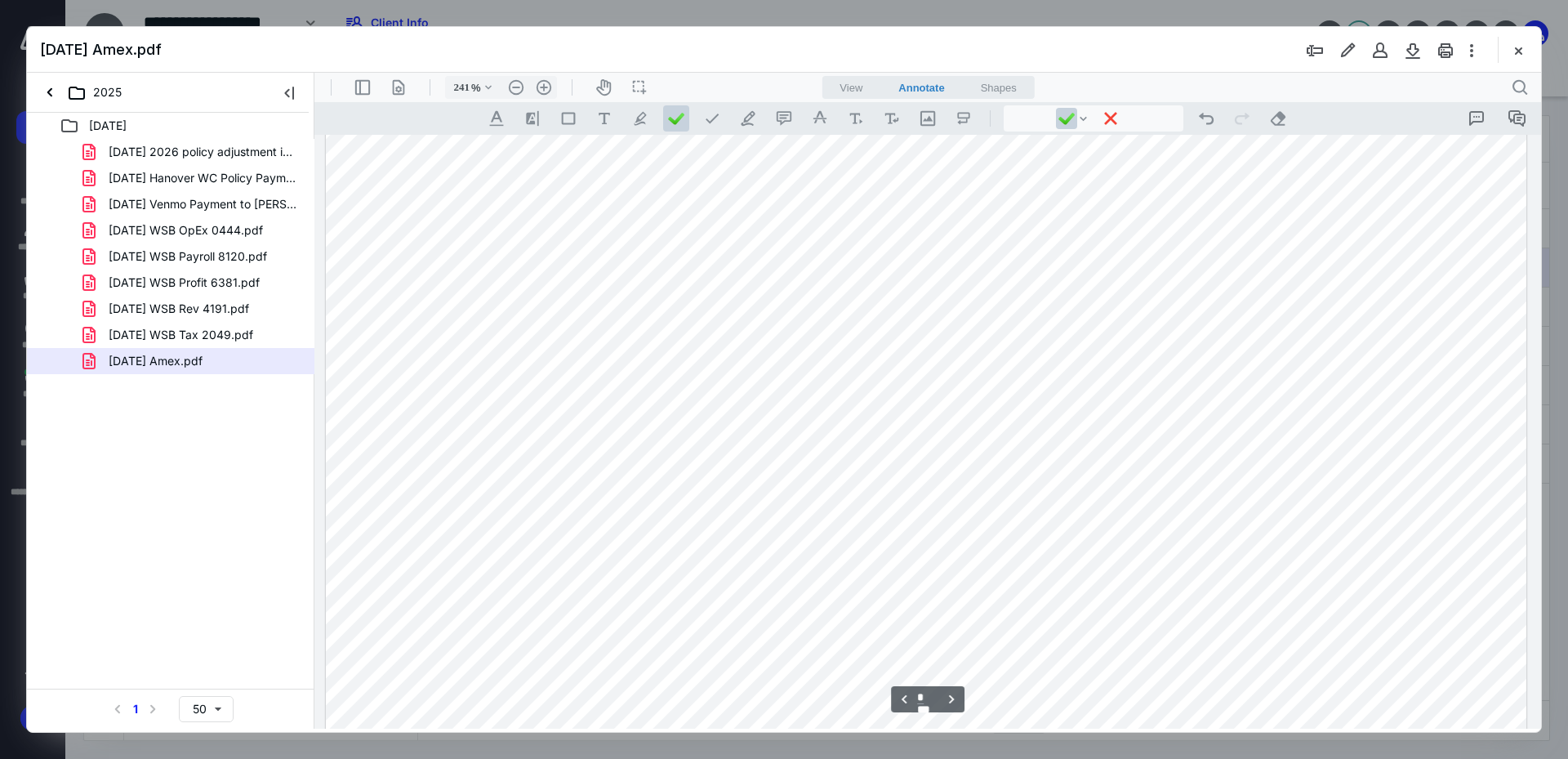 scroll, scrollTop: 2440, scrollLeft: 0, axis: vertical 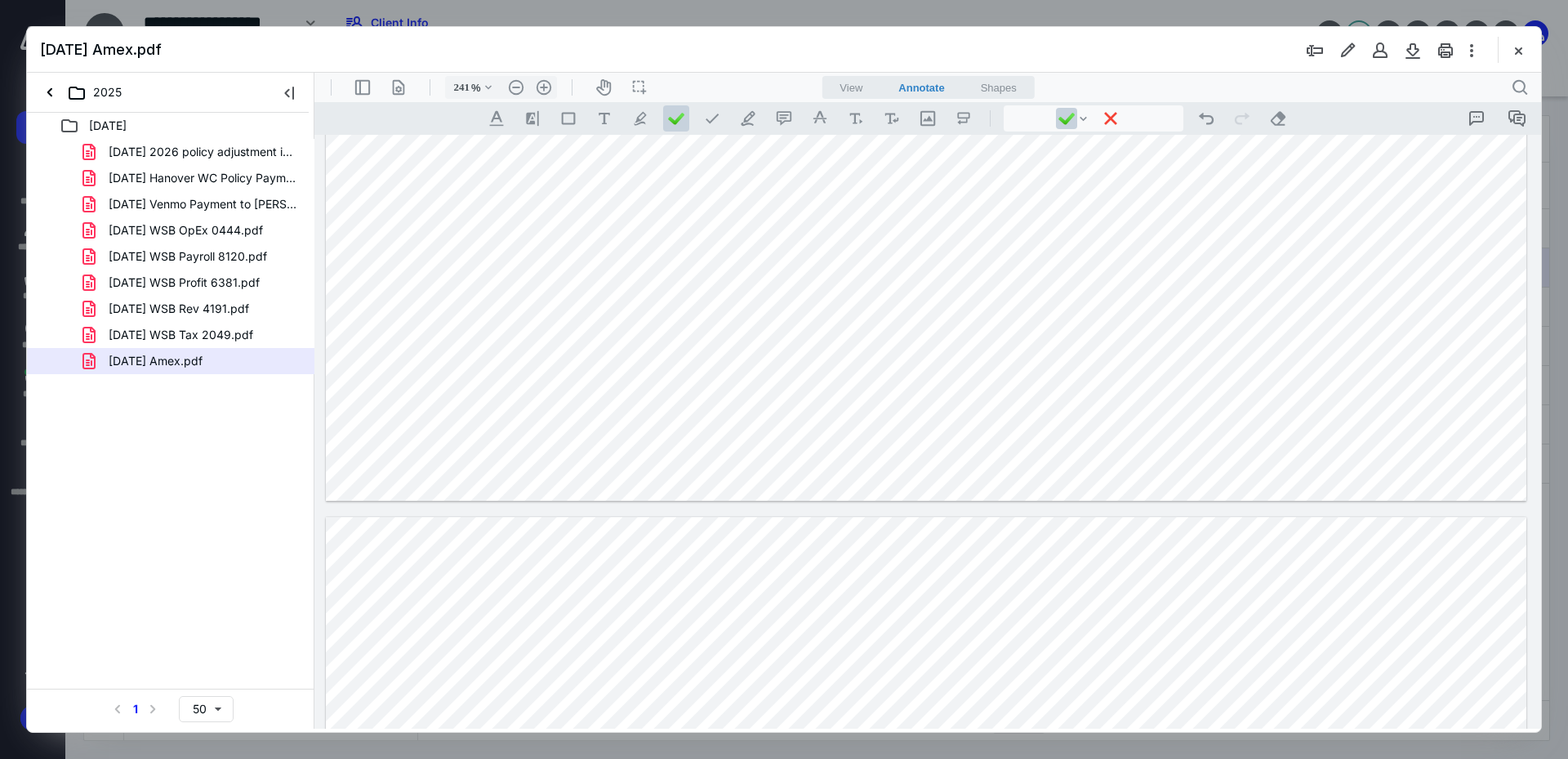 type on "*" 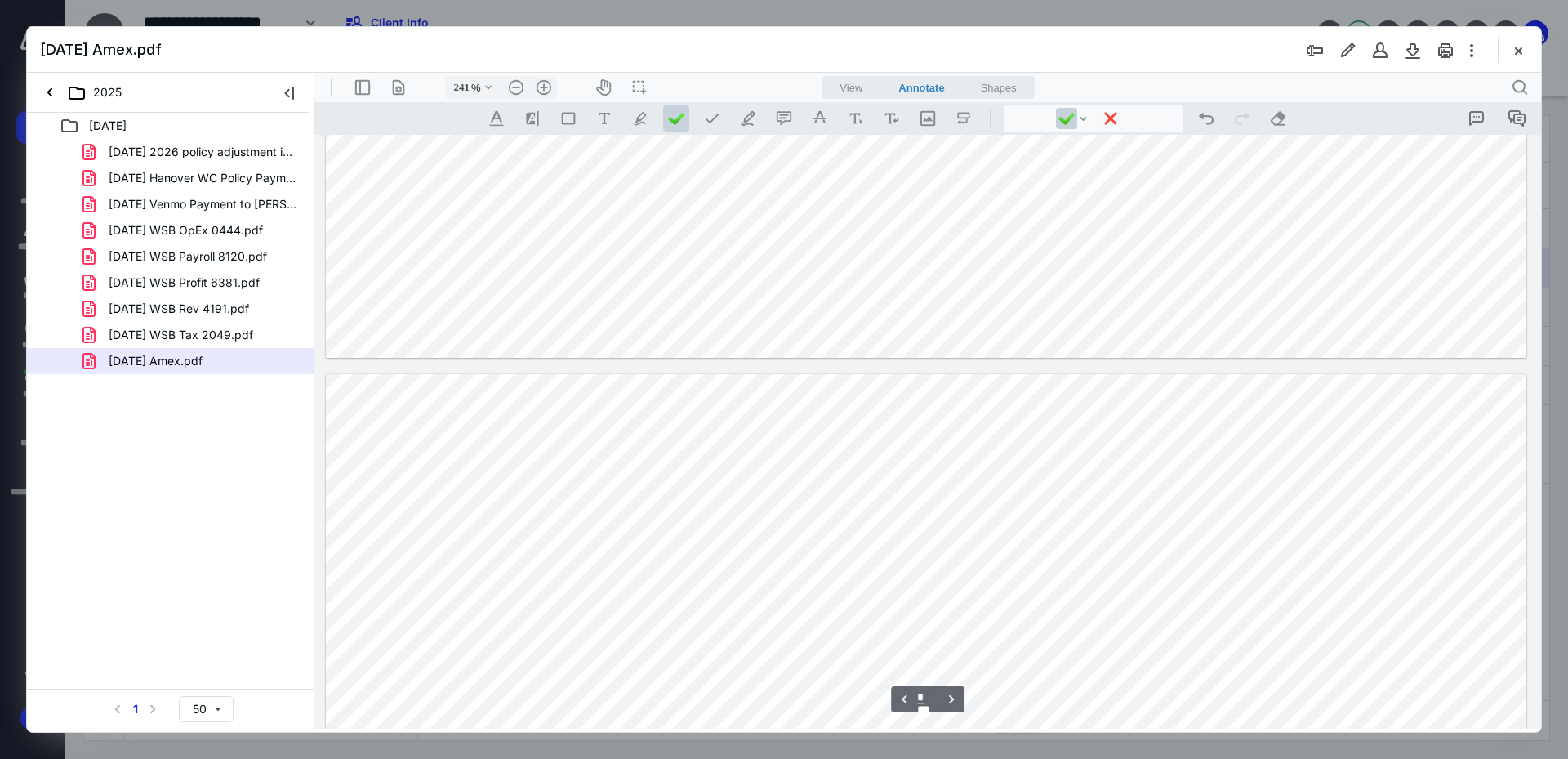 scroll, scrollTop: 3011, scrollLeft: 0, axis: vertical 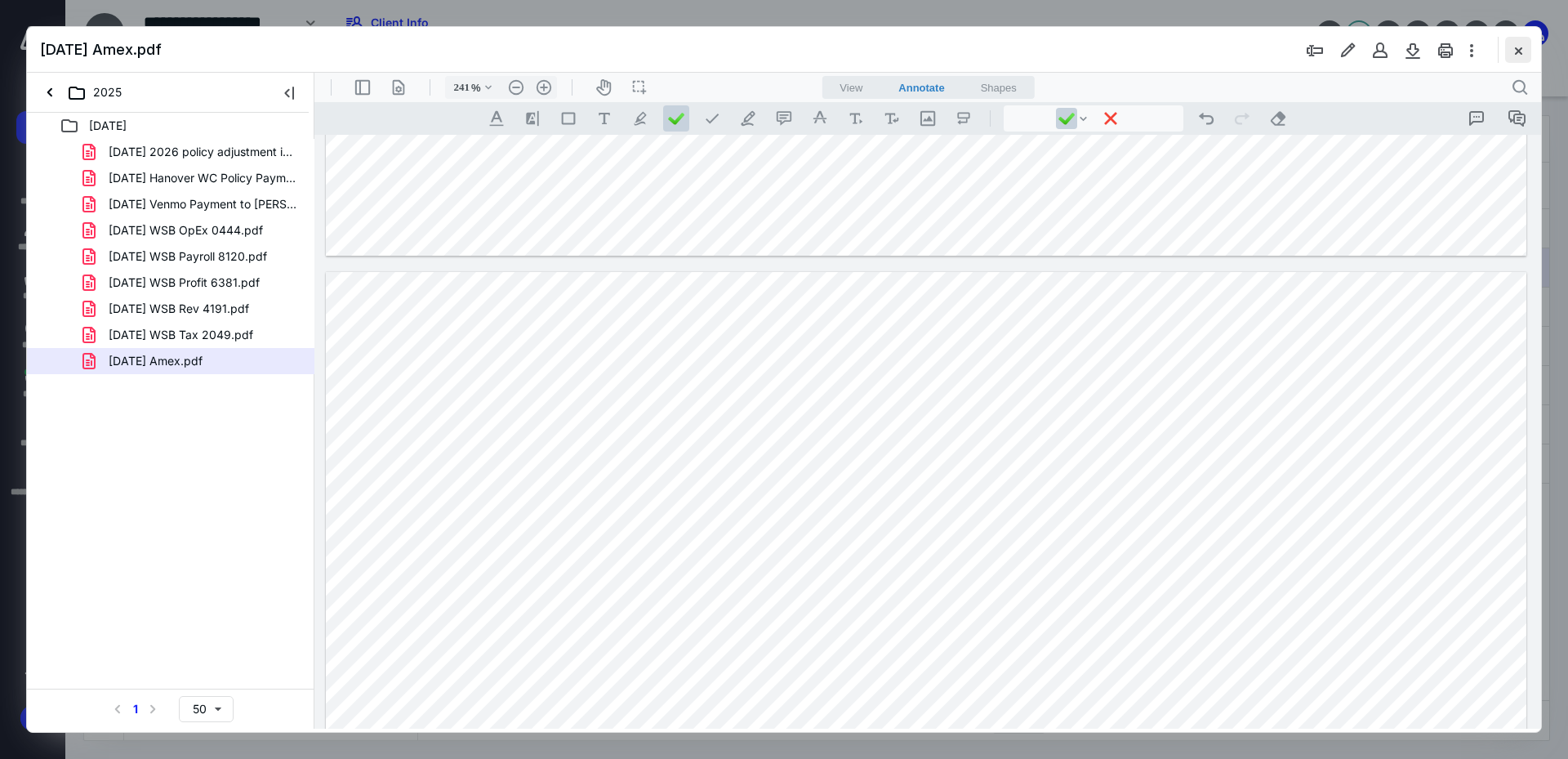click at bounding box center (1518, 50) 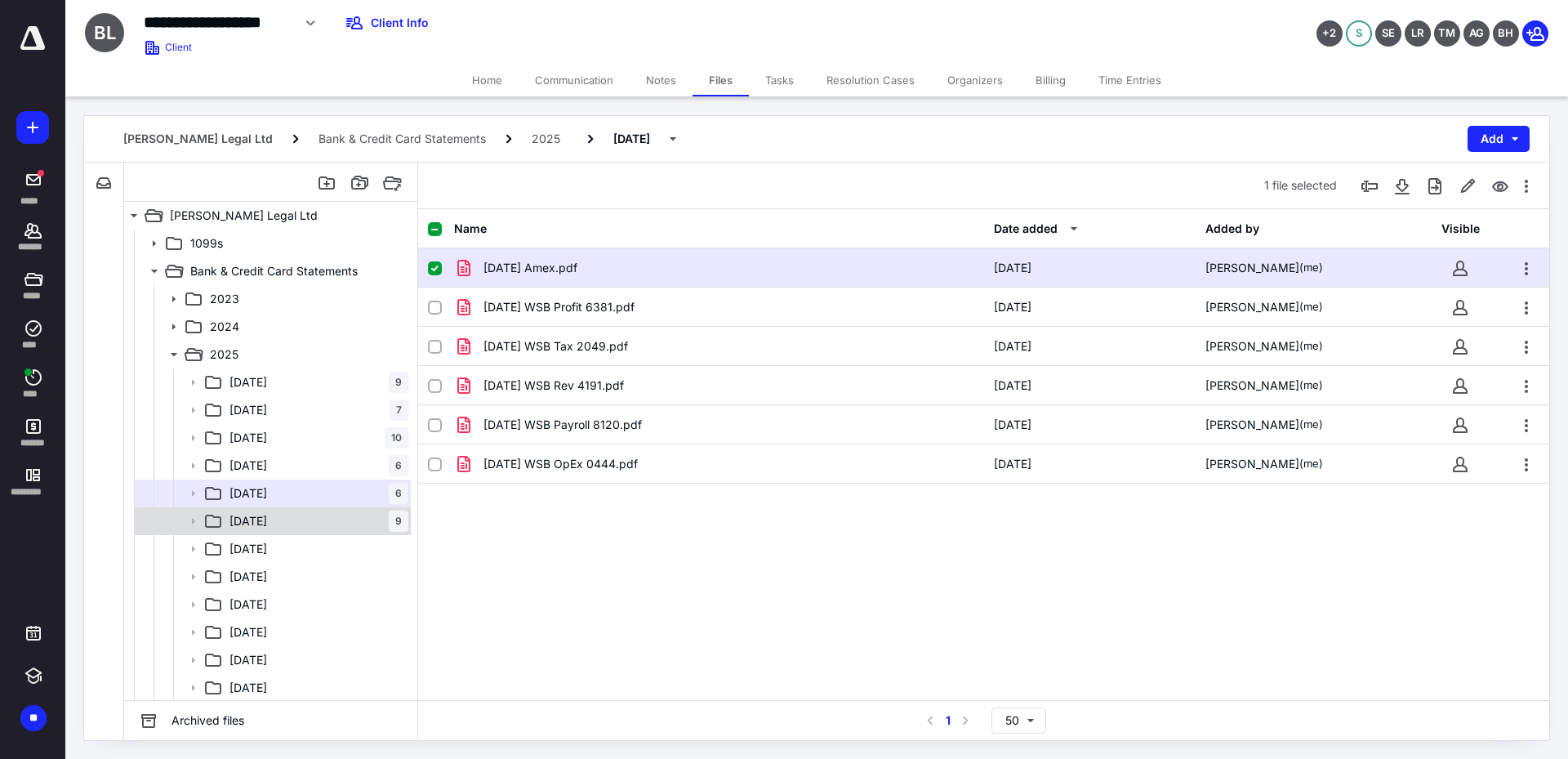 click on "[DATE] 9" at bounding box center (315, 521) 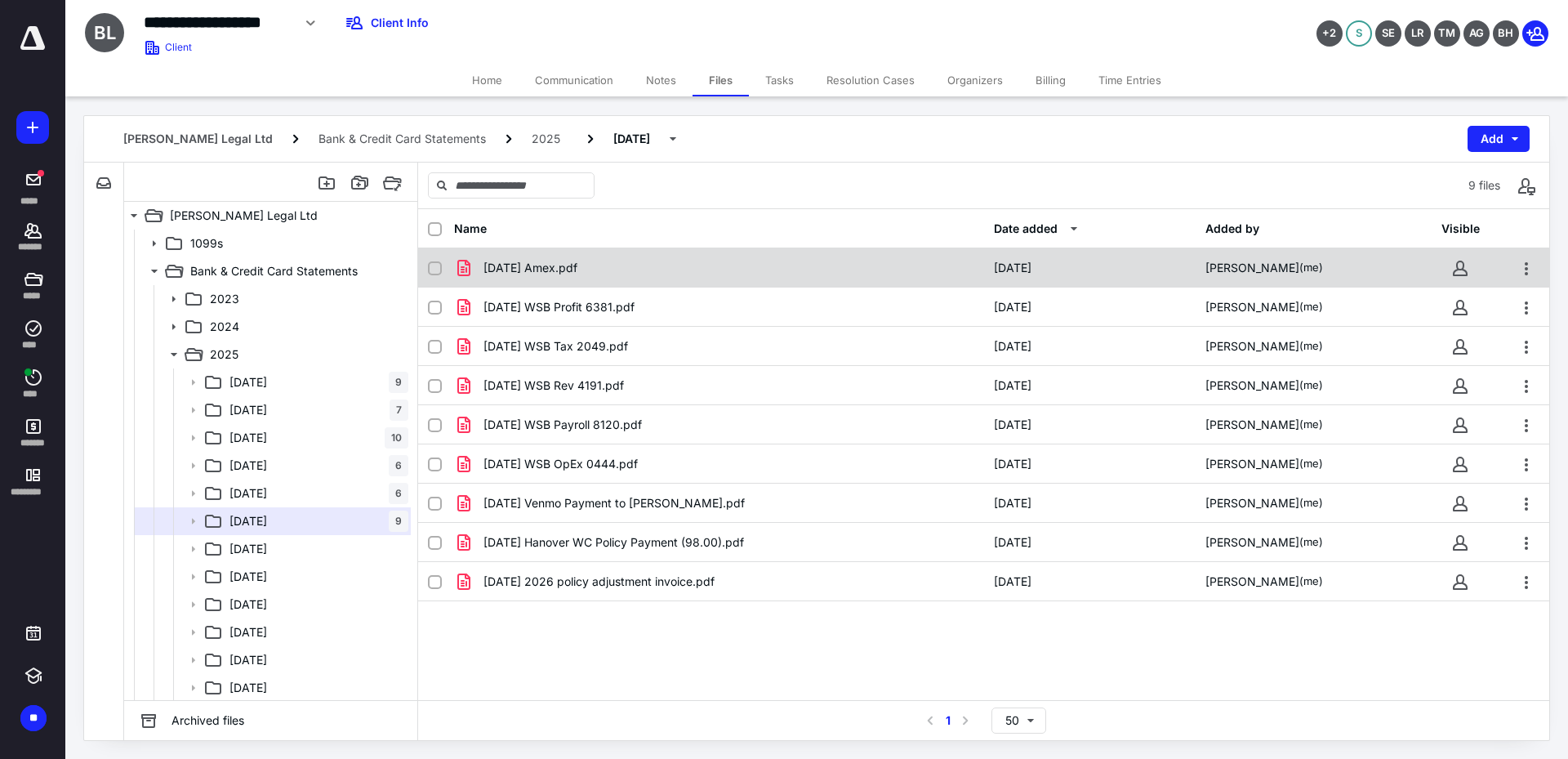 click on "[DATE] Amex.pdf [DATE] [PERSON_NAME]  (me)" at bounding box center [983, 268] 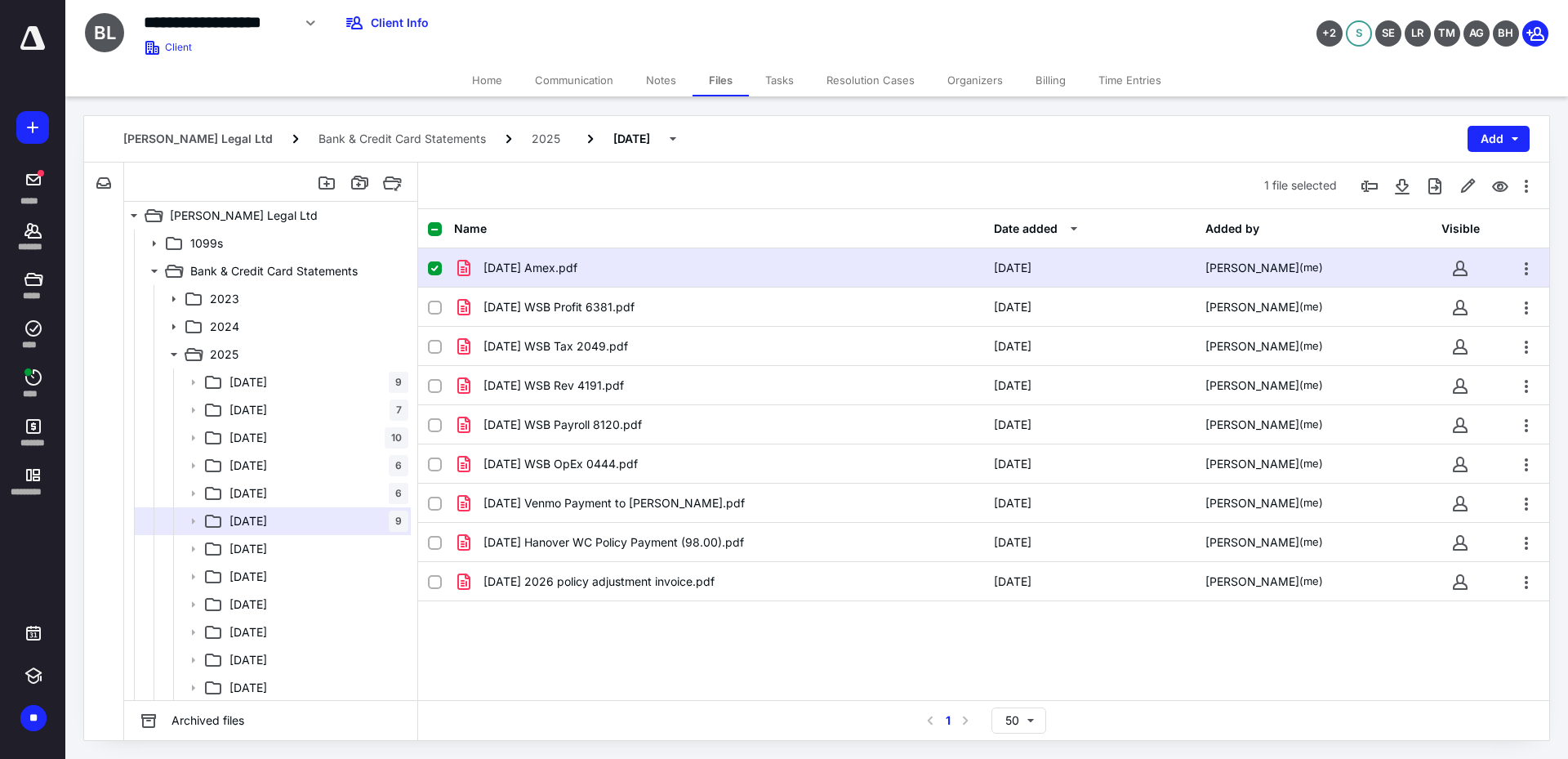 click on "[DATE] Amex.pdf [DATE] [PERSON_NAME]  (me)" at bounding box center (983, 268) 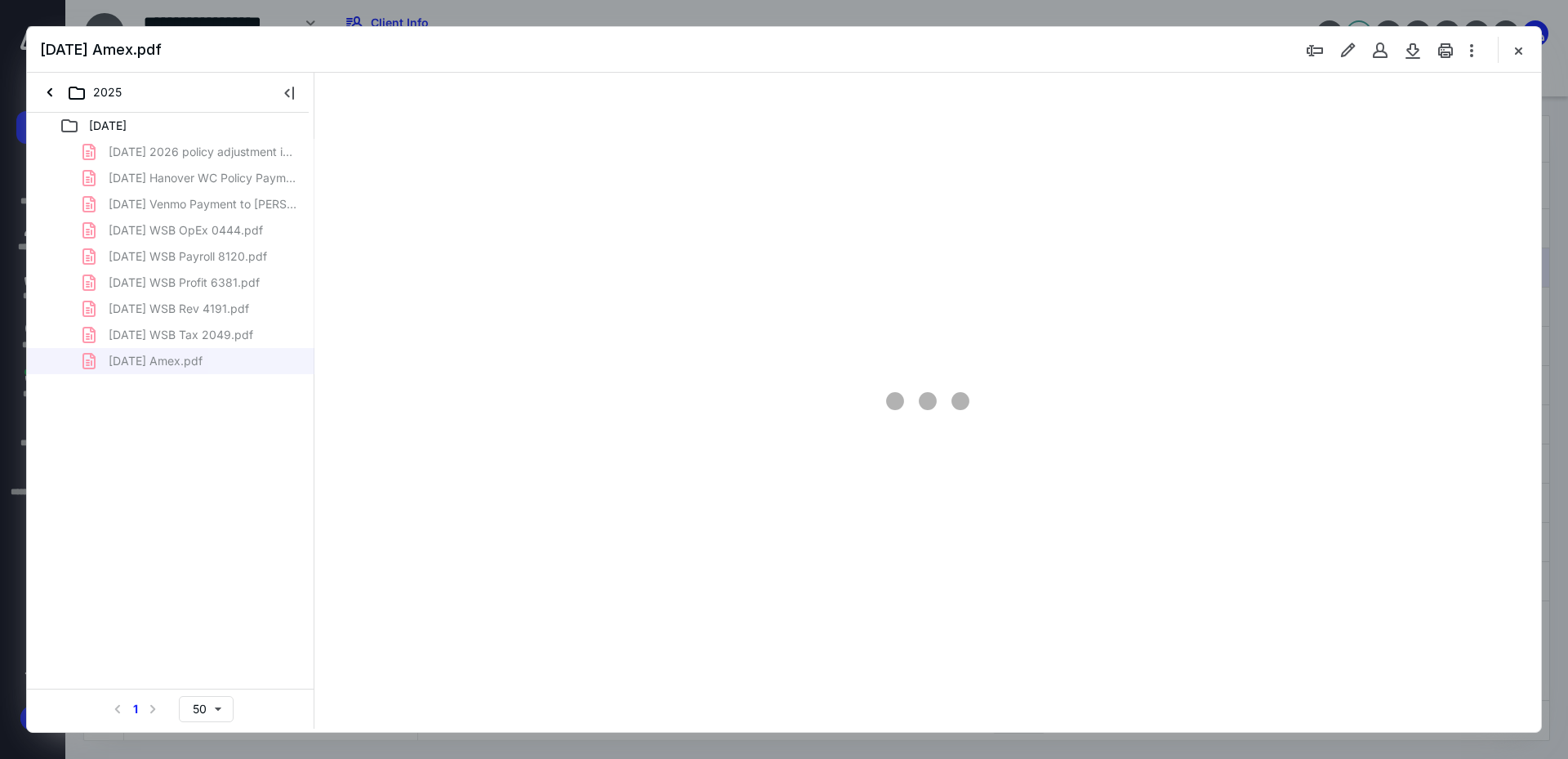 scroll, scrollTop: 0, scrollLeft: 0, axis: both 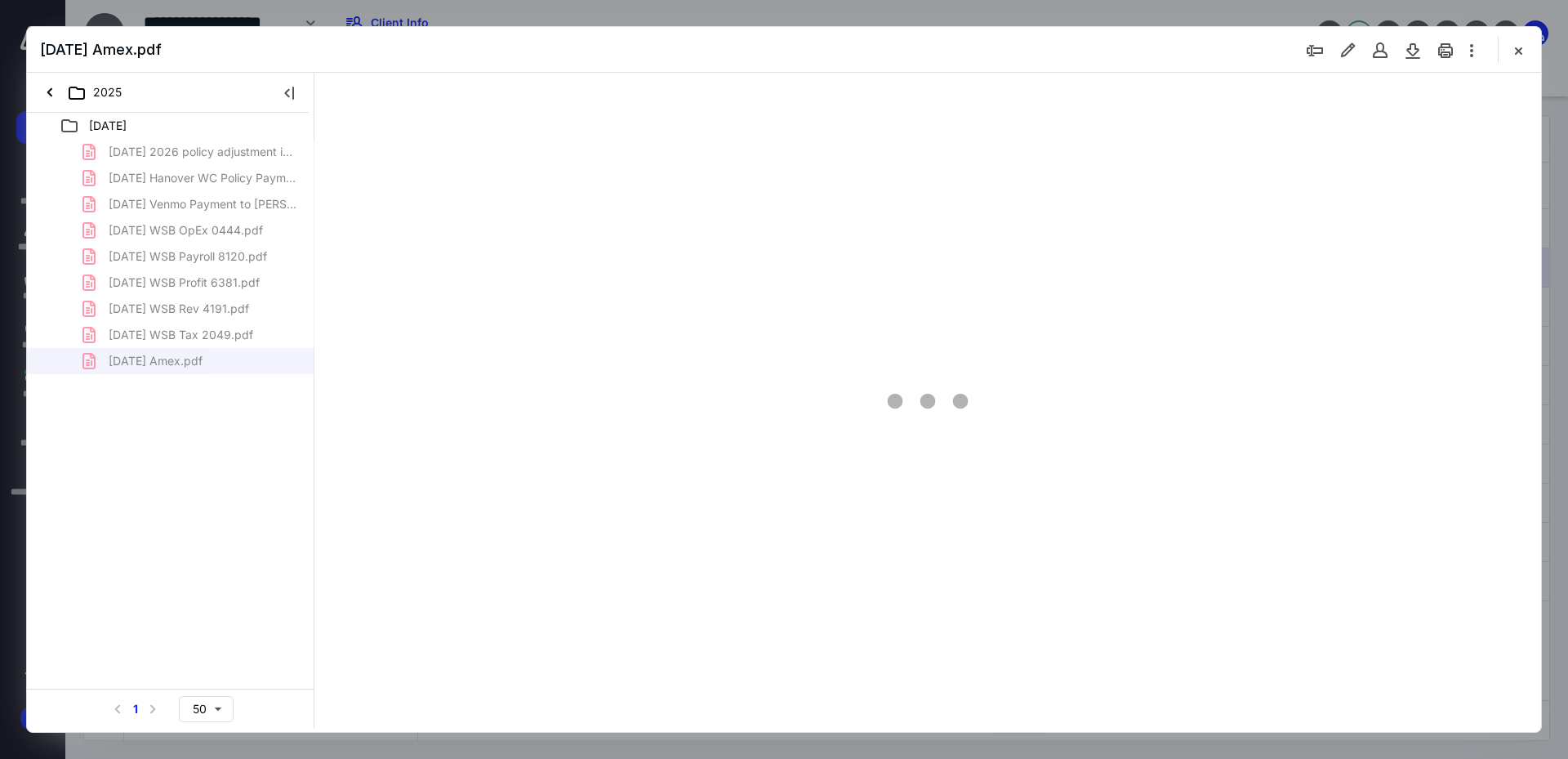 type on "241" 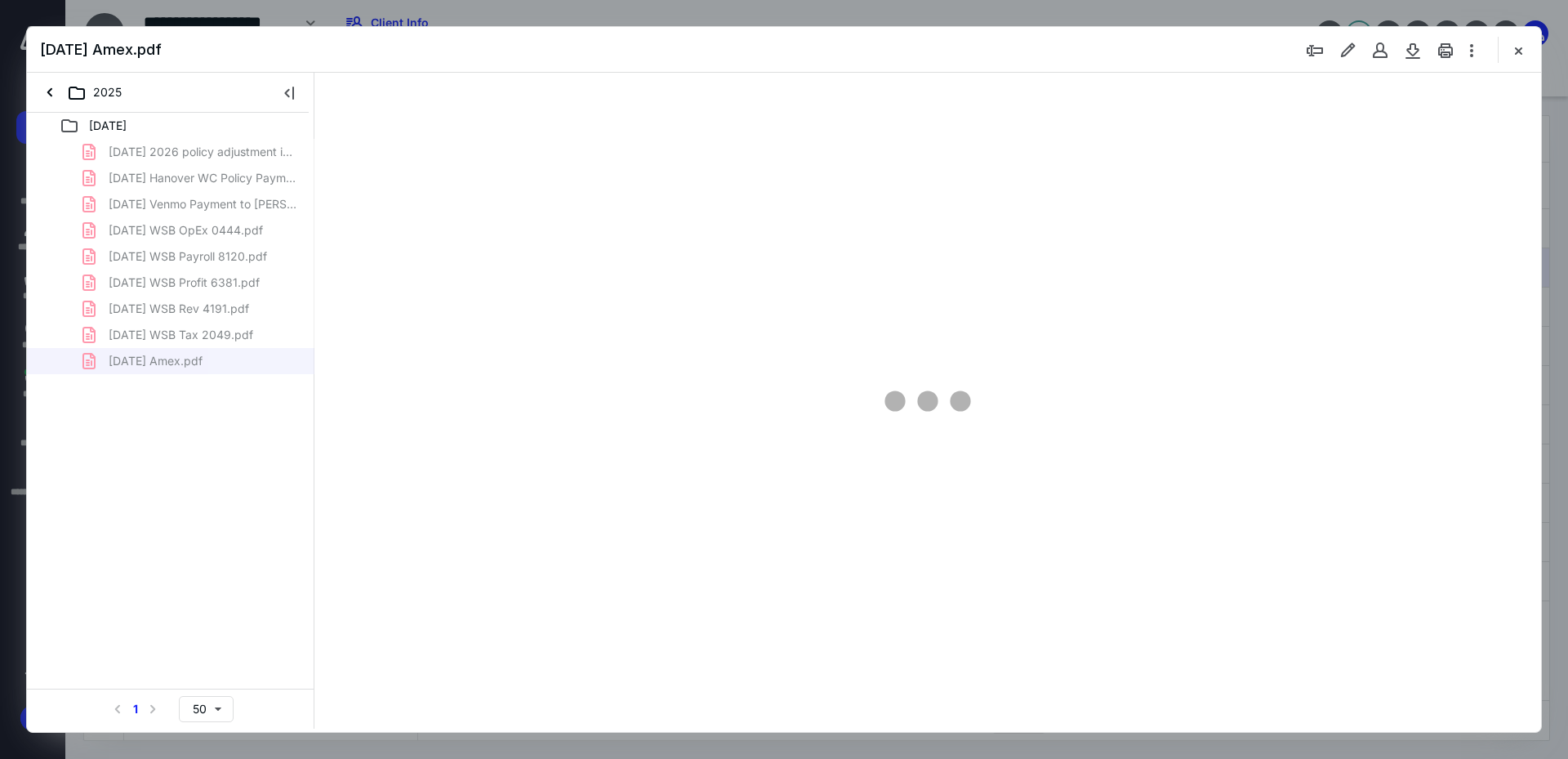 scroll, scrollTop: 70, scrollLeft: 0, axis: vertical 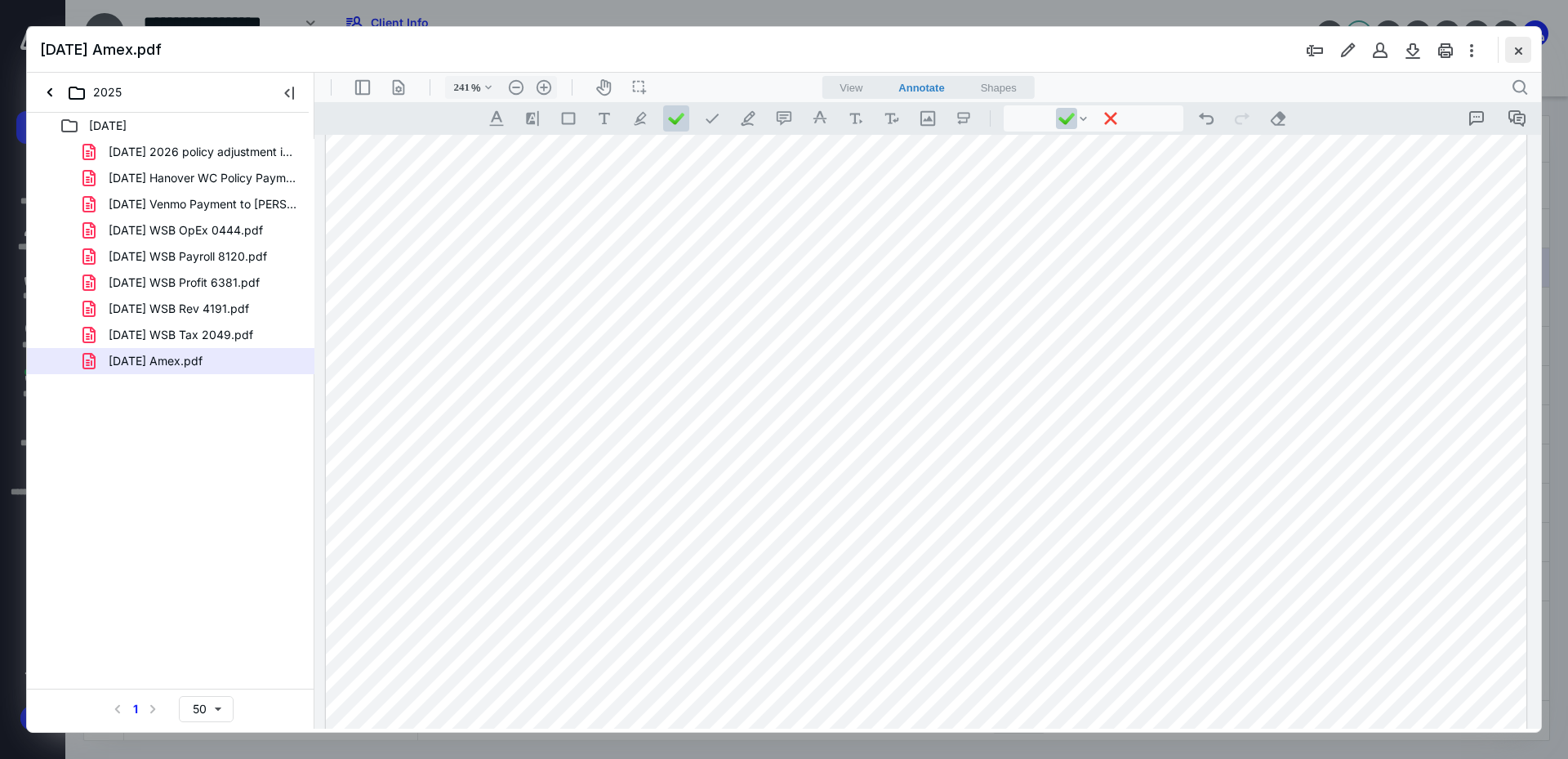 click at bounding box center [1518, 50] 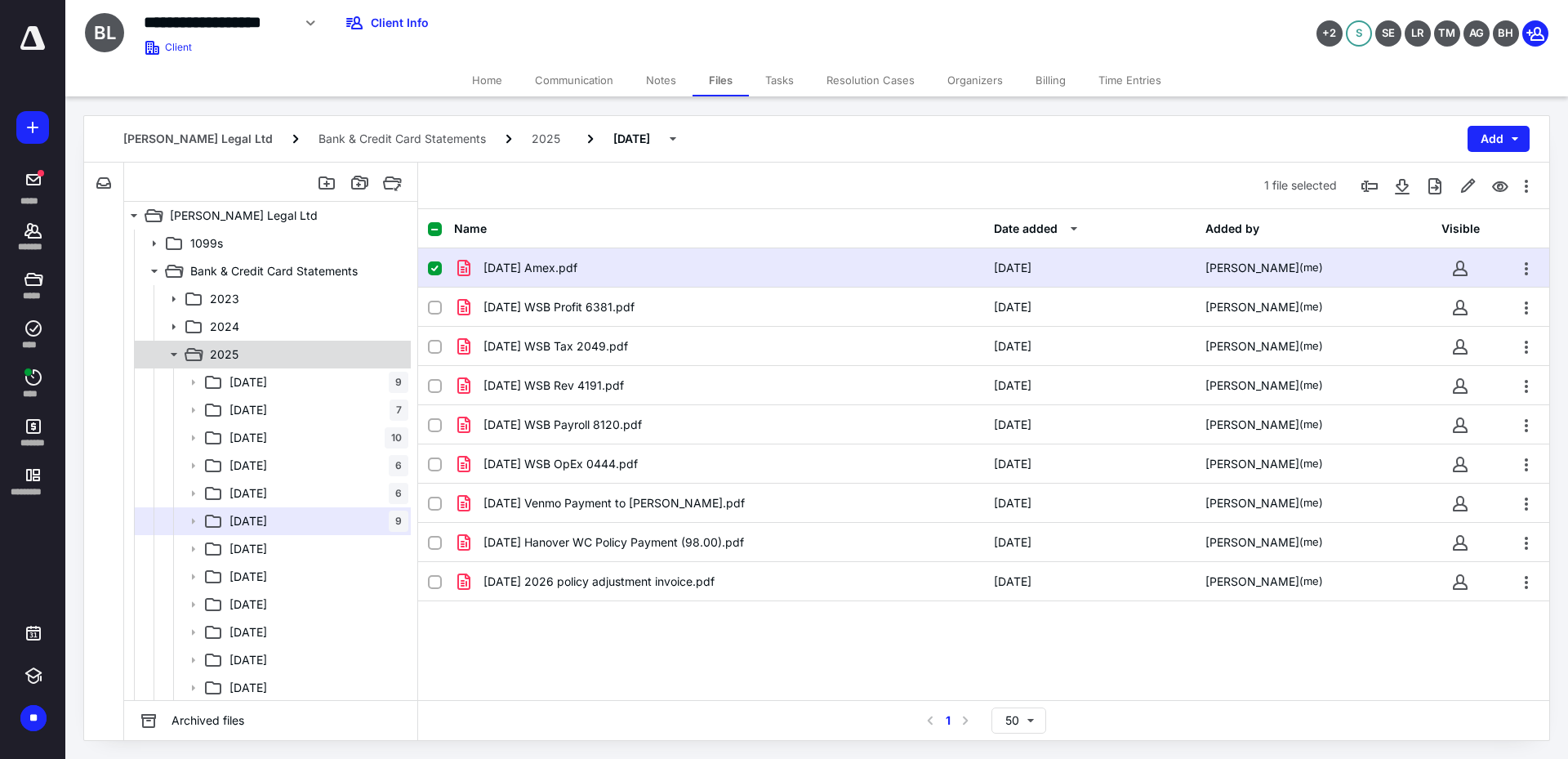 click 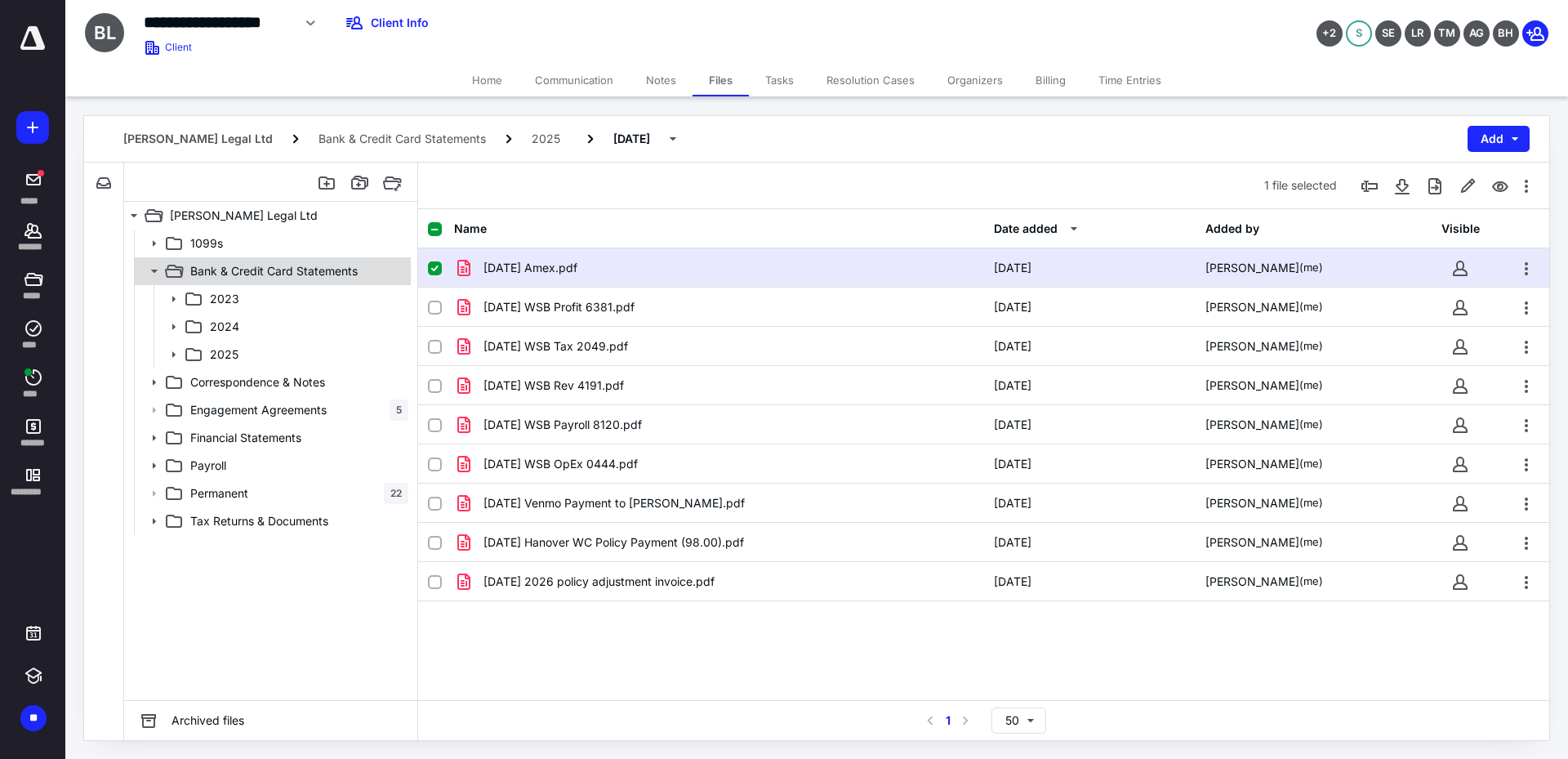 click 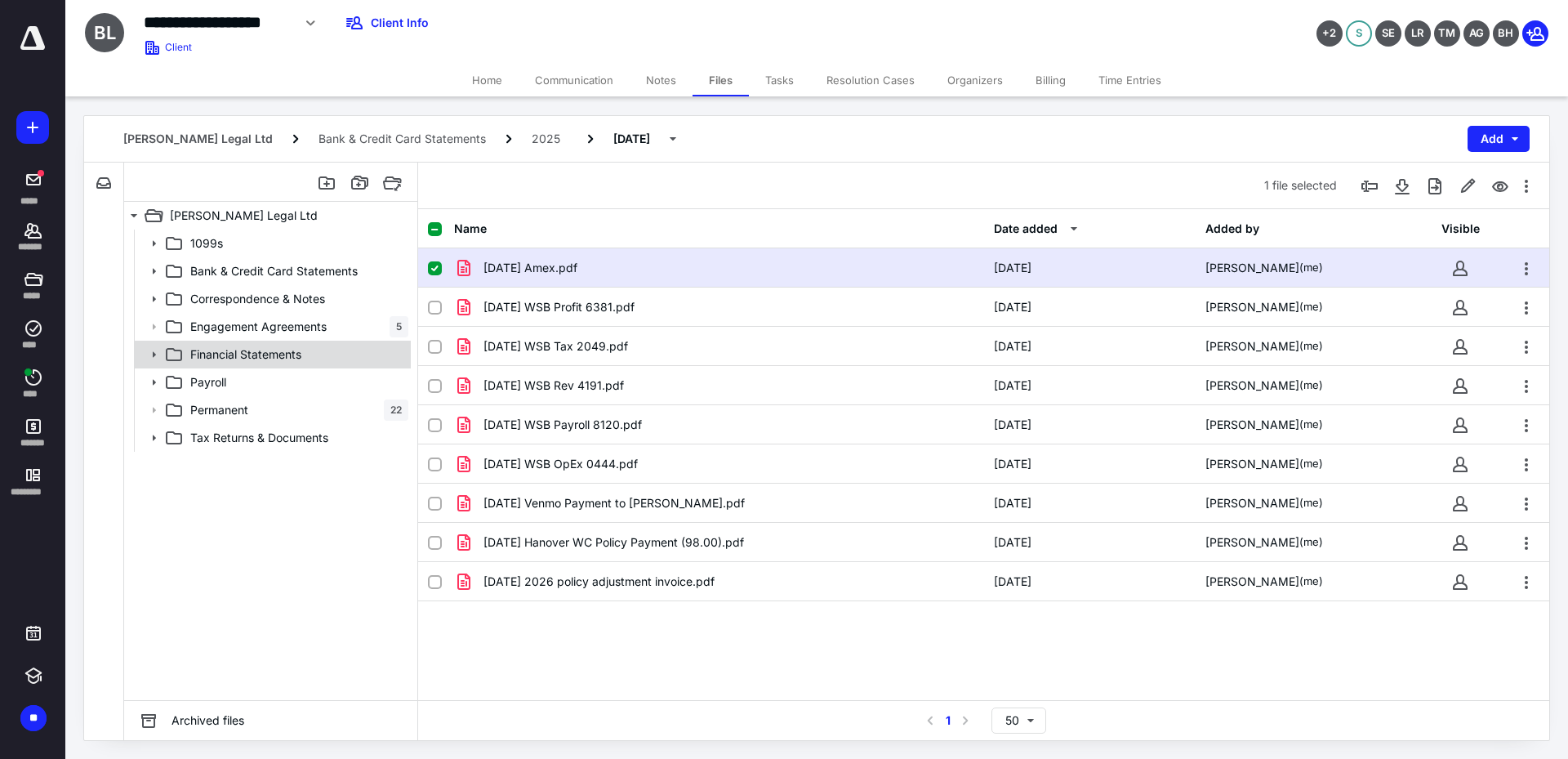 click 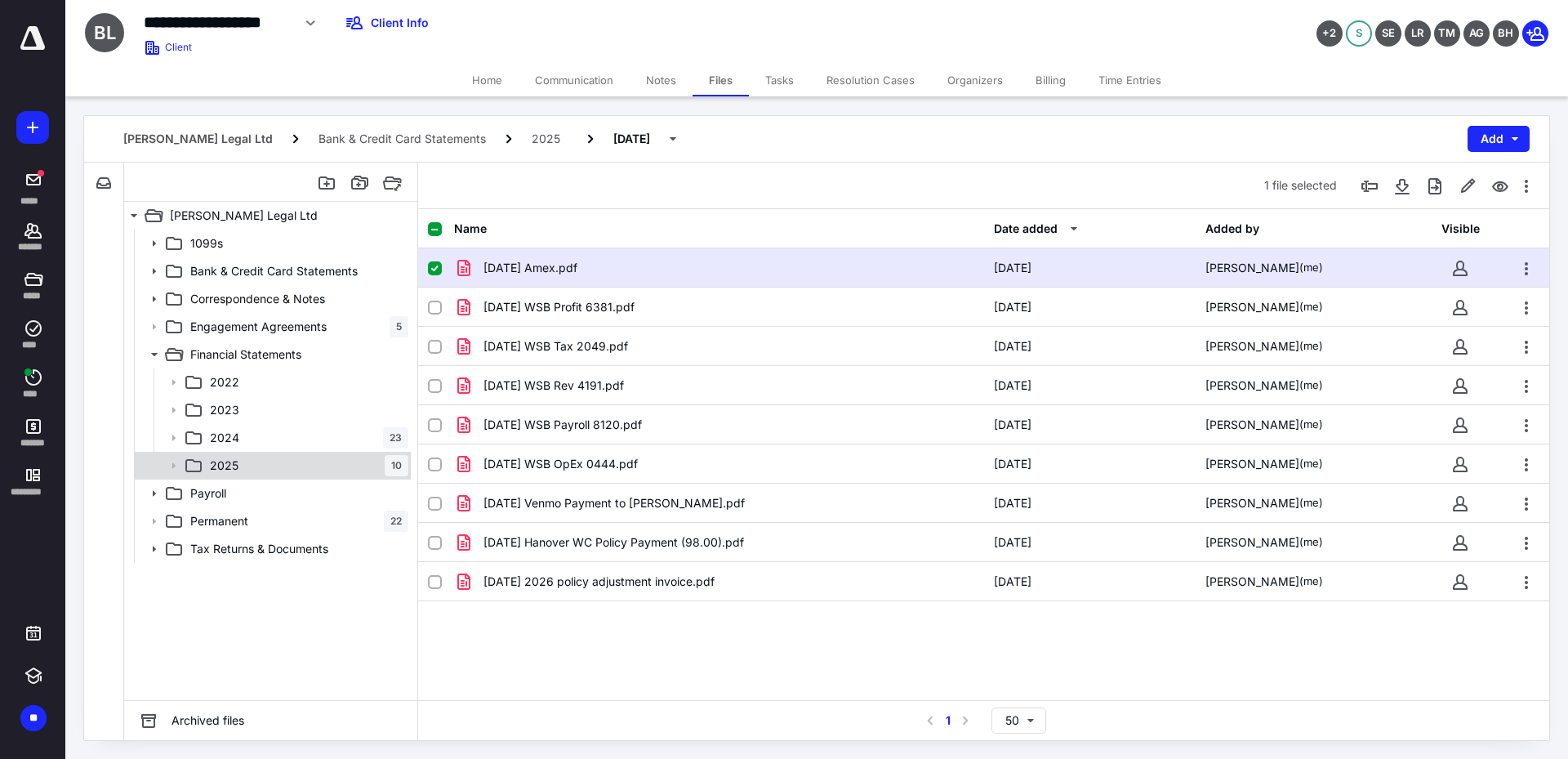 click on "2025" at bounding box center [224, 466] 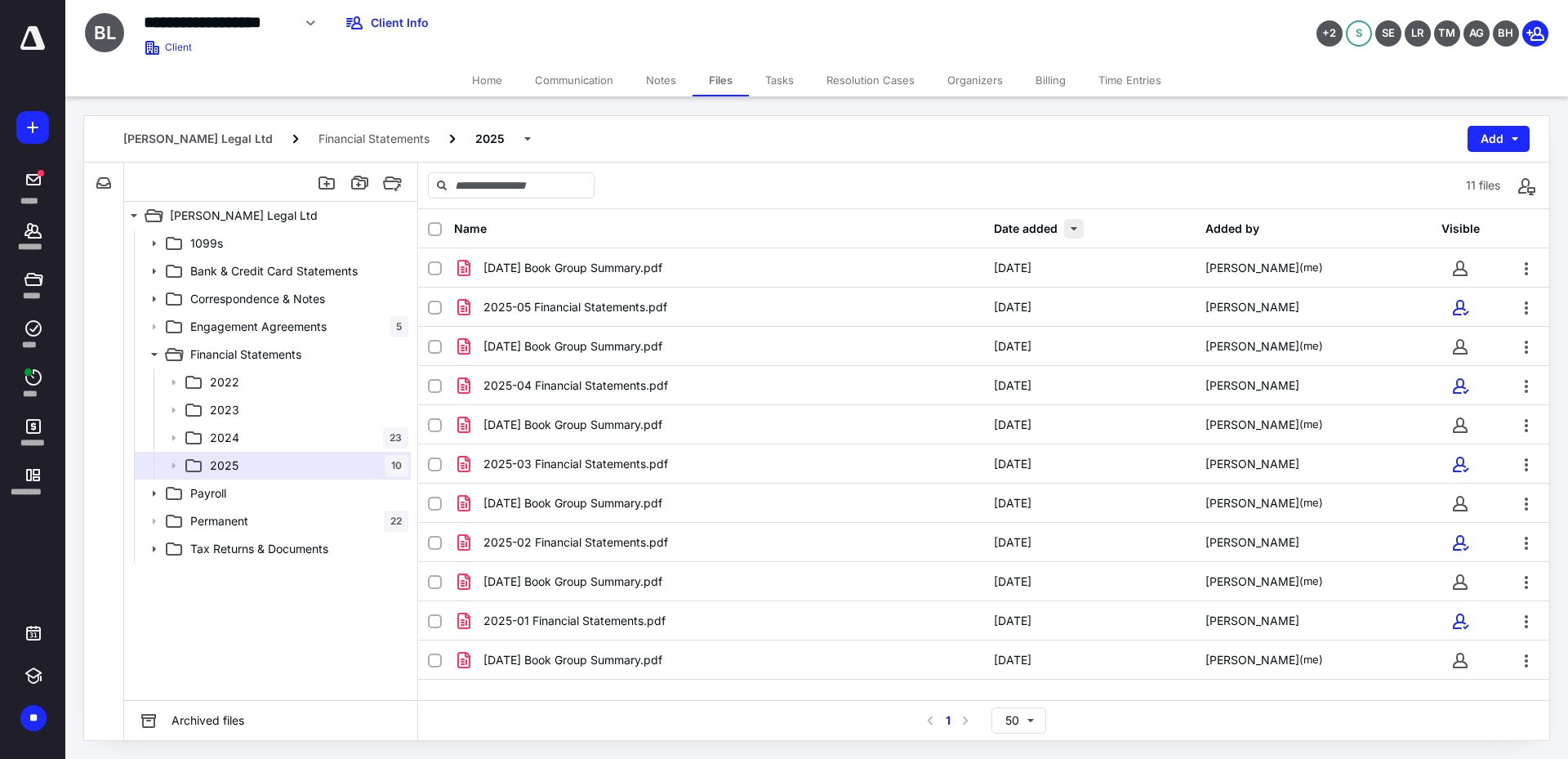 click at bounding box center [1074, 229] 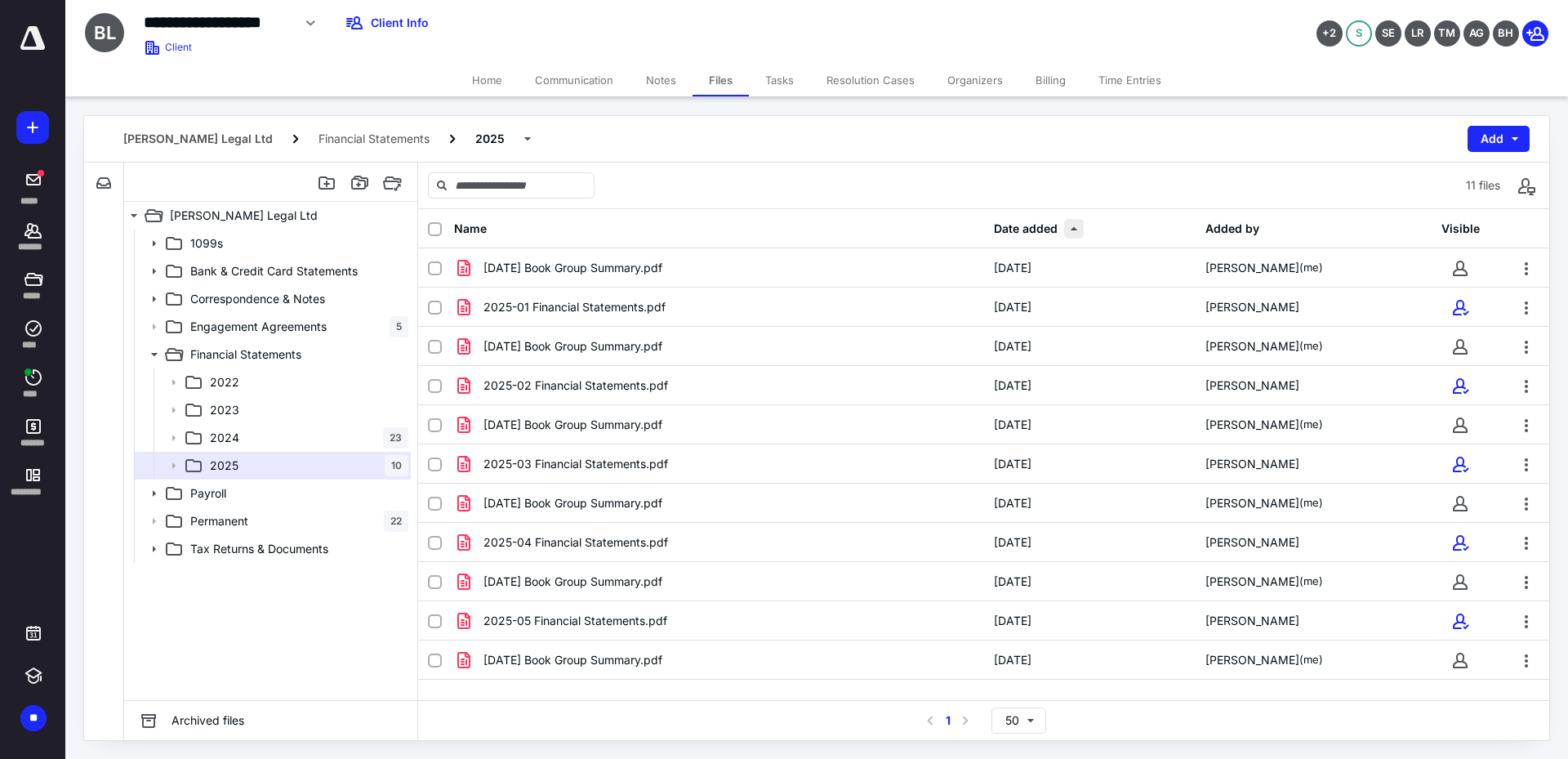click at bounding box center (1074, 229) 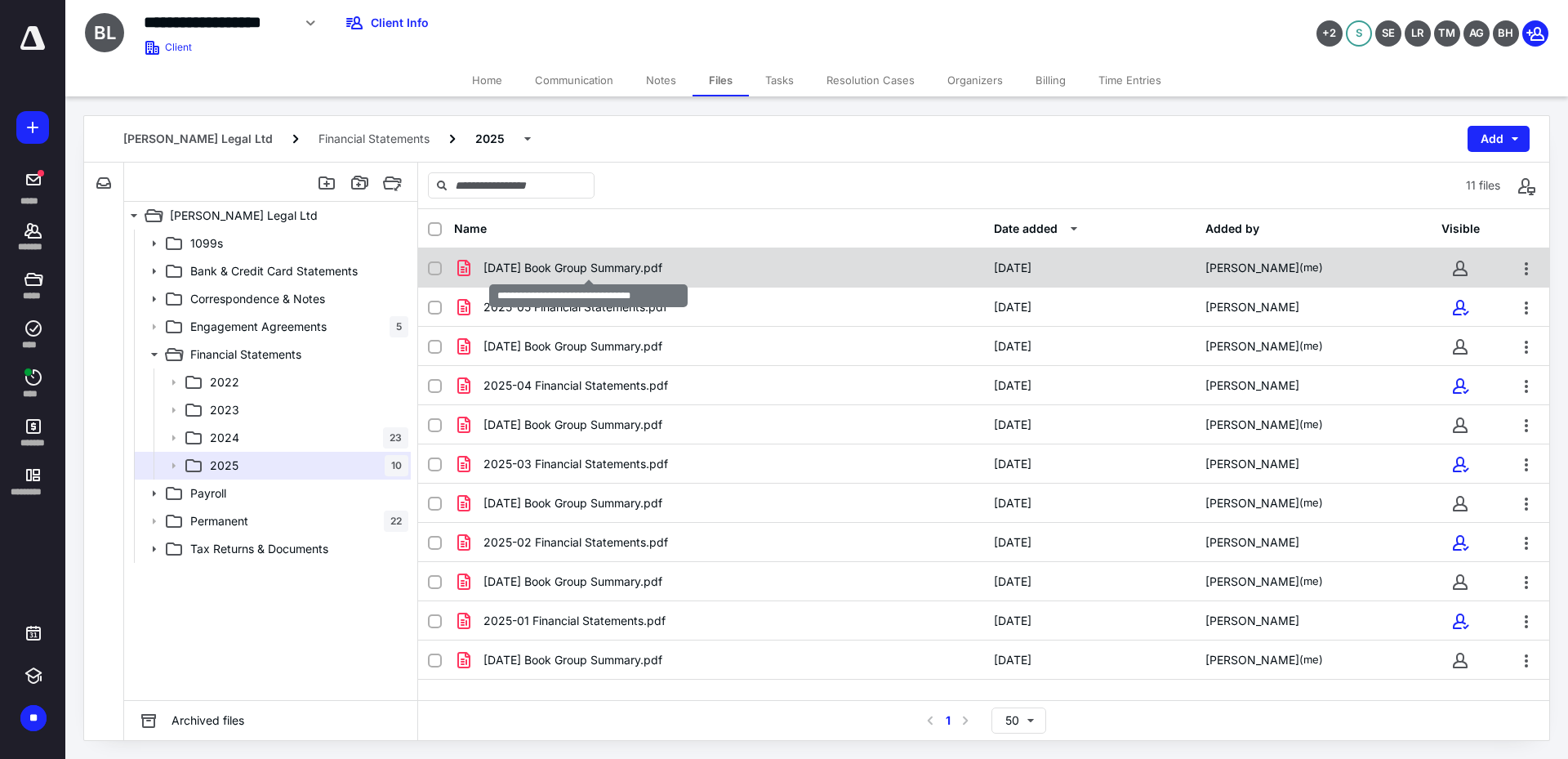 click on "[DATE] Book Group Summary.pdf" at bounding box center (572, 268) 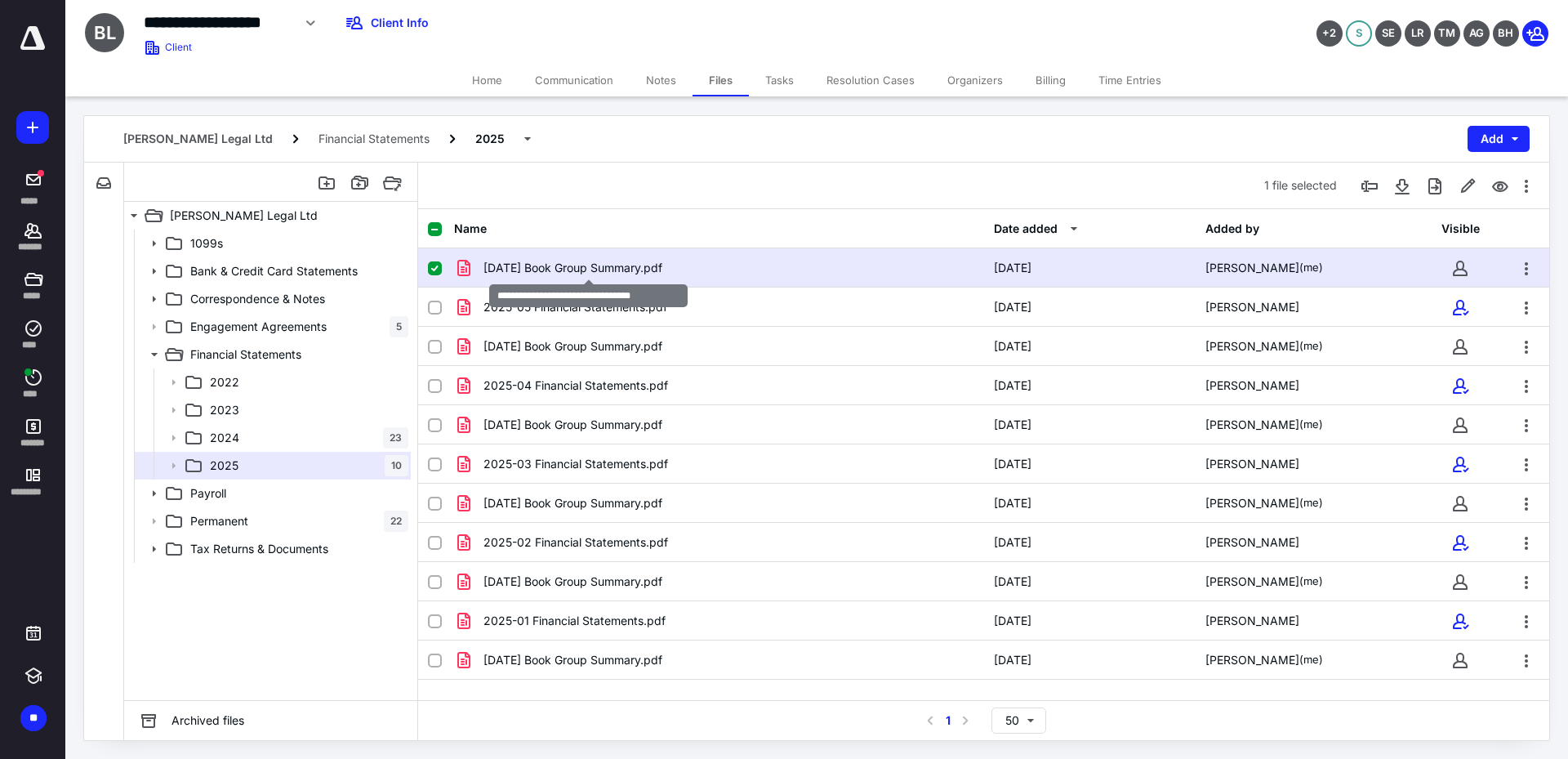 click on "[DATE] Book Group Summary.pdf" at bounding box center (572, 268) 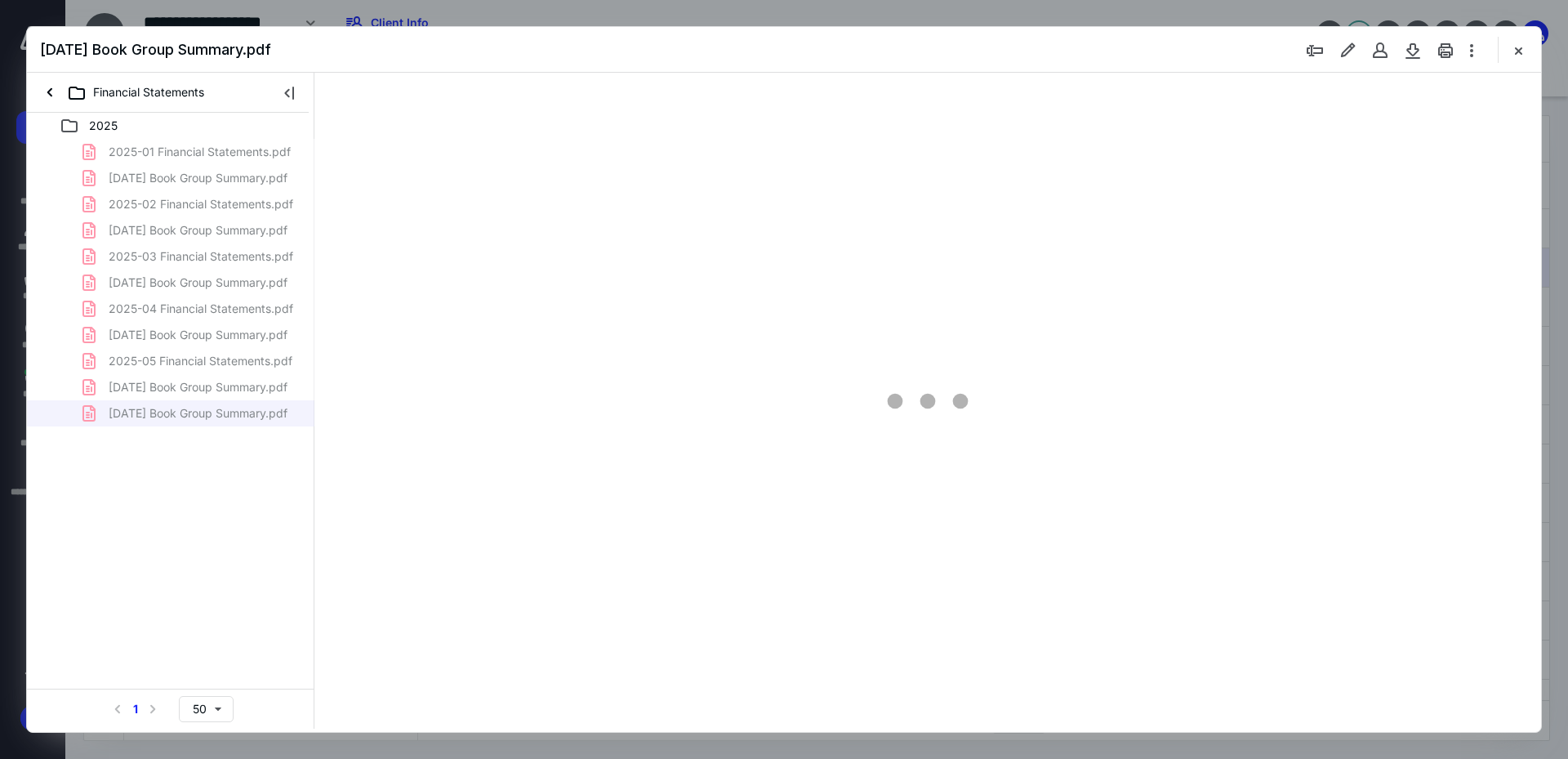 scroll, scrollTop: 0, scrollLeft: 0, axis: both 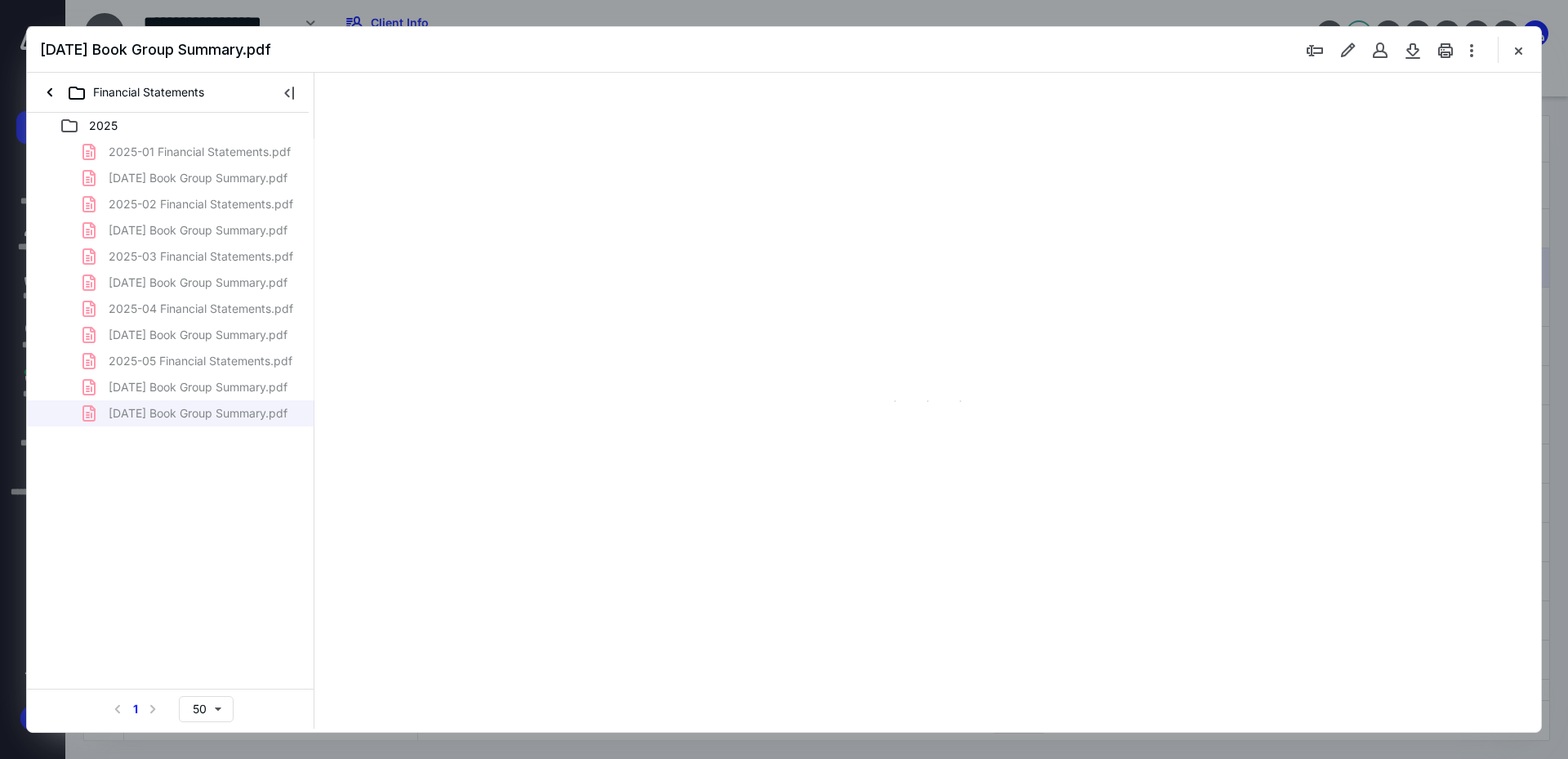 type on "241" 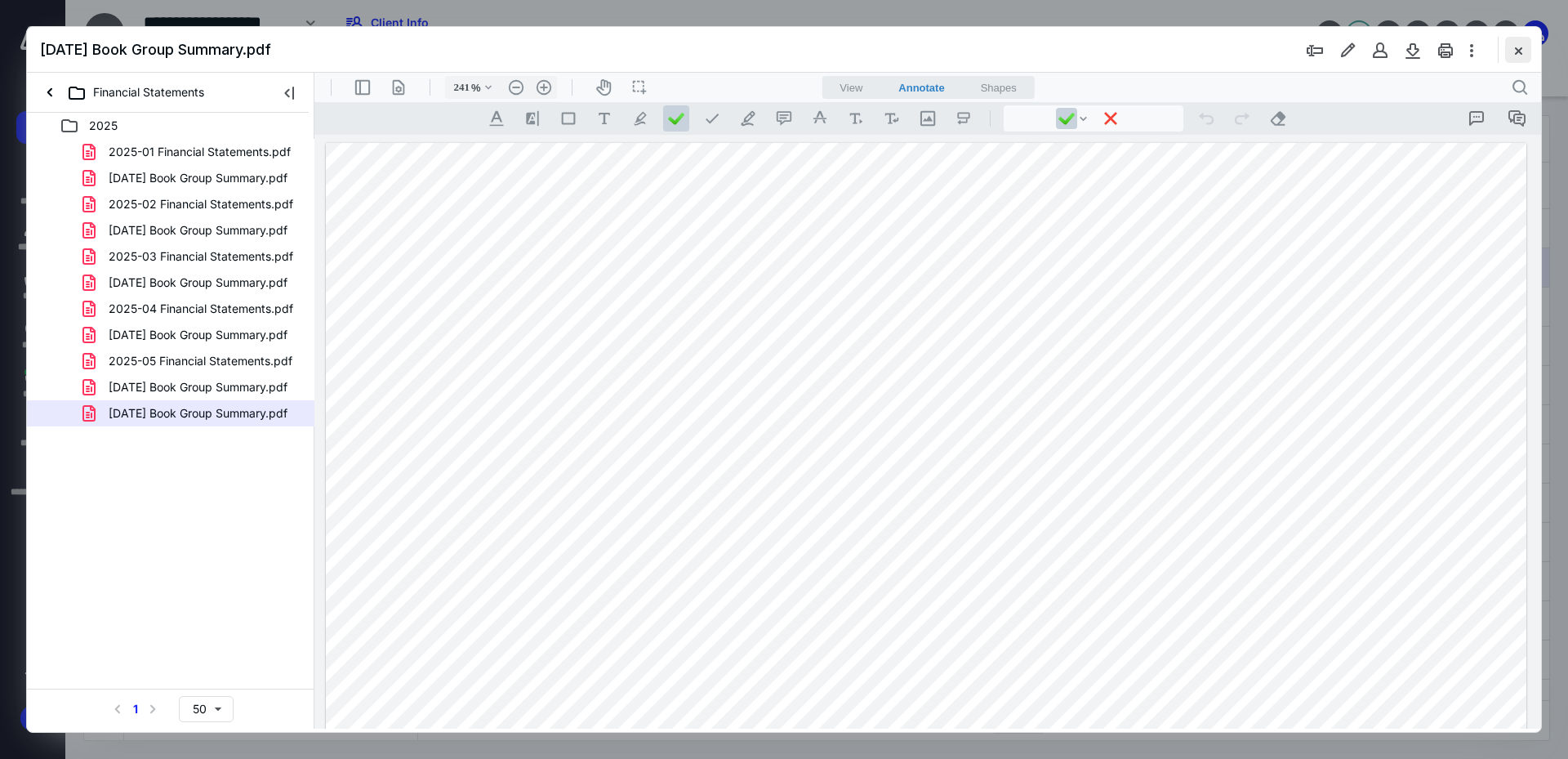 click at bounding box center (1518, 50) 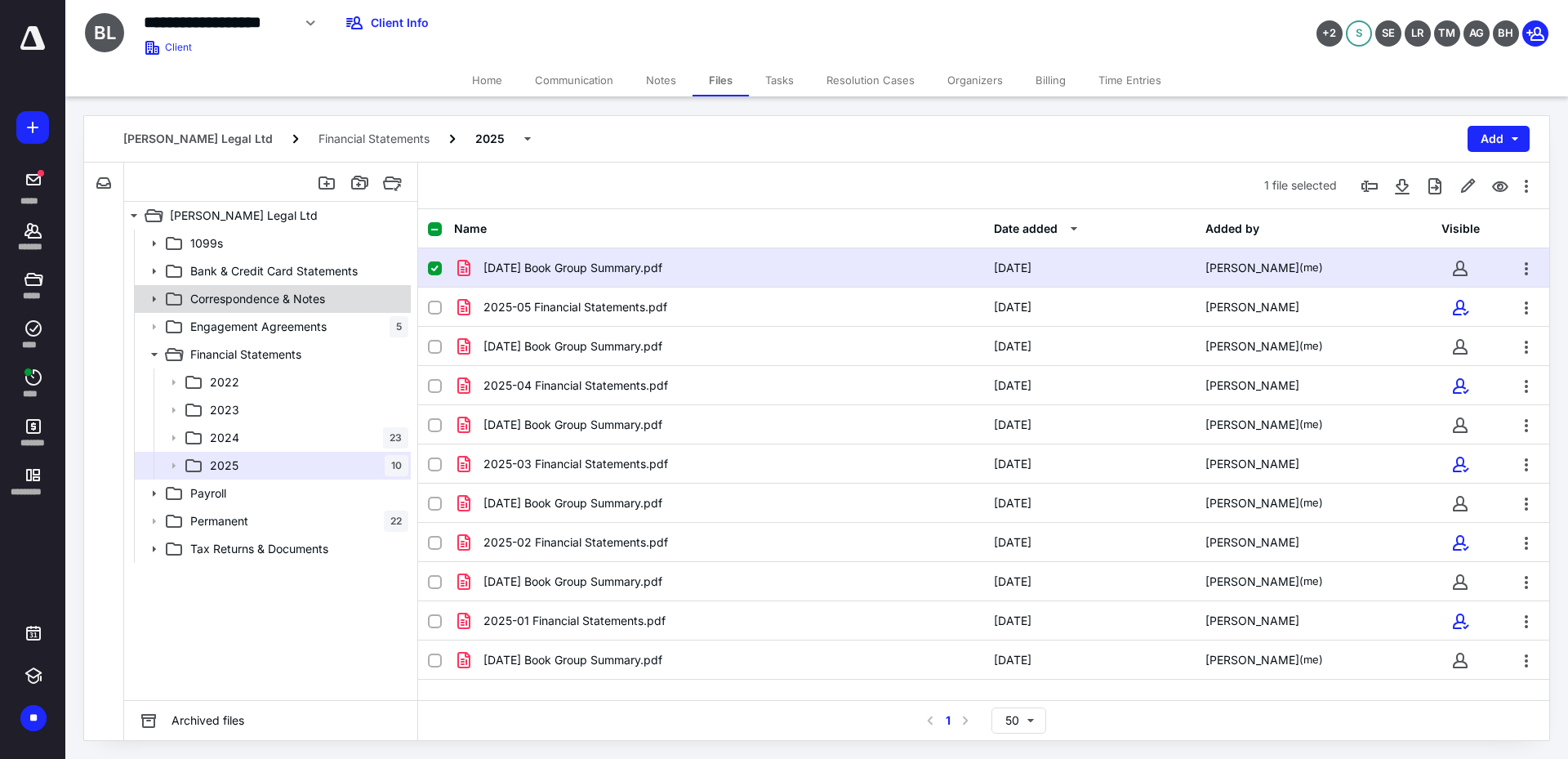 click 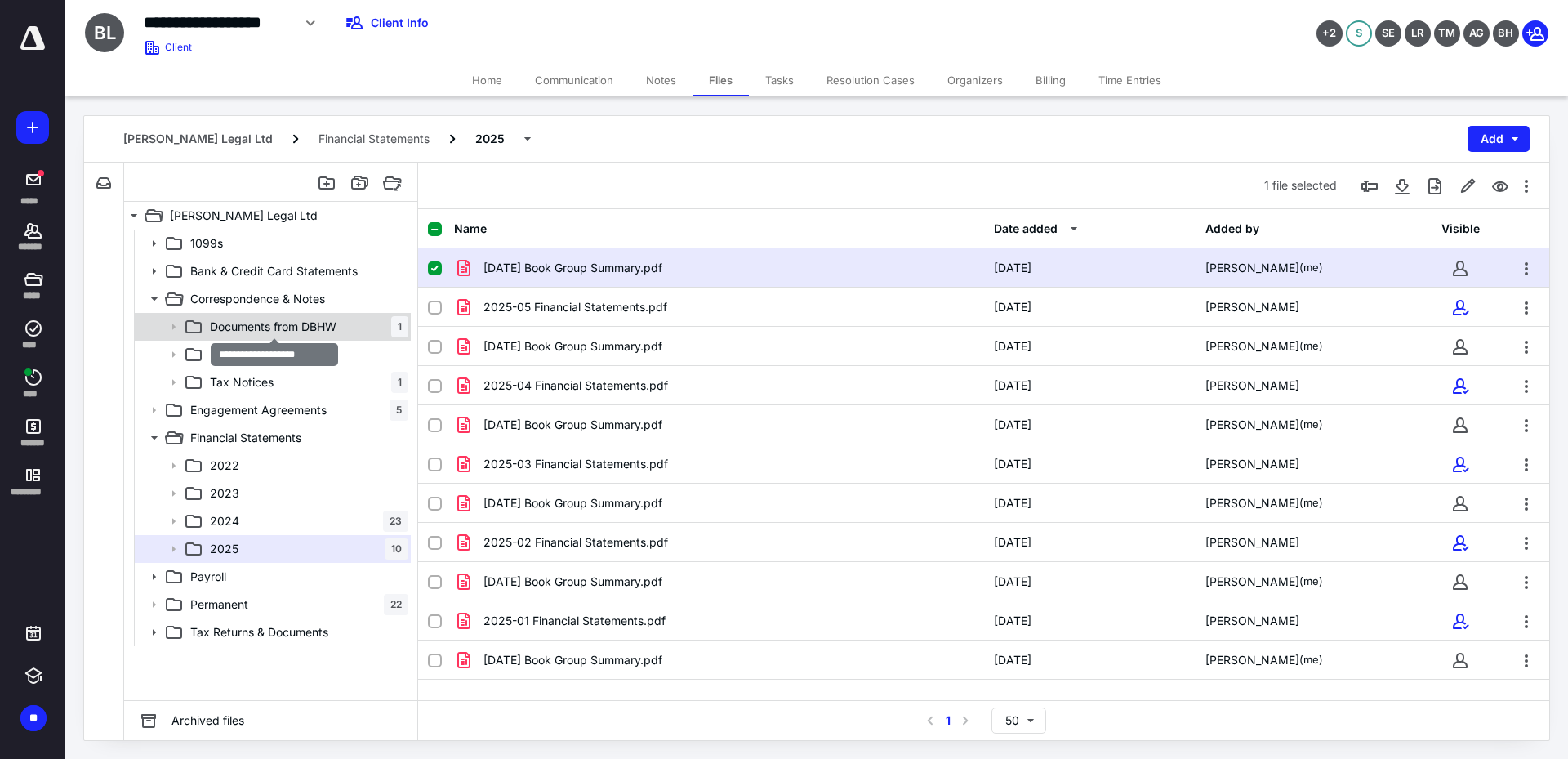 click on "Documents from DBHW" at bounding box center [273, 327] 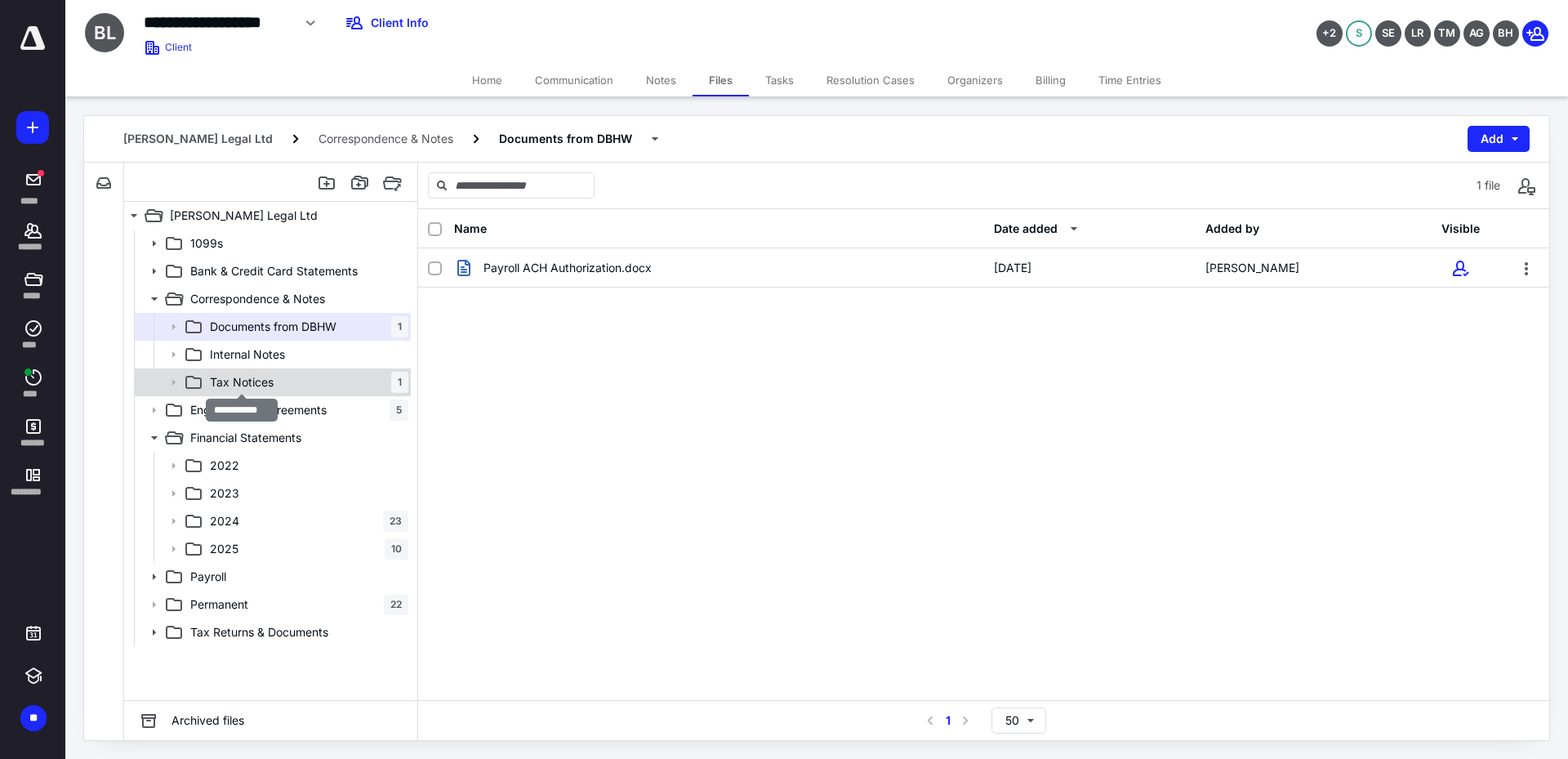 click on "Tax Notices" at bounding box center (242, 382) 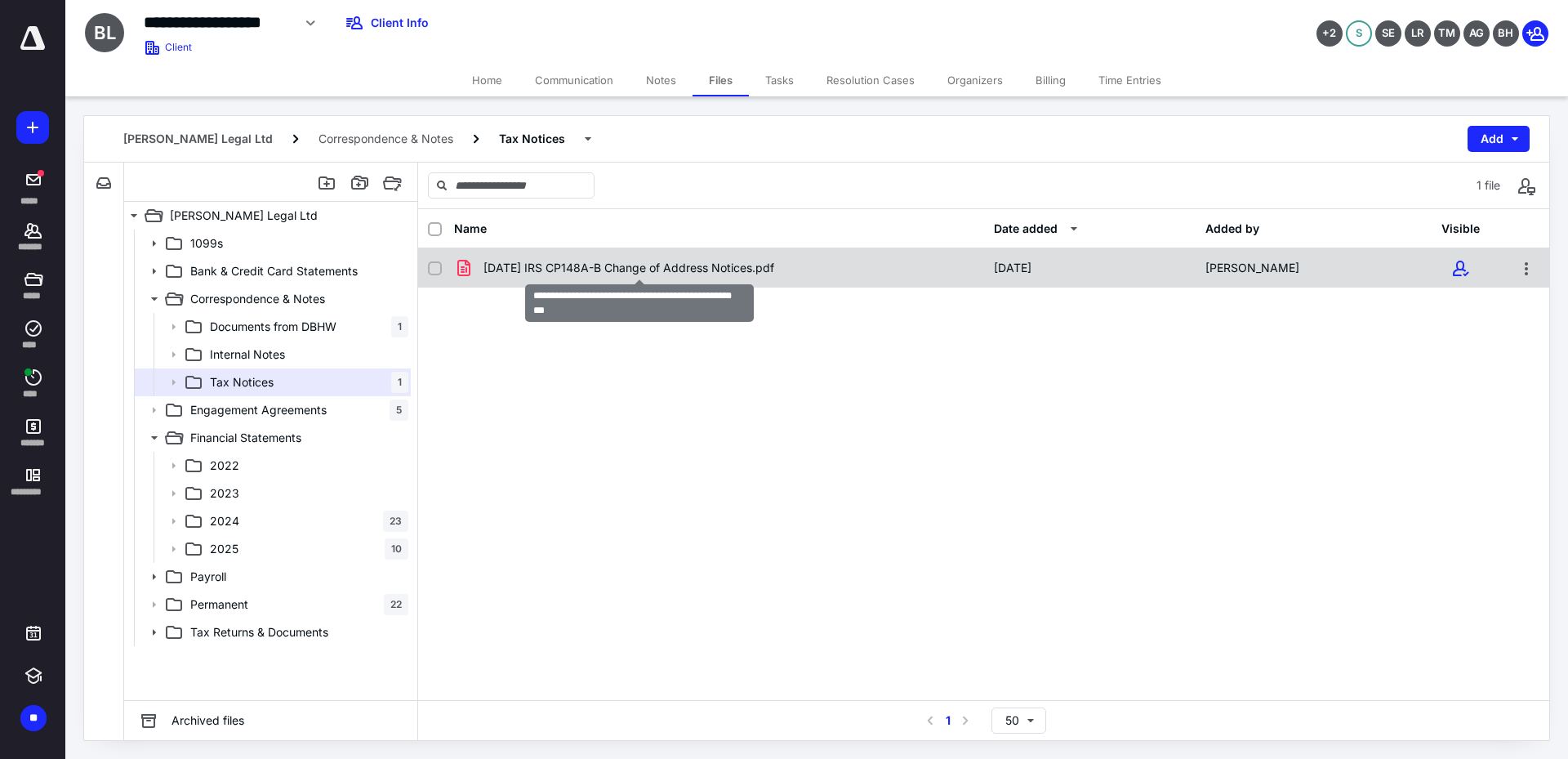 click on "[DATE] IRS CP148A-B Change of Address Notices.pdf" at bounding box center [629, 268] 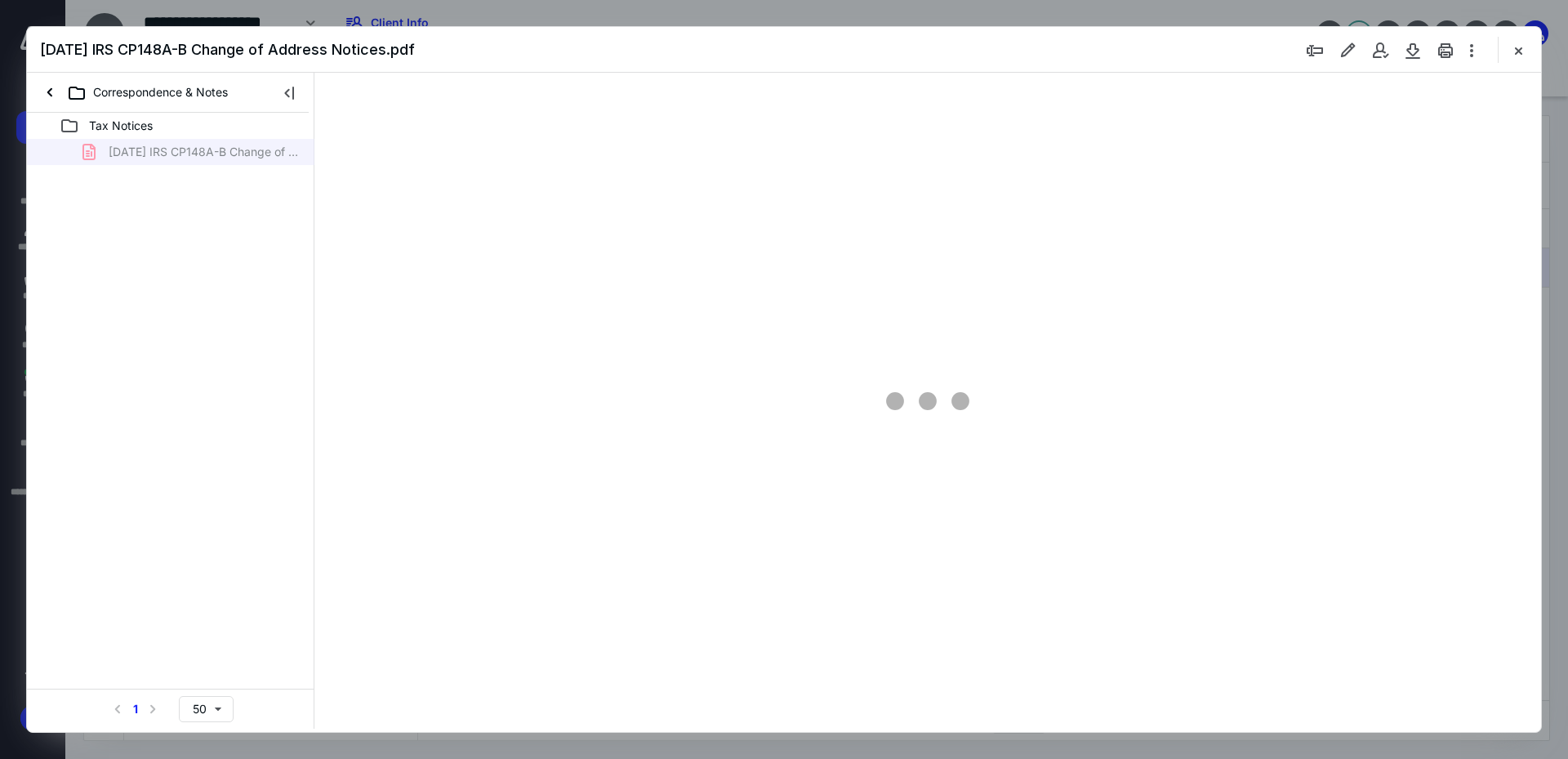 scroll, scrollTop: 0, scrollLeft: 0, axis: both 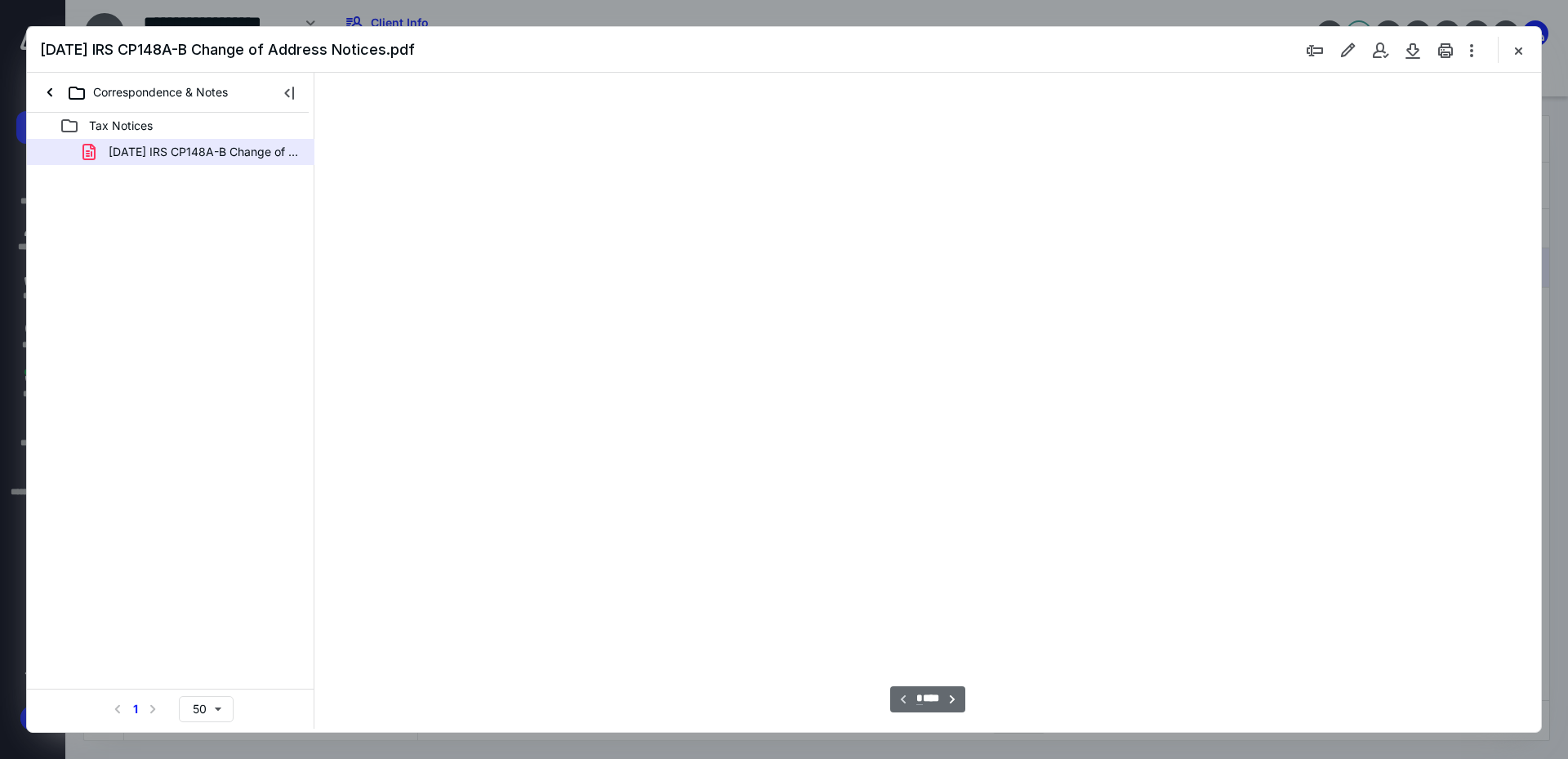type on "240" 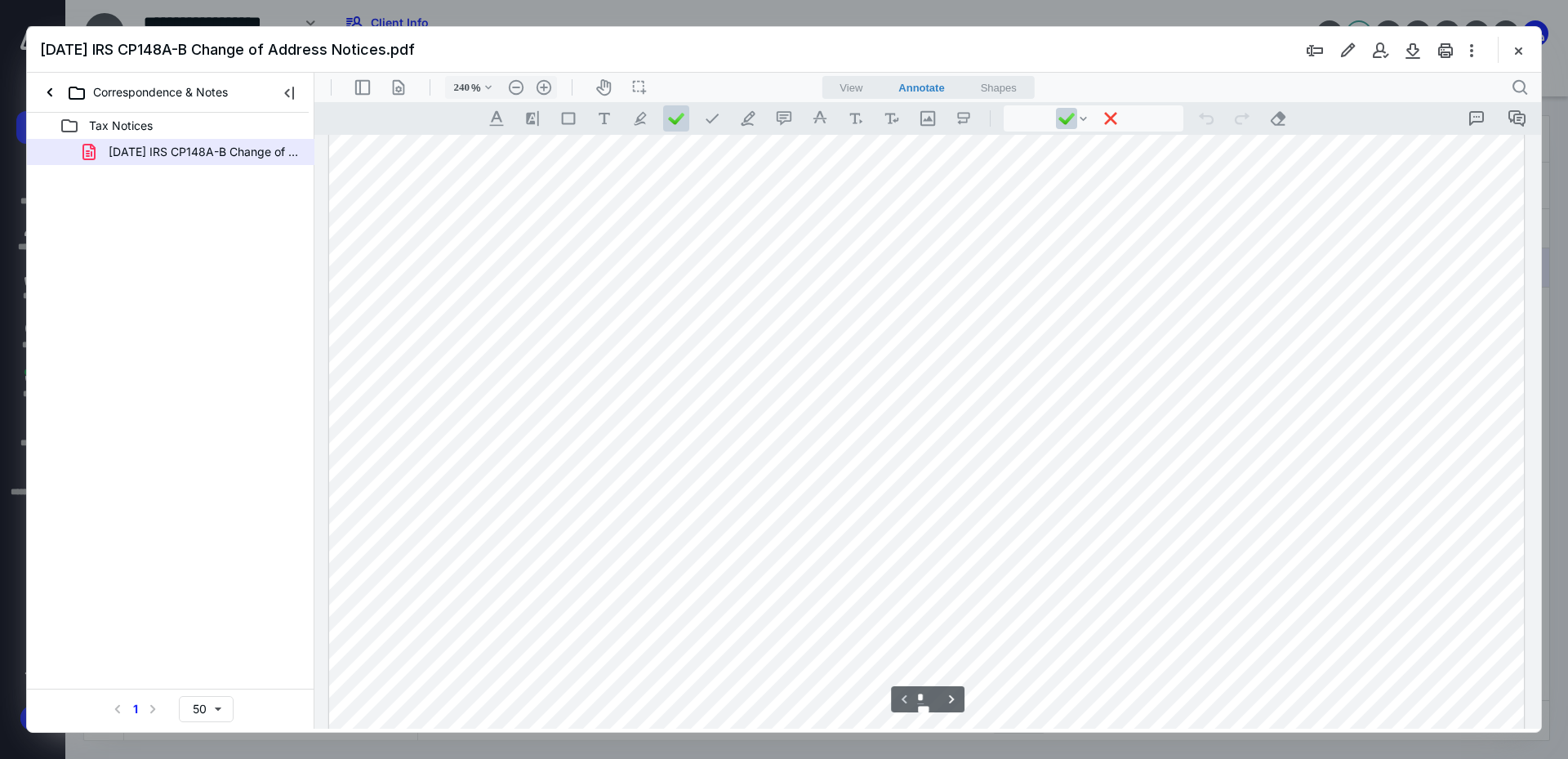 scroll, scrollTop: 172, scrollLeft: 0, axis: vertical 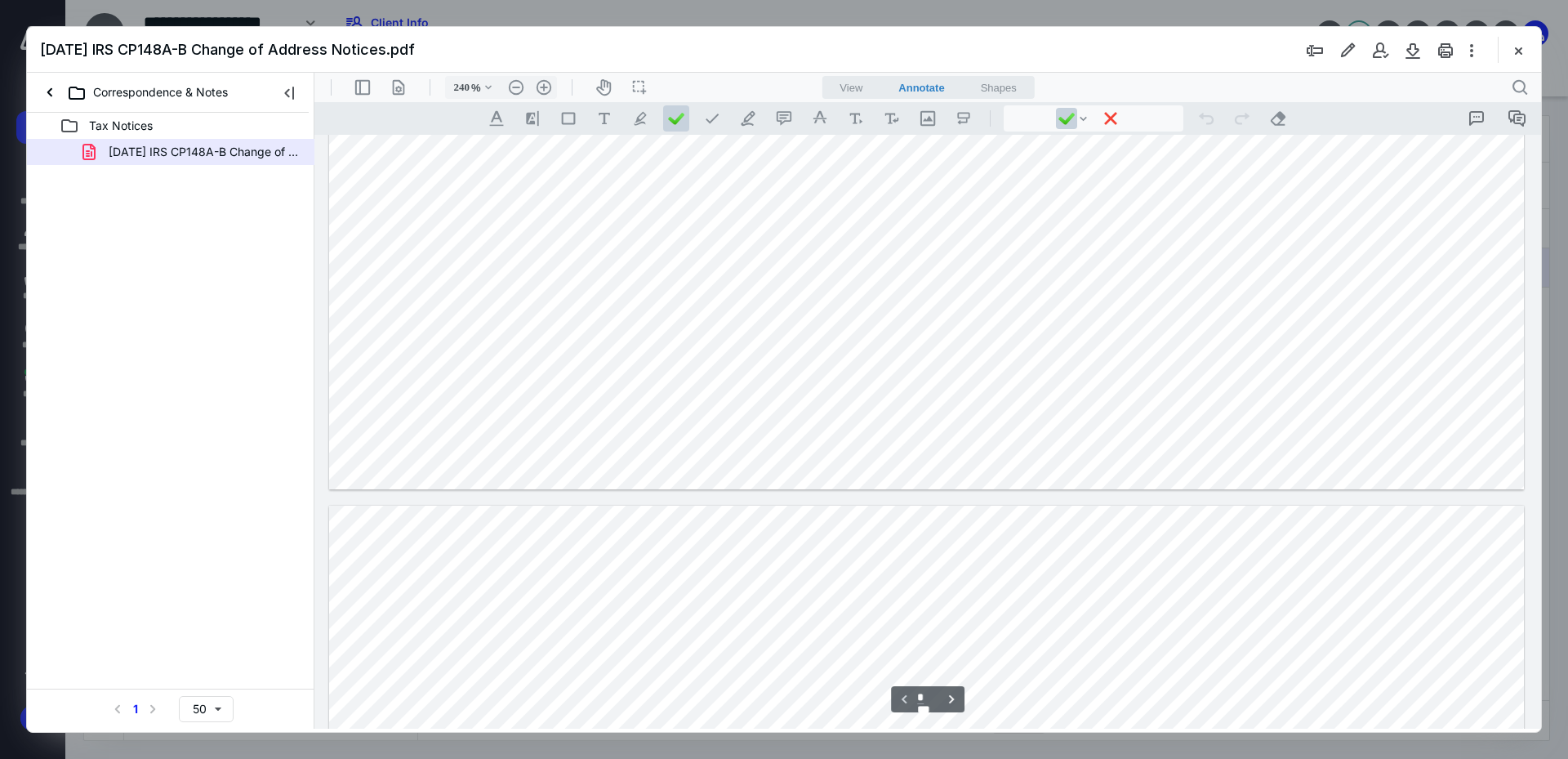 type on "*" 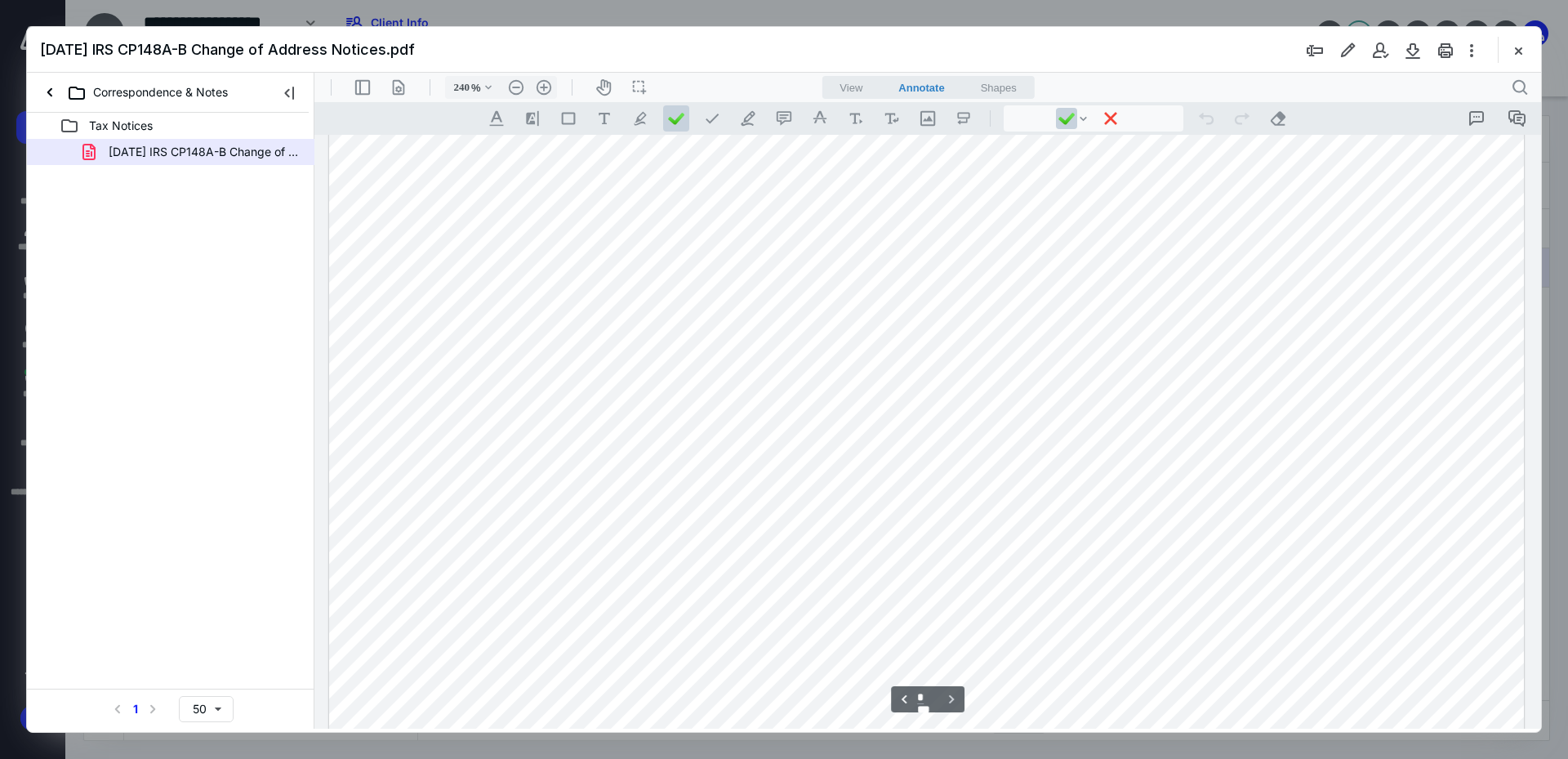 scroll, scrollTop: 1806, scrollLeft: 0, axis: vertical 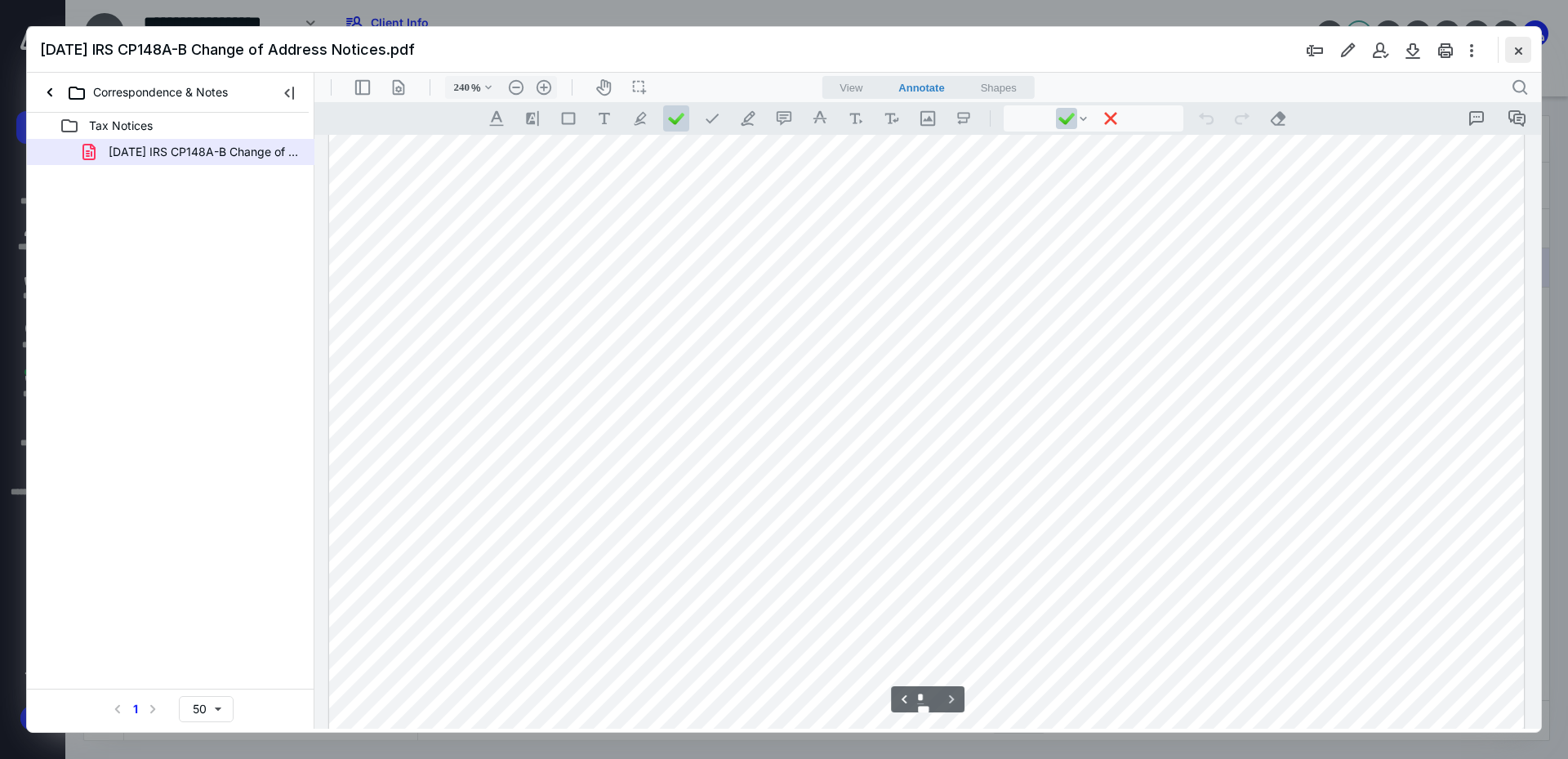 click at bounding box center (1518, 50) 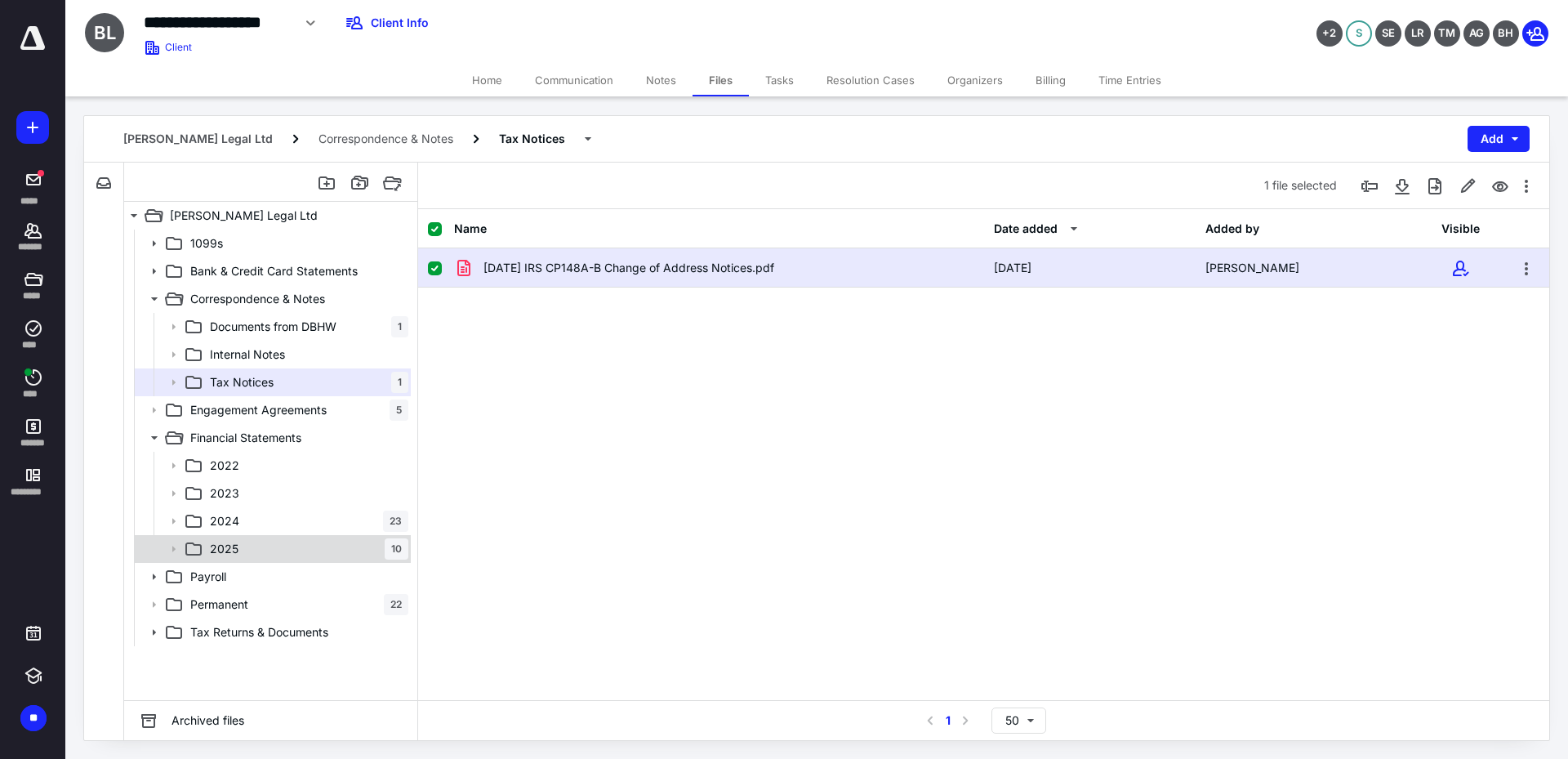 click on "2025 10" at bounding box center (305, 549) 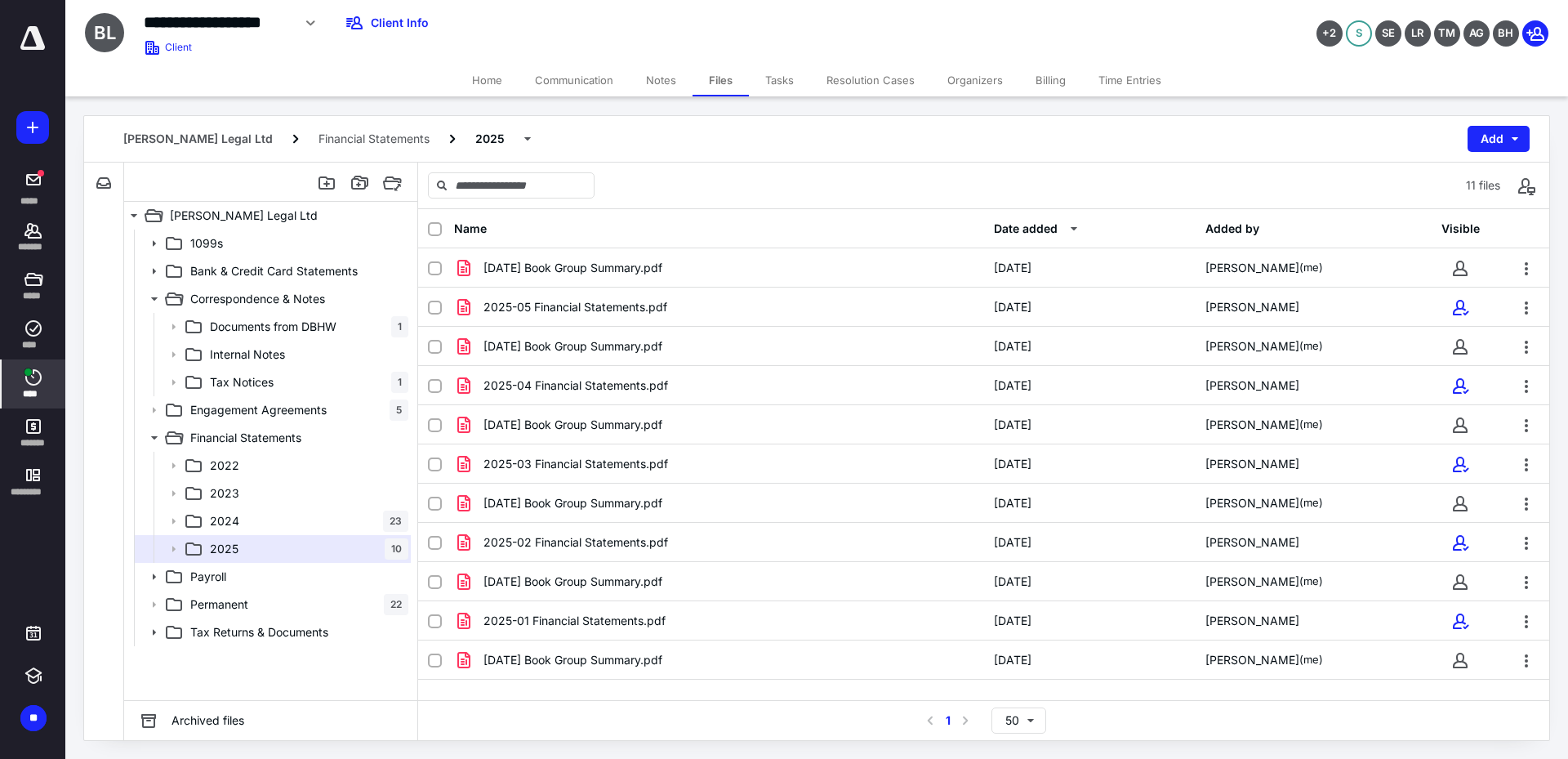 click on "****" at bounding box center [33, 394] 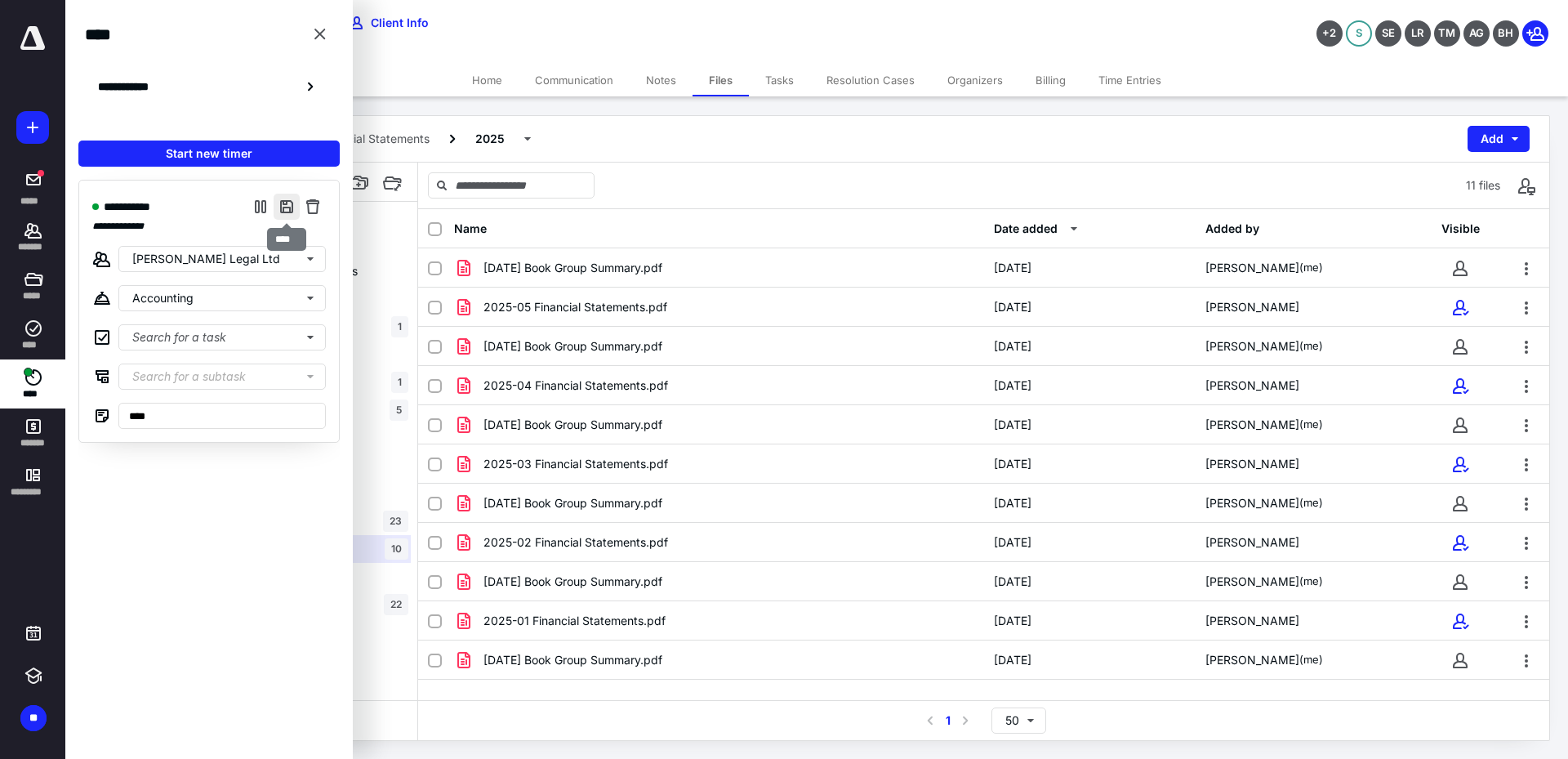 click at bounding box center [287, 207] 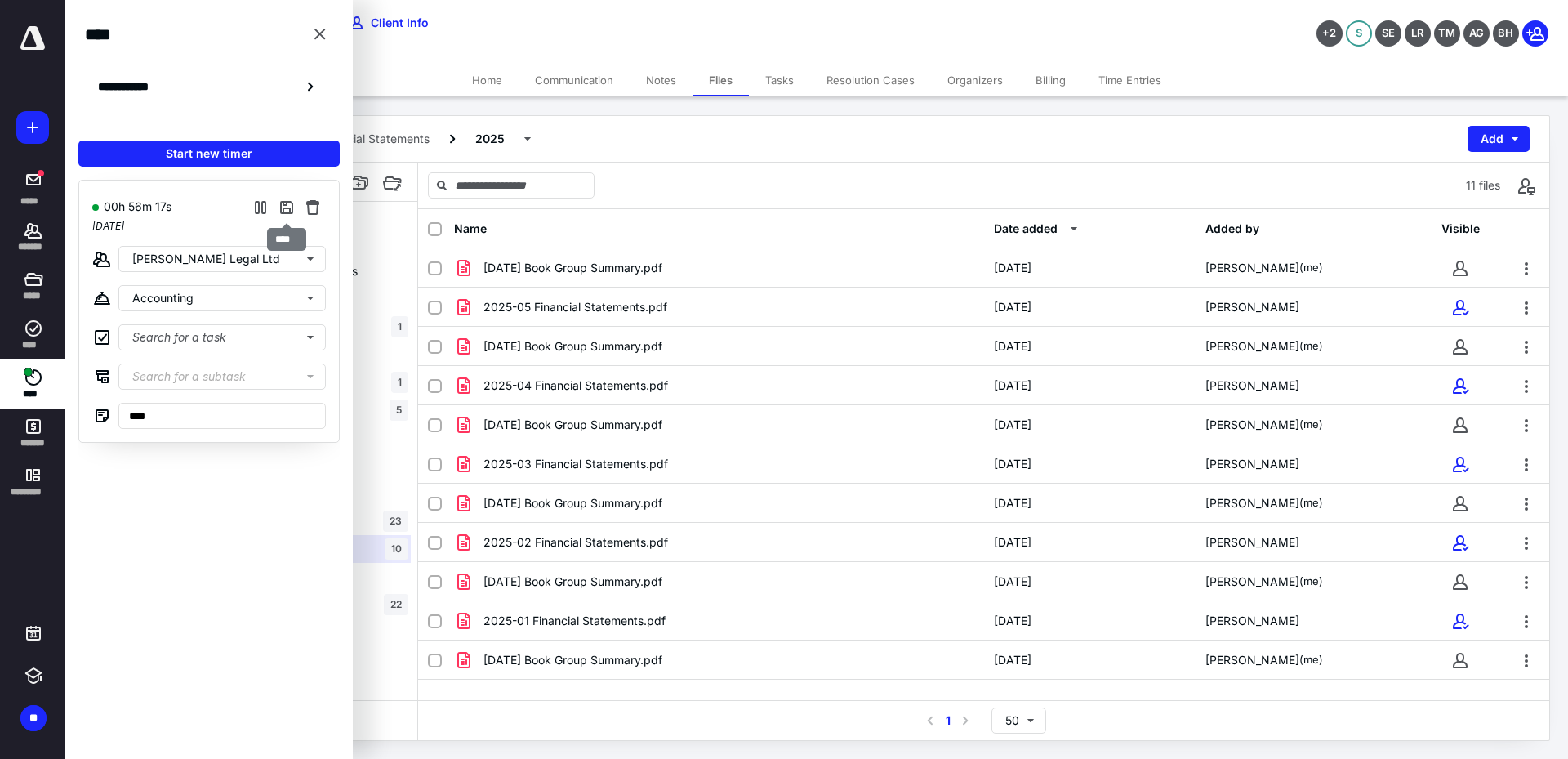 type on "**********" 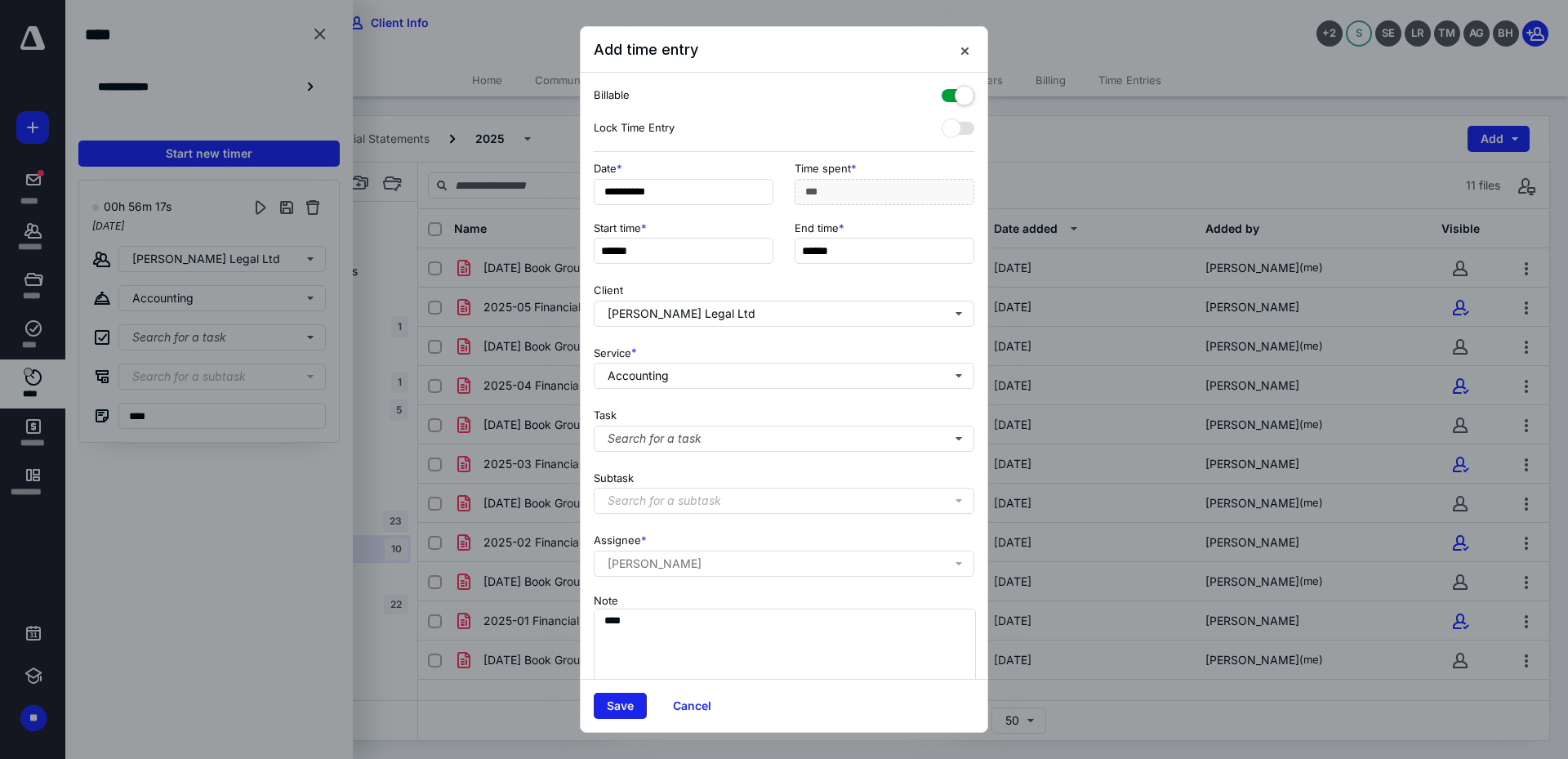 click on "Save" at bounding box center (620, 706) 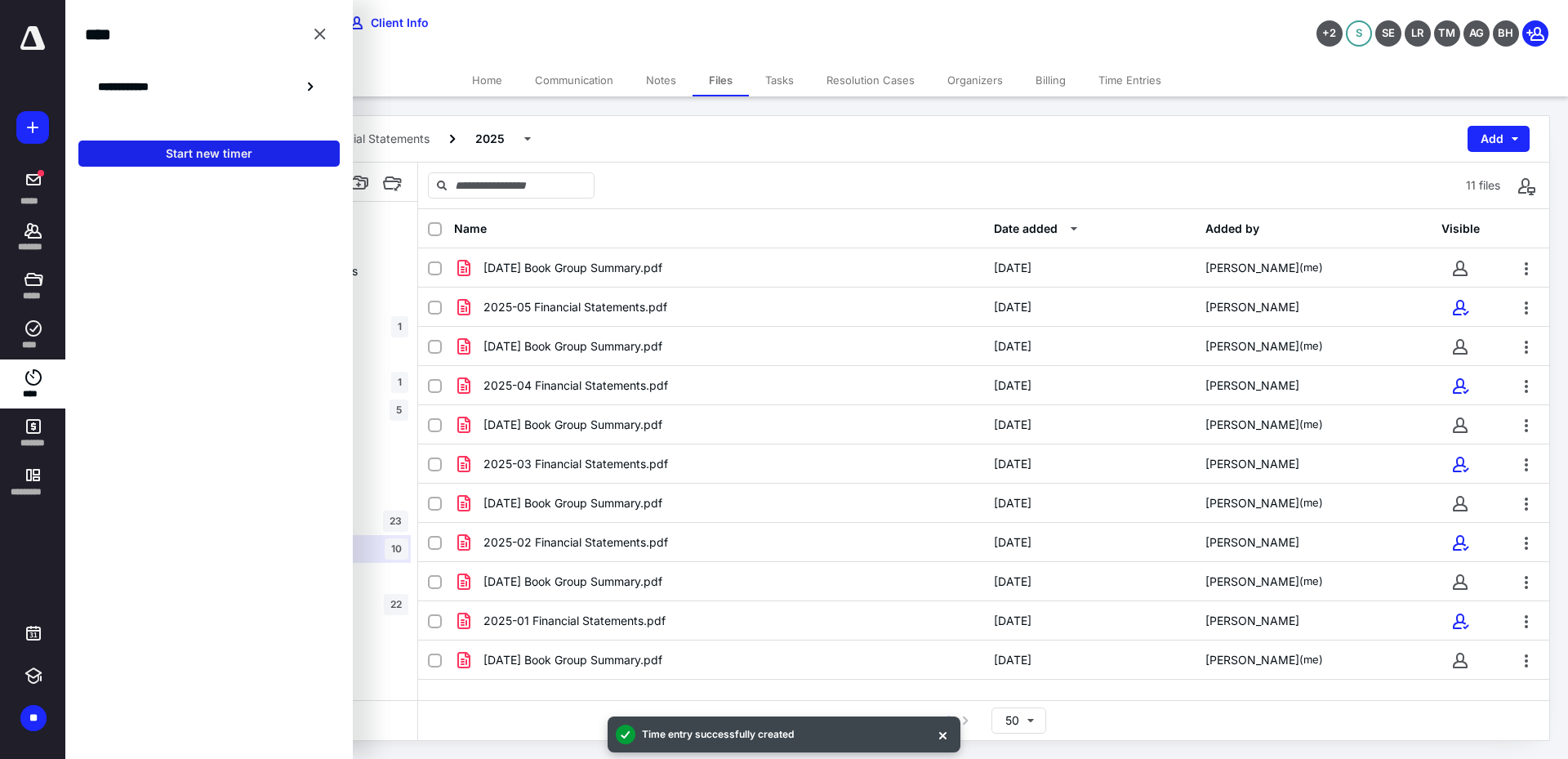 click on "Start new timer" at bounding box center (209, 154) 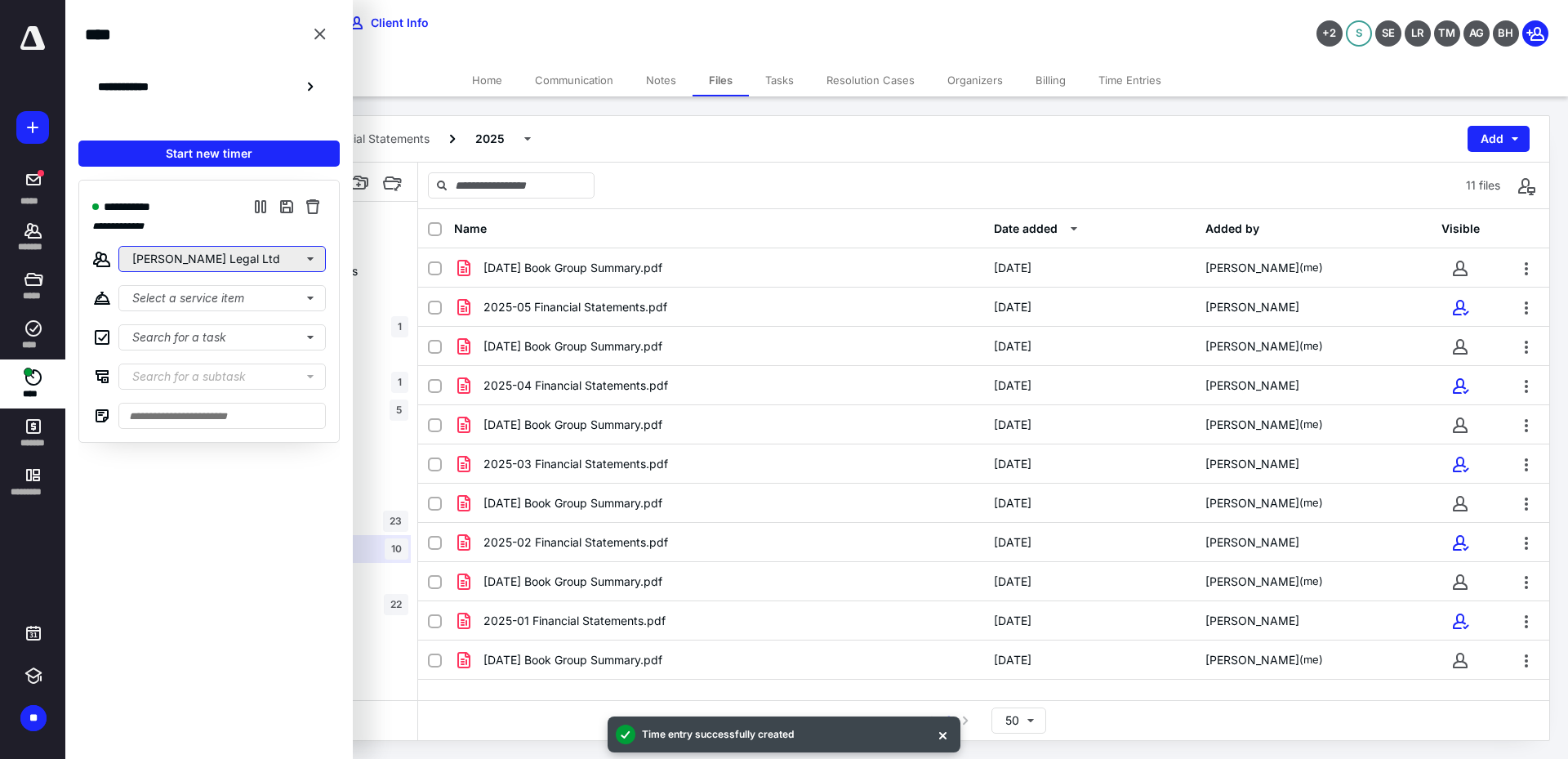 click on "[PERSON_NAME] Legal Ltd" at bounding box center [222, 259] 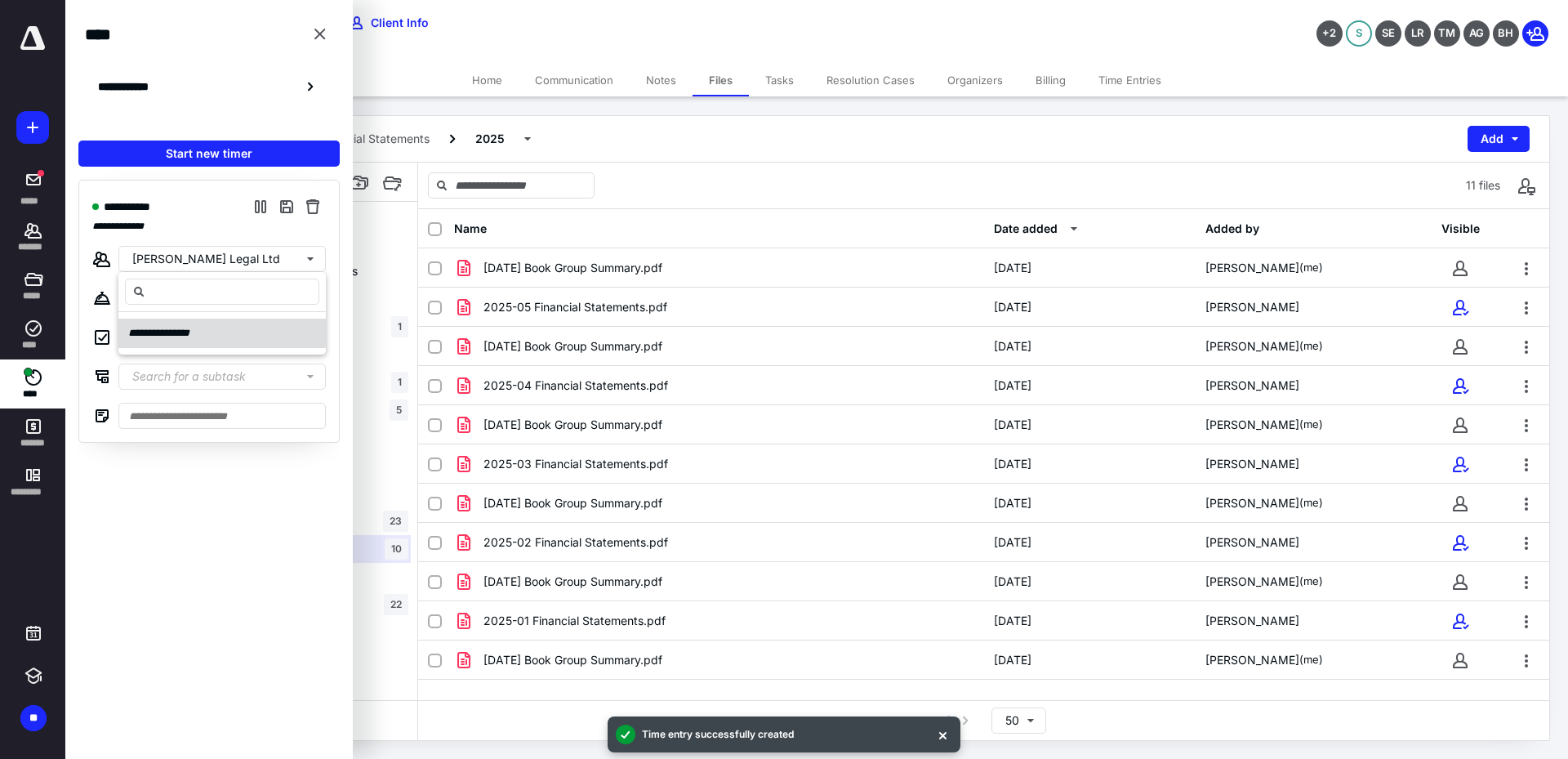 click on "**********" at bounding box center [166, 333] 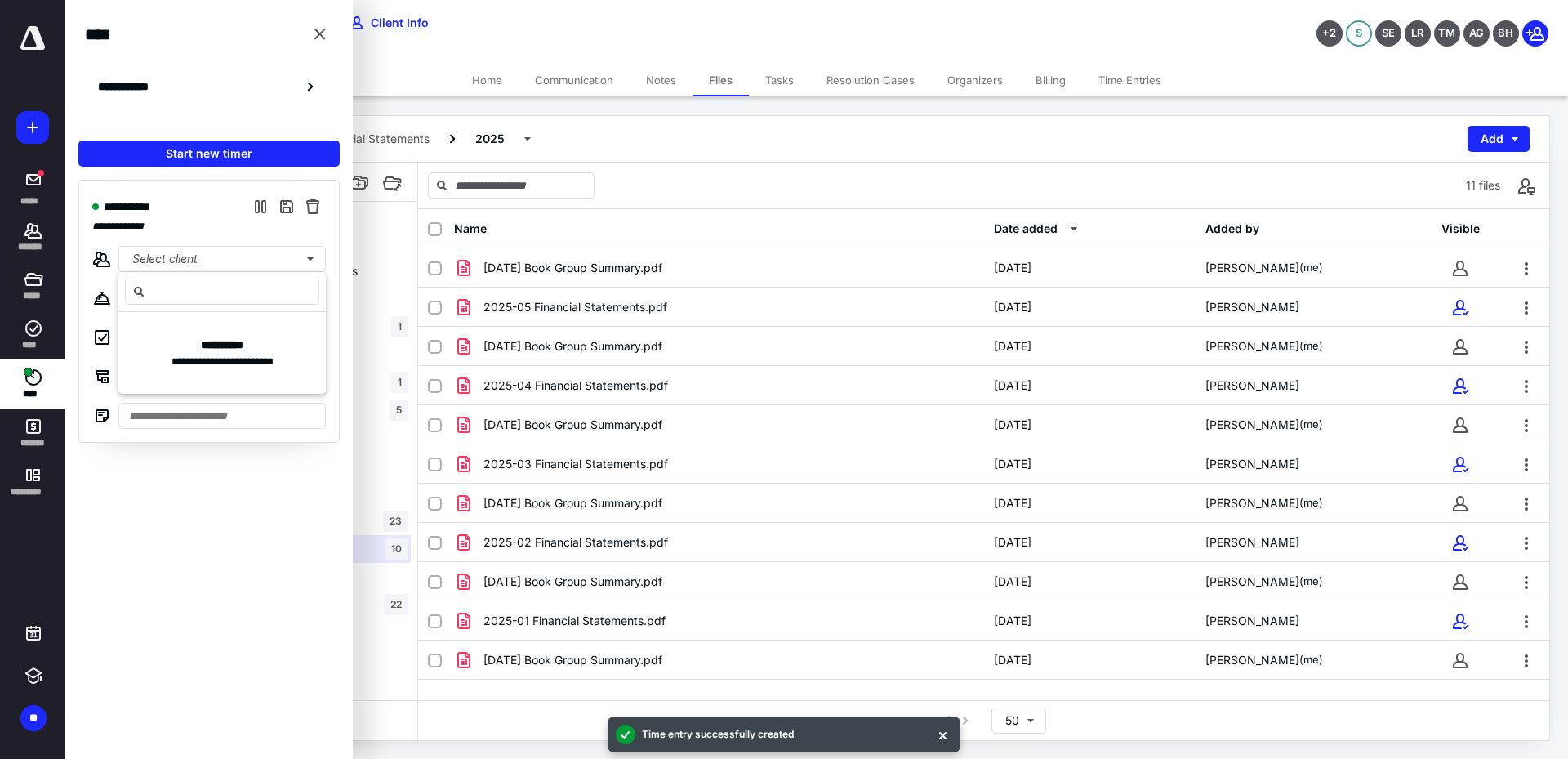 click on "**********" at bounding box center [209, 207] 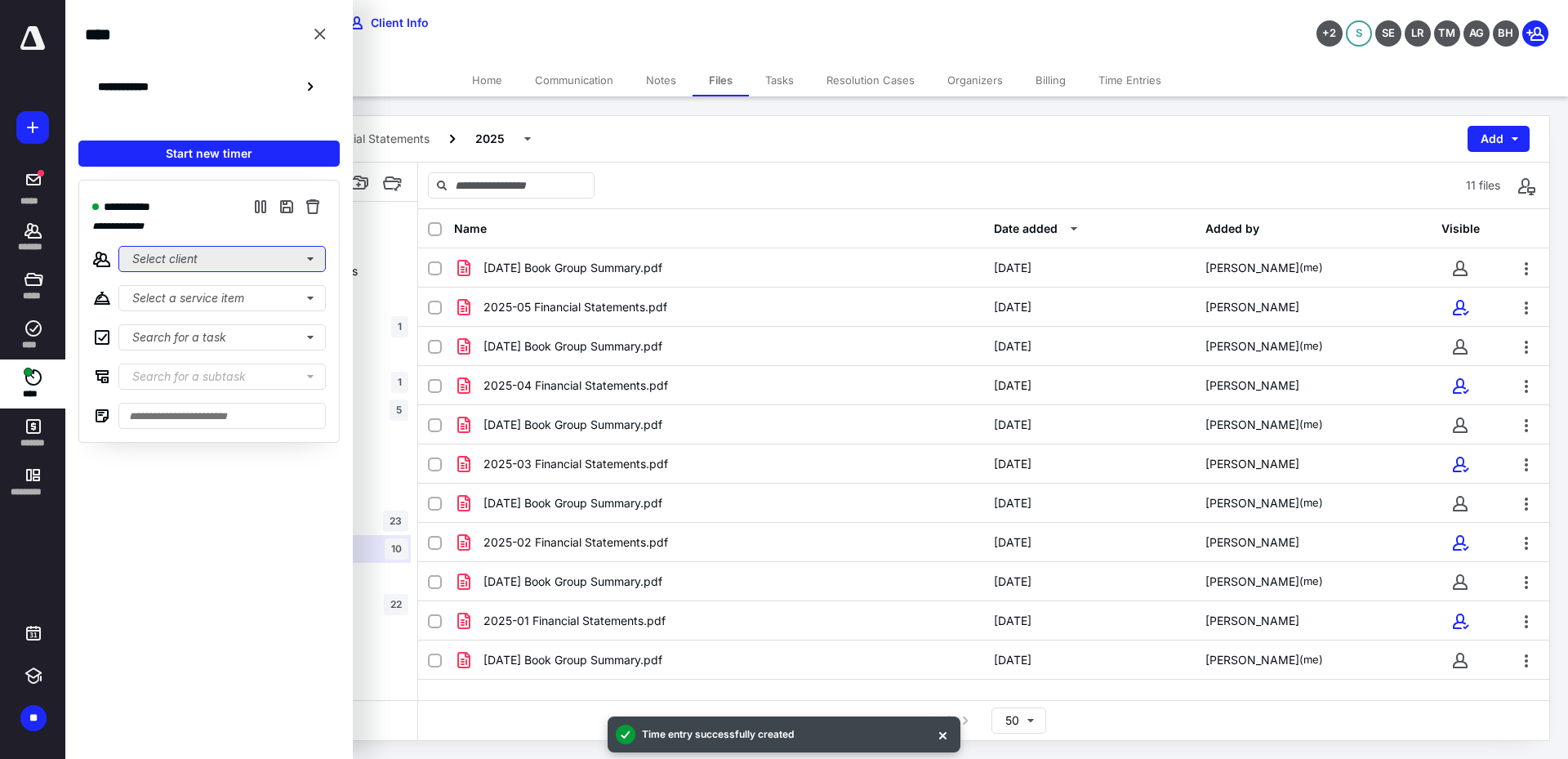 click on "Select client" at bounding box center (222, 259) 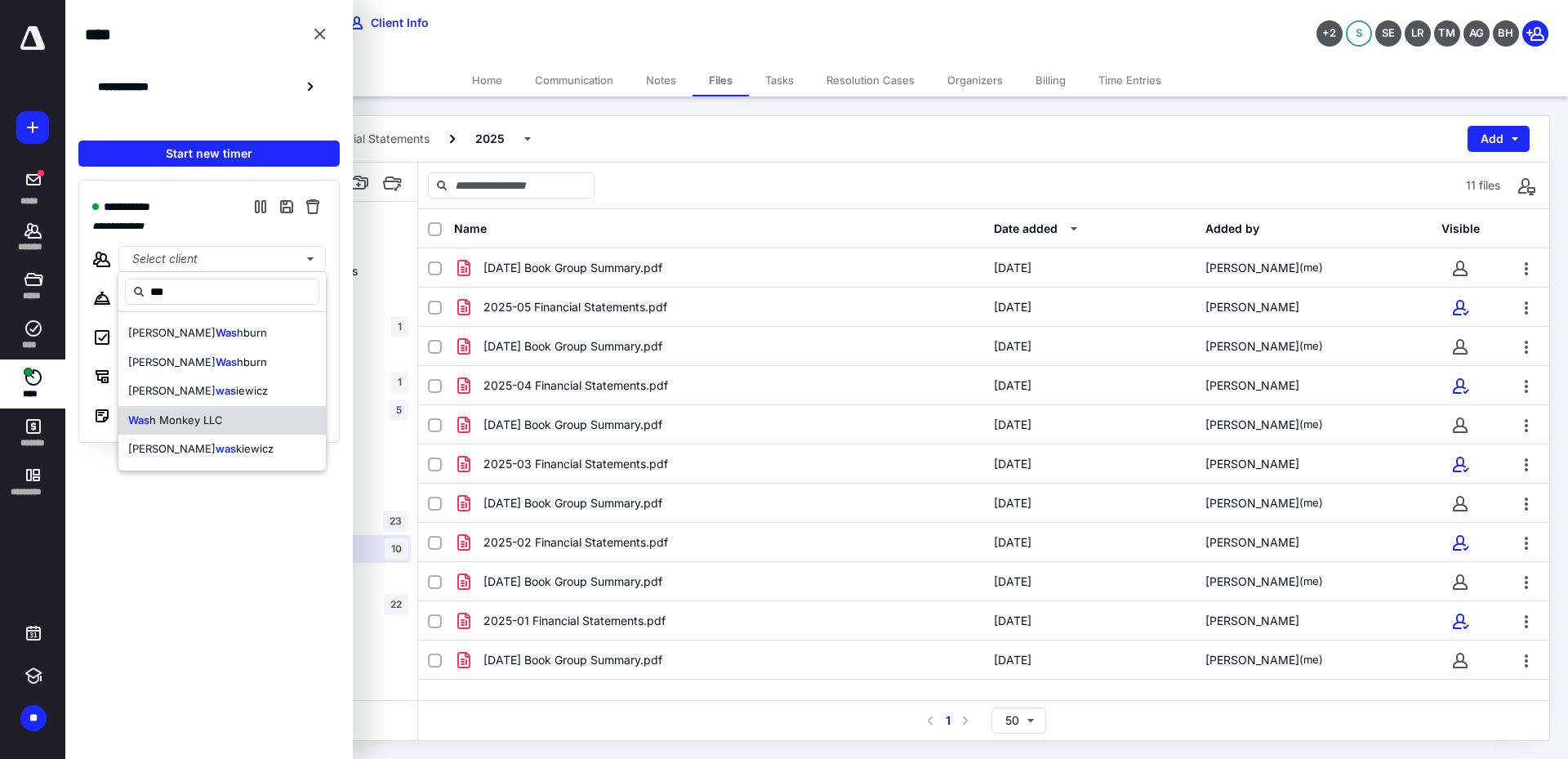 click on "h Monkey LLC" at bounding box center [186, 420] 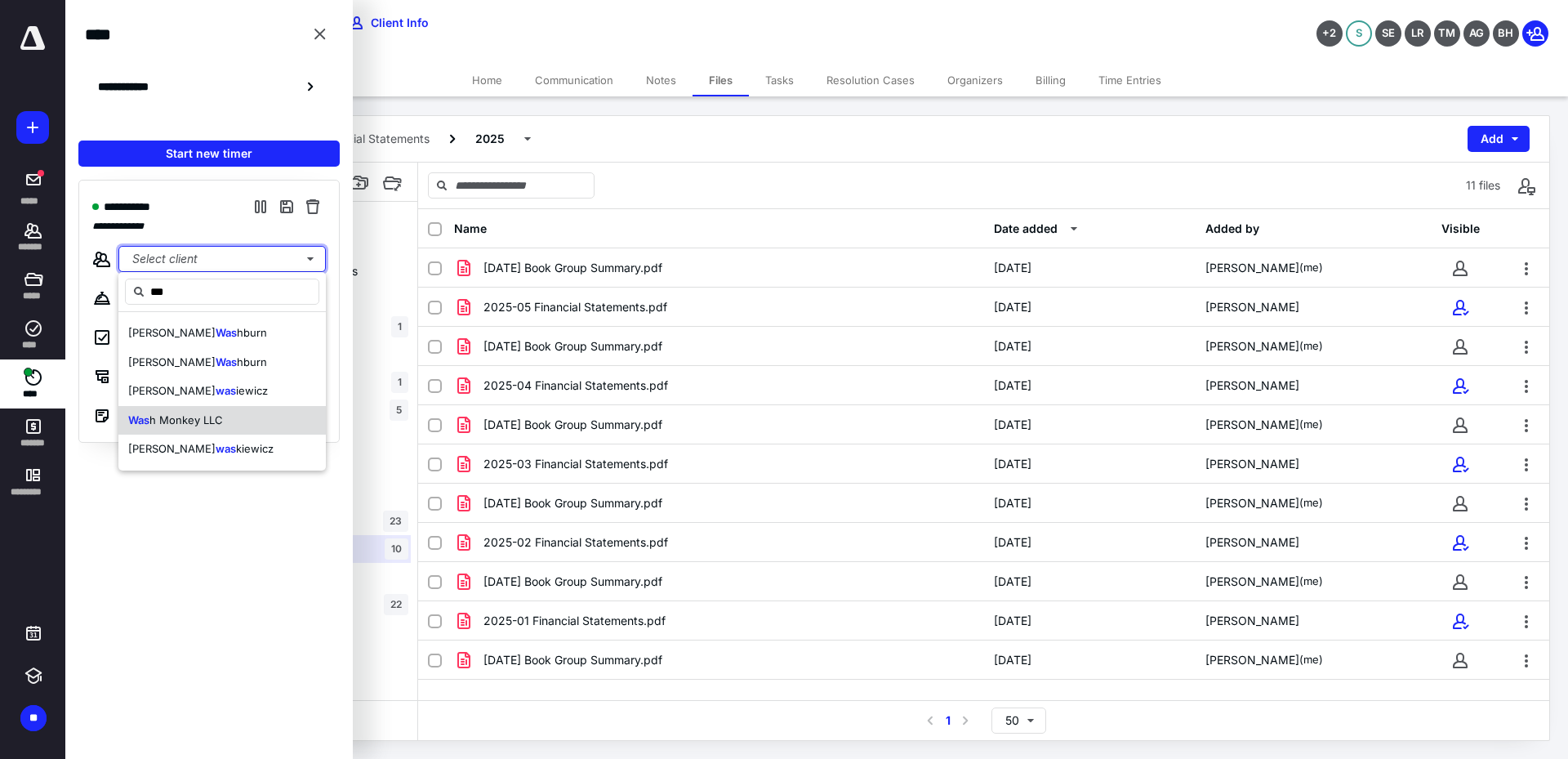 type 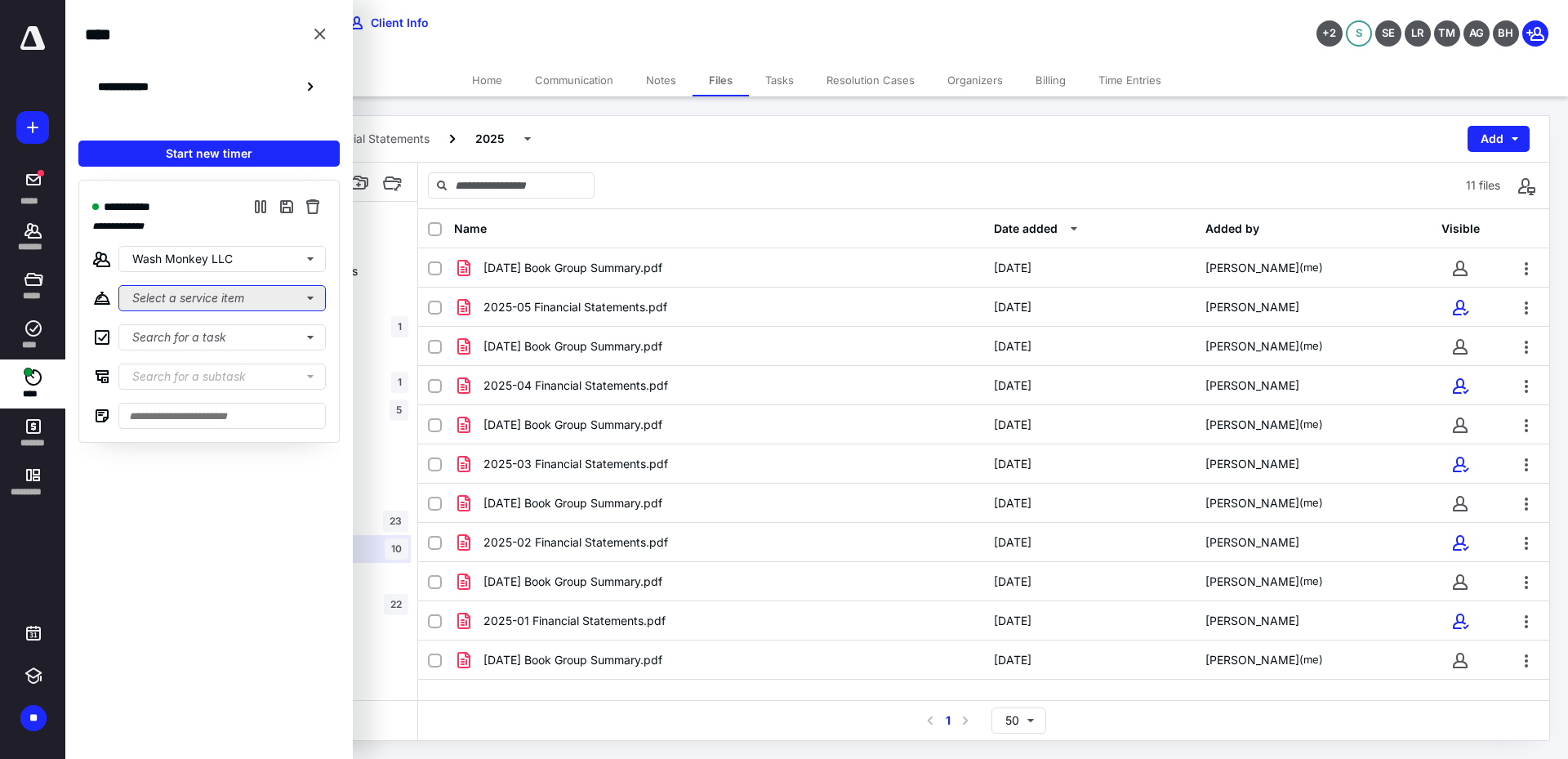 click on "Select a service item" at bounding box center [222, 298] 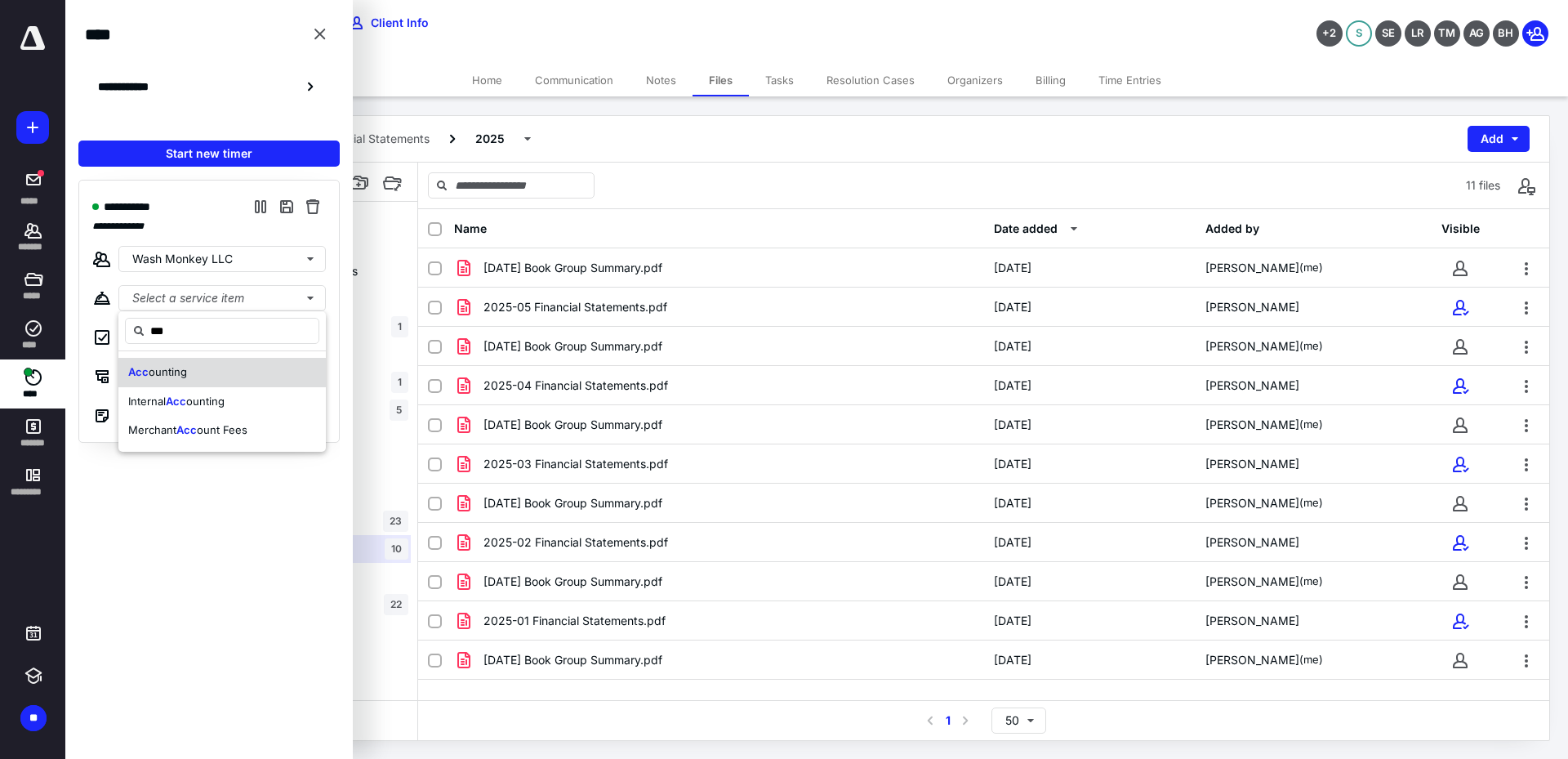 click on "Acc ounting" at bounding box center [222, 373] 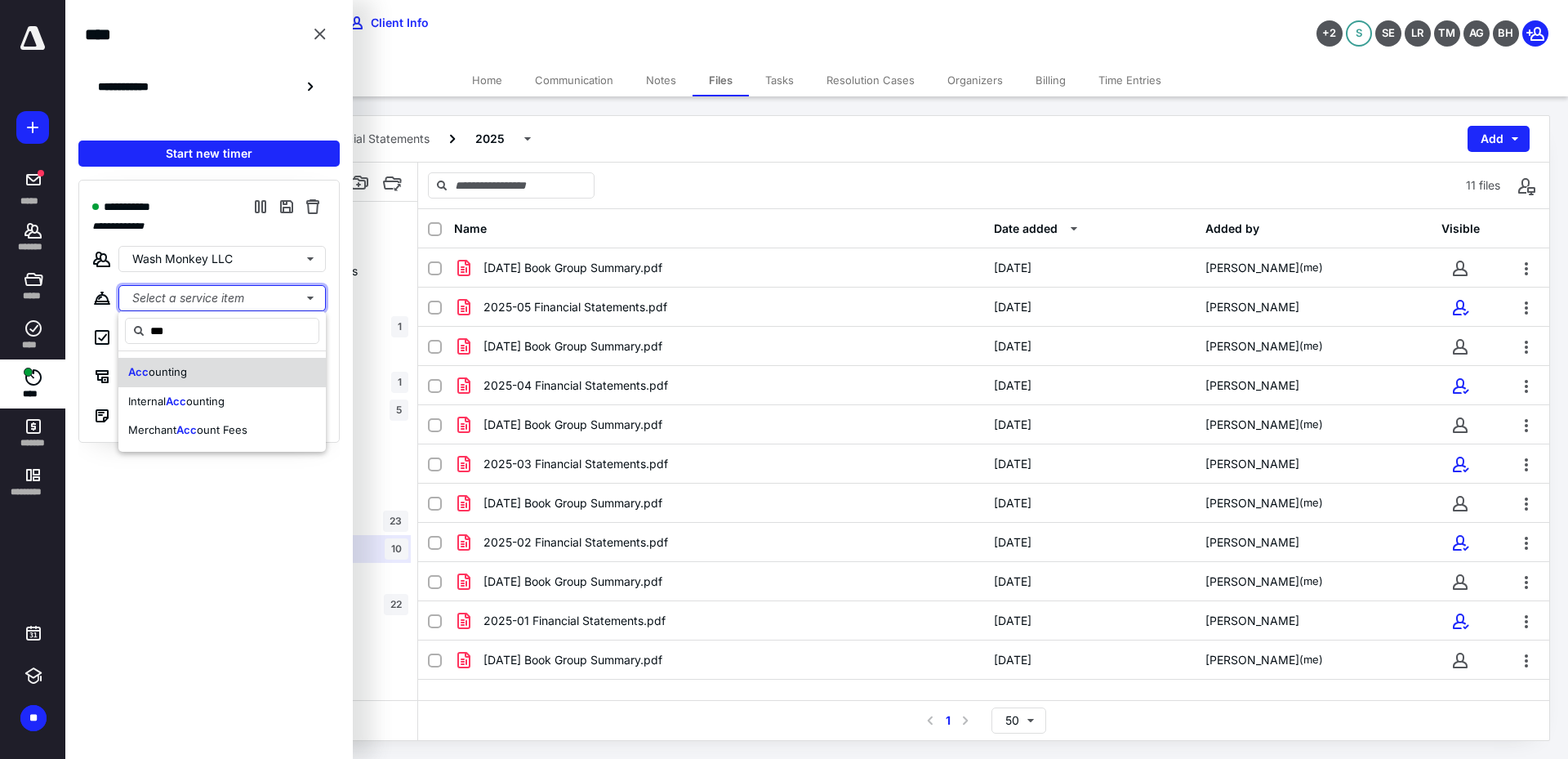type 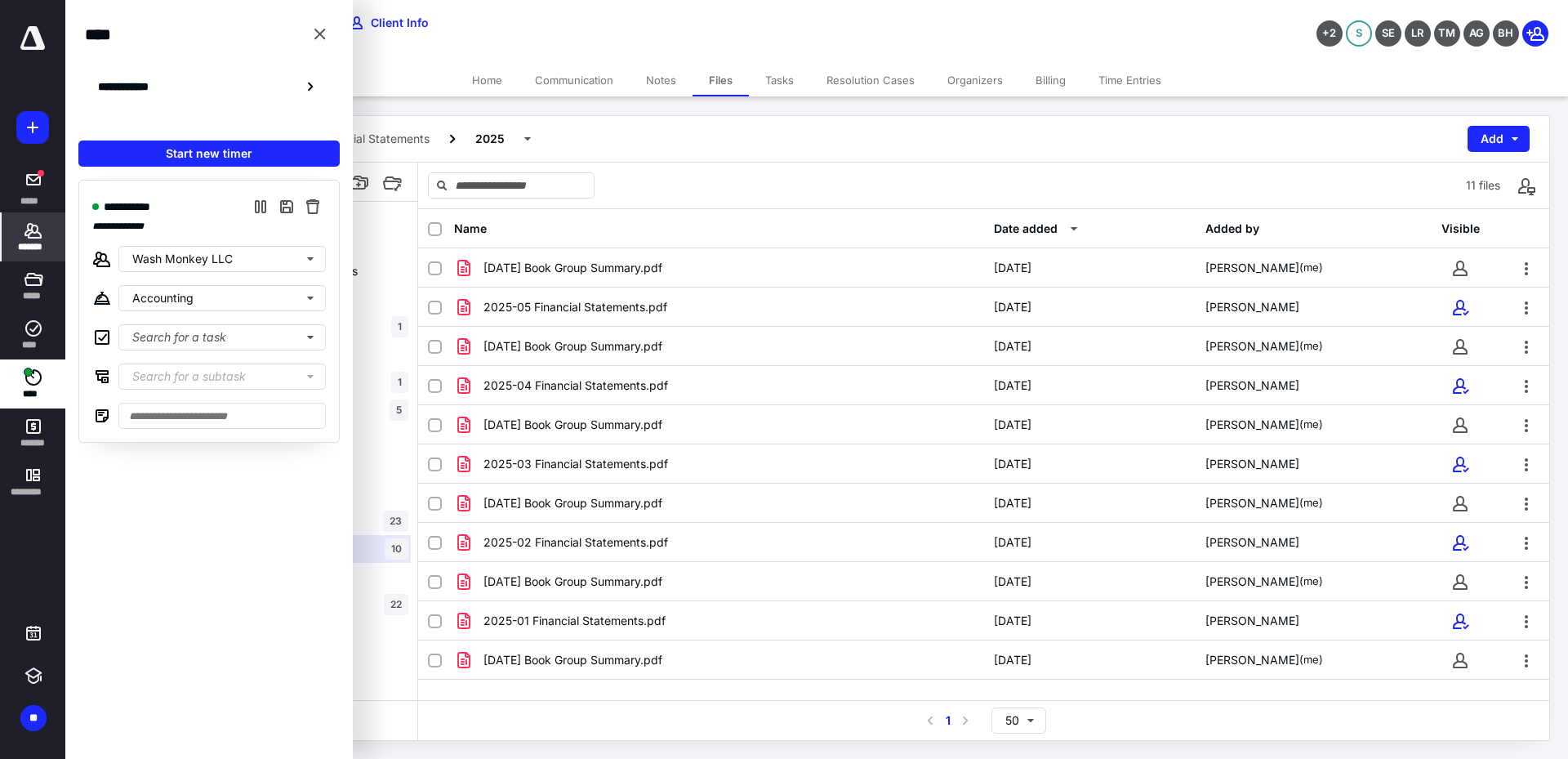 click on "*******" at bounding box center (33, 237) 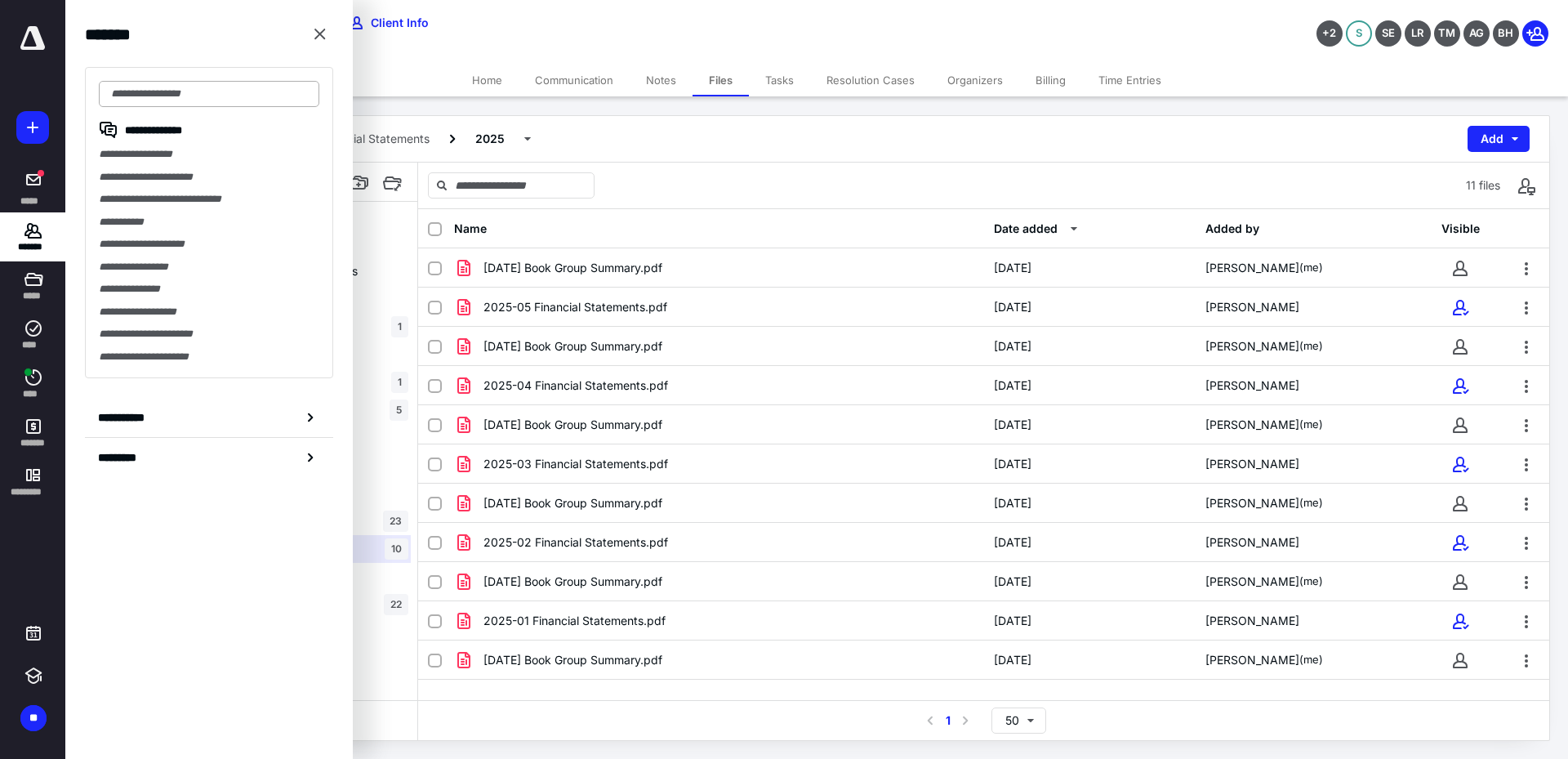 click at bounding box center (209, 94) 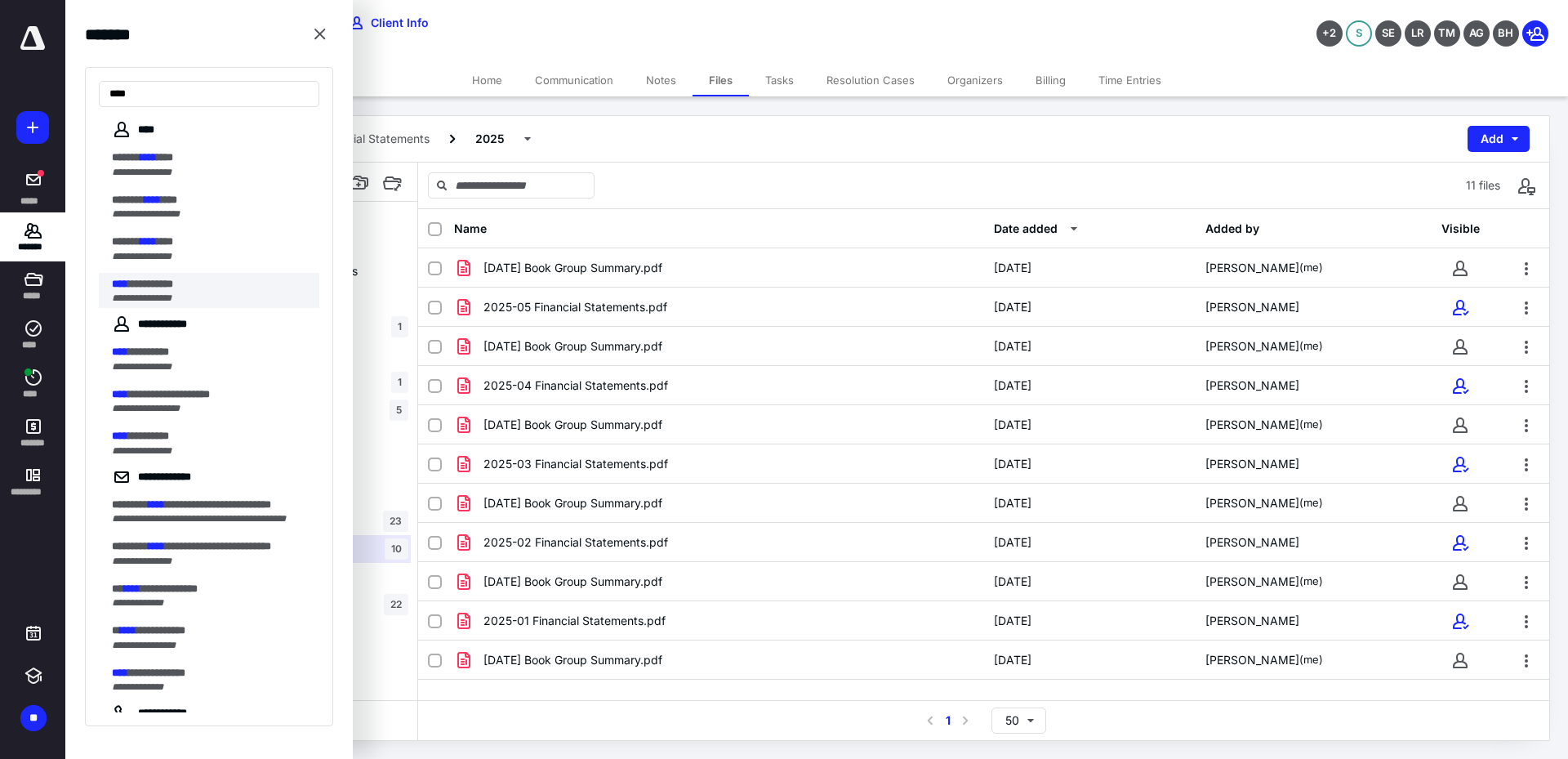 type on "****" 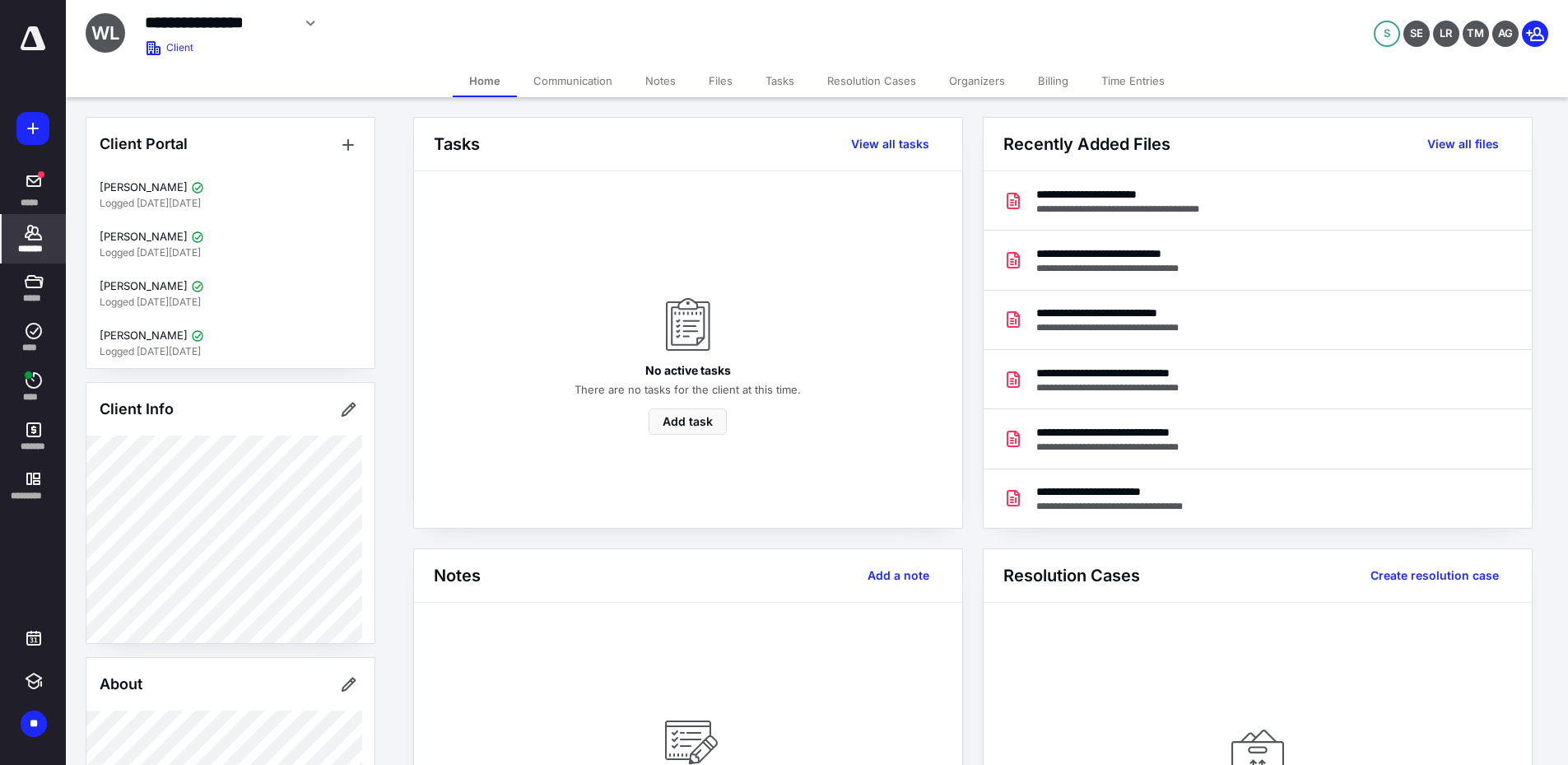 click on "Files" at bounding box center (720, 81) 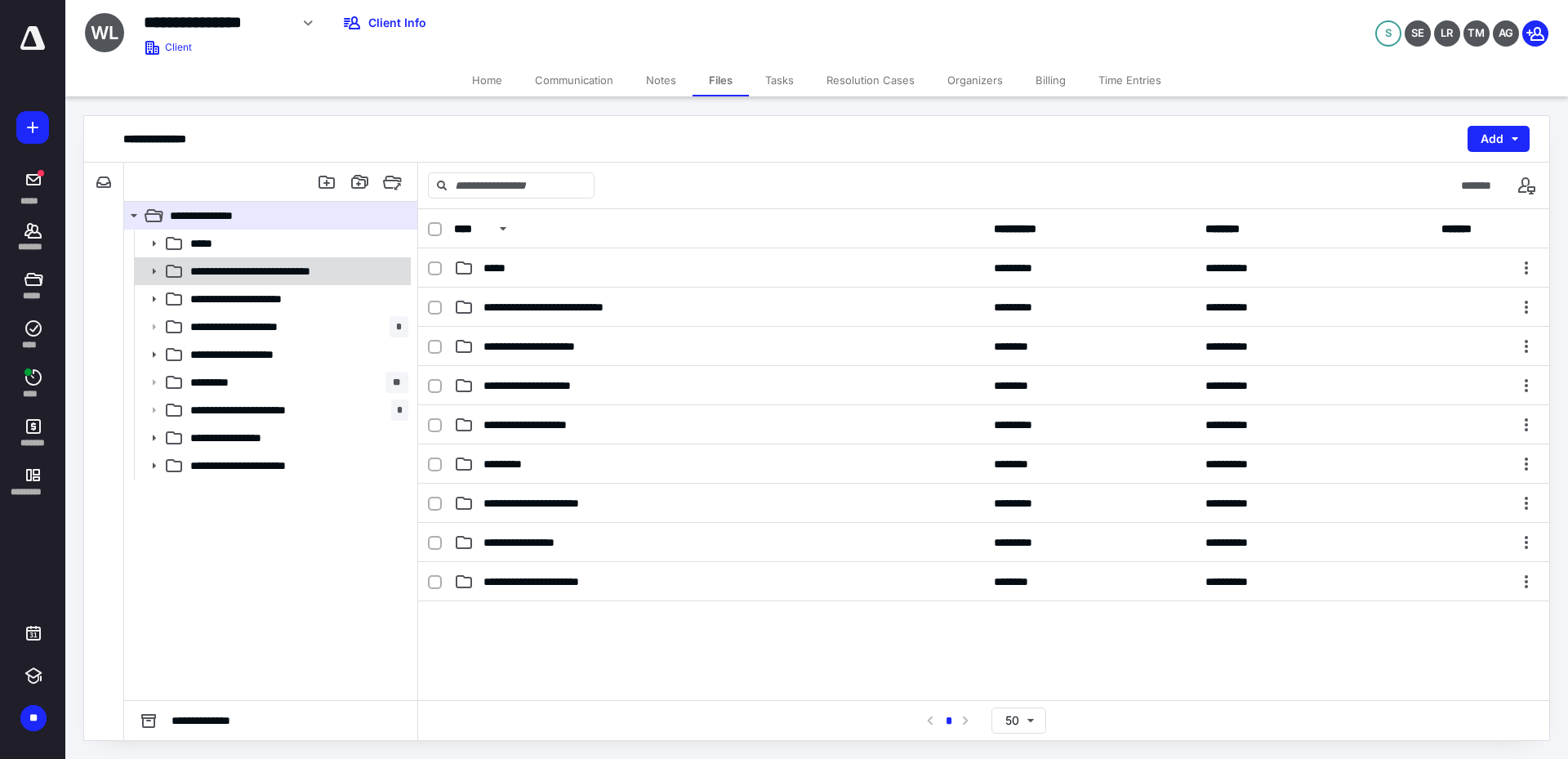 click 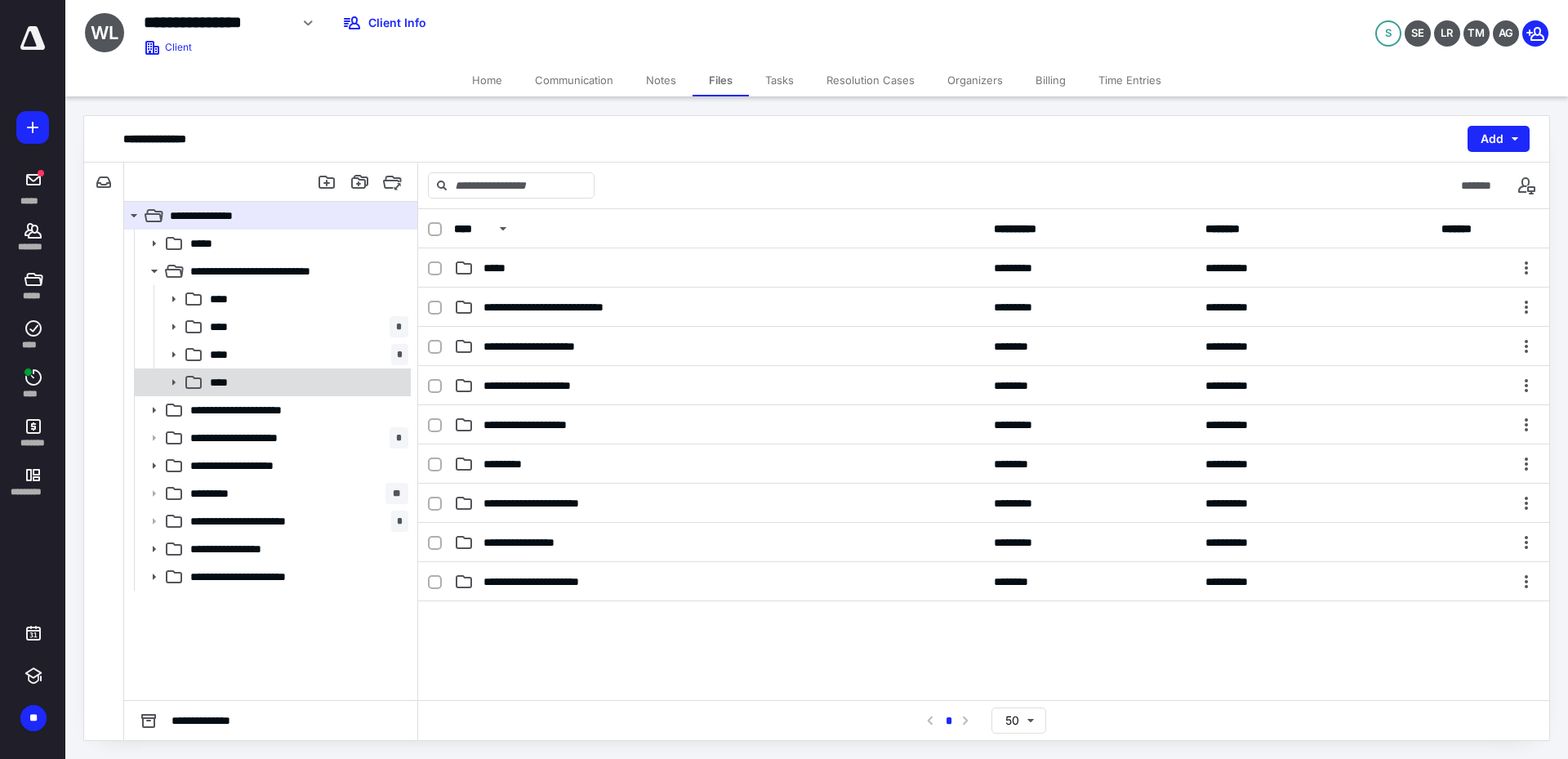 click 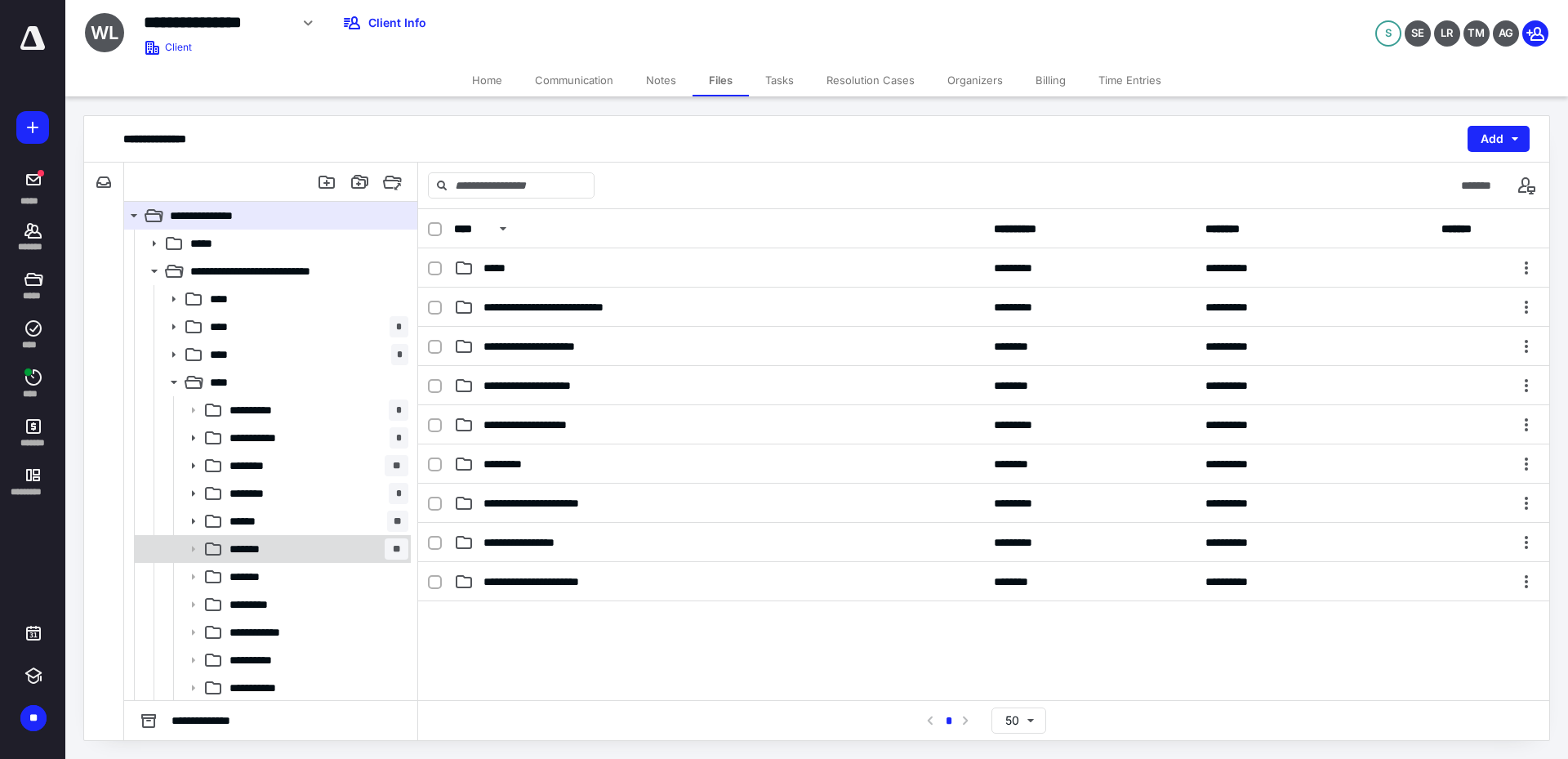click on "******* **" at bounding box center (315, 549) 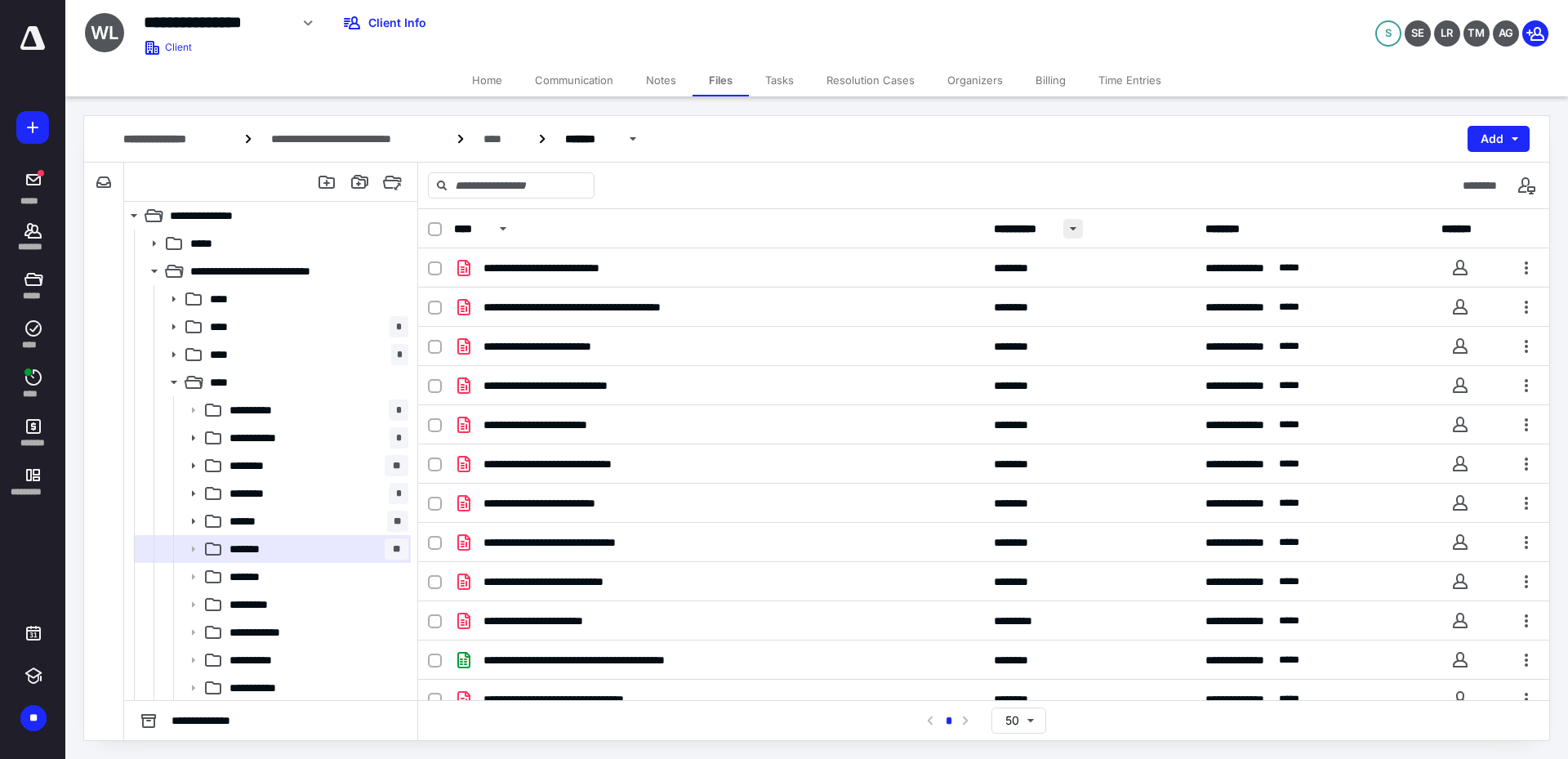 click at bounding box center [1073, 229] 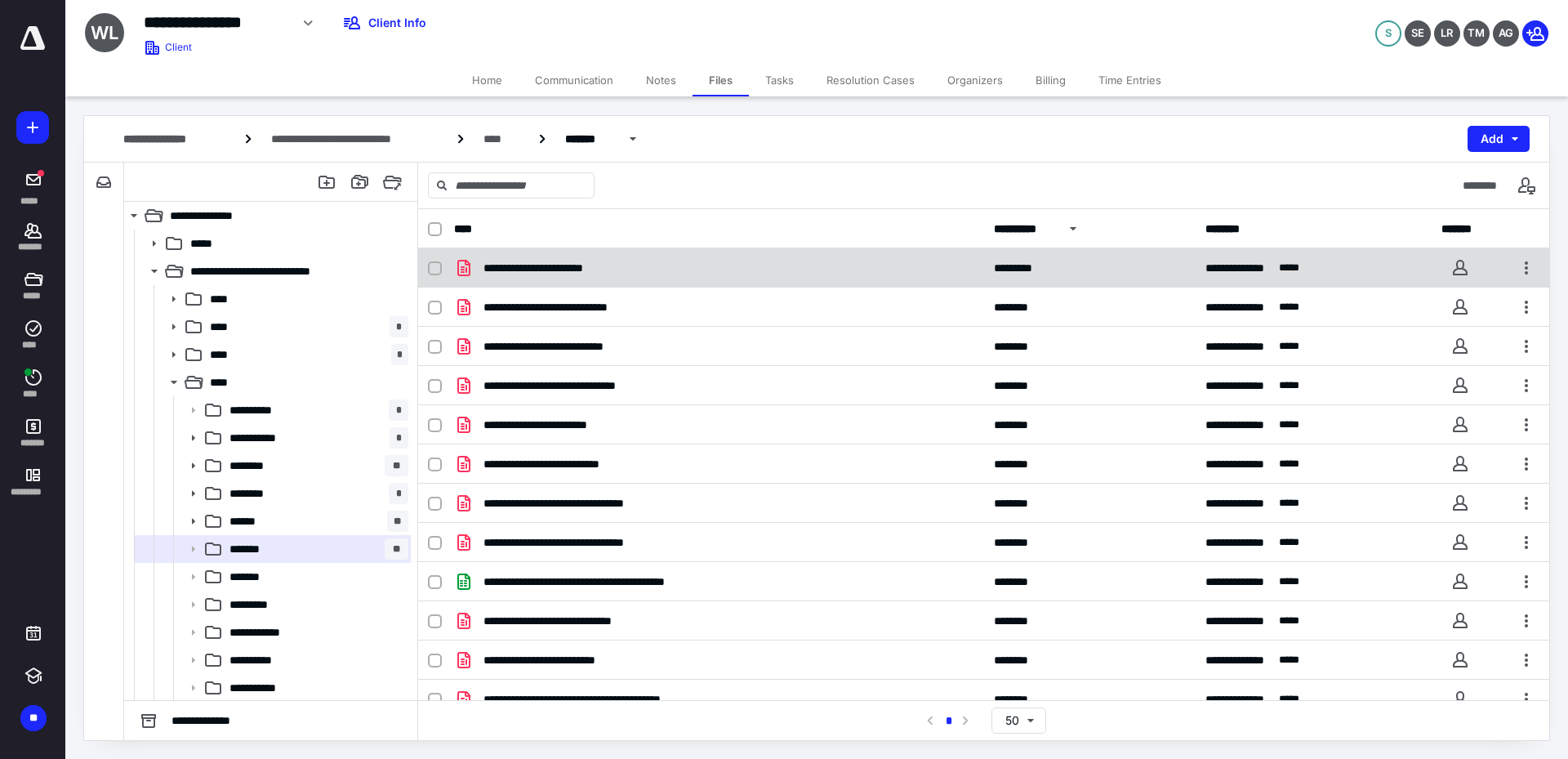 checkbox on "true" 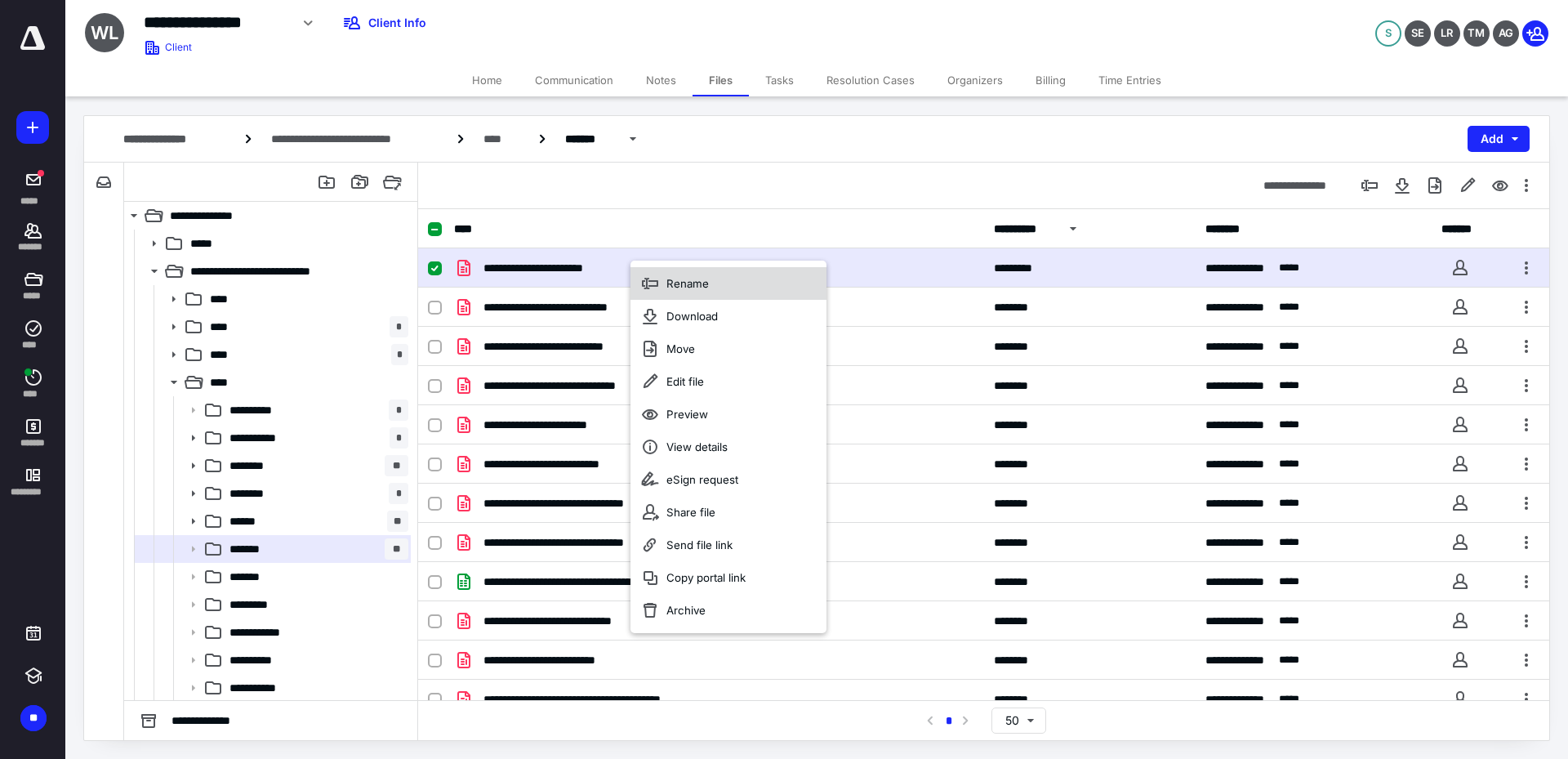 click on "Rename" at bounding box center (688, 284) 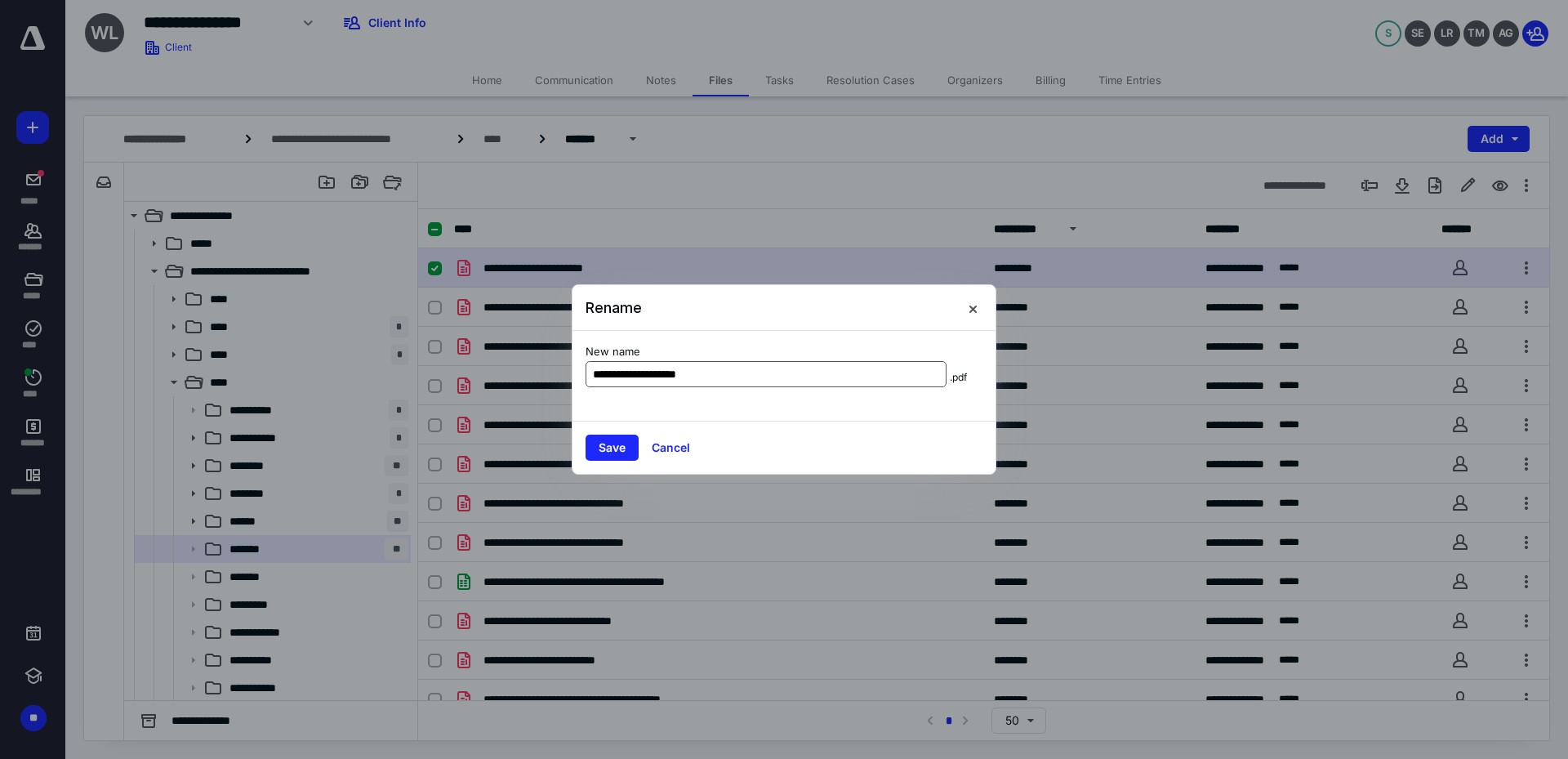 click on "**********" at bounding box center [766, 374] 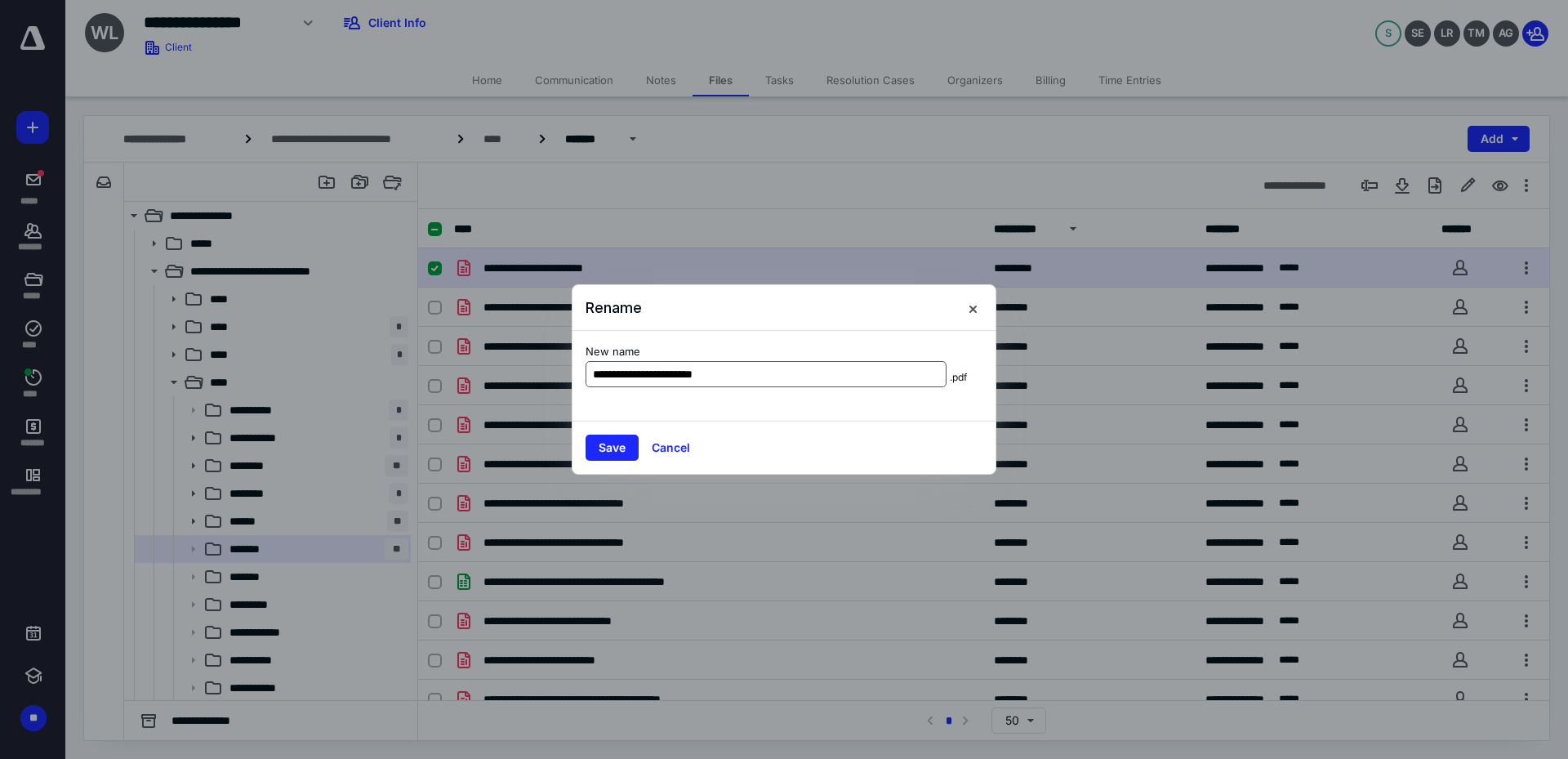 type on "**********" 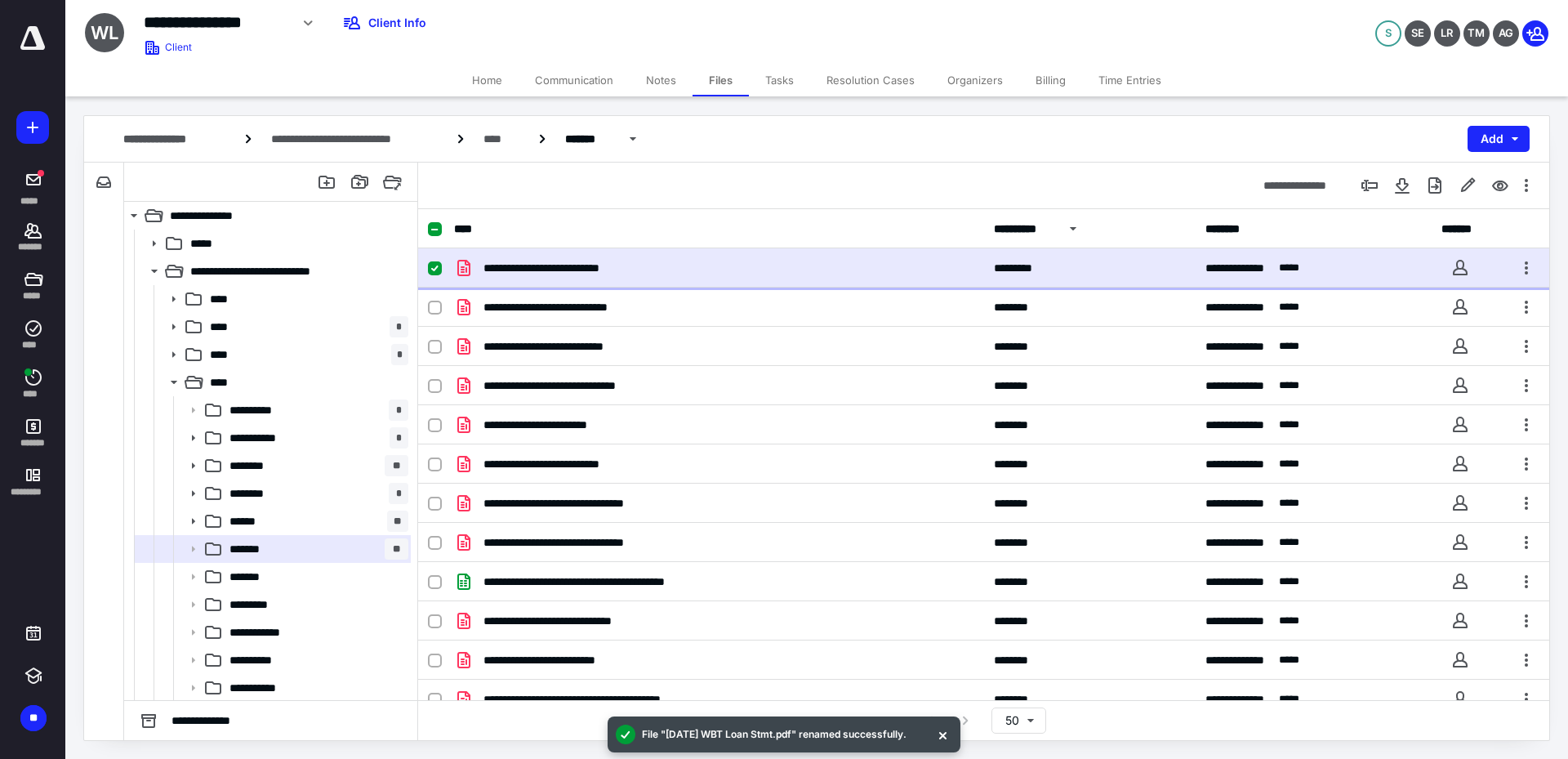 click on "**********" at bounding box center (719, 268) 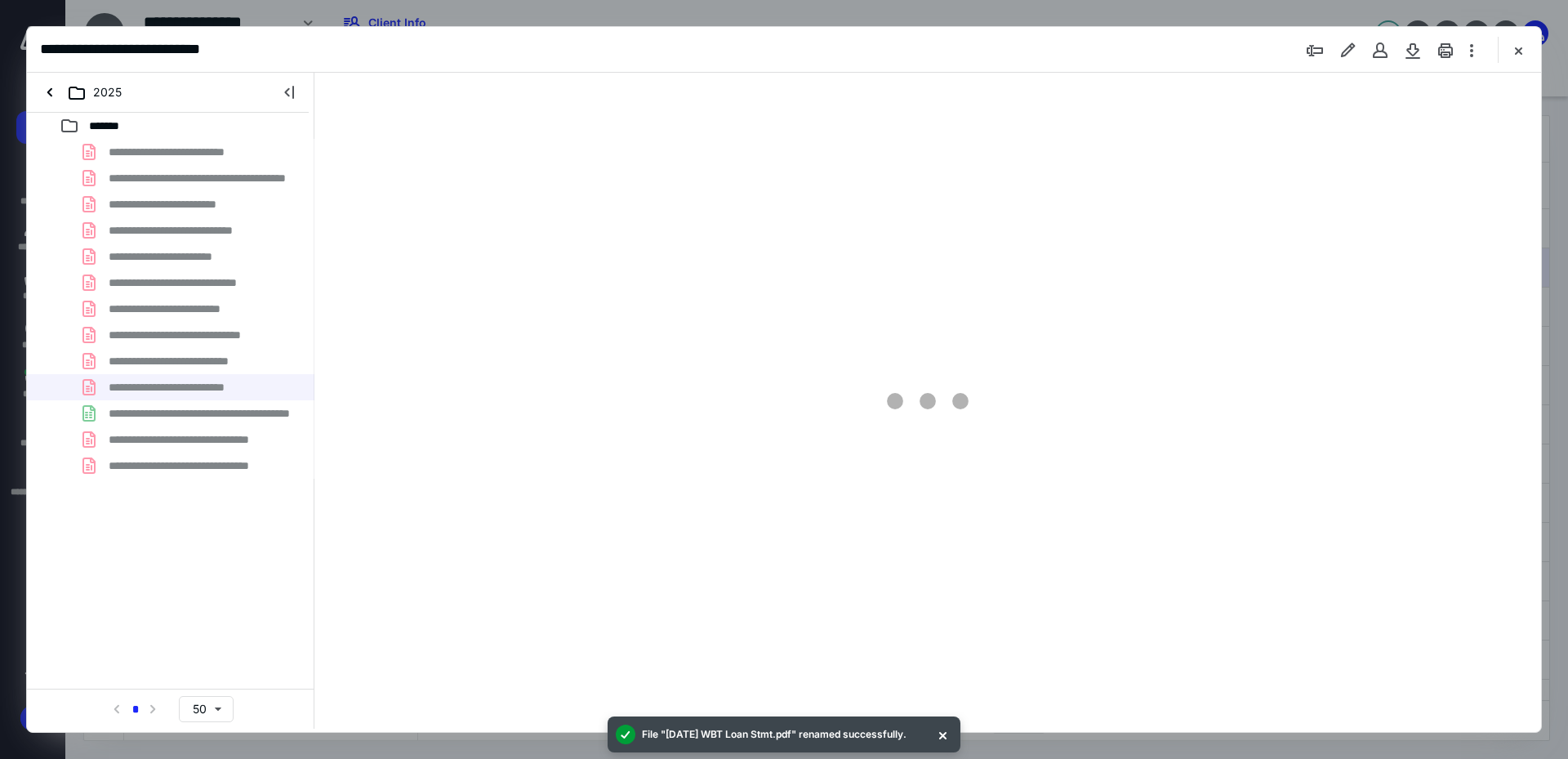scroll, scrollTop: 0, scrollLeft: 0, axis: both 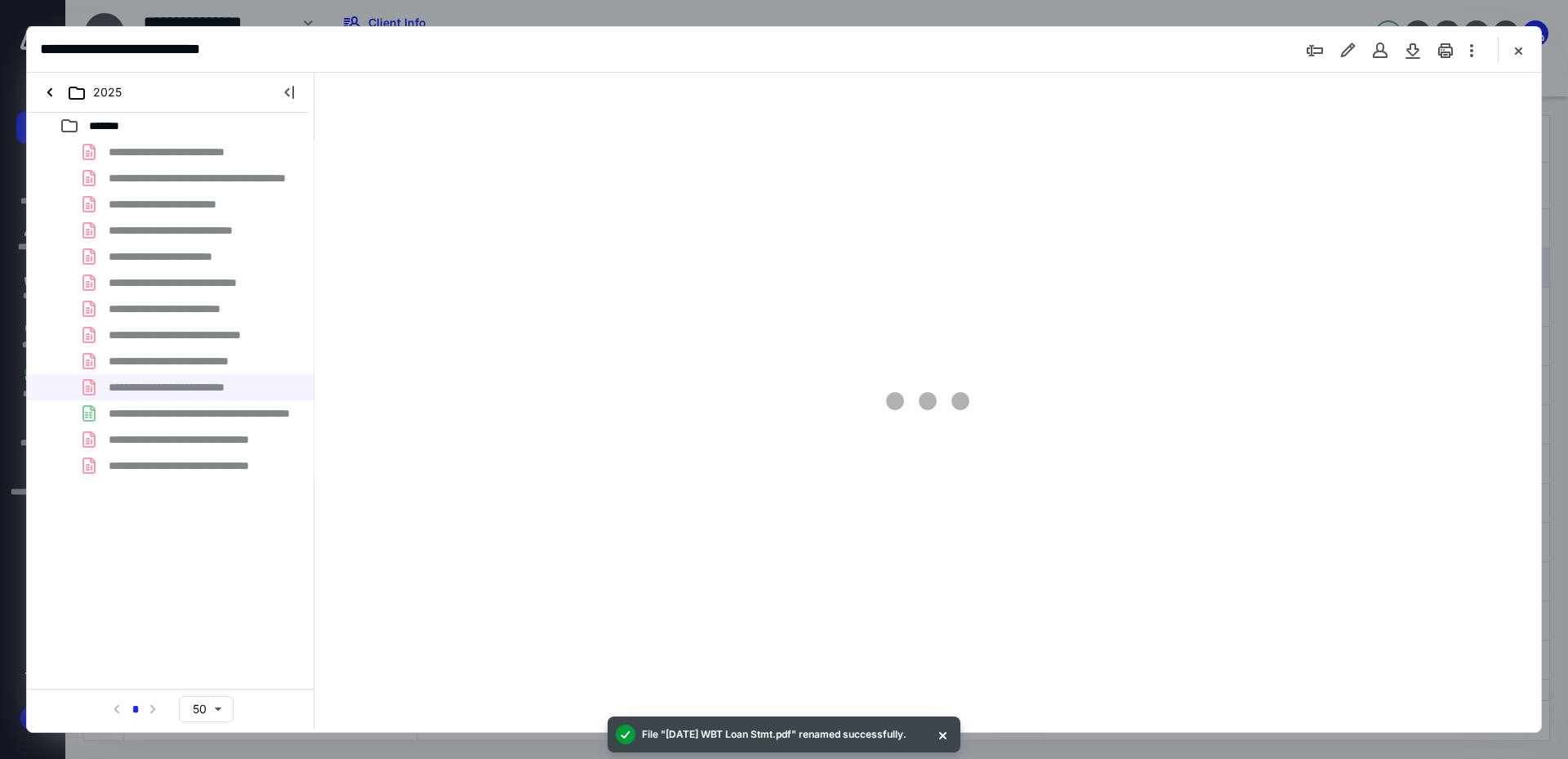type on "241" 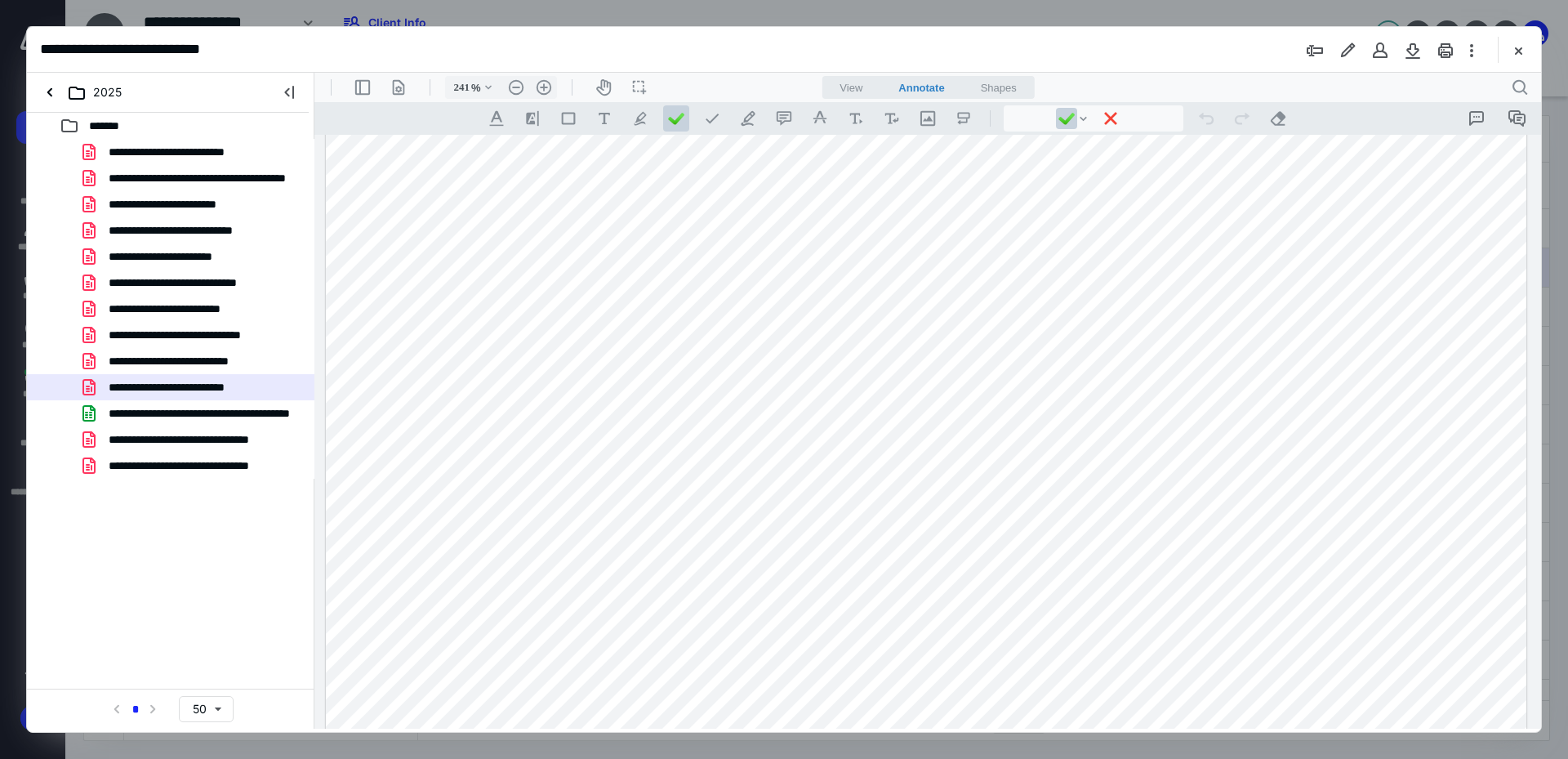 scroll, scrollTop: 817, scrollLeft: 0, axis: vertical 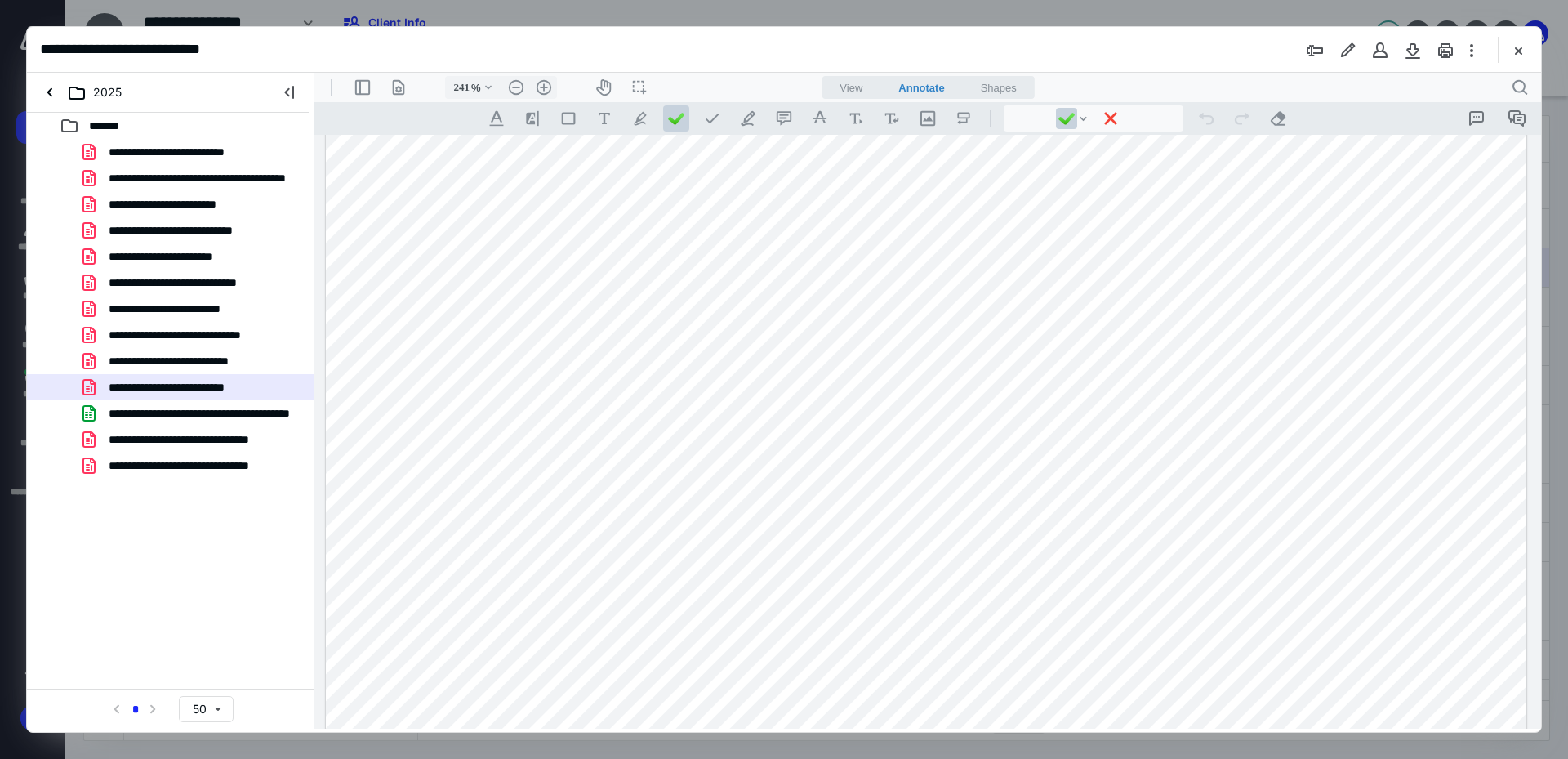 drag, startPoint x: 1185, startPoint y: 426, endPoint x: 1272, endPoint y: 436, distance: 87.57283 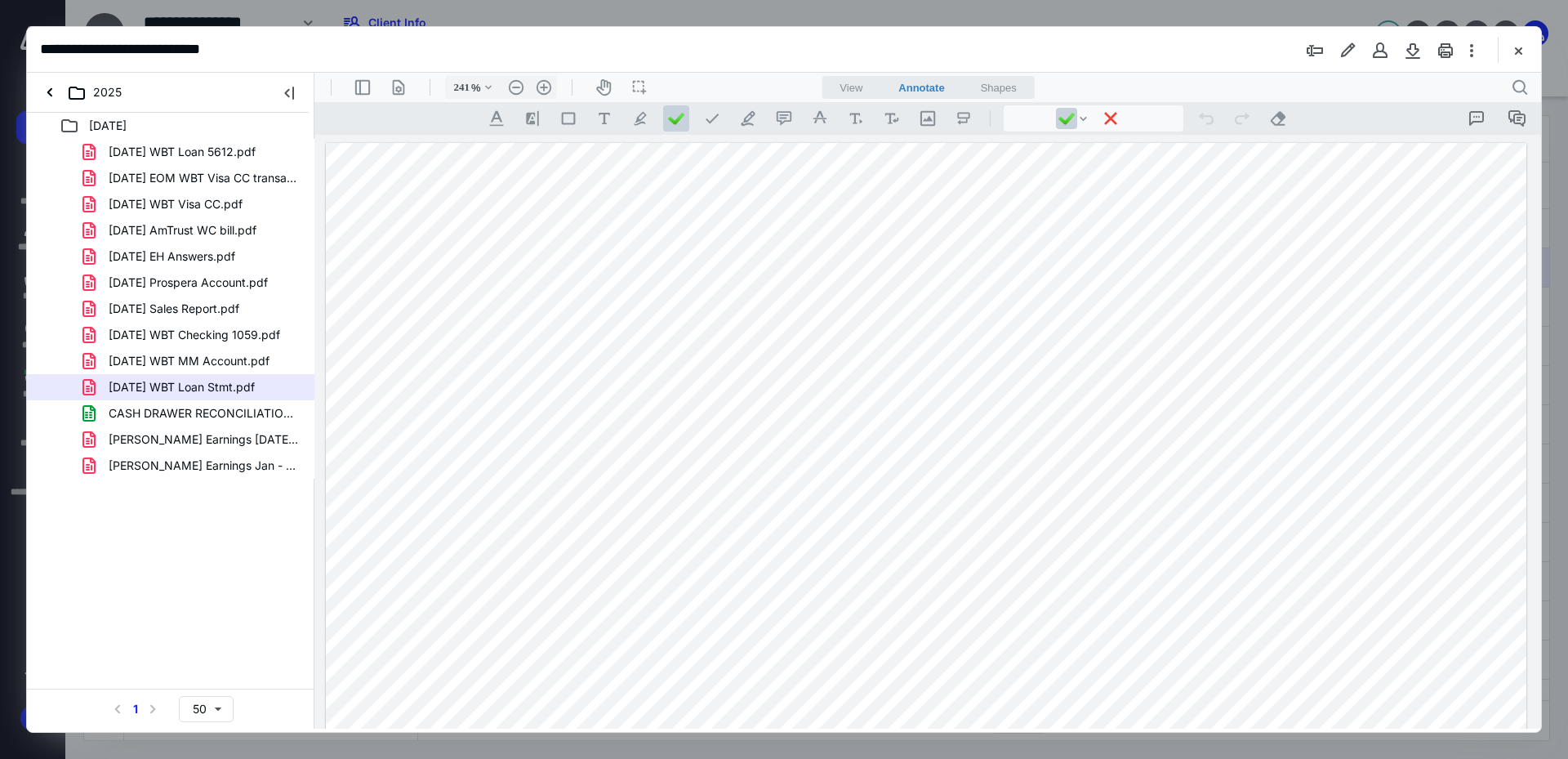 scroll, scrollTop: 0, scrollLeft: 0, axis: both 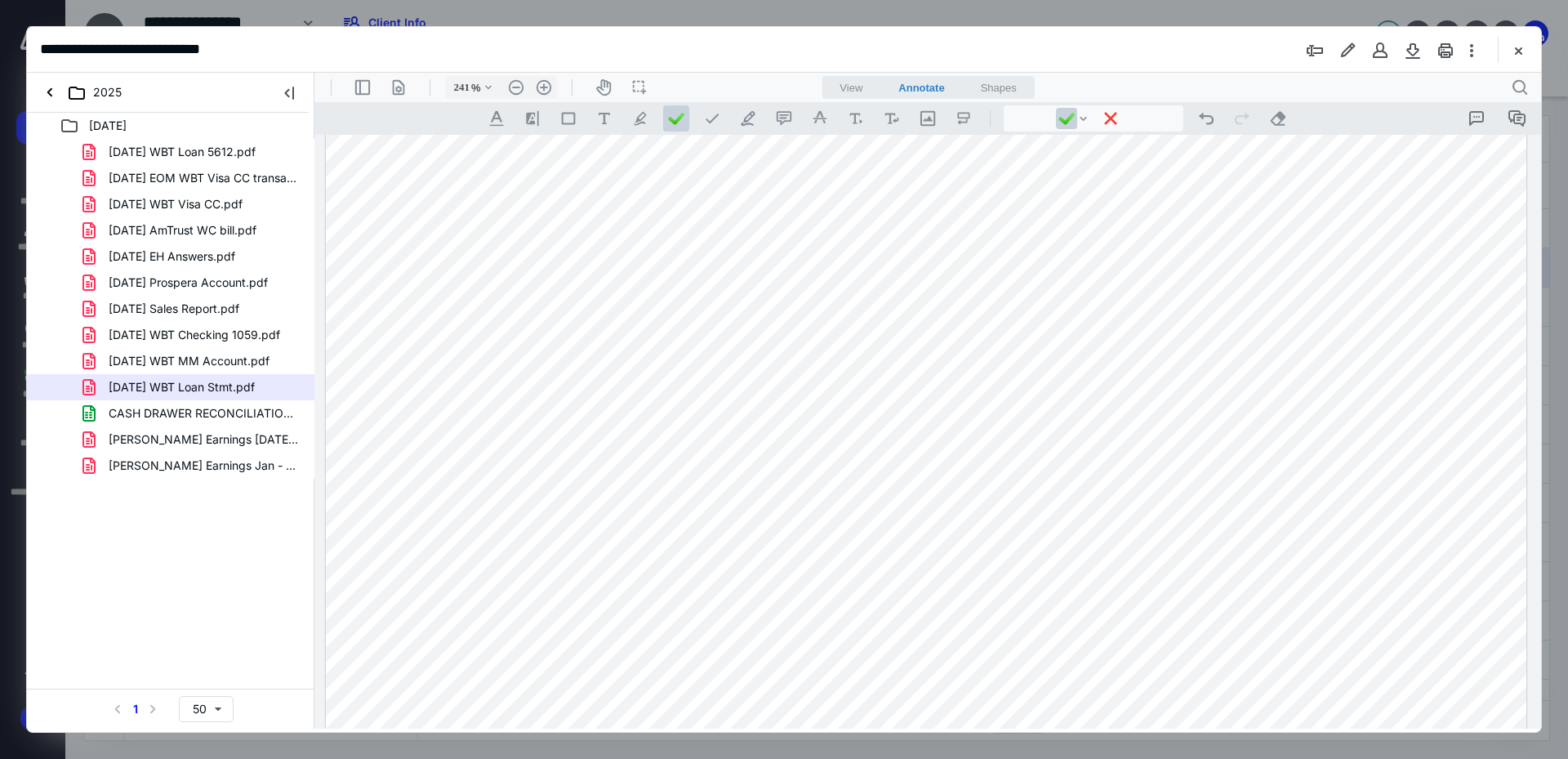 click at bounding box center (926, 103) 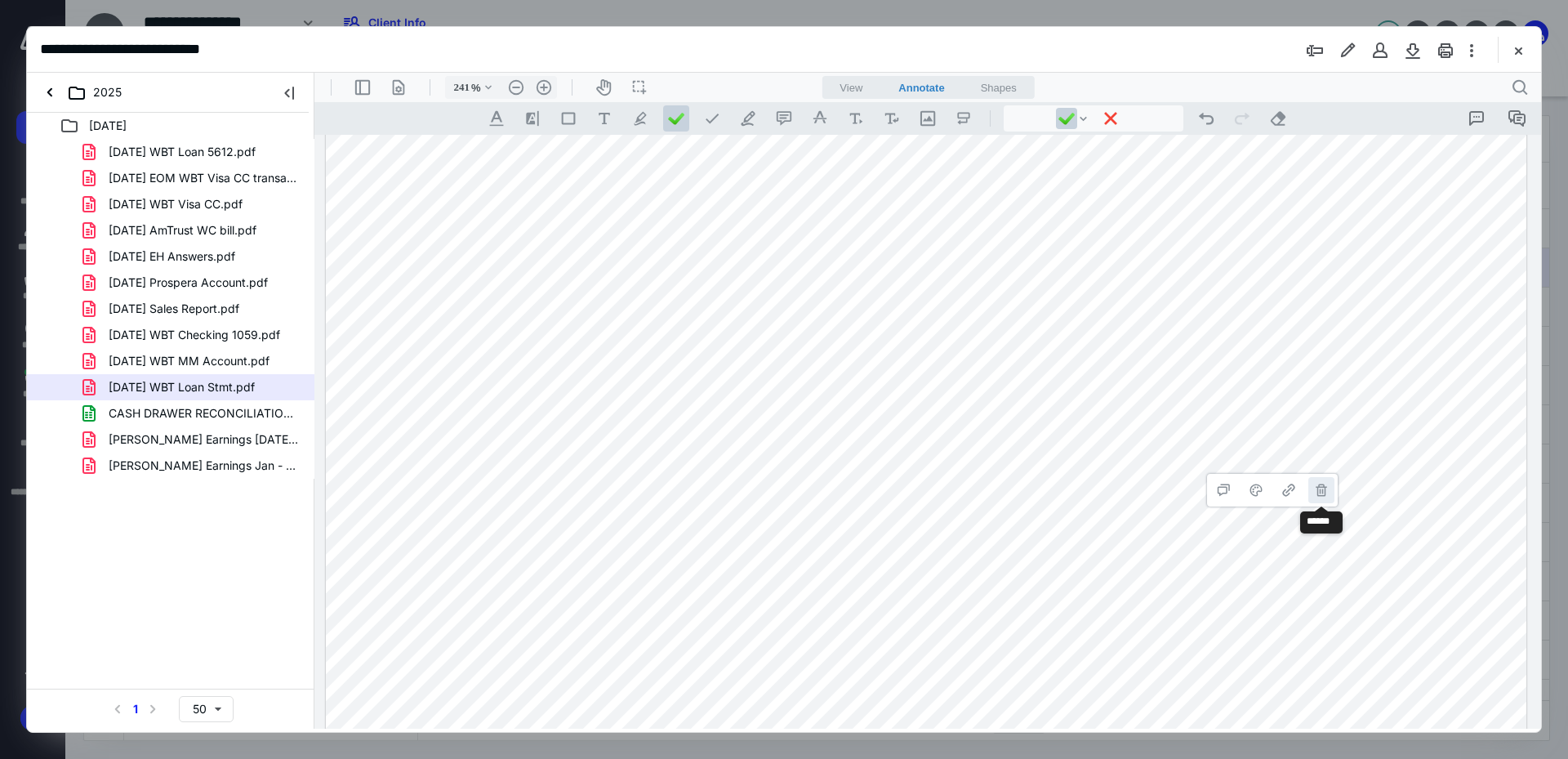 click on "**********" at bounding box center [1321, 490] 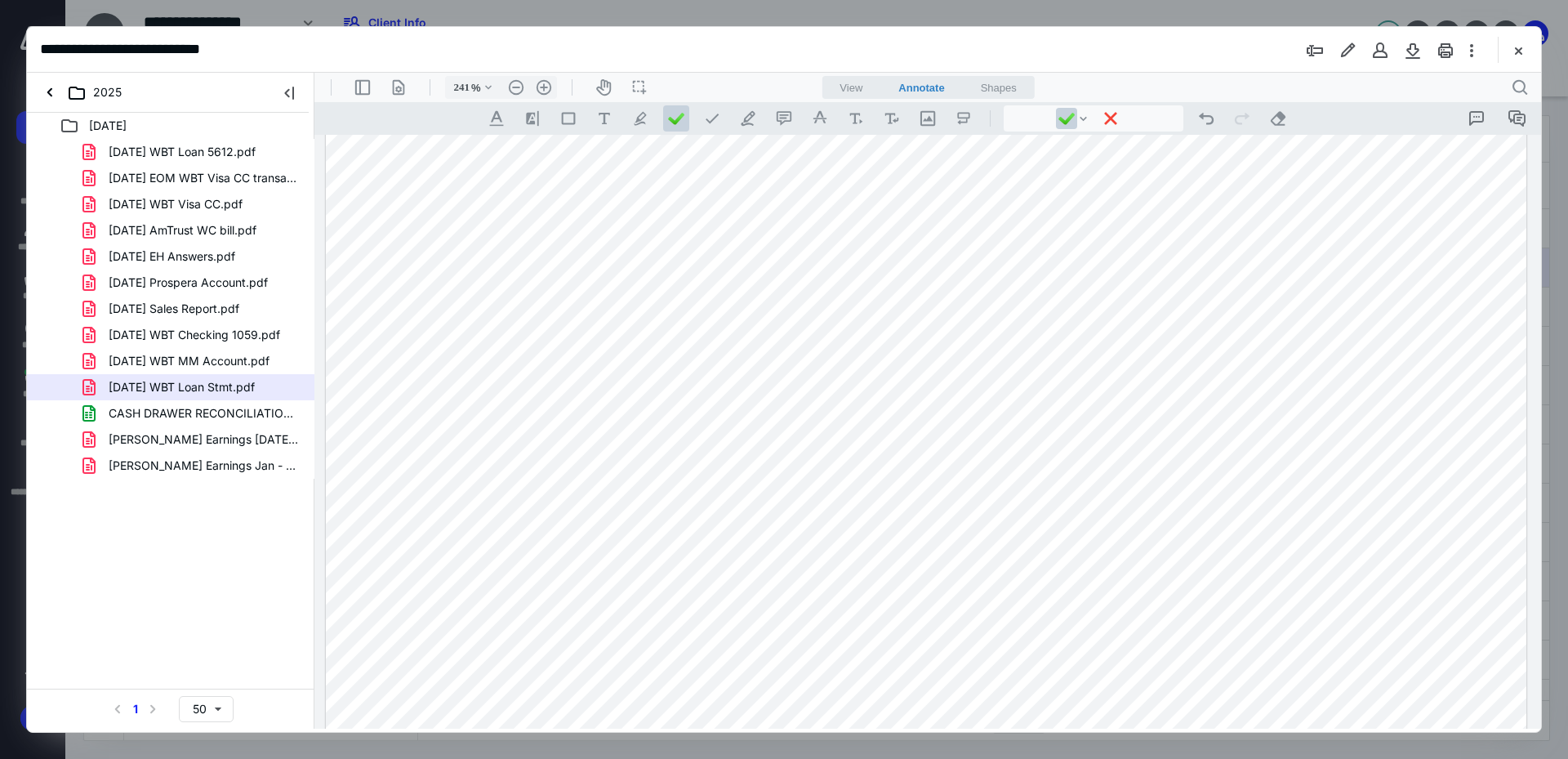 scroll, scrollTop: 813, scrollLeft: 0, axis: vertical 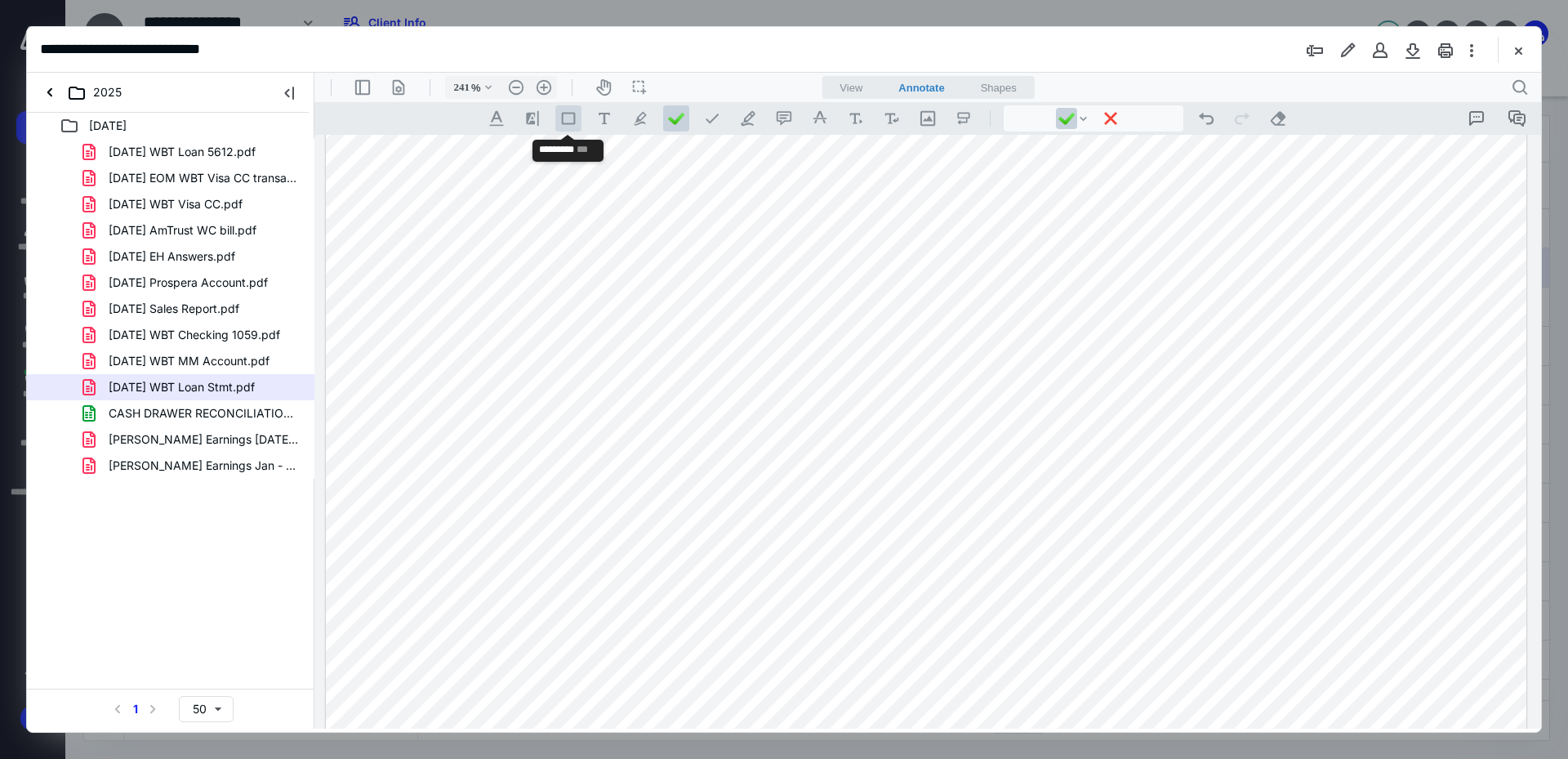 click on ".st0{fill:#868E96;}" at bounding box center [568, 118] 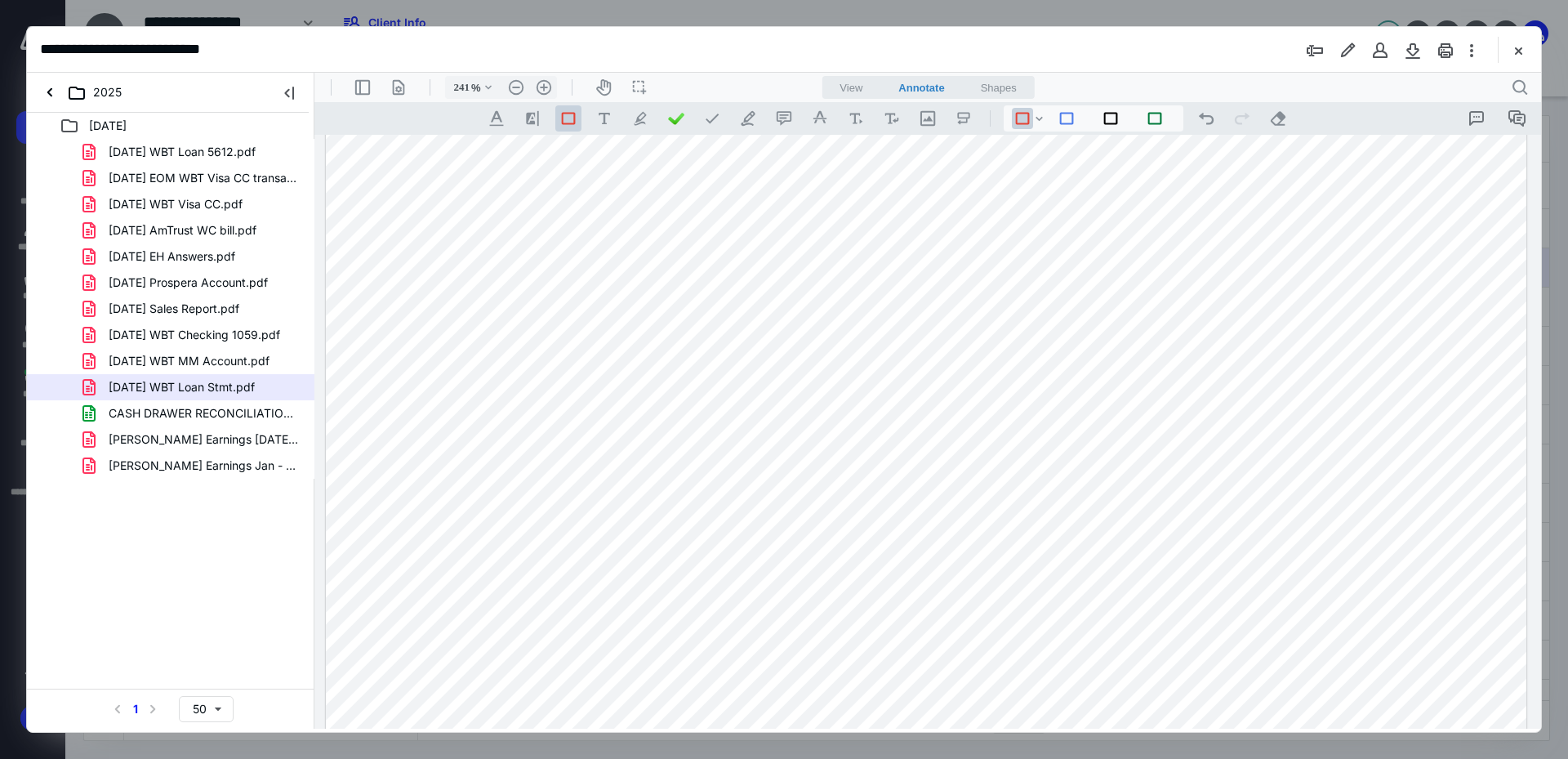 drag, startPoint x: 1145, startPoint y: 419, endPoint x: 1316, endPoint y: 456, distance: 174.95714 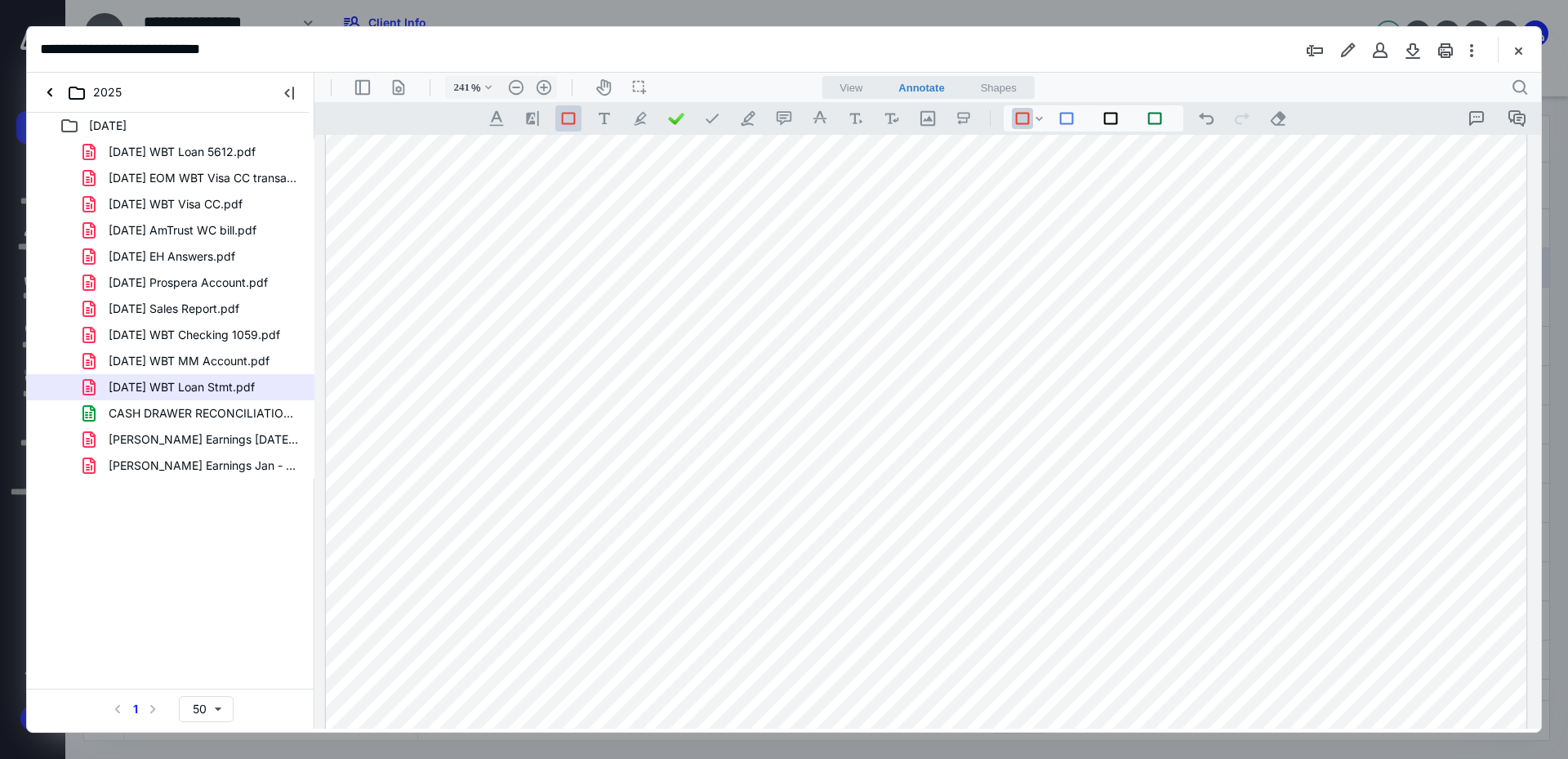 scroll, scrollTop: 731, scrollLeft: 0, axis: vertical 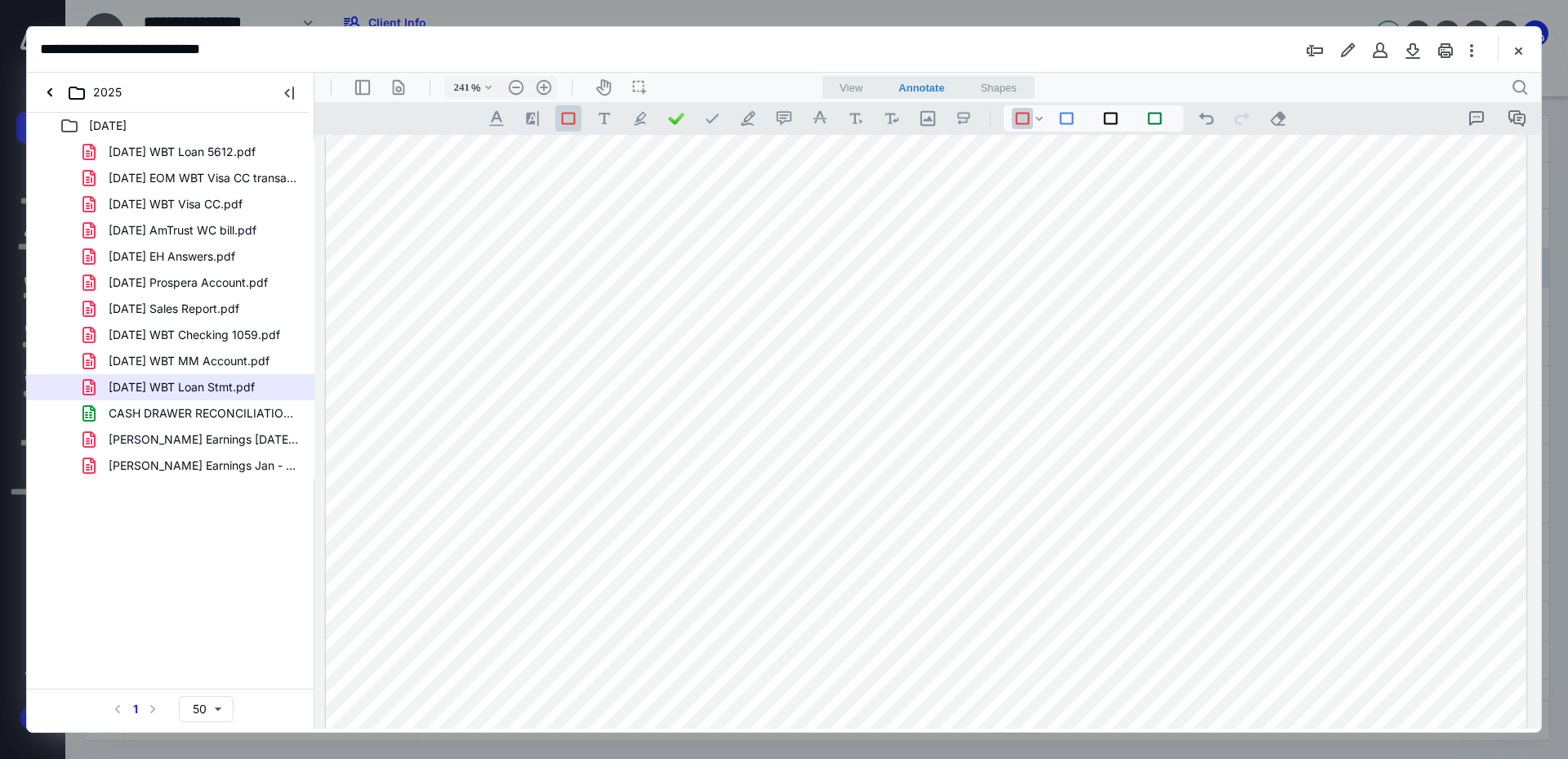 click at bounding box center [926, 189] 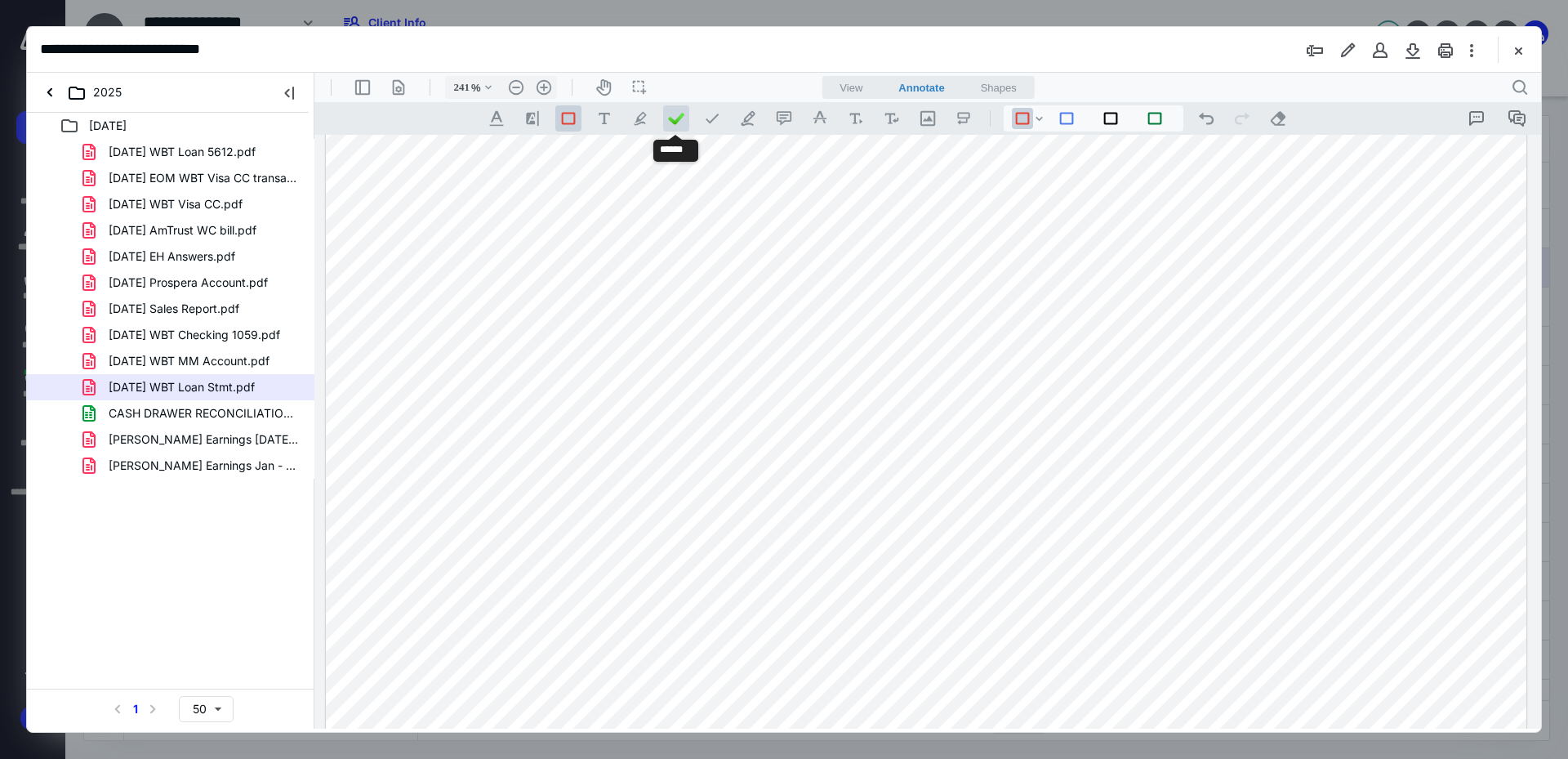 click at bounding box center [676, 118] 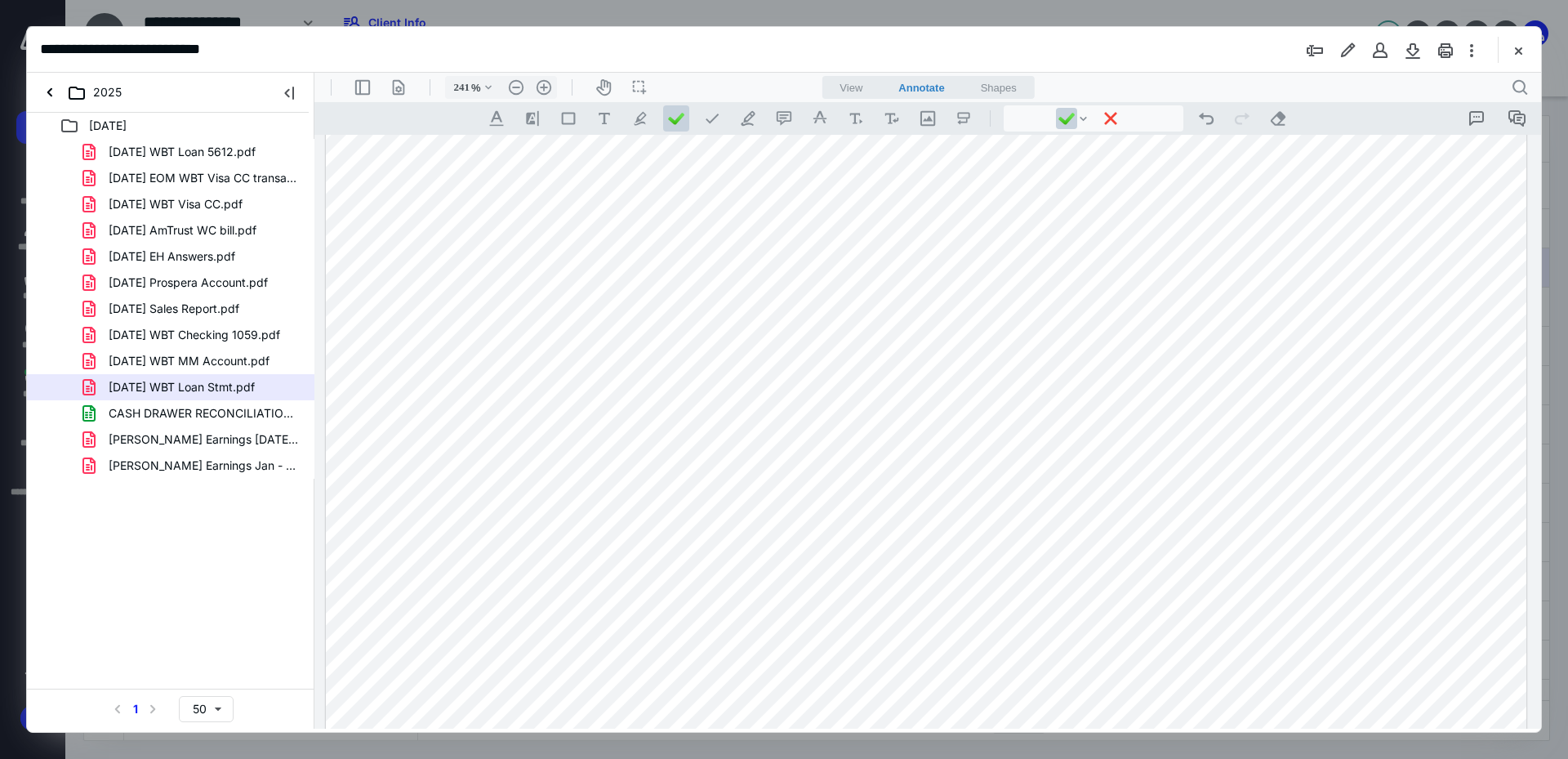 click at bounding box center [926, 189] 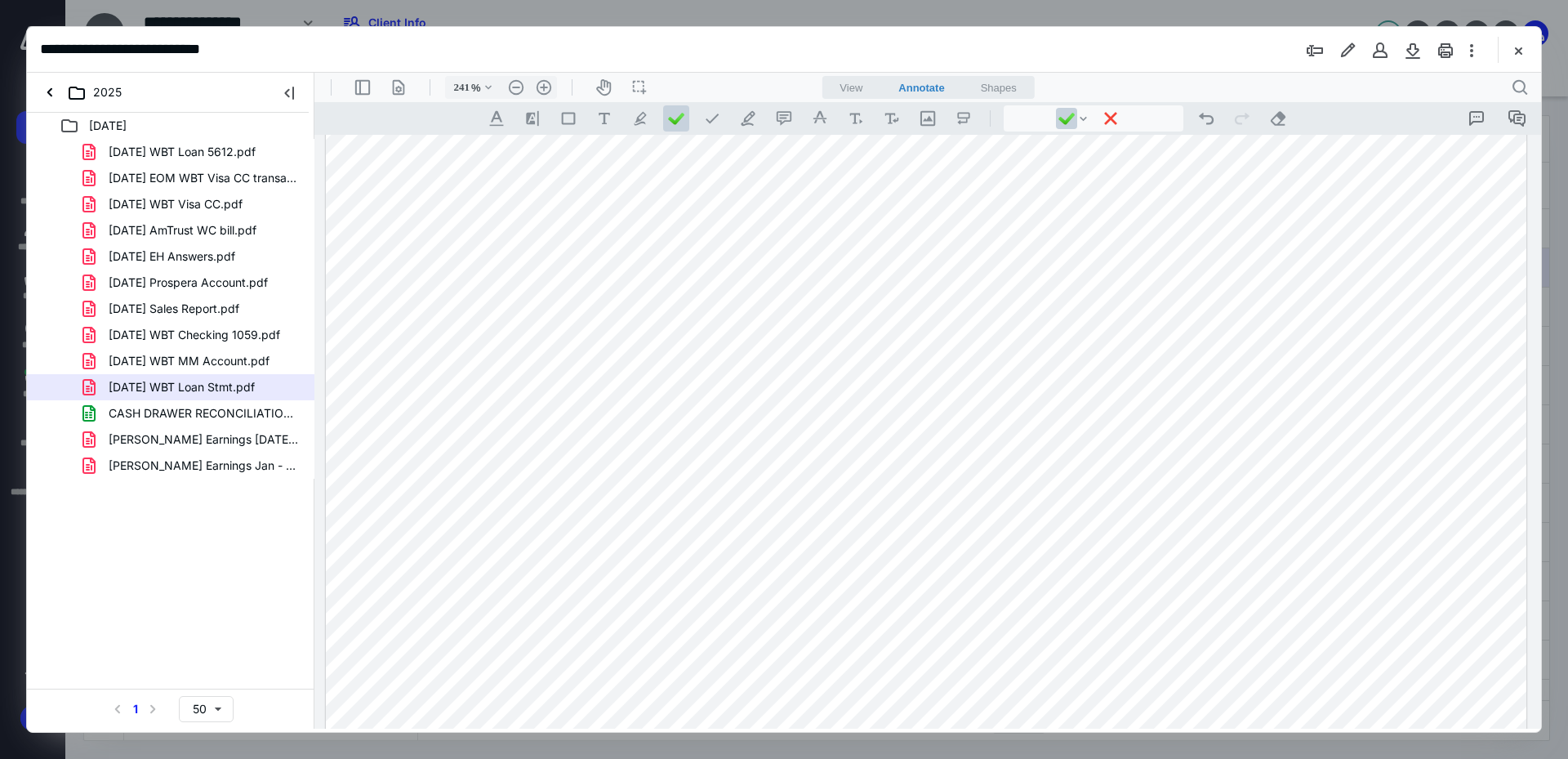 click at bounding box center [926, 189] 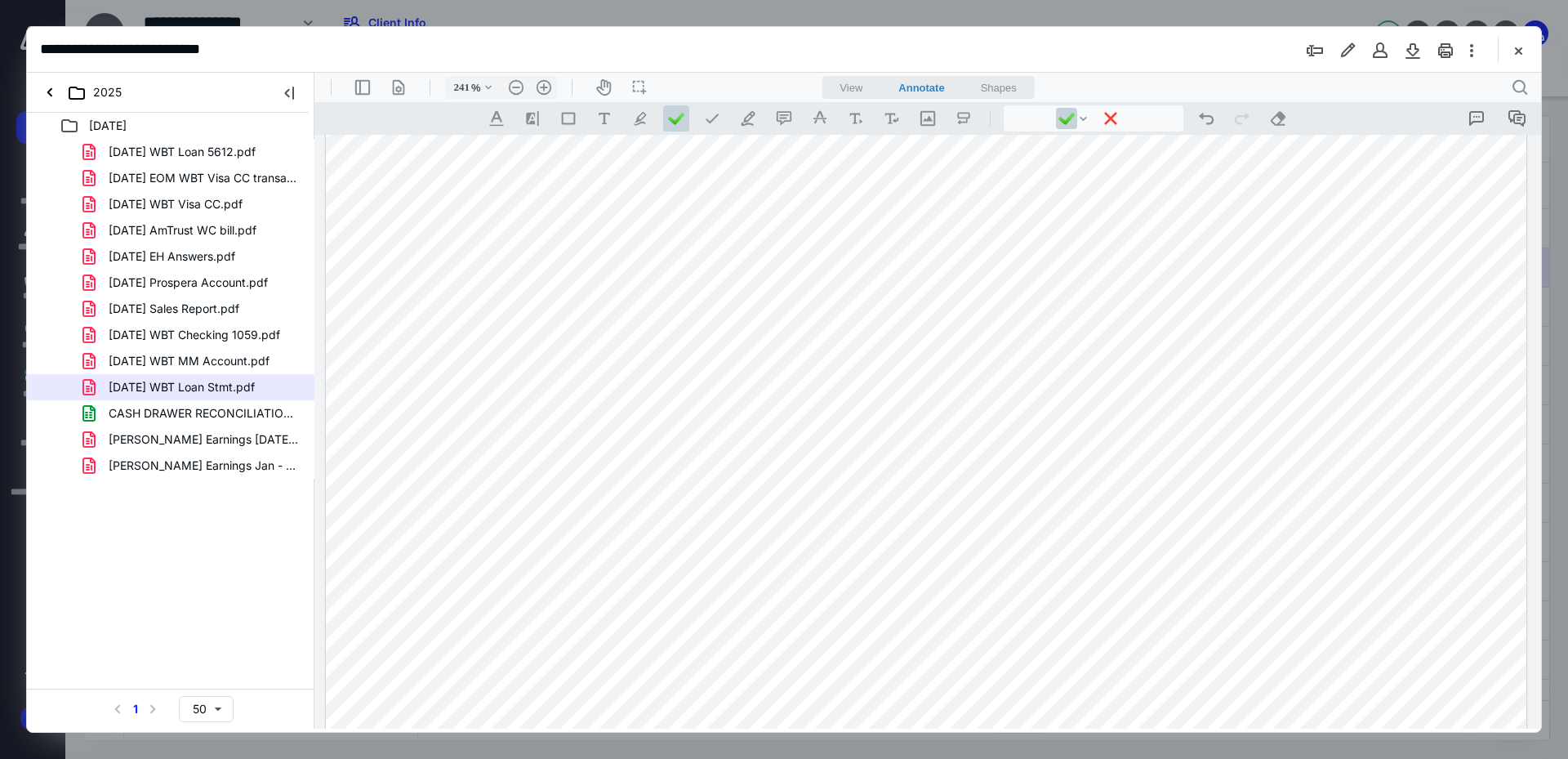 scroll, scrollTop: 490, scrollLeft: 0, axis: vertical 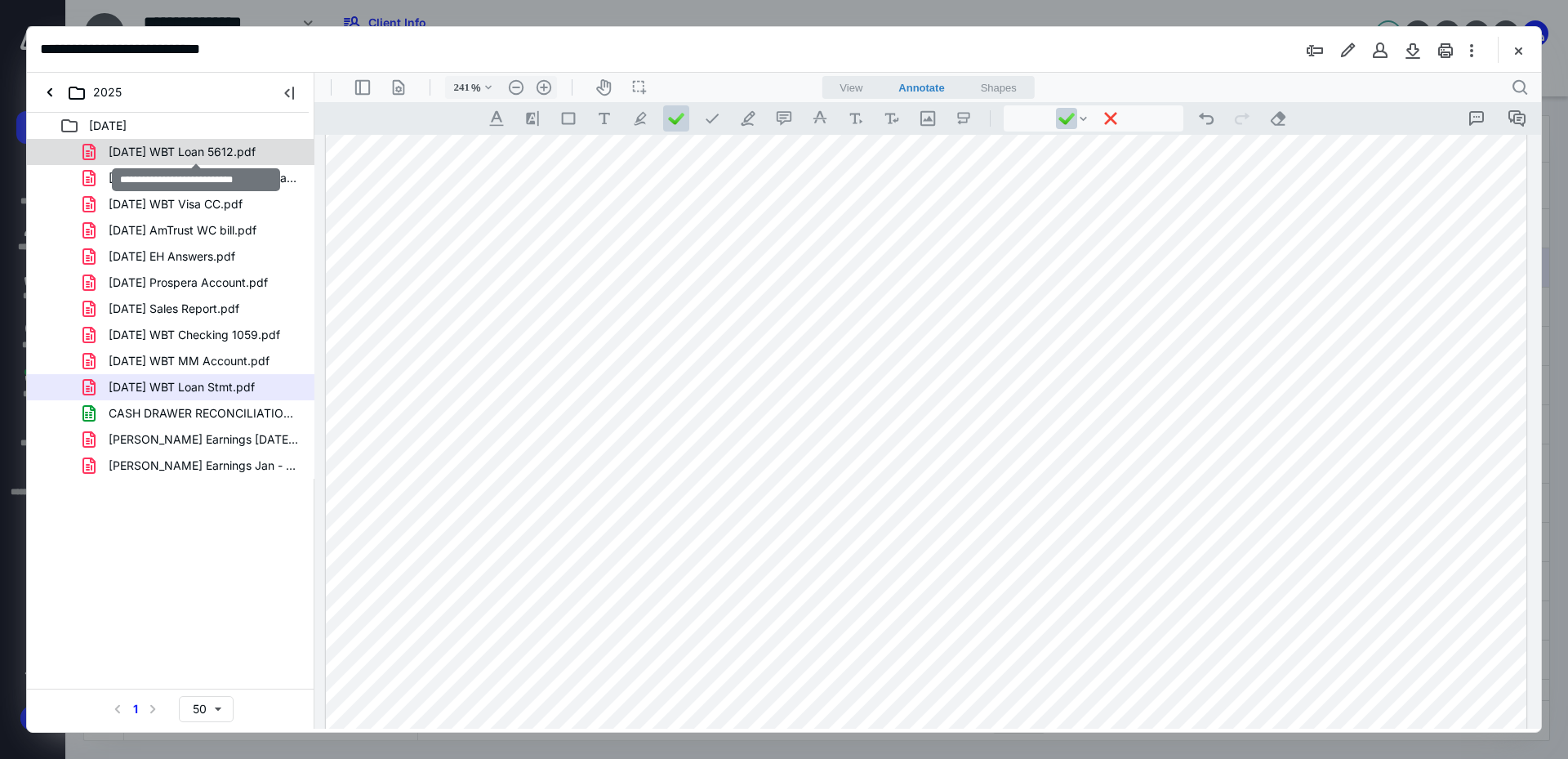 click on "[DATE] WBT Loan 5612.pdf" at bounding box center [182, 152] 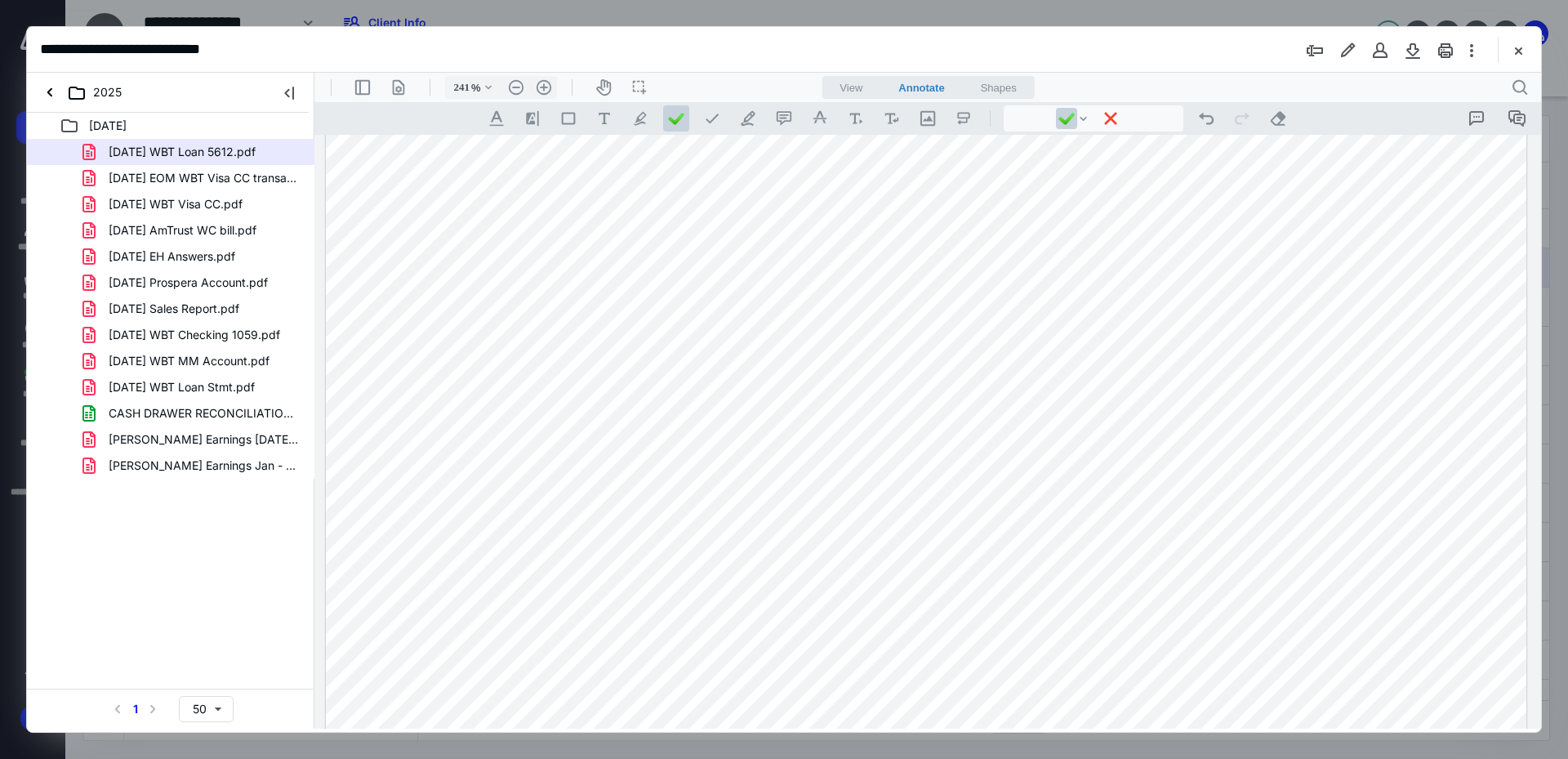scroll, scrollTop: 817, scrollLeft: 0, axis: vertical 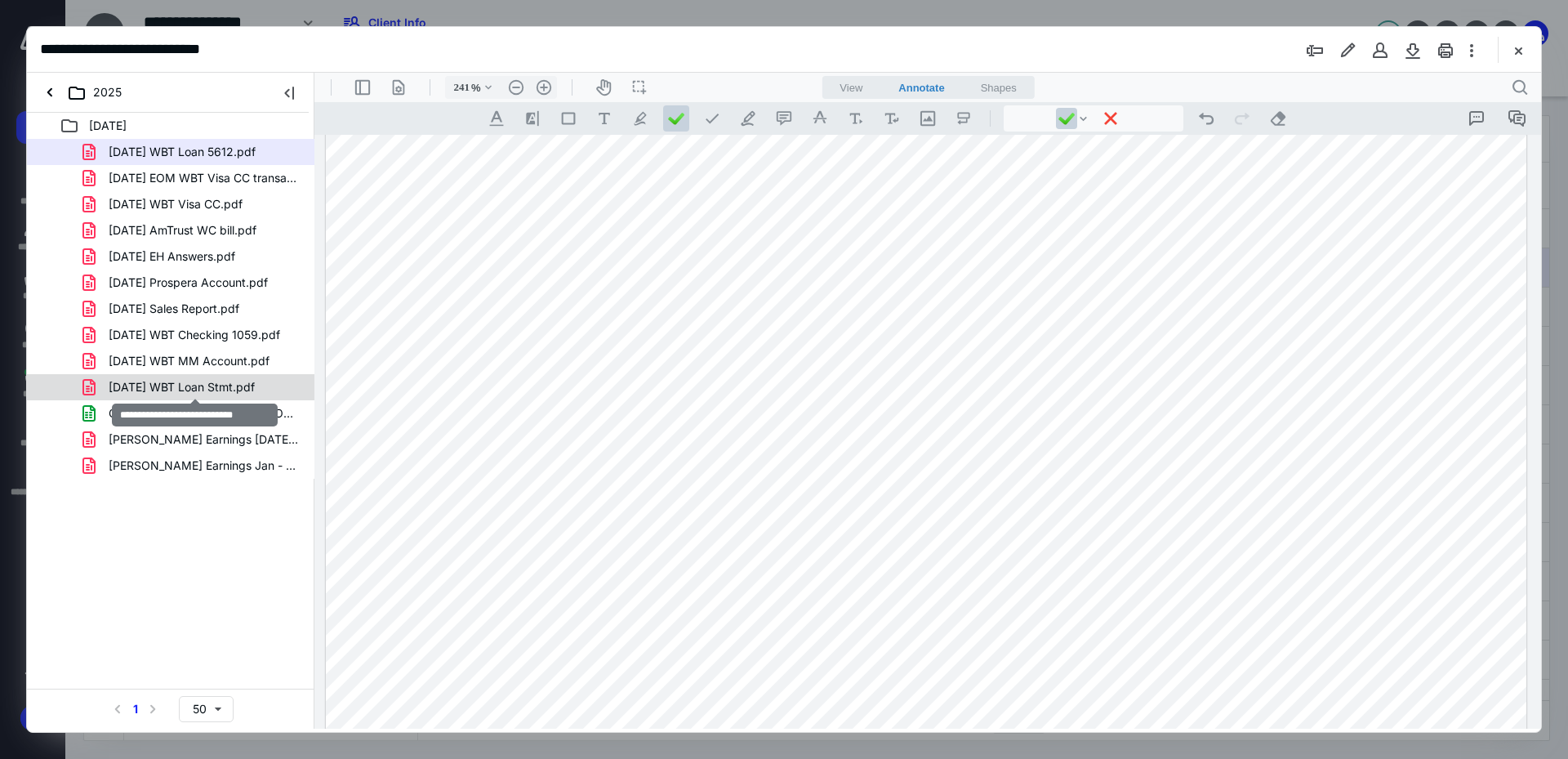 click on "[DATE] WBT Loan Stmt.pdf" at bounding box center (181, 387) 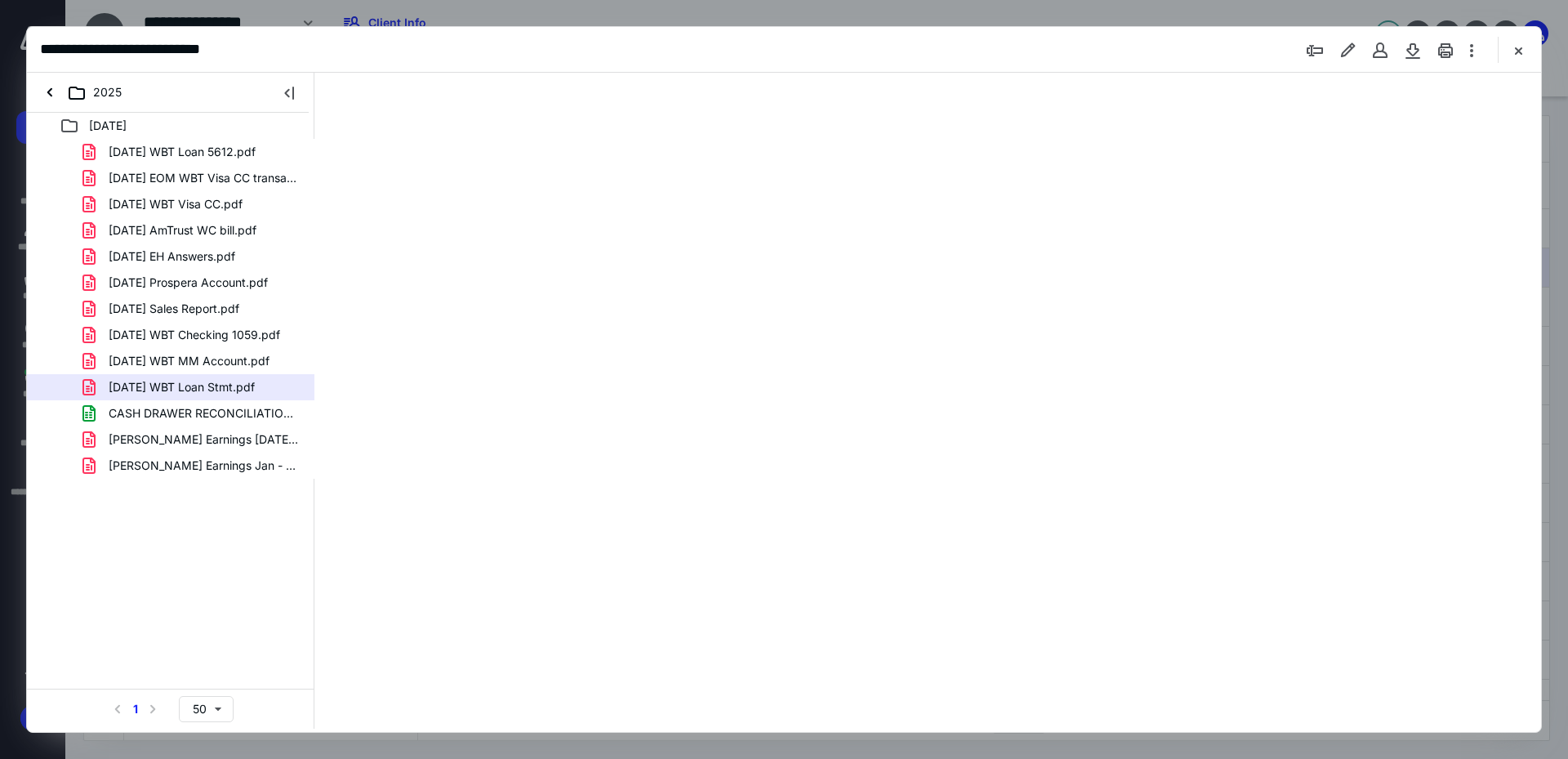 scroll, scrollTop: 0, scrollLeft: 0, axis: both 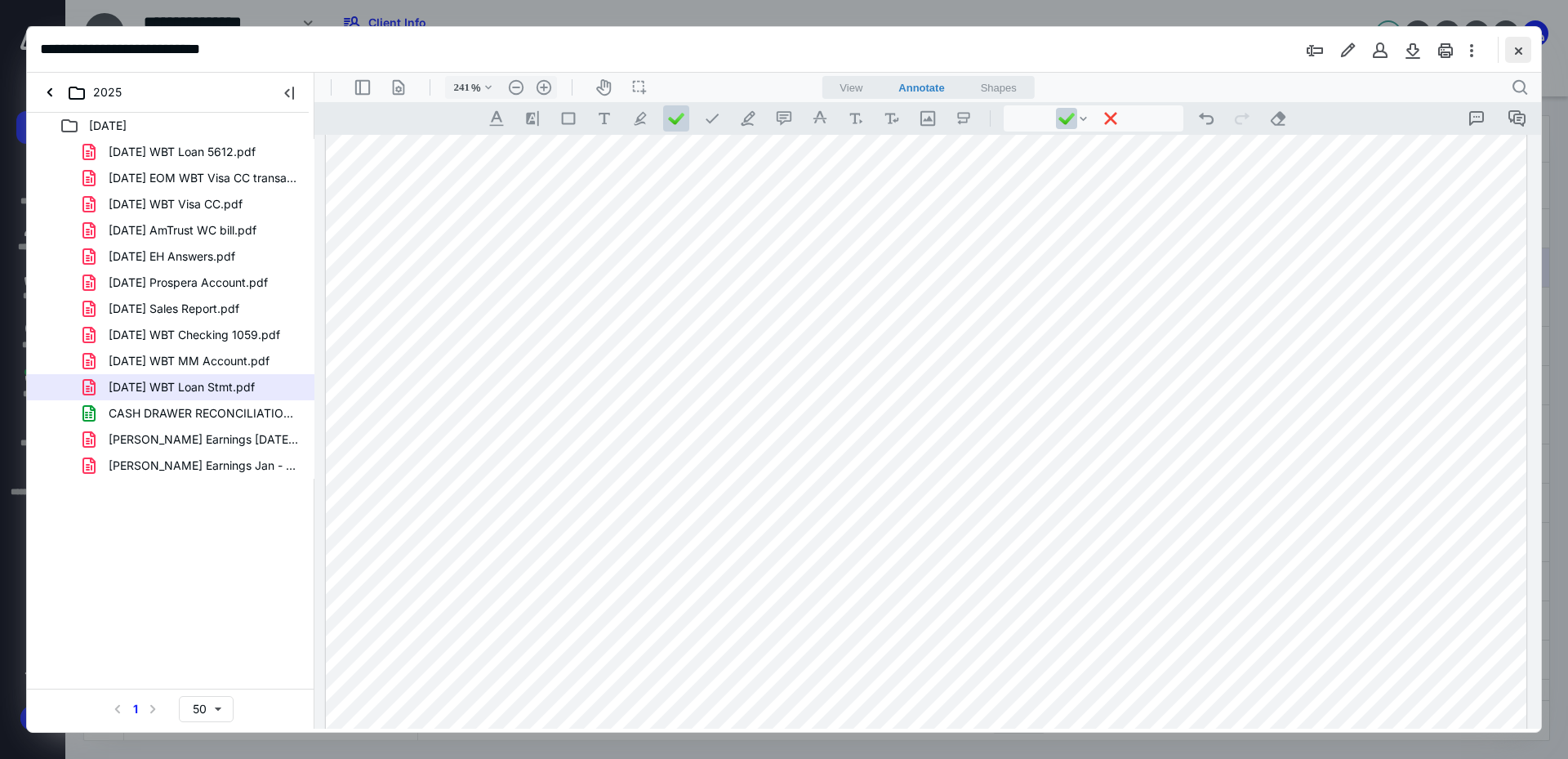 click at bounding box center [1518, 50] 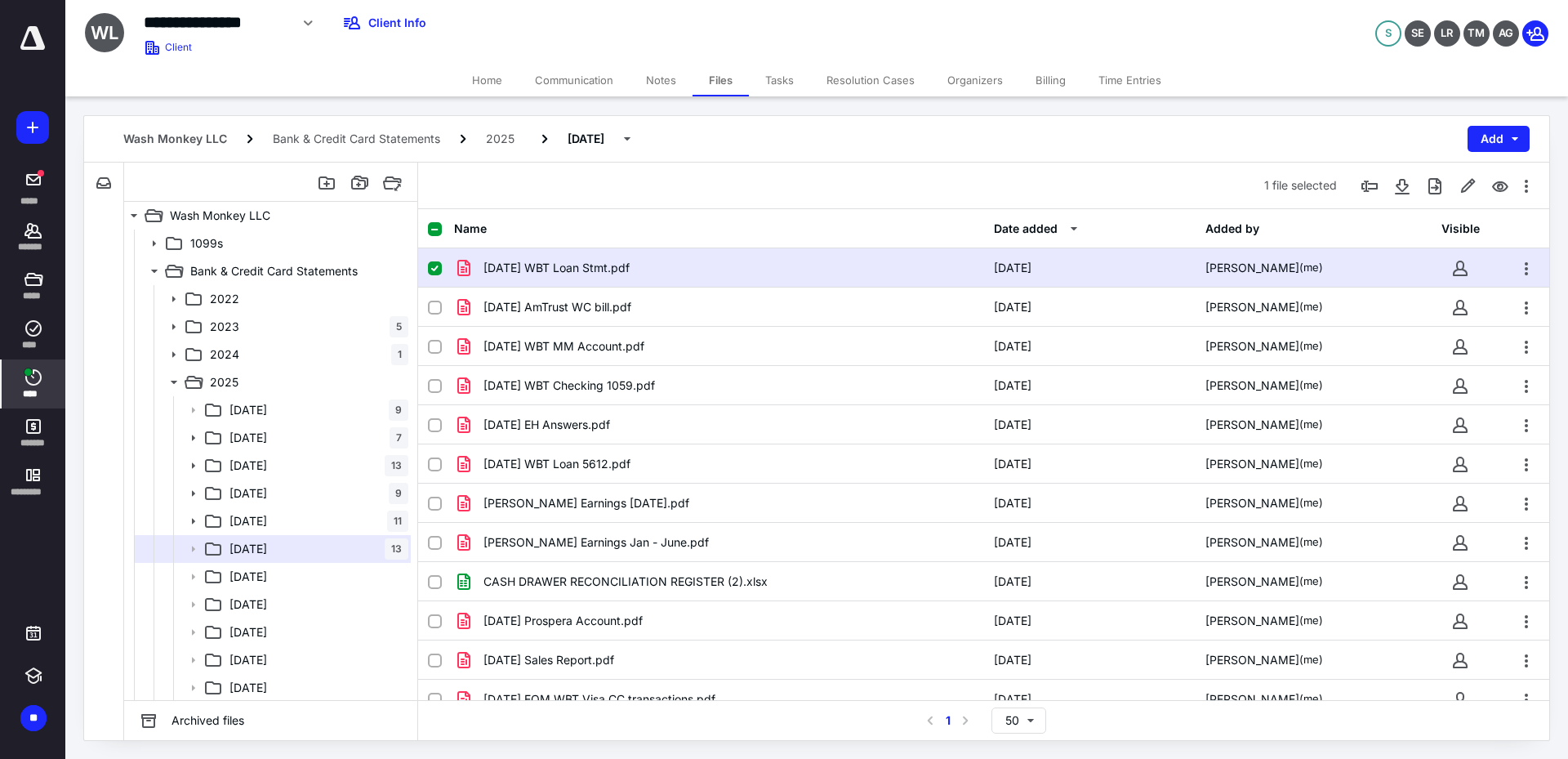click on "****" at bounding box center (33, 384) 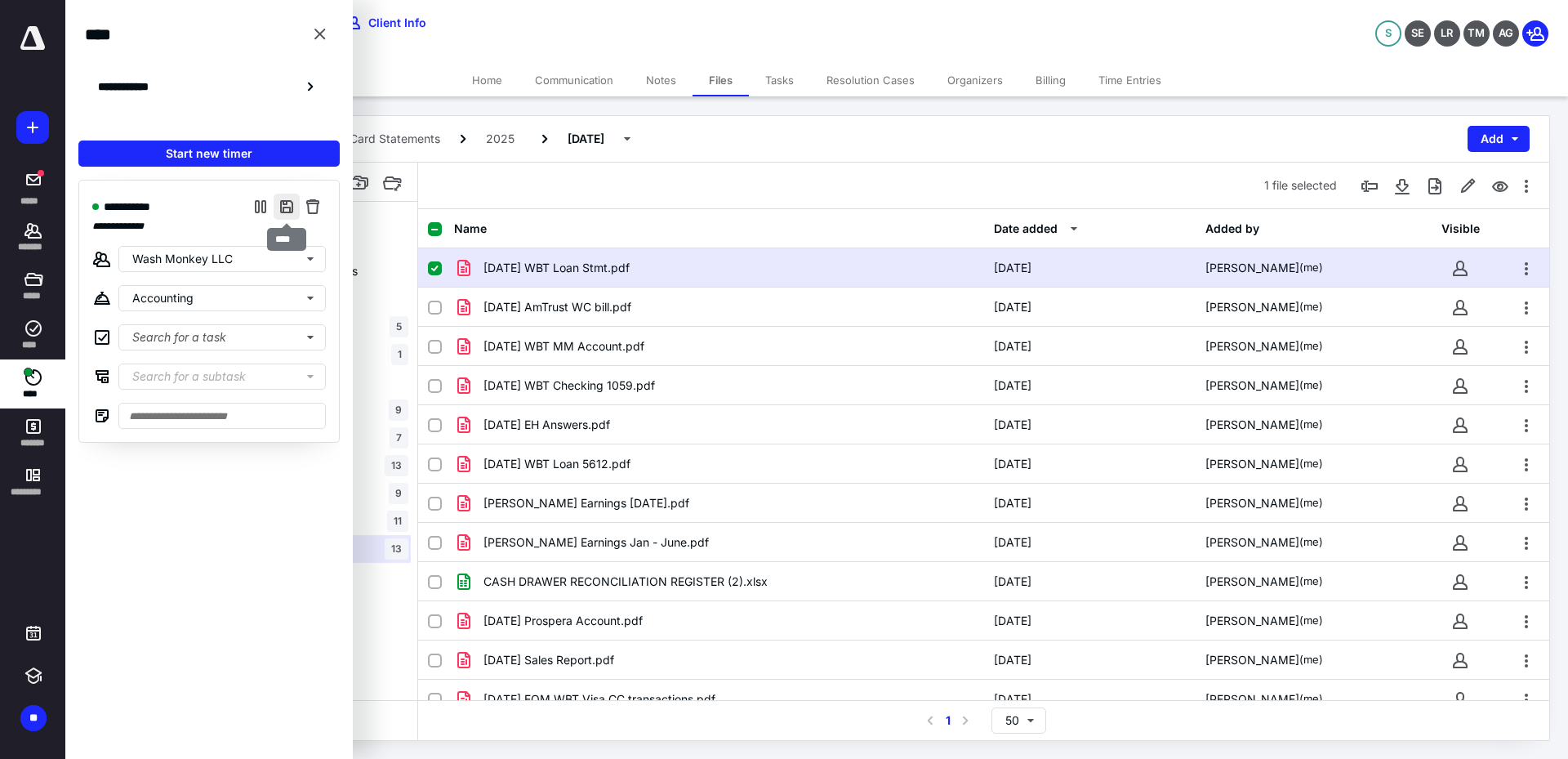 click at bounding box center (287, 207) 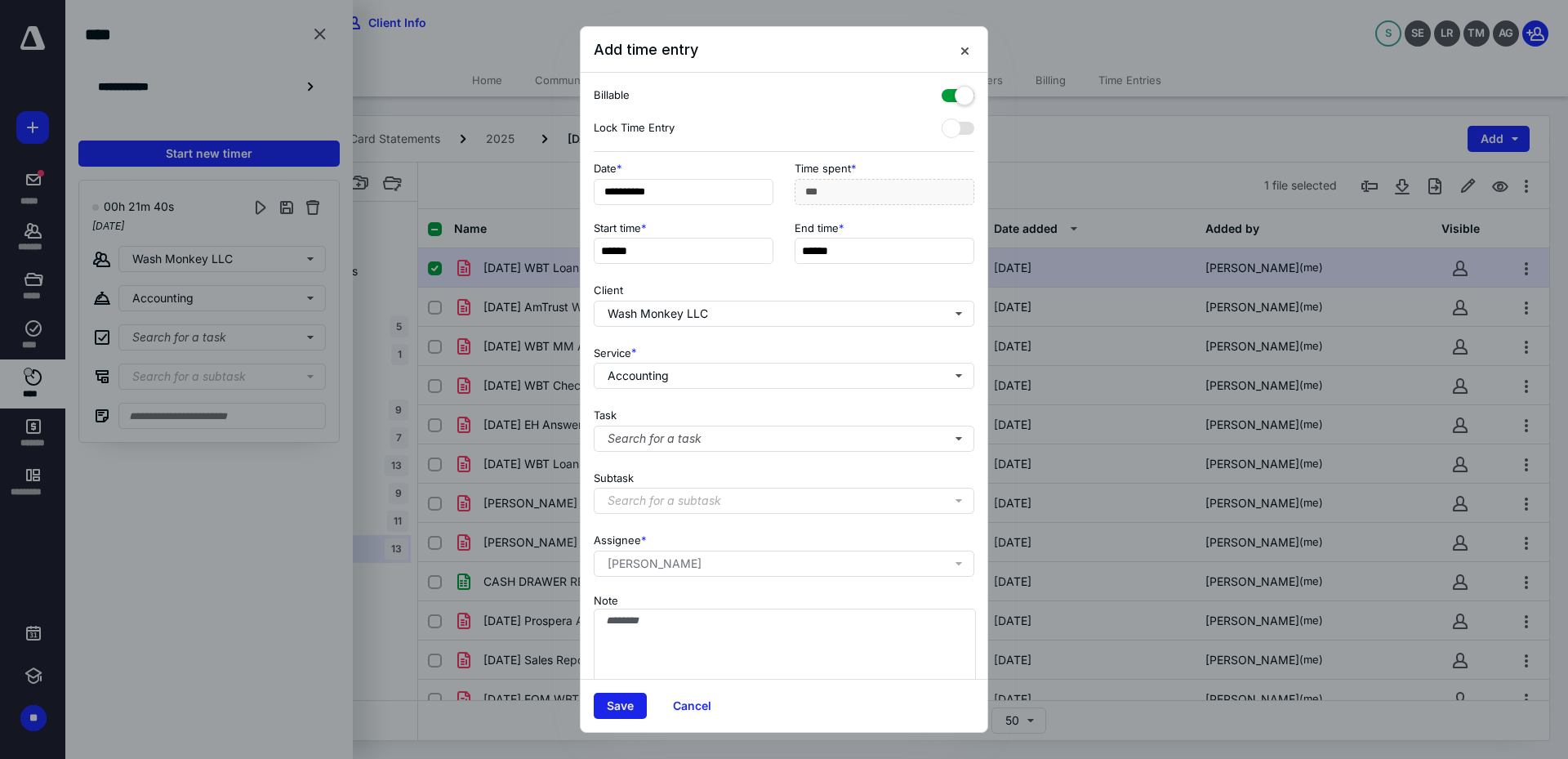 click on "Save" at bounding box center (620, 706) 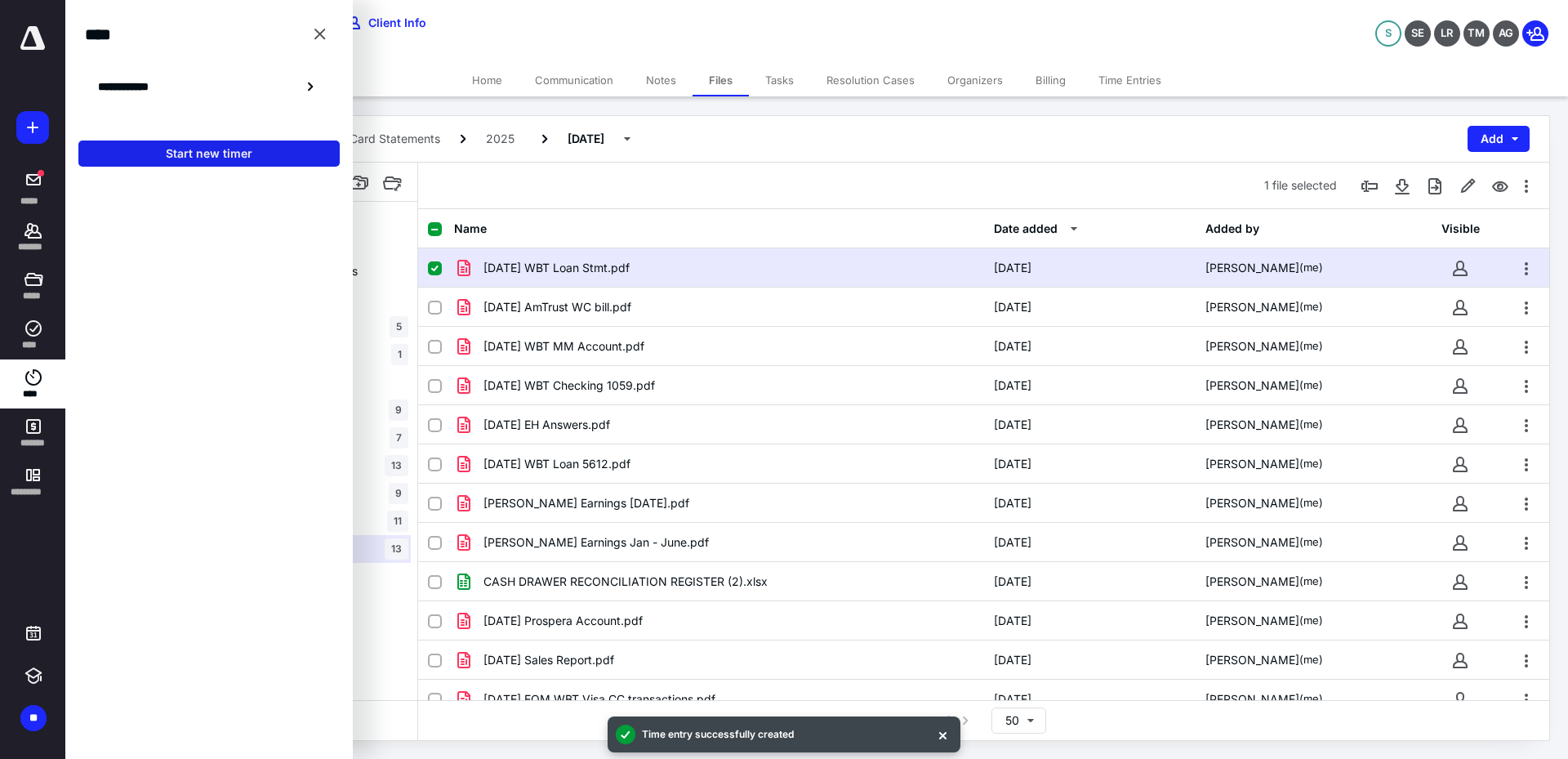 click on "Start new timer" at bounding box center (209, 154) 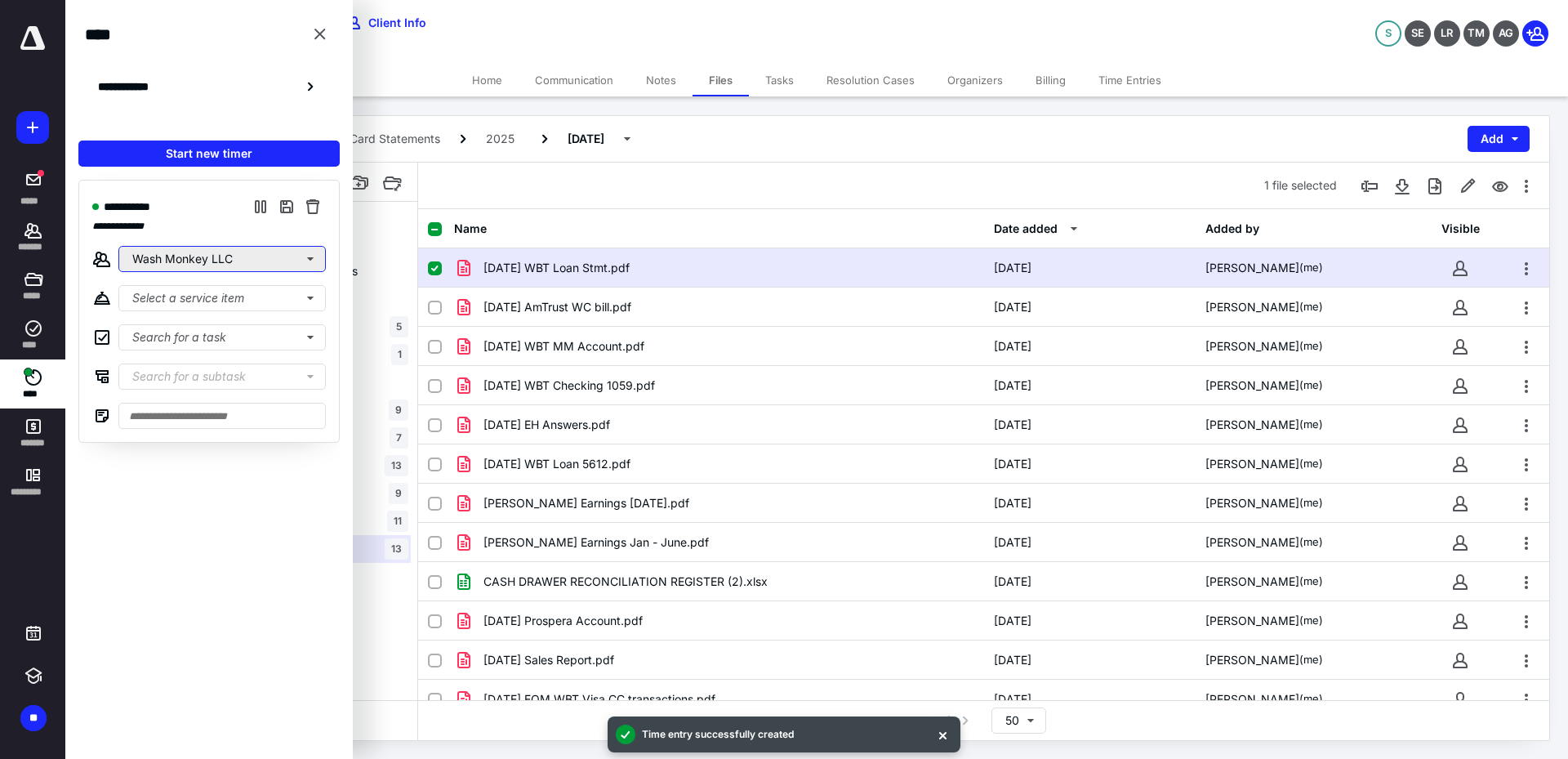 click on "Wash Monkey LLC" at bounding box center [222, 259] 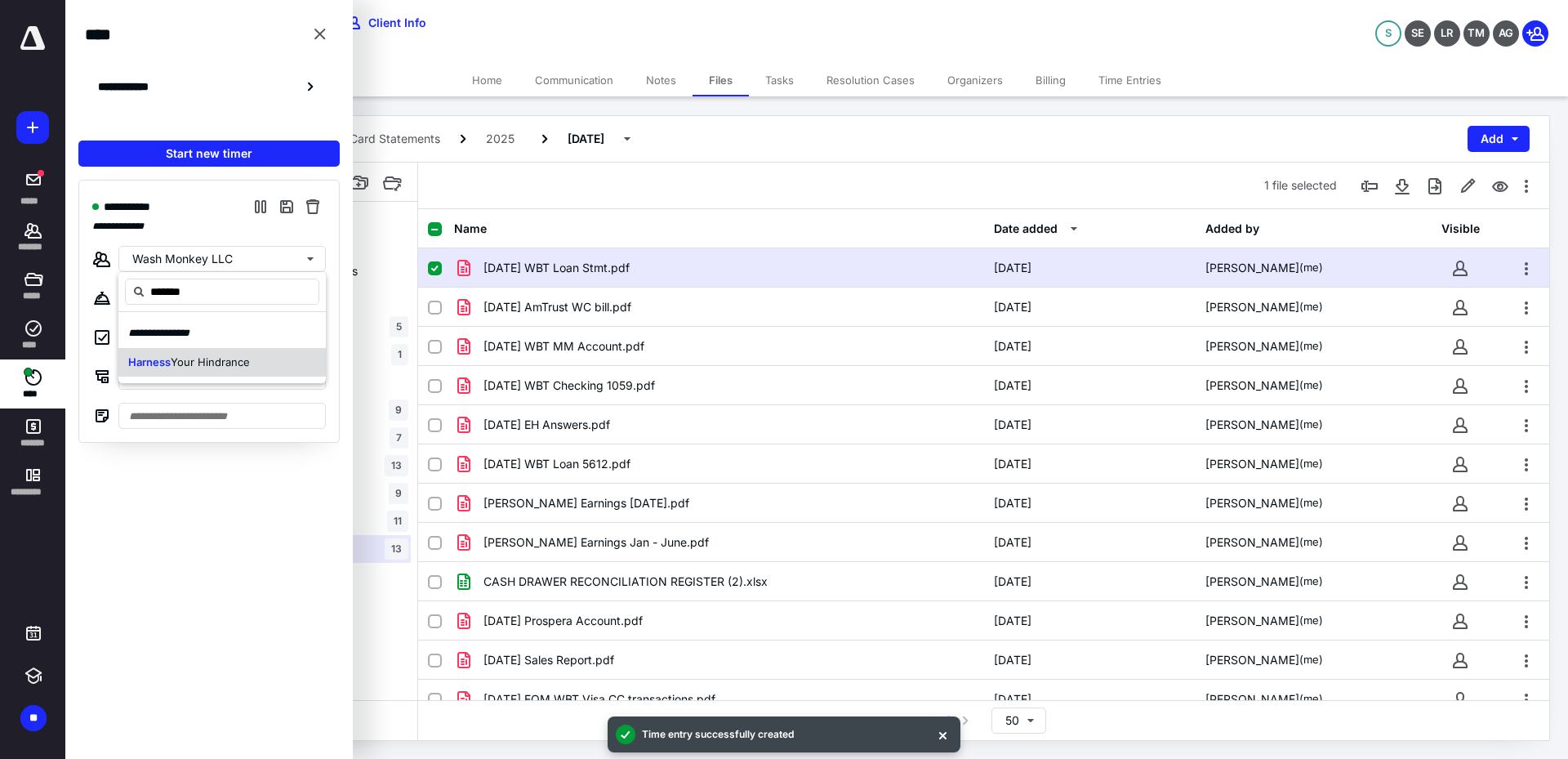 click on "Your Hindrance" at bounding box center [210, 362] 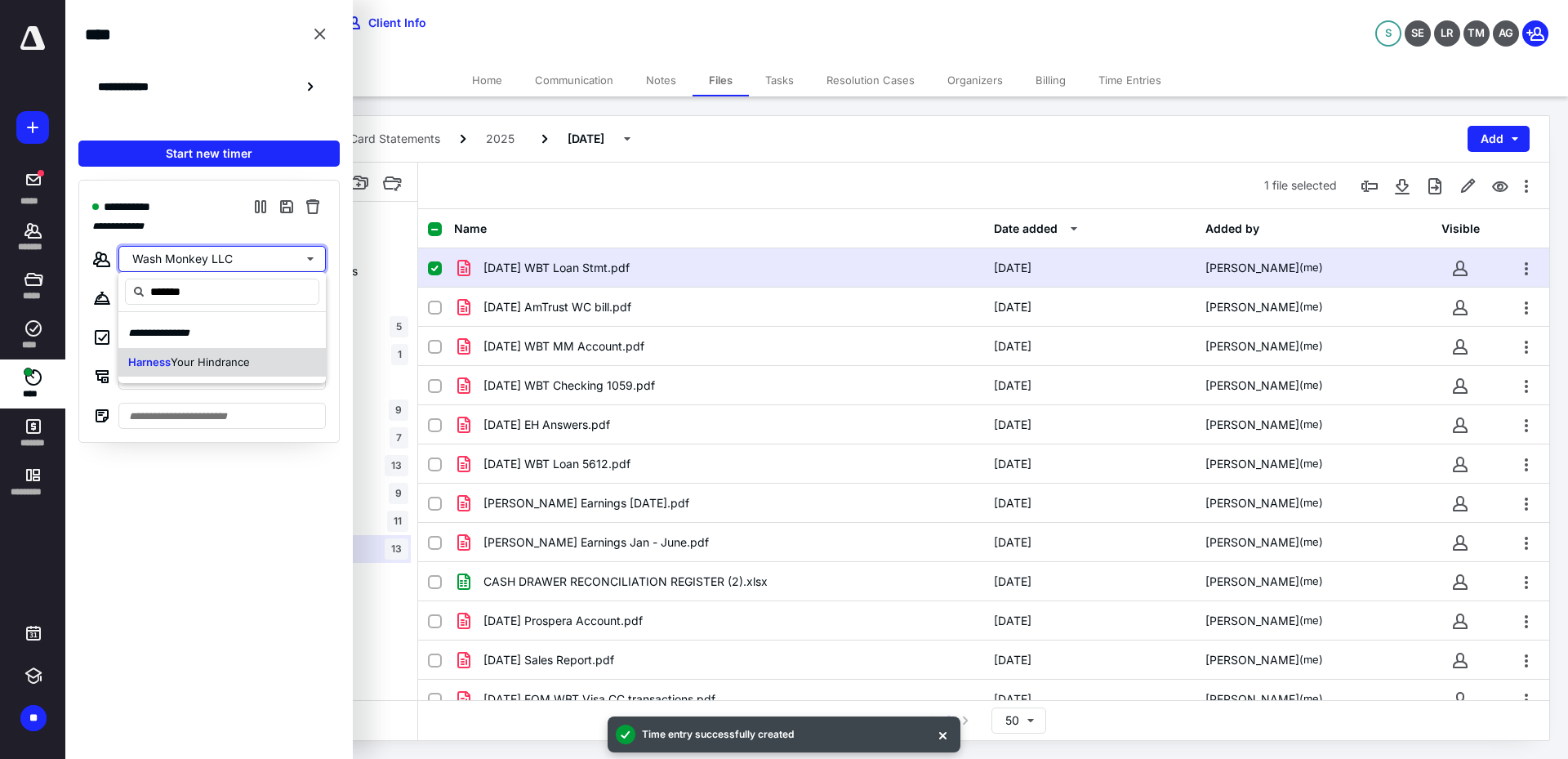 type 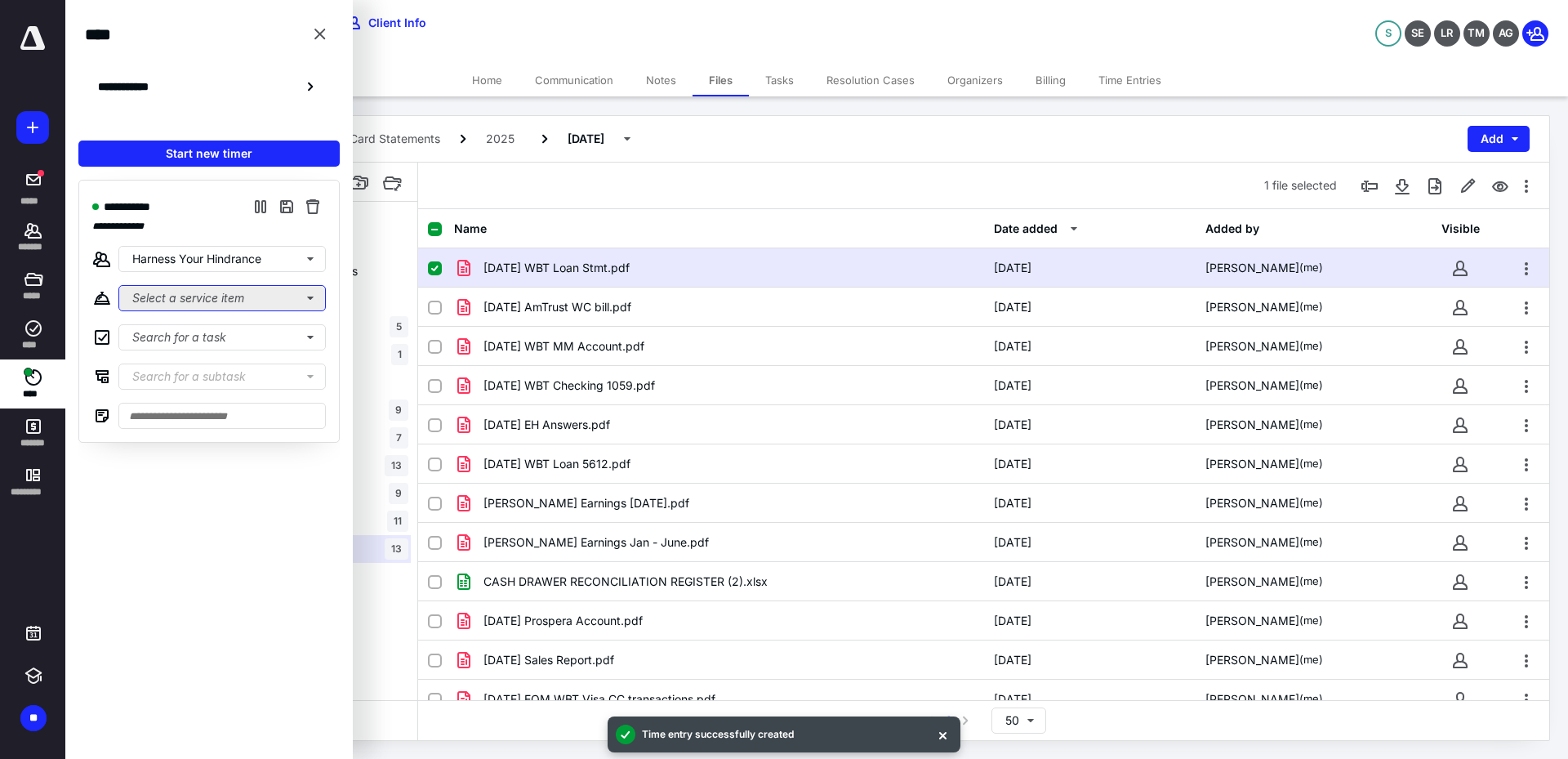 click on "Select a service item" at bounding box center (222, 298) 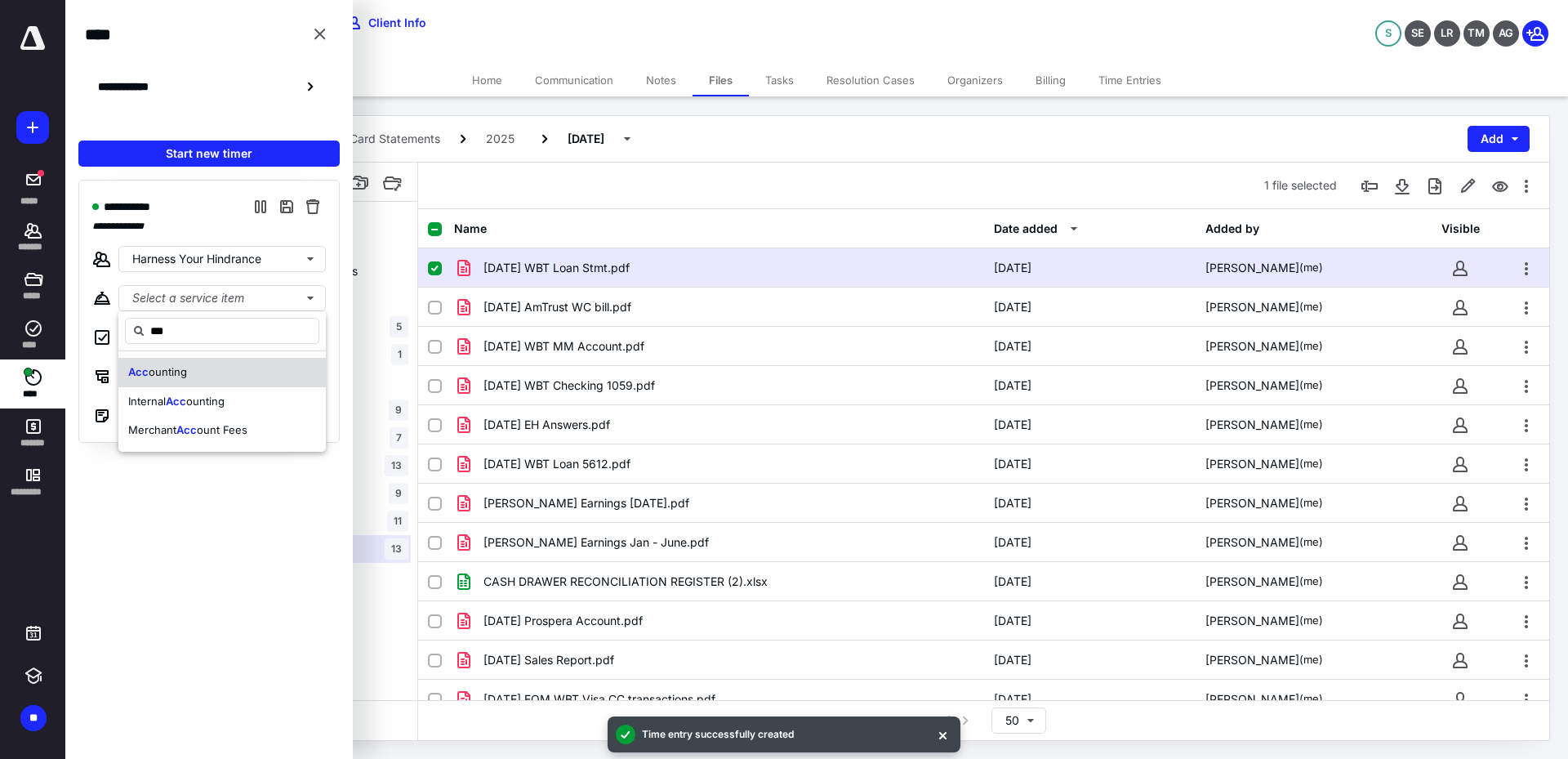 click on "Acc ounting" at bounding box center (222, 373) 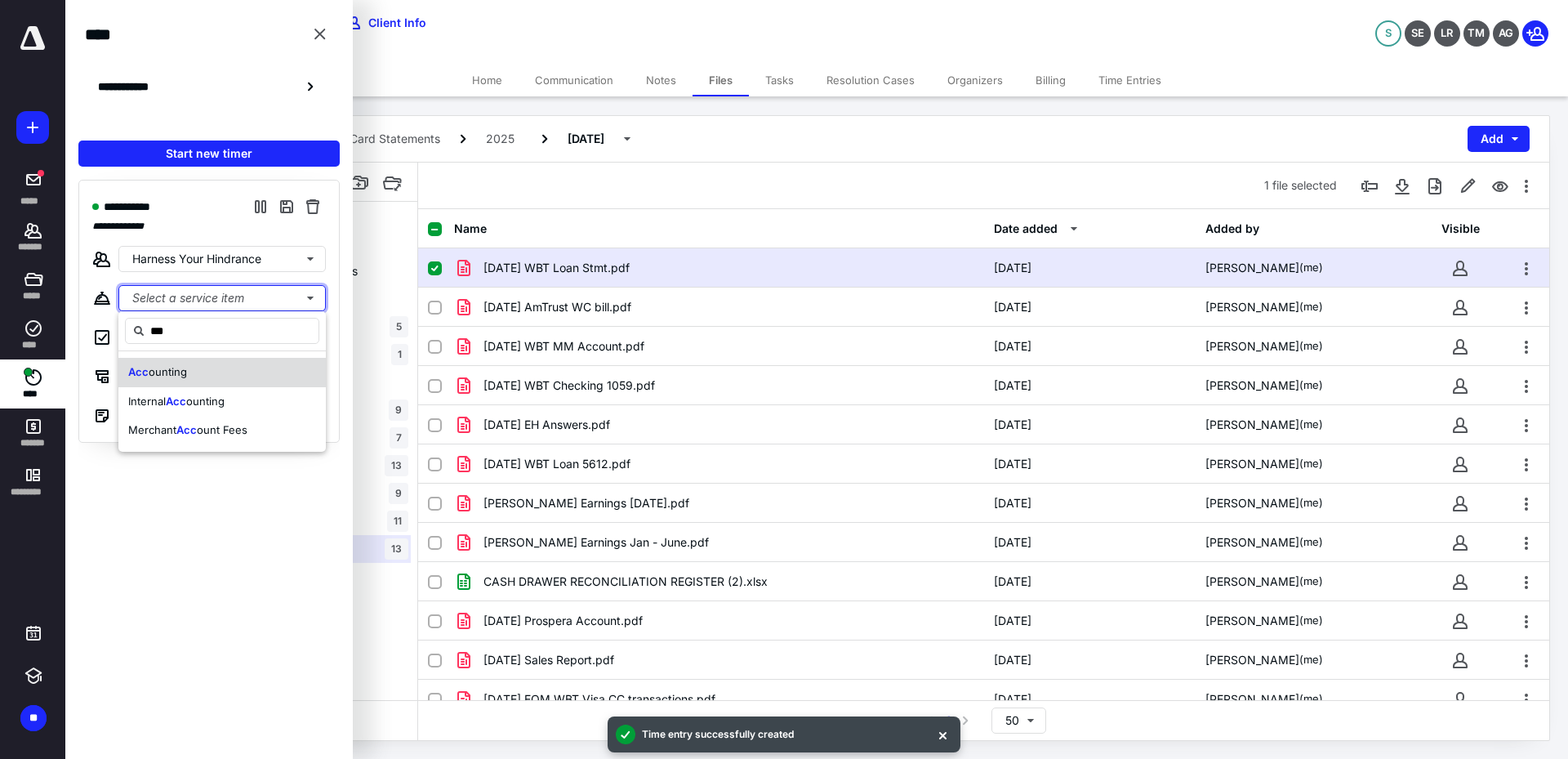 type 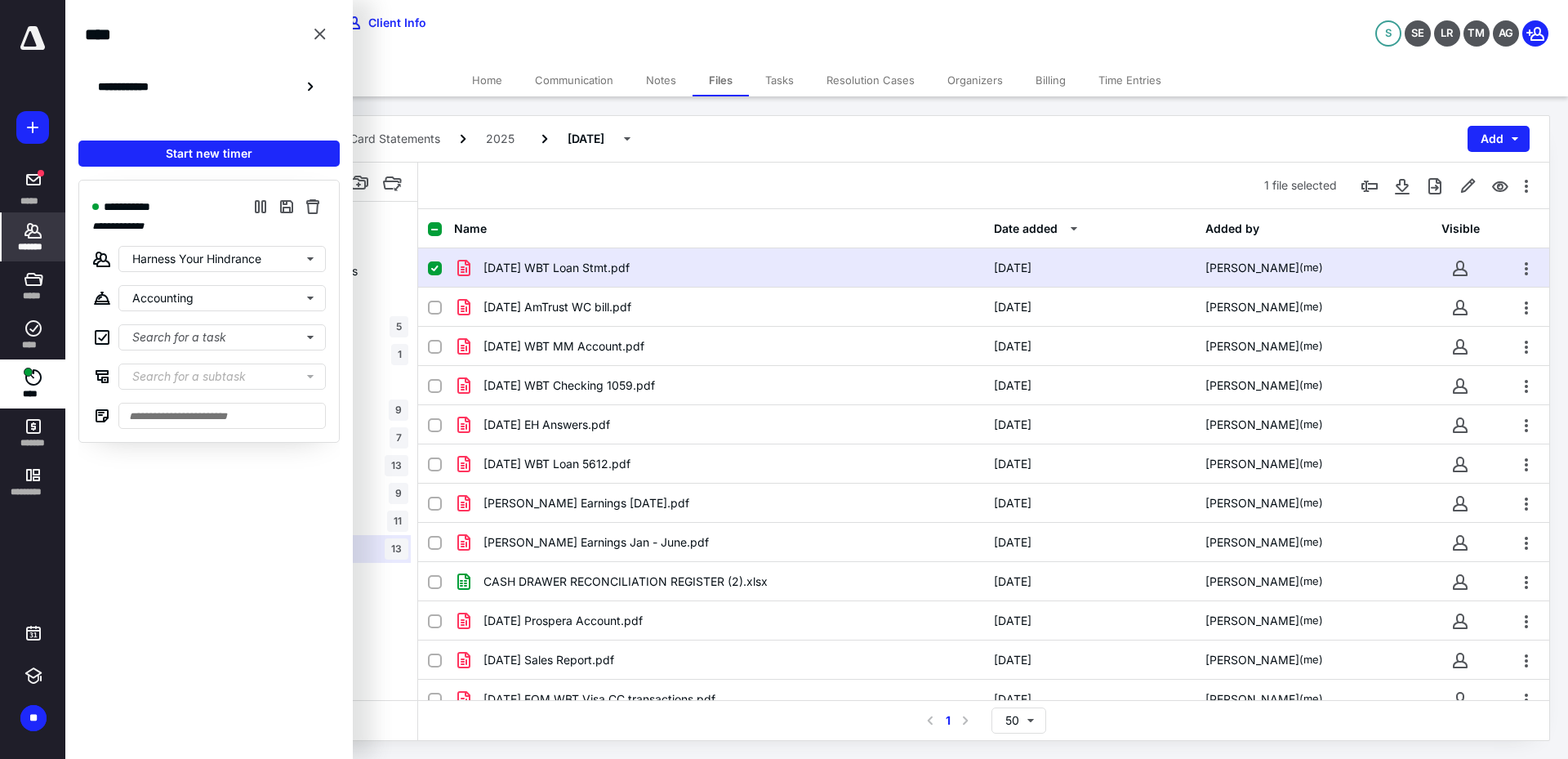 click on "*******" at bounding box center [33, 247] 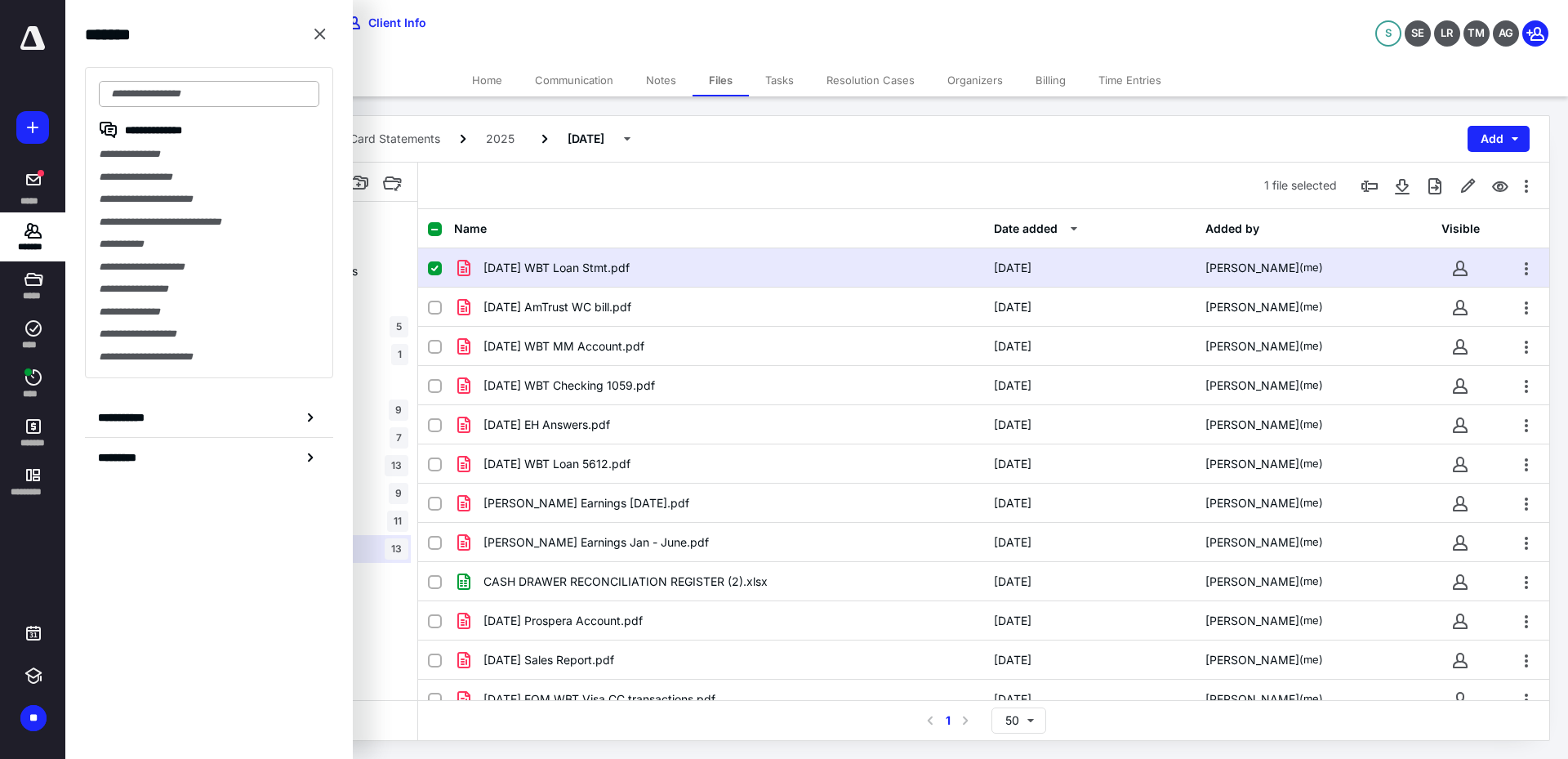 click at bounding box center [209, 94] 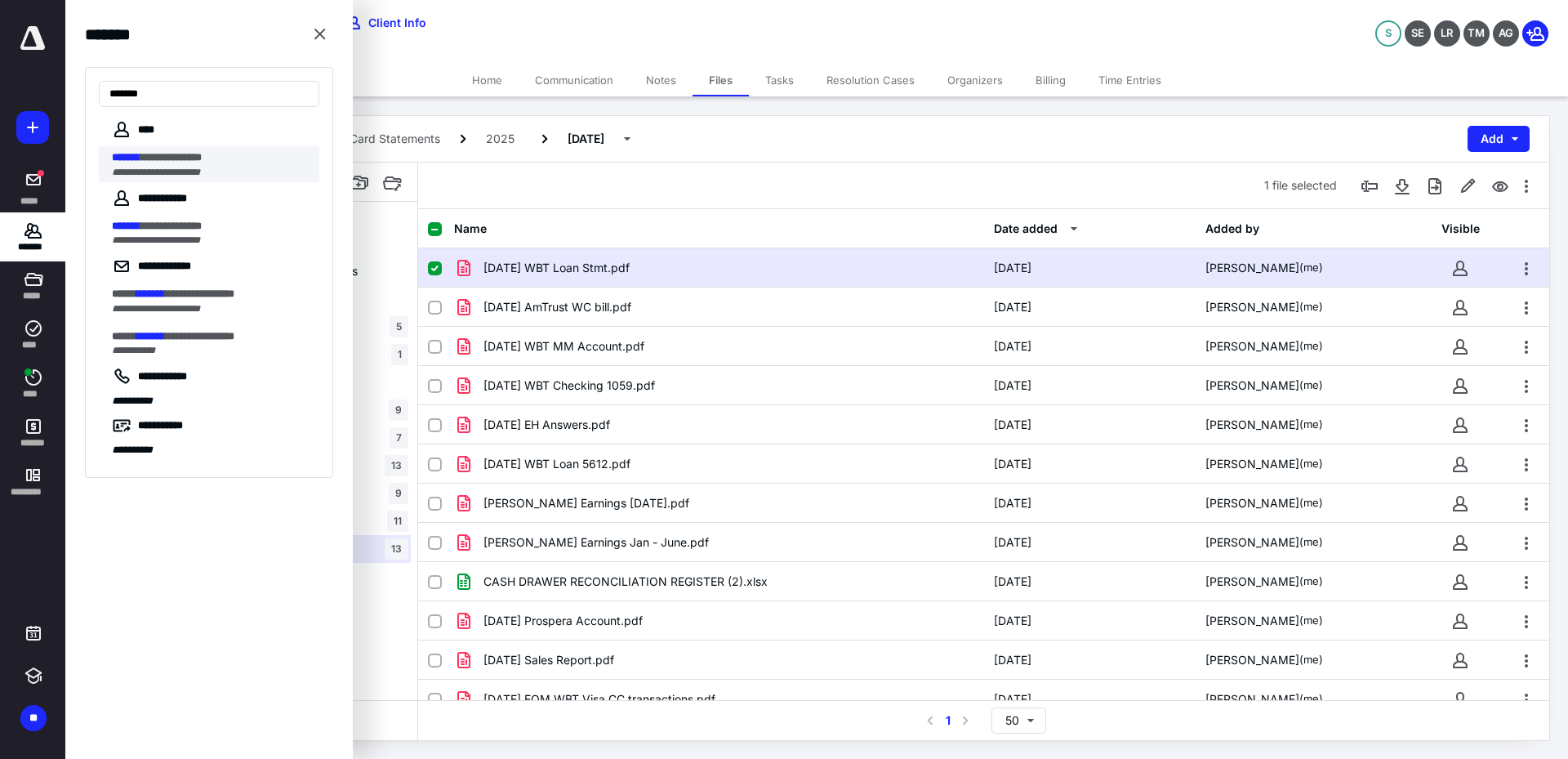 type on "*******" 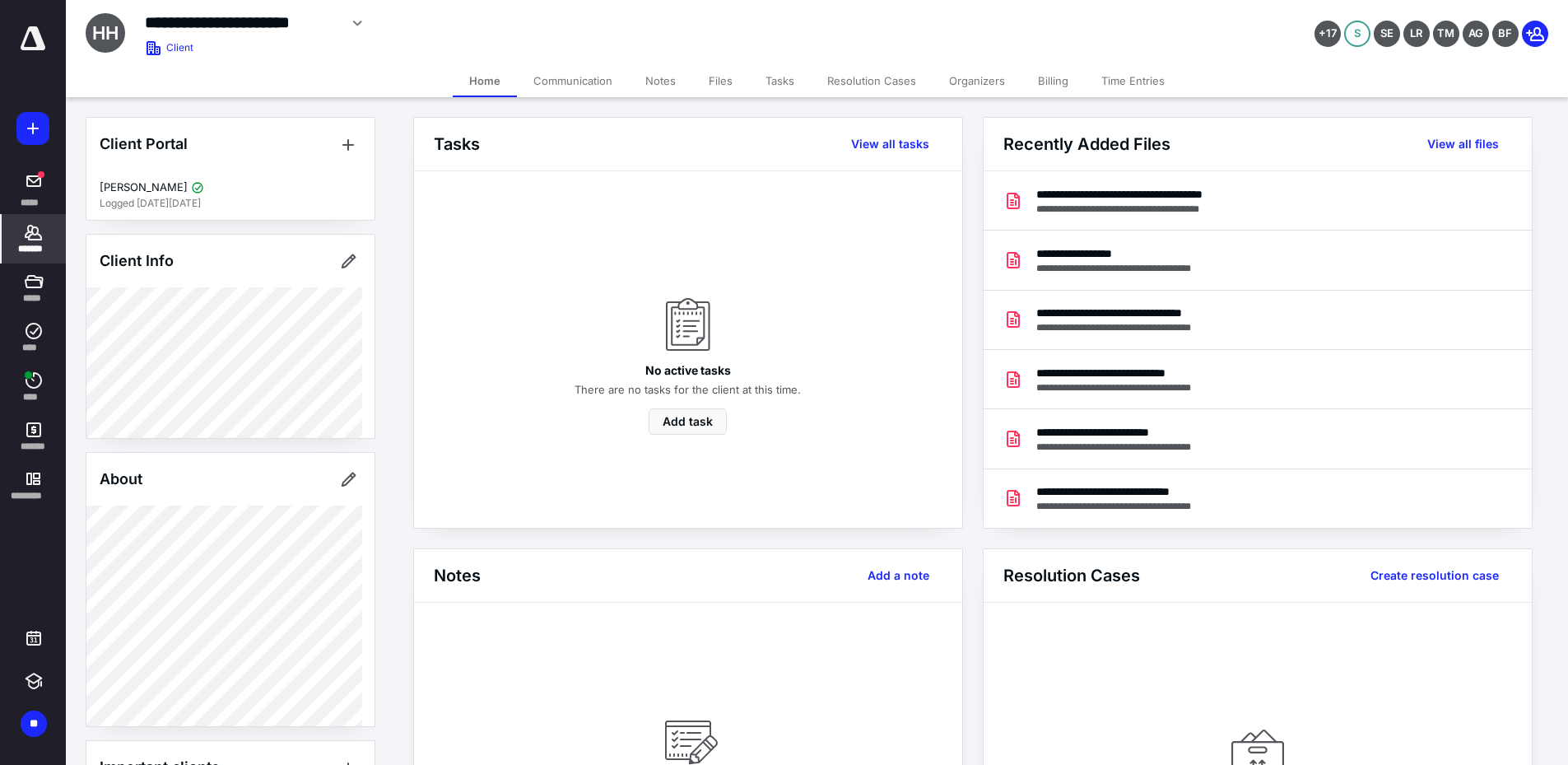 click on "Files" at bounding box center (720, 81) 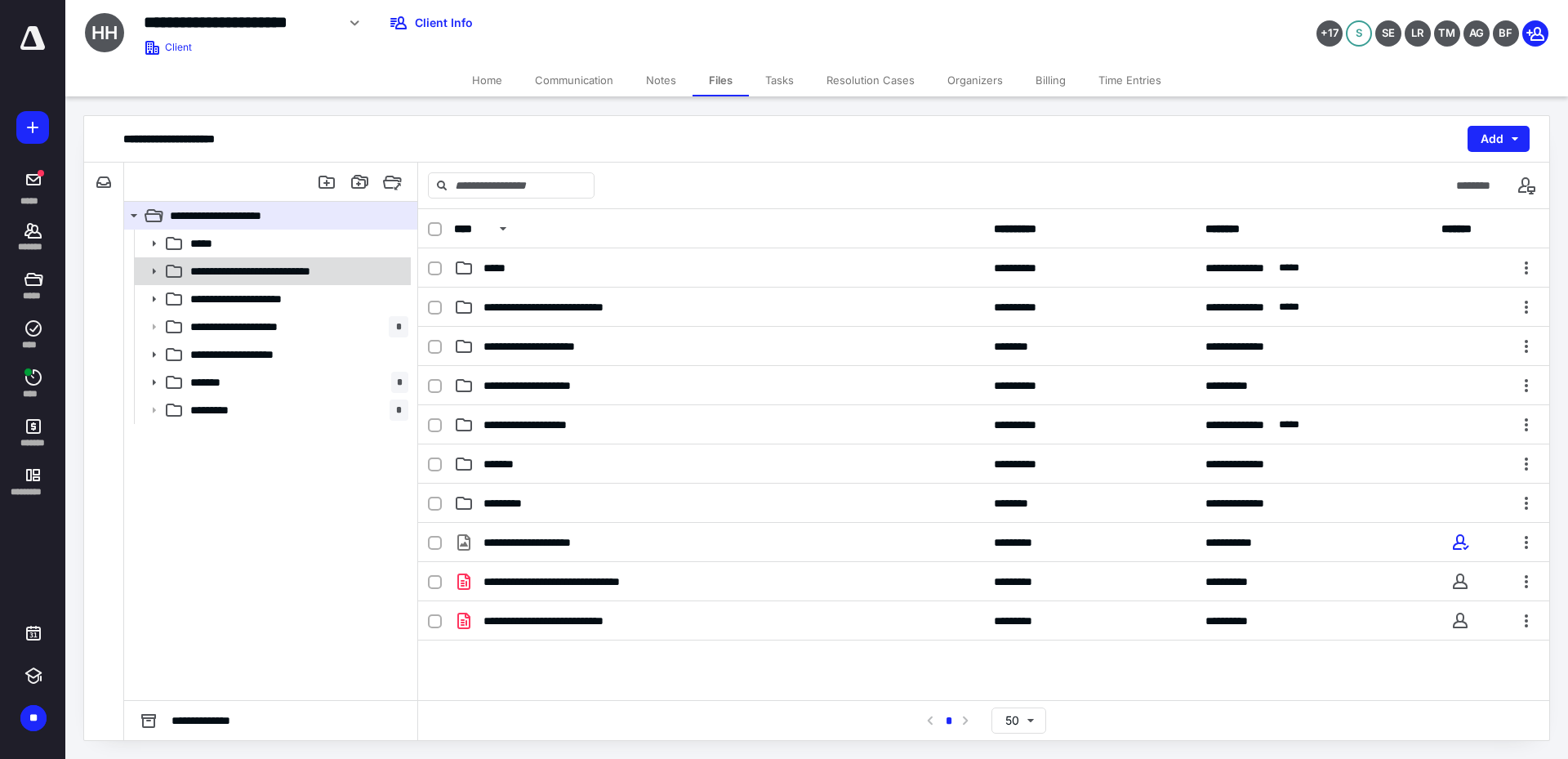 click 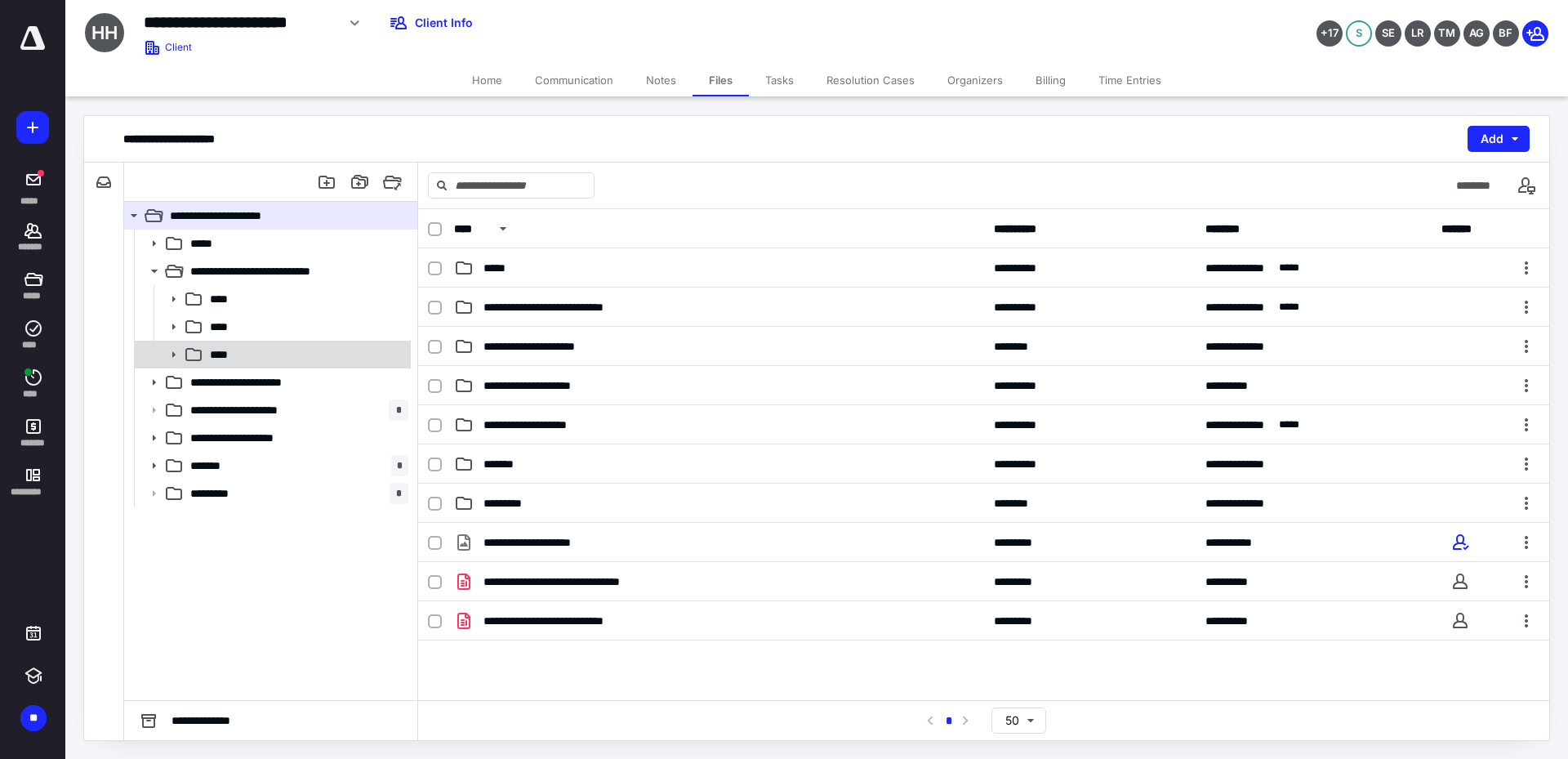 click 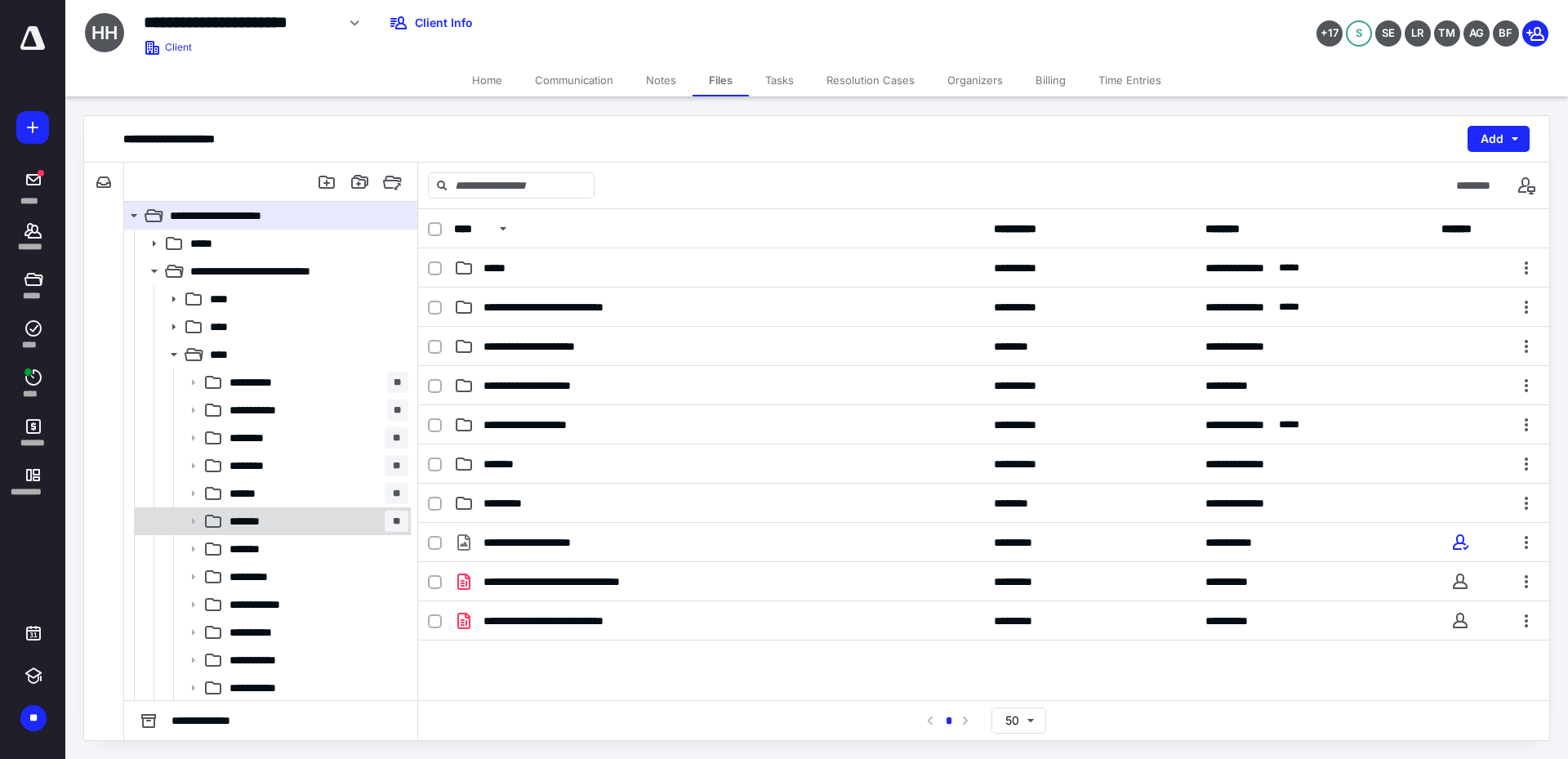 click on "******* **" at bounding box center [315, 521] 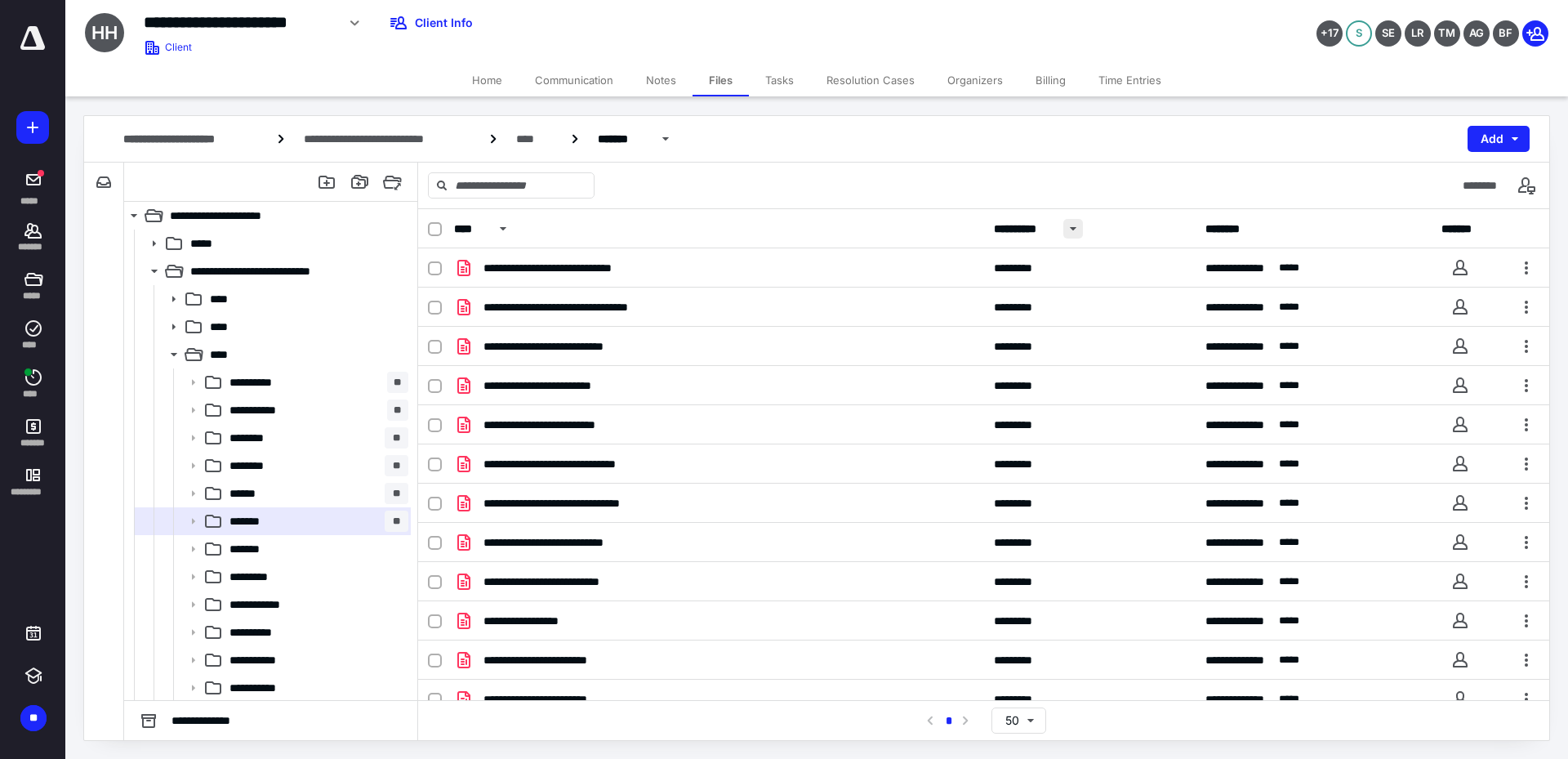 click at bounding box center [1073, 229] 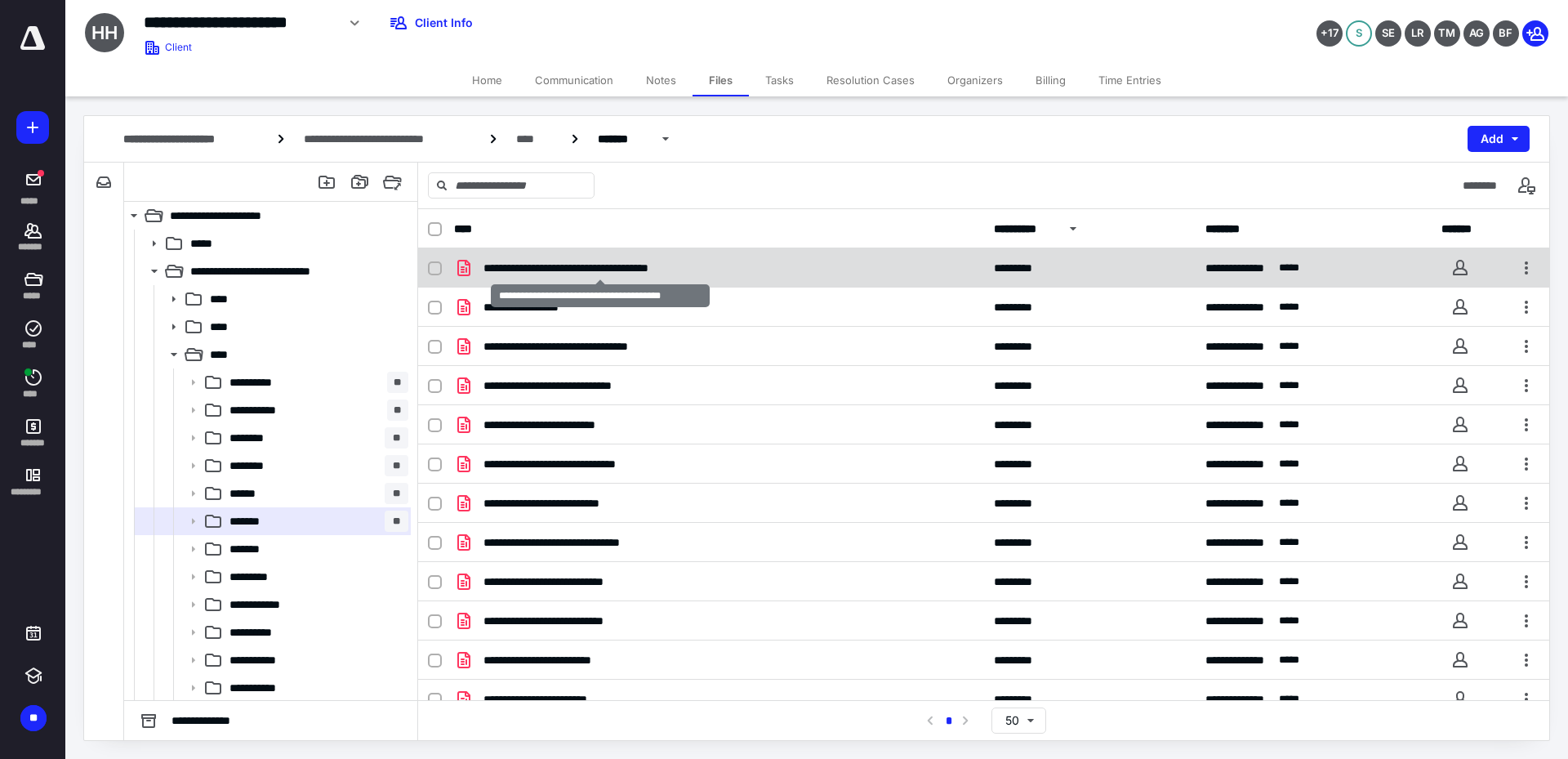 click on "**********" at bounding box center [600, 268] 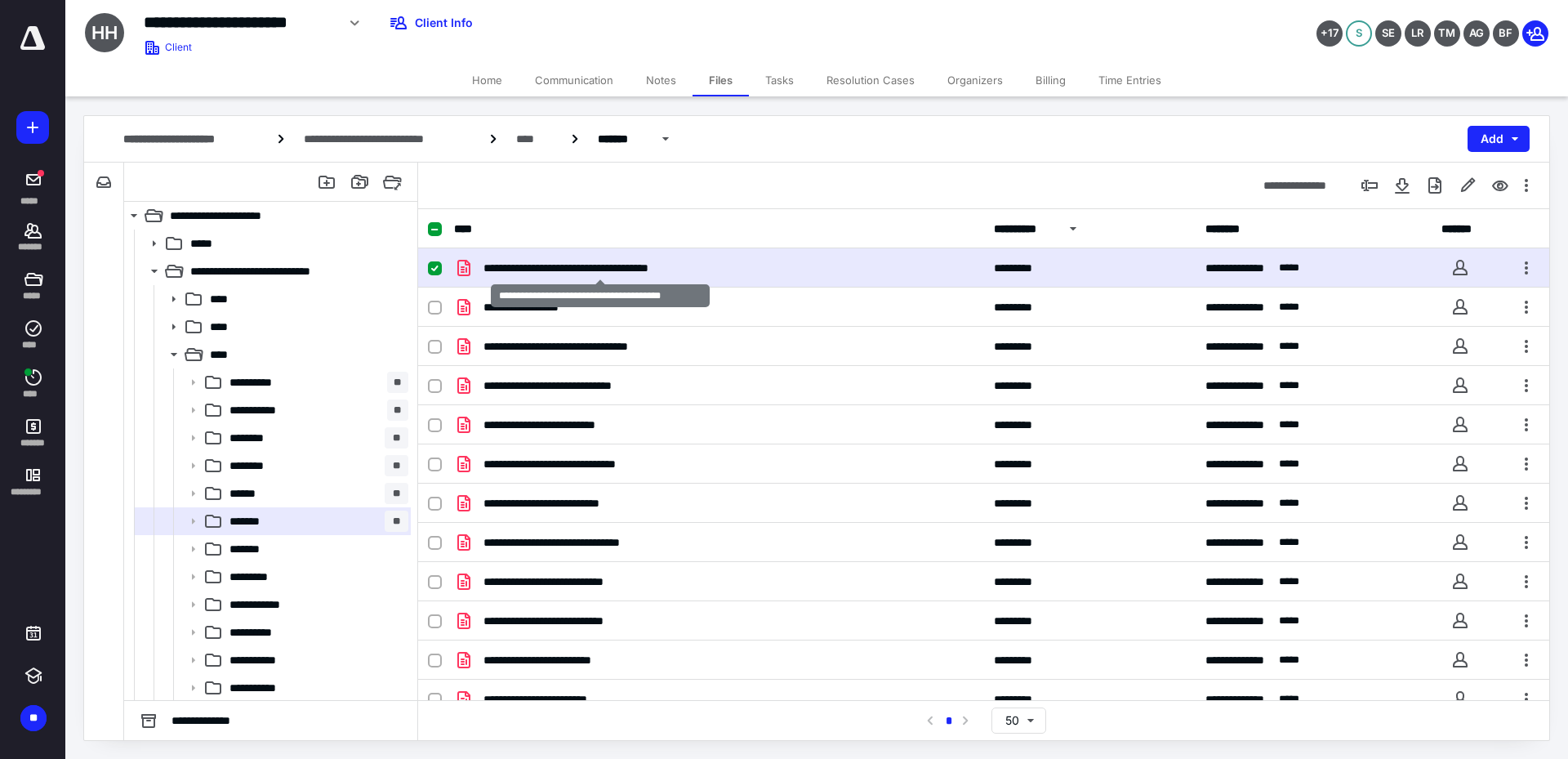 click on "**********" at bounding box center [600, 268] 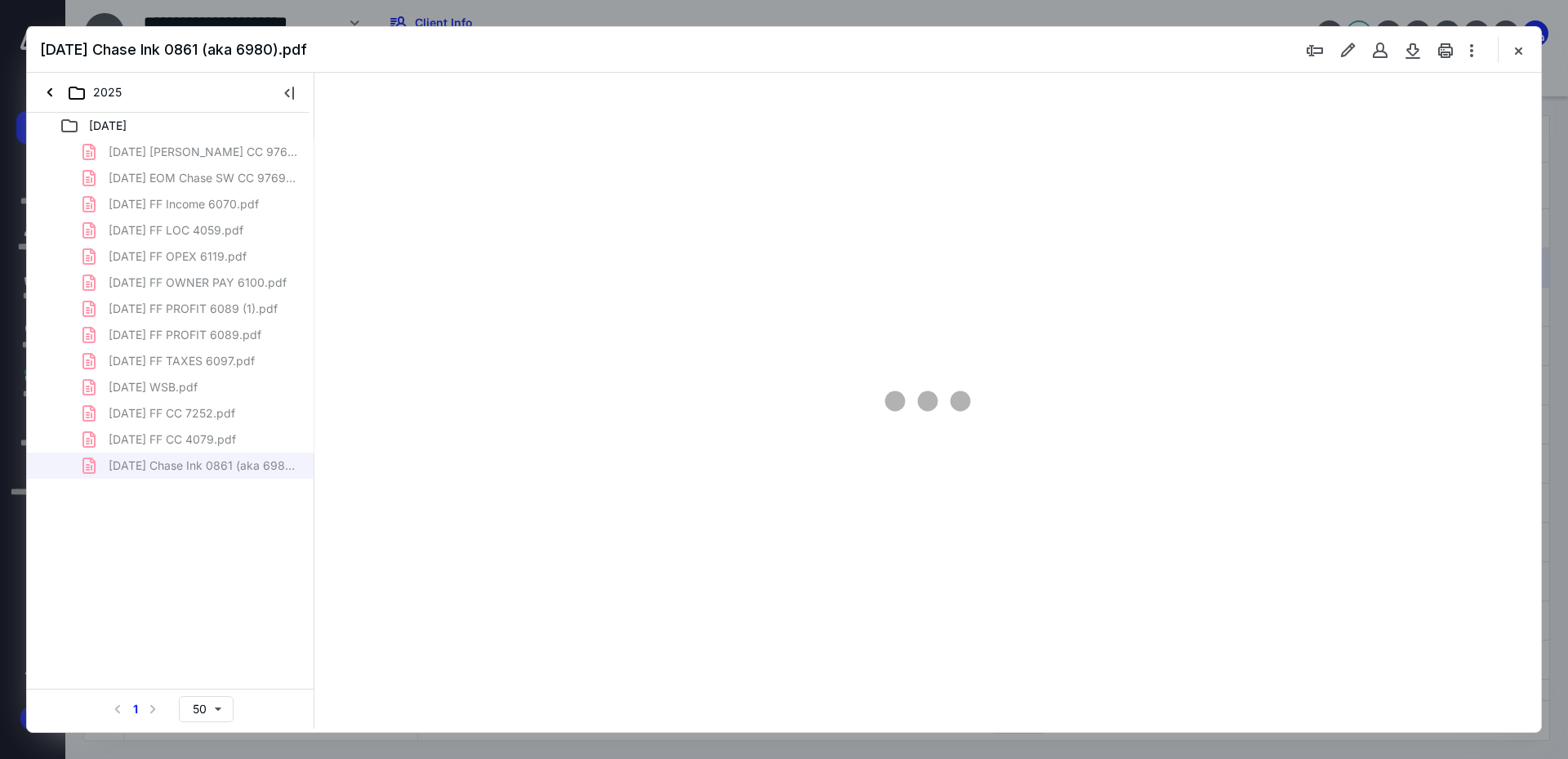scroll, scrollTop: 0, scrollLeft: 0, axis: both 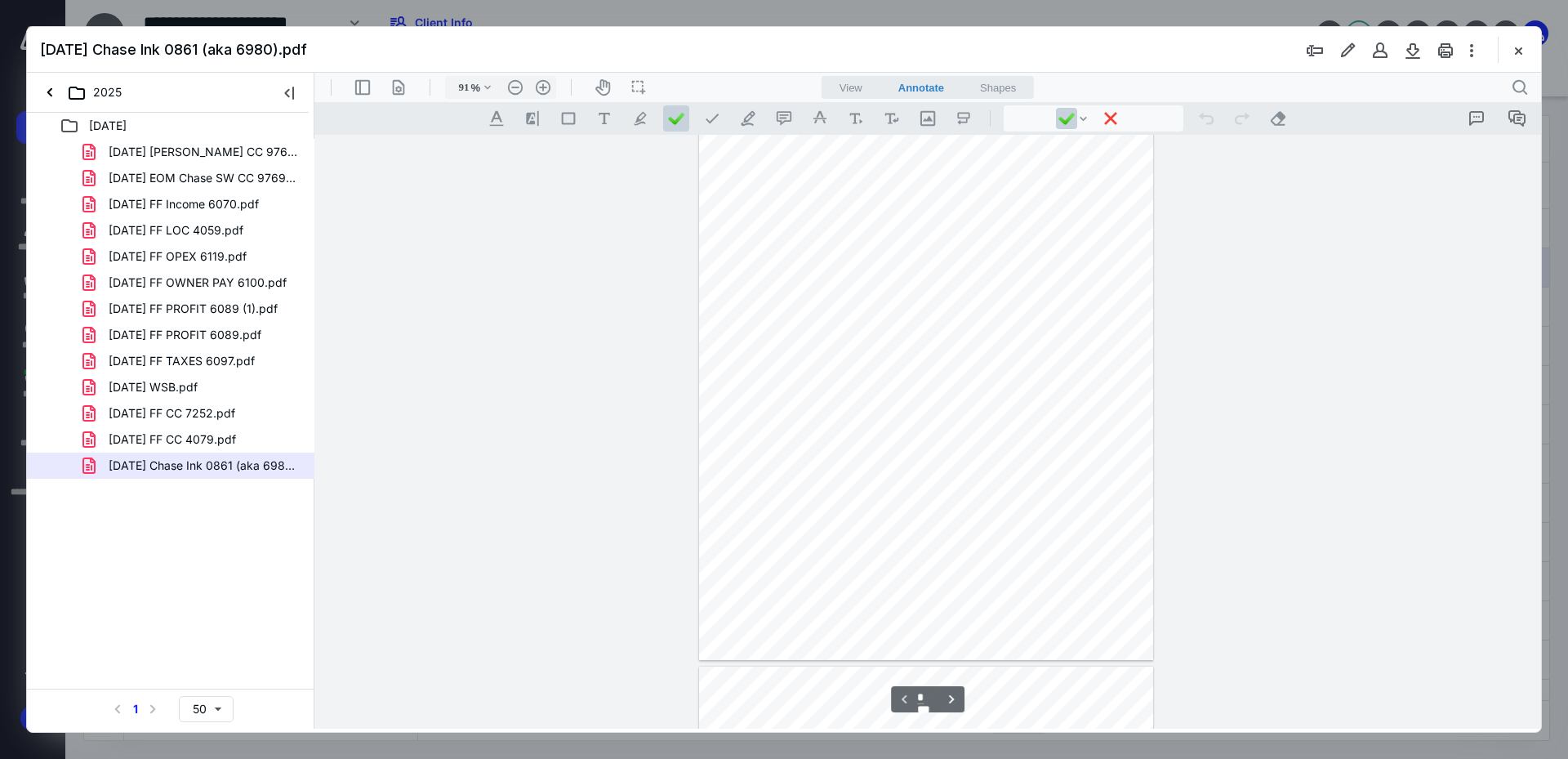 type on "240" 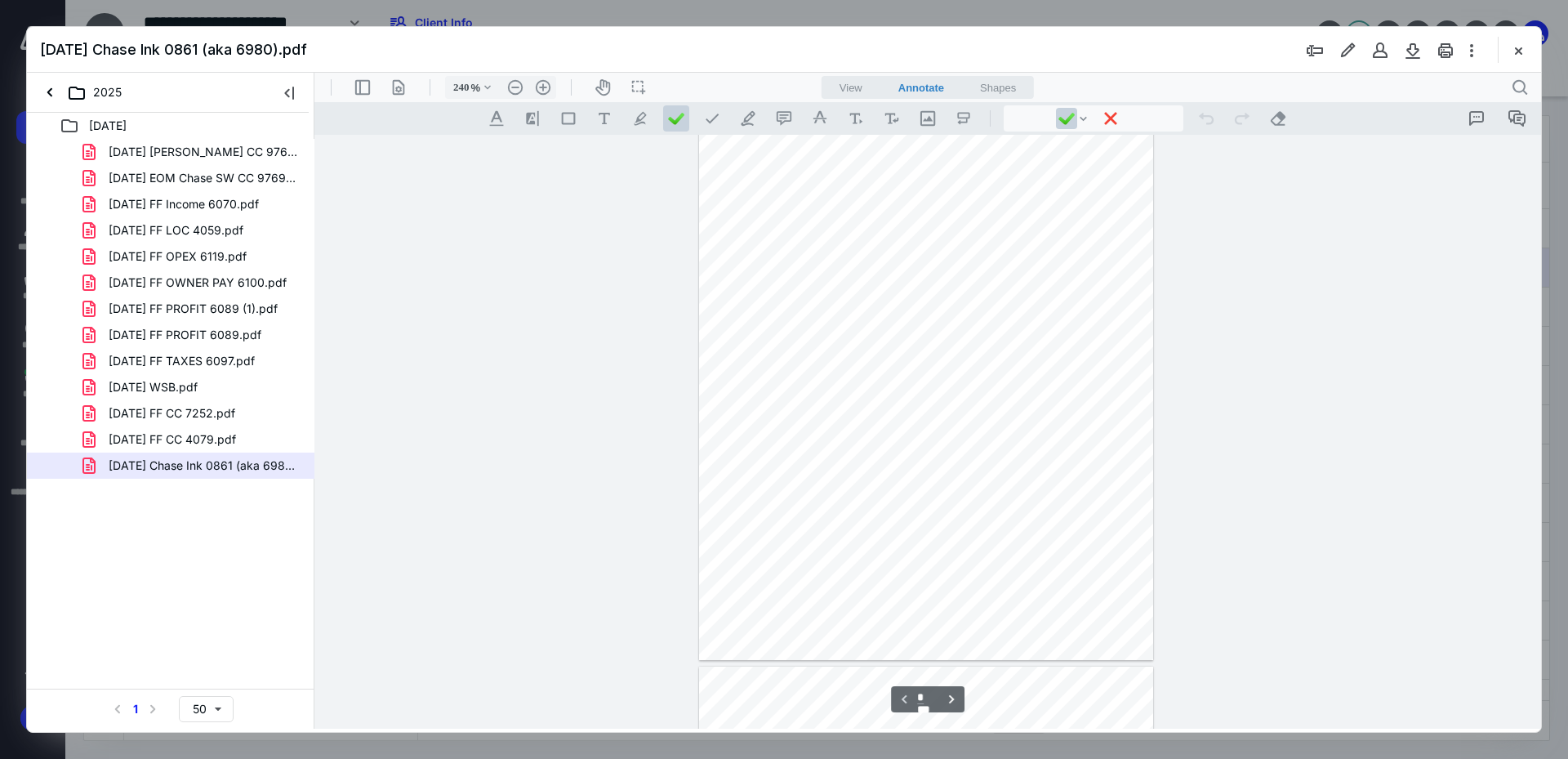scroll, scrollTop: 172, scrollLeft: 0, axis: vertical 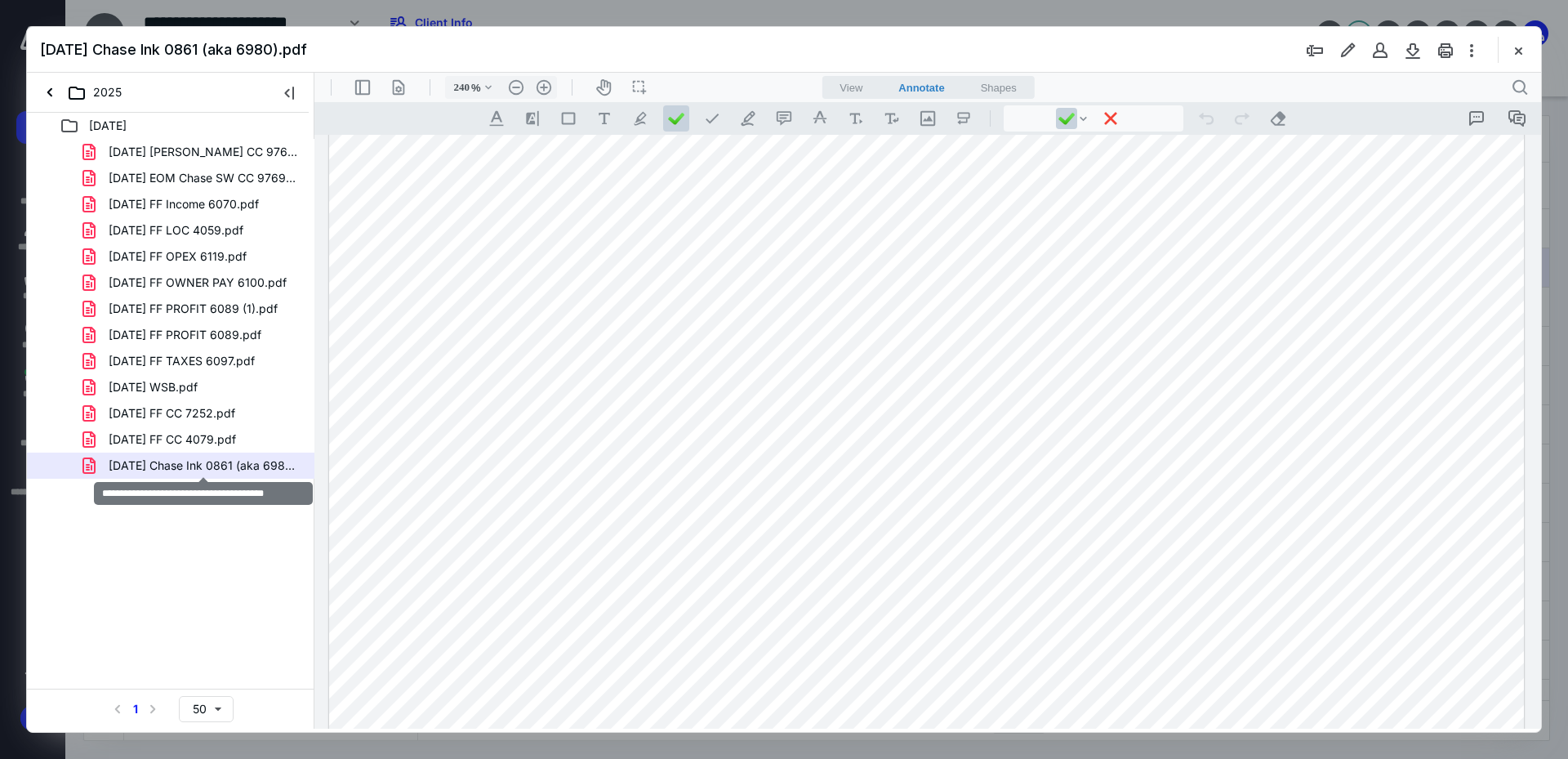 click on "[DATE] Chase Ink 0861 (aka 6980).pdf" at bounding box center (203, 466) 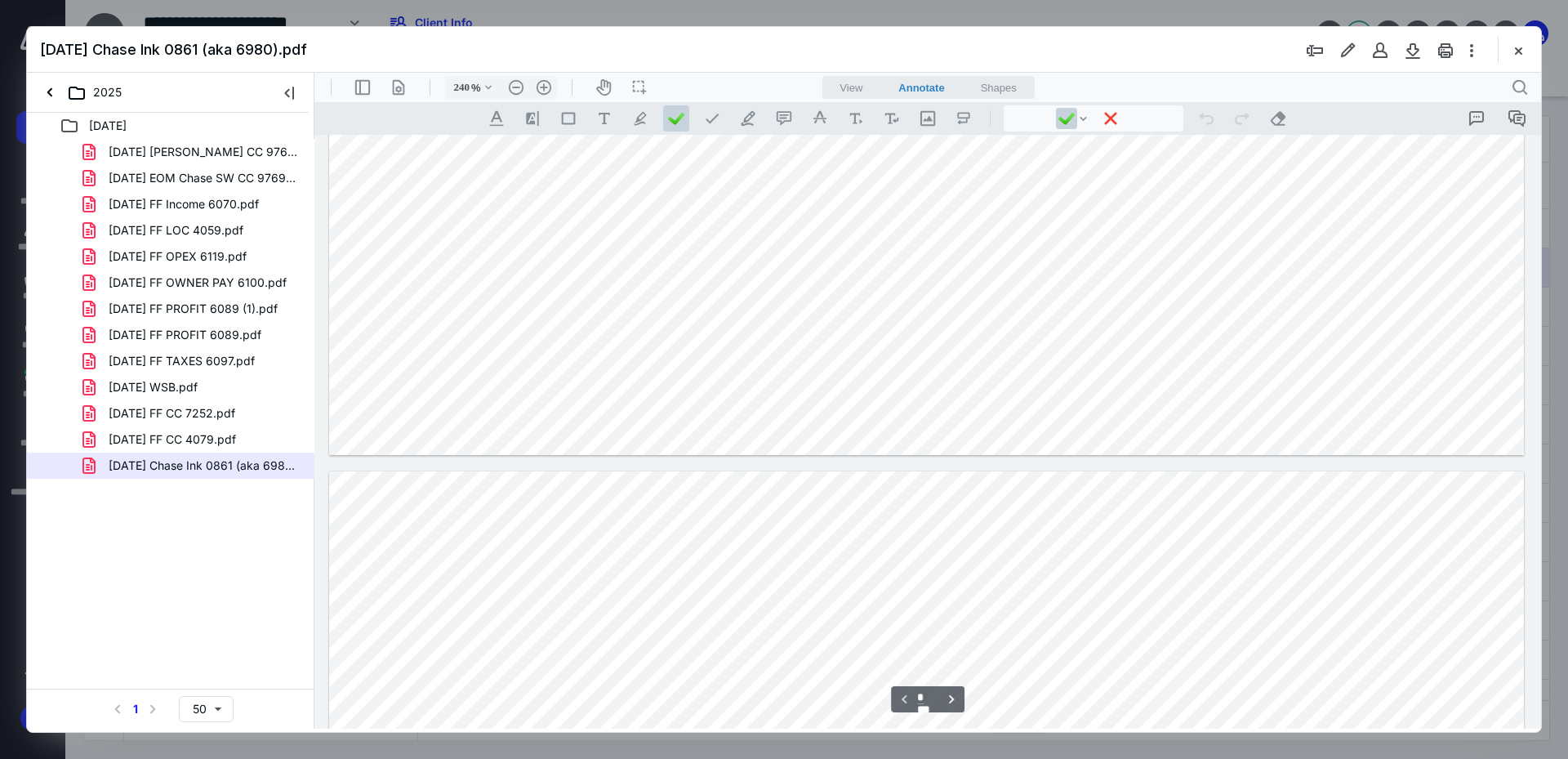 type on "*" 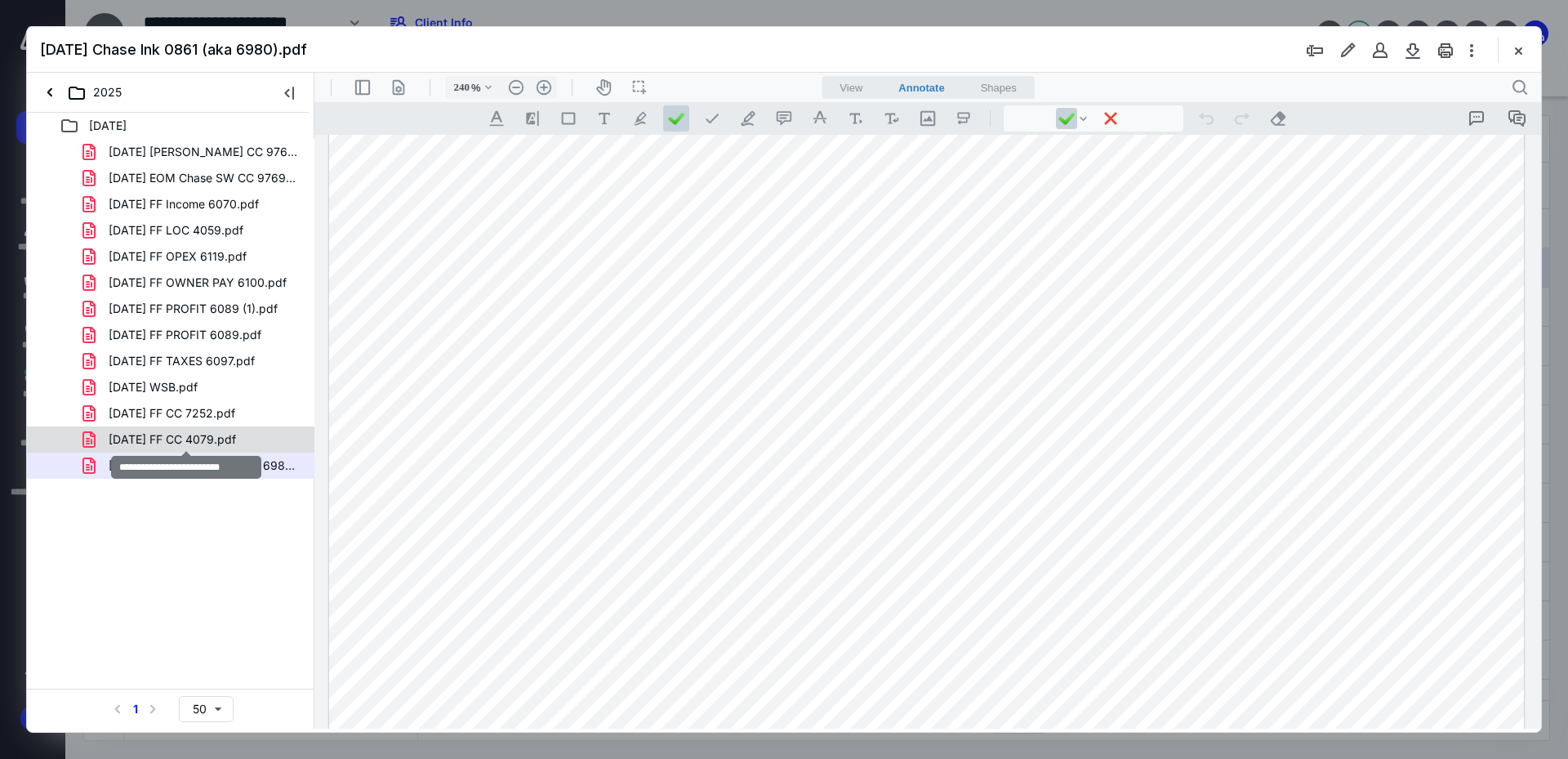 click on "[DATE] FF CC 4079.pdf" at bounding box center [172, 440] 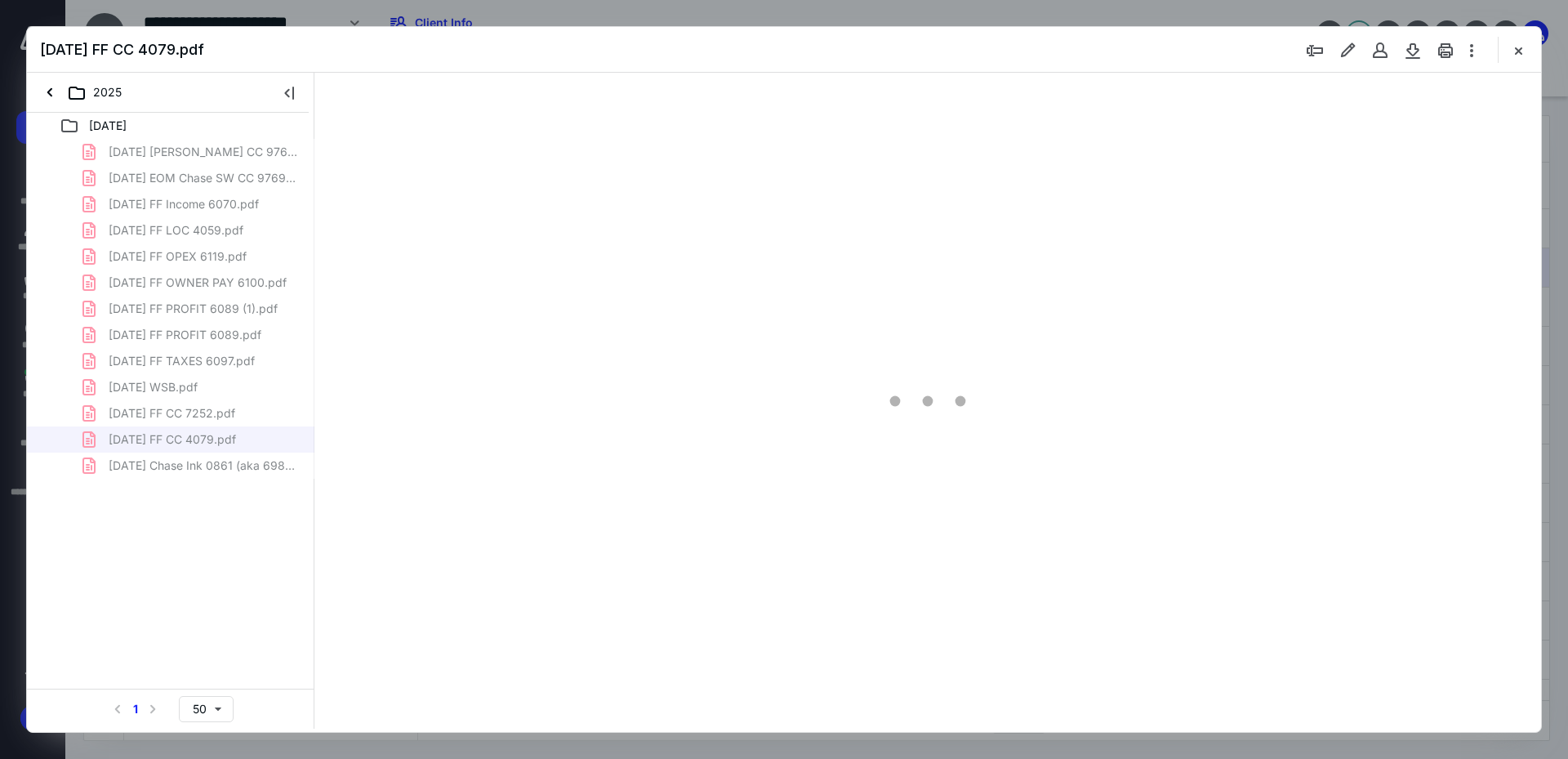 scroll, scrollTop: 0, scrollLeft: 0, axis: both 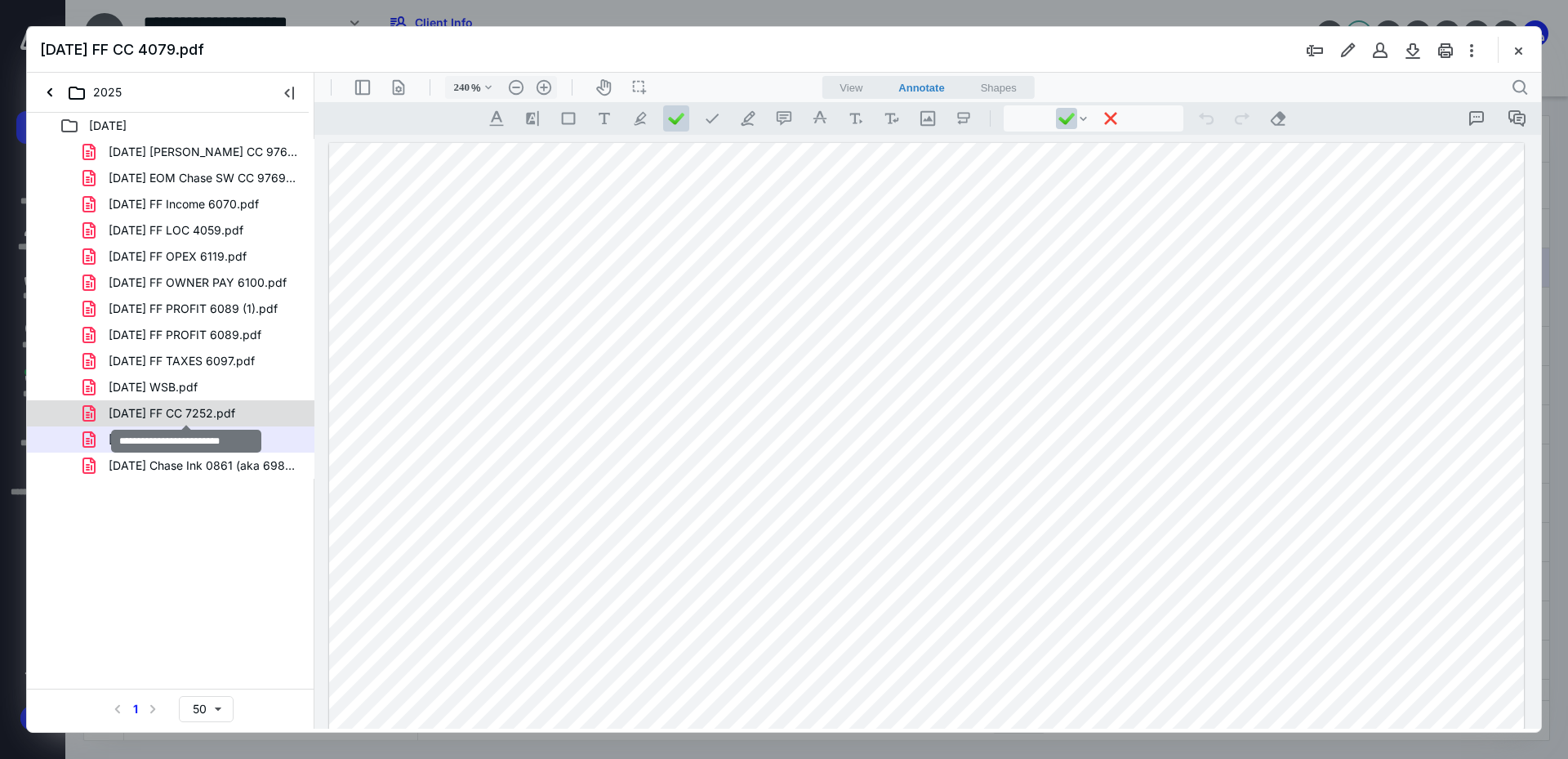 click on "[DATE] FF CC 7252.pdf" at bounding box center [172, 413] 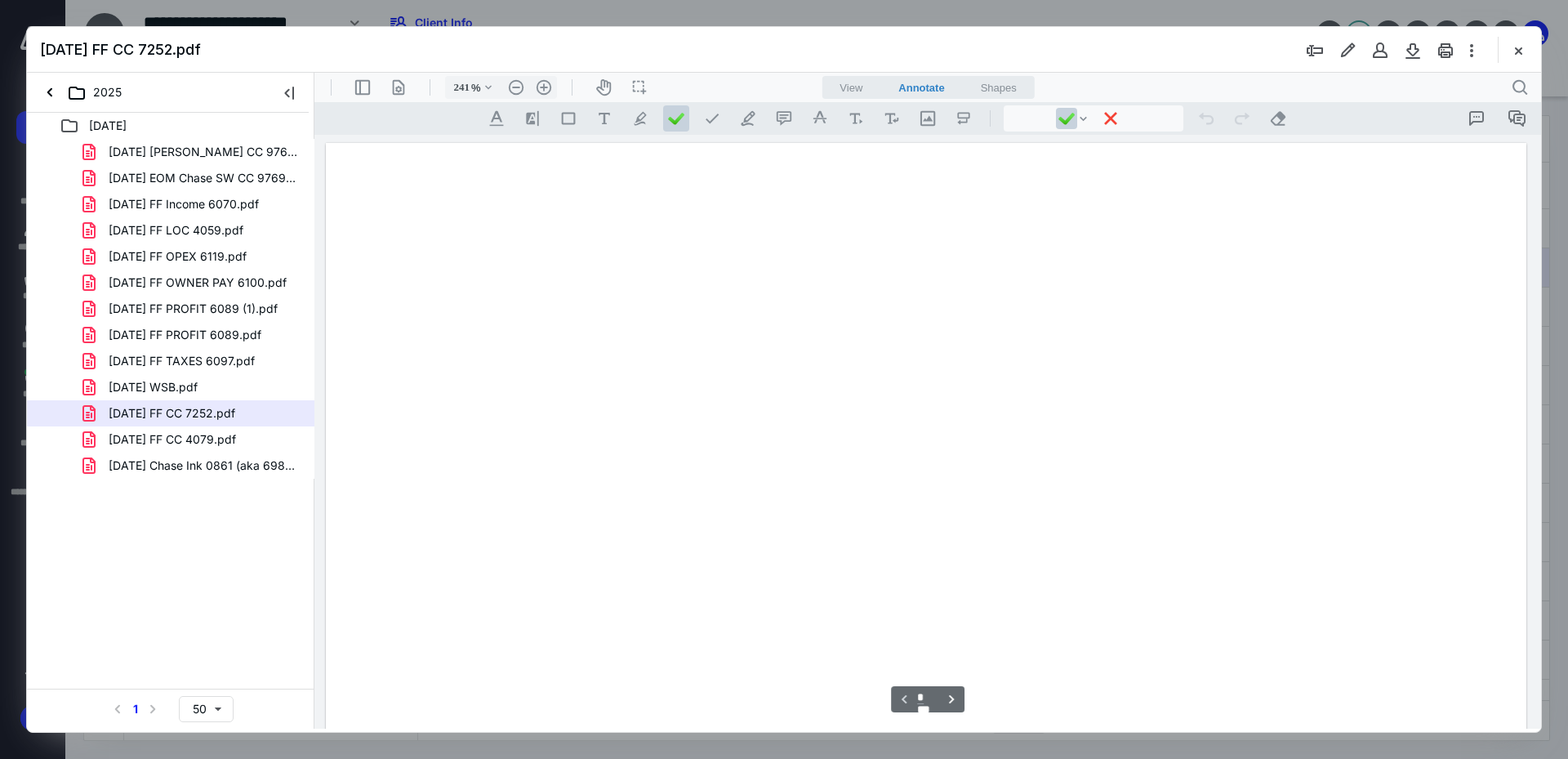 scroll, scrollTop: 70, scrollLeft: 0, axis: vertical 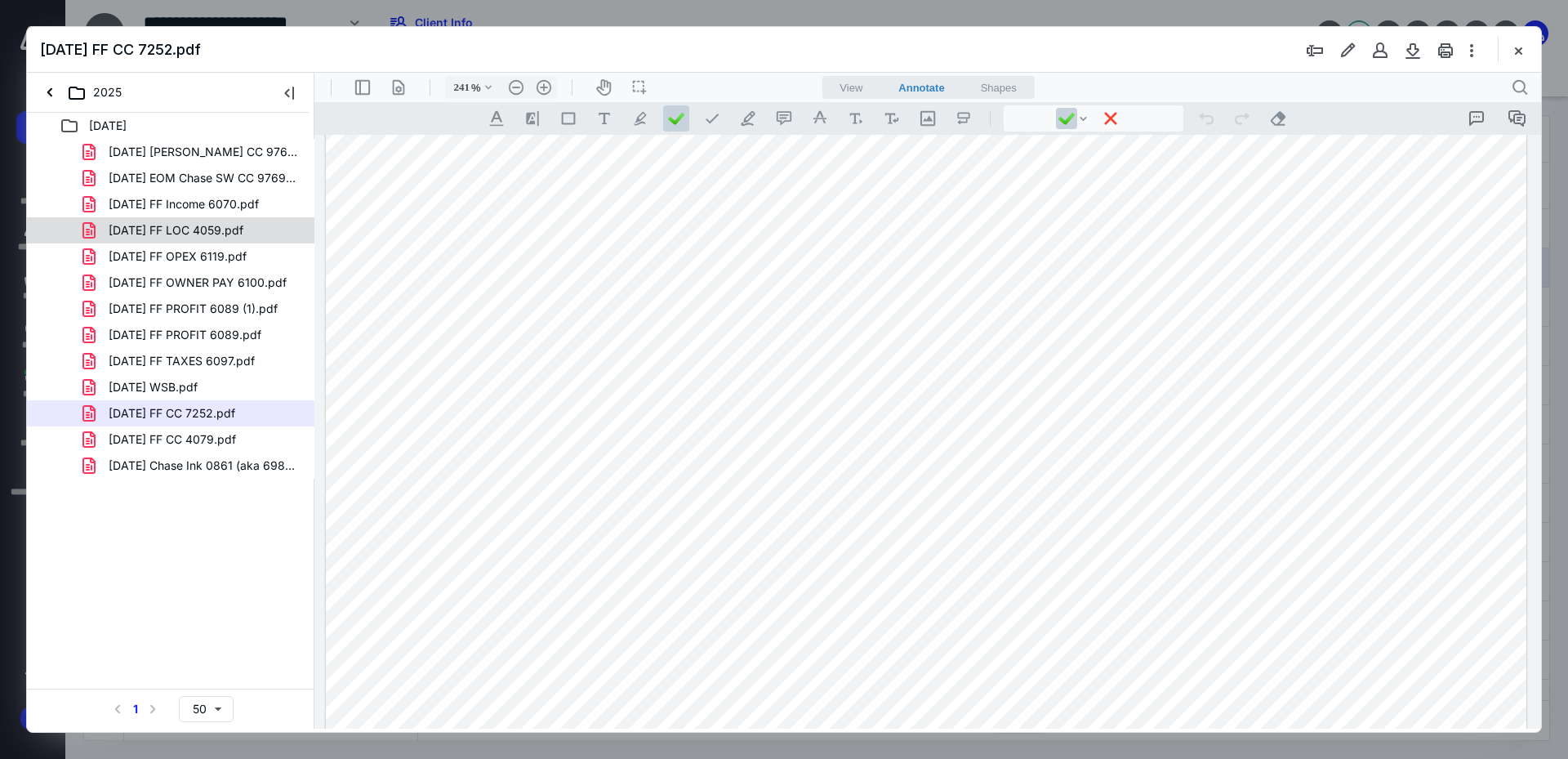 click on "[DATE] FF LOC 4059.pdf" at bounding box center [176, 230] 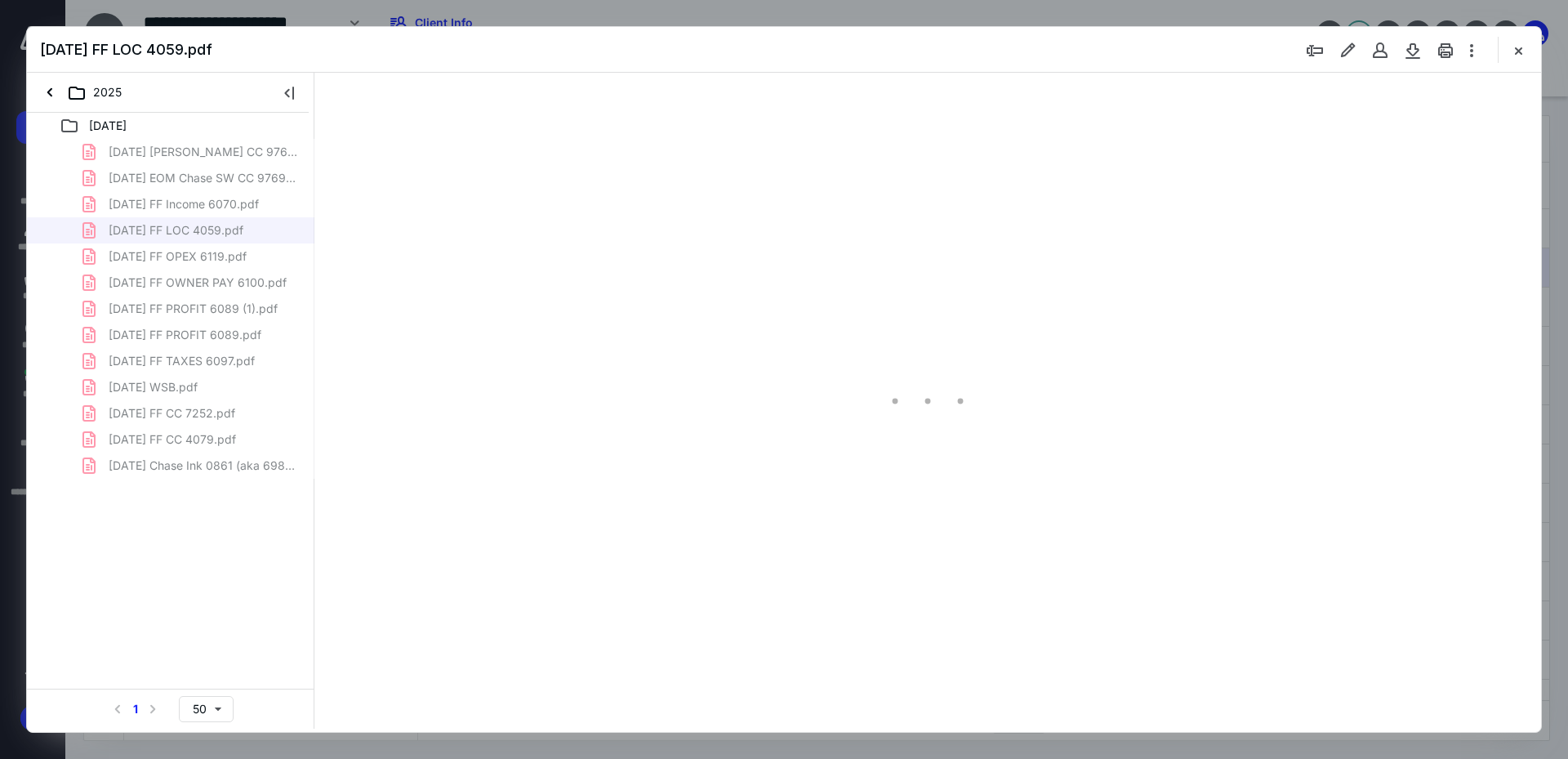 scroll, scrollTop: 0, scrollLeft: 0, axis: both 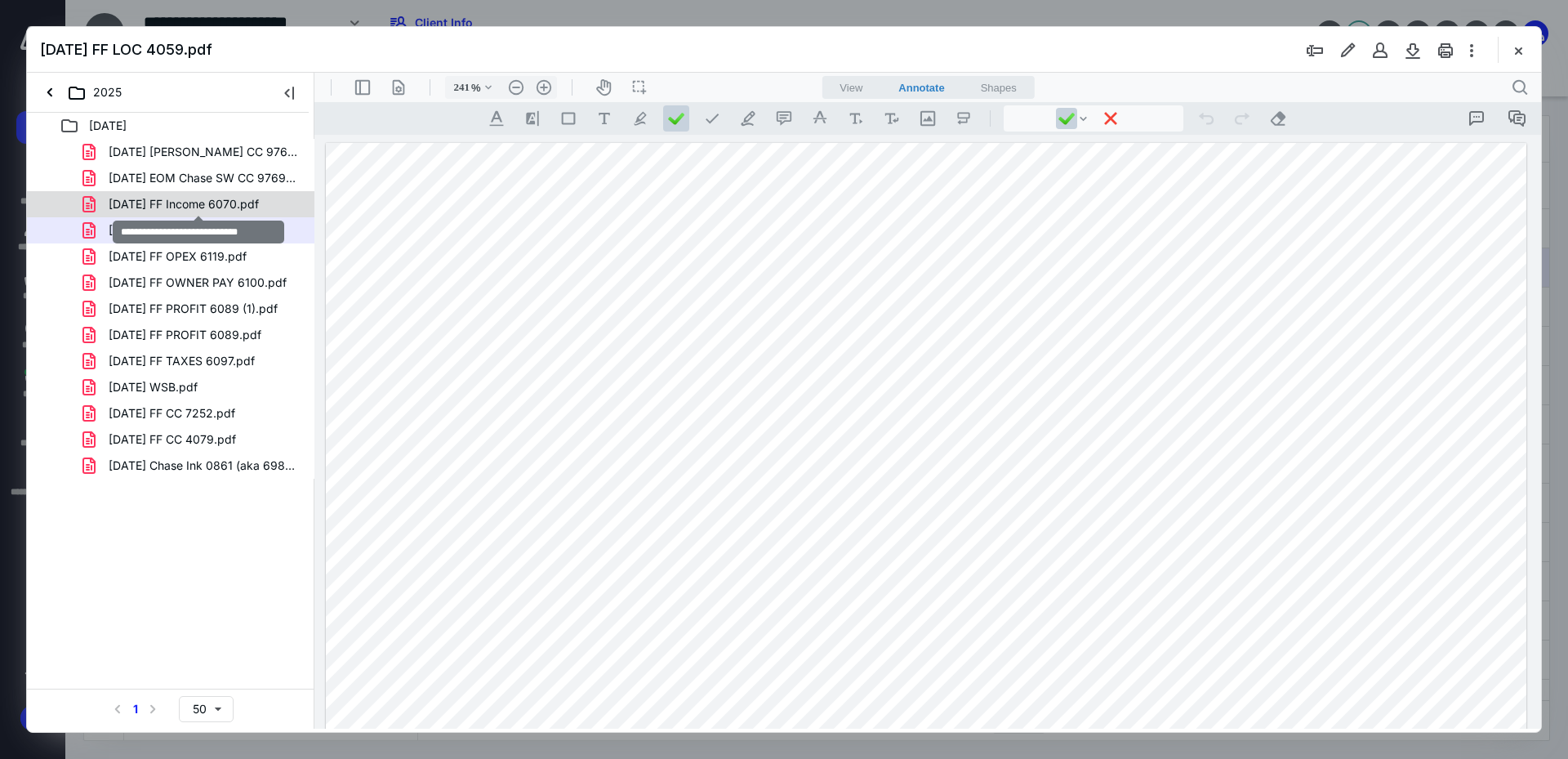 click on "[DATE] FF Income 6070.pdf" at bounding box center (184, 204) 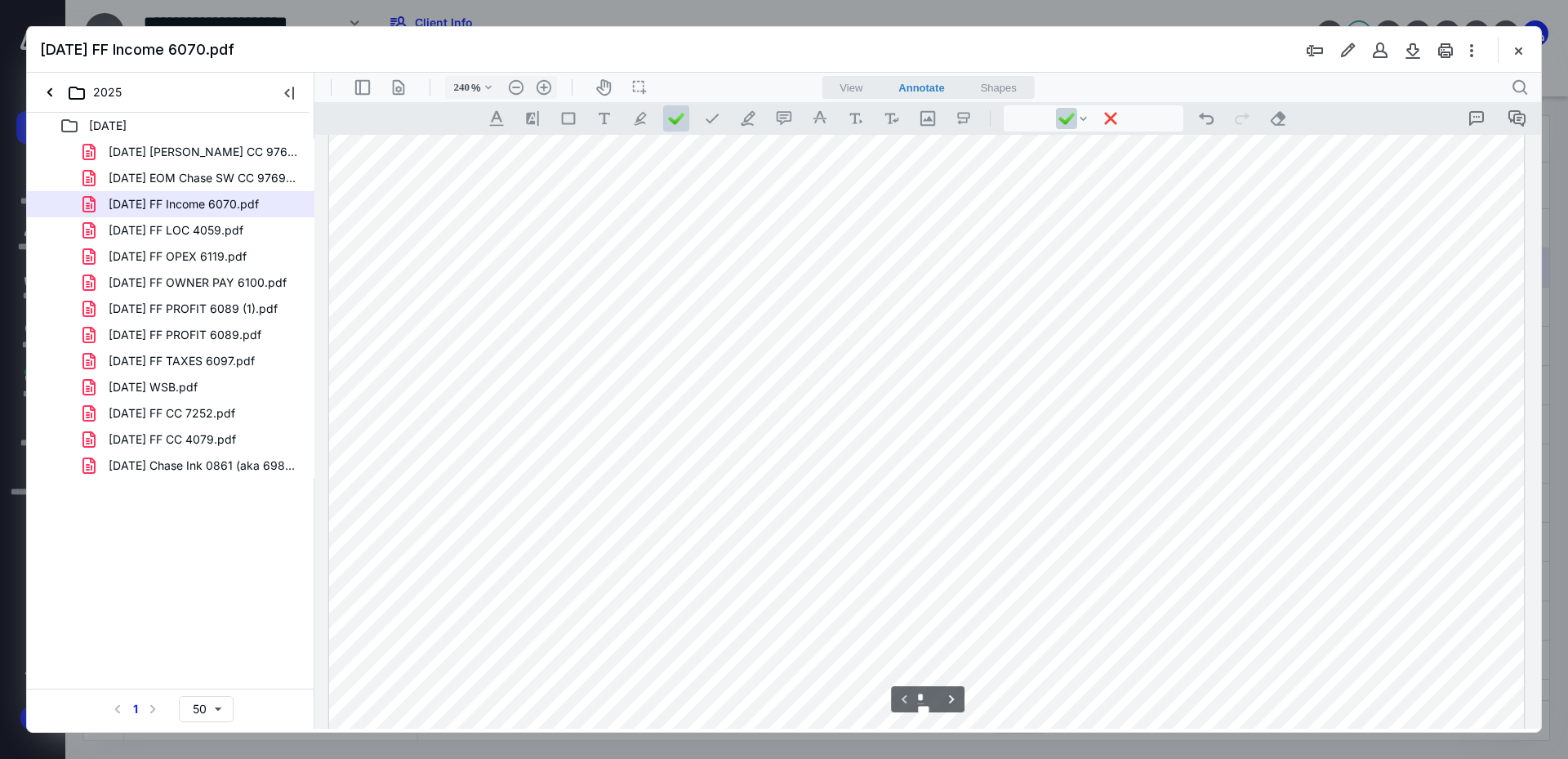 scroll, scrollTop: 409, scrollLeft: 0, axis: vertical 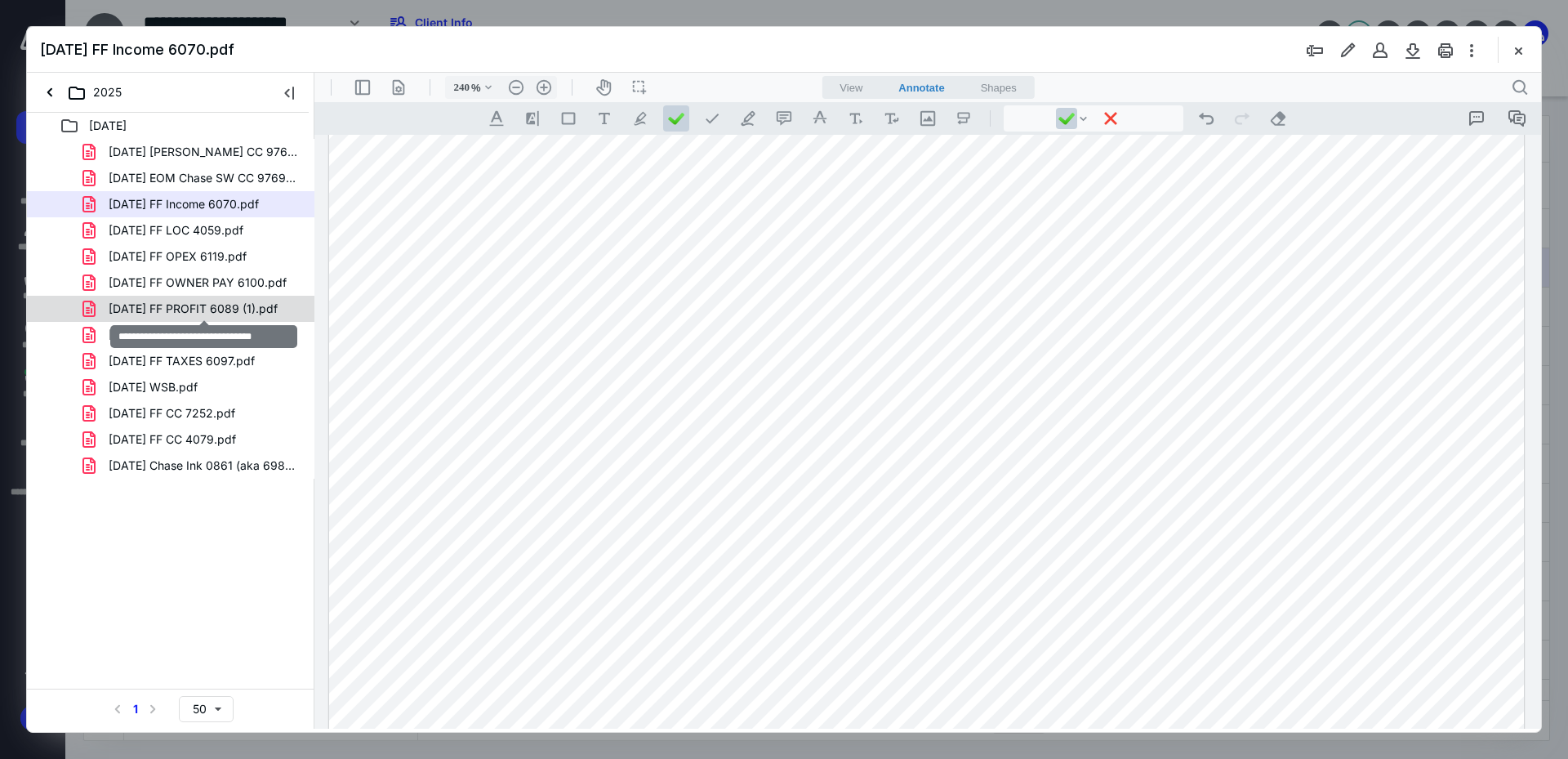 click on "[DATE] FF PROFIT 6089 (1).pdf" at bounding box center [193, 309] 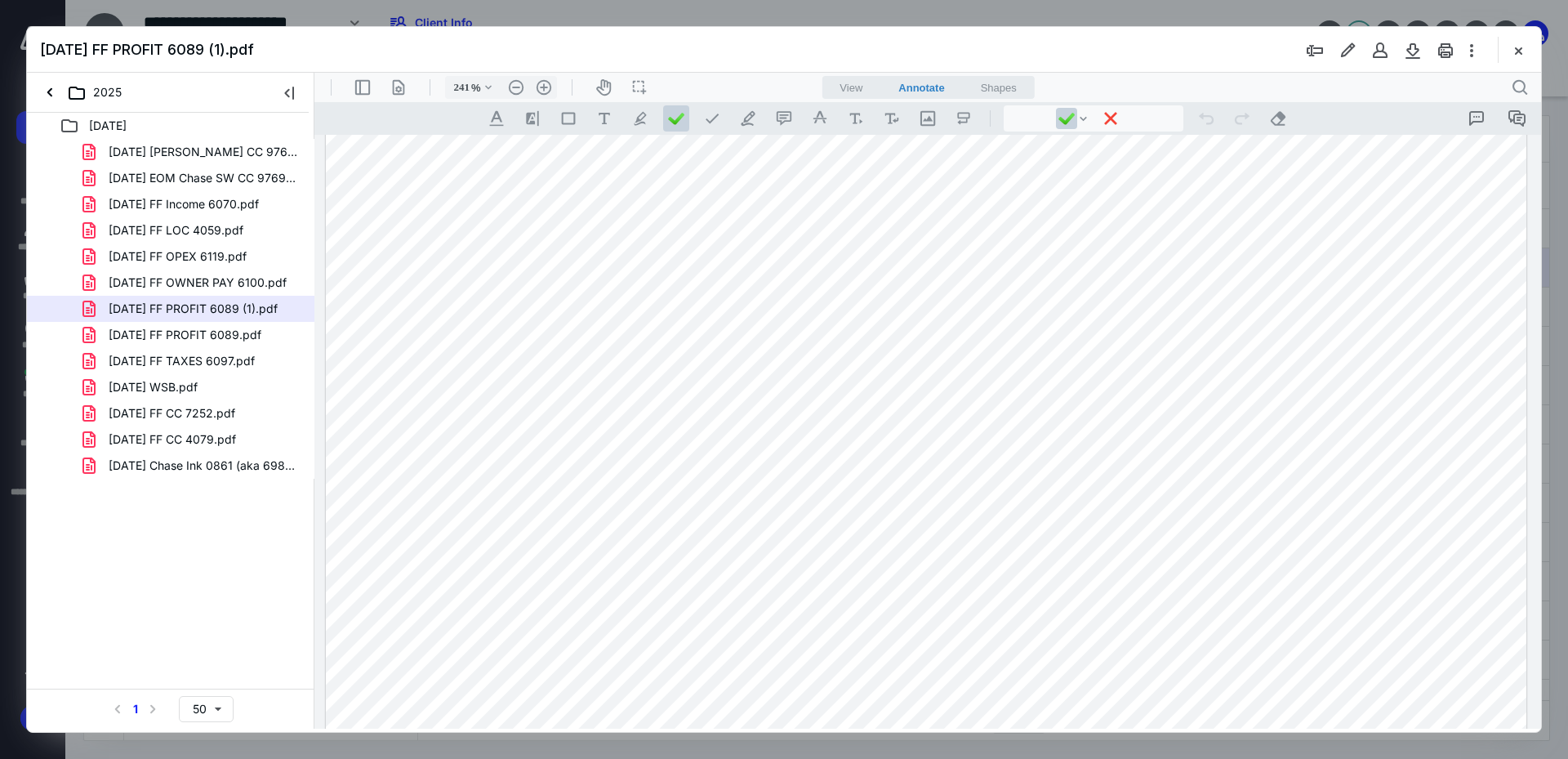 scroll, scrollTop: 245, scrollLeft: 0, axis: vertical 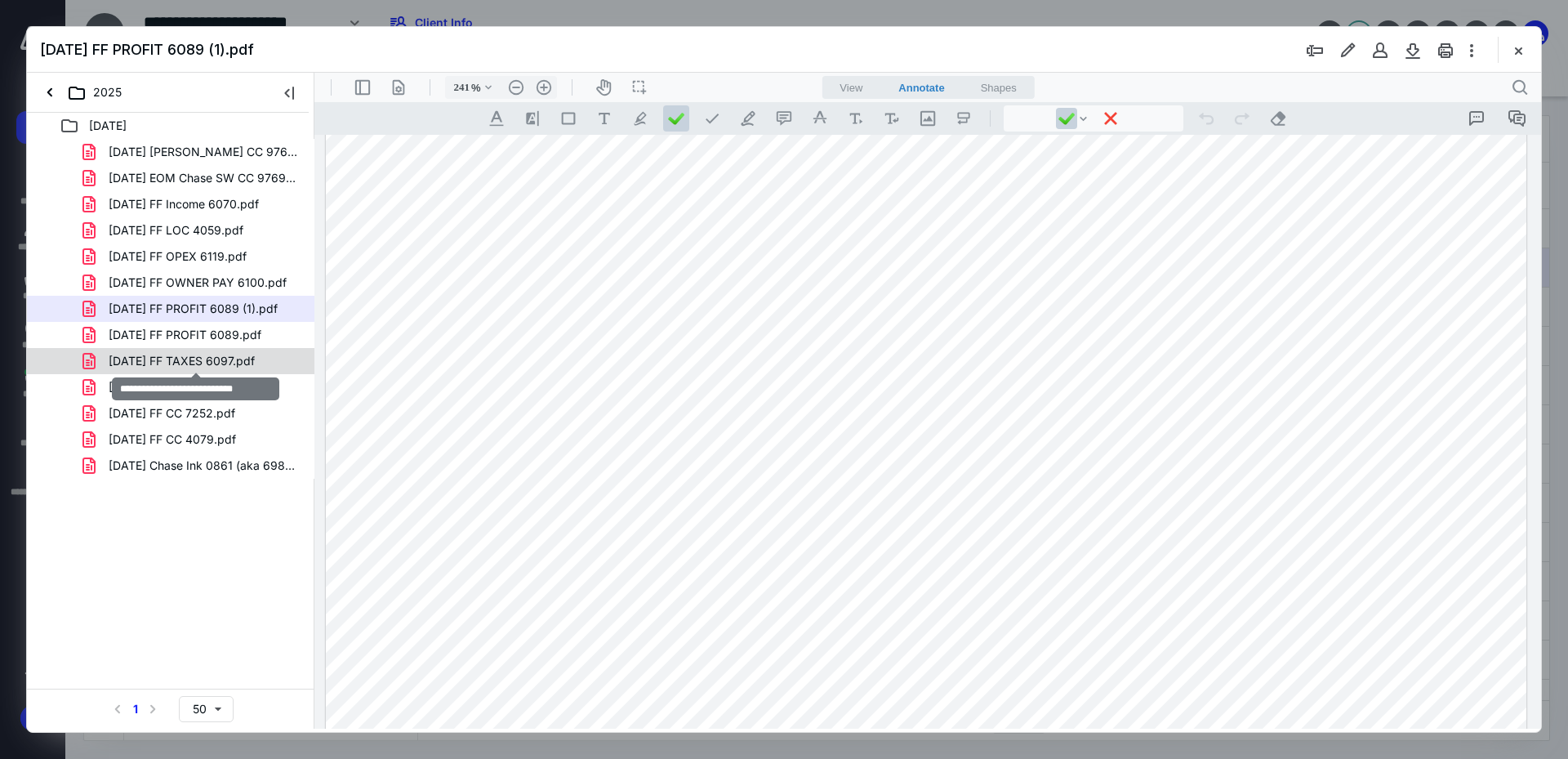 click on "[DATE] FF TAXES 6097.pdf" at bounding box center [181, 361] 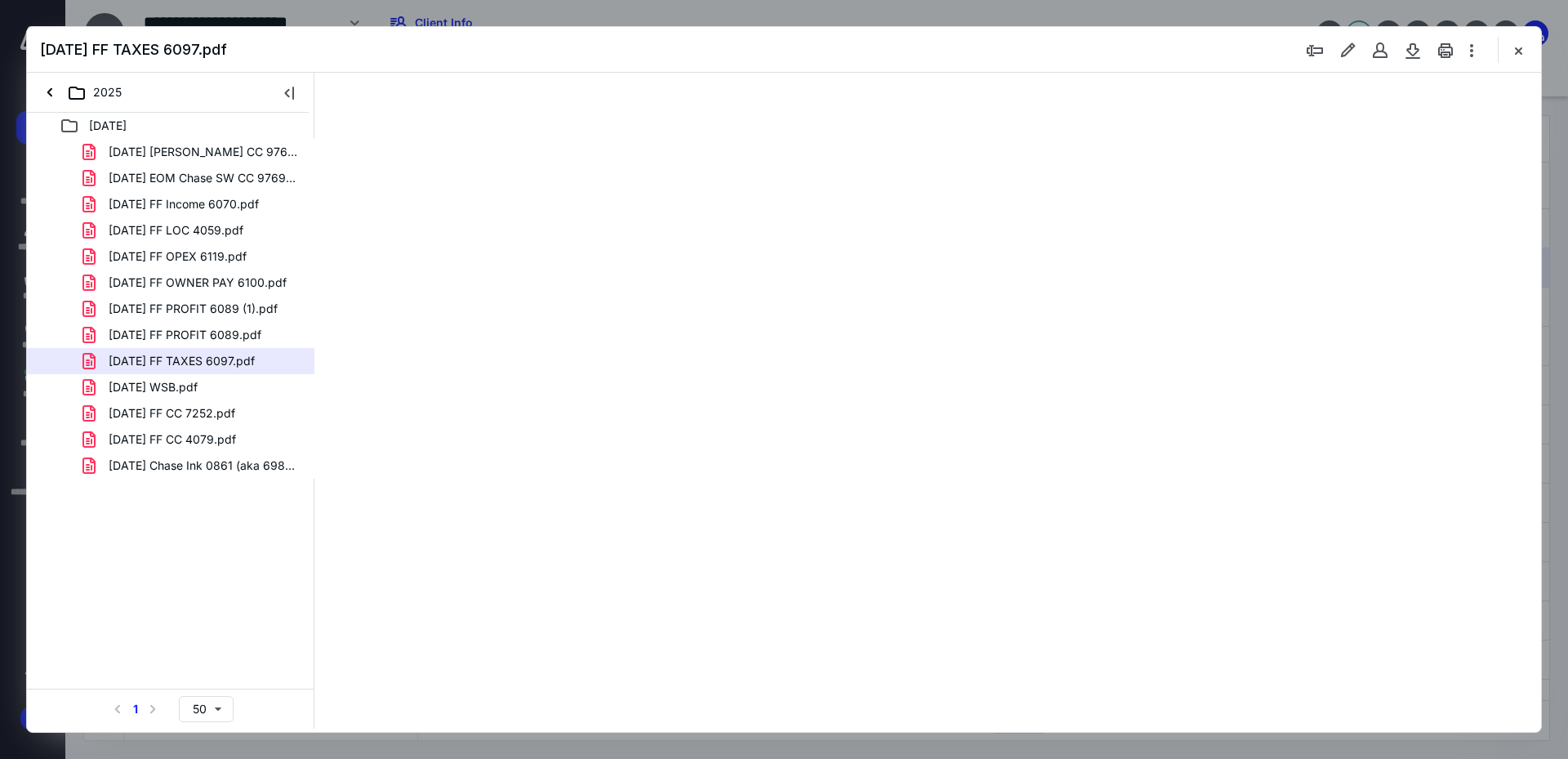scroll, scrollTop: 0, scrollLeft: 0, axis: both 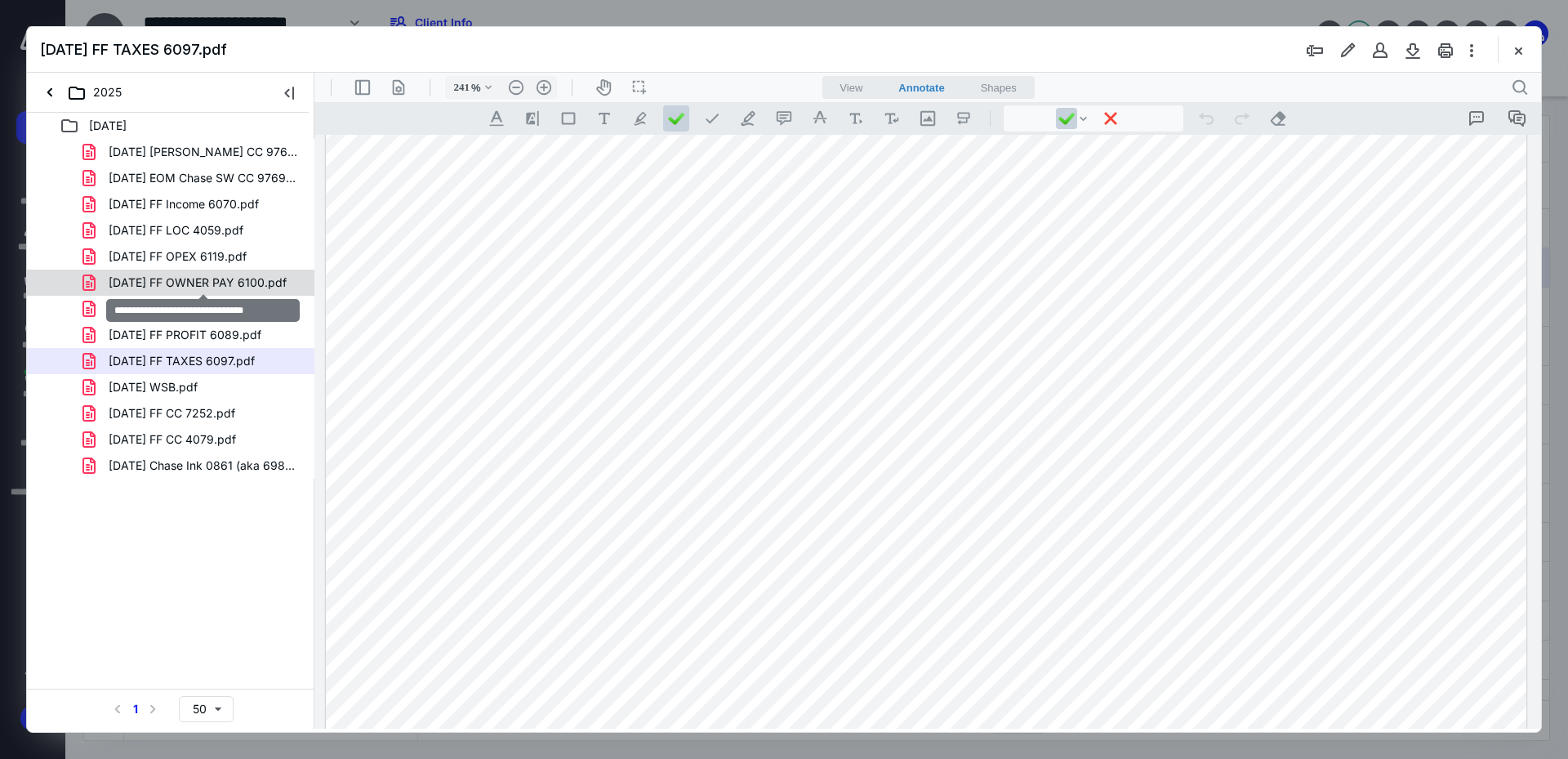 click on "[DATE] FF OWNER PAY 6100.pdf" at bounding box center [198, 283] 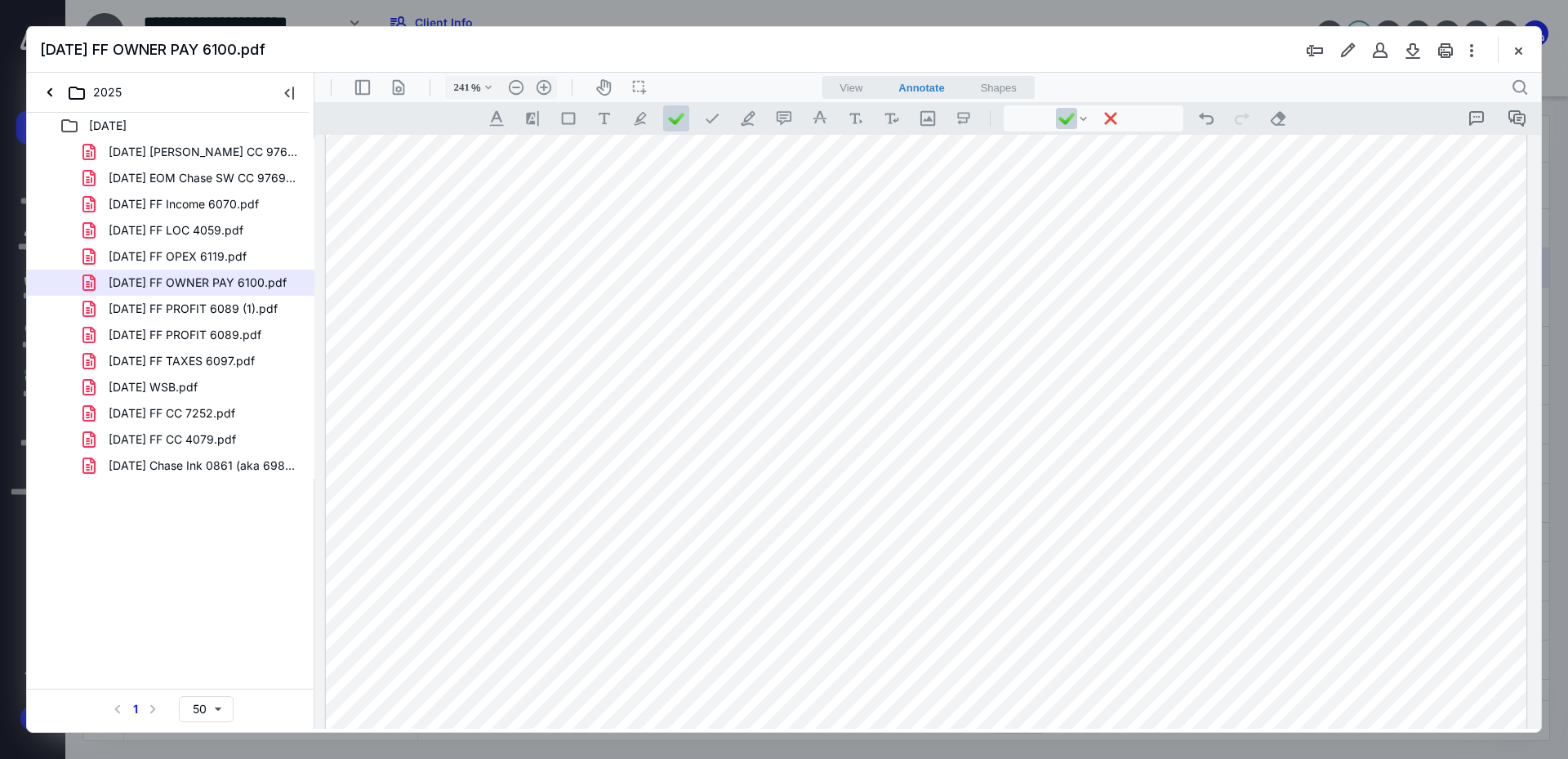 scroll, scrollTop: 490, scrollLeft: 0, axis: vertical 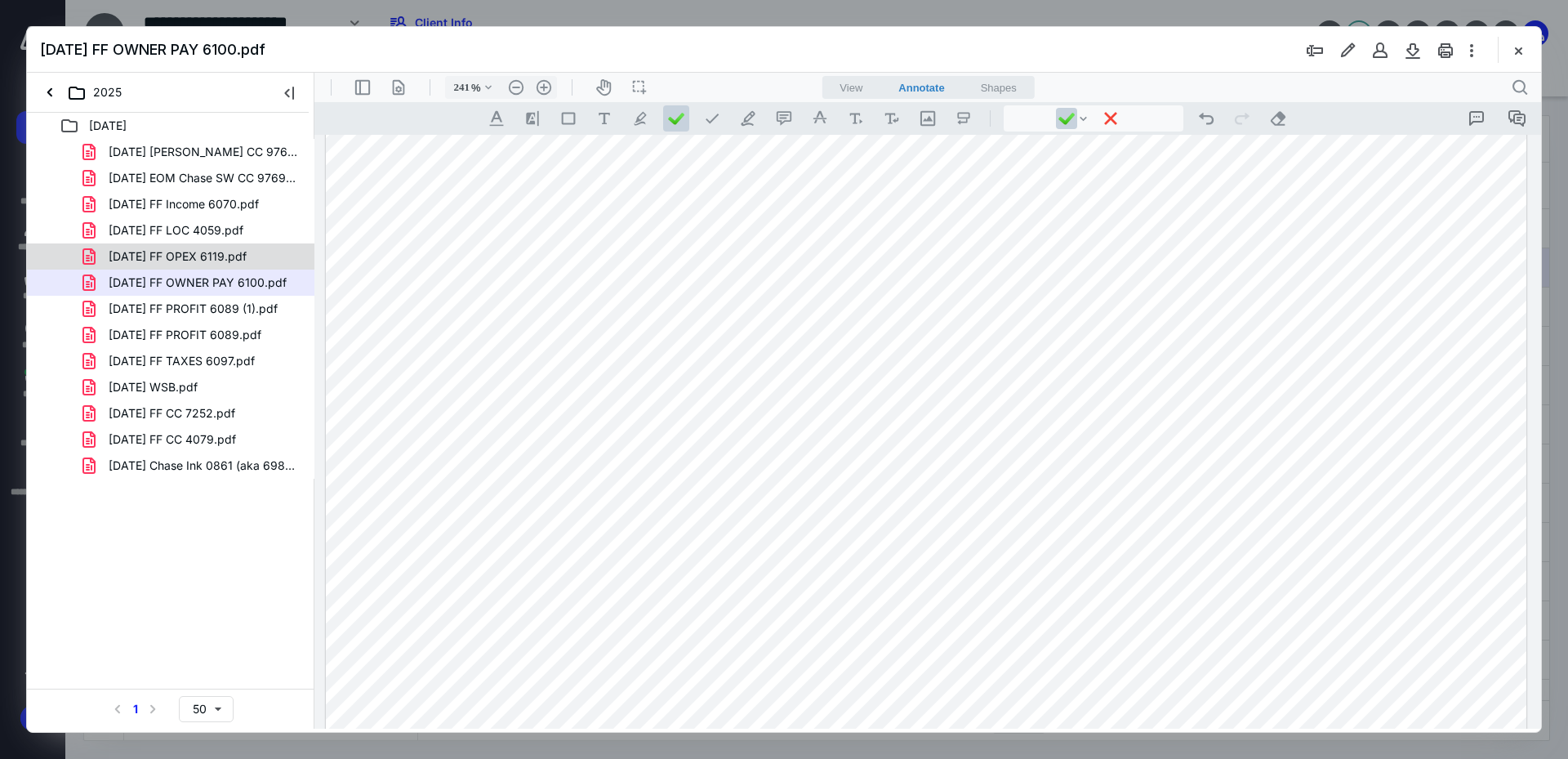 click on "[DATE] FF OPEX 6119.pdf" at bounding box center [177, 257] 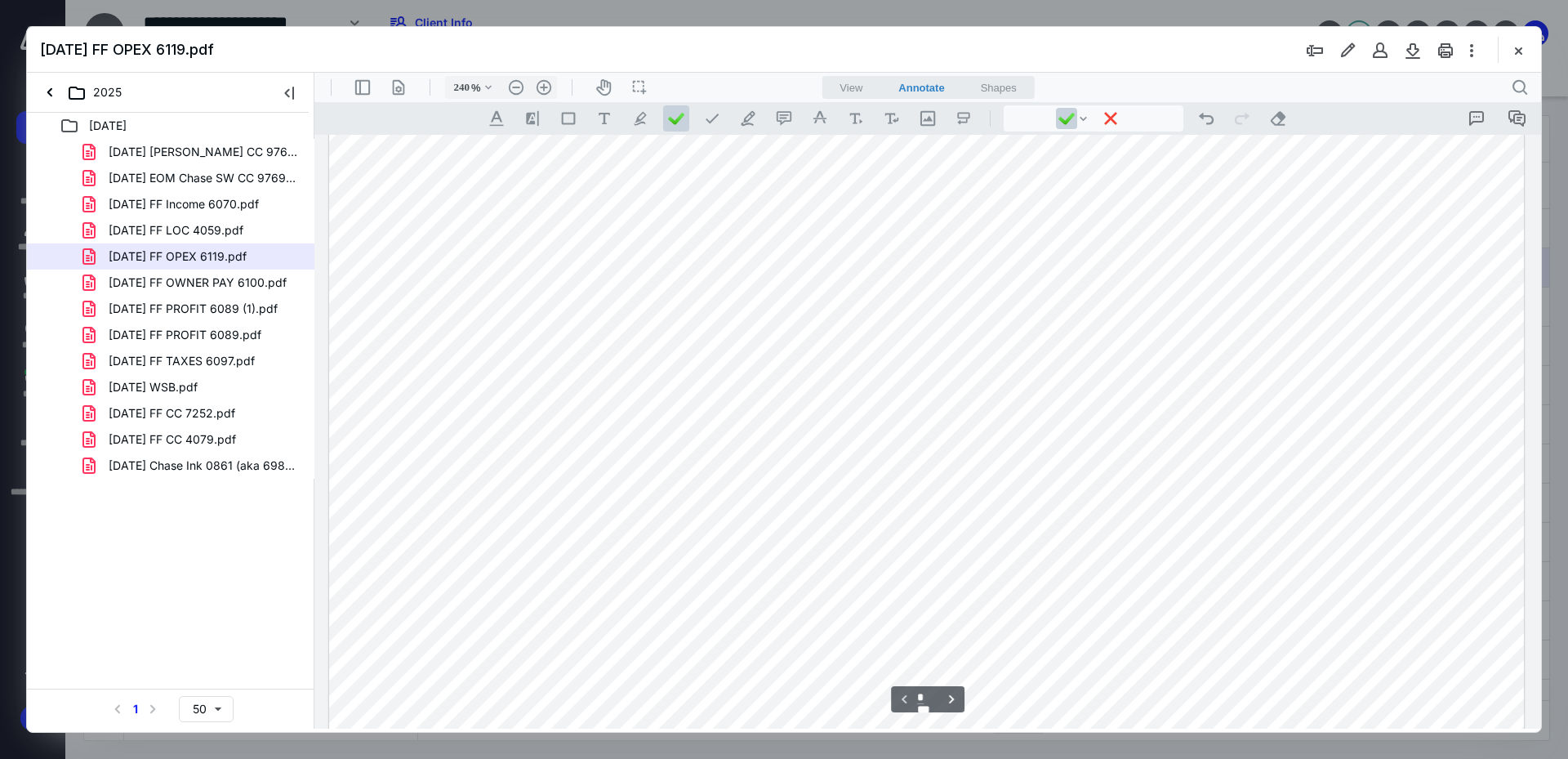 scroll, scrollTop: 409, scrollLeft: 0, axis: vertical 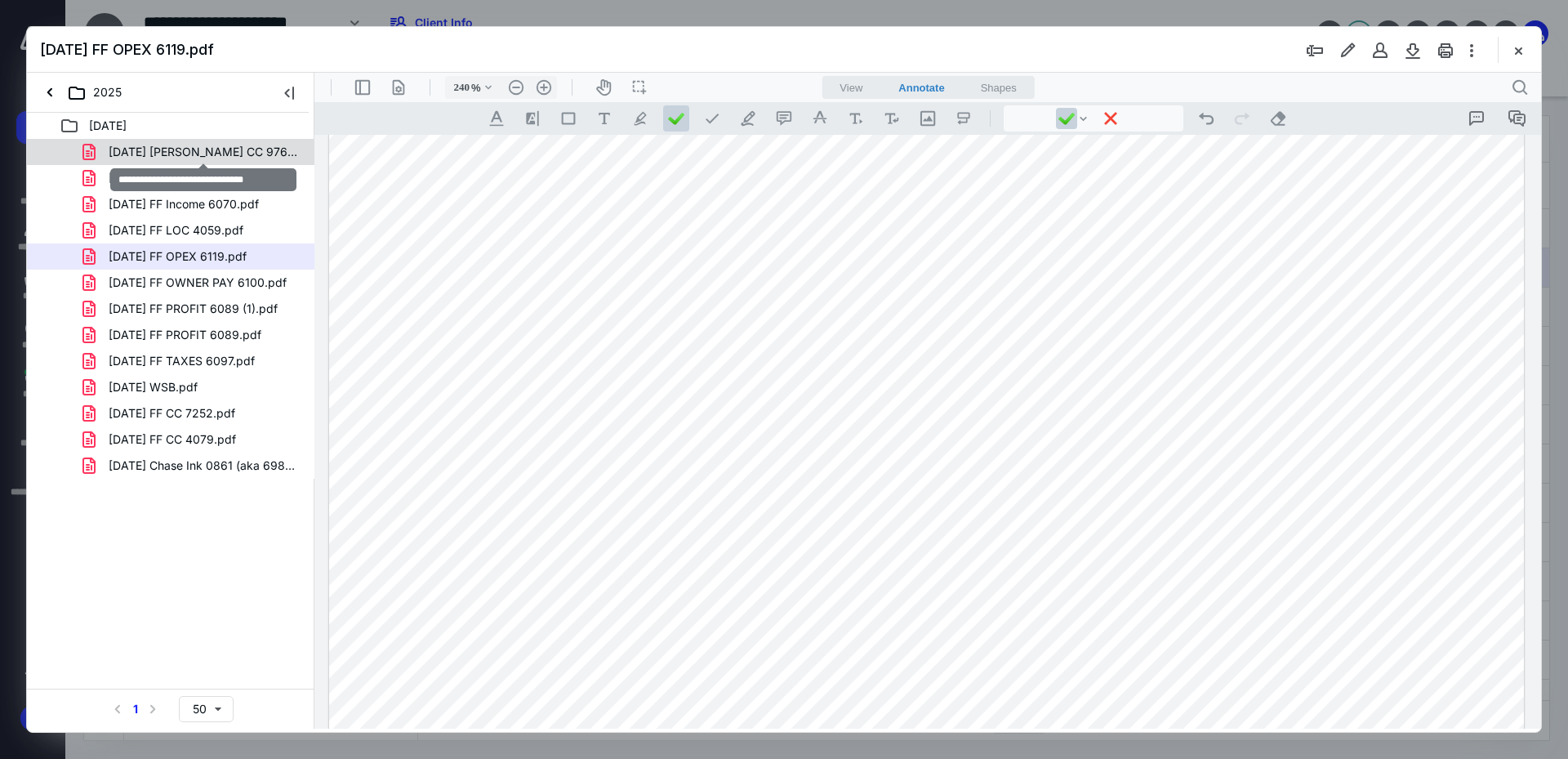 click on "[DATE] [PERSON_NAME] CC 9769.pdf" at bounding box center [203, 152] 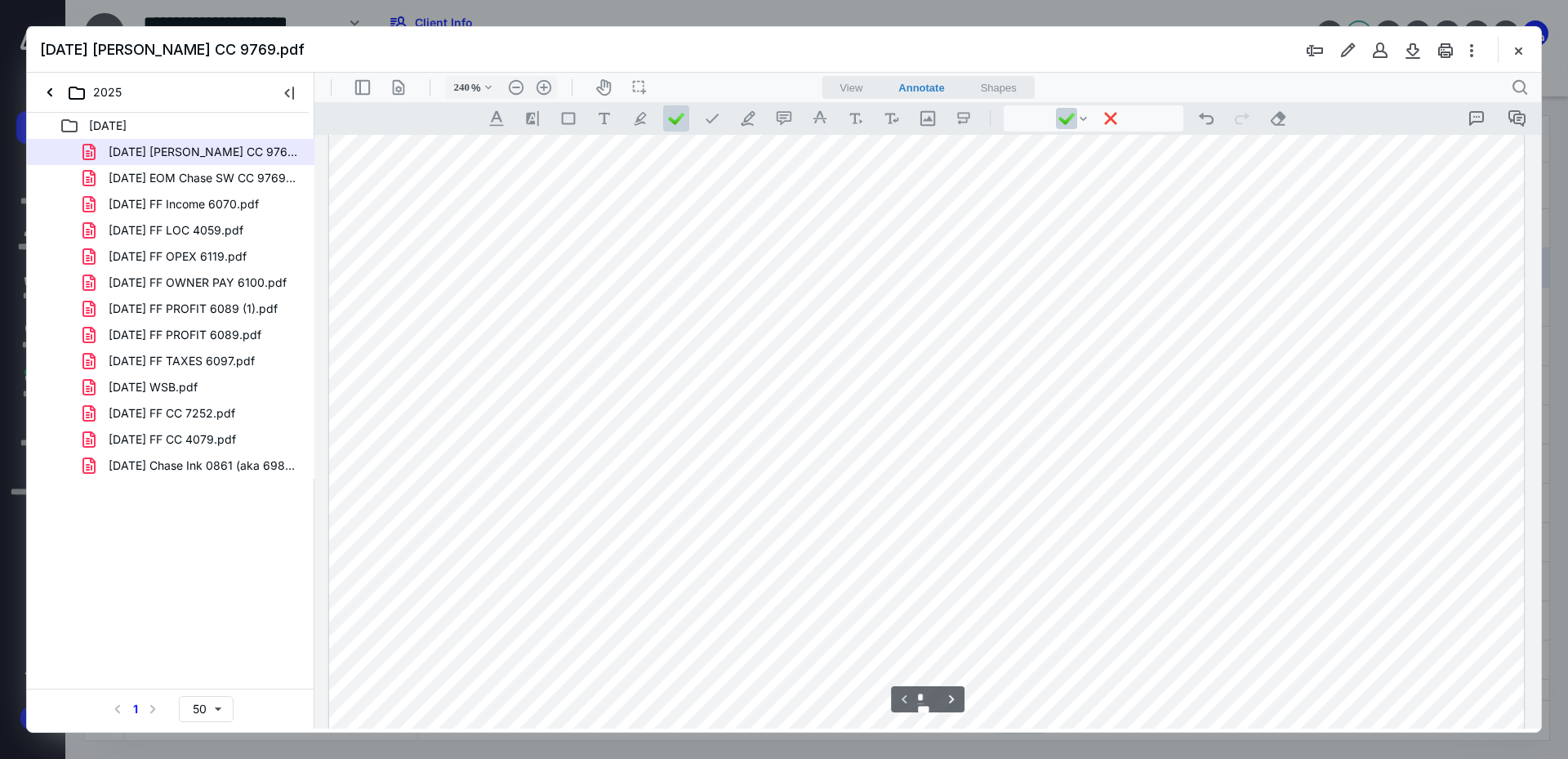 scroll, scrollTop: 172, scrollLeft: 0, axis: vertical 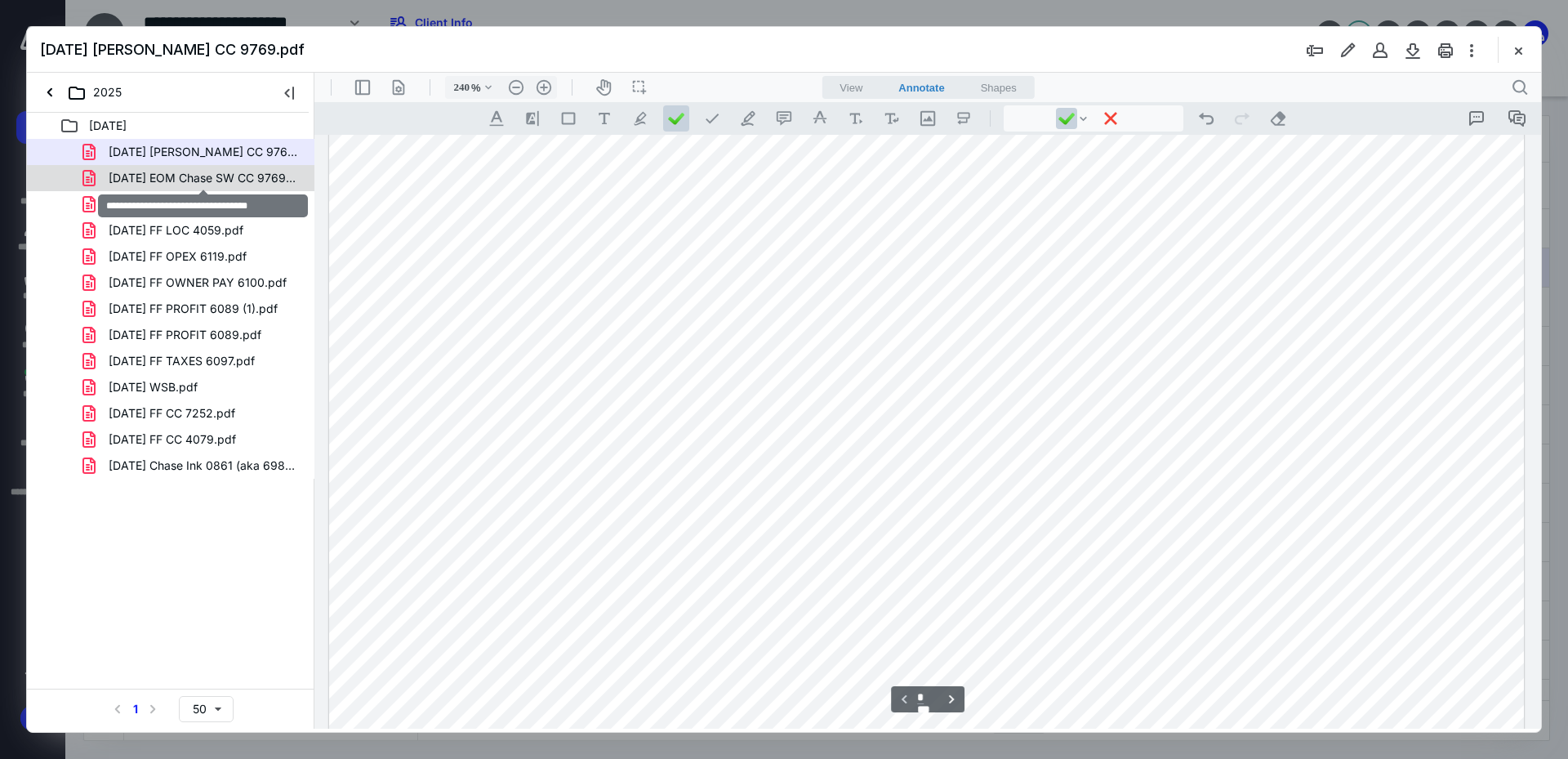 click on "[DATE] EOM Chase SW CC 9769.pdf" at bounding box center (203, 178) 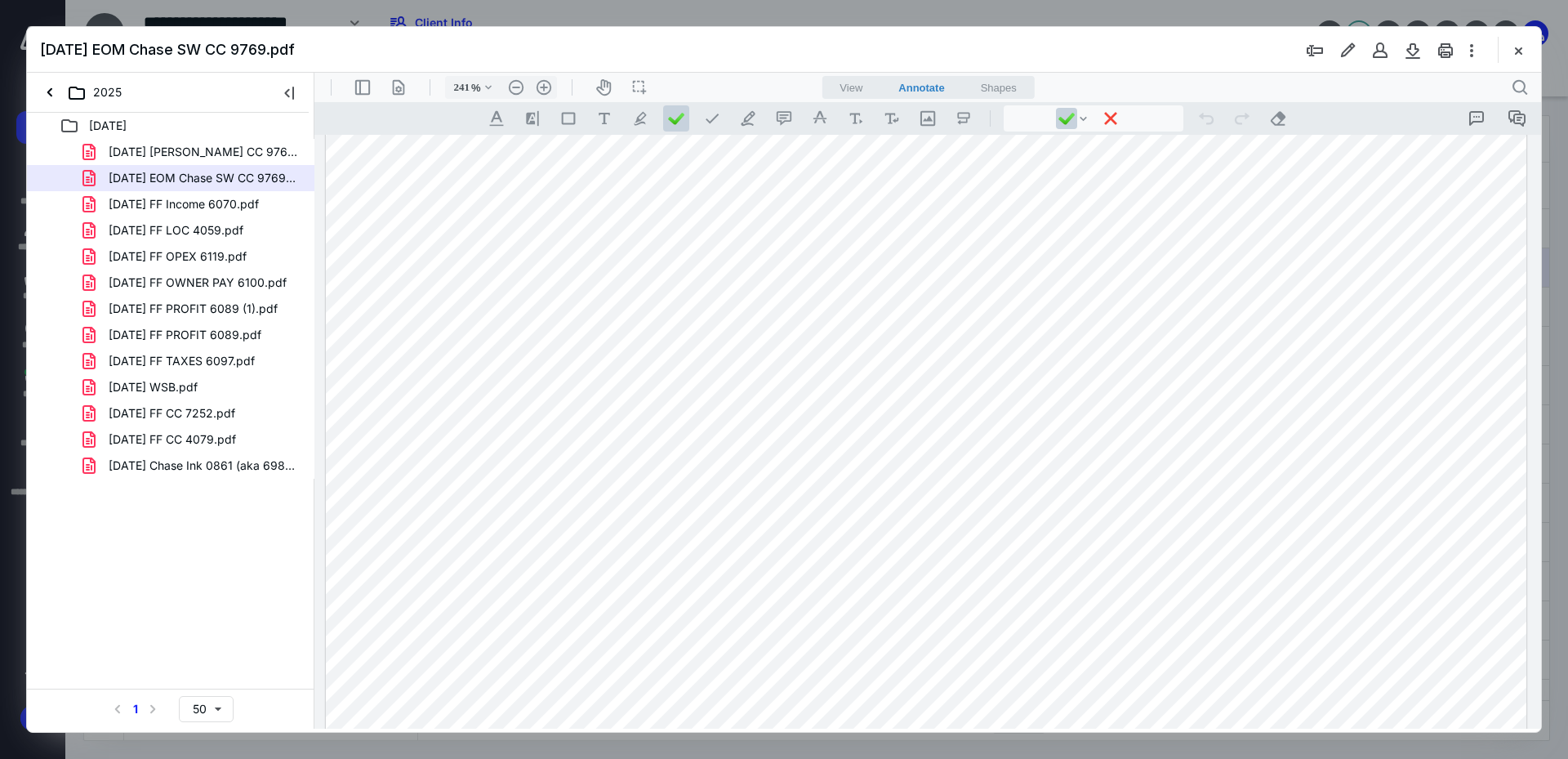 scroll, scrollTop: 654, scrollLeft: 0, axis: vertical 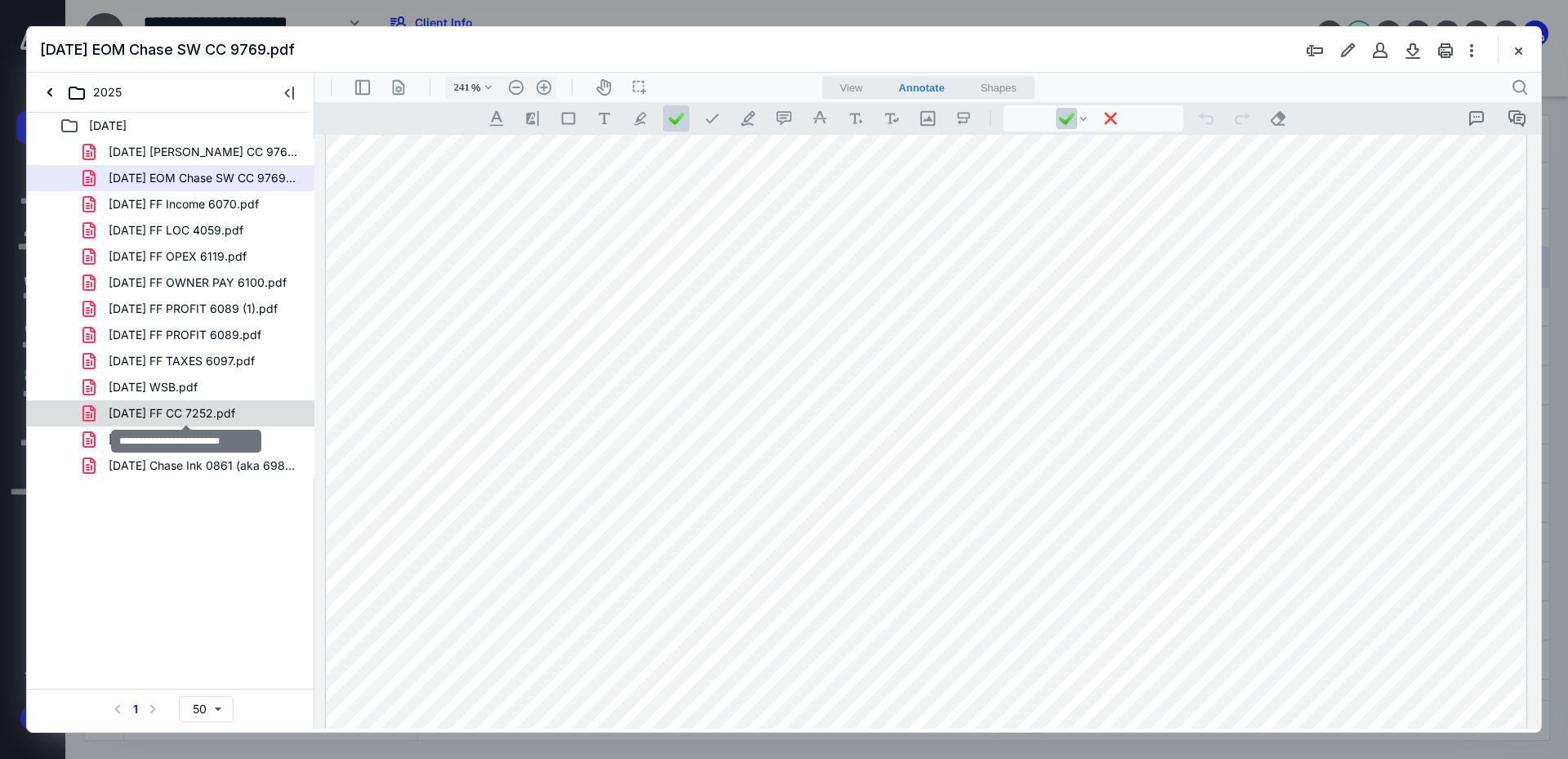 click on "[DATE] FF CC 7252.pdf" at bounding box center (172, 413) 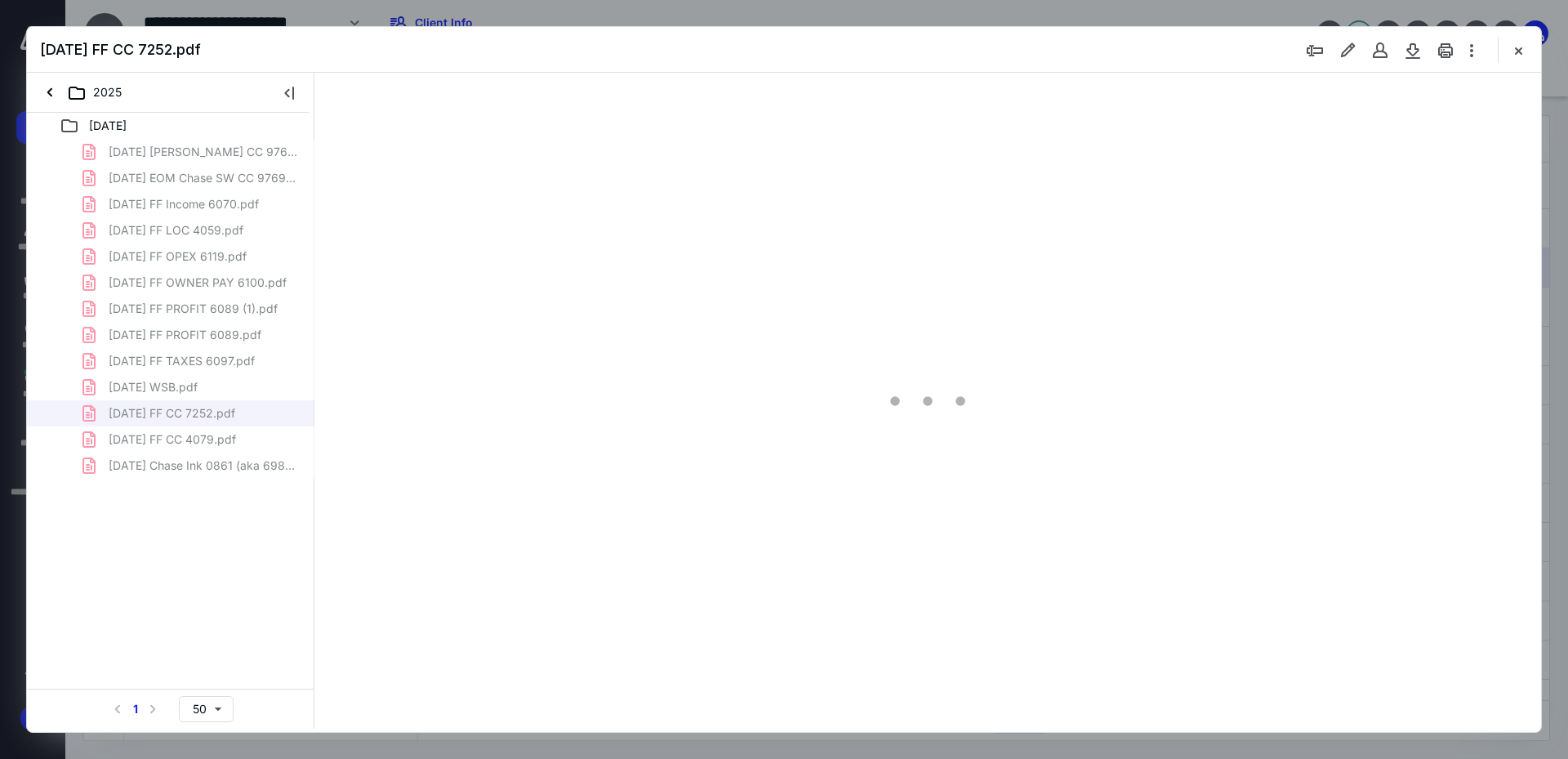 type on "241" 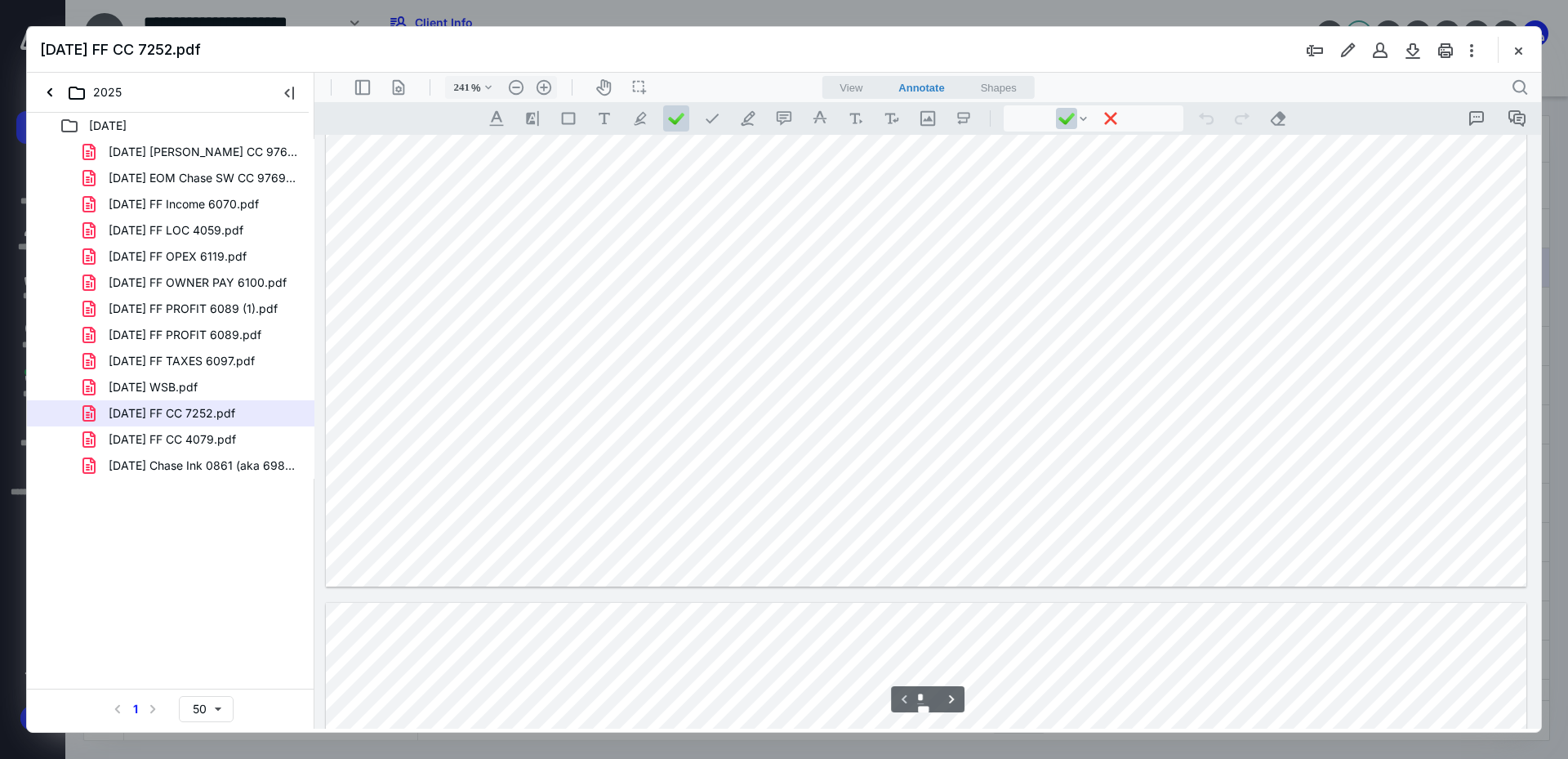 type on "*" 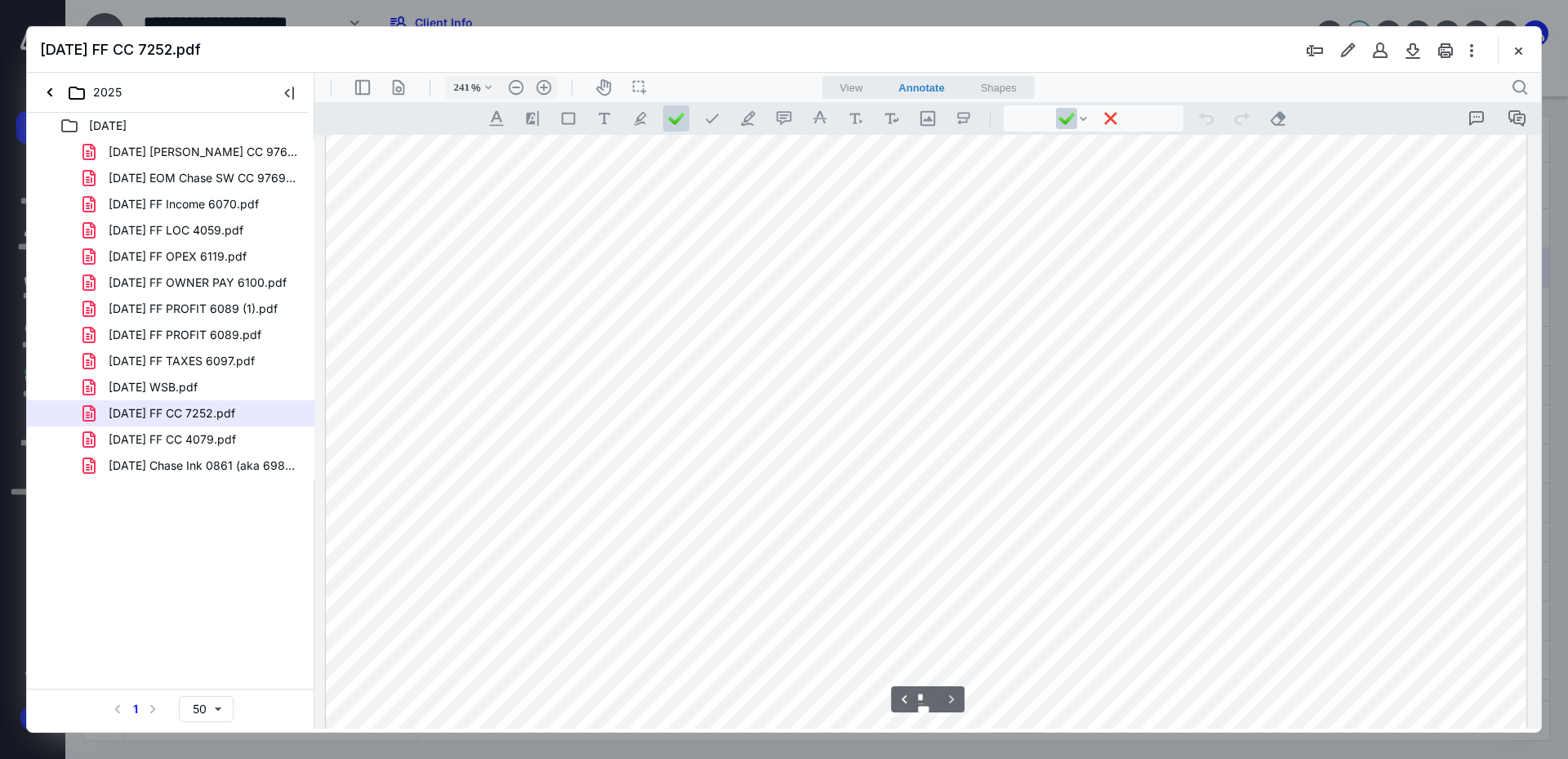 scroll, scrollTop: 2440, scrollLeft: 0, axis: vertical 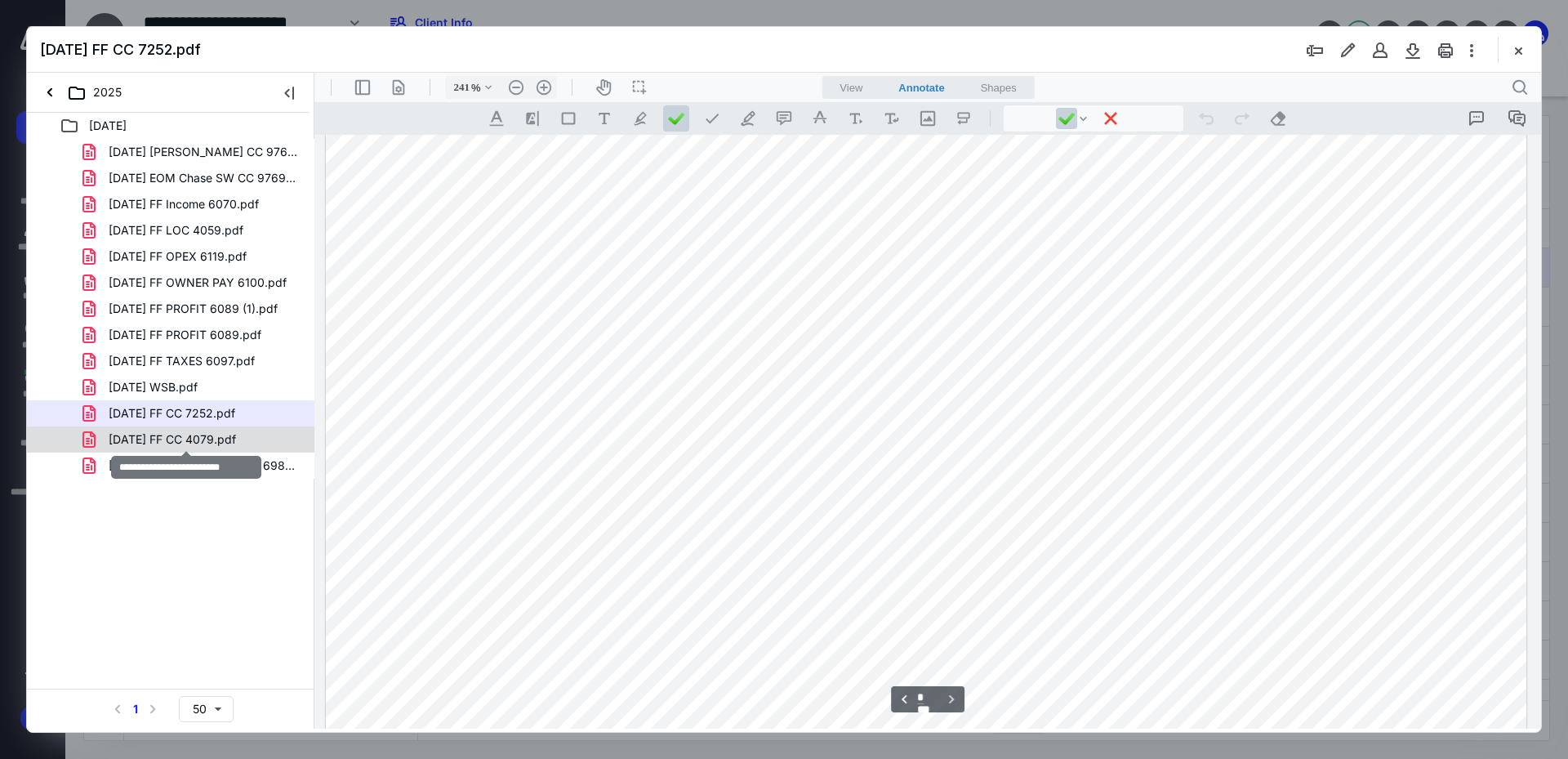 click on "[DATE] FF CC 4079.pdf" at bounding box center [172, 440] 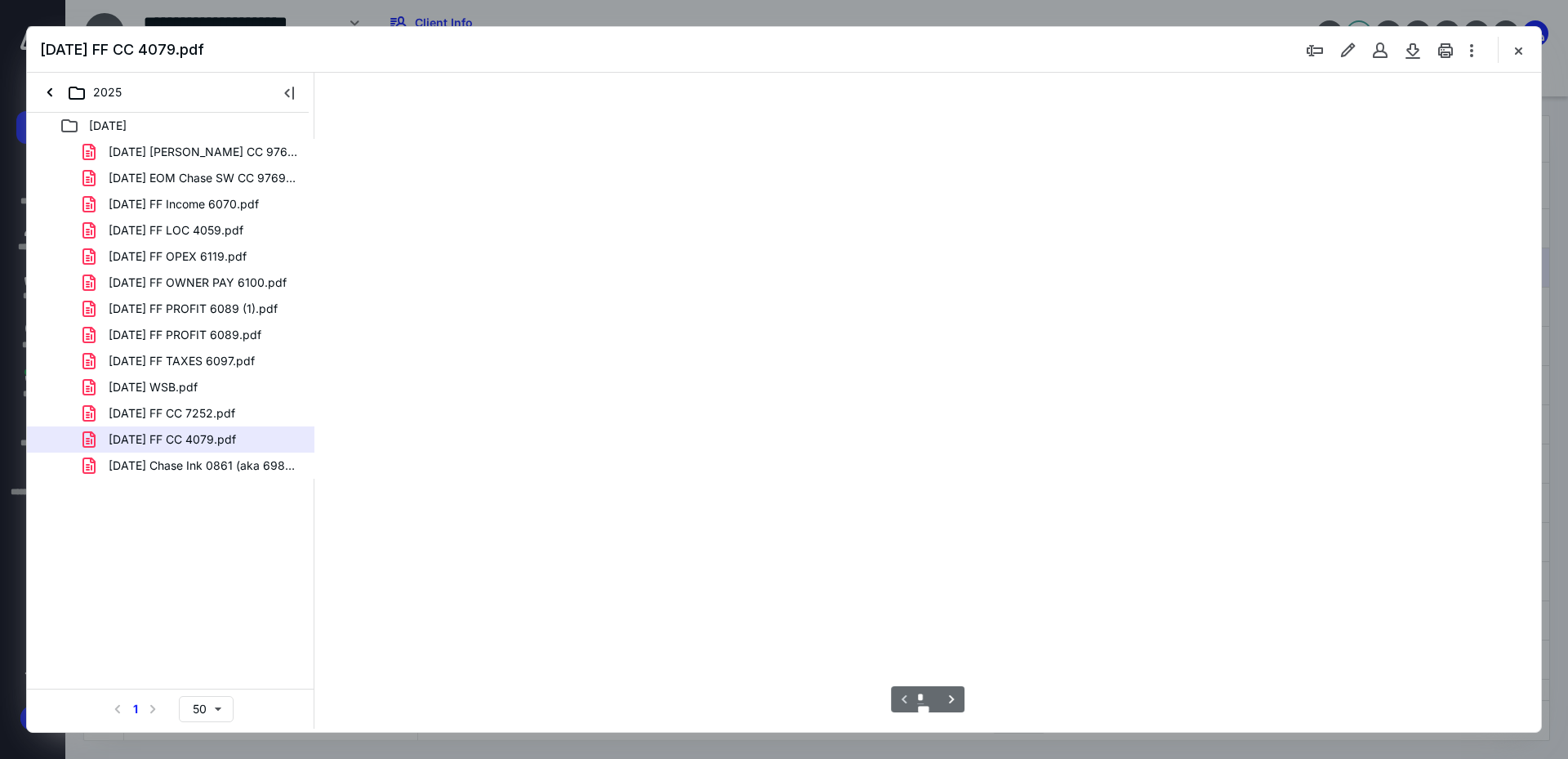 type on "240" 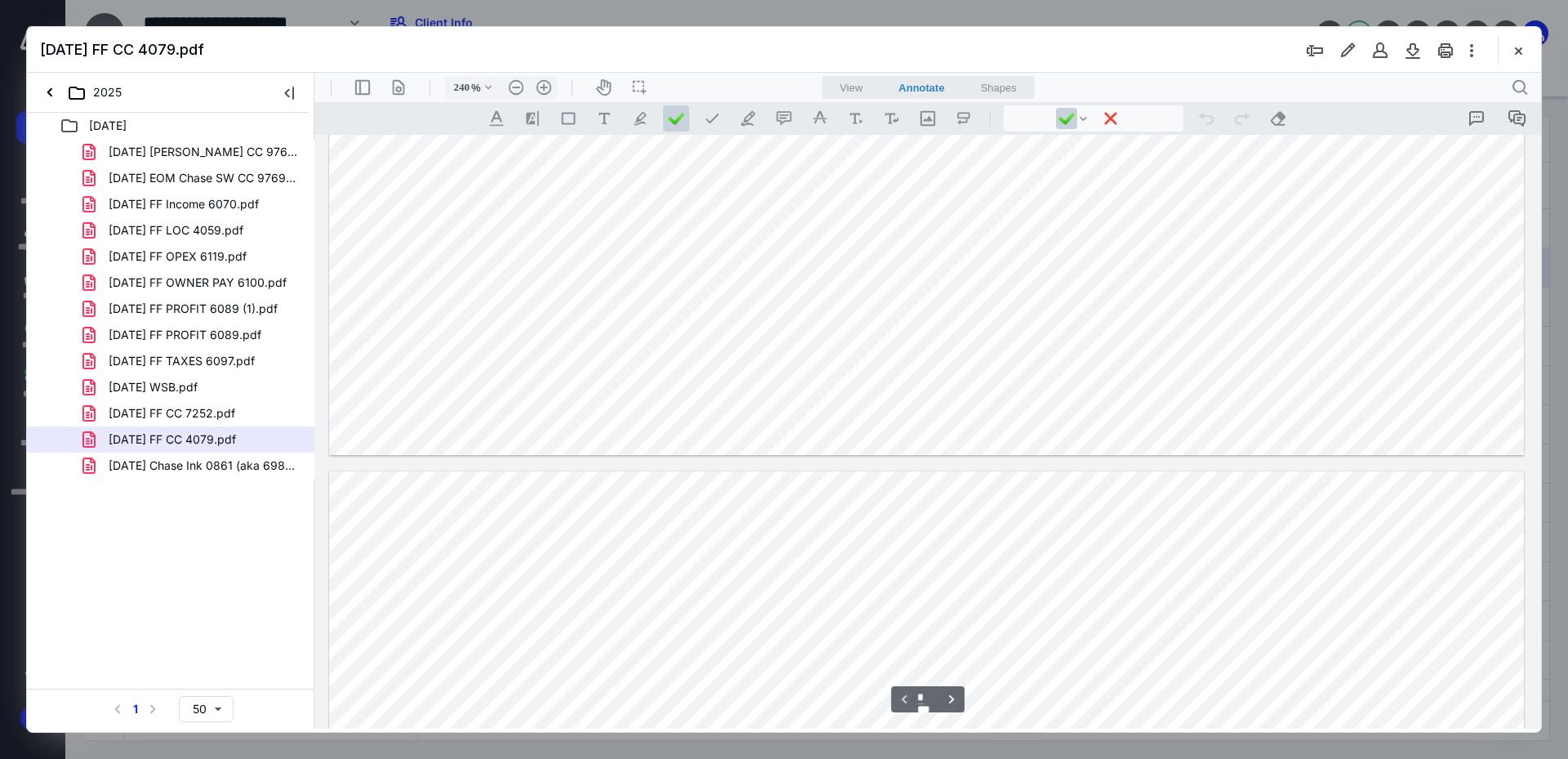 type on "*" 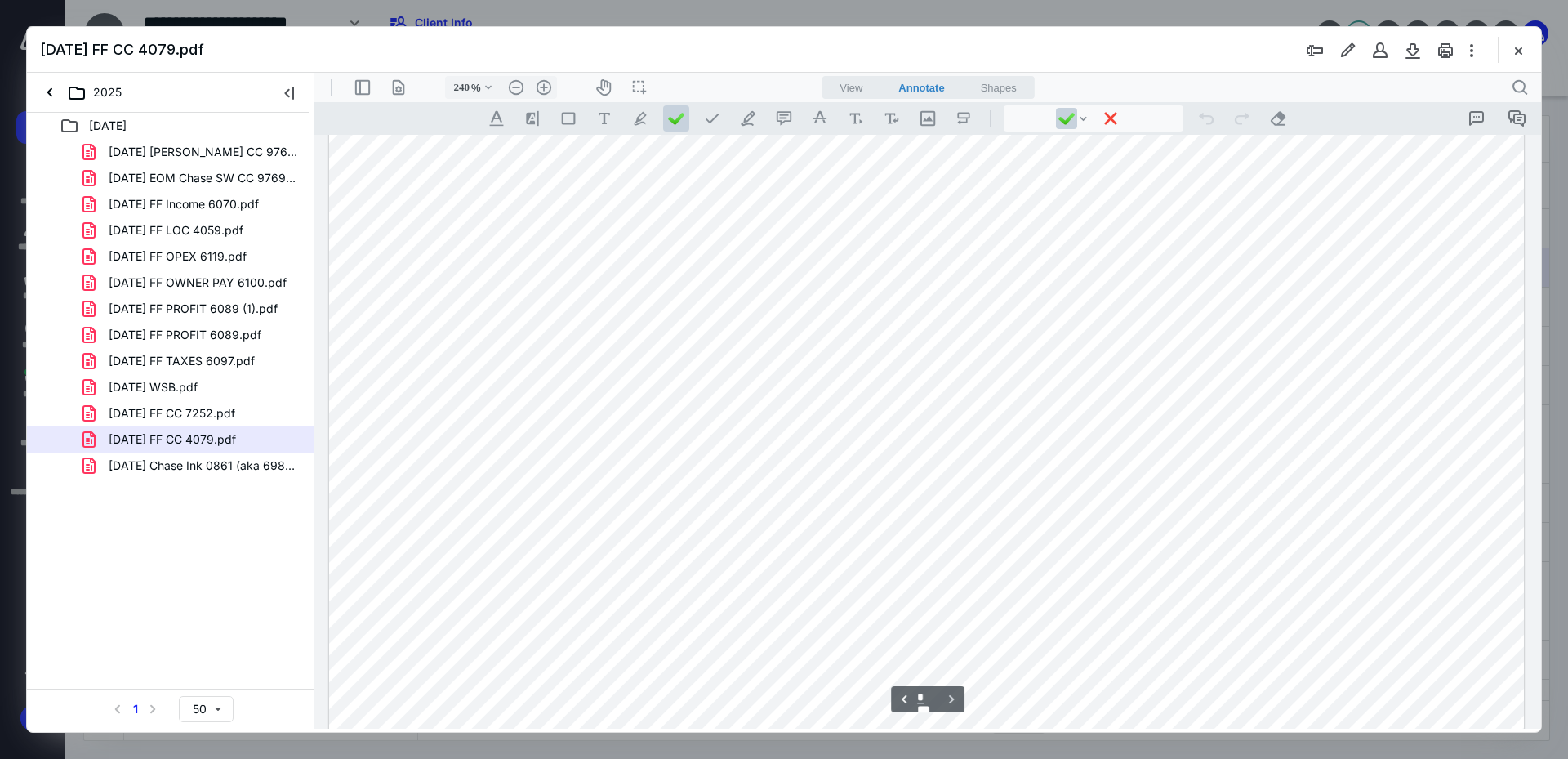 scroll, scrollTop: 1806, scrollLeft: 0, axis: vertical 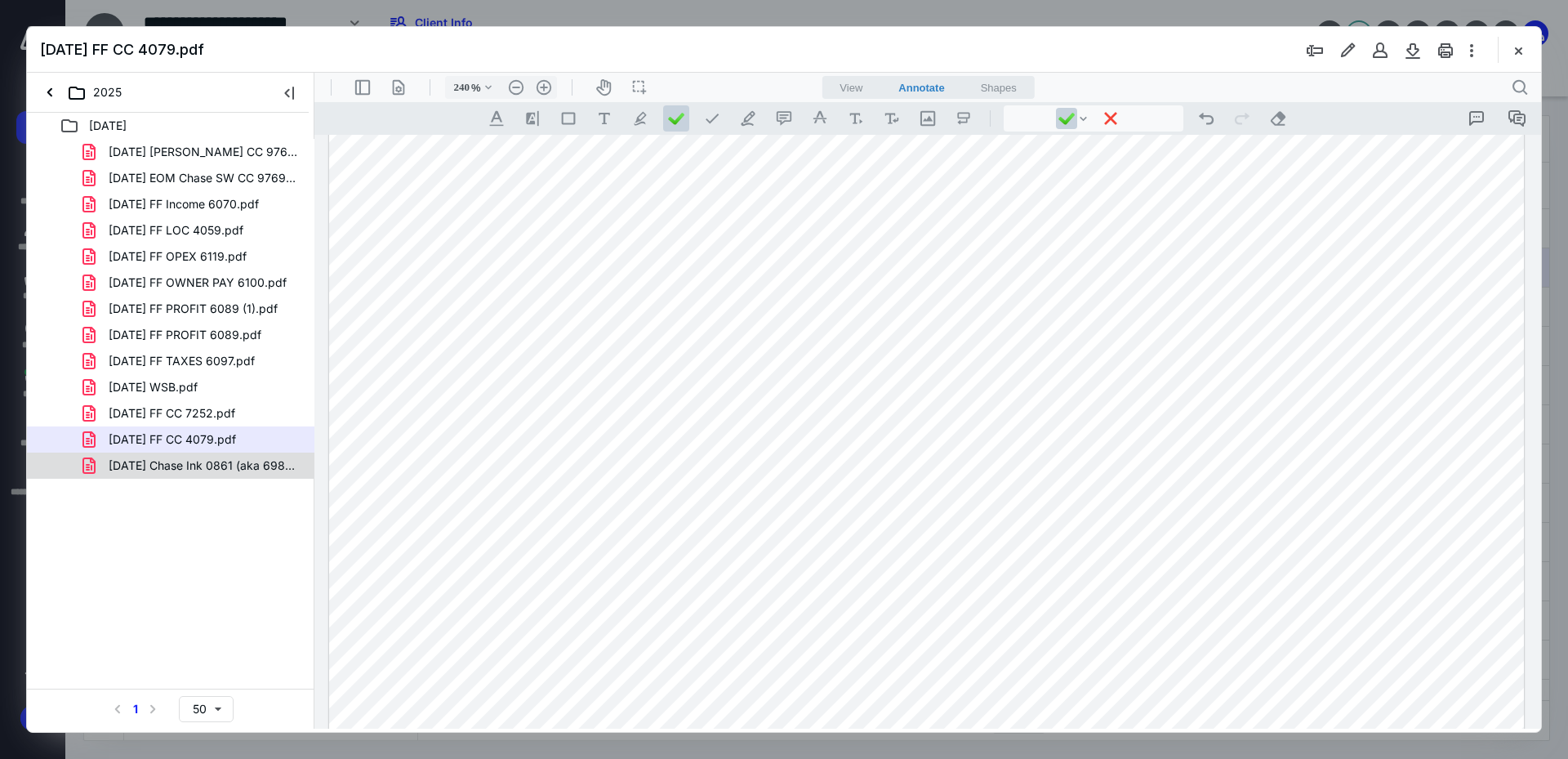 click on "[DATE] Chase Ink 0861 (aka 6980).pdf" at bounding box center [171, 466] 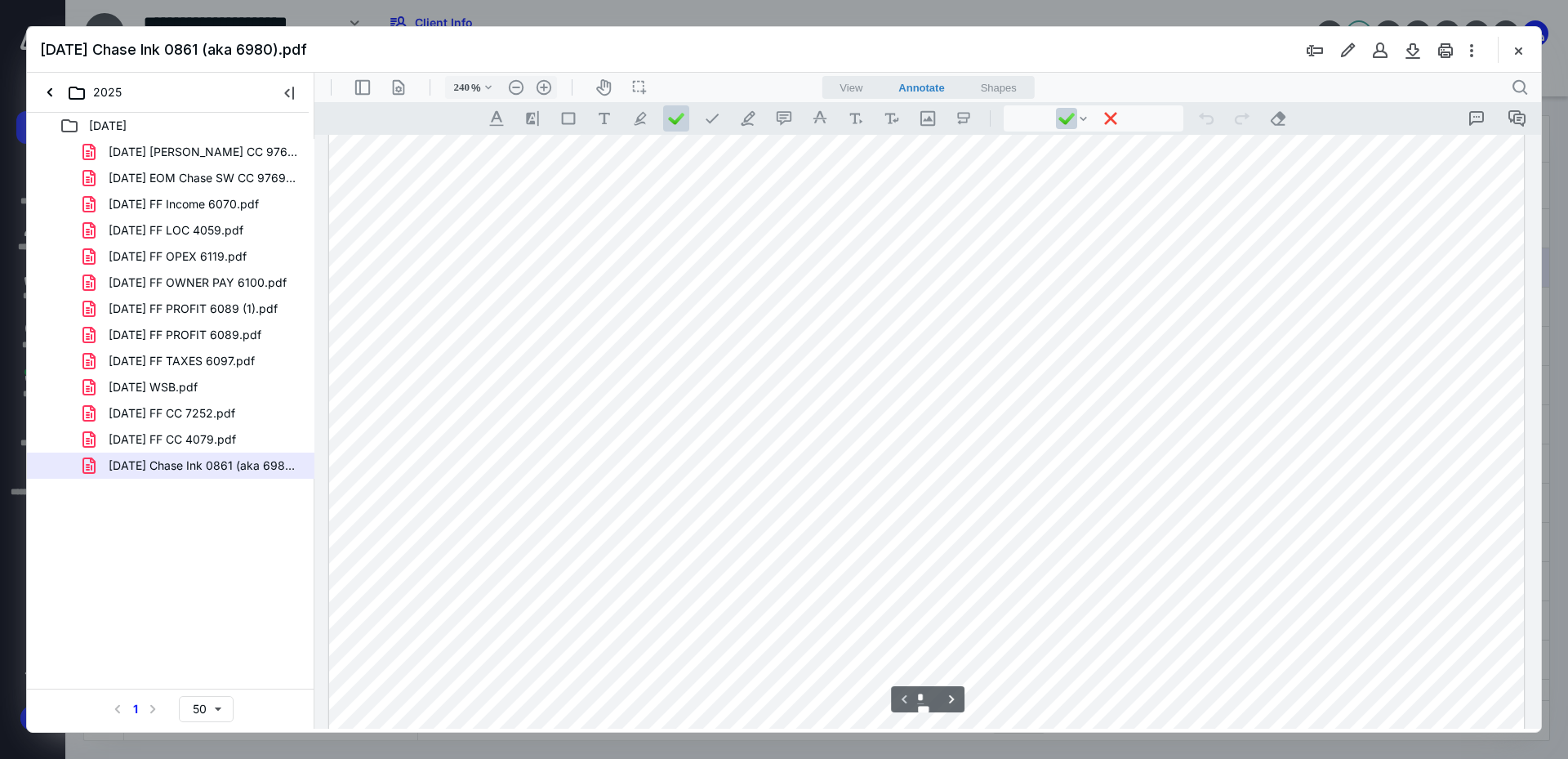 scroll, scrollTop: 82, scrollLeft: 0, axis: vertical 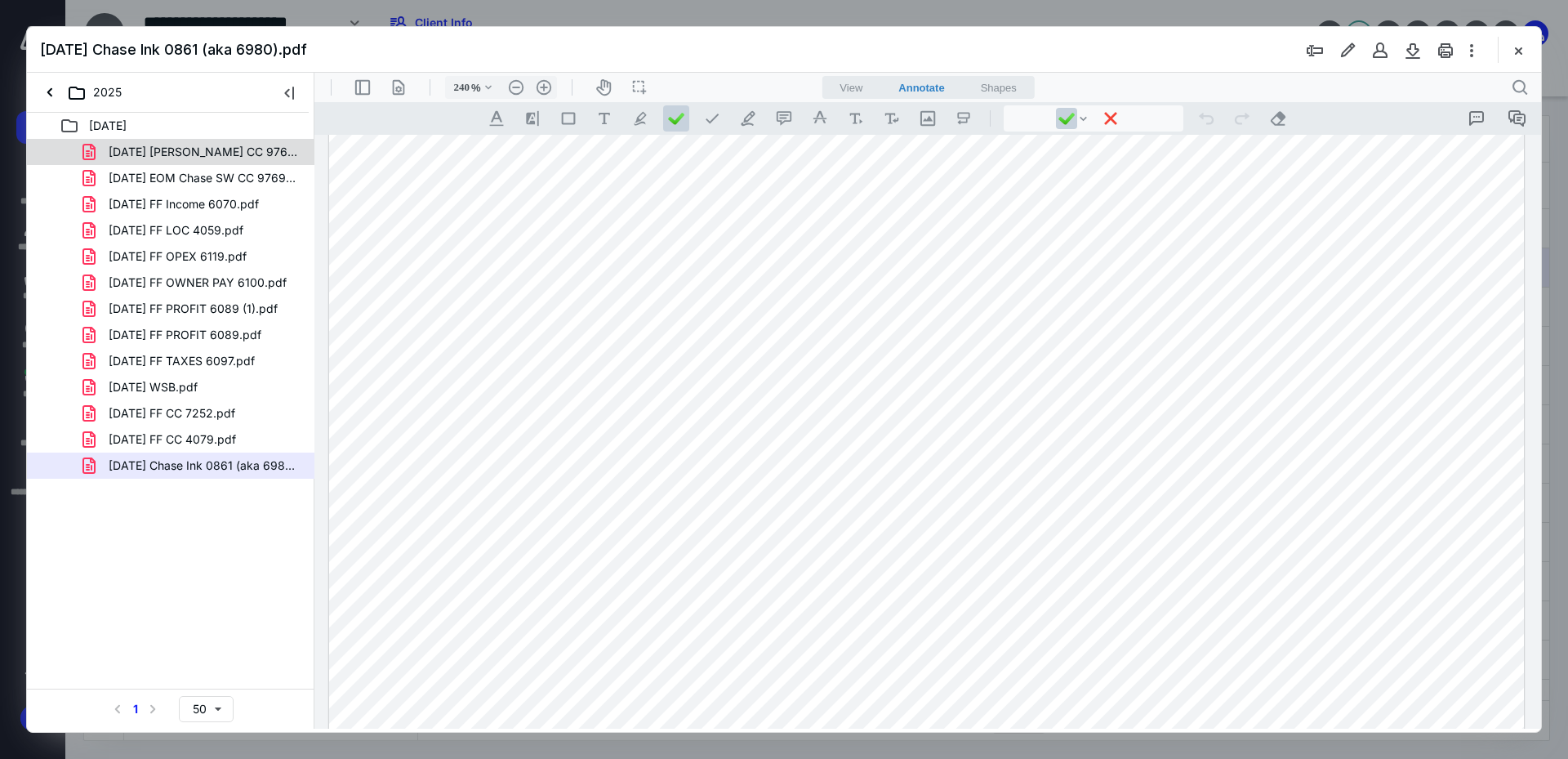 click on "[DATE] [PERSON_NAME] CC 9769.pdf" at bounding box center (194, 152) 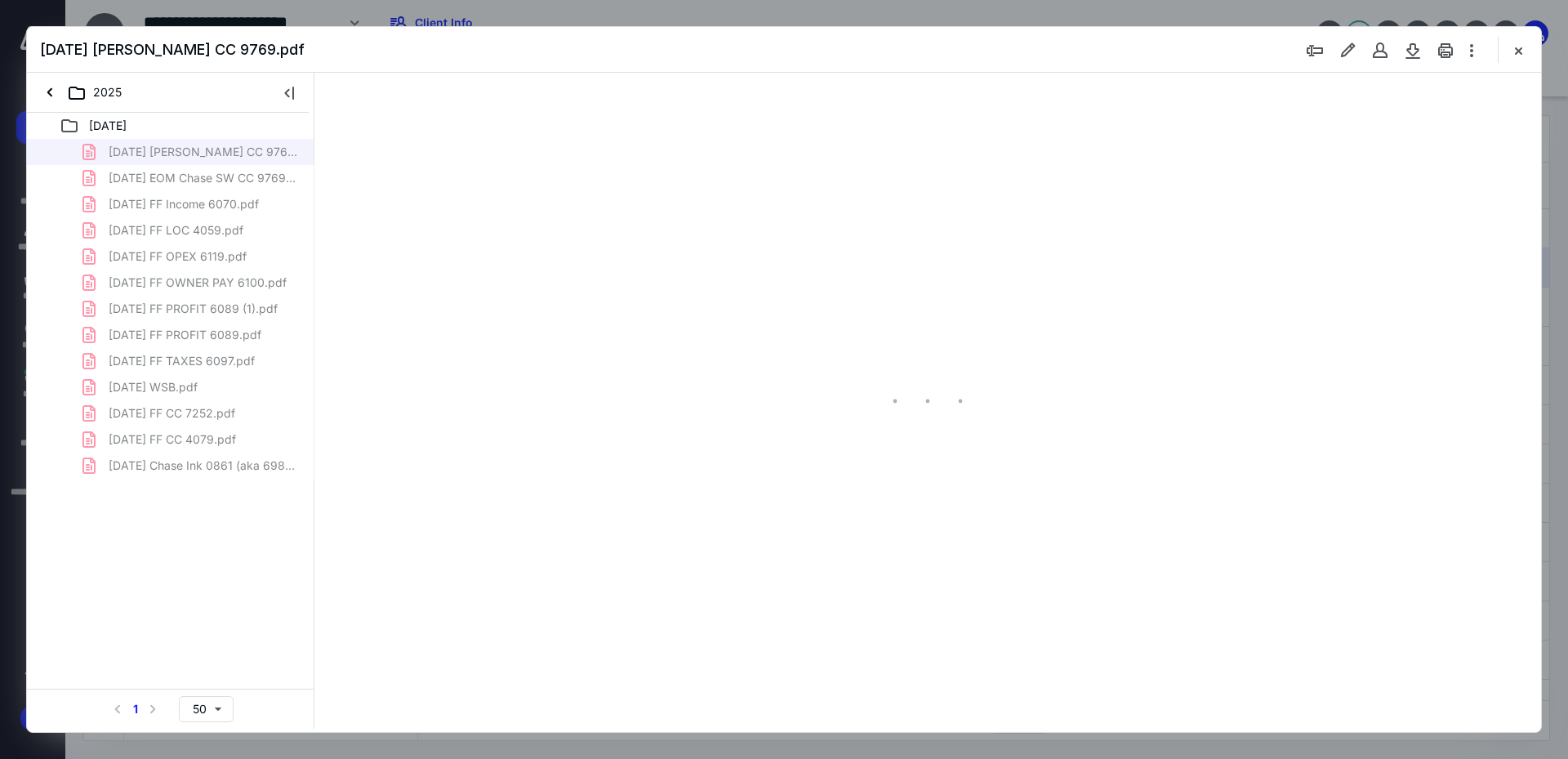 type on "240" 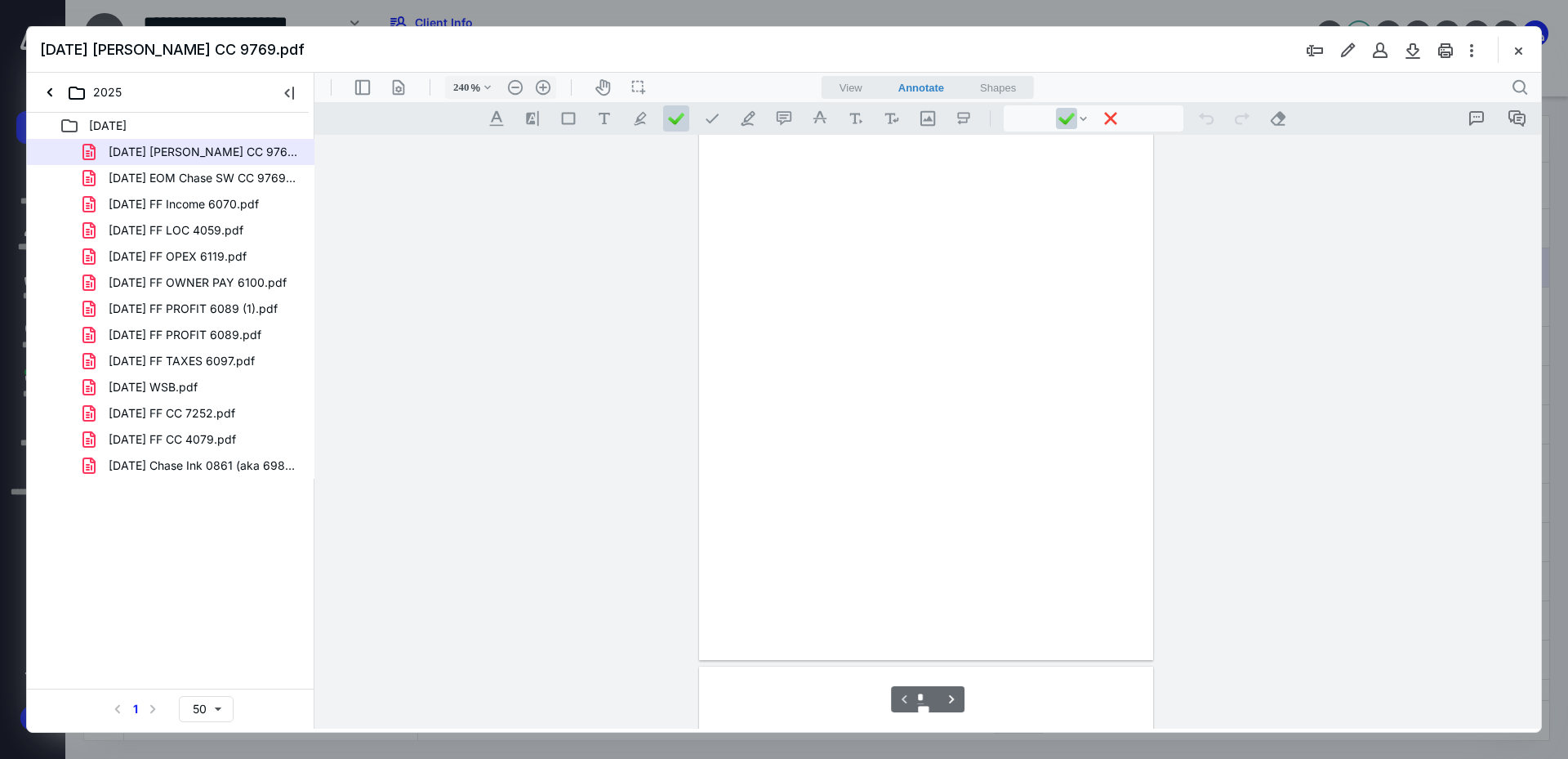 scroll, scrollTop: 172, scrollLeft: 0, axis: vertical 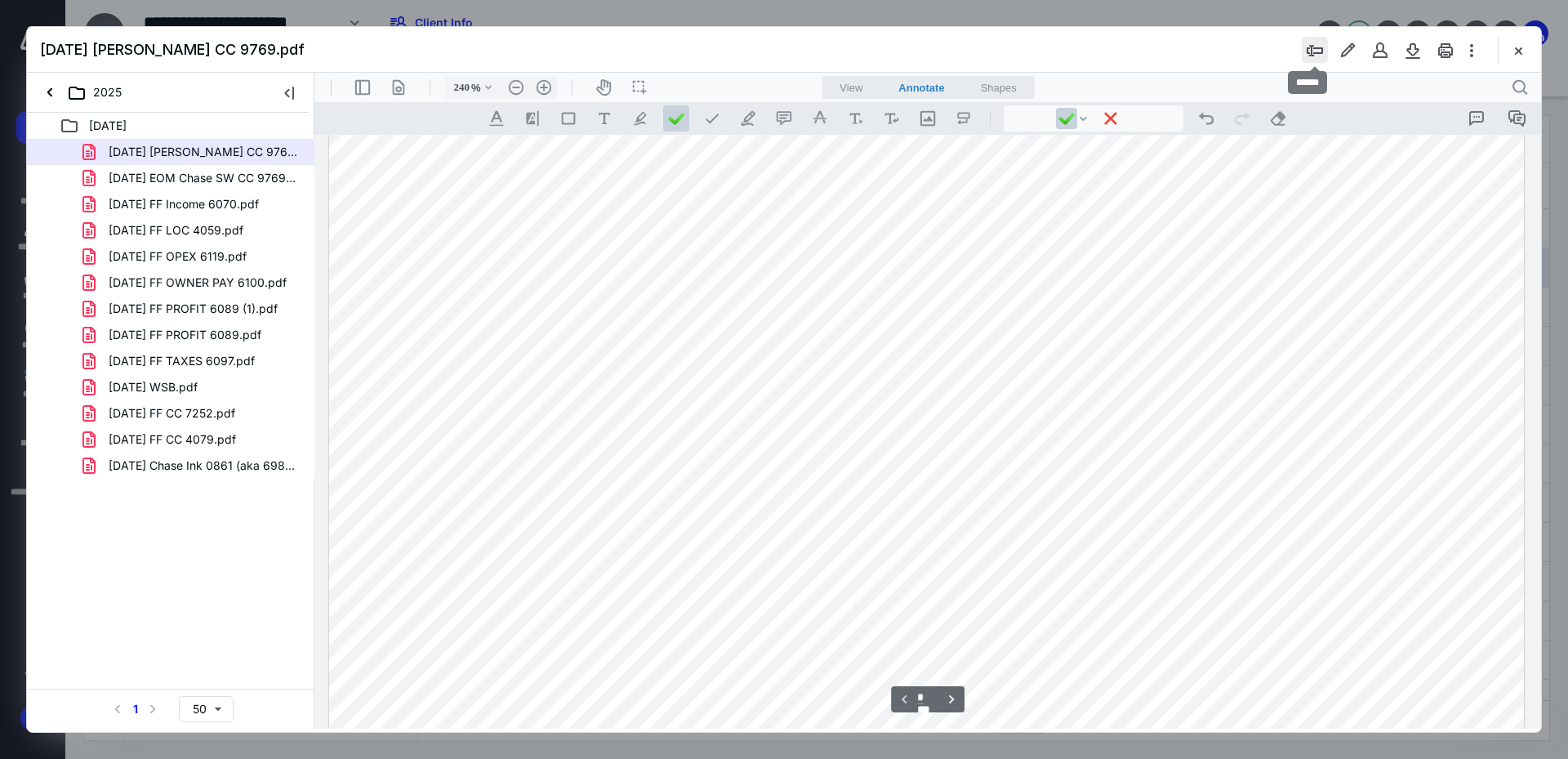 click at bounding box center [1315, 50] 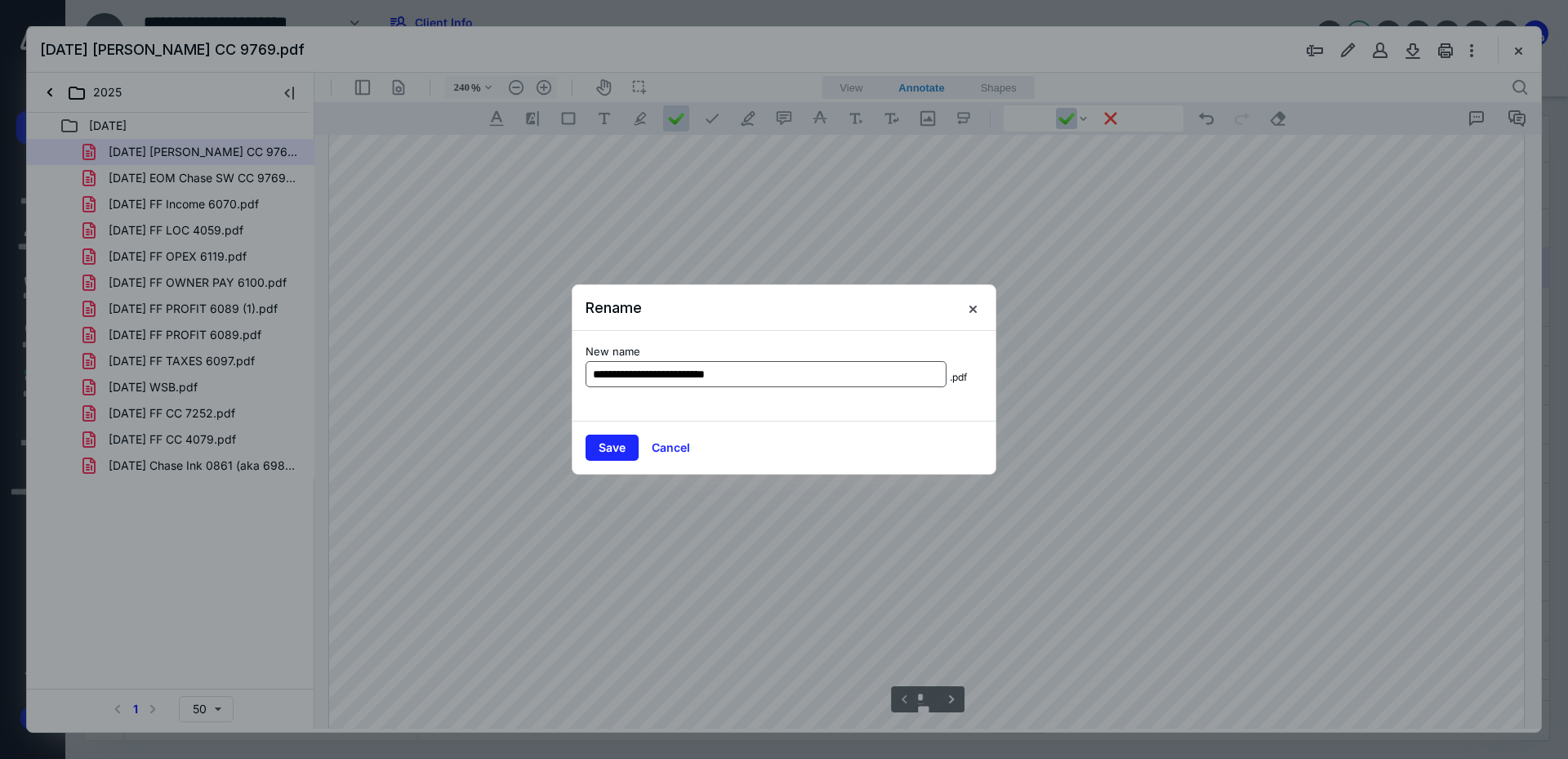 click on "**********" at bounding box center (766, 374) 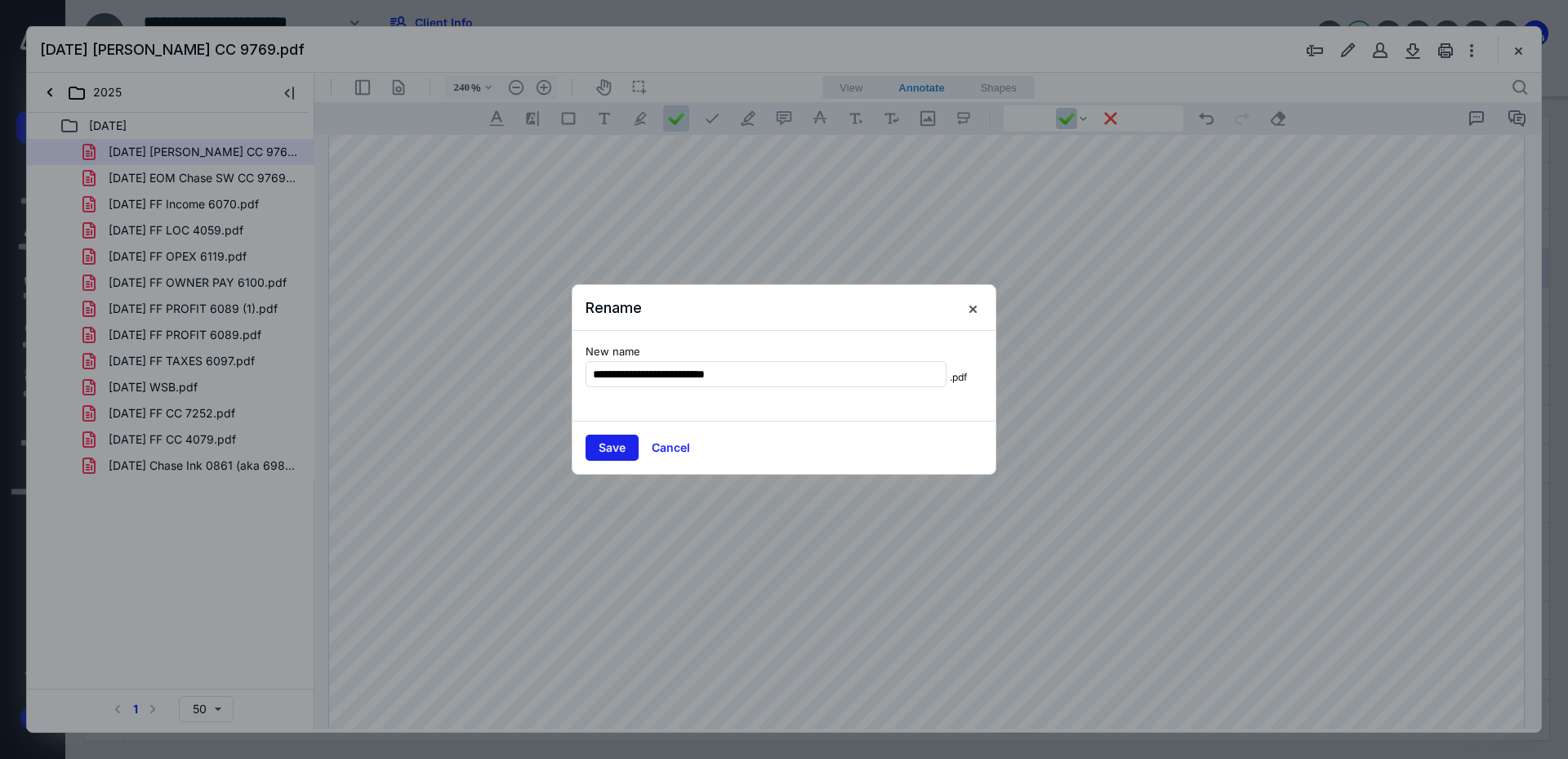 type on "**********" 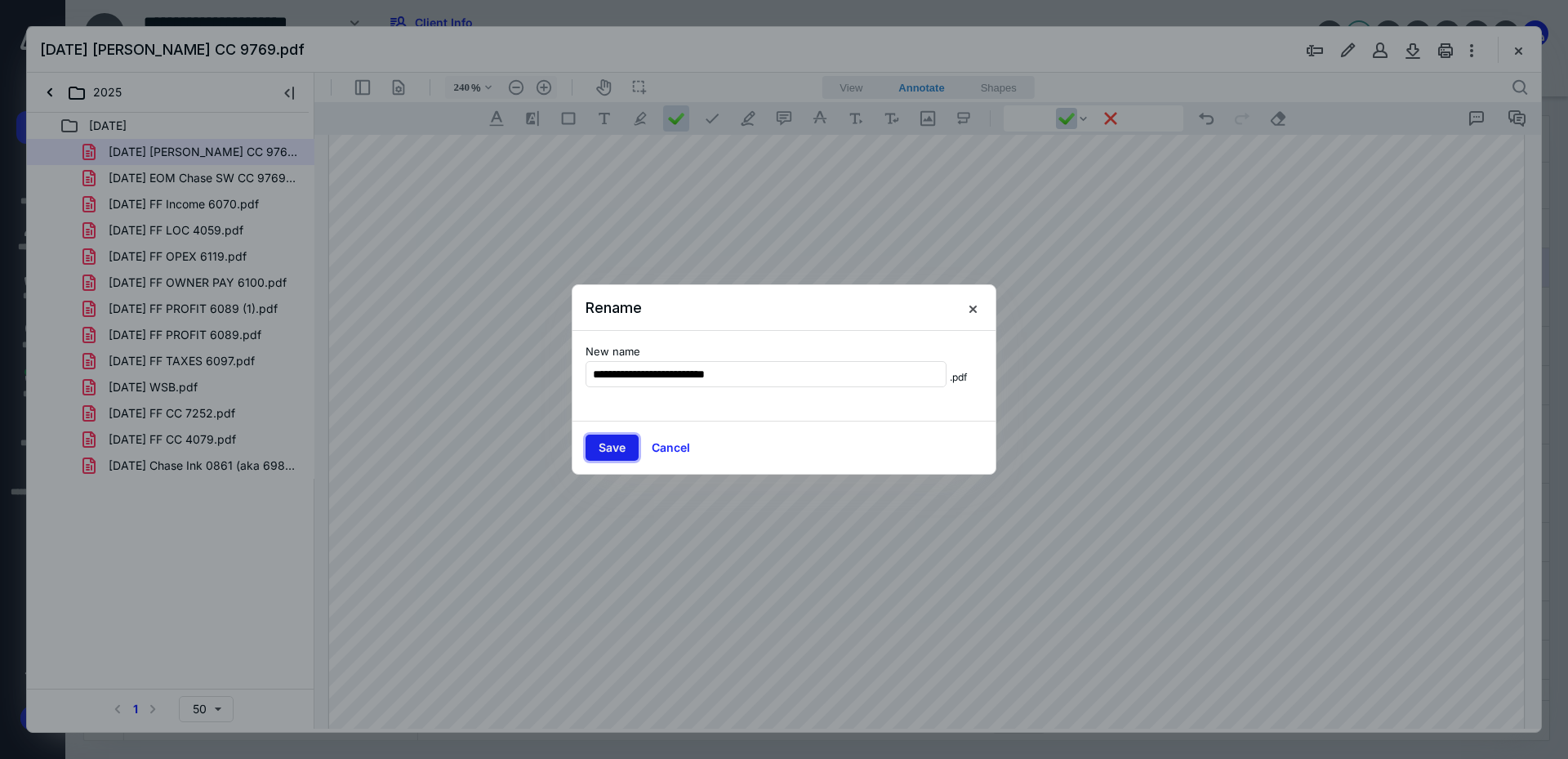 click on "Save" at bounding box center (612, 448) 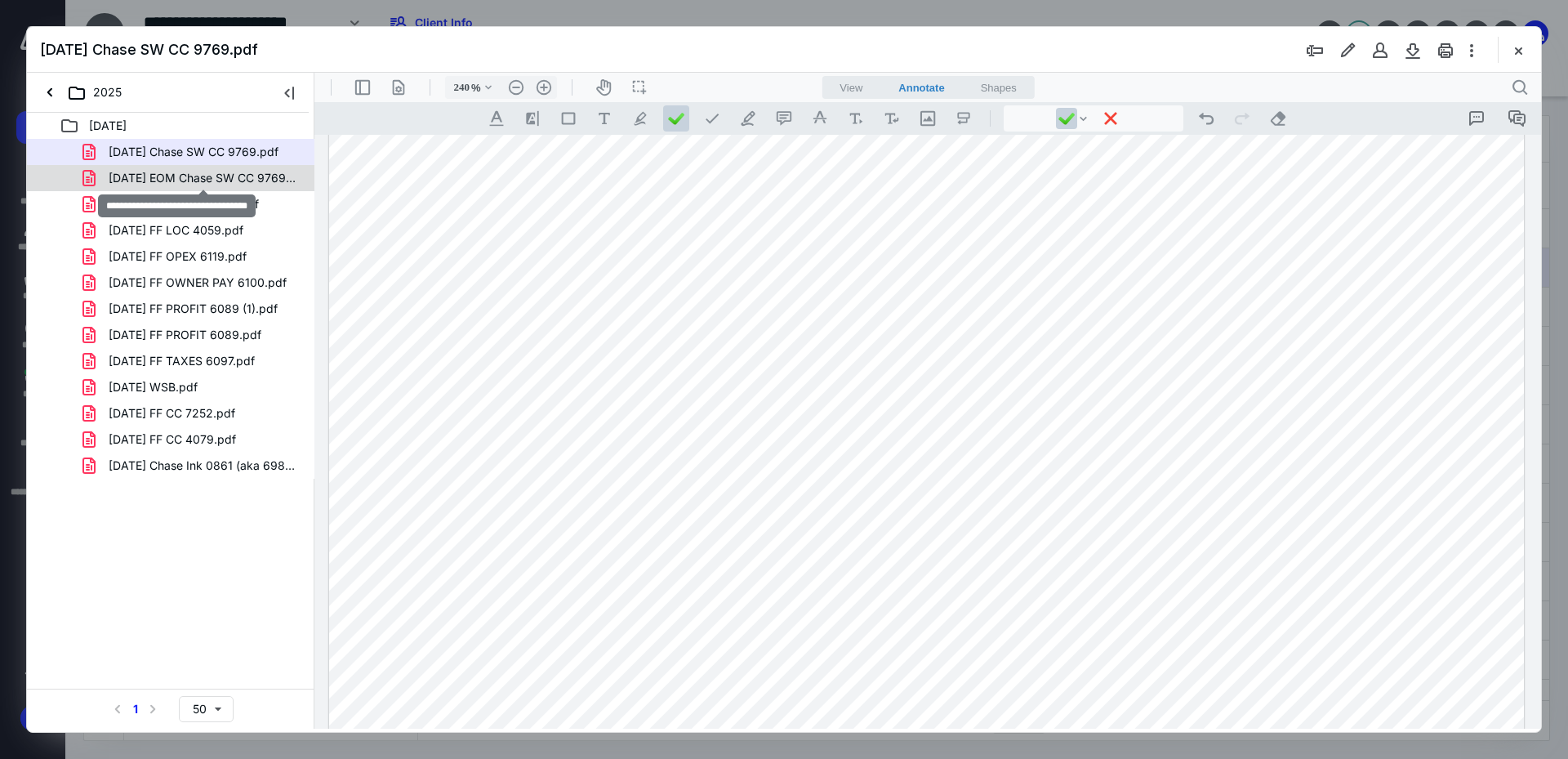 click on "[DATE] EOM Chase SW CC 9769.pdf" at bounding box center [203, 178] 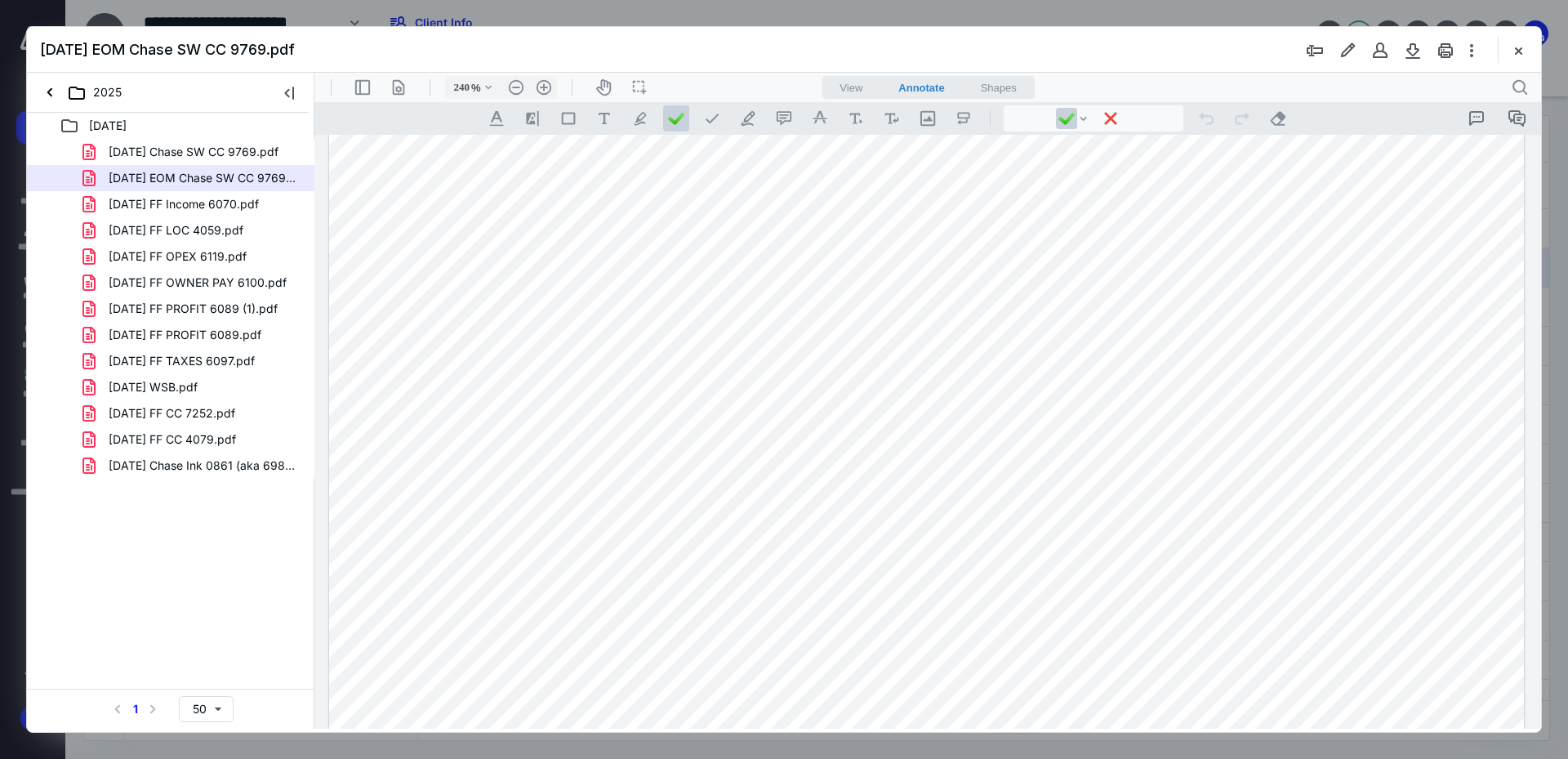 scroll, scrollTop: 572, scrollLeft: 0, axis: vertical 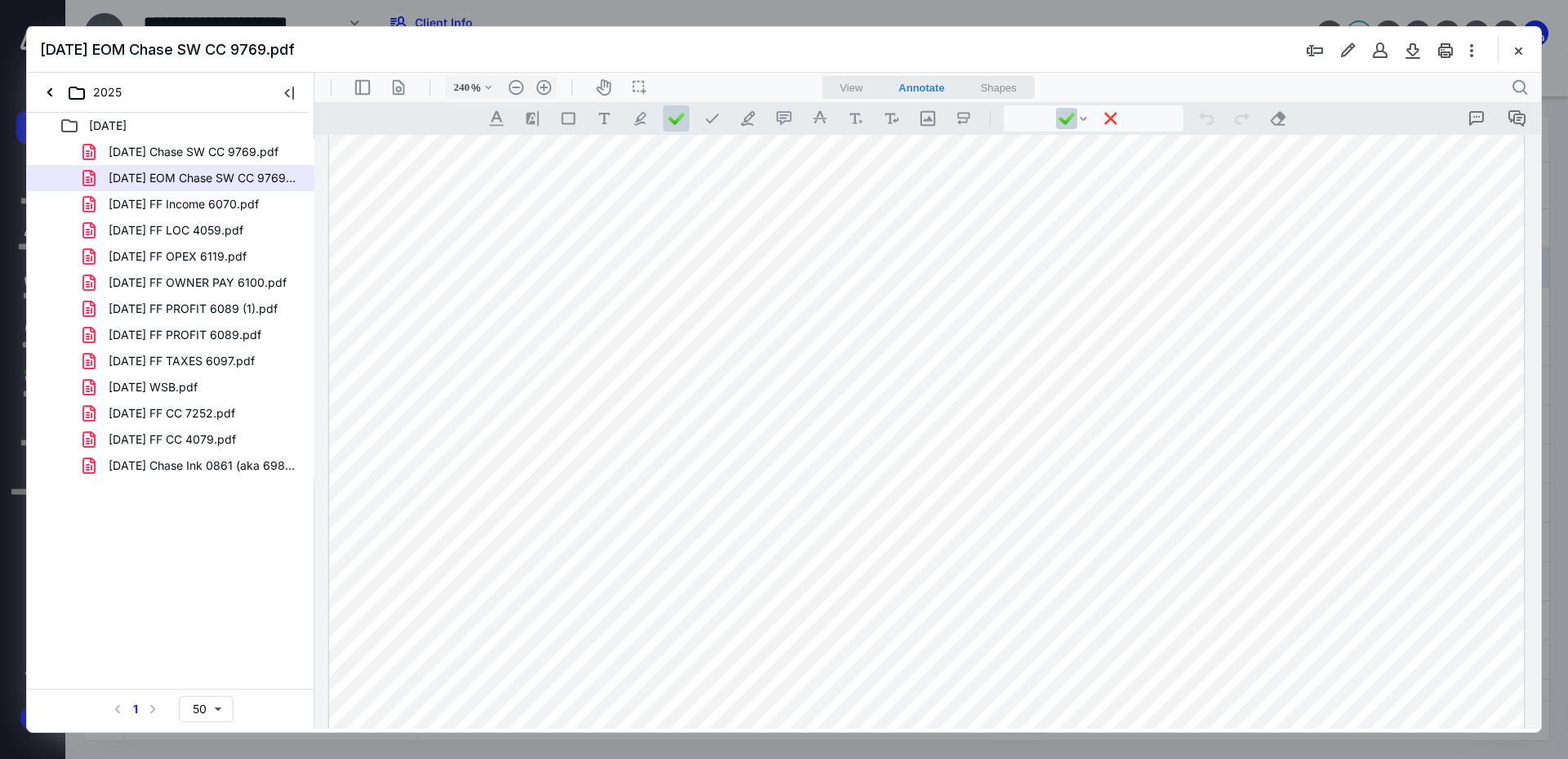 click at bounding box center [926, 345] 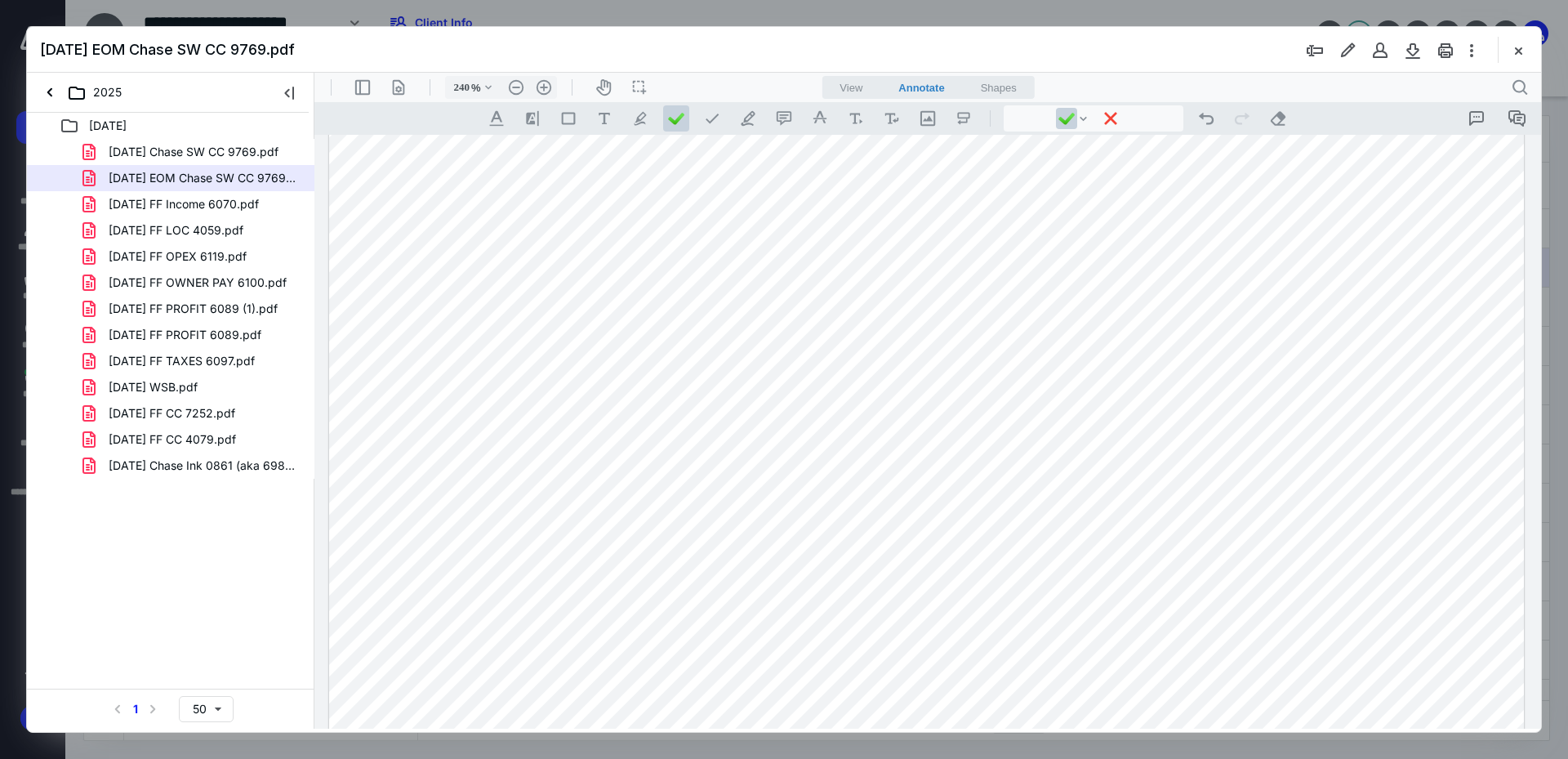 click at bounding box center [926, 345] 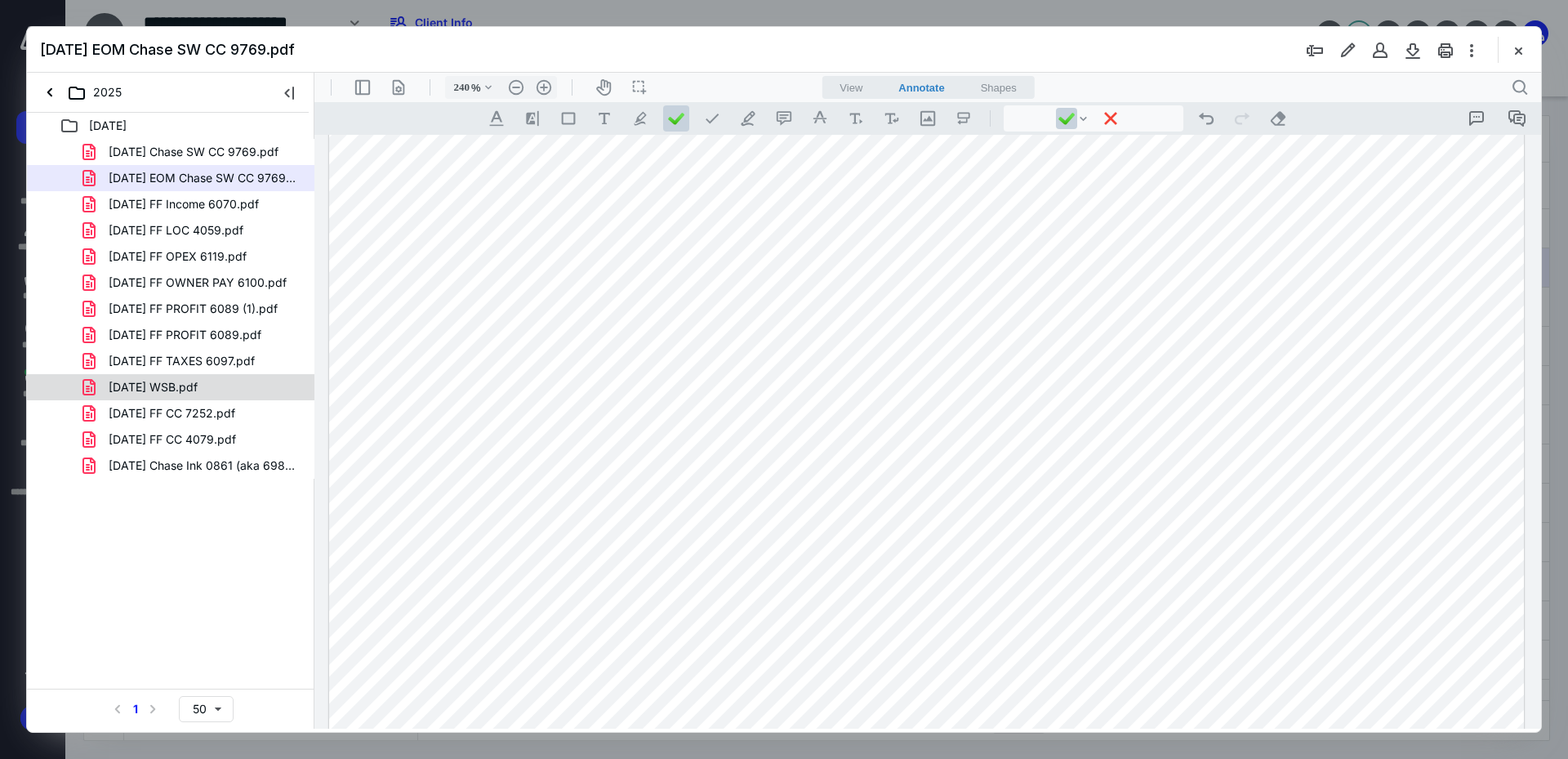click on "[DATE] WSB.pdf" at bounding box center (153, 387) 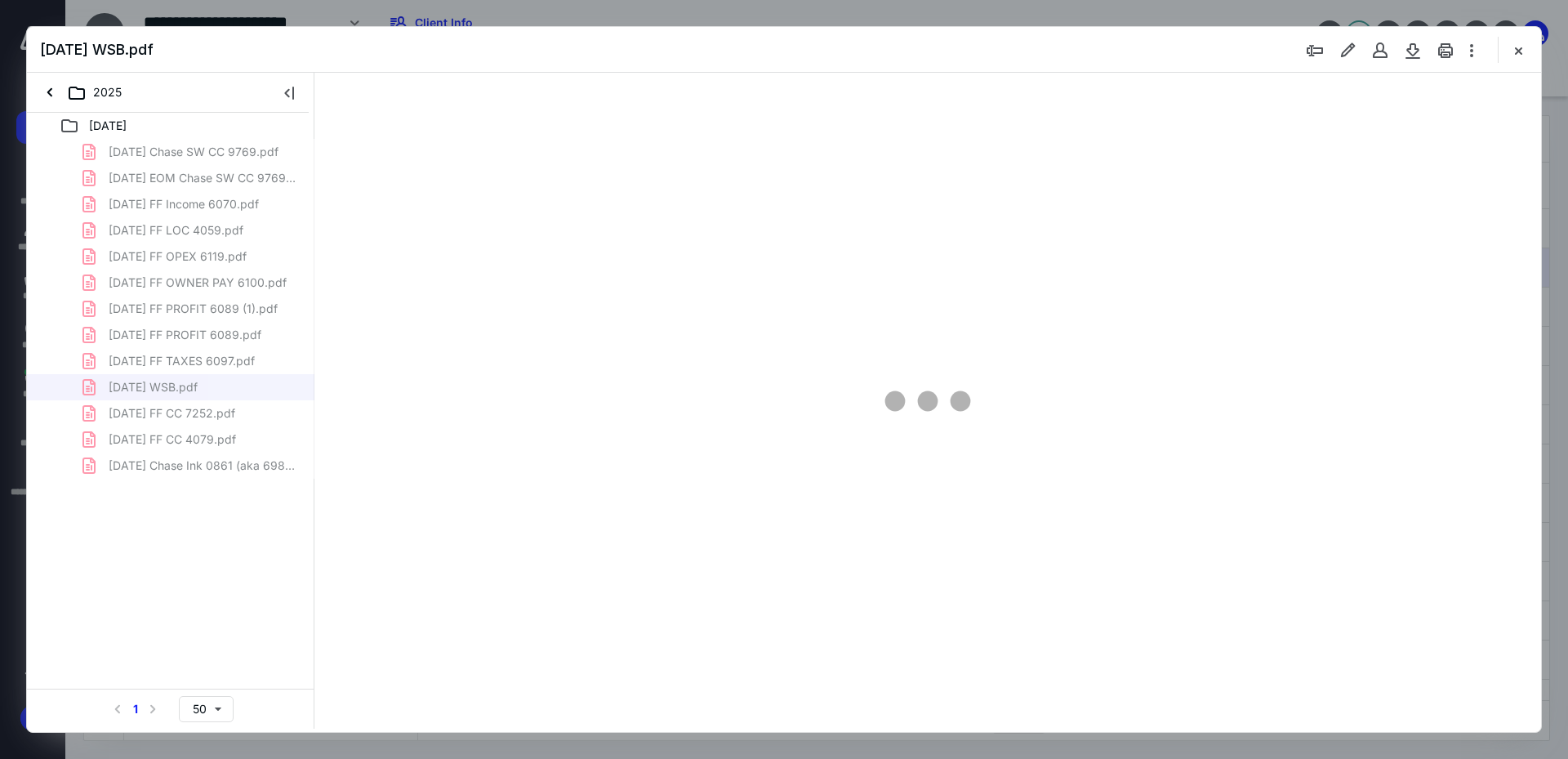 type on "240" 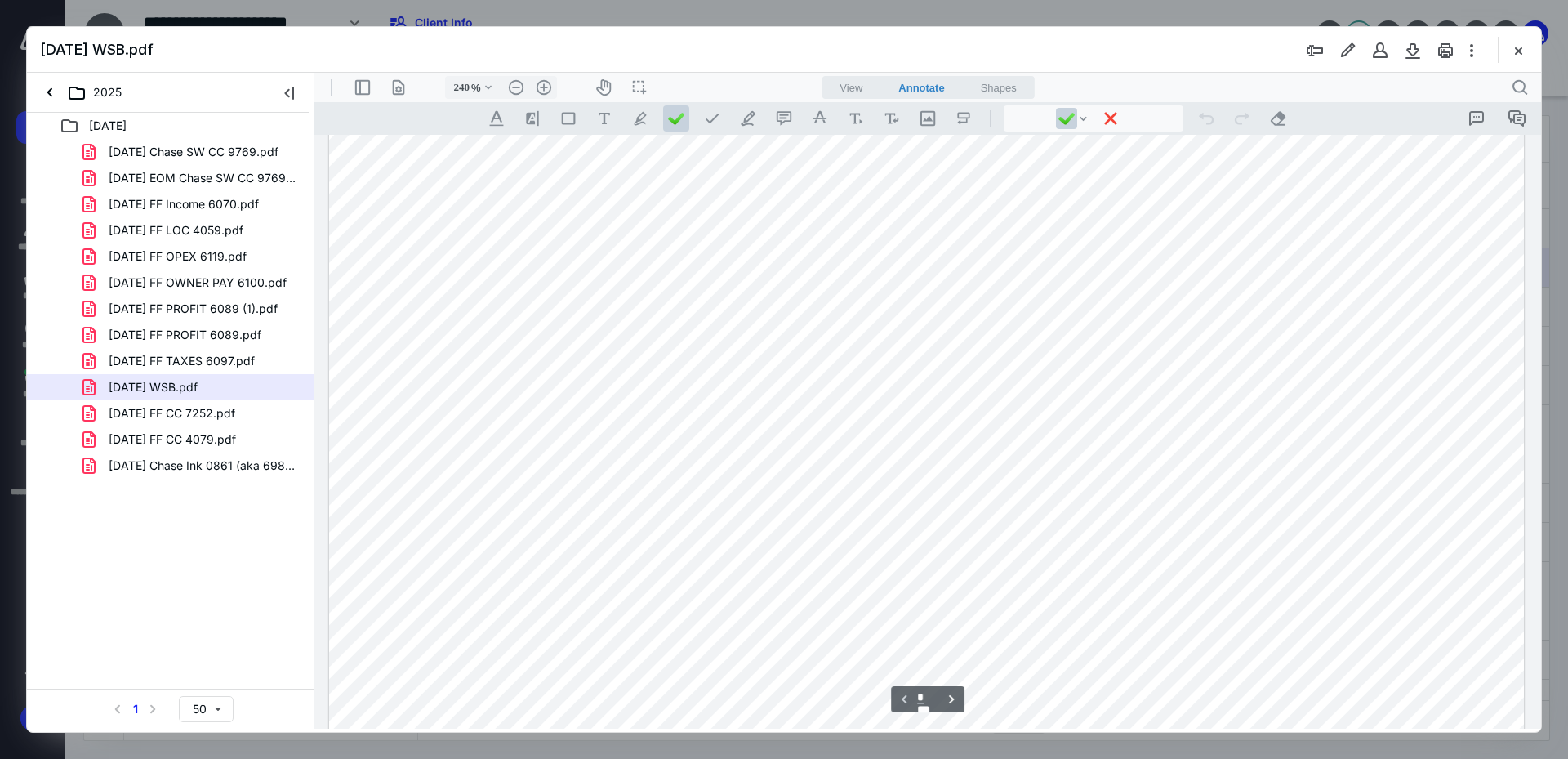 scroll, scrollTop: 409, scrollLeft: 0, axis: vertical 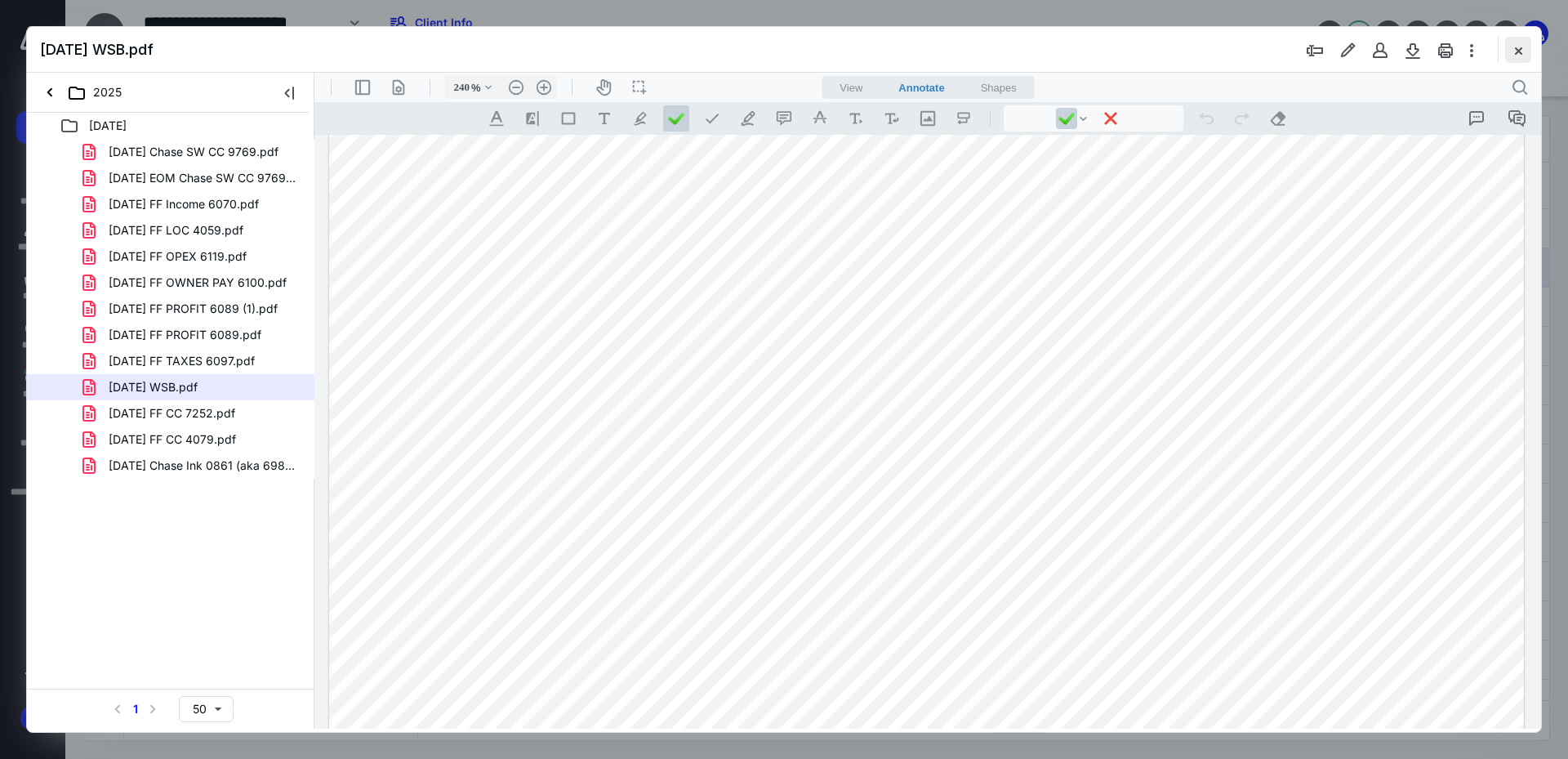 click at bounding box center [1518, 50] 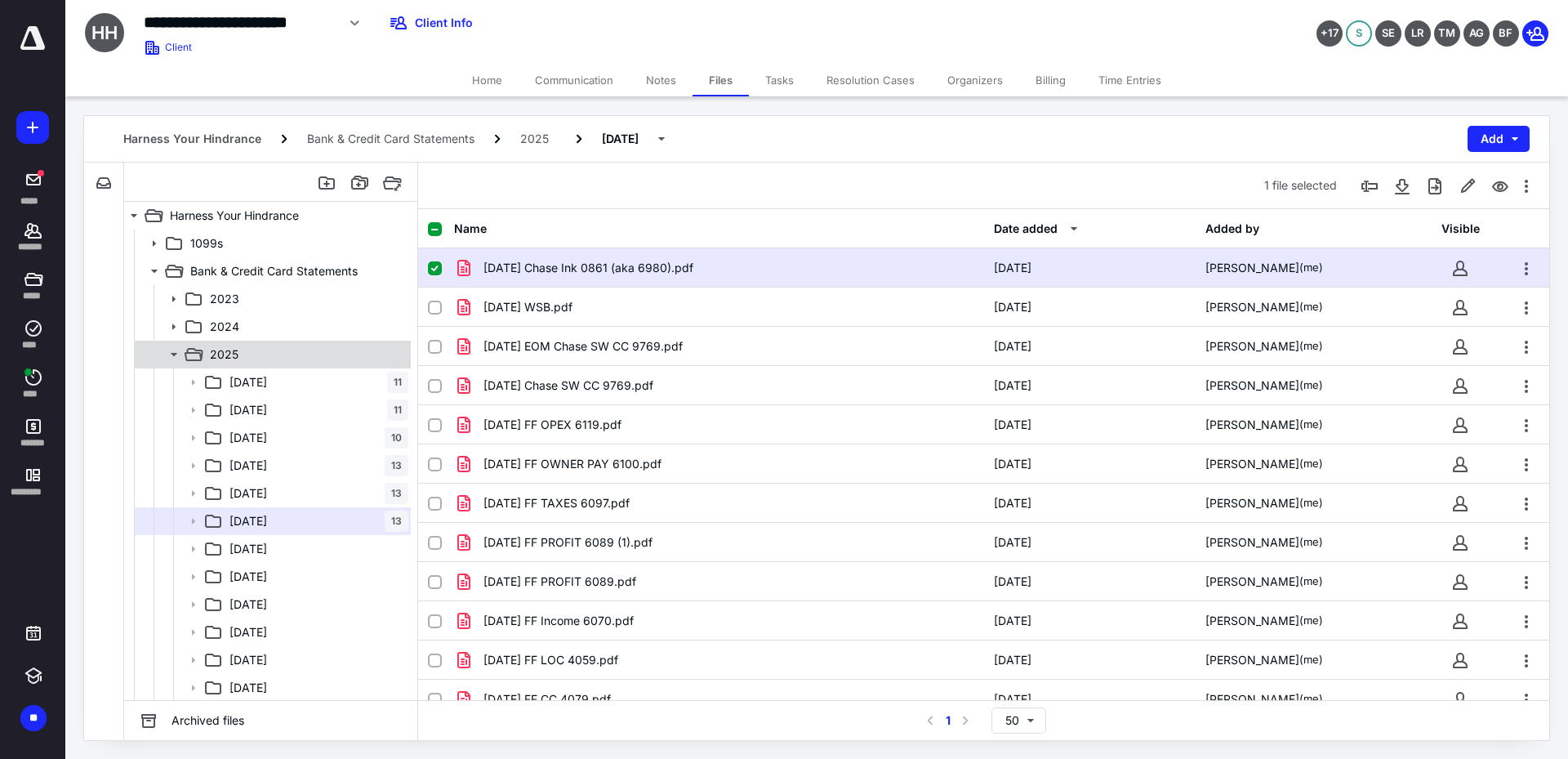 click 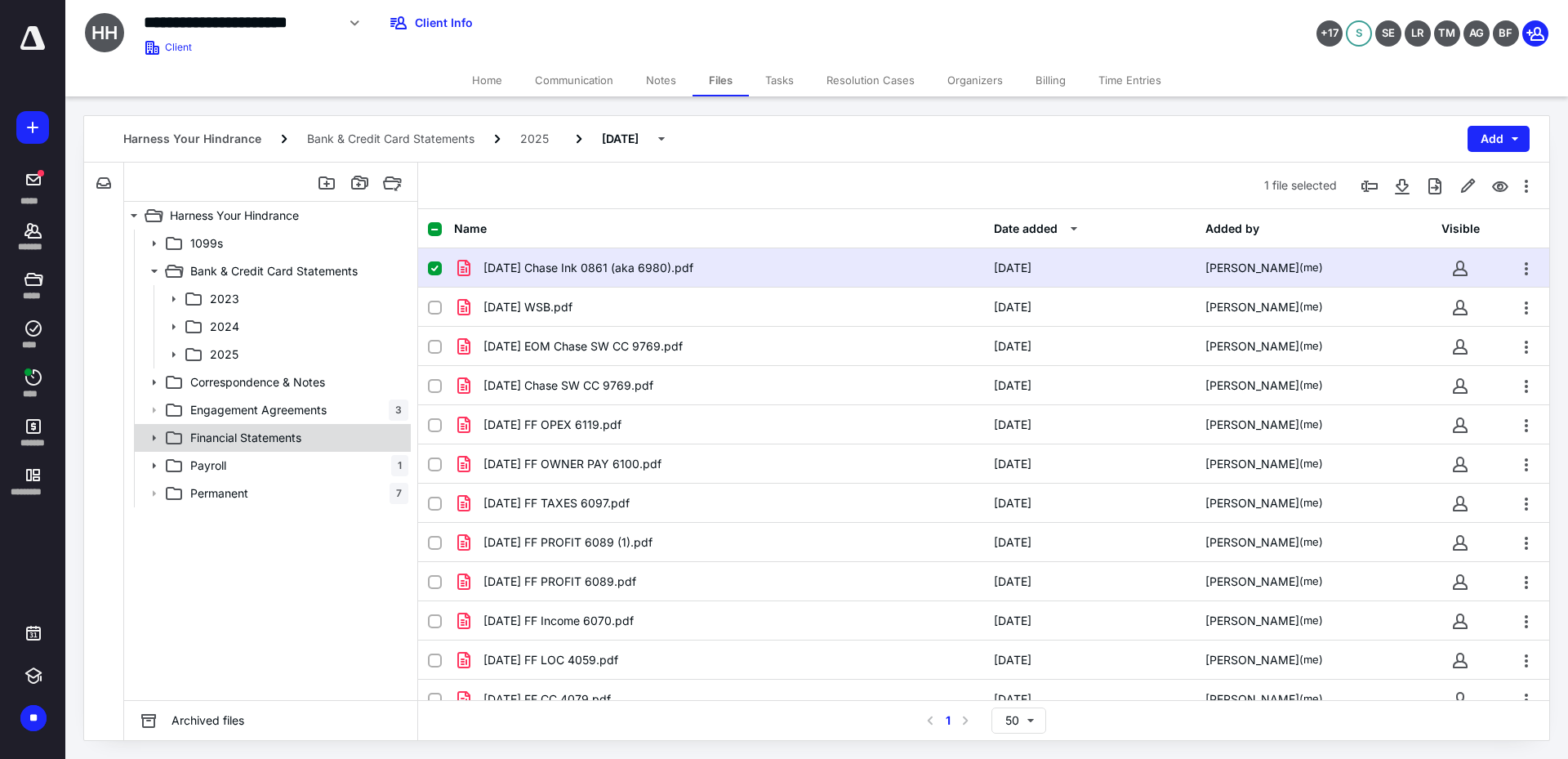 click on "Financial Statements" at bounding box center [246, 438] 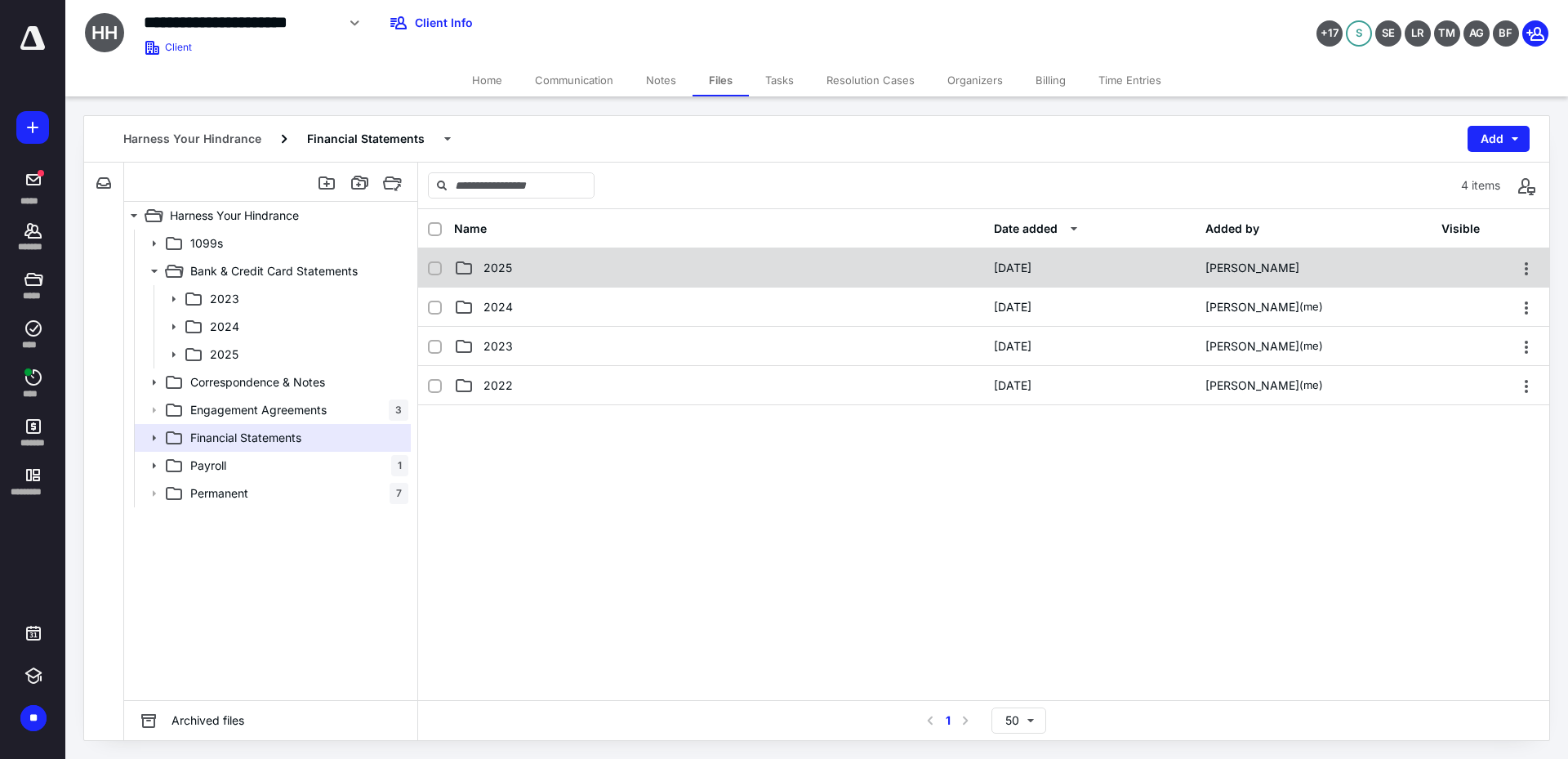 click on "2025 [DATE] [PERSON_NAME]" at bounding box center (983, 268) 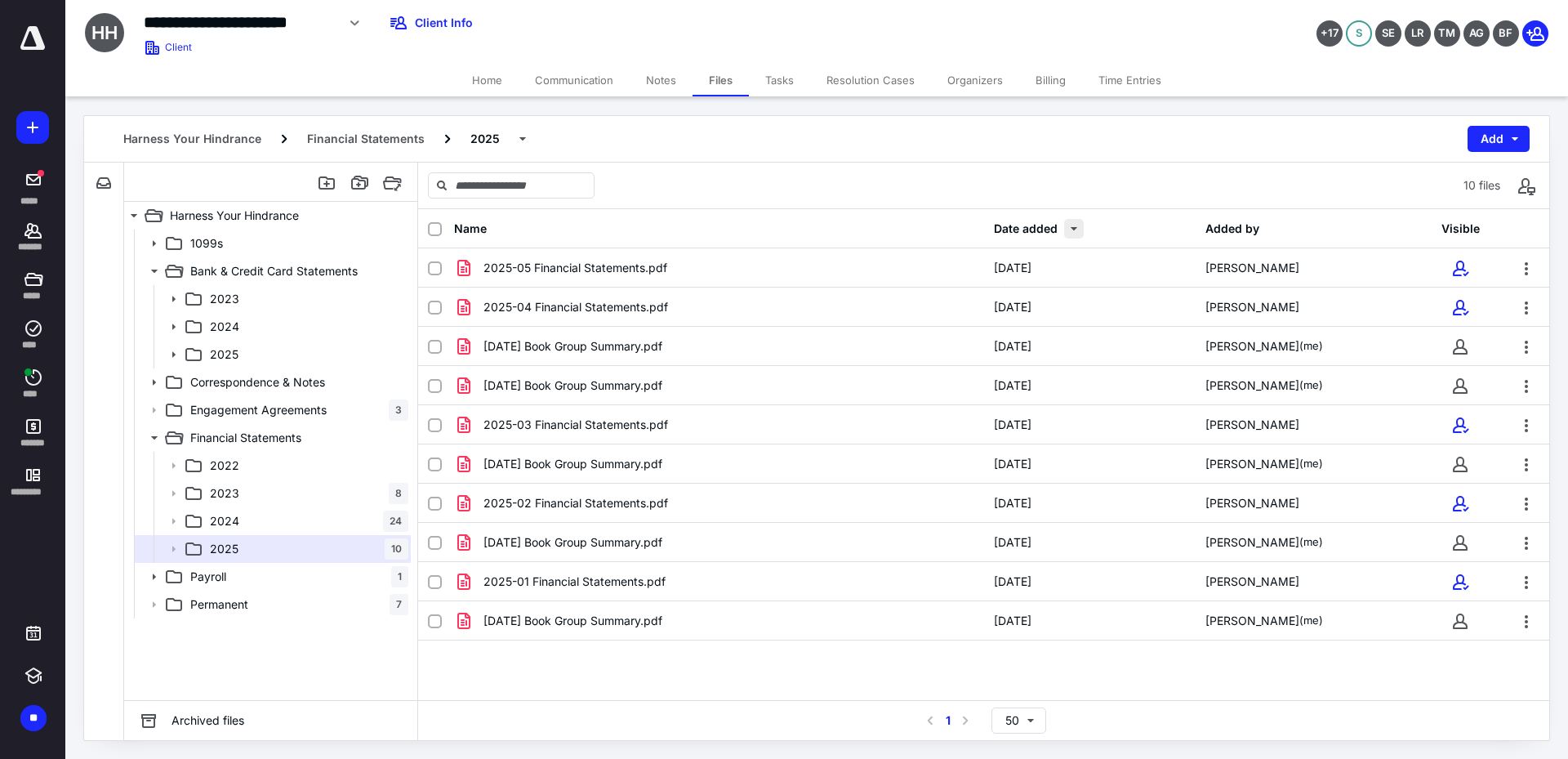 click at bounding box center (1074, 229) 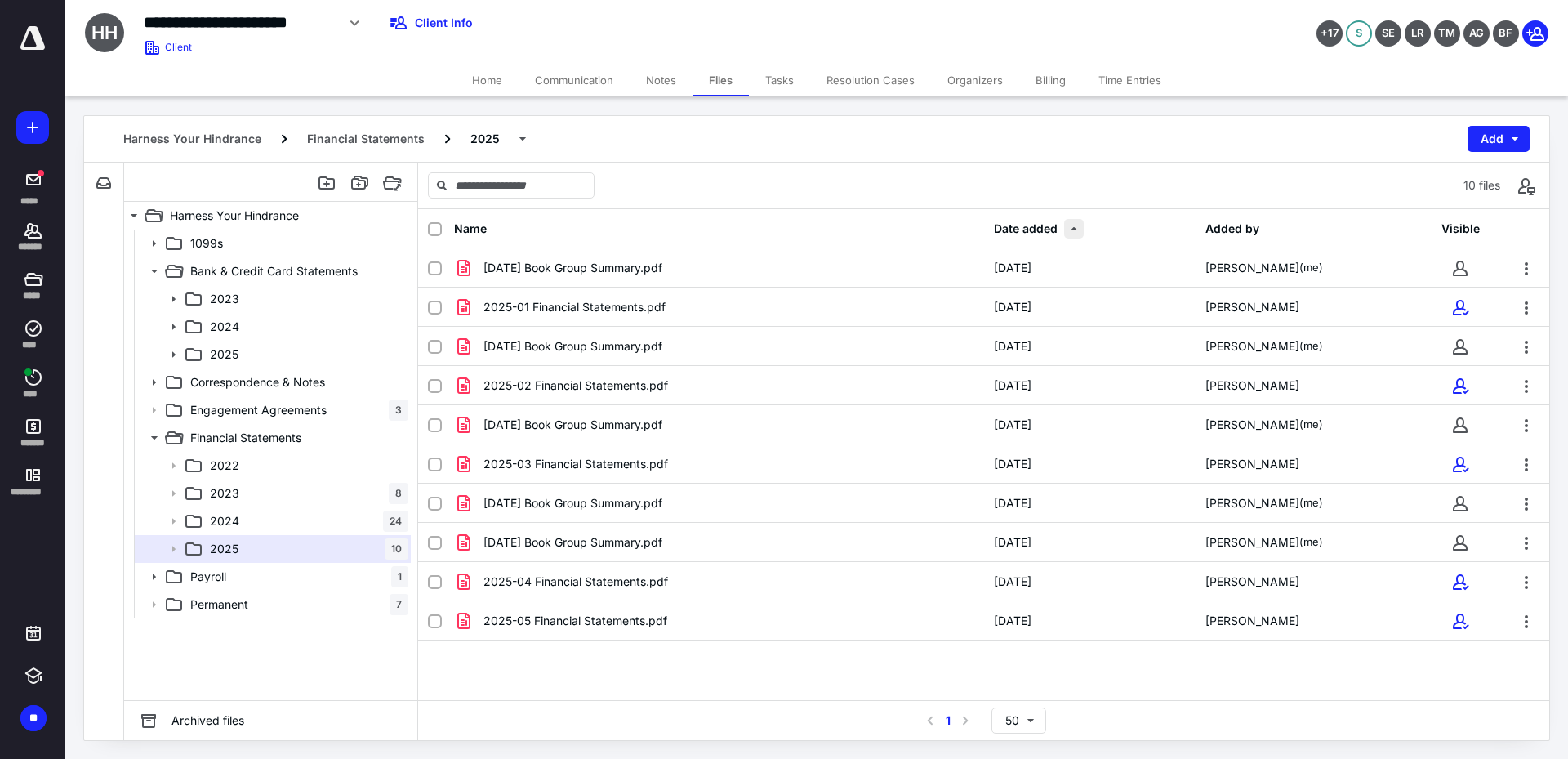 click at bounding box center [1074, 229] 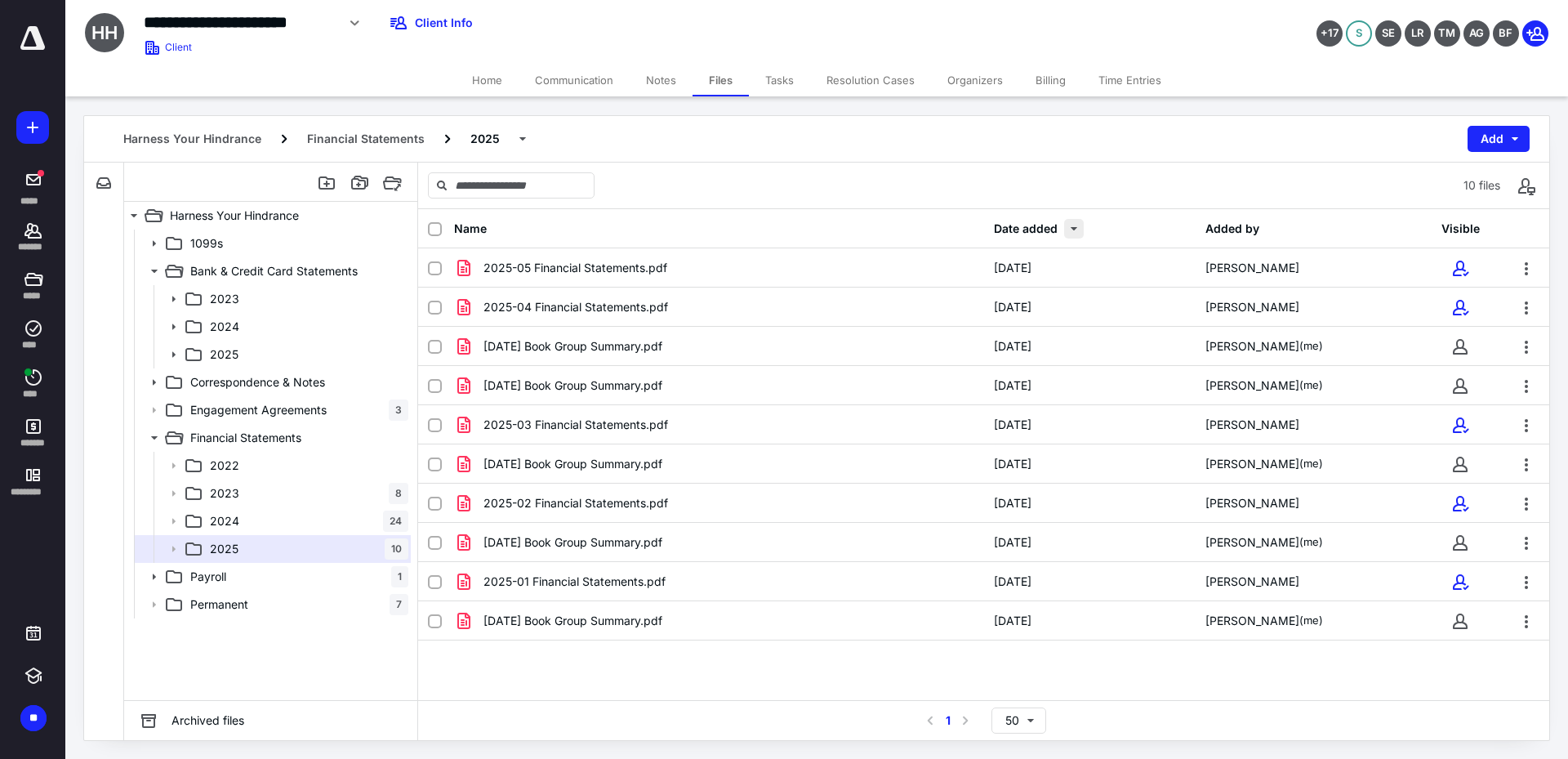 click at bounding box center [1074, 229] 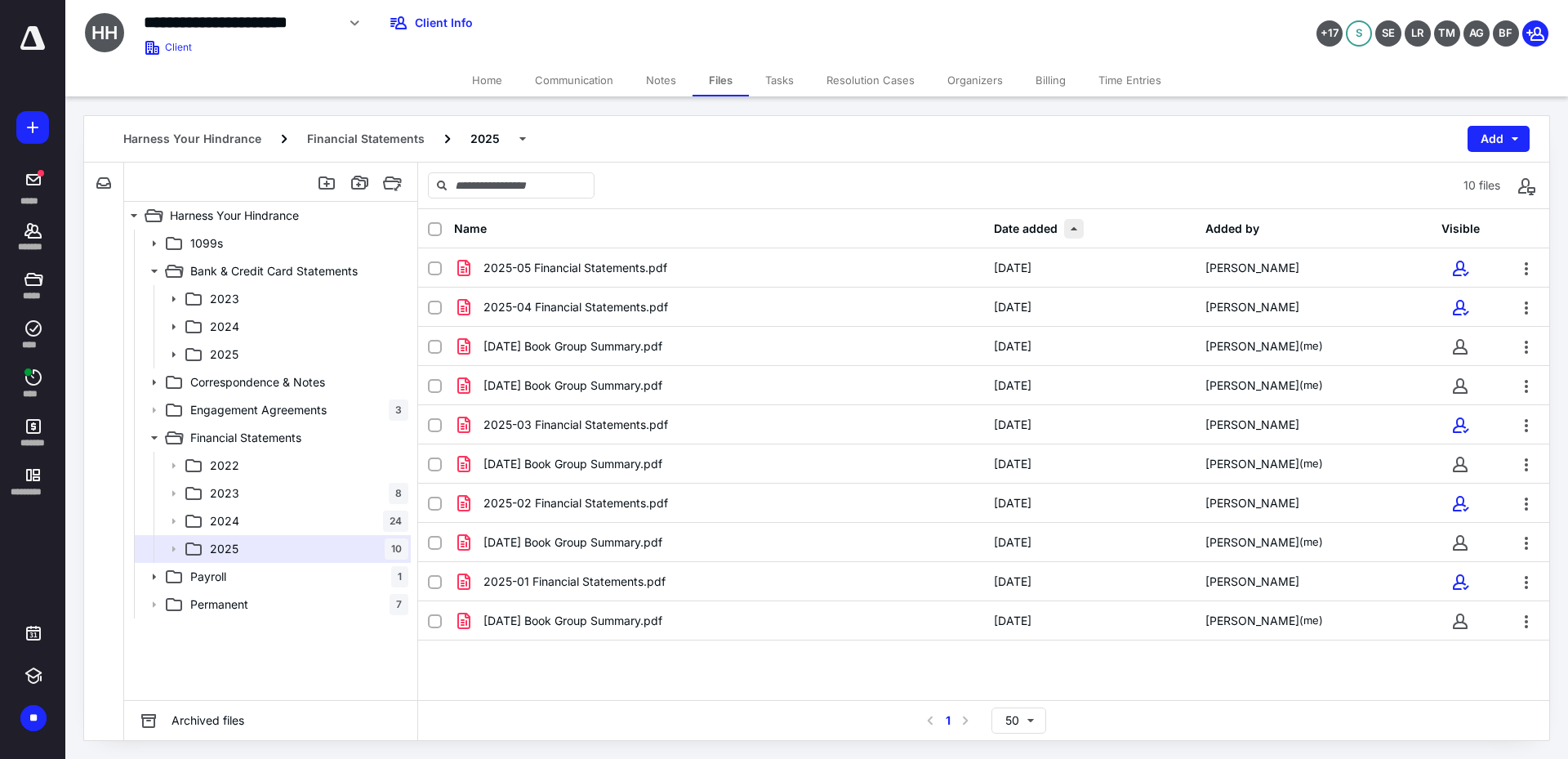 click at bounding box center (1074, 229) 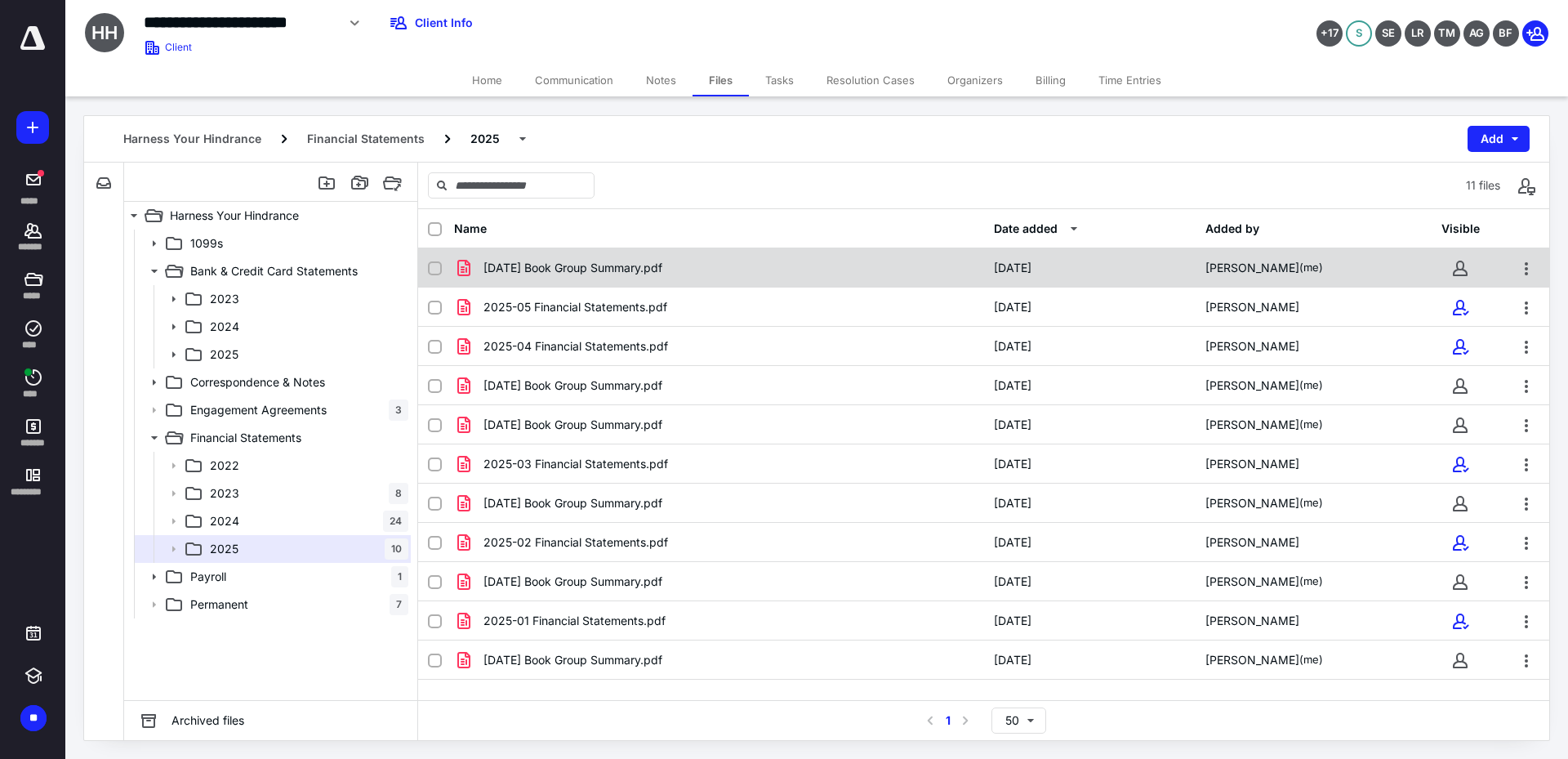 click on "[DATE] Book Group Summary.pdf" at bounding box center (572, 268) 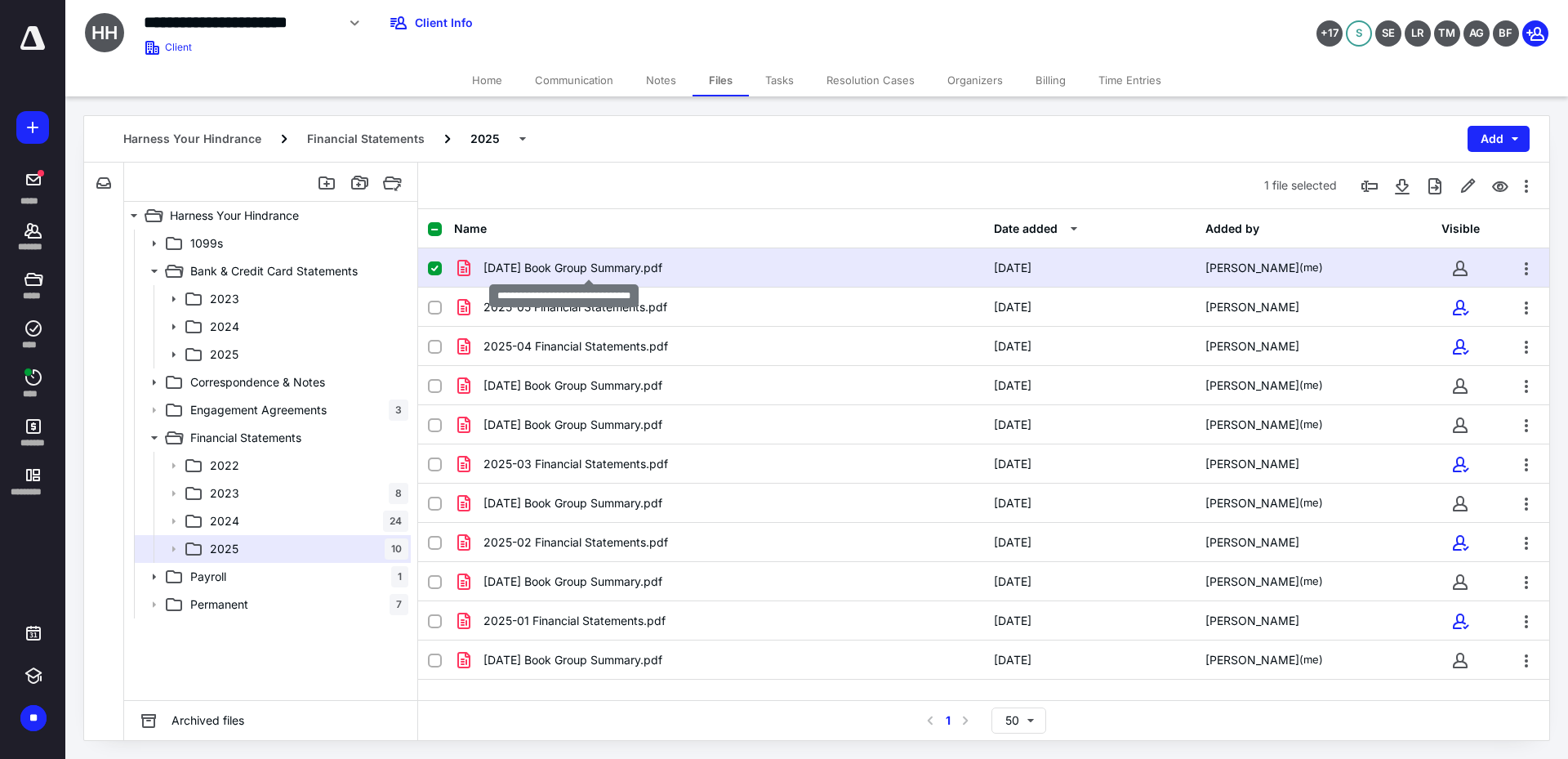 click on "[DATE] Book Group Summary.pdf" at bounding box center (572, 268) 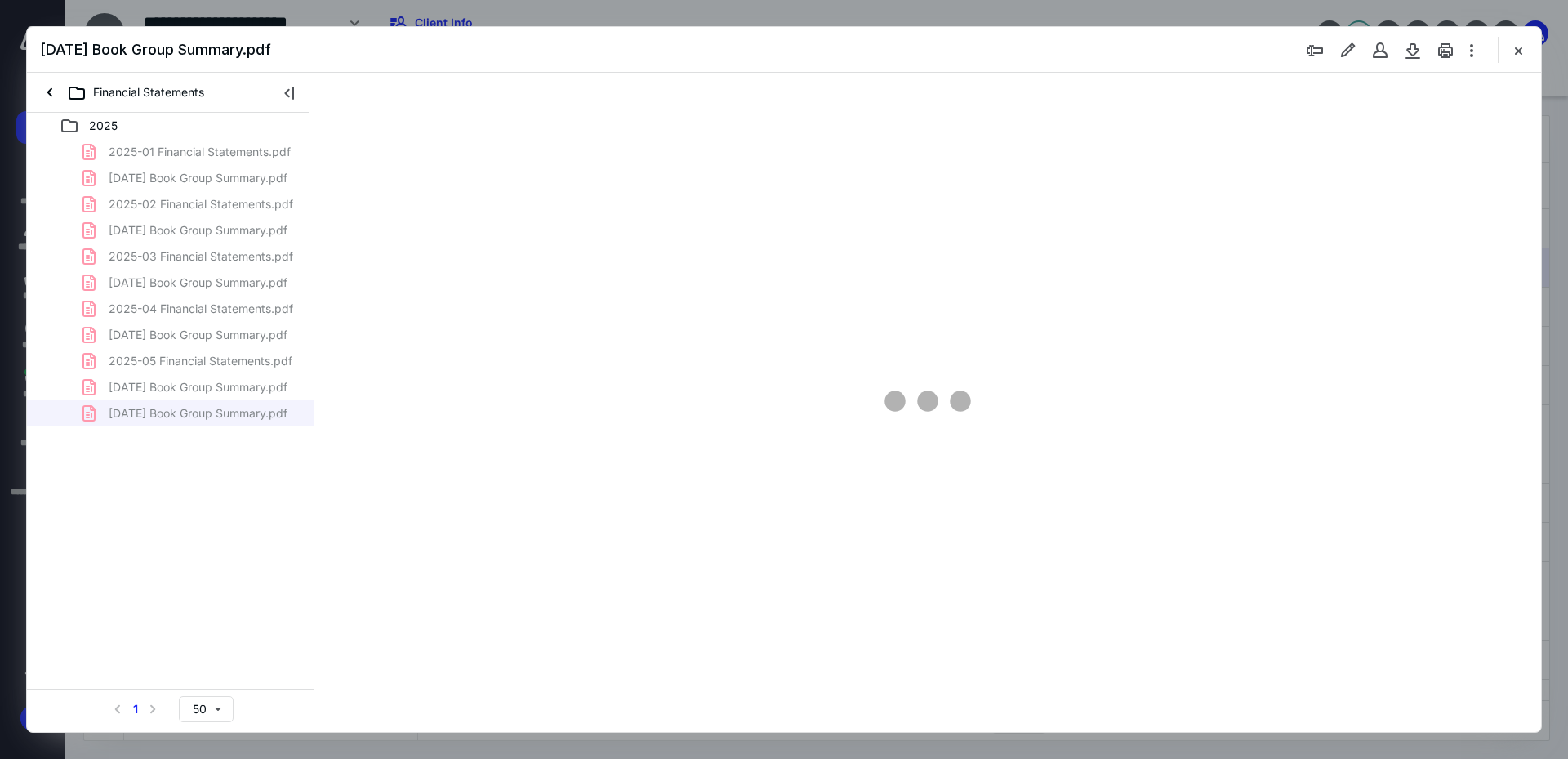 scroll, scrollTop: 0, scrollLeft: 0, axis: both 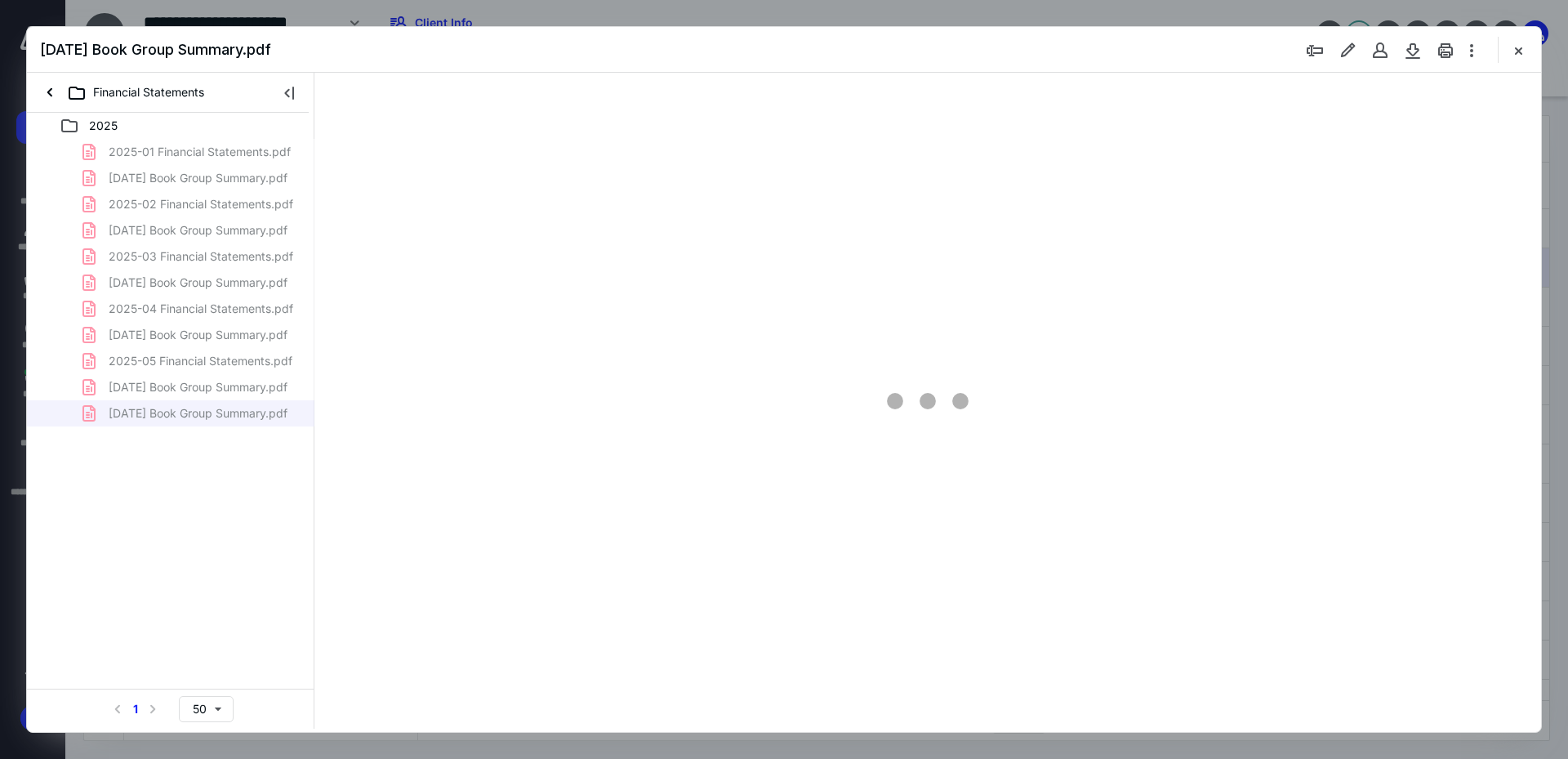 type on "241" 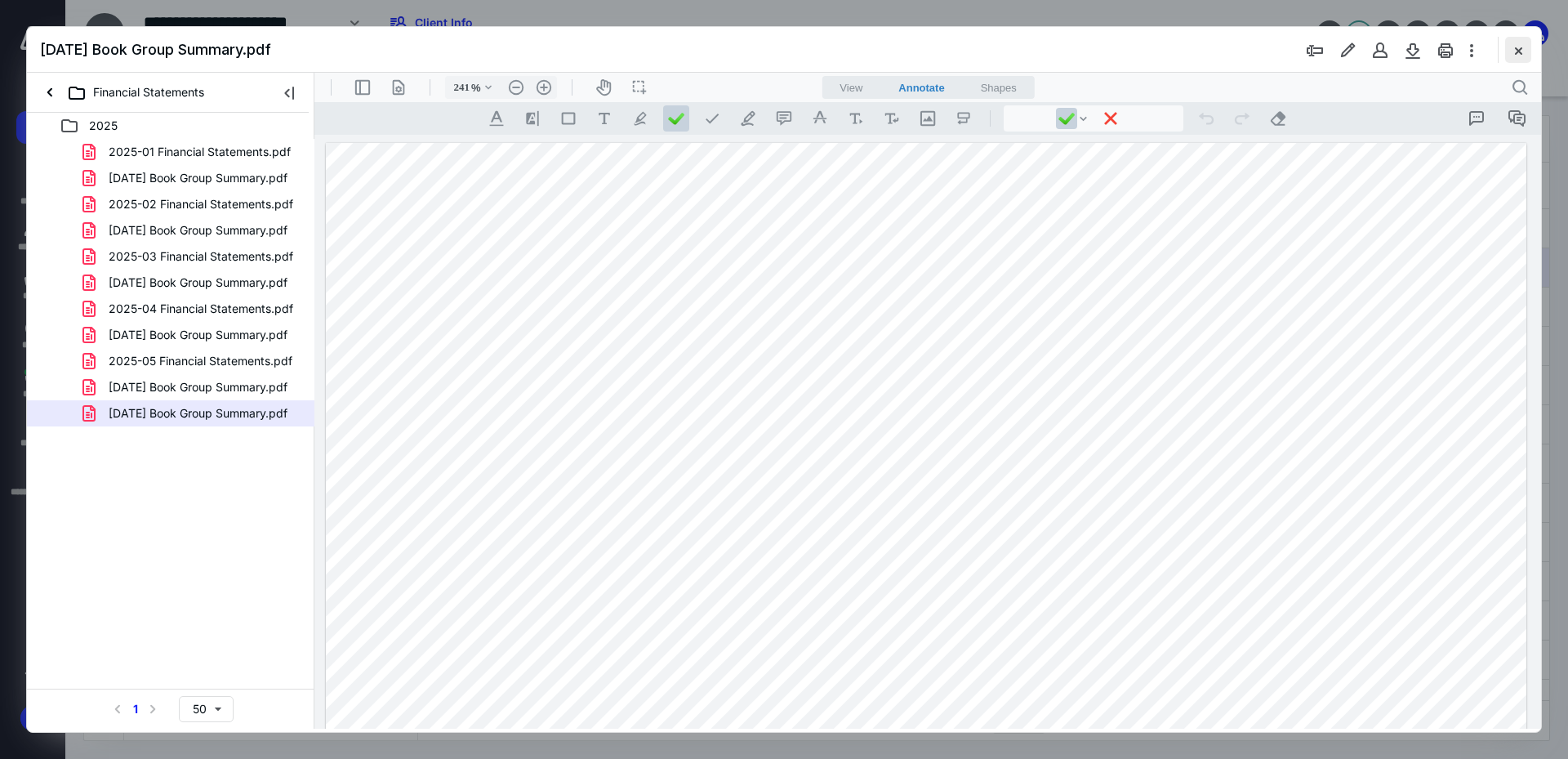 click at bounding box center (1518, 50) 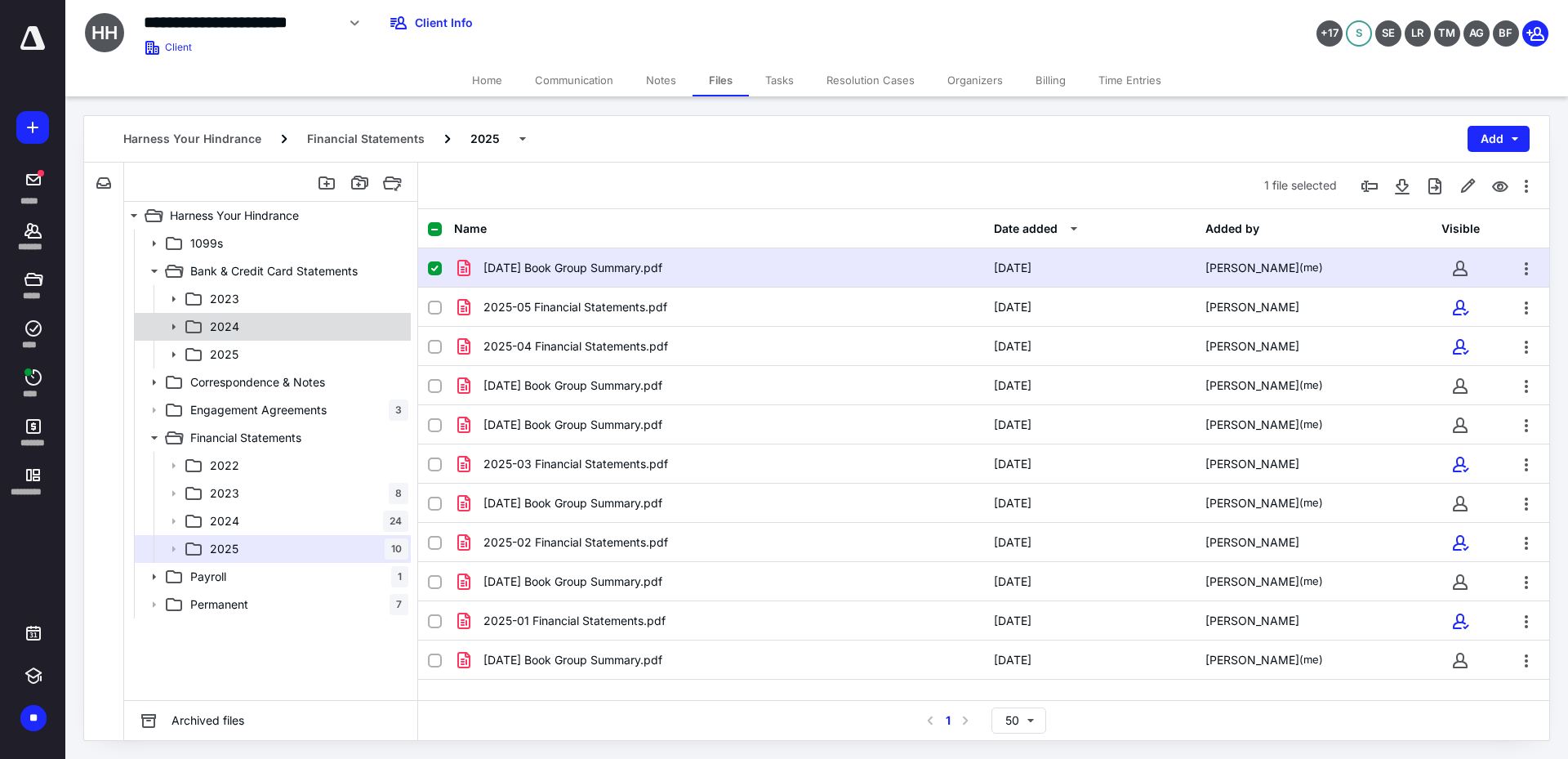 click on "2025" at bounding box center (224, 355) 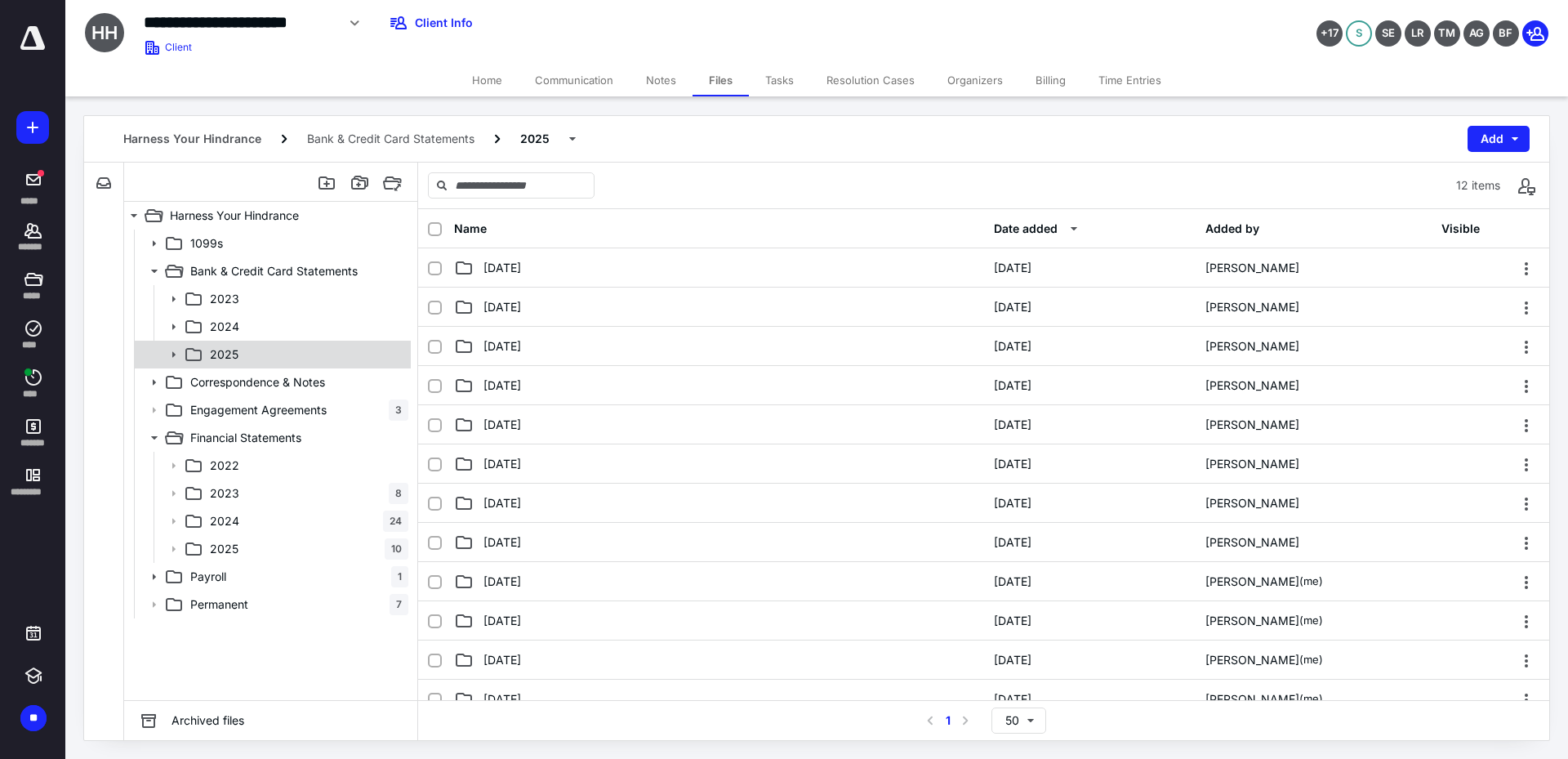 click 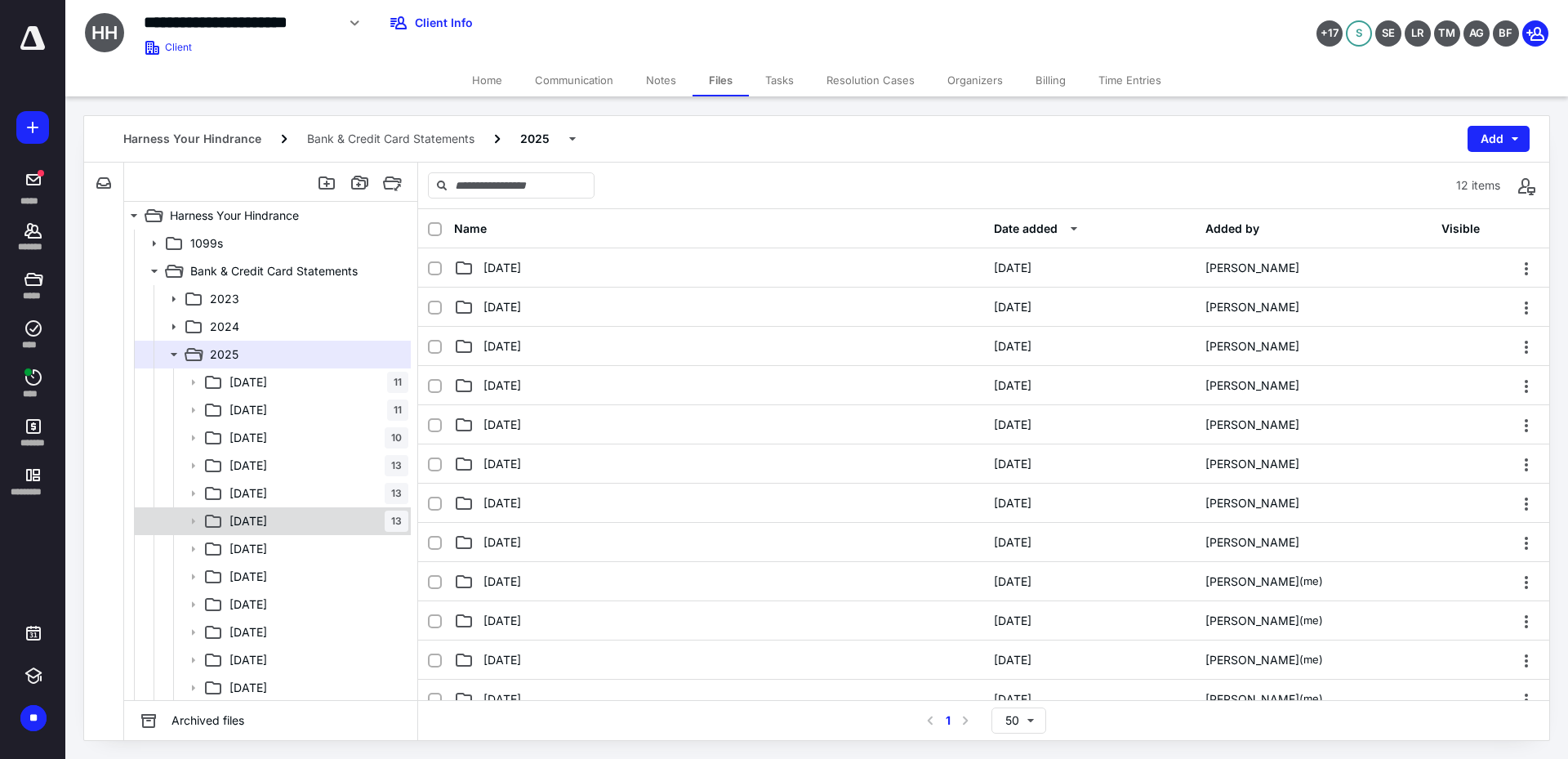 click on "[DATE]" at bounding box center [315, 521] 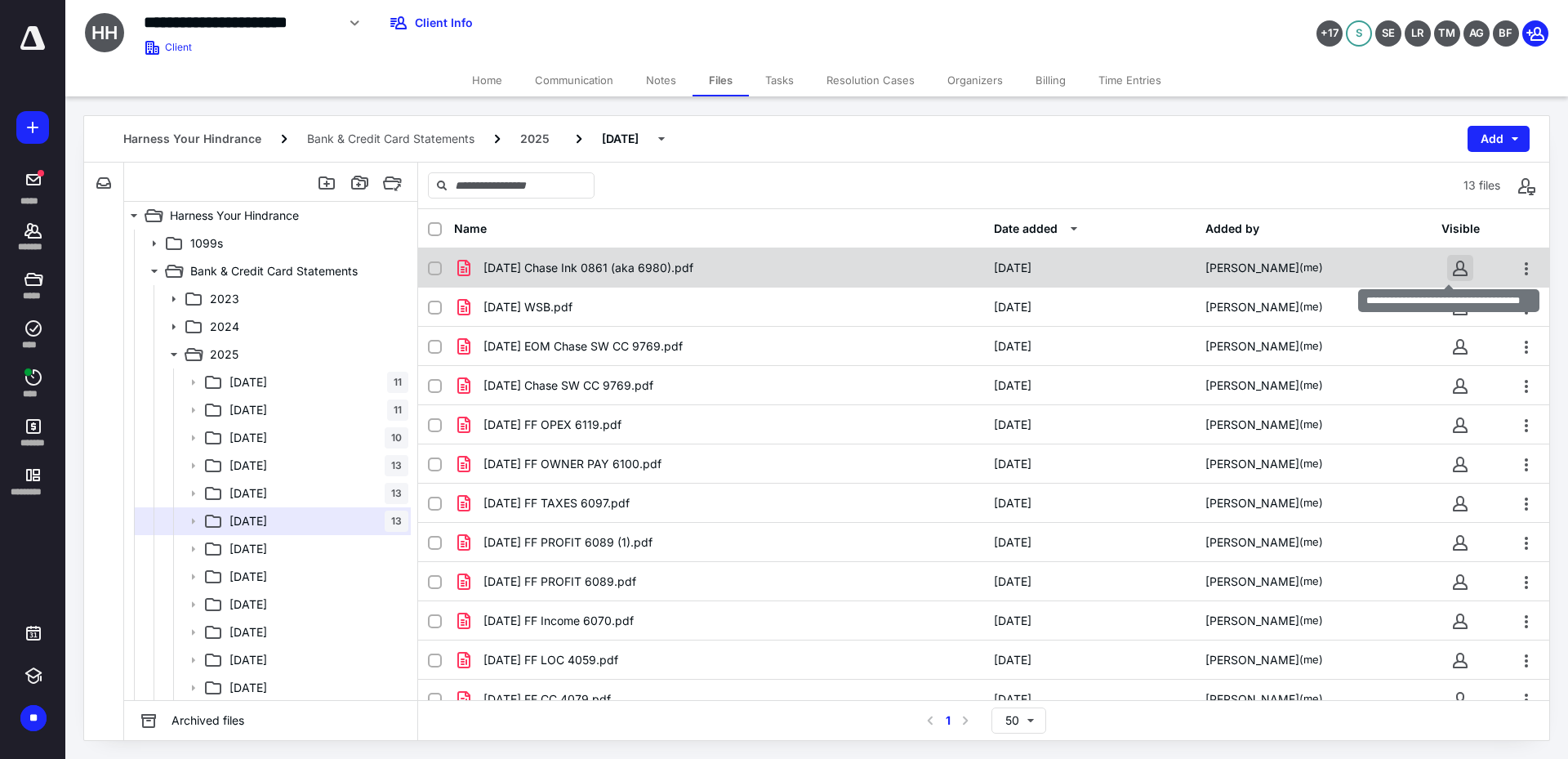 click at bounding box center [1460, 268] 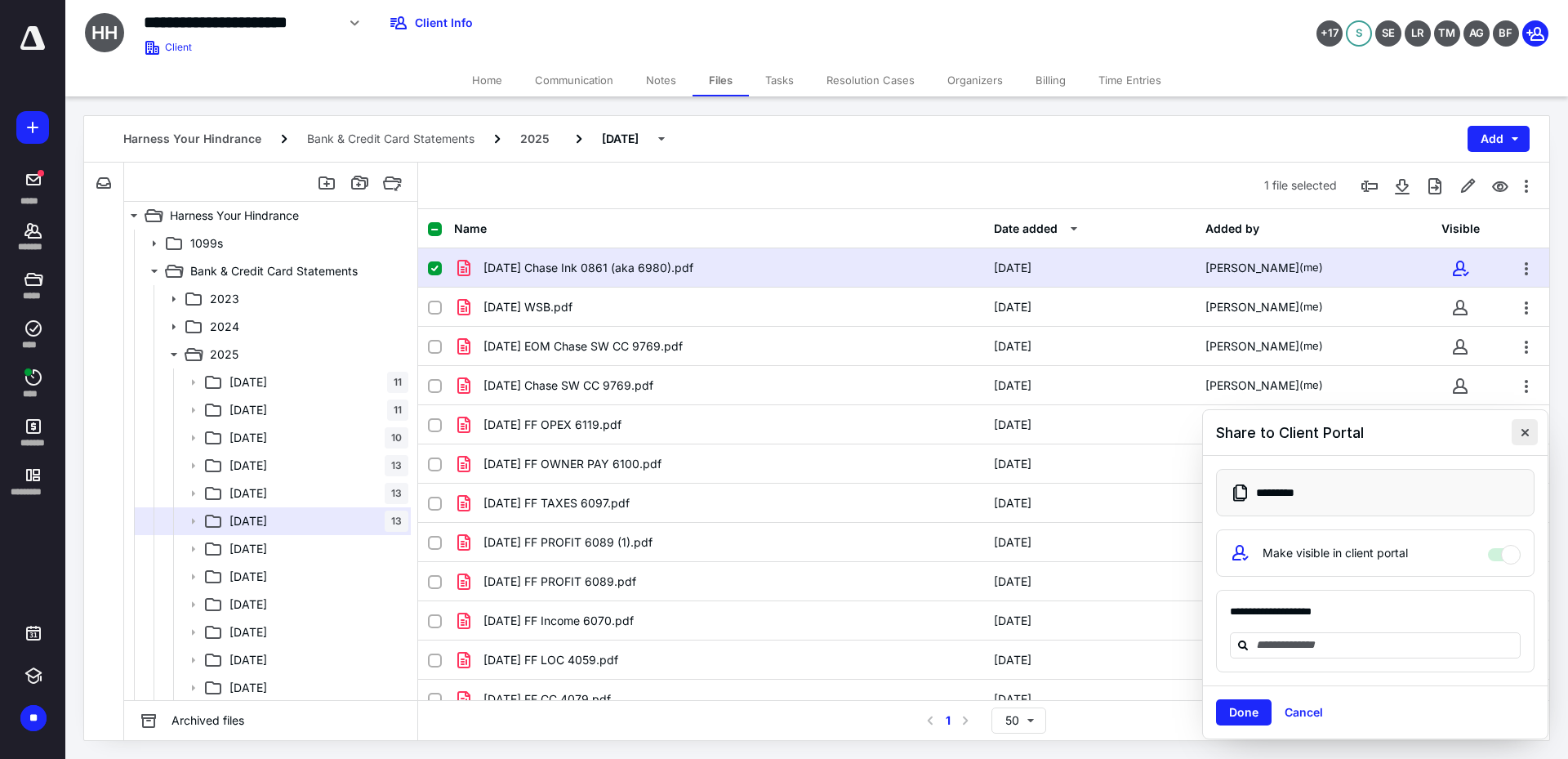 click at bounding box center (1525, 432) 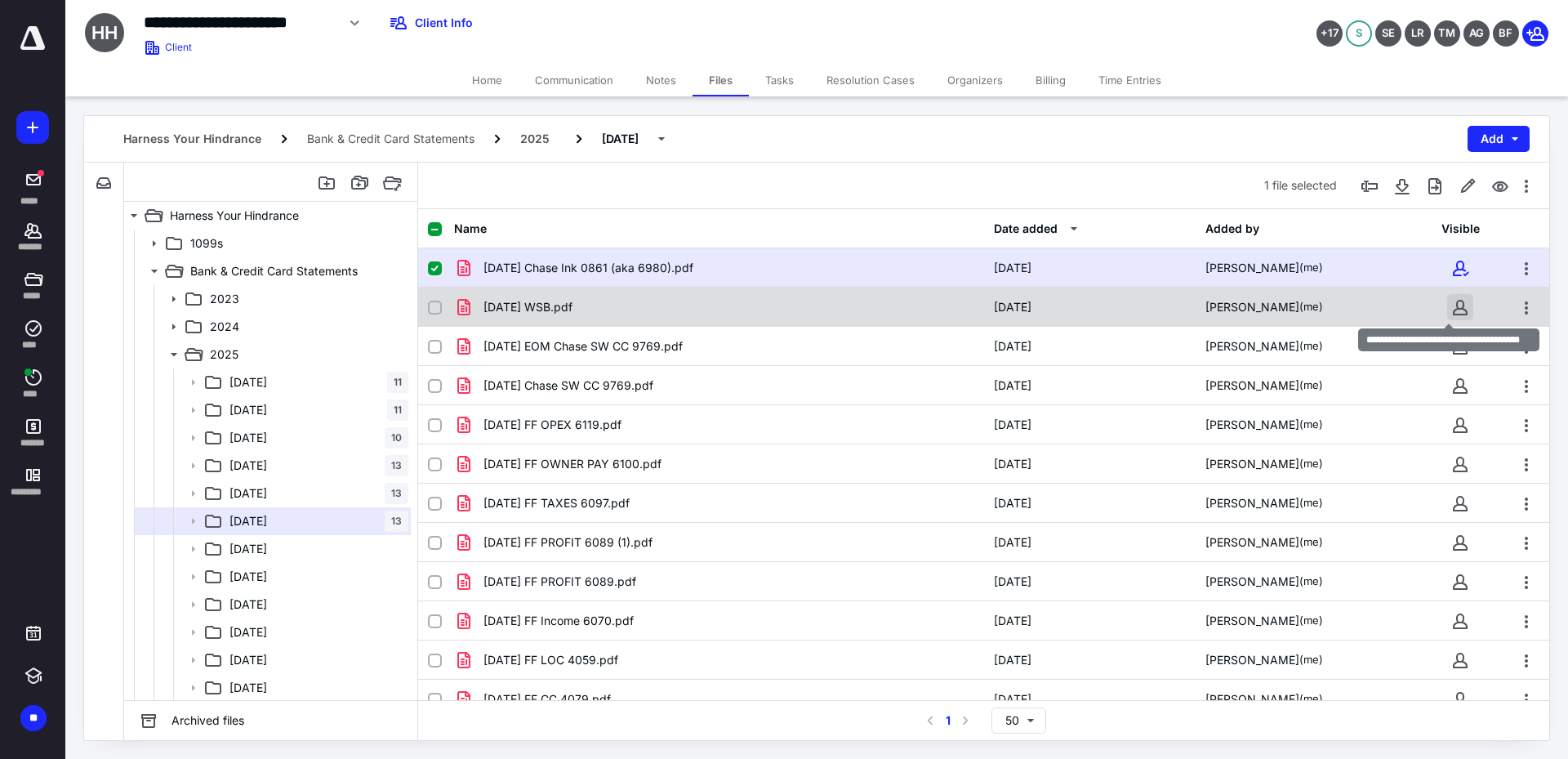 click at bounding box center (1460, 307) 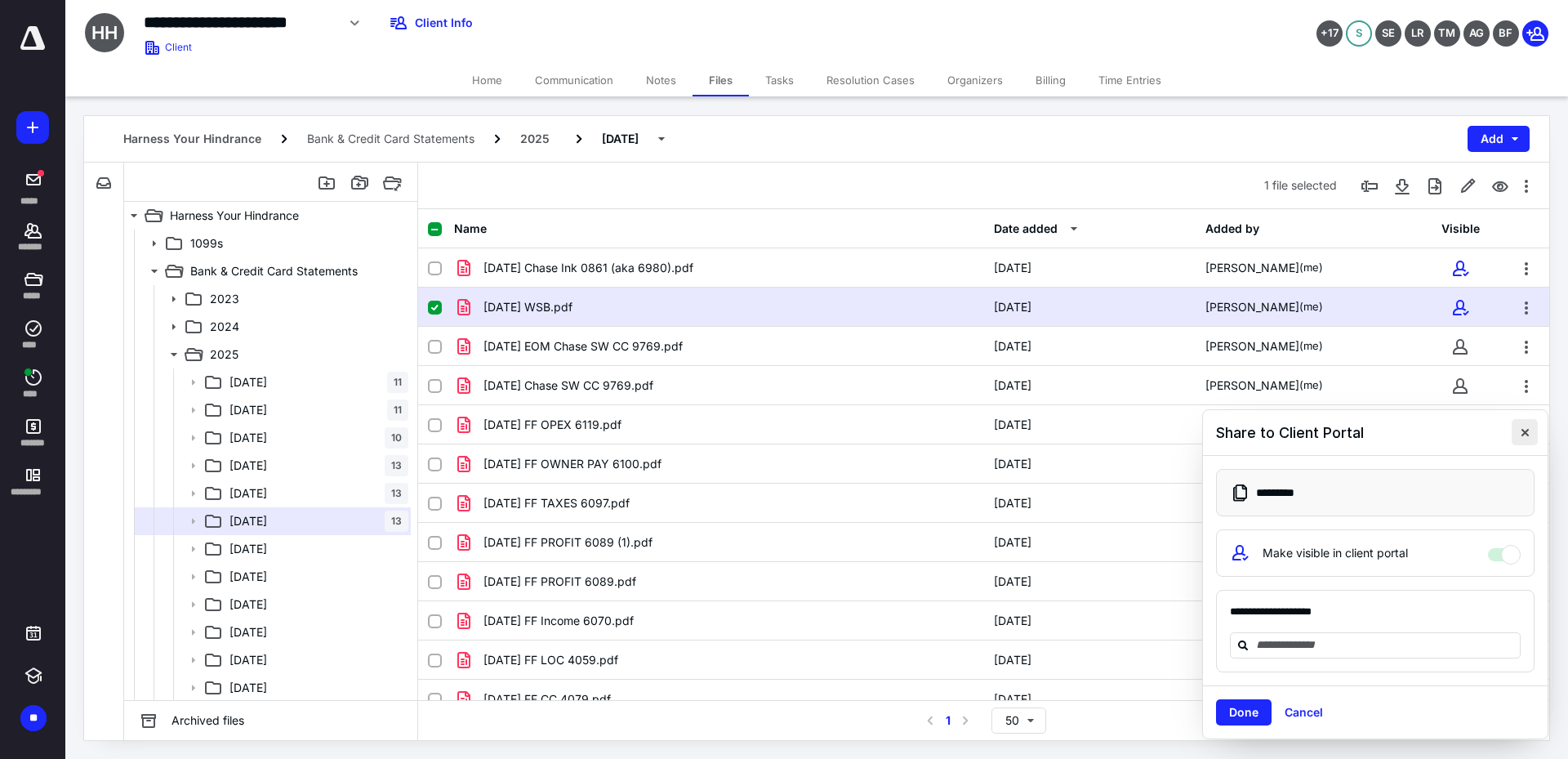 click at bounding box center [1525, 432] 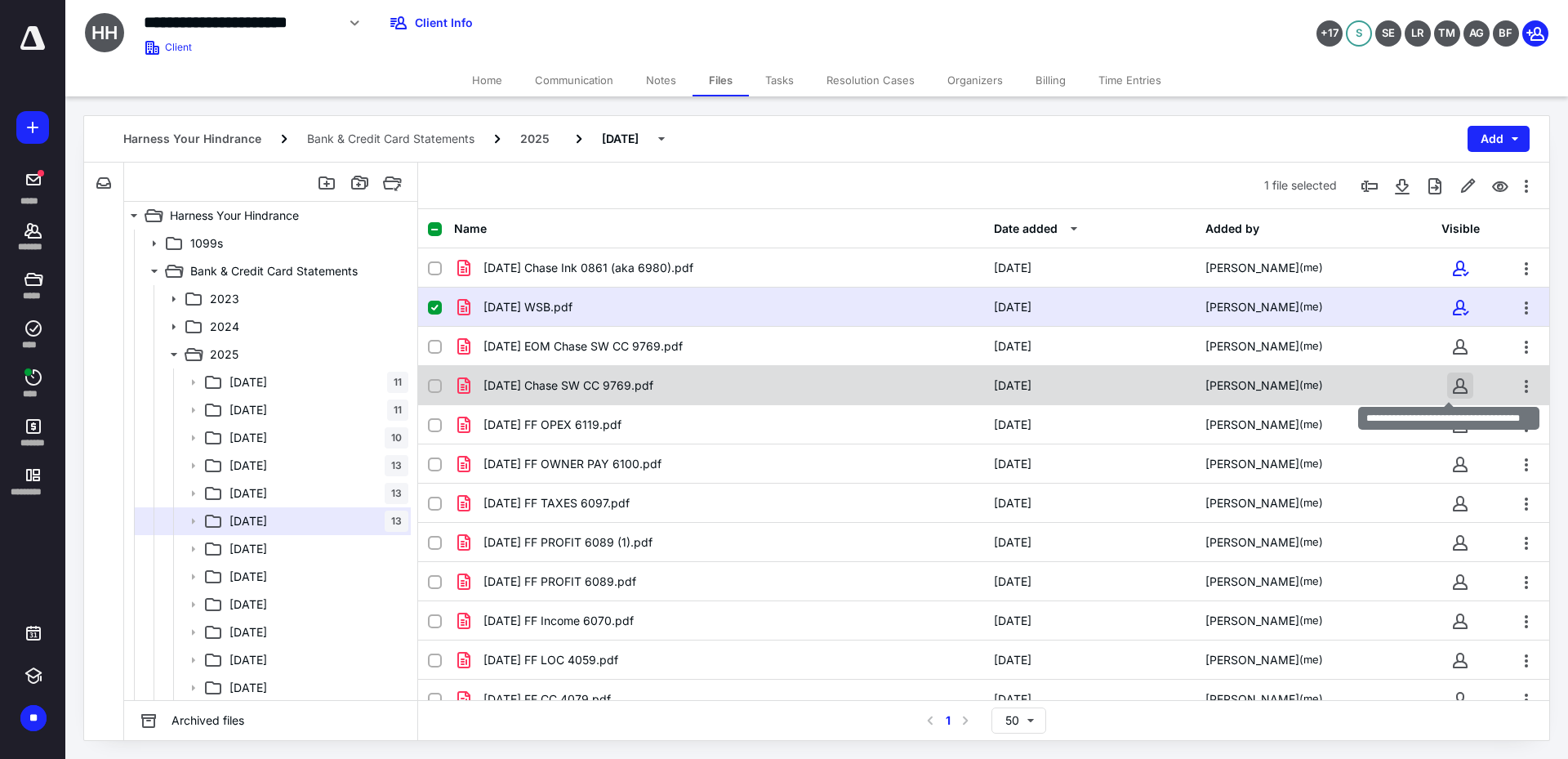 click at bounding box center [1460, 386] 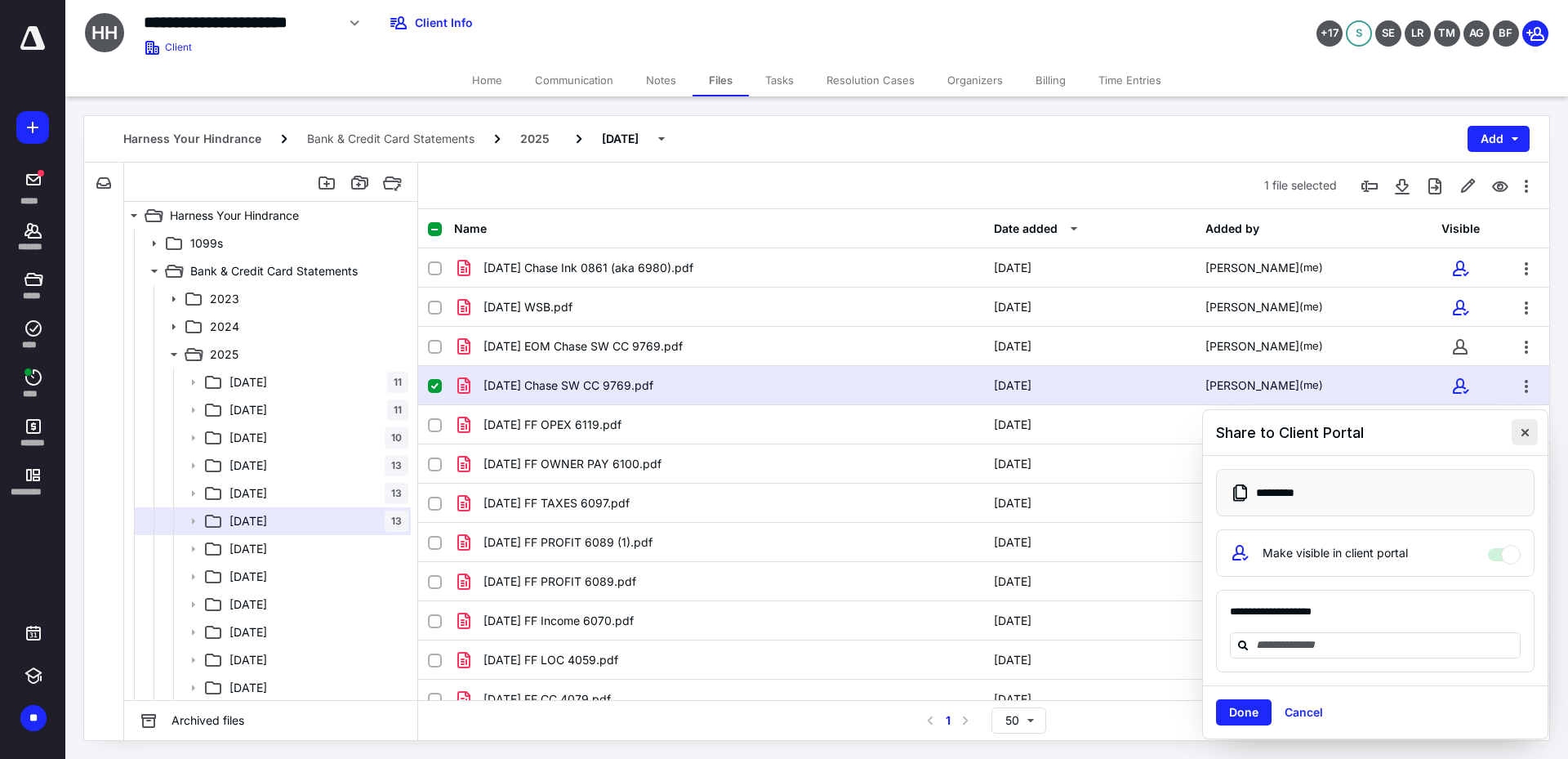 click at bounding box center (1525, 432) 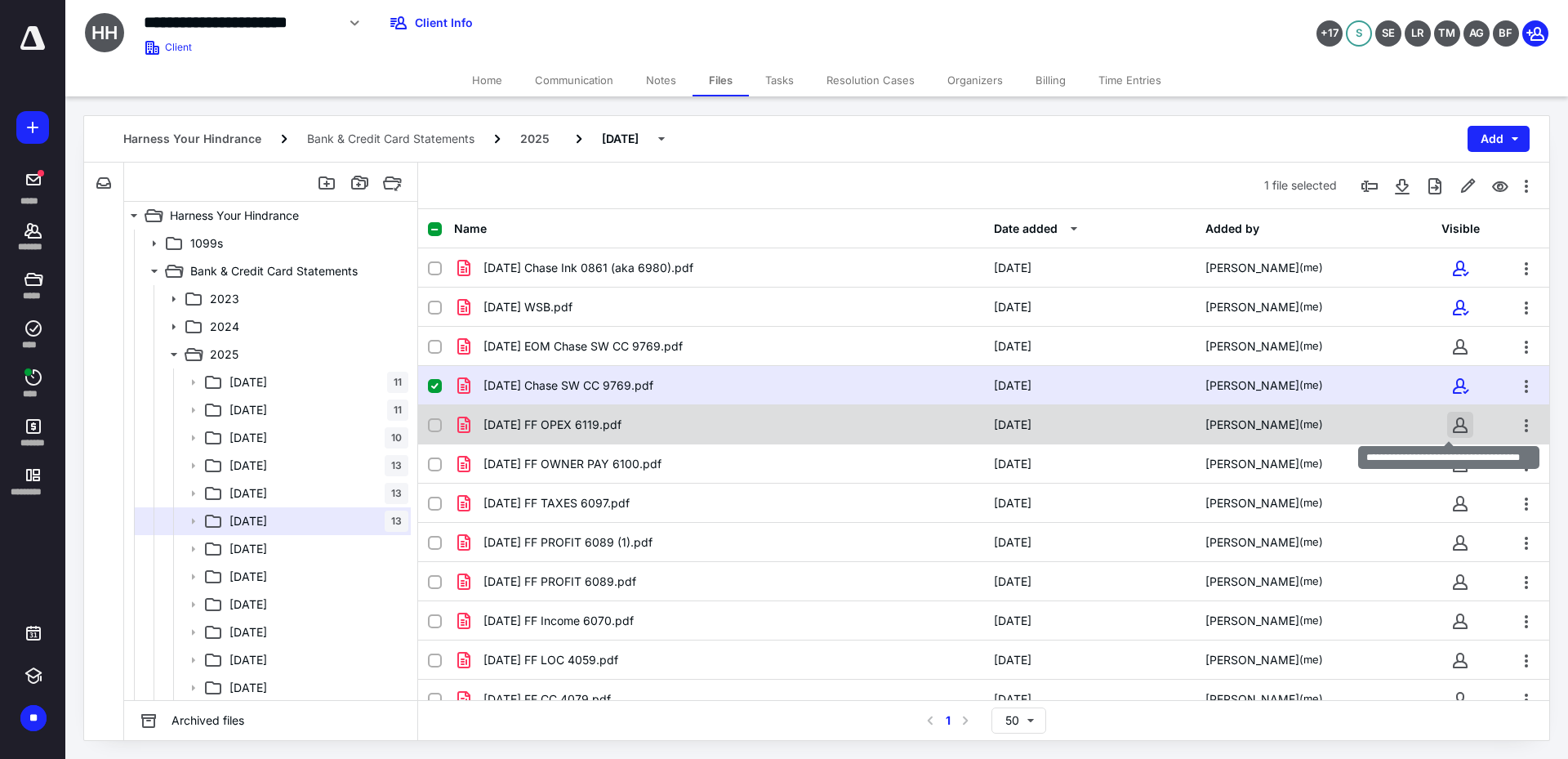 click at bounding box center [1460, 425] 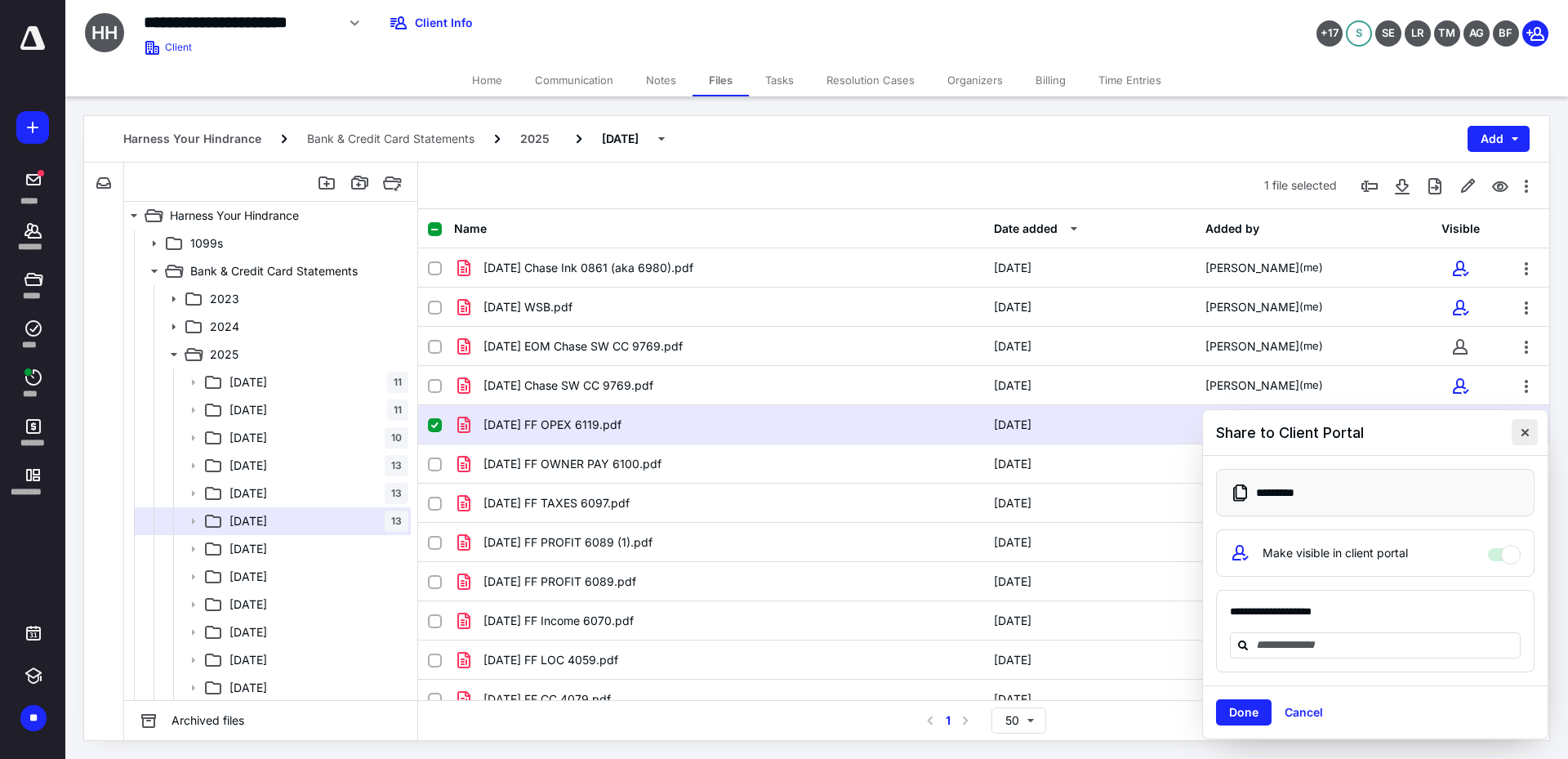 click at bounding box center (1525, 432) 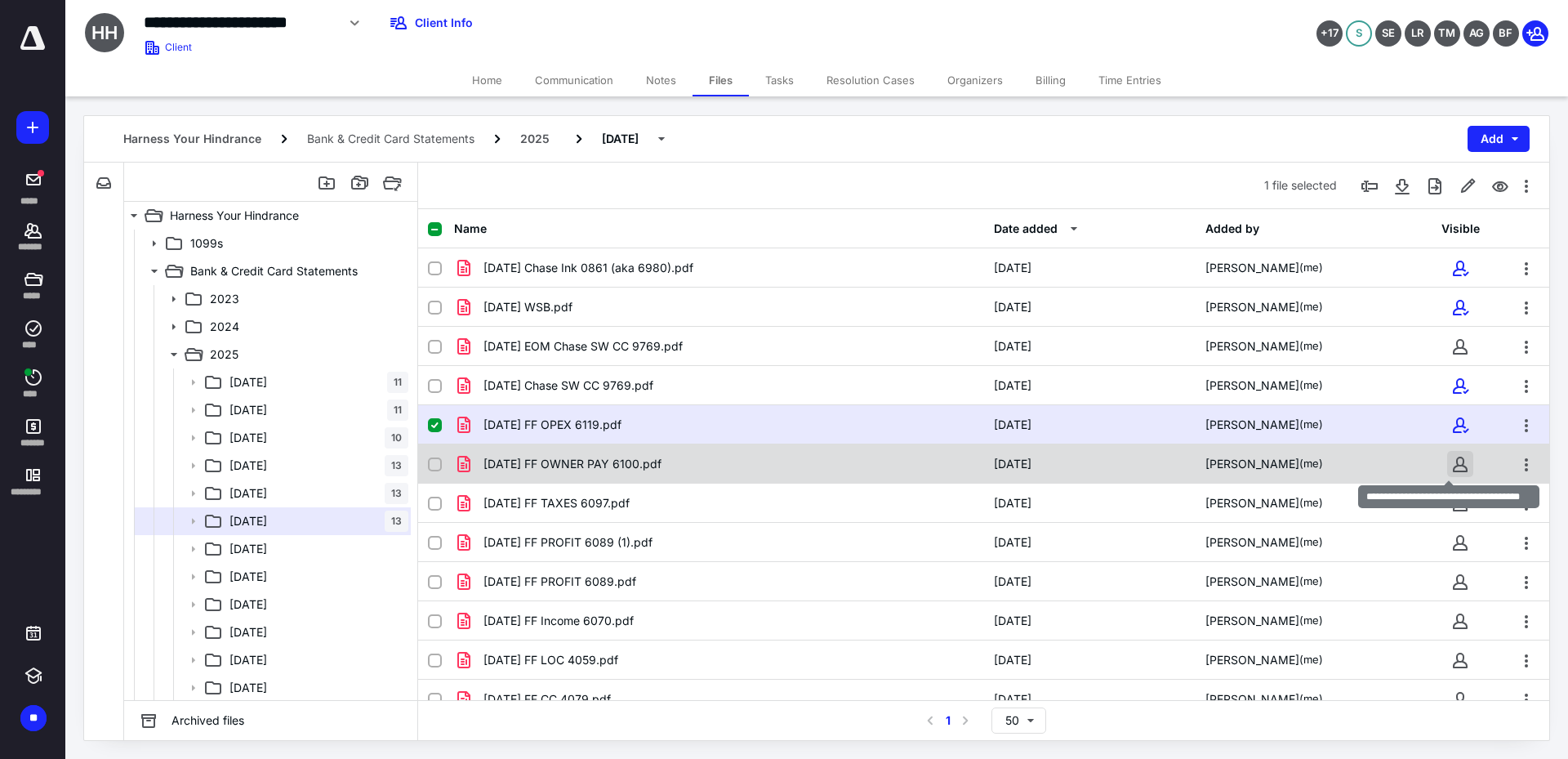 click at bounding box center (1460, 464) 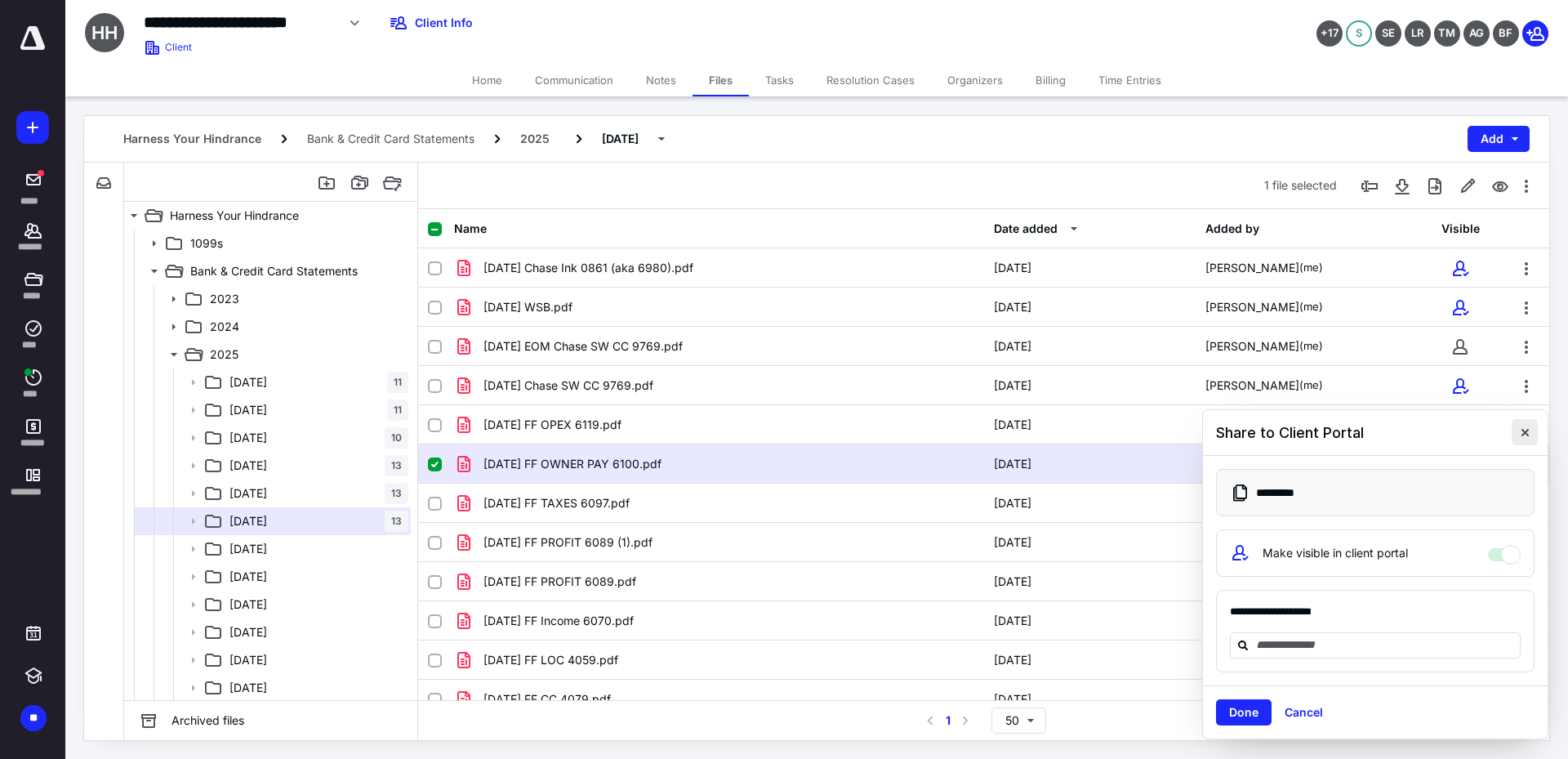 click at bounding box center (1525, 432) 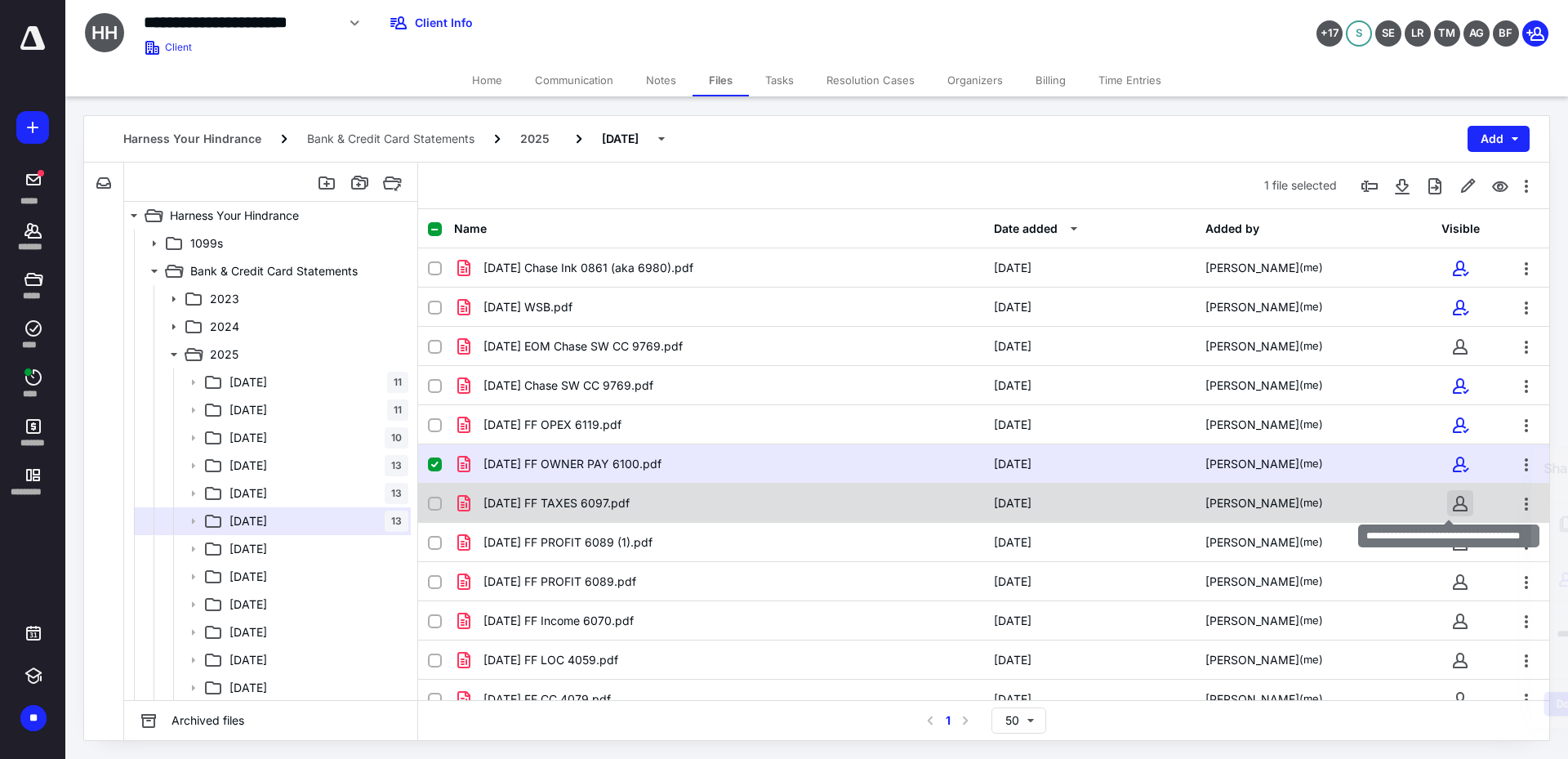 click at bounding box center (1460, 503) 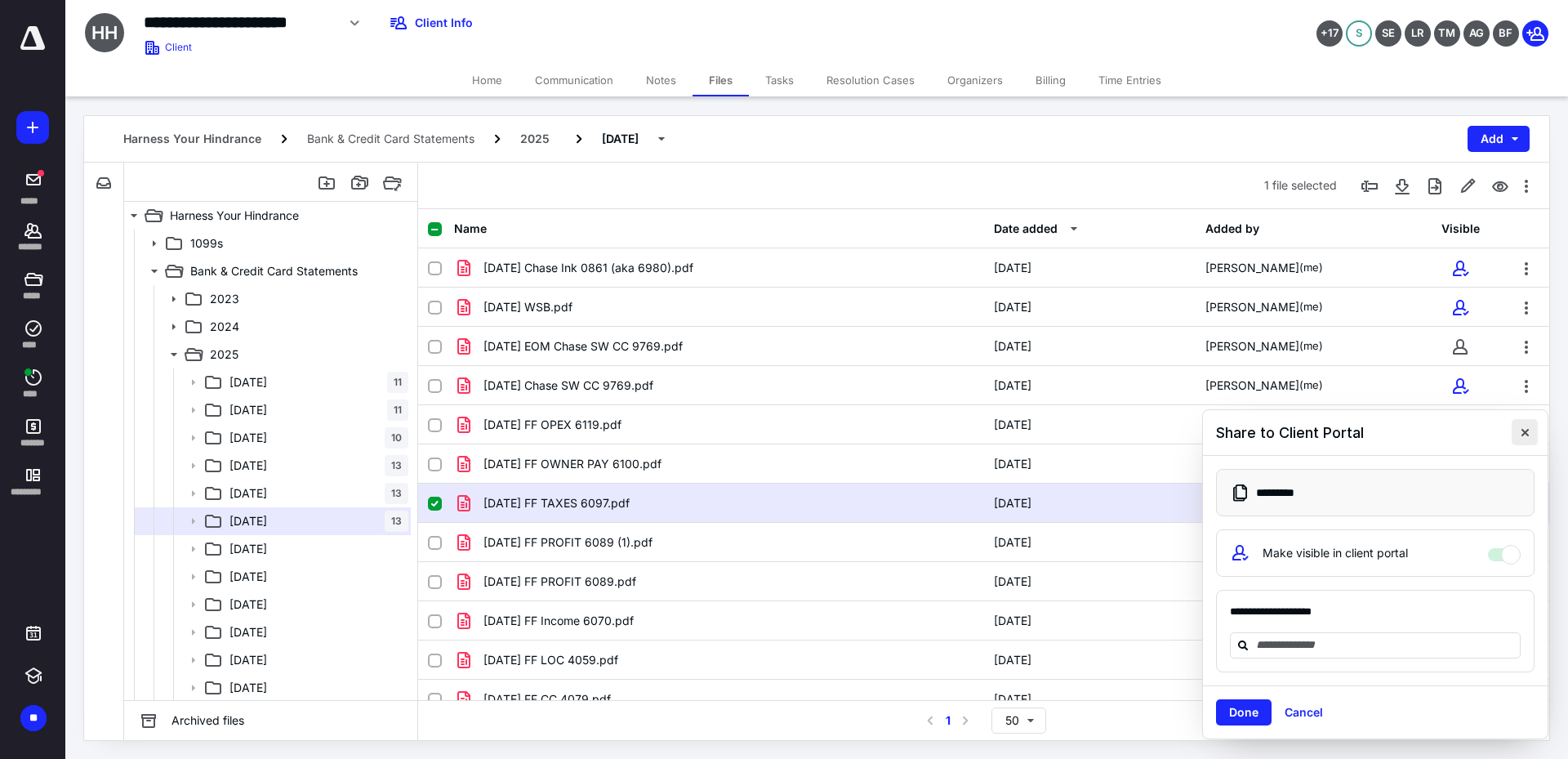 click at bounding box center (1525, 432) 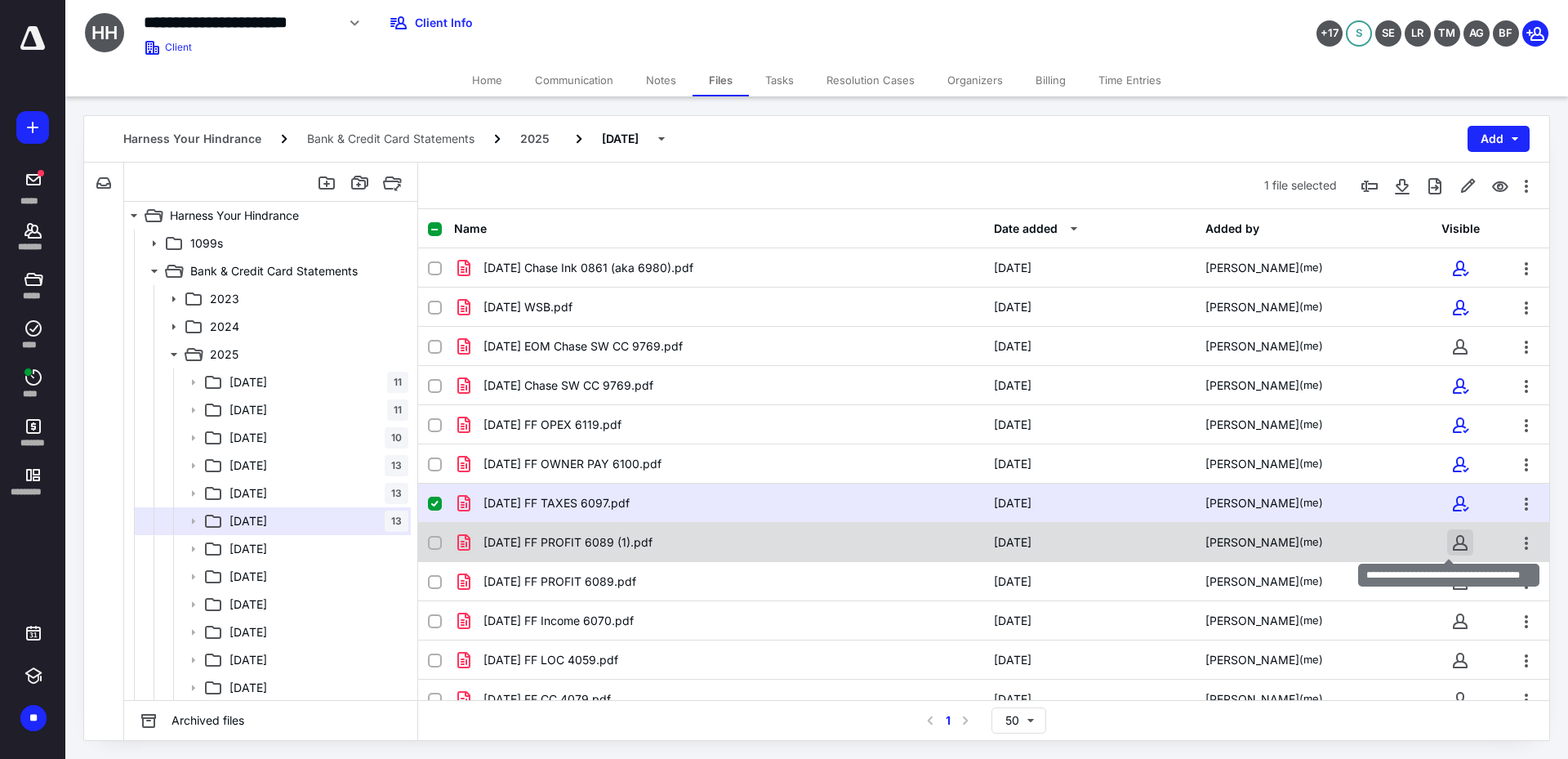 click at bounding box center (1460, 542) 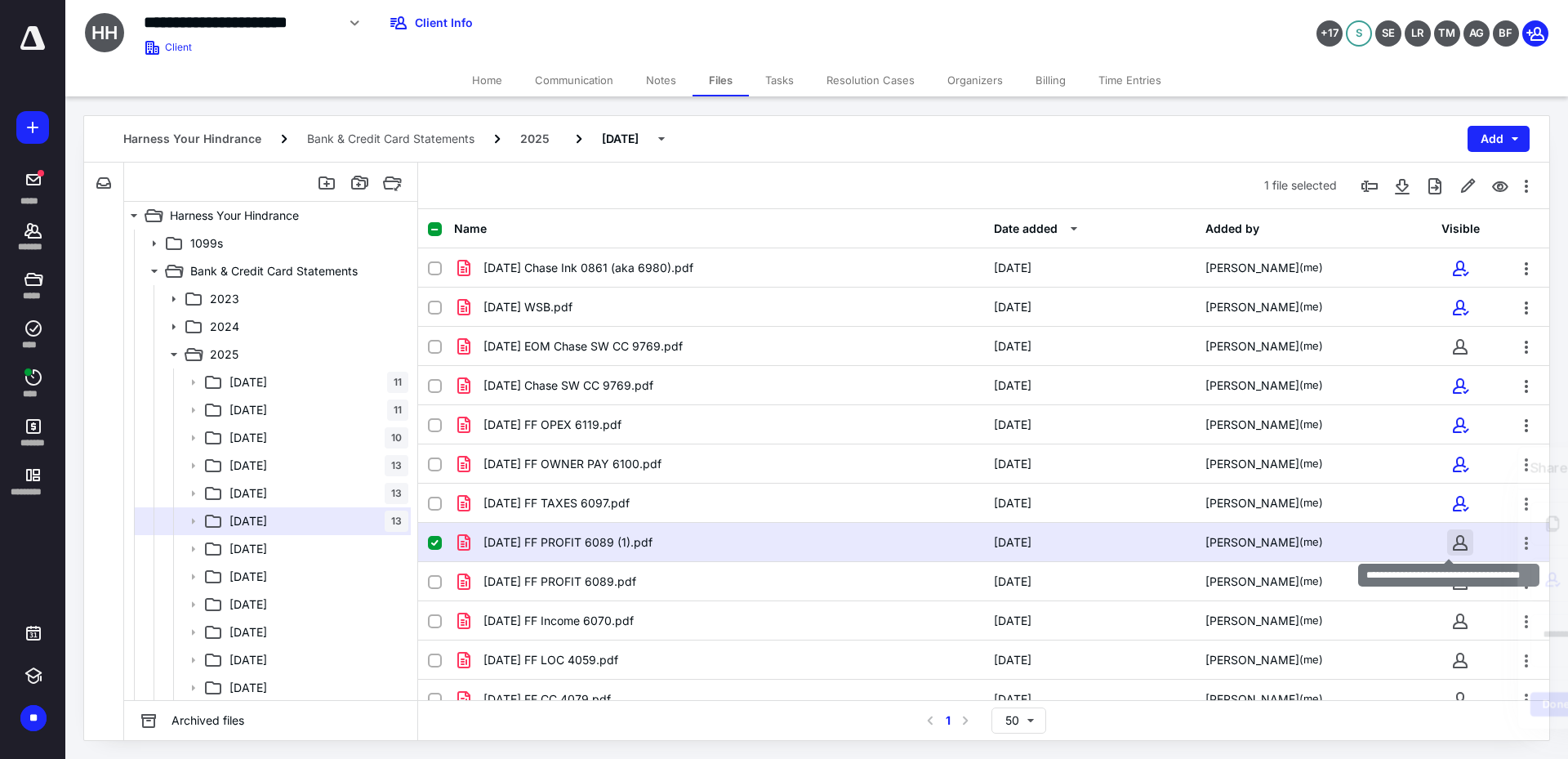 checkbox on "false" 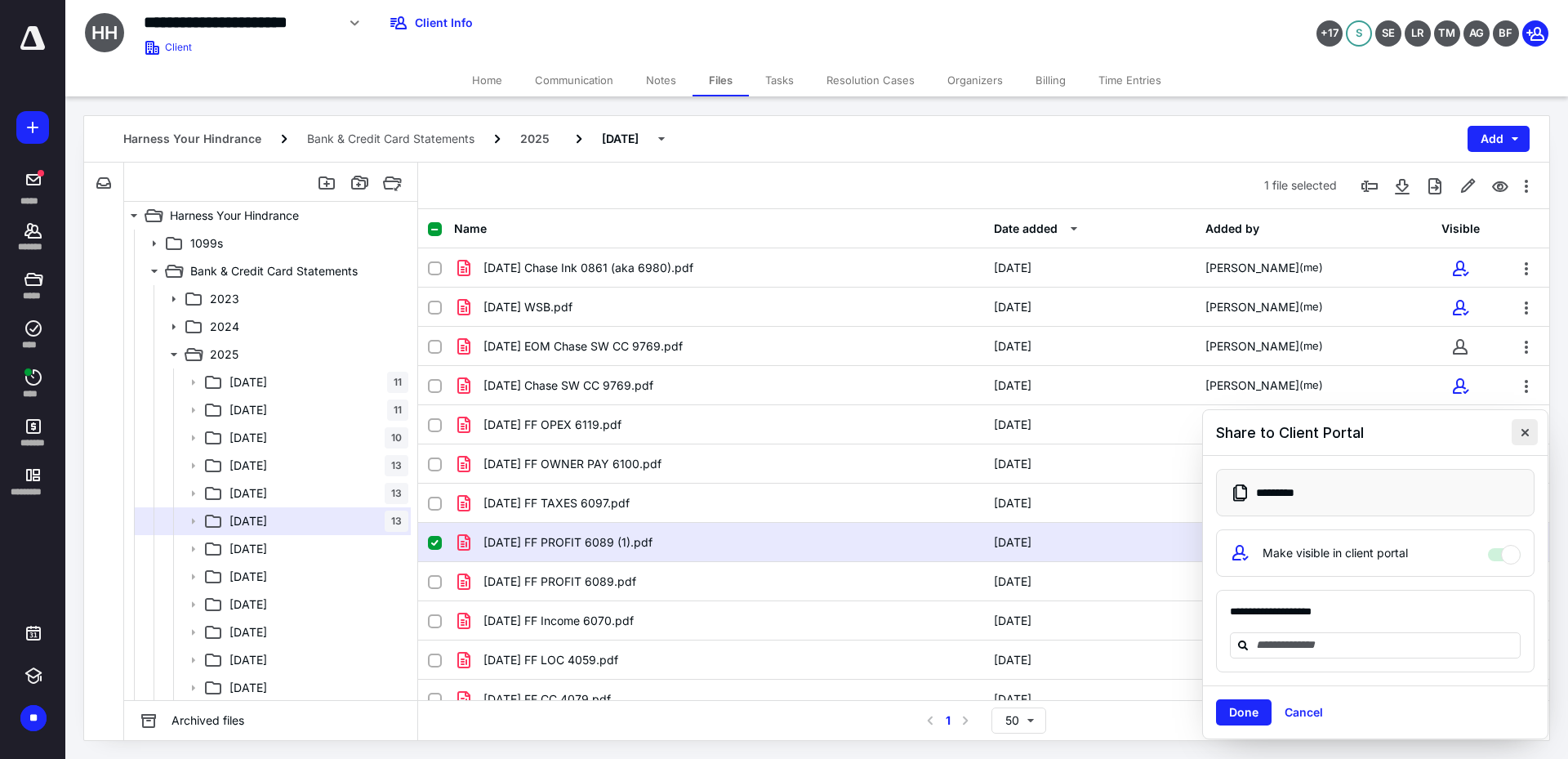 click at bounding box center [1525, 432] 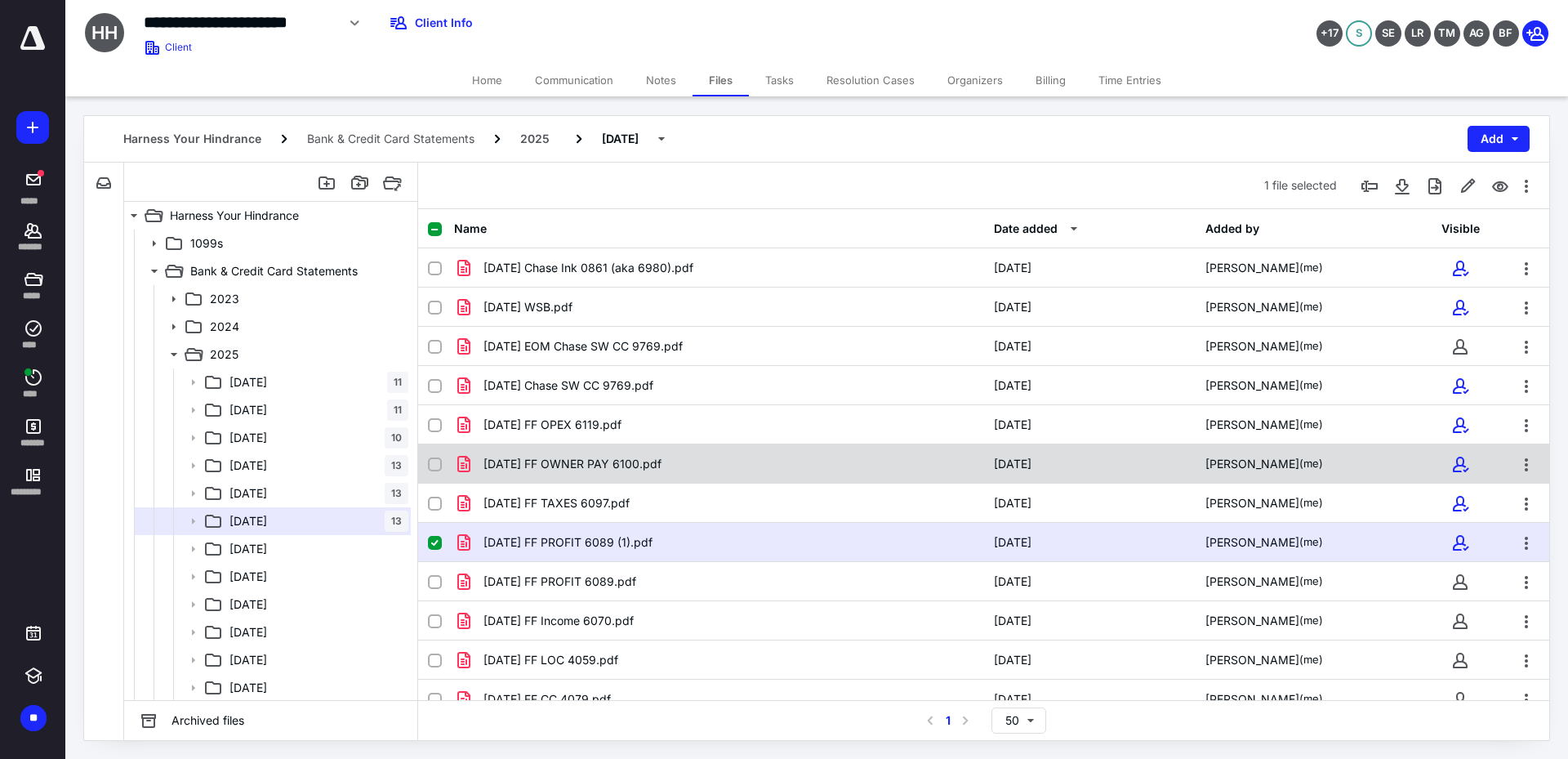 scroll, scrollTop: 58, scrollLeft: 0, axis: vertical 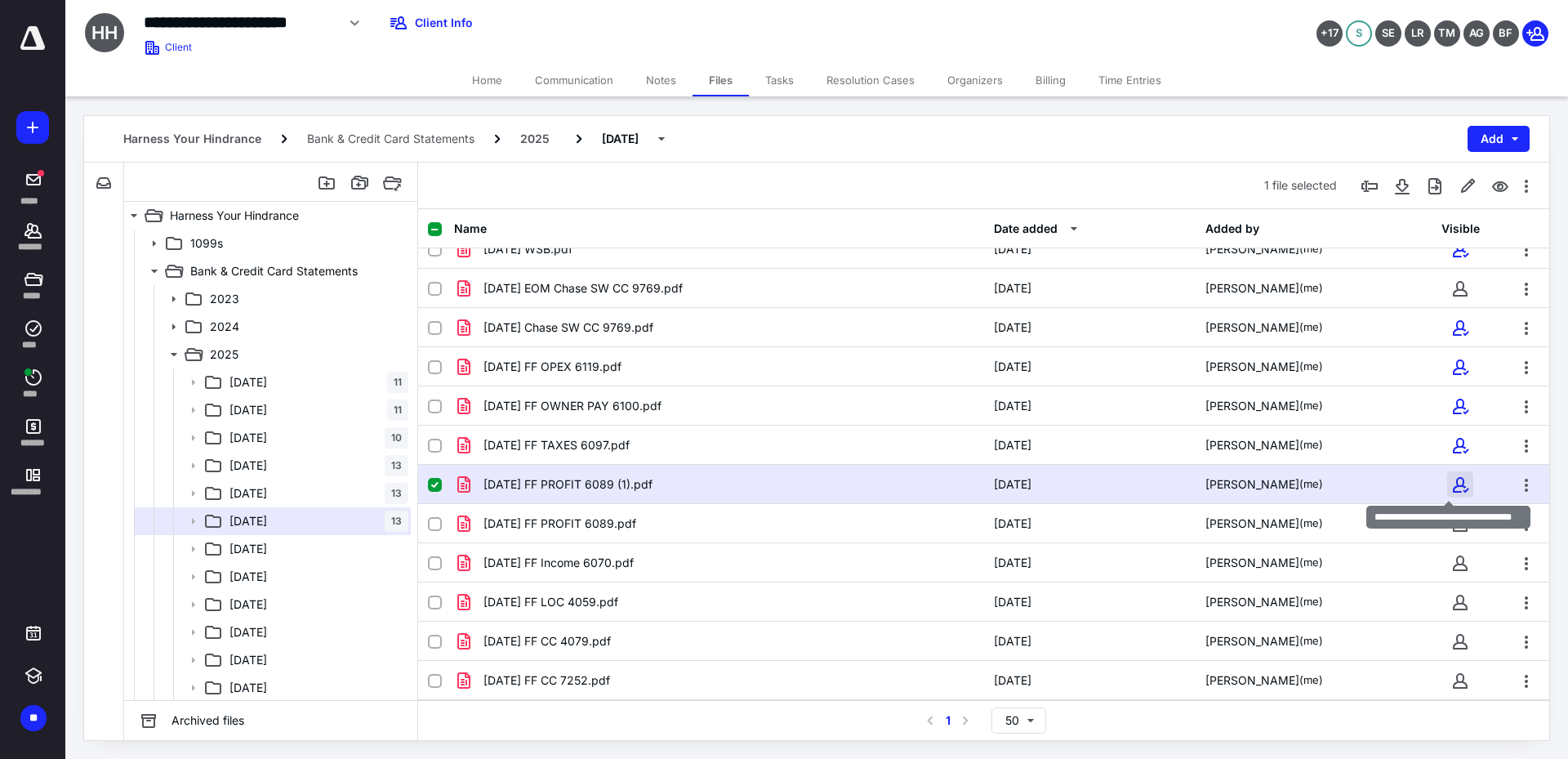 click at bounding box center (1460, 484) 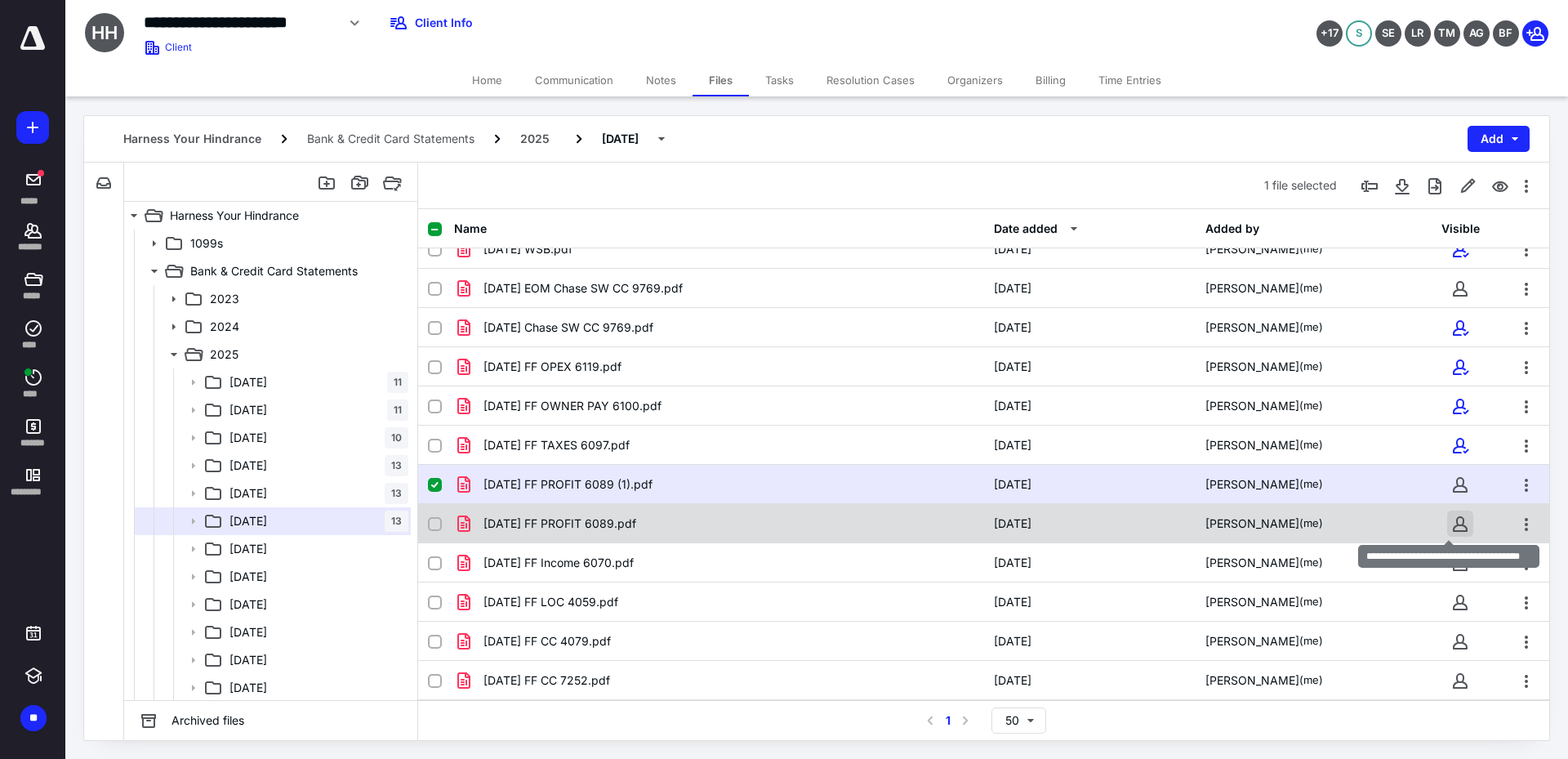 click at bounding box center (1460, 524) 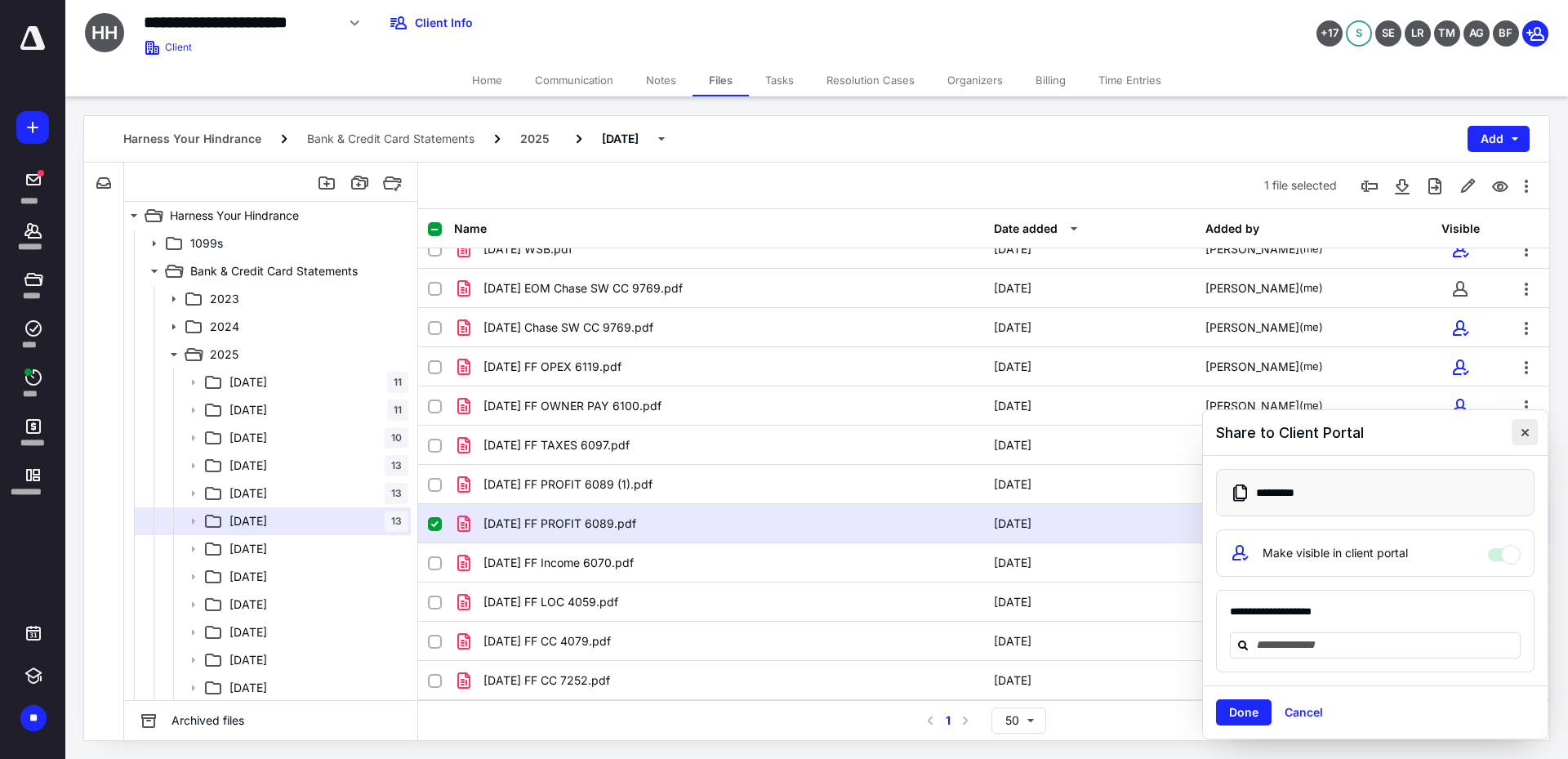 click at bounding box center (1525, 432) 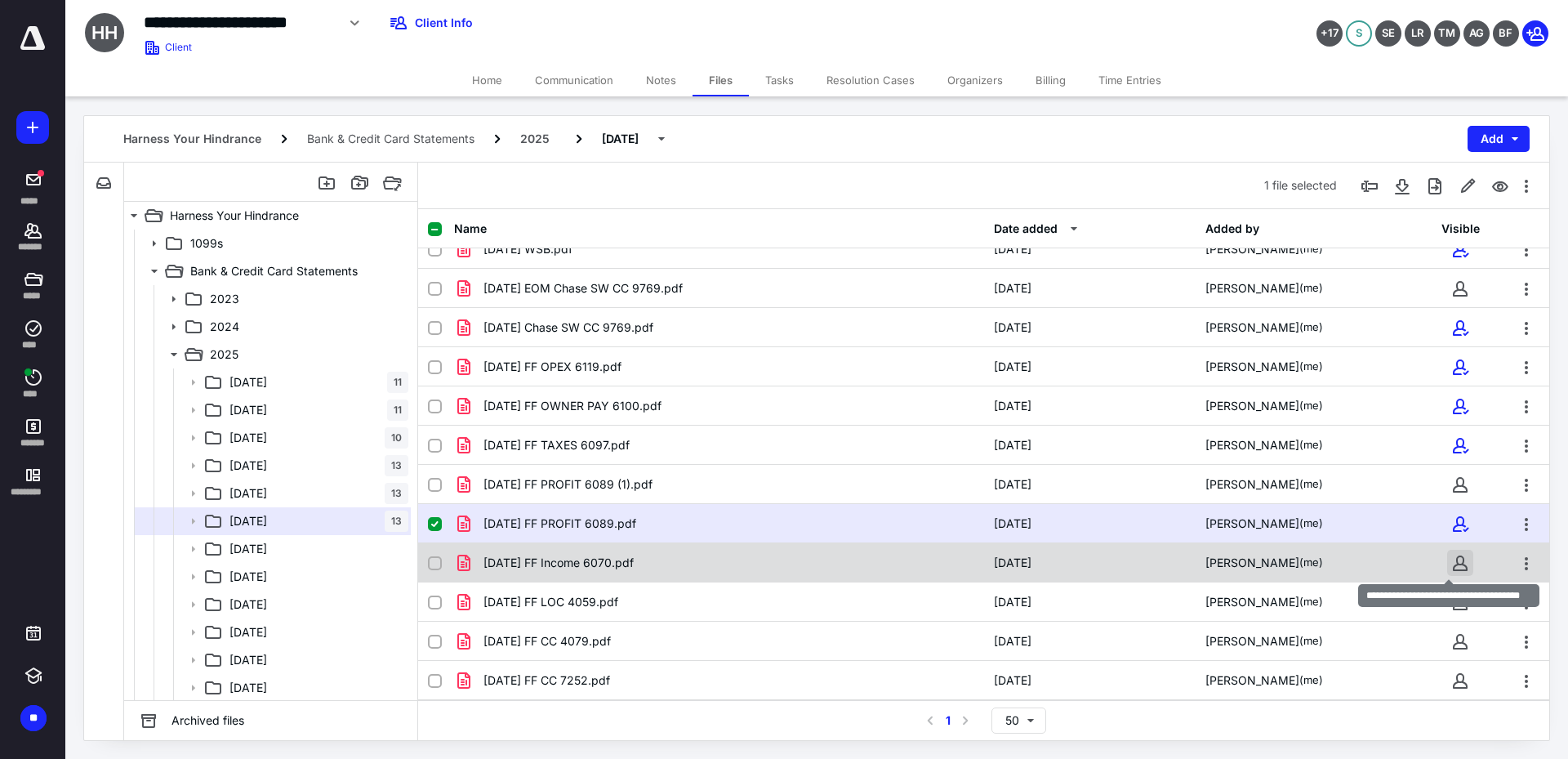 click at bounding box center (1460, 563) 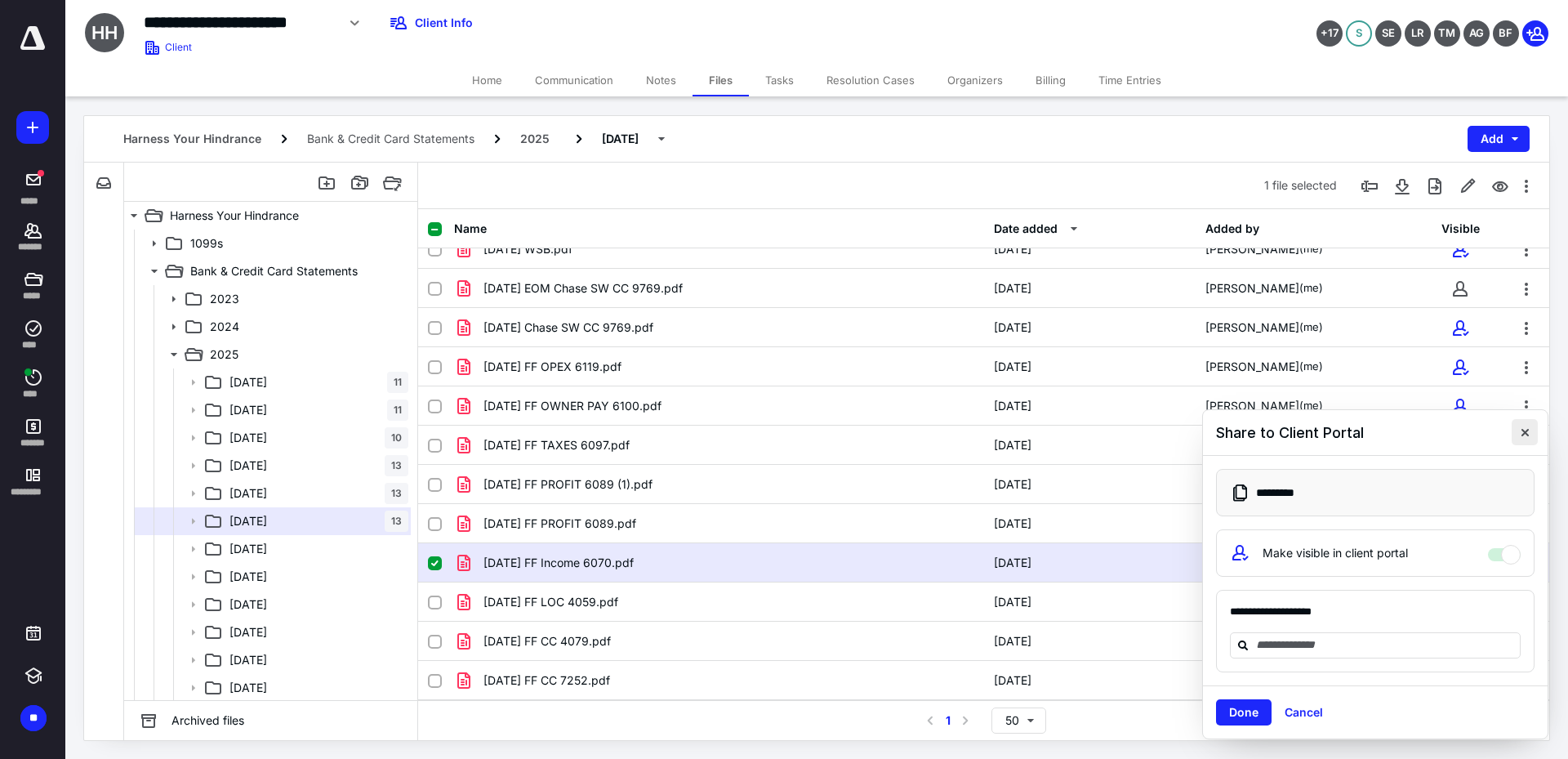 click at bounding box center (1525, 432) 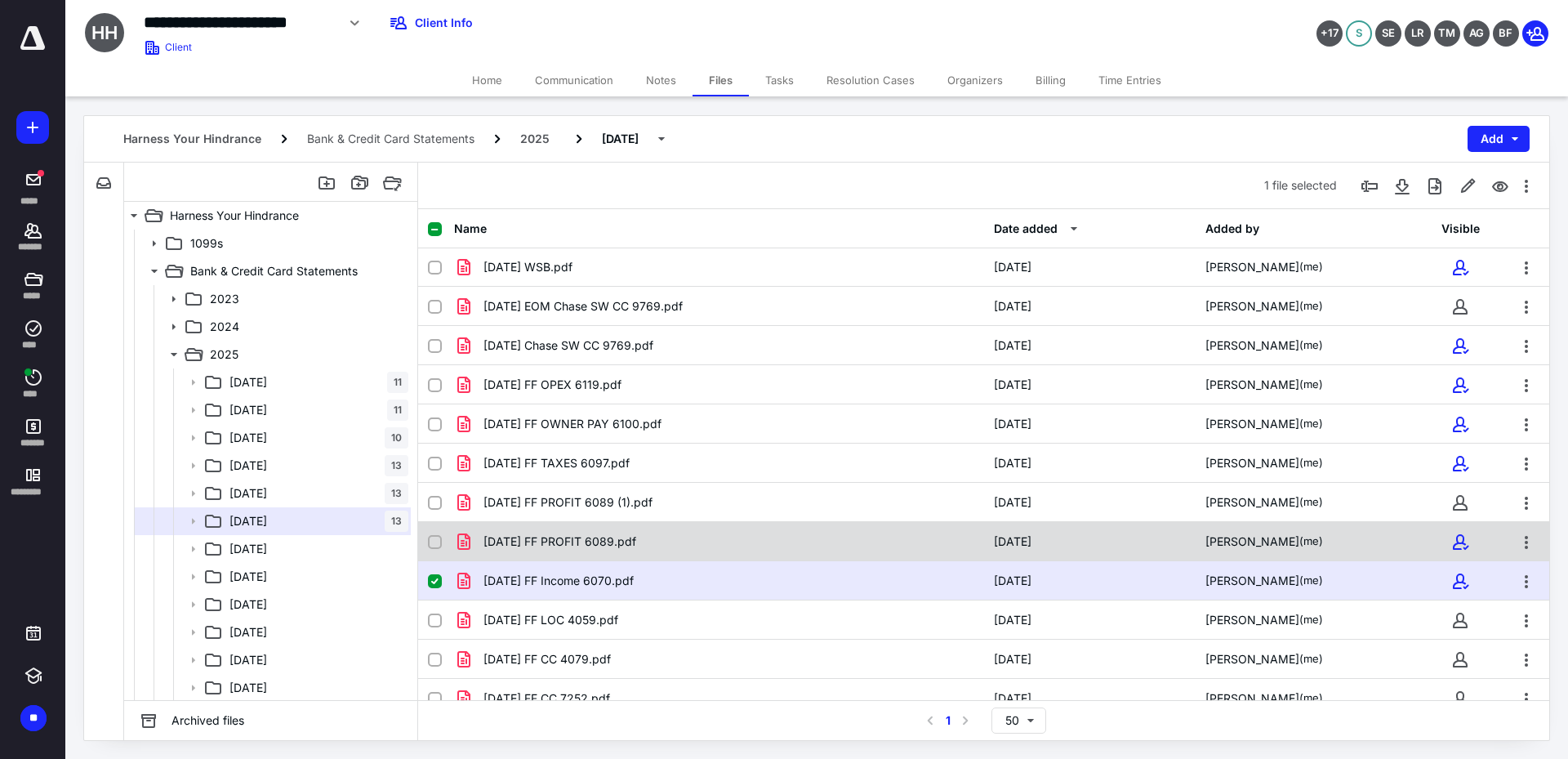 scroll, scrollTop: 58, scrollLeft: 0, axis: vertical 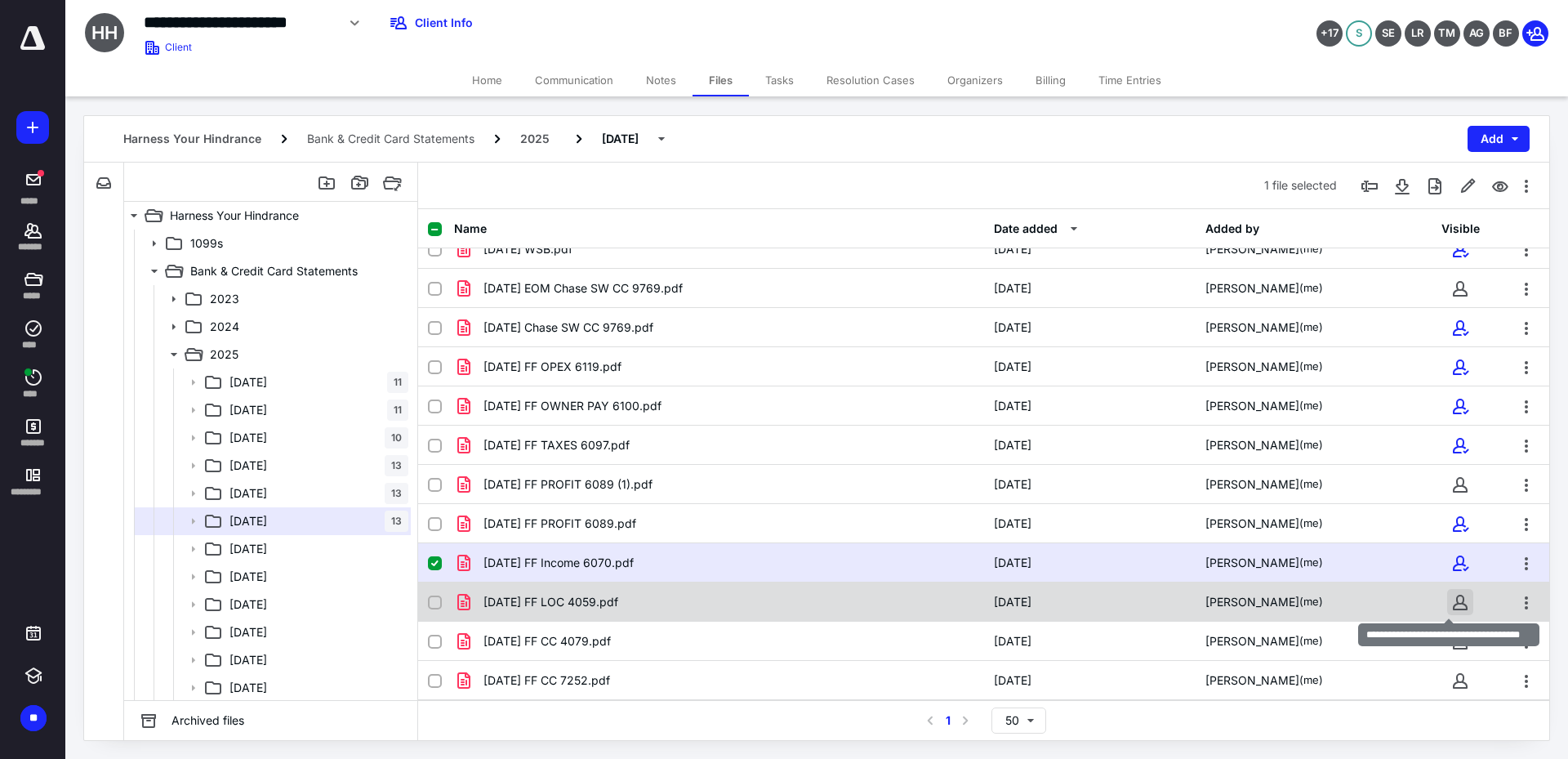 click at bounding box center (1460, 602) 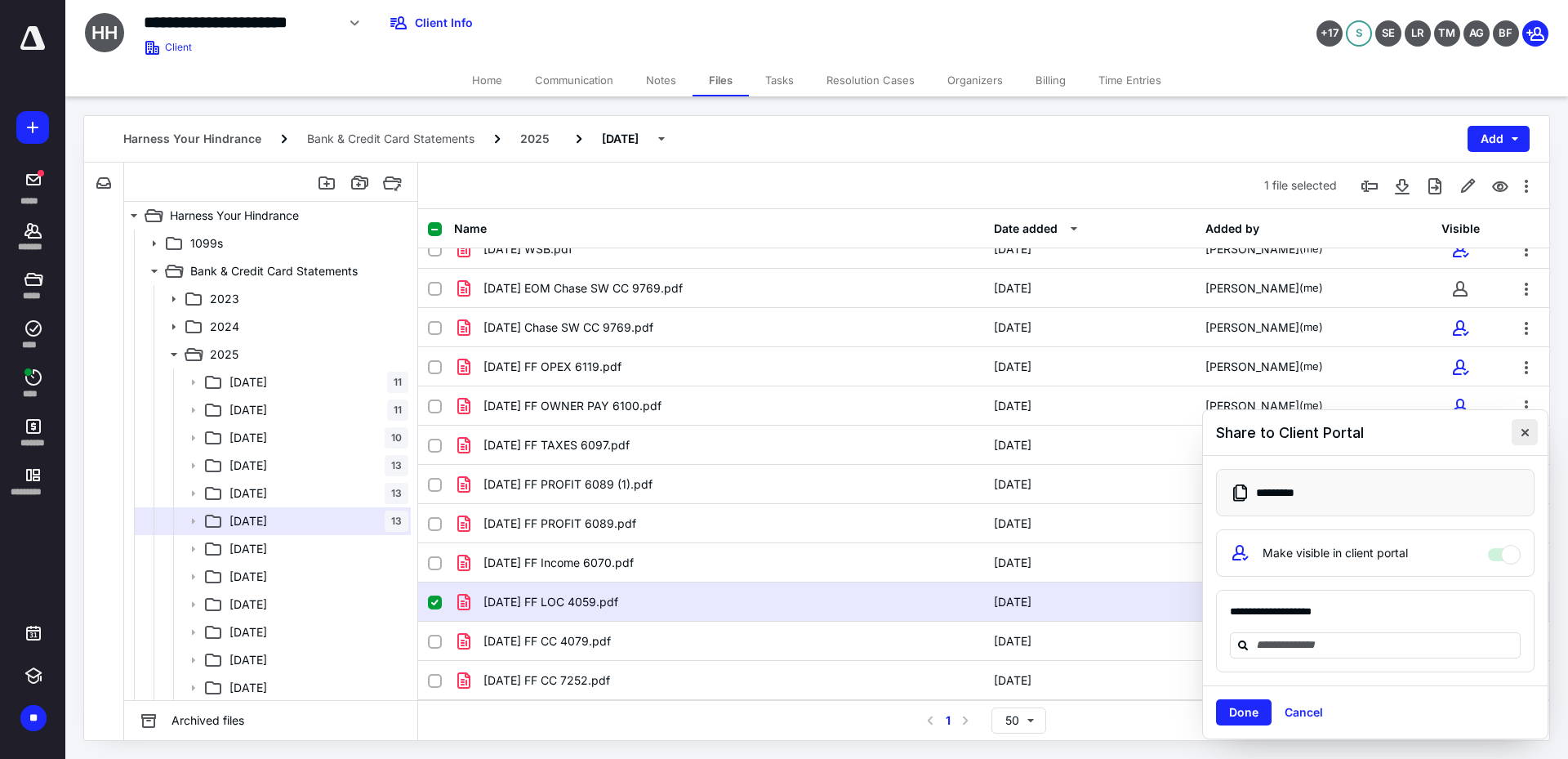 click at bounding box center (1525, 432) 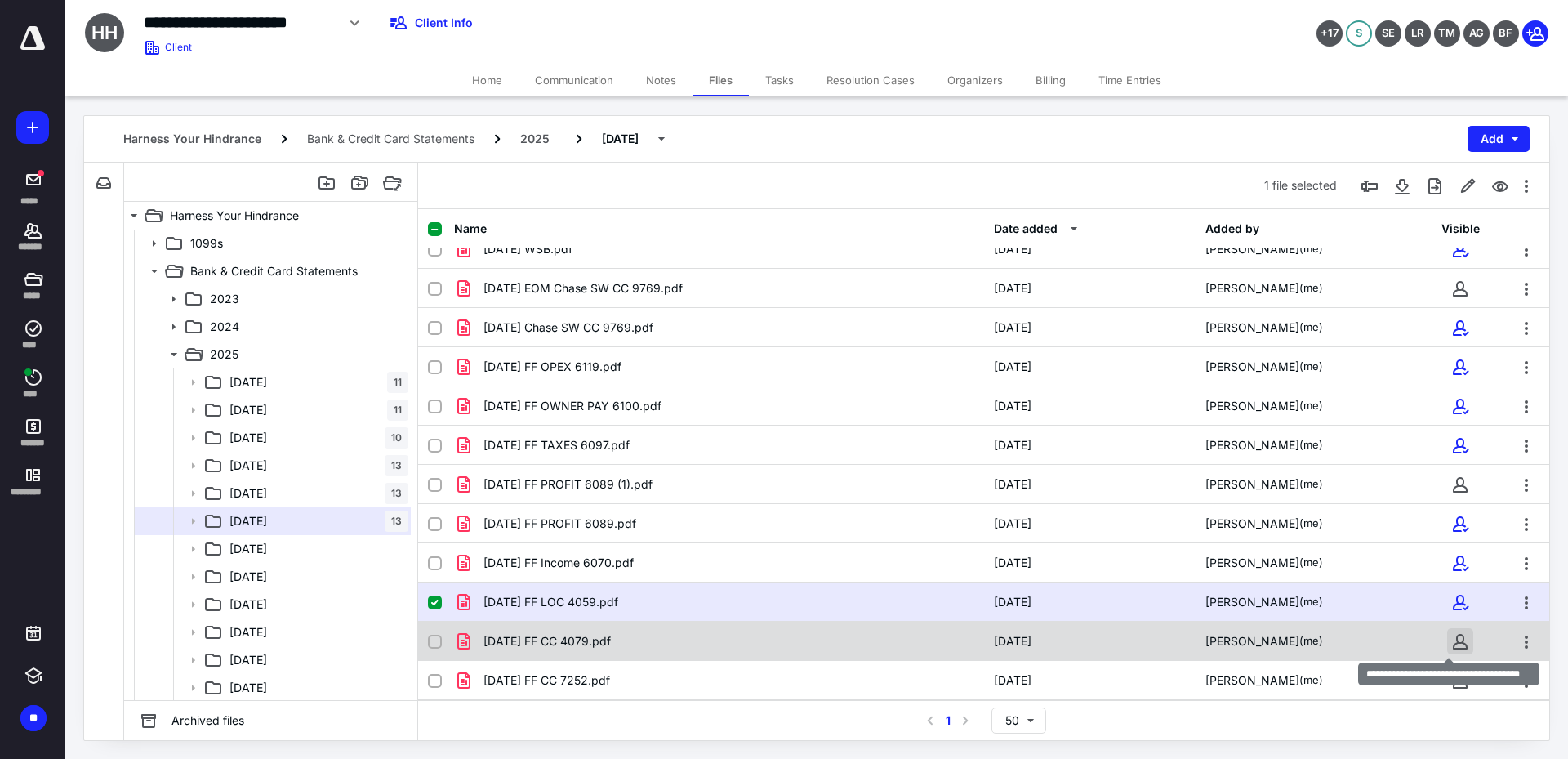 click at bounding box center (1460, 641) 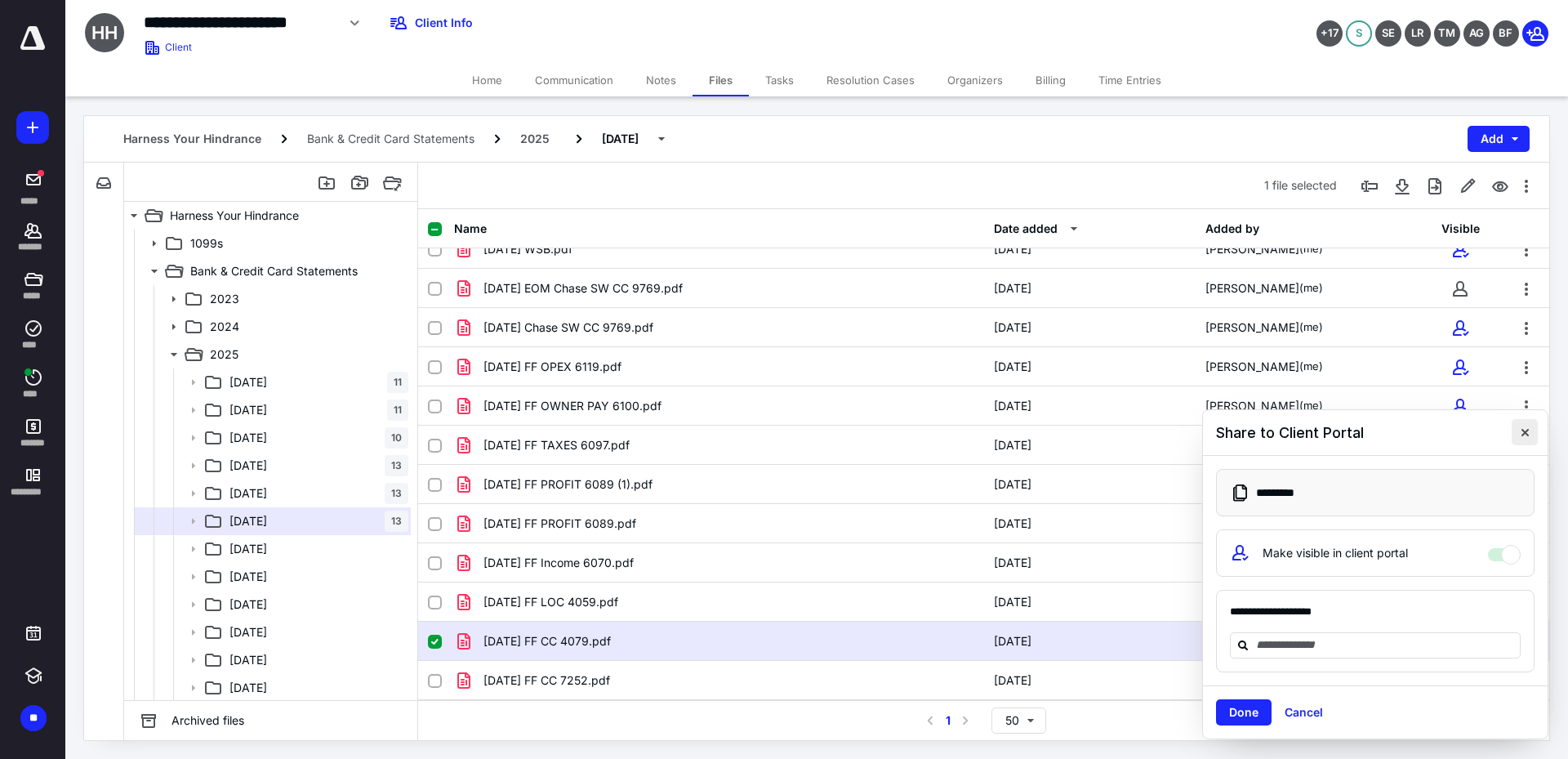 click at bounding box center [1525, 432] 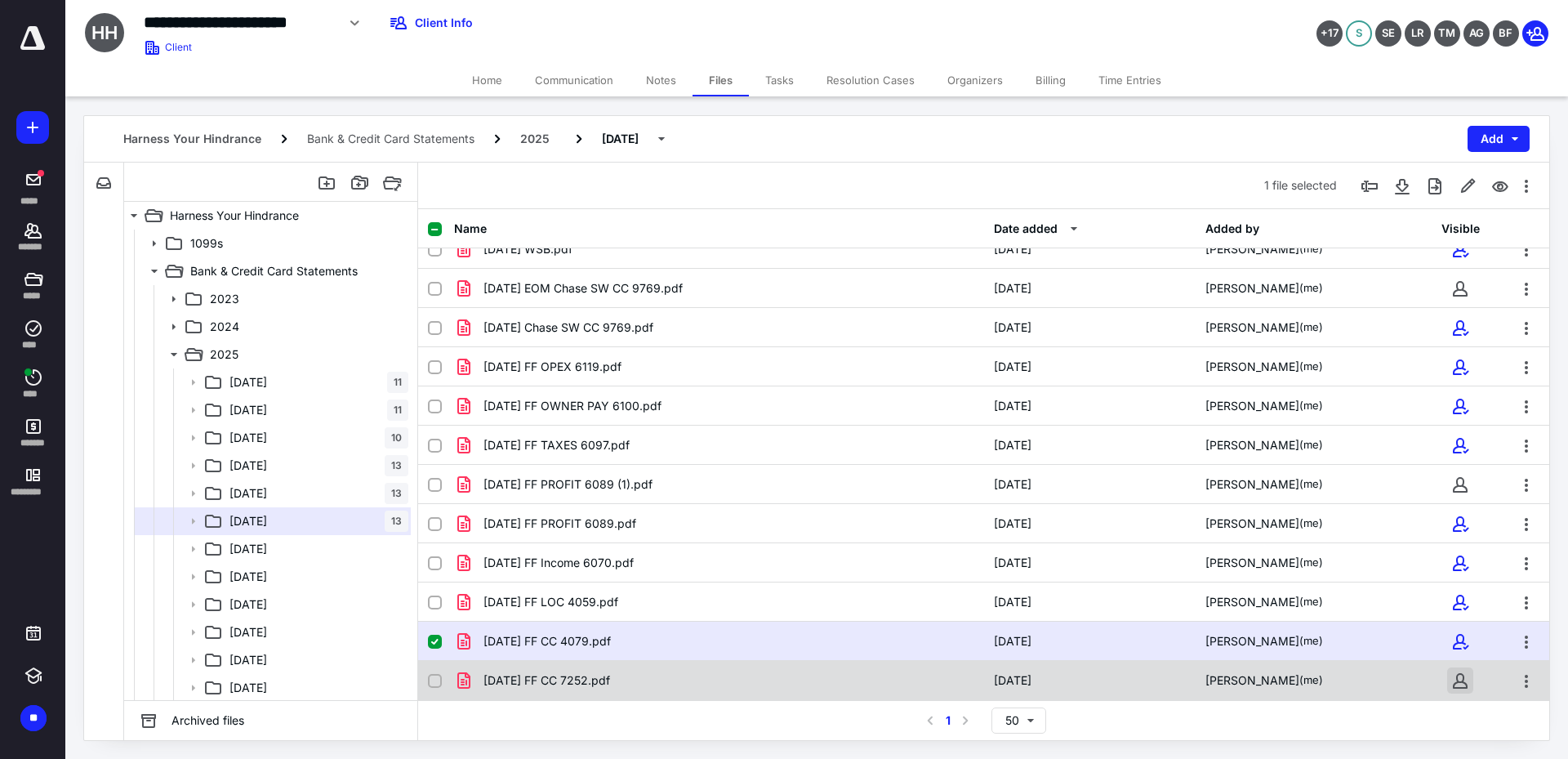 click at bounding box center (1460, 681) 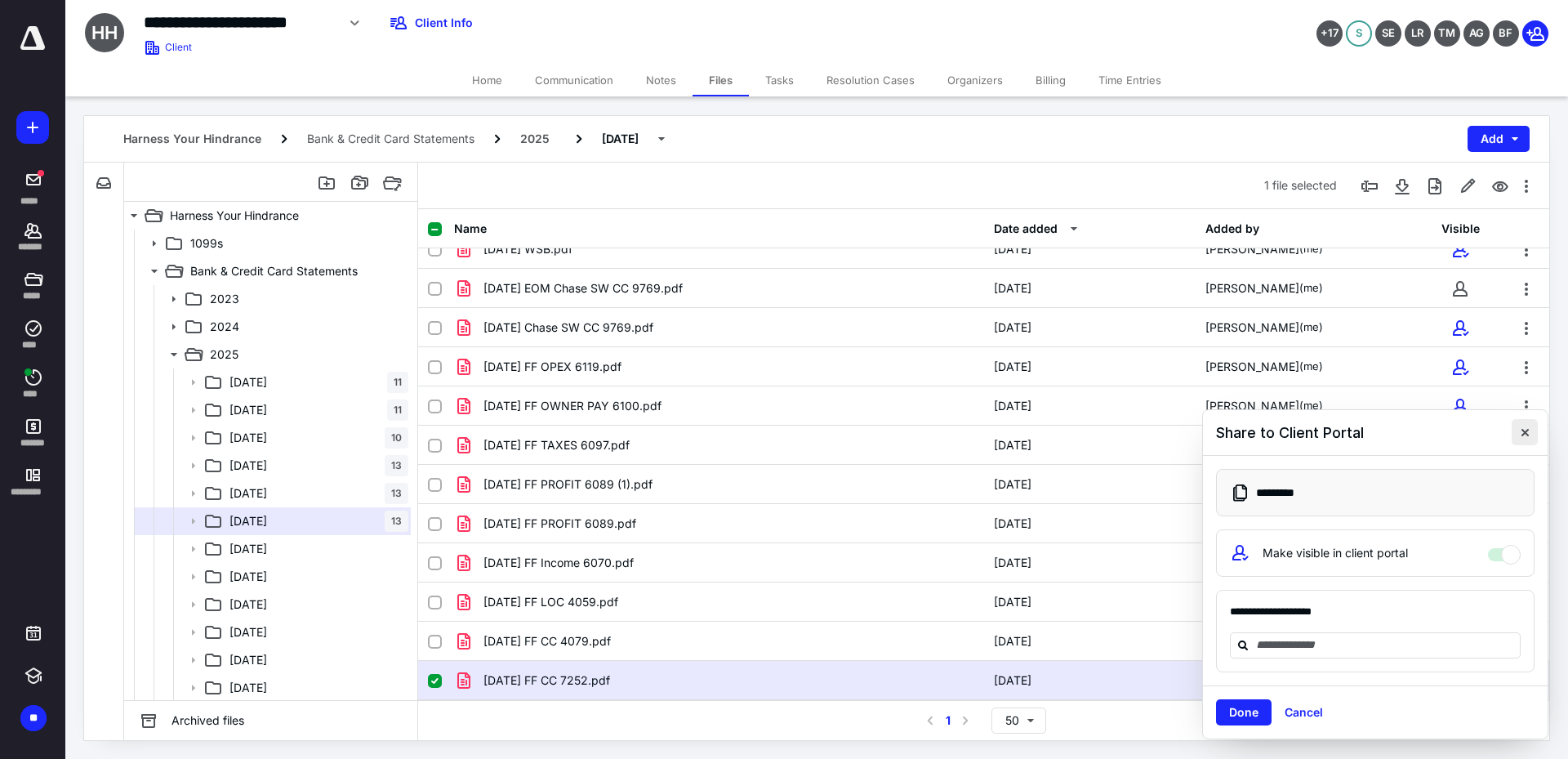 click at bounding box center [1525, 432] 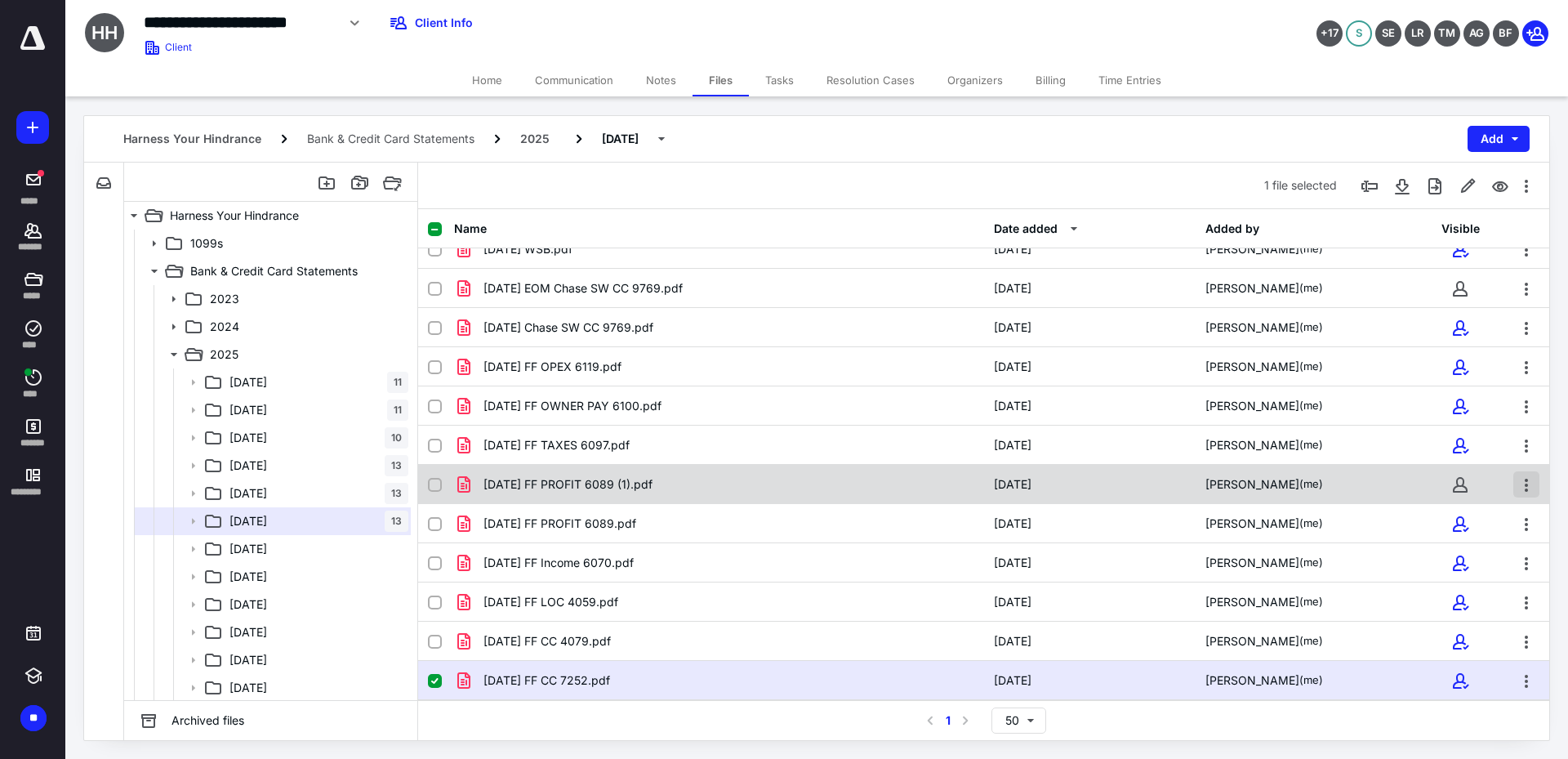 click at bounding box center (1526, 484) 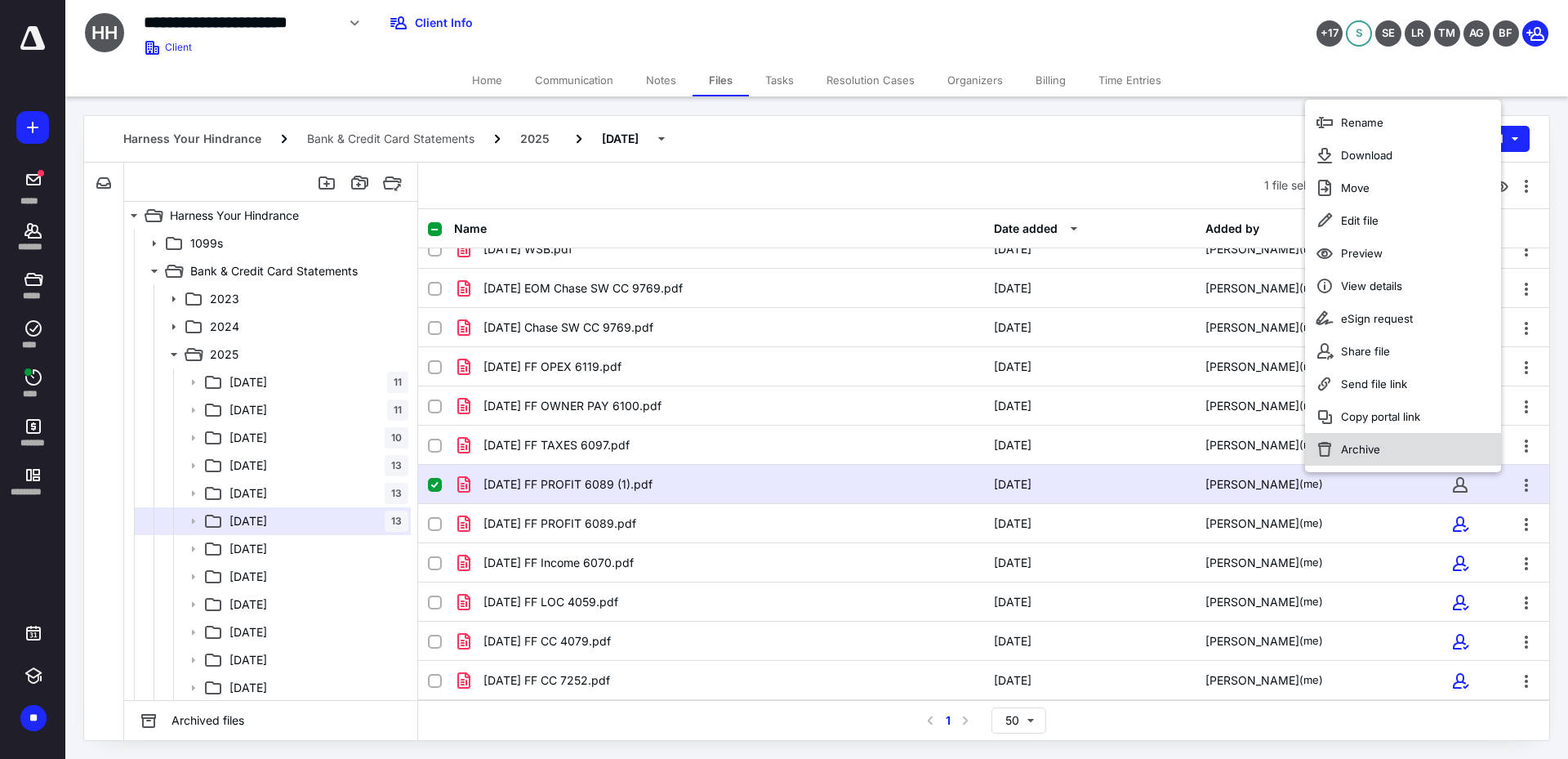 click on "Archive" at bounding box center (1403, 449) 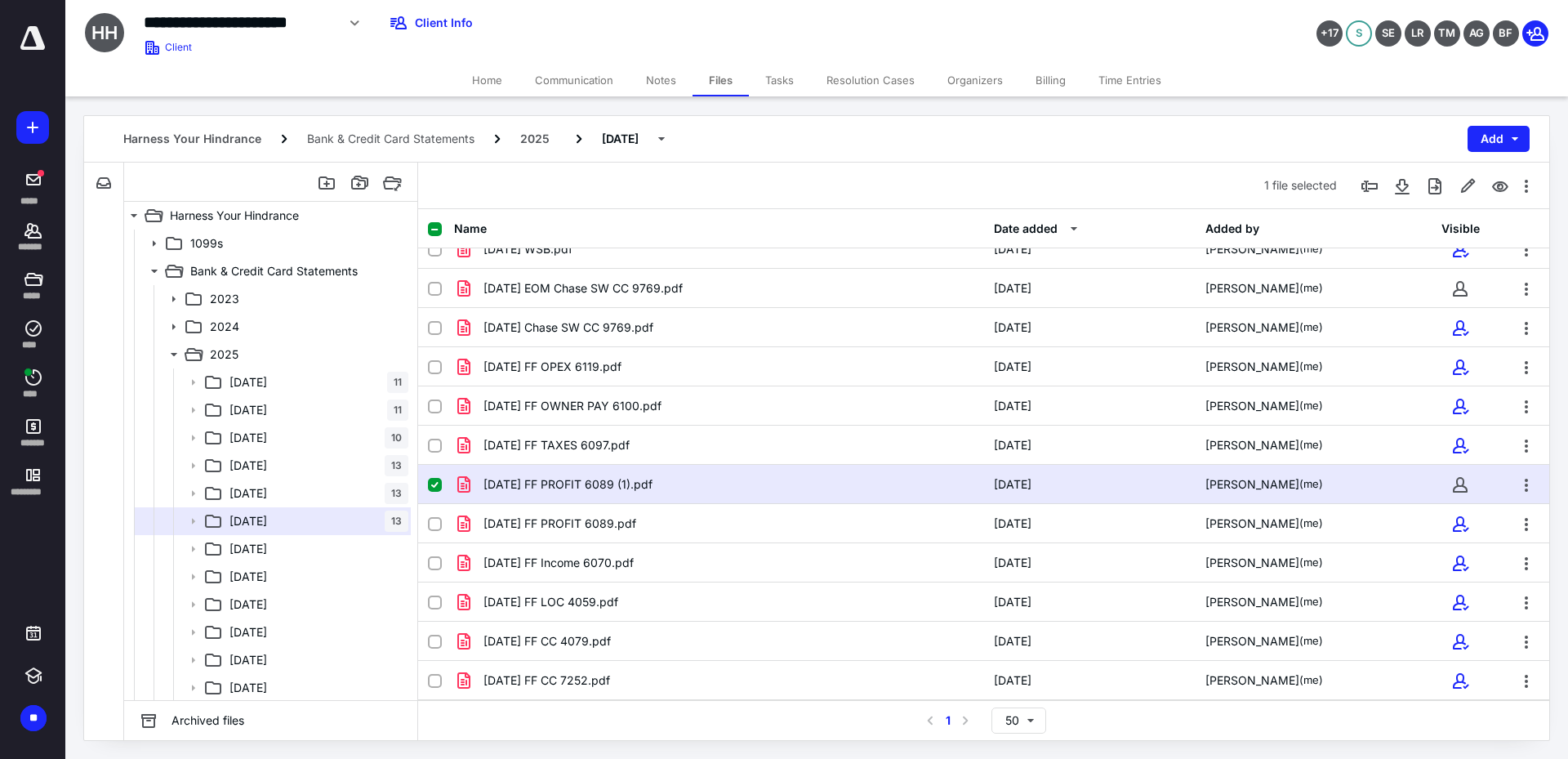 checkbox on "false" 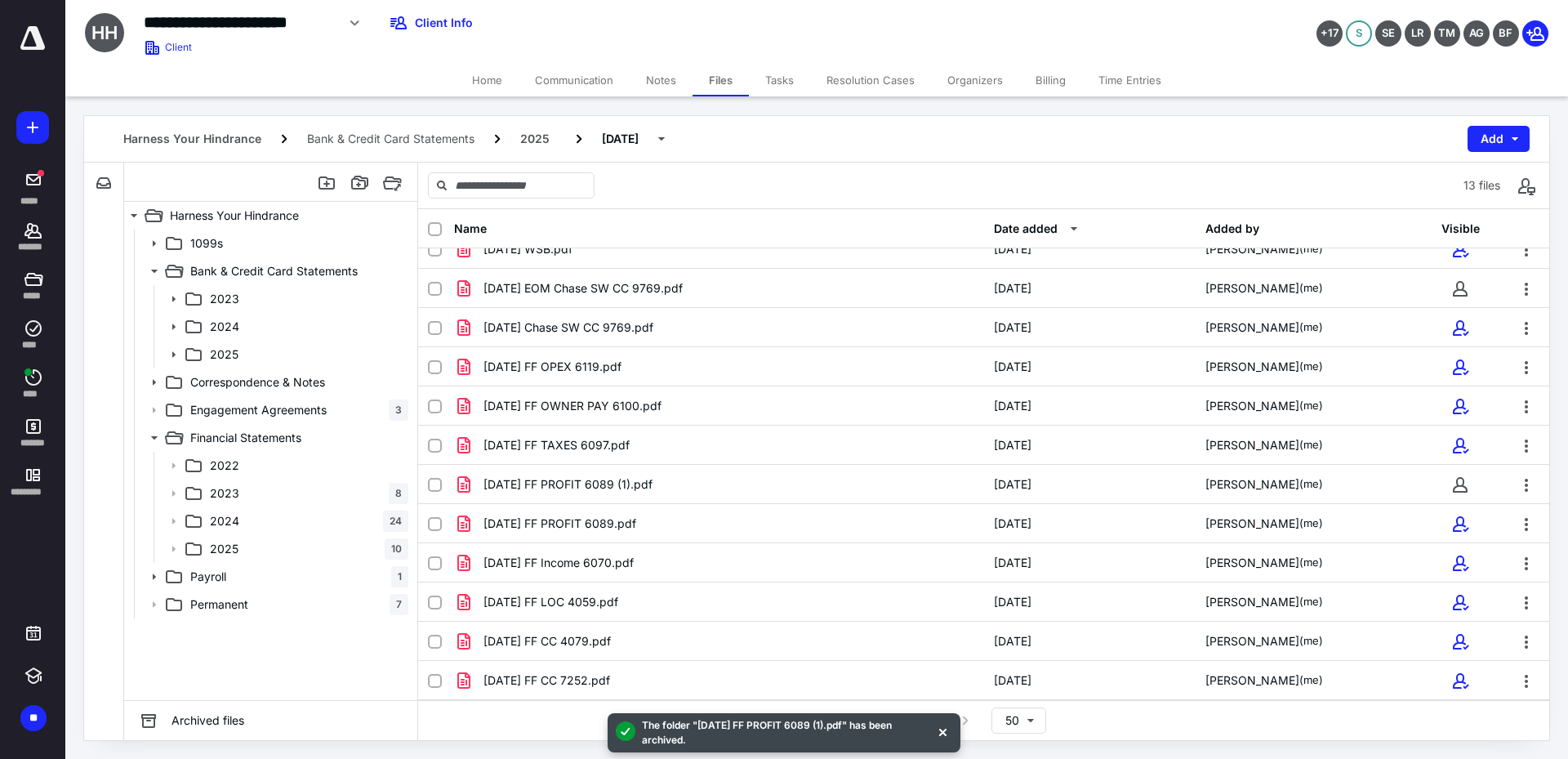 scroll, scrollTop: 19, scrollLeft: 0, axis: vertical 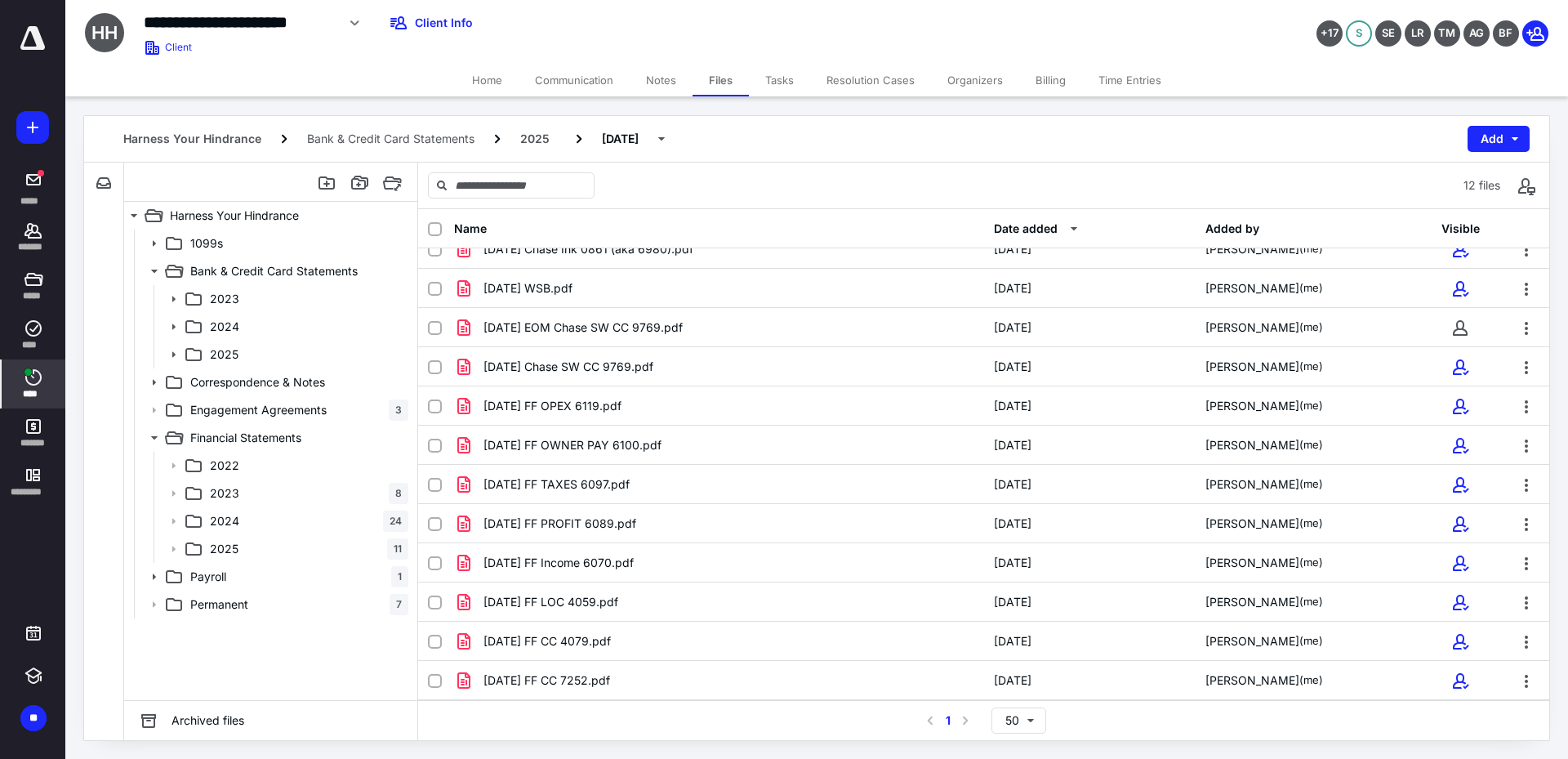 click 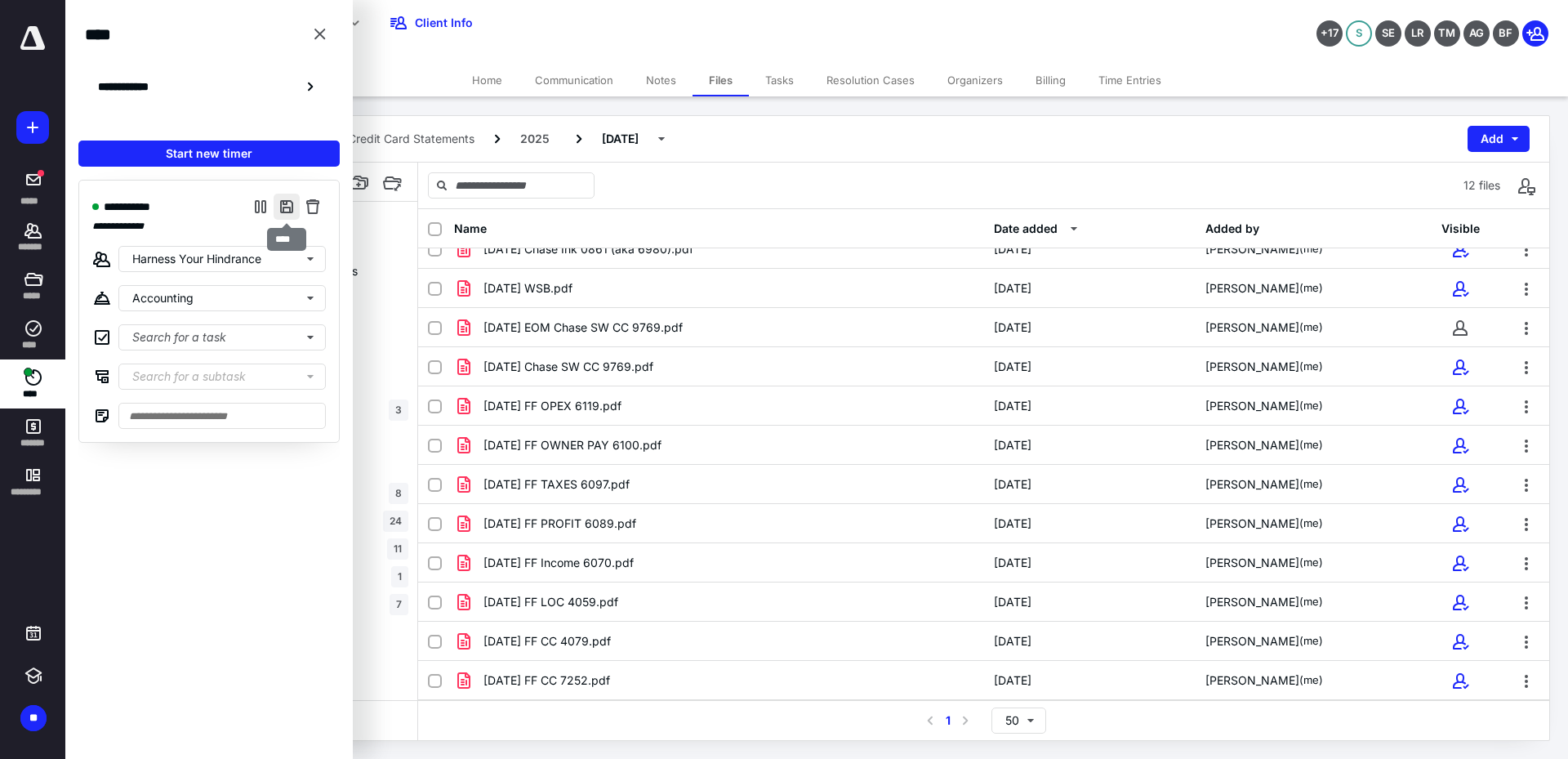 click at bounding box center [287, 207] 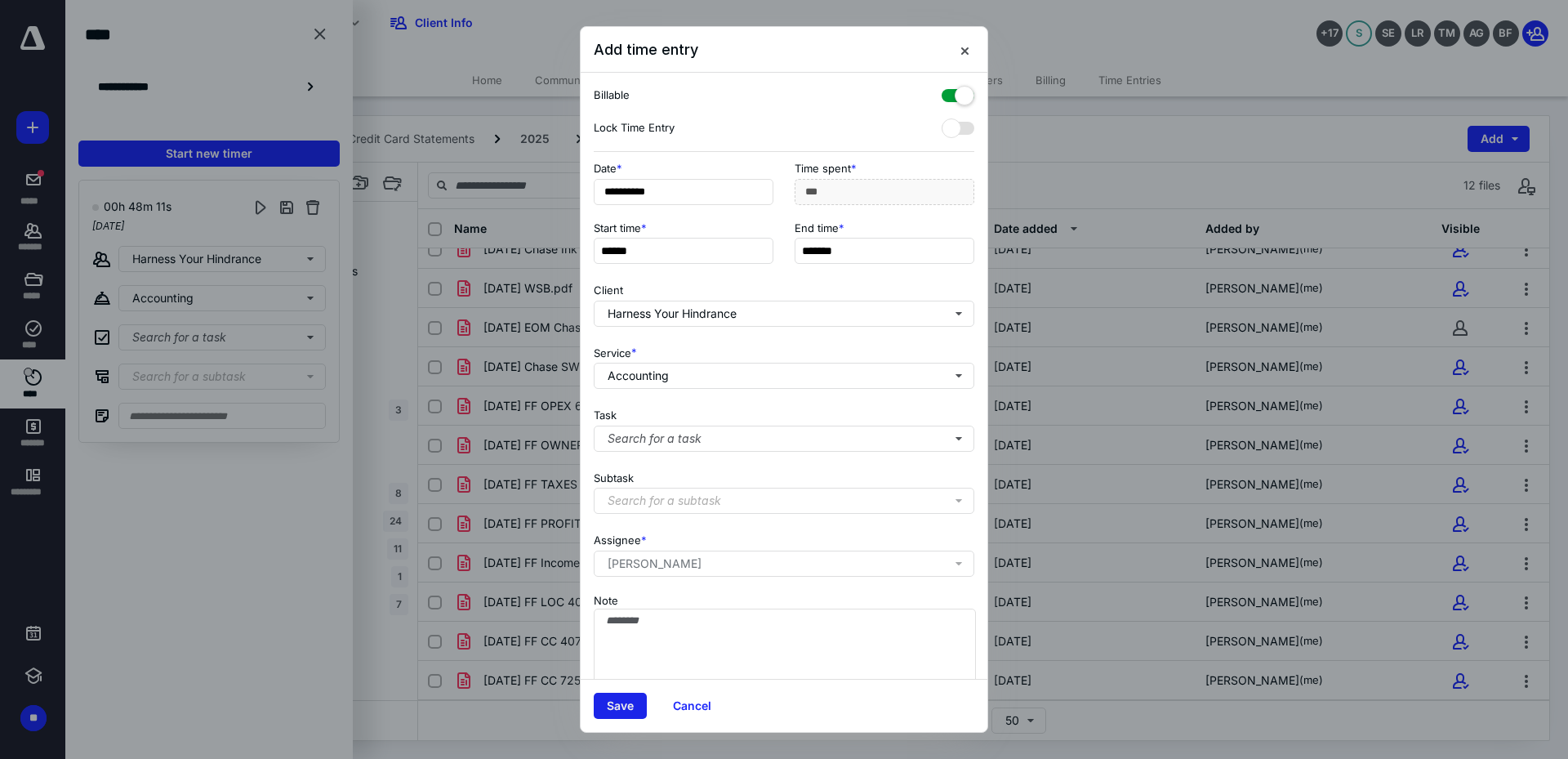 click on "Save" at bounding box center [620, 706] 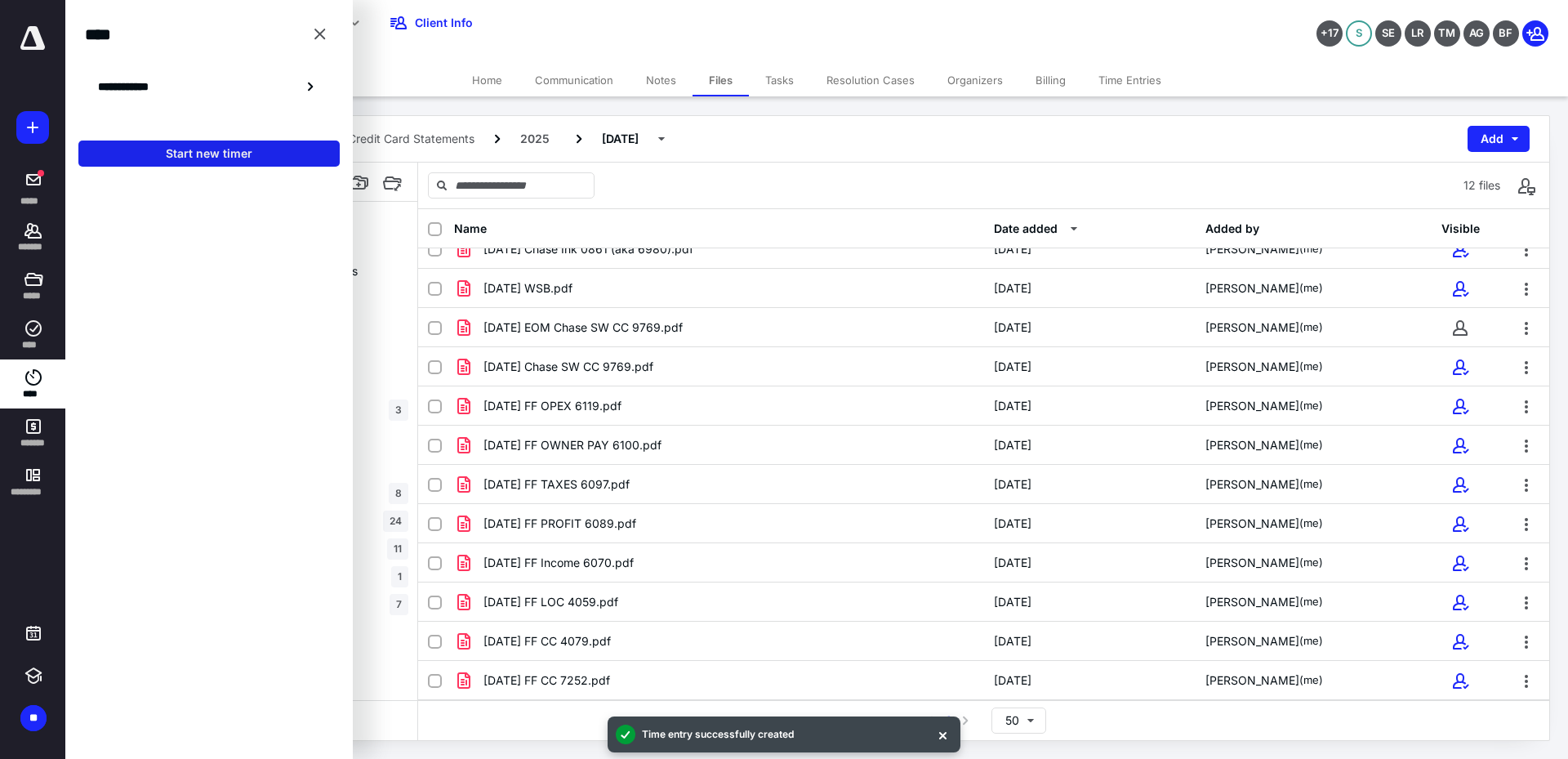 click on "Start new timer" at bounding box center (209, 154) 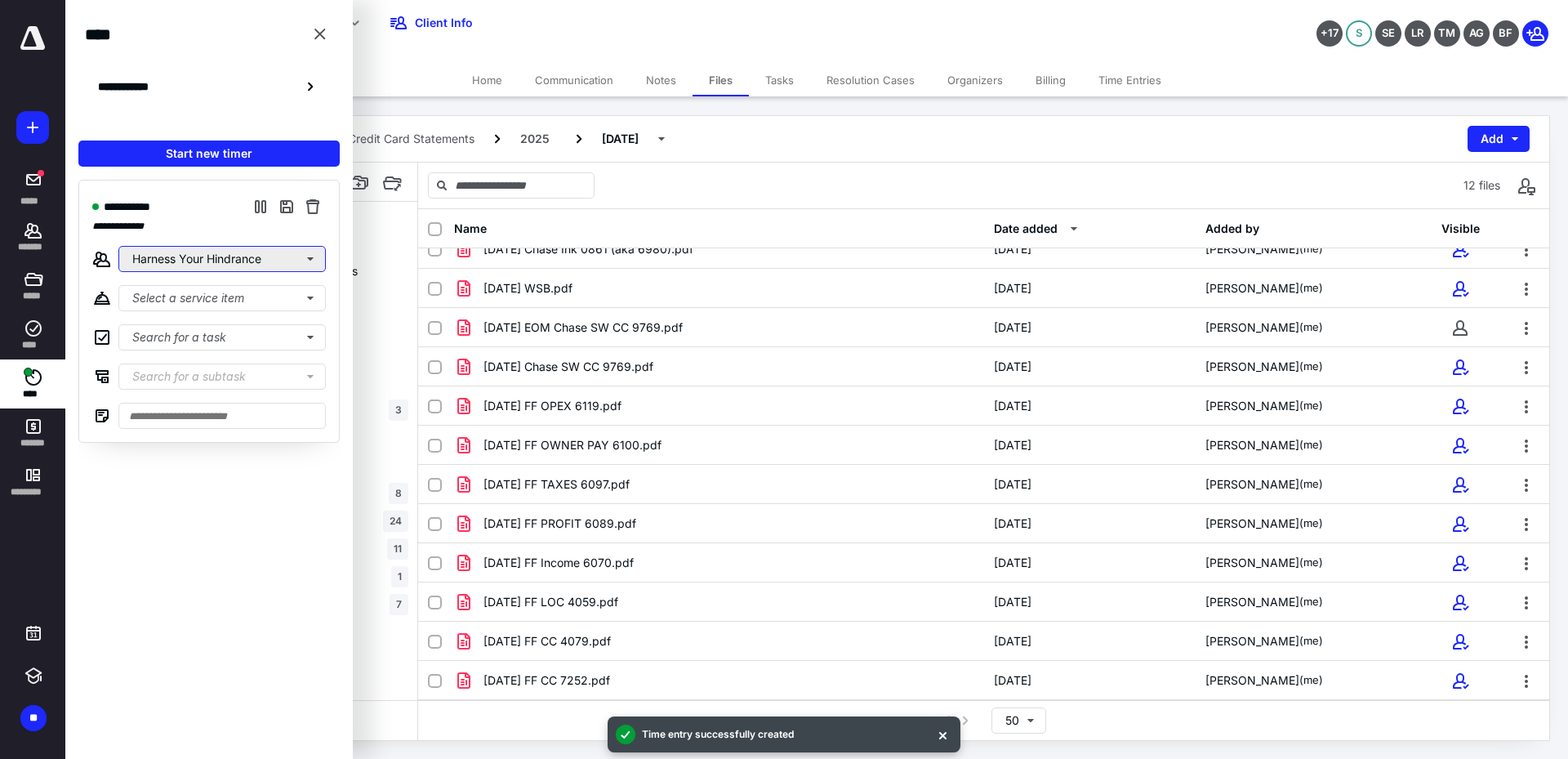 click on "Harness Your Hindrance" at bounding box center [222, 259] 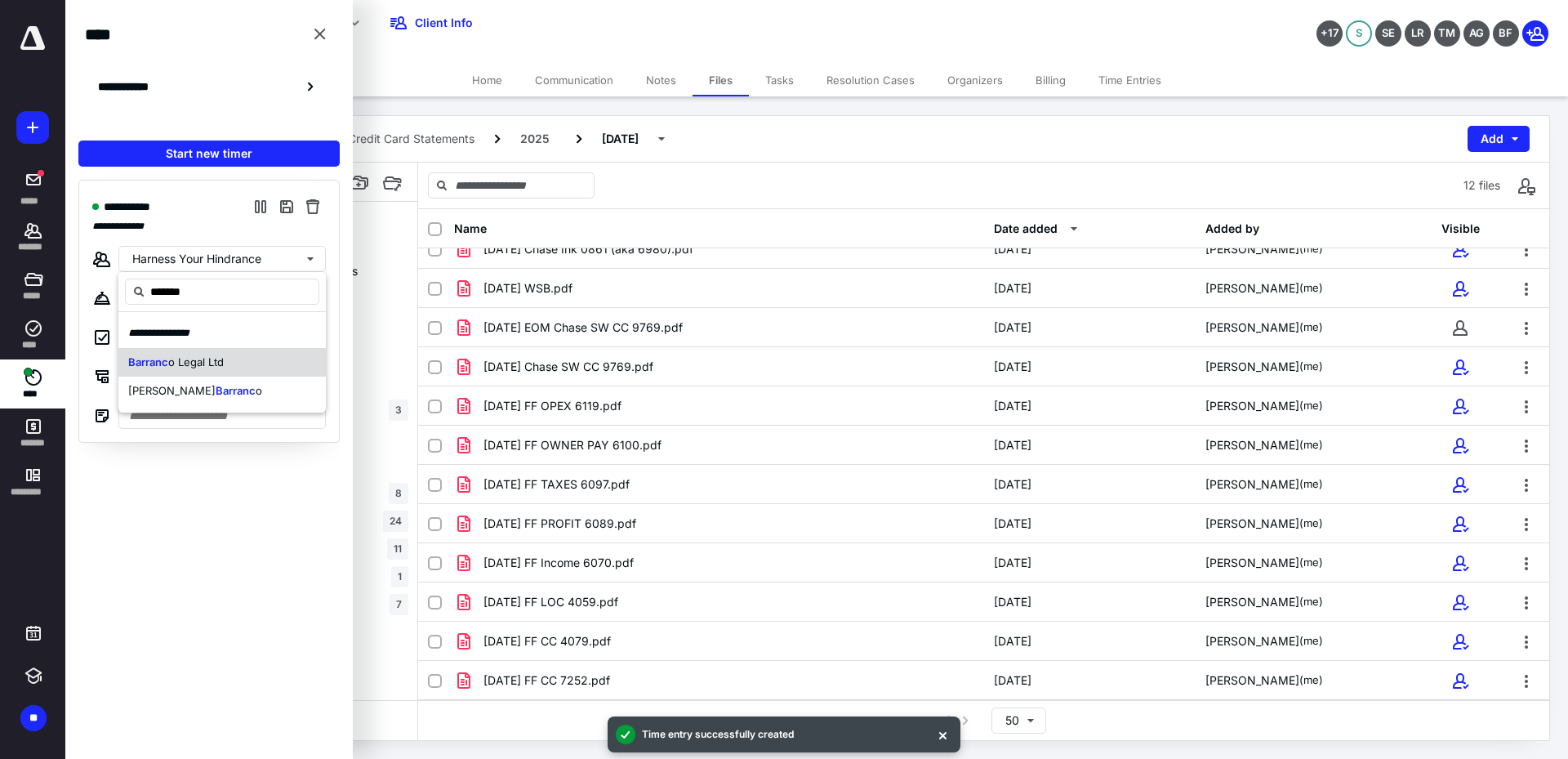 click on "o Legal Ltd" at bounding box center [196, 362] 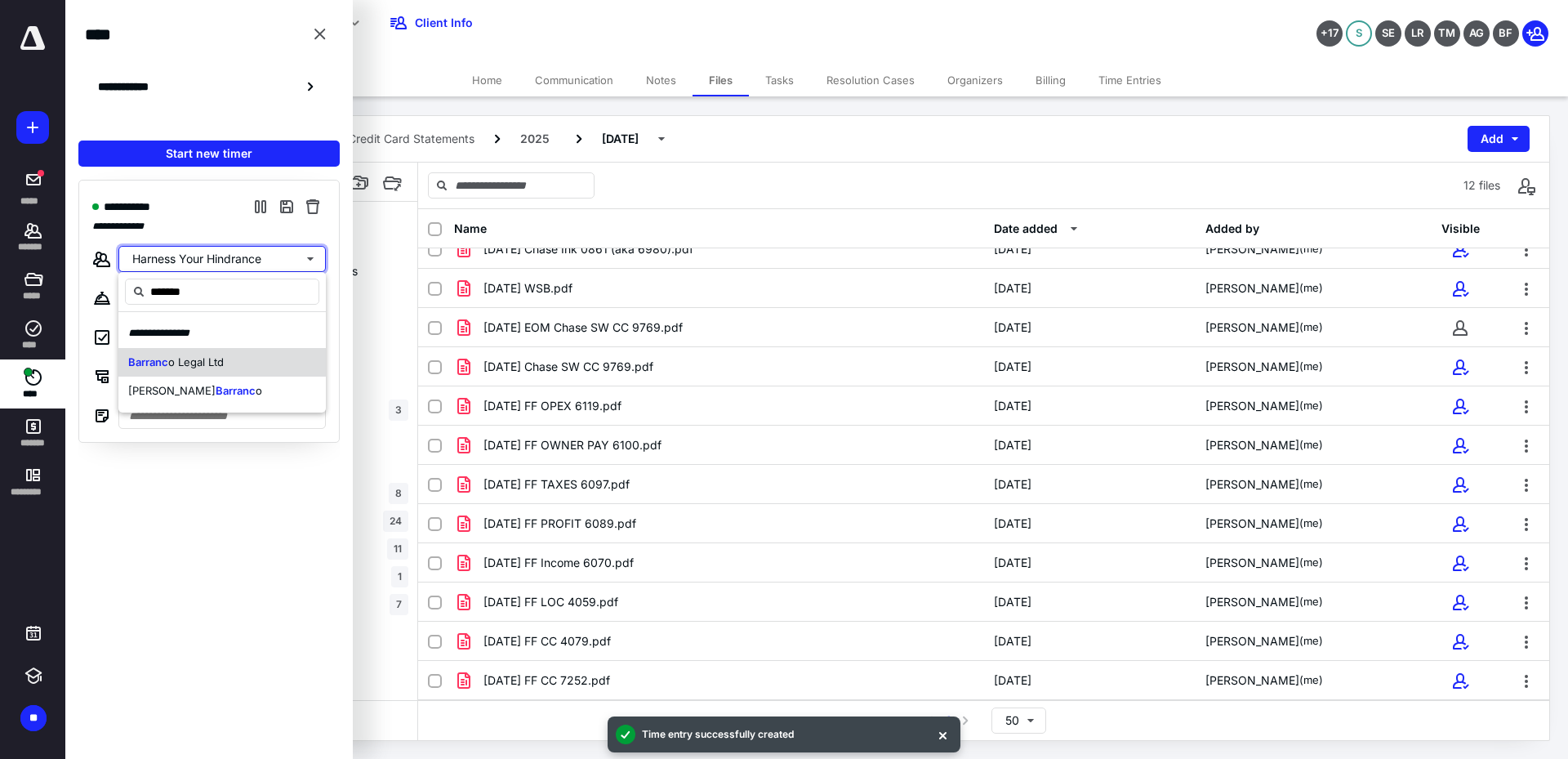 type 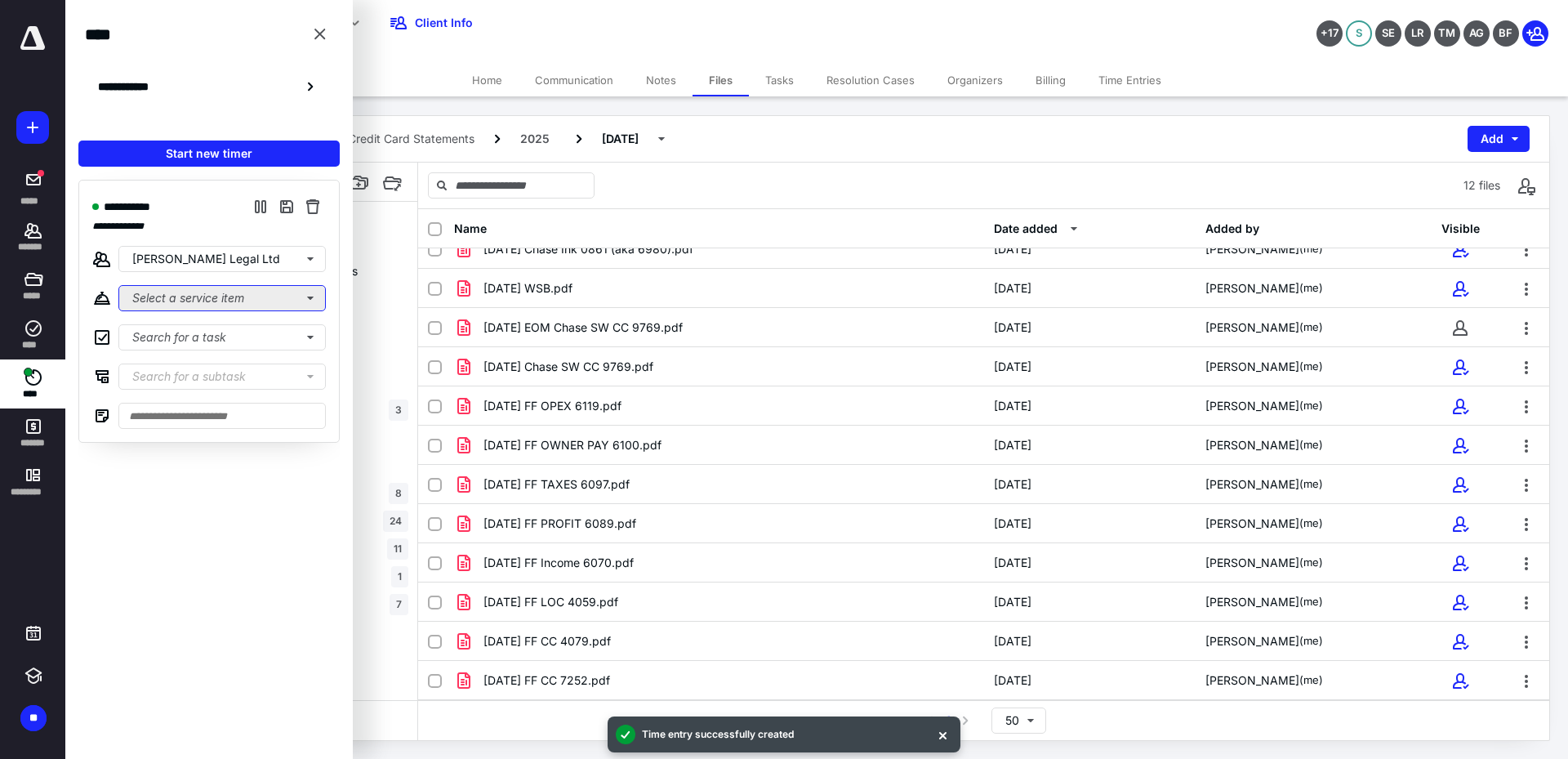 click on "Select a service item" at bounding box center (222, 298) 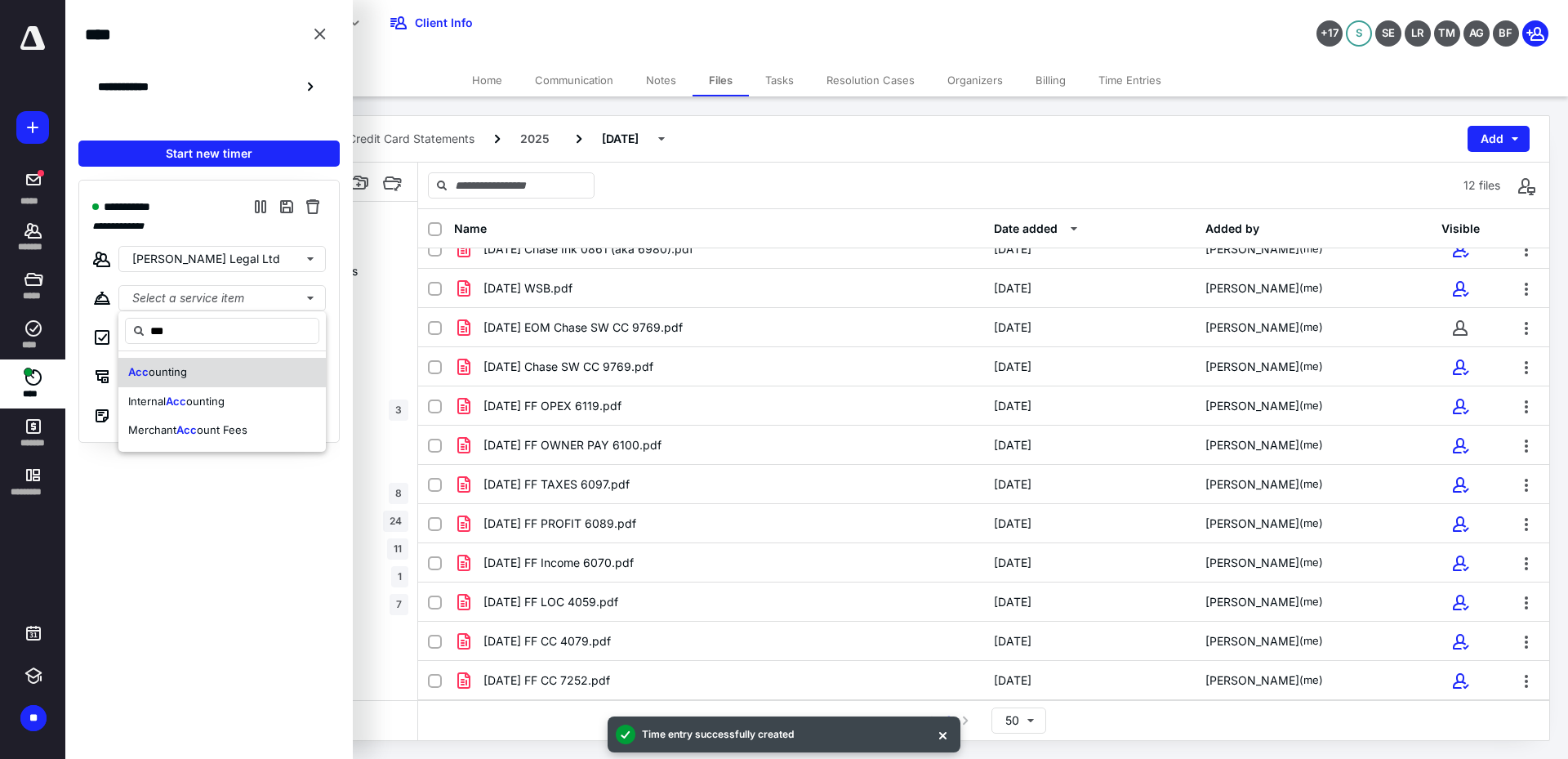 click on "ounting" at bounding box center (167, 372) 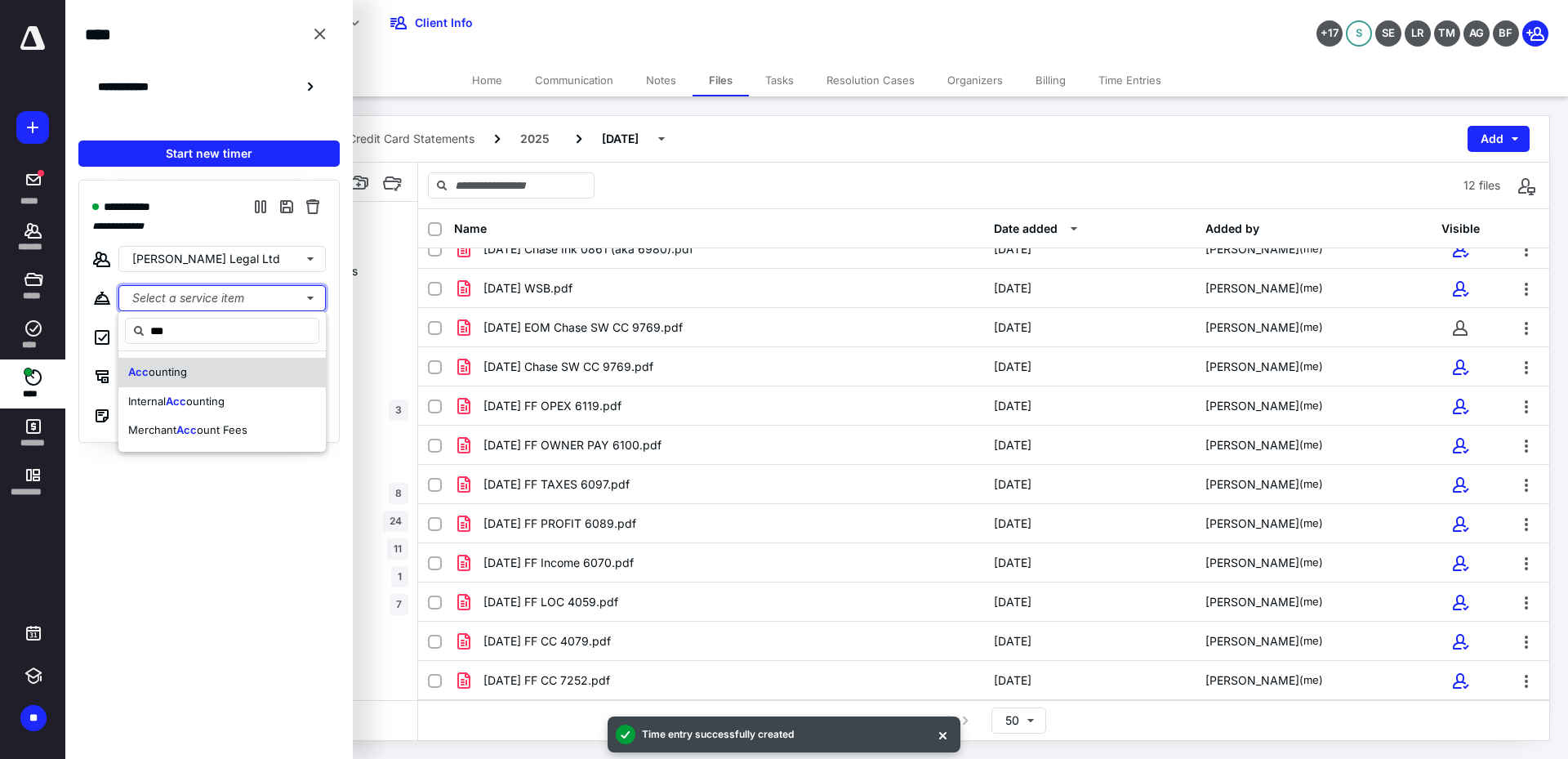 type 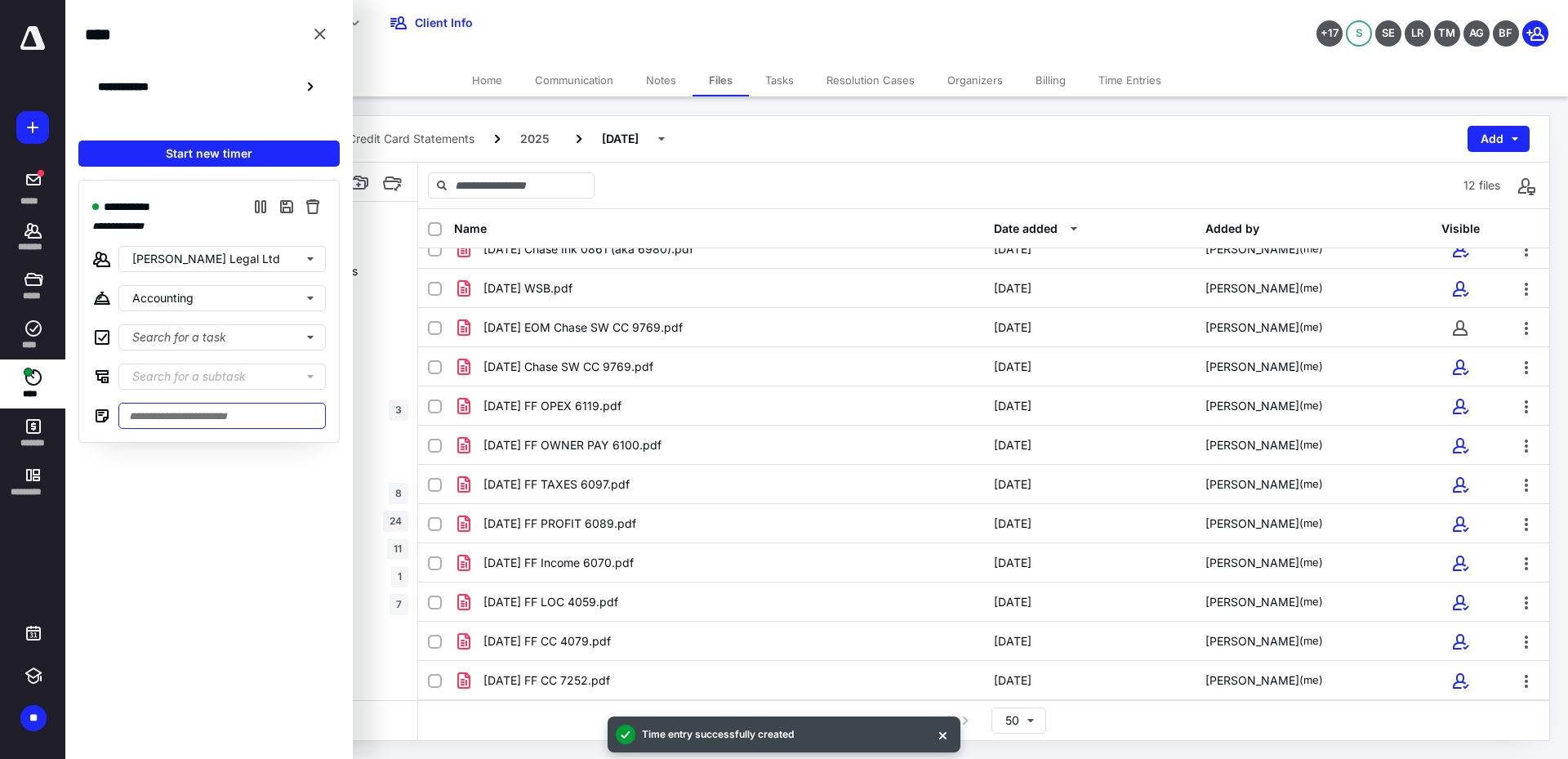 click at bounding box center (222, 416) 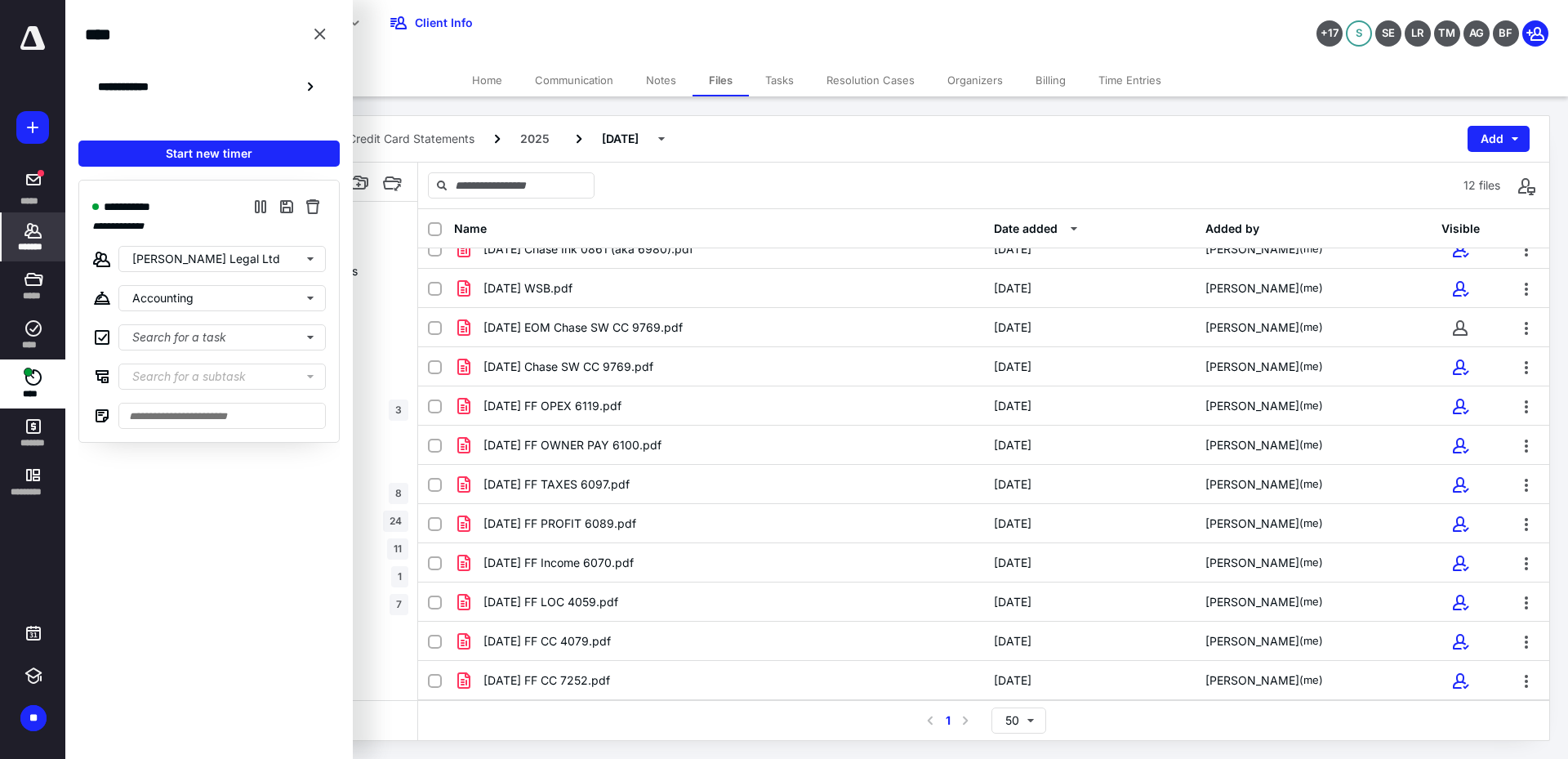 click 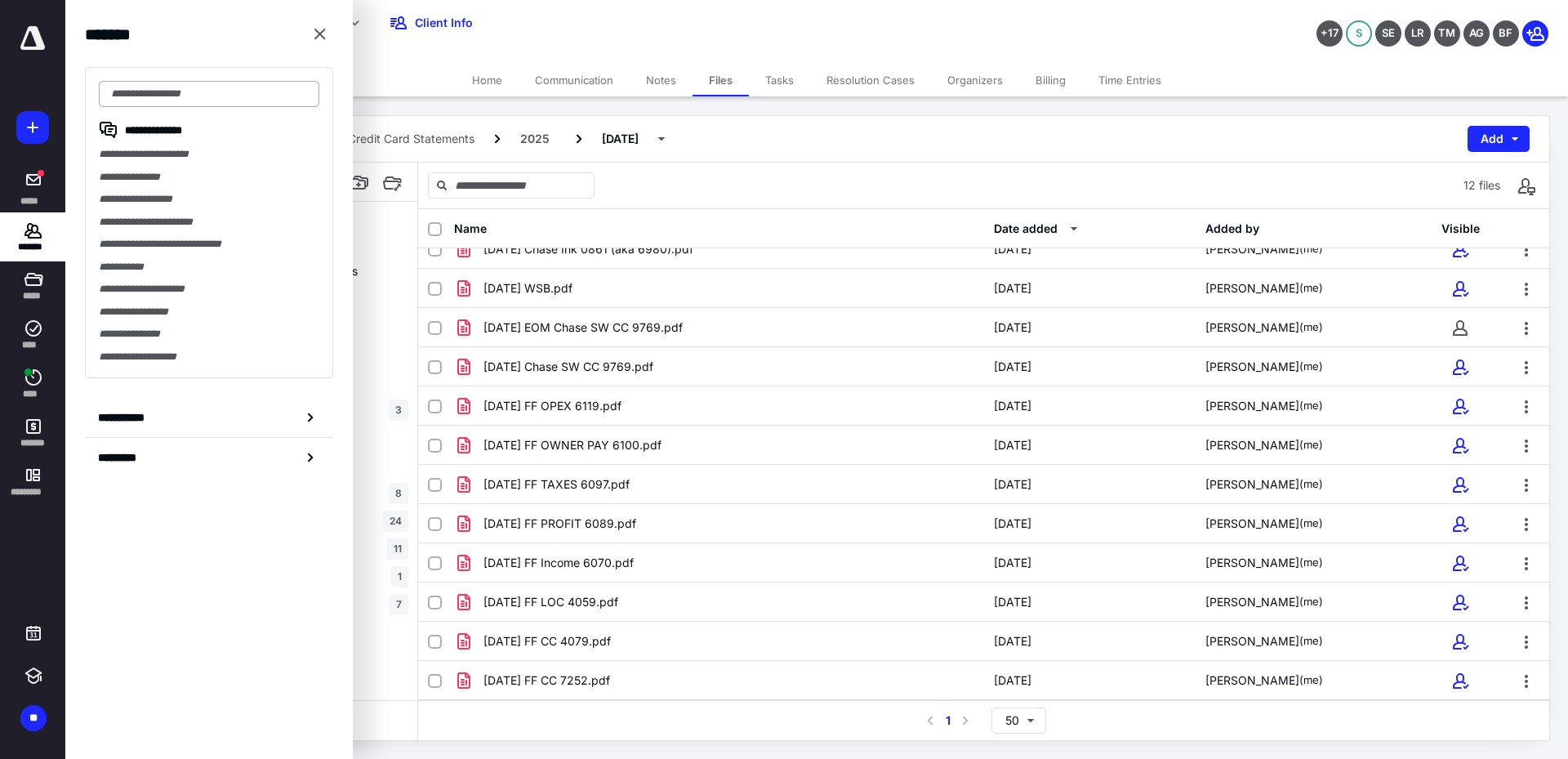 click at bounding box center [209, 94] 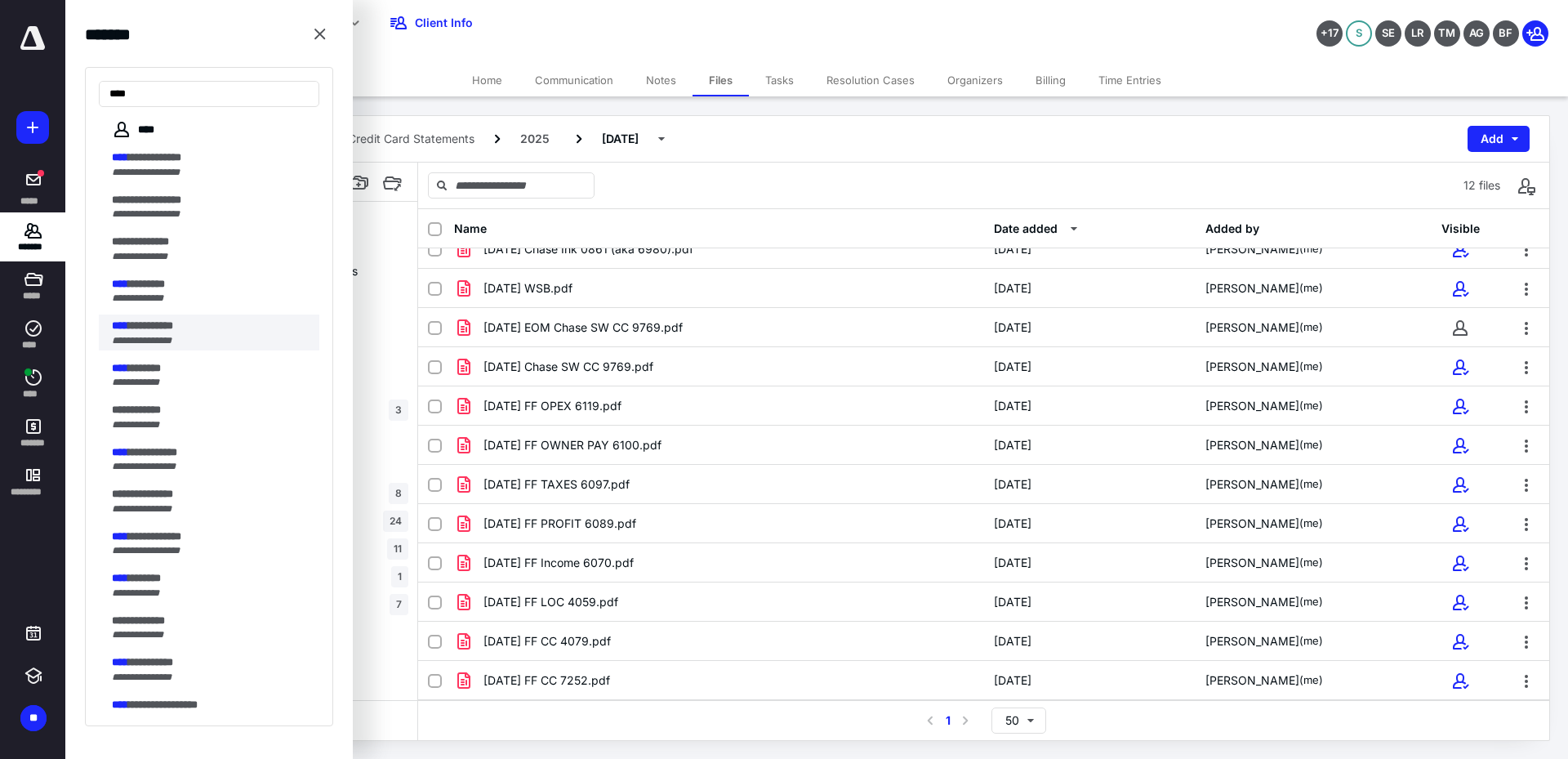 type on "****" 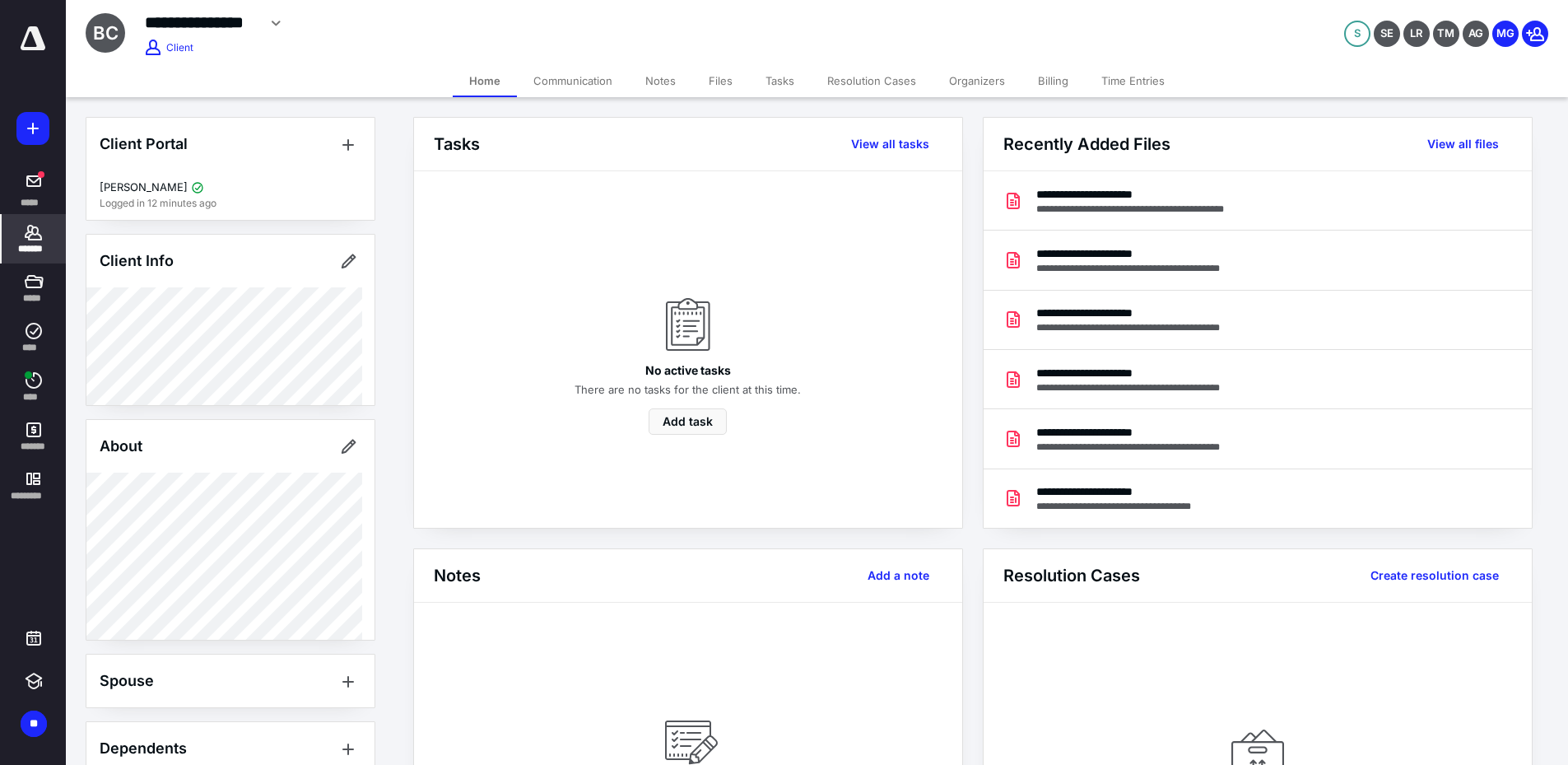 click on "Files" at bounding box center [720, 81] 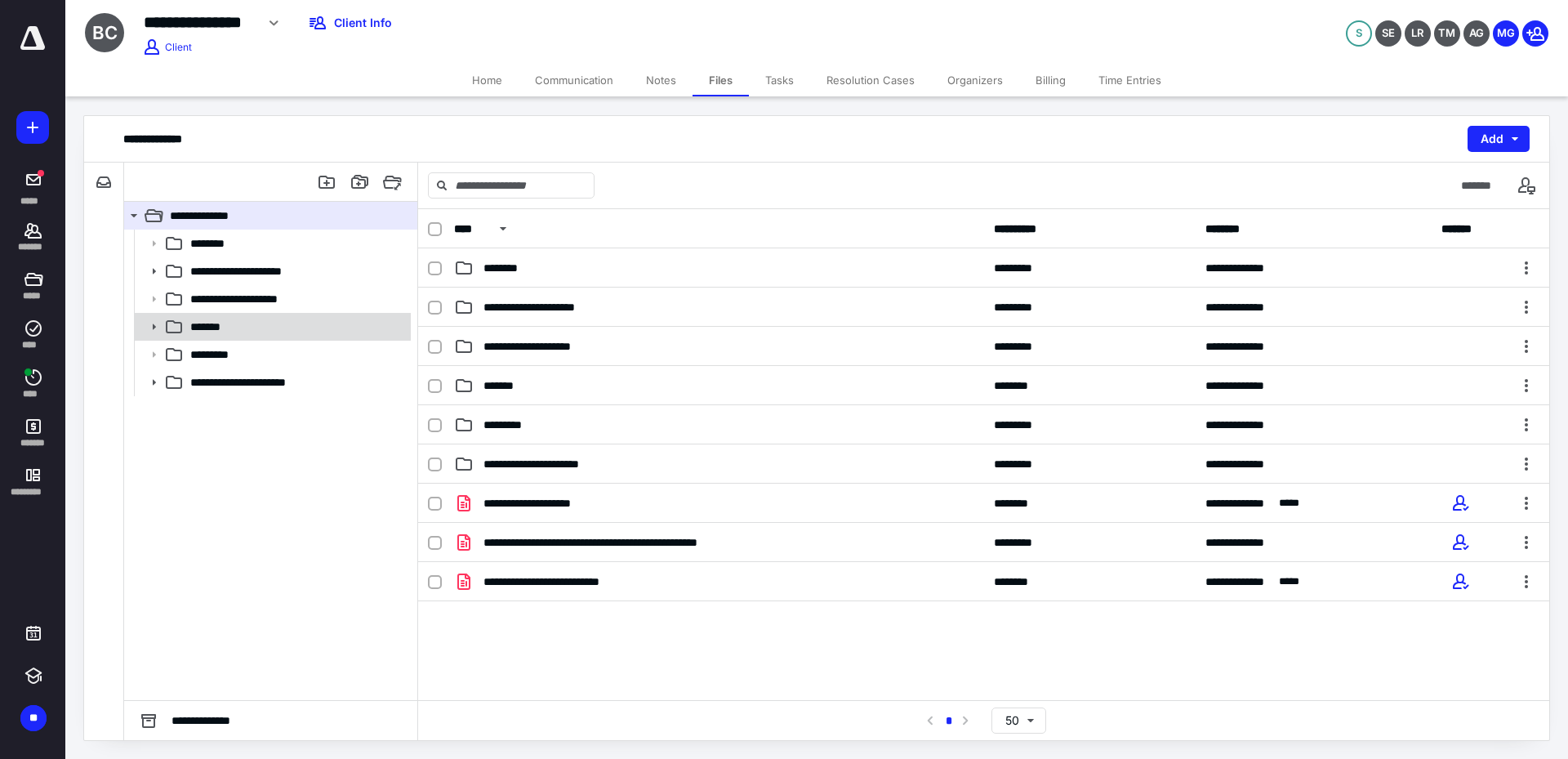 click 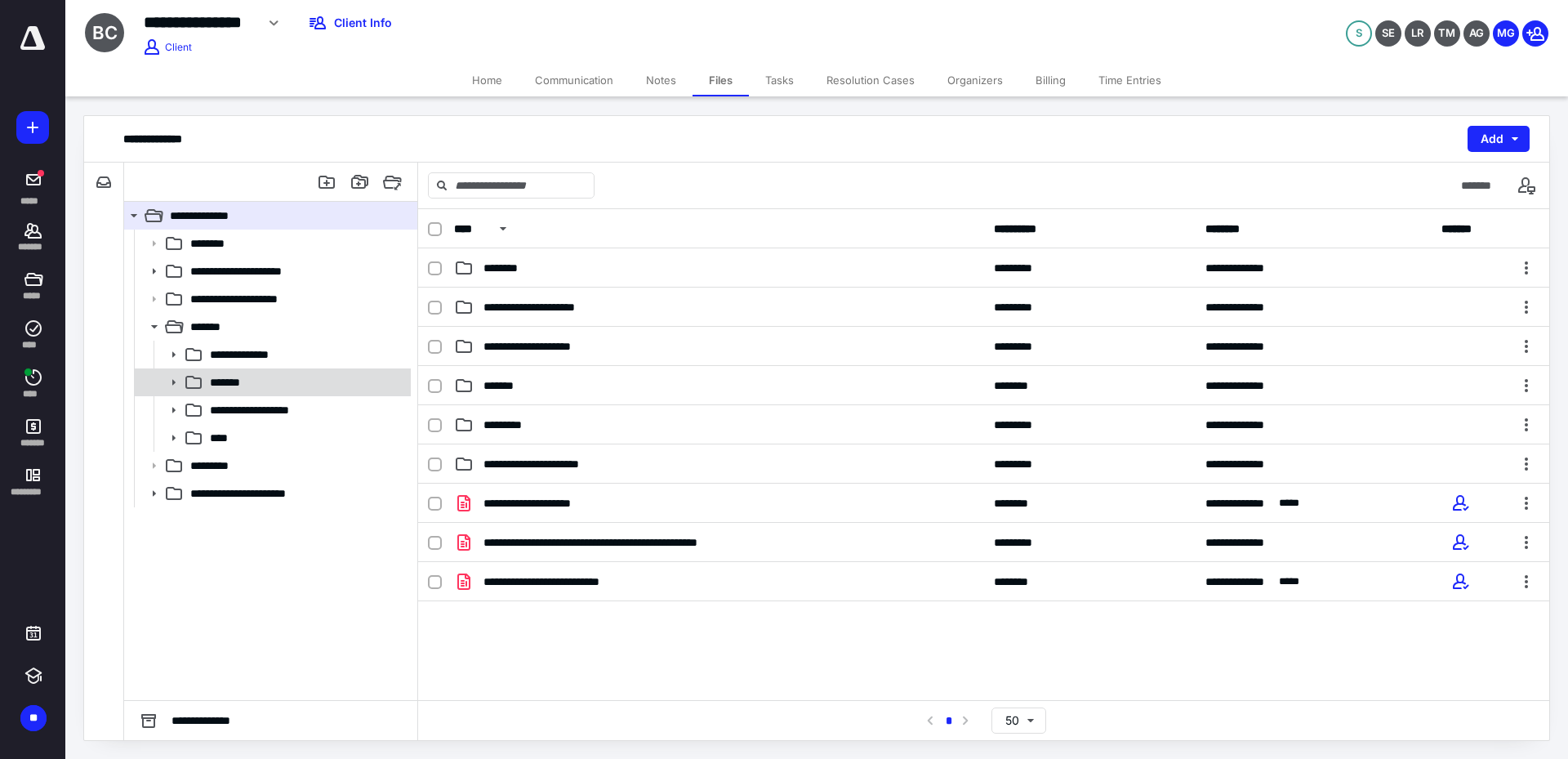 click 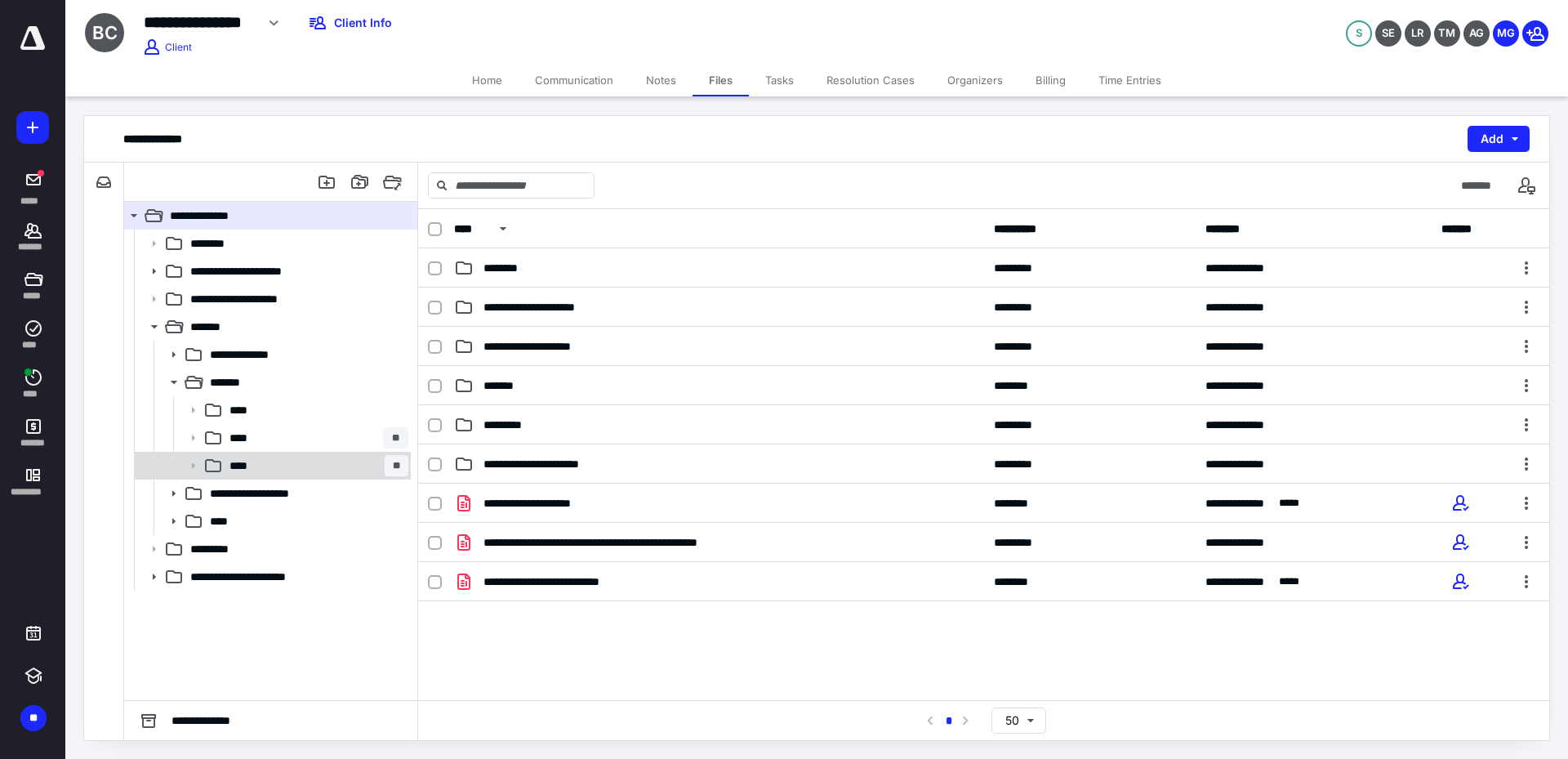click on "**** **" at bounding box center [315, 466] 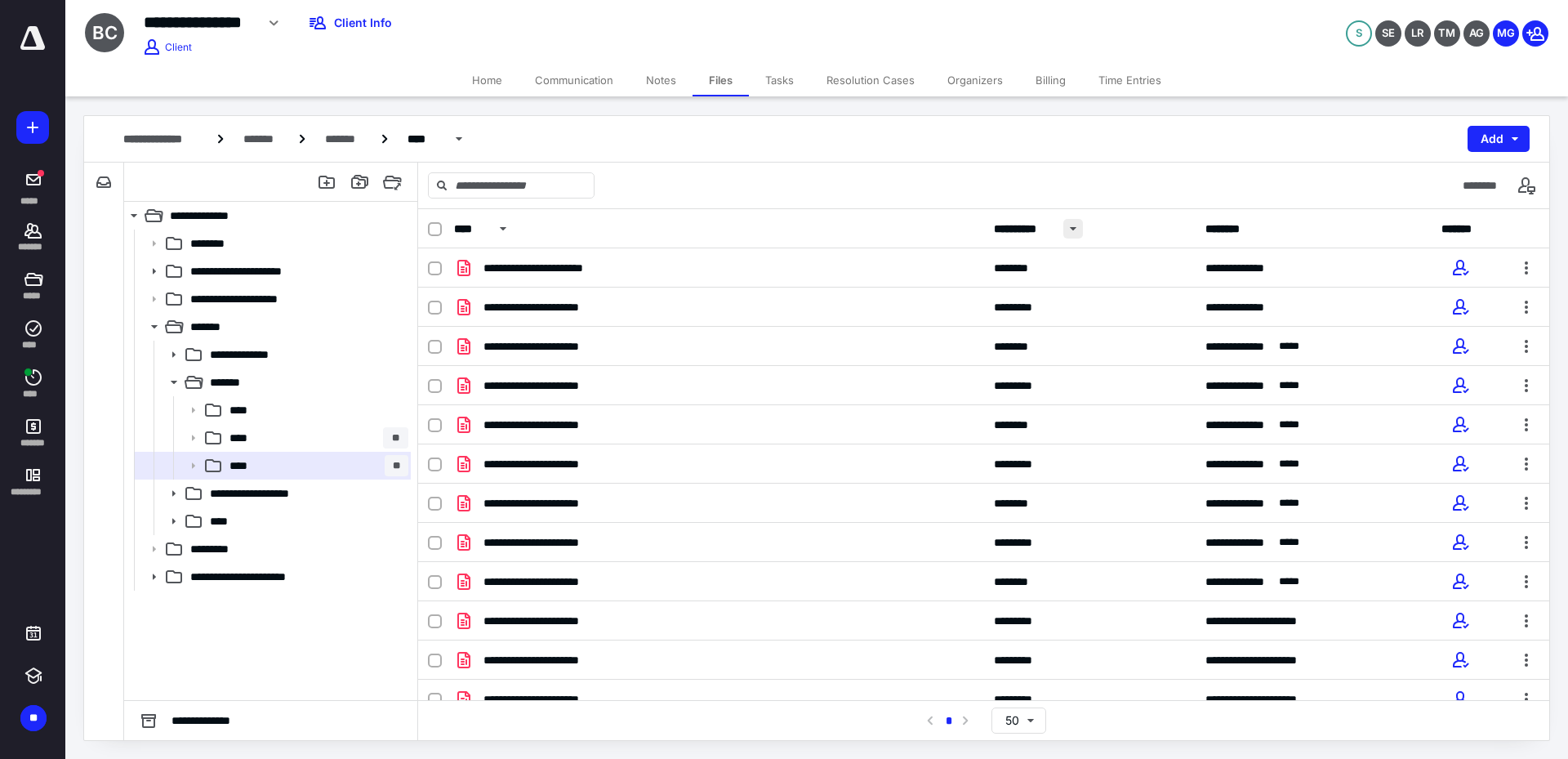 click at bounding box center (1073, 229) 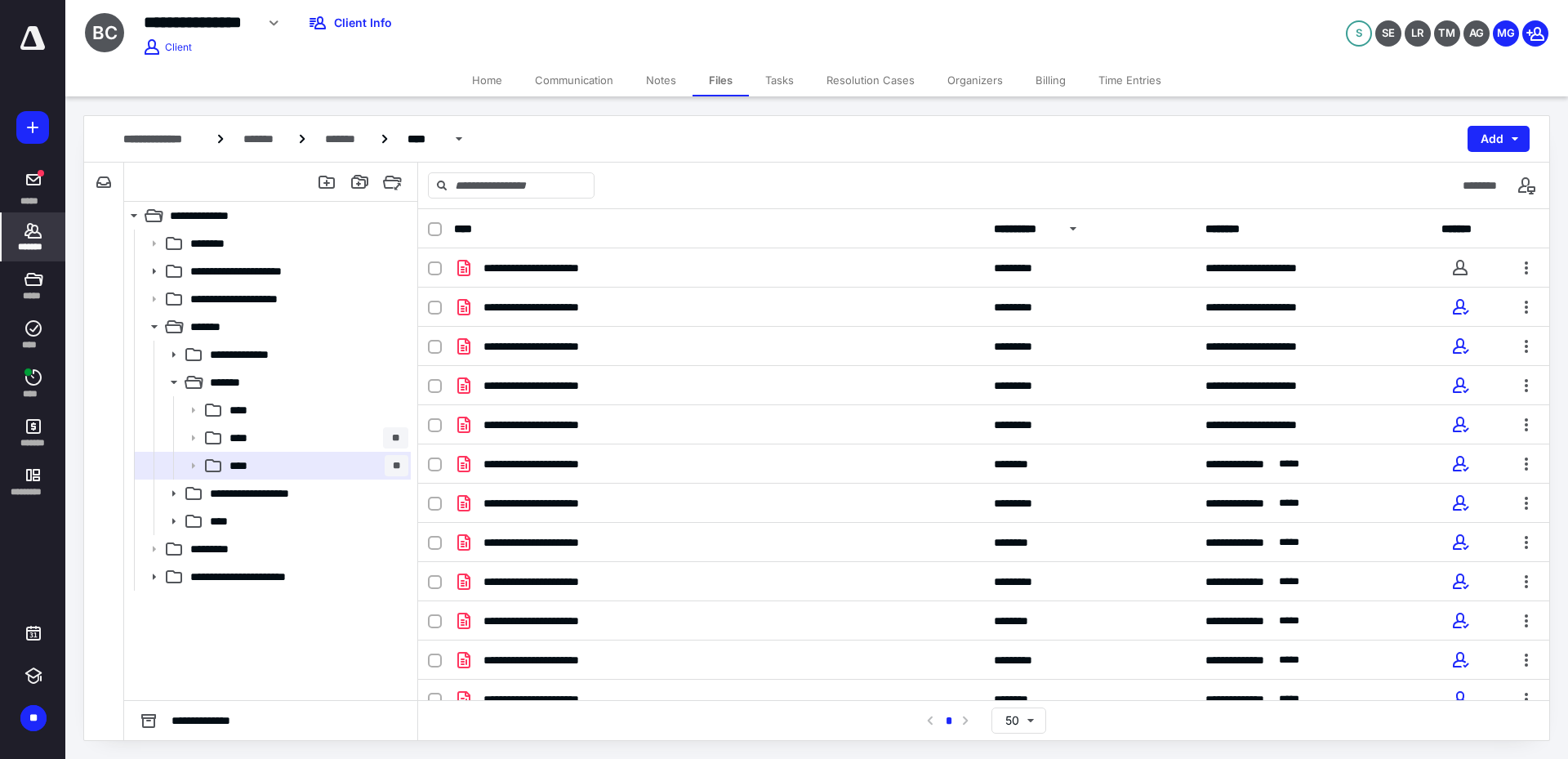 click 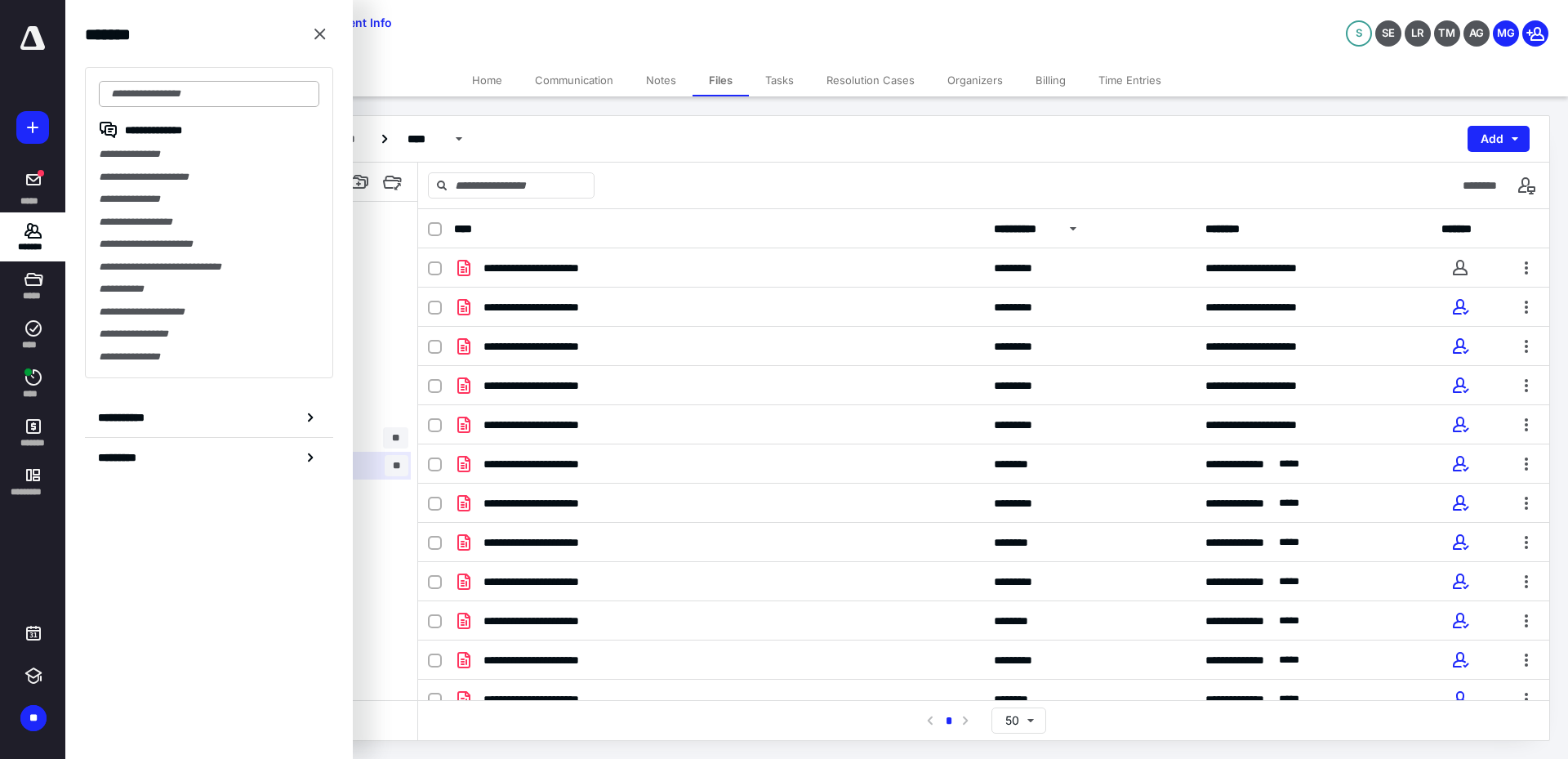 click at bounding box center (209, 94) 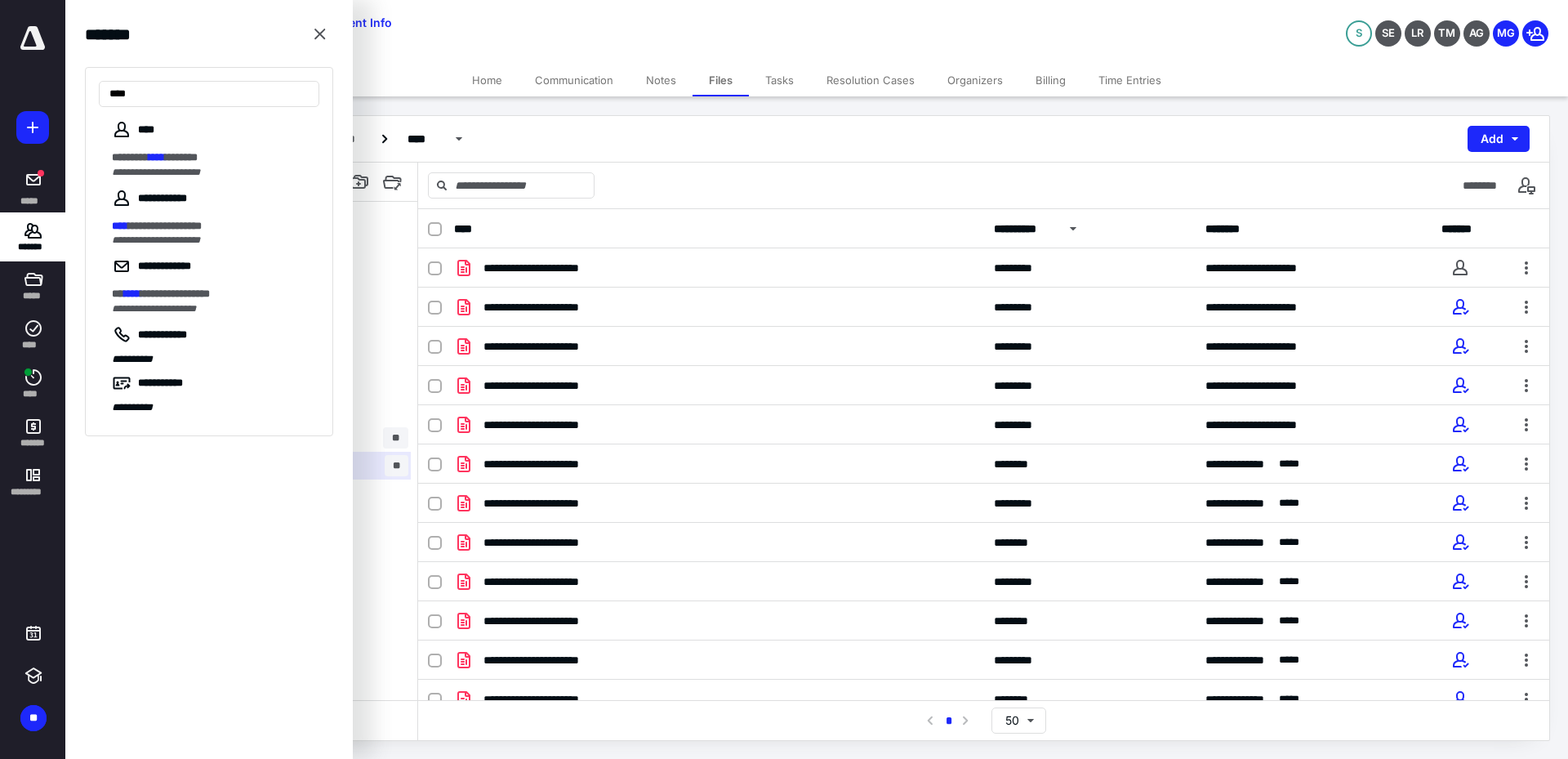 type on "****" 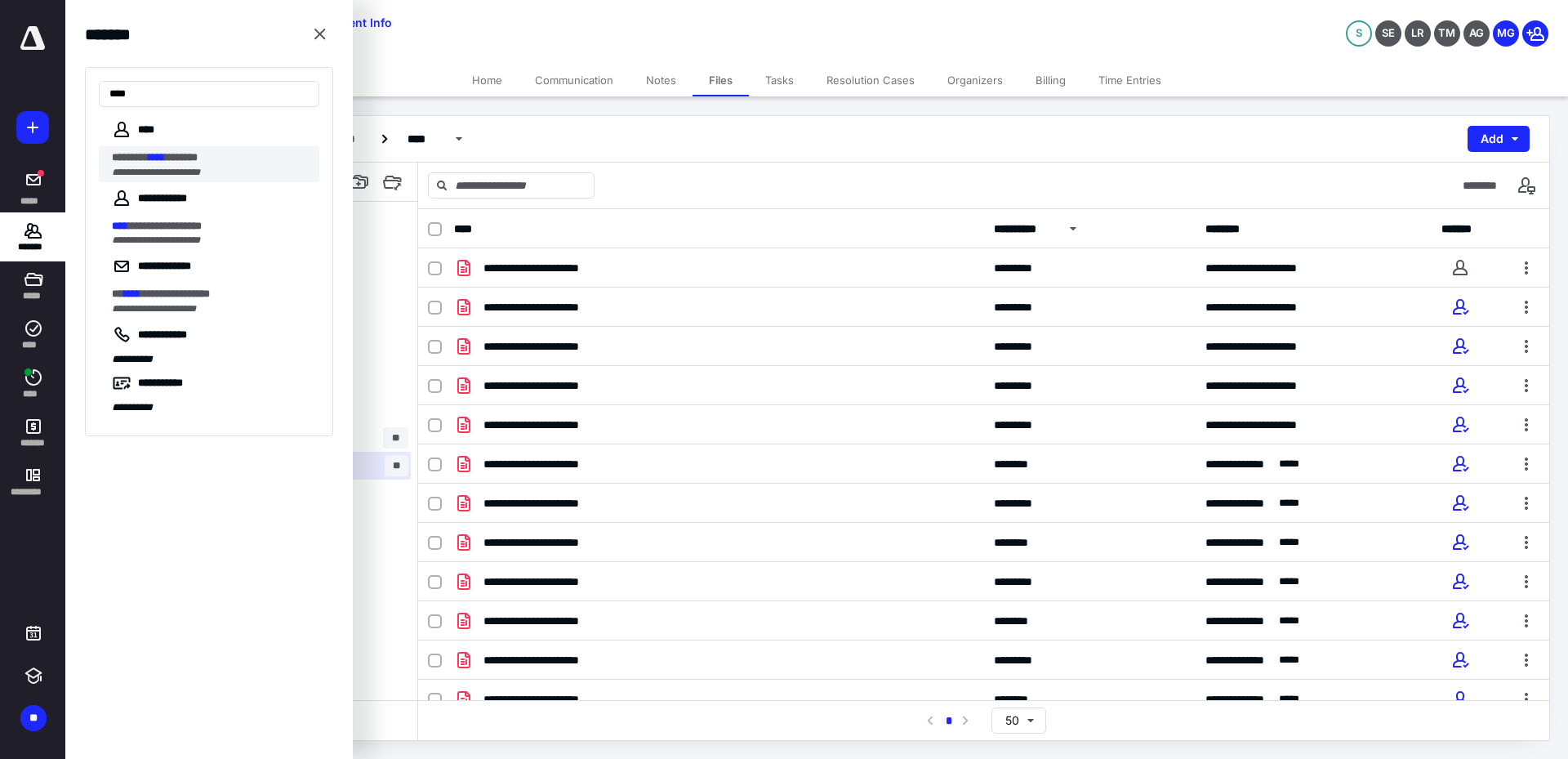 drag, startPoint x: 180, startPoint y: 144, endPoint x: 181, endPoint y: 153, distance: 9.05539 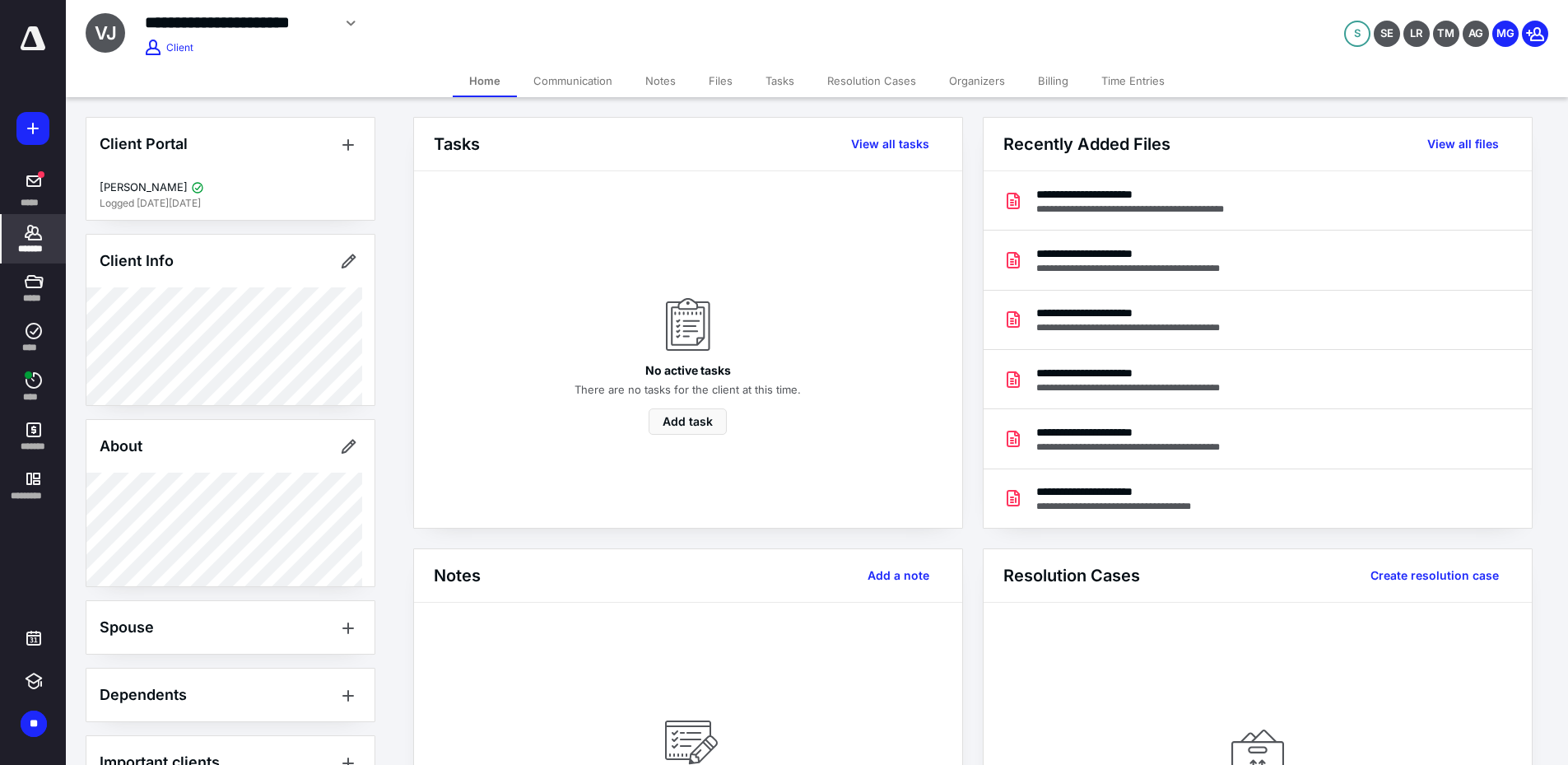 click on "Files" at bounding box center [720, 81] 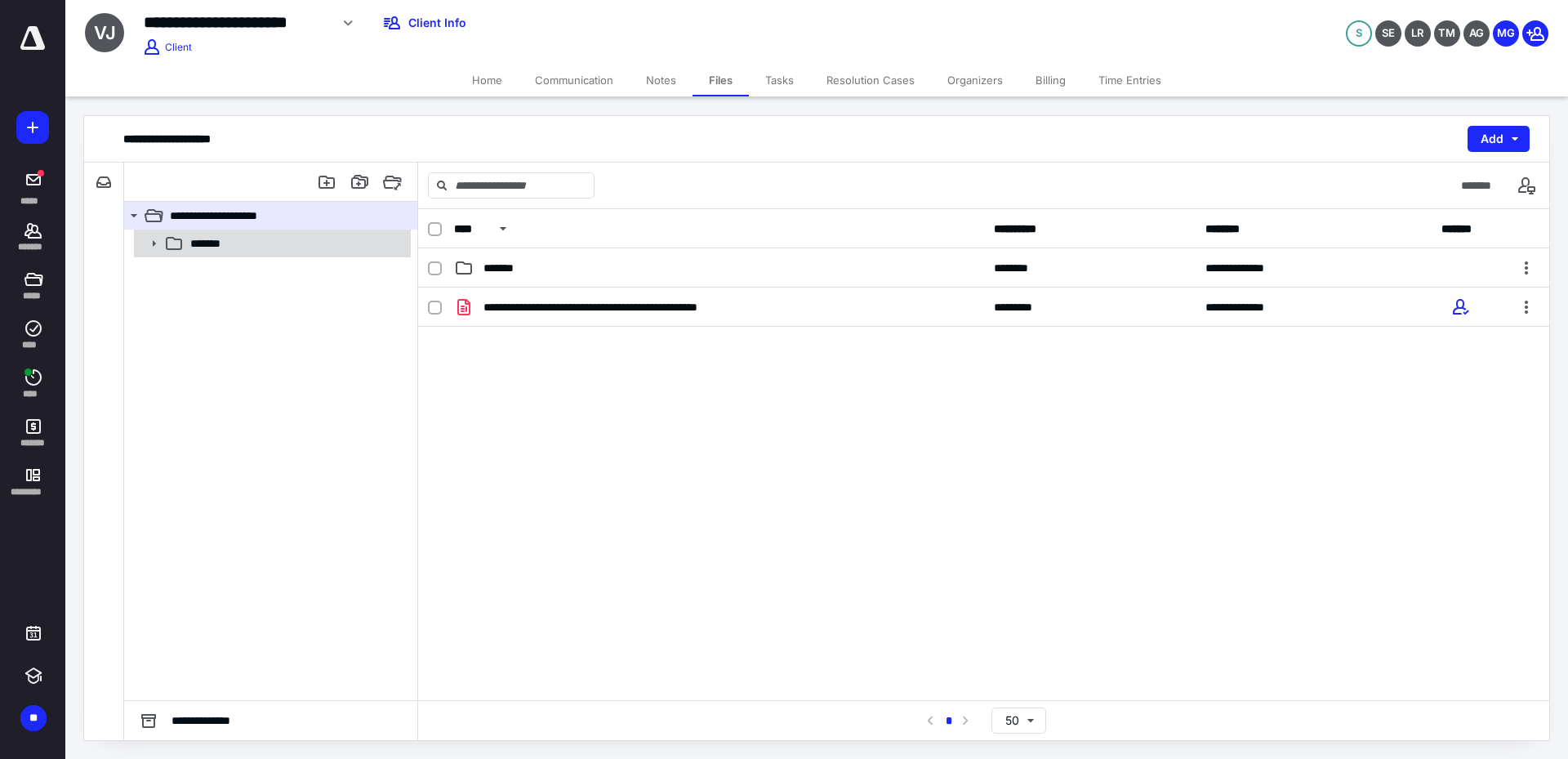click 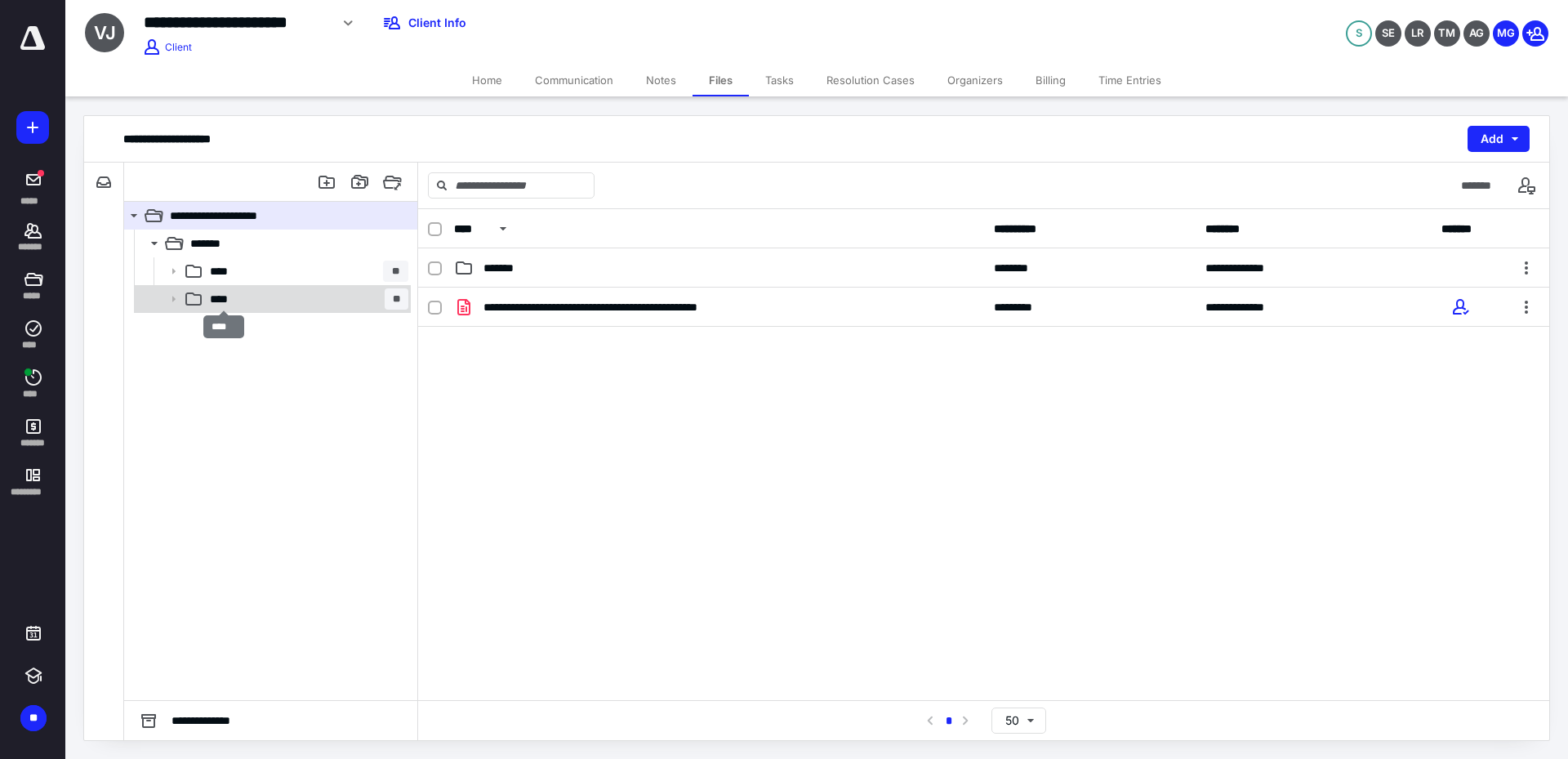 click on "****" at bounding box center [224, 299] 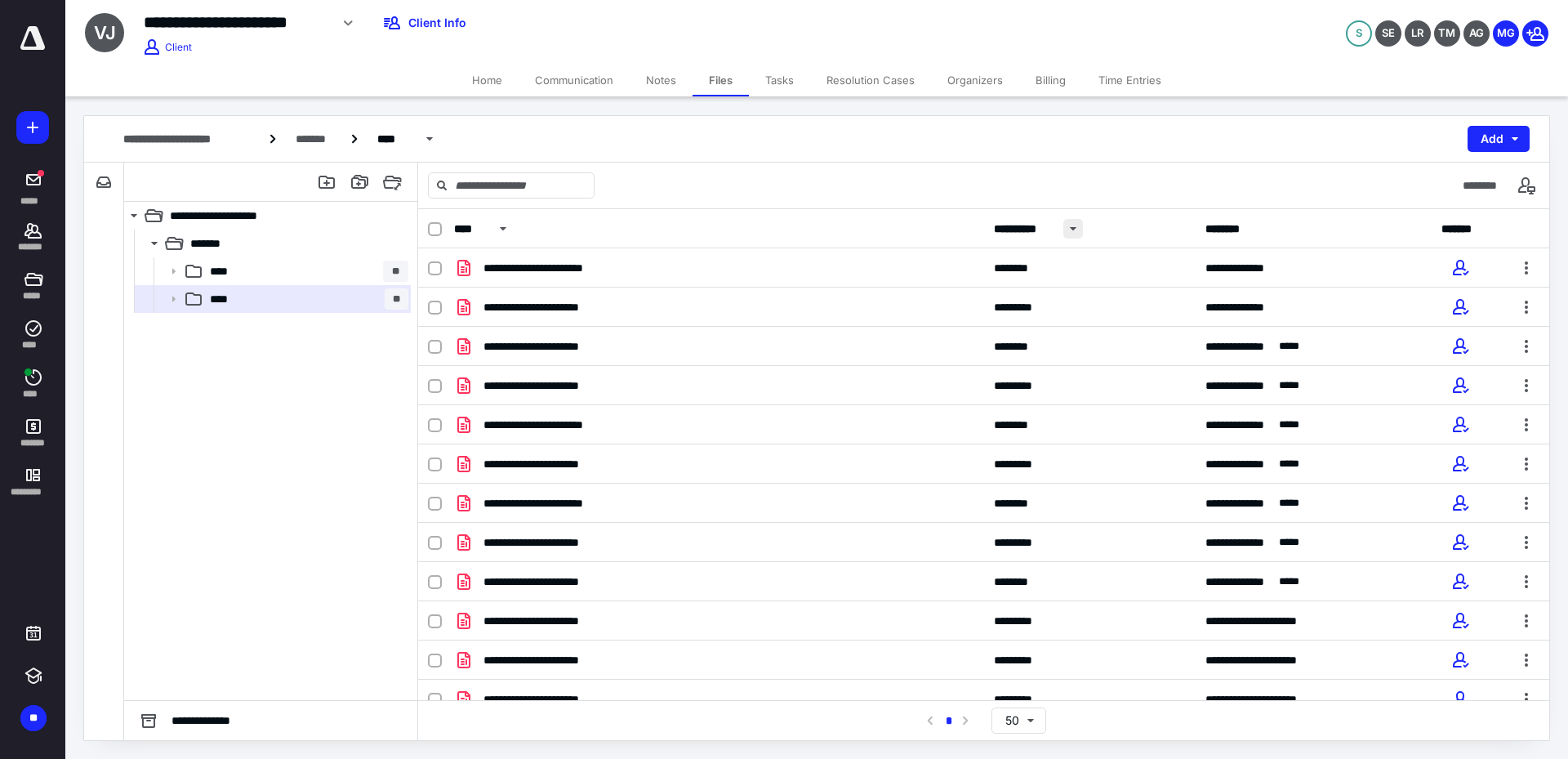 click at bounding box center [1073, 229] 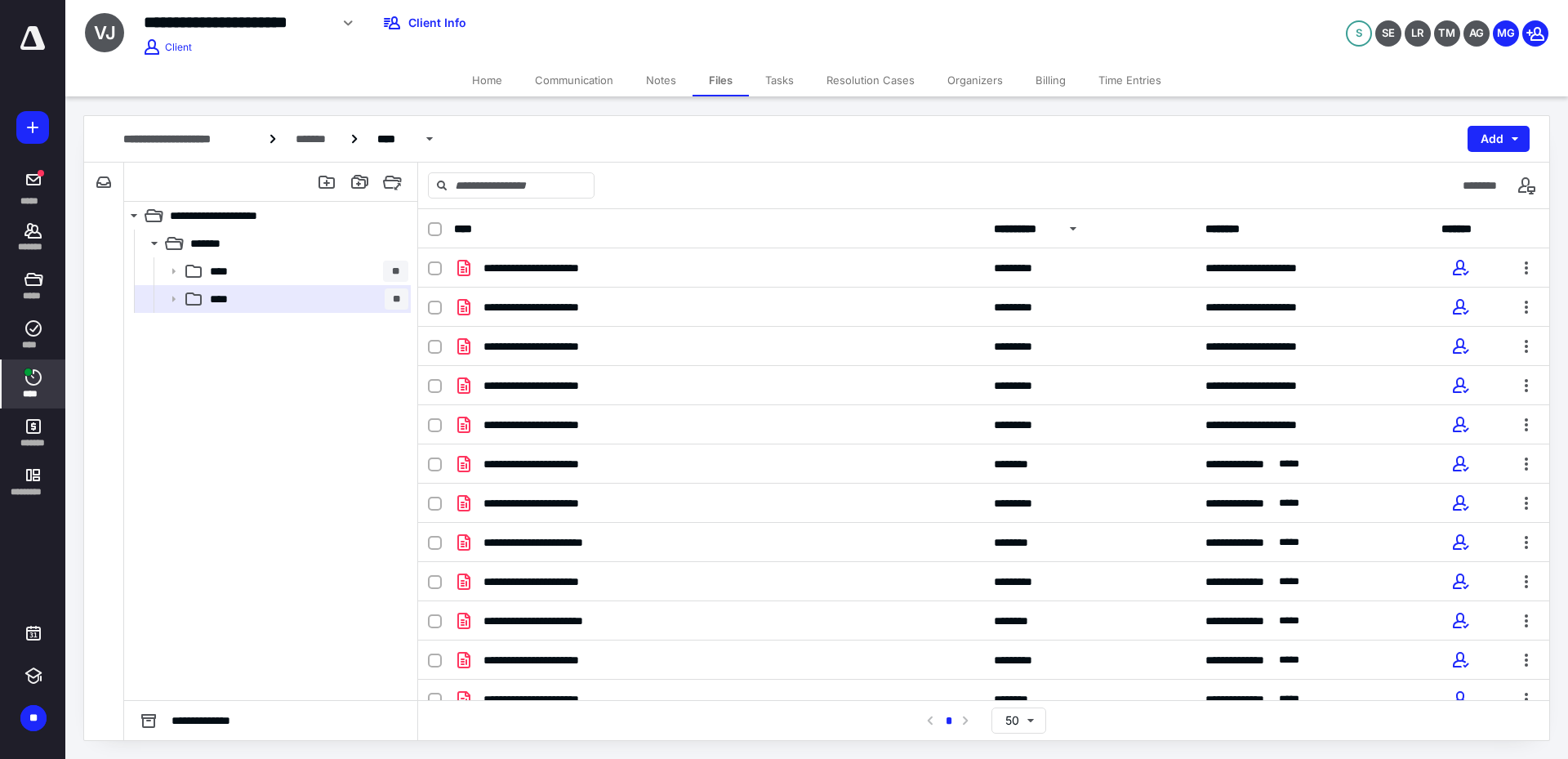 click 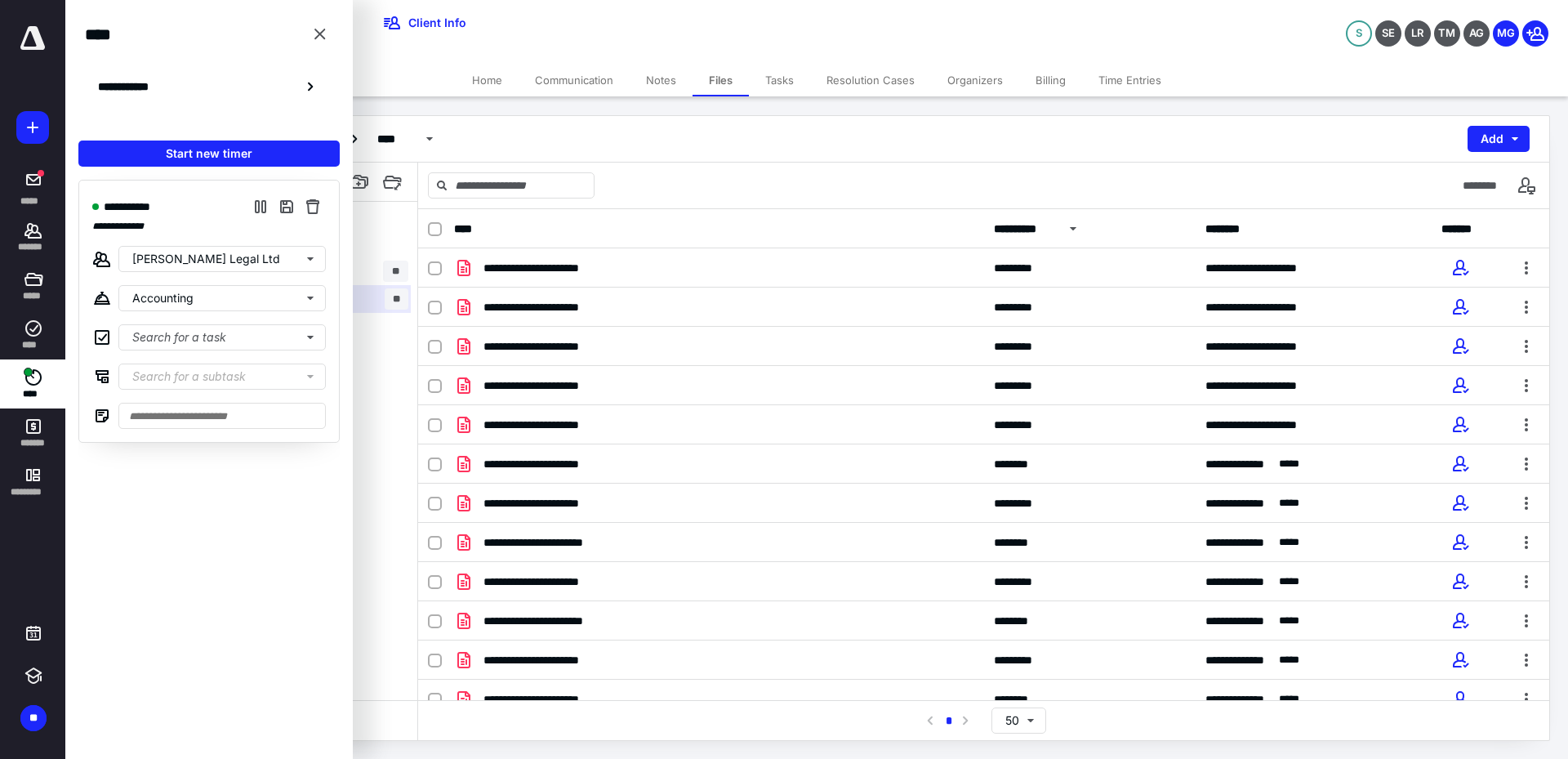 click on "**********" at bounding box center [599, 23] 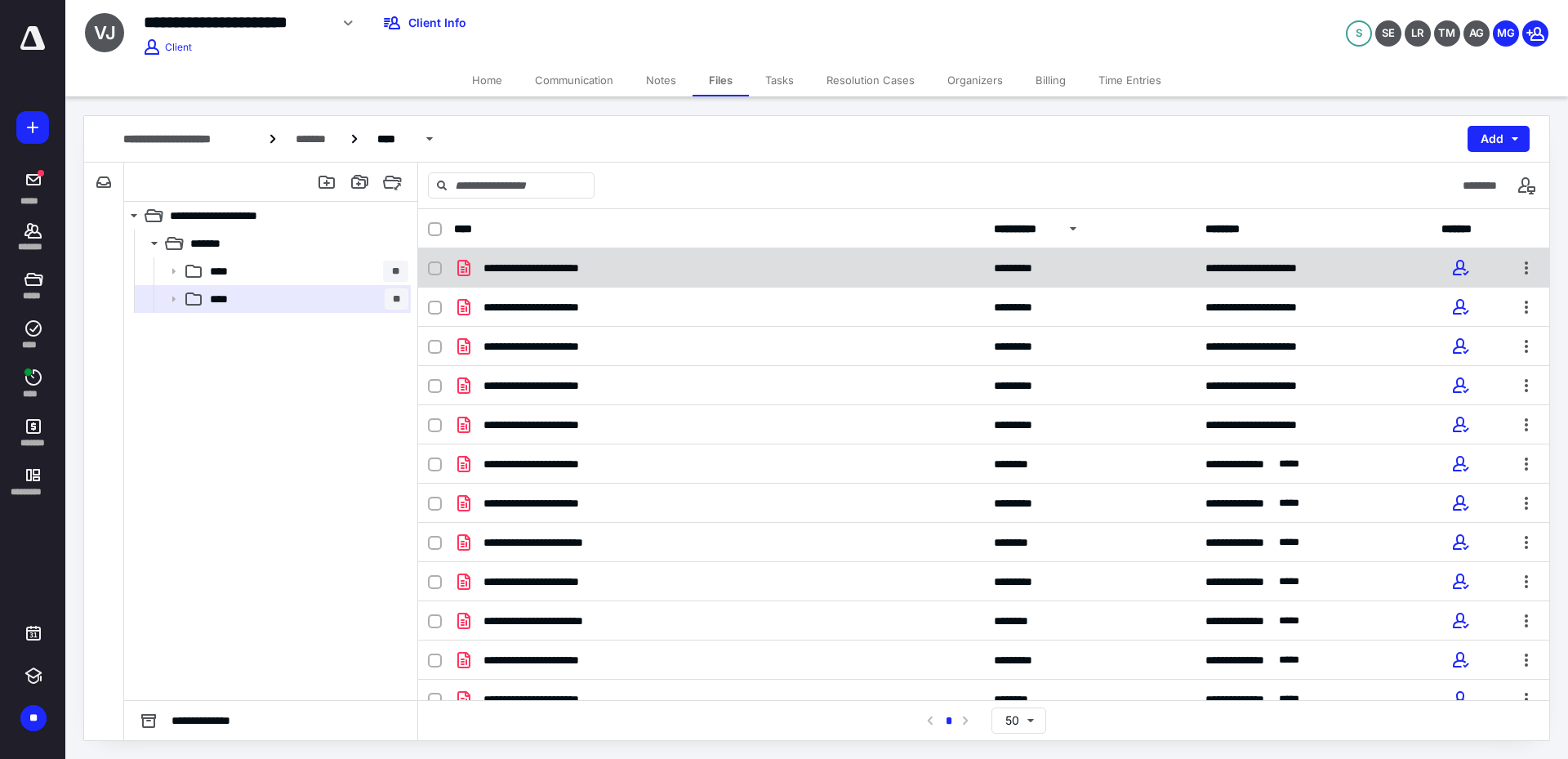 click on "**********" at bounding box center [719, 268] 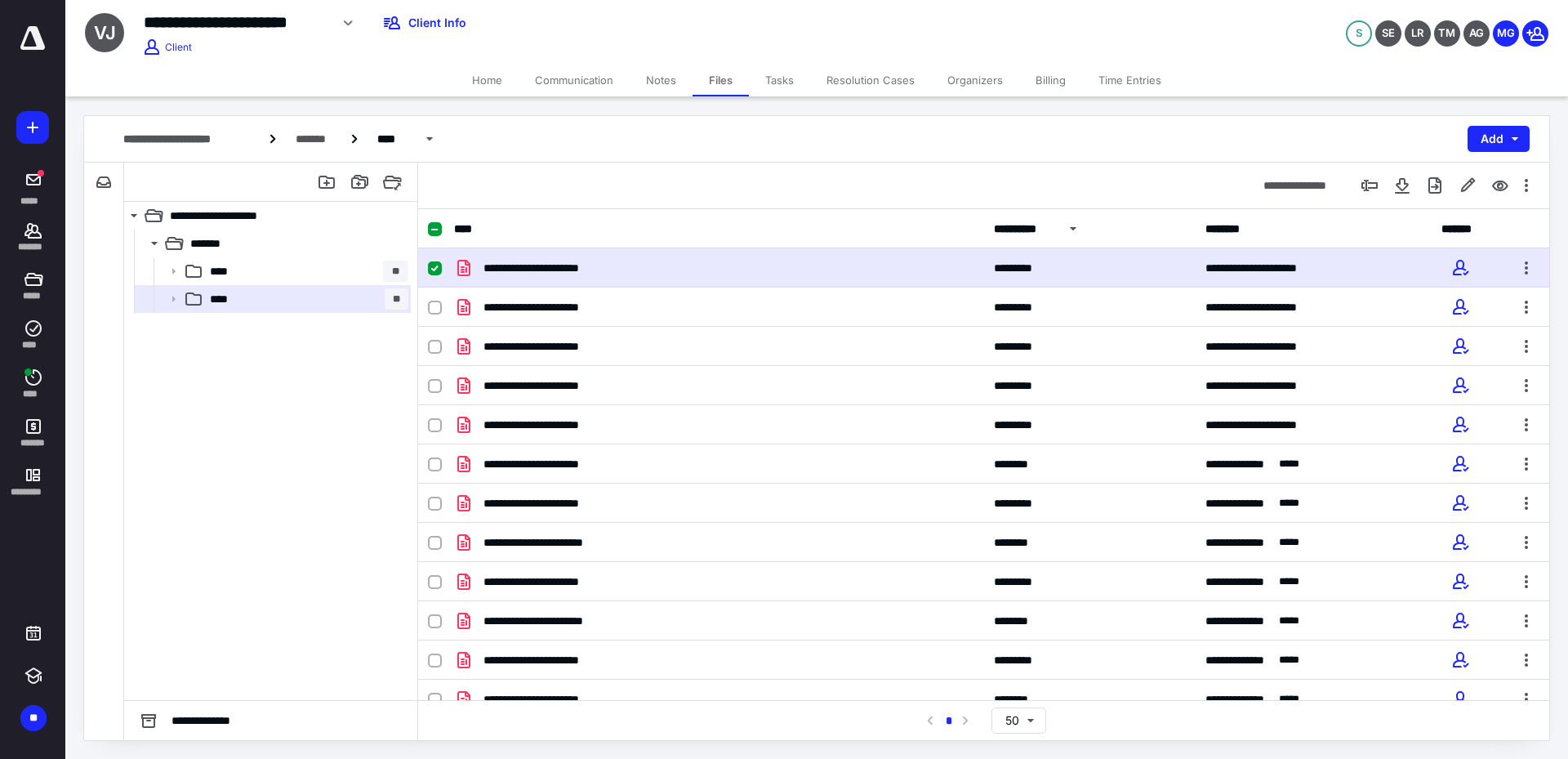 click on "**********" at bounding box center (719, 268) 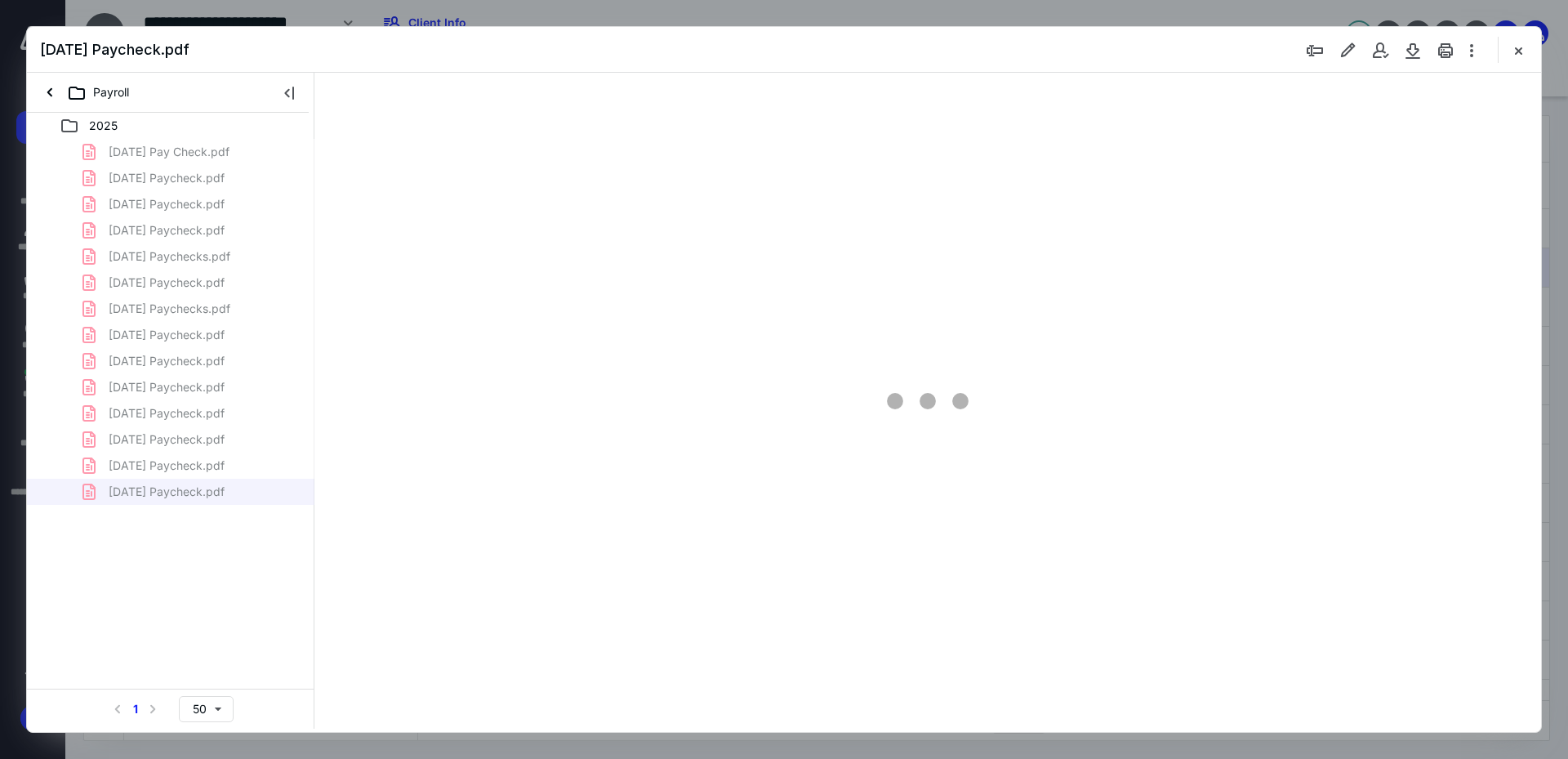 scroll, scrollTop: 0, scrollLeft: 0, axis: both 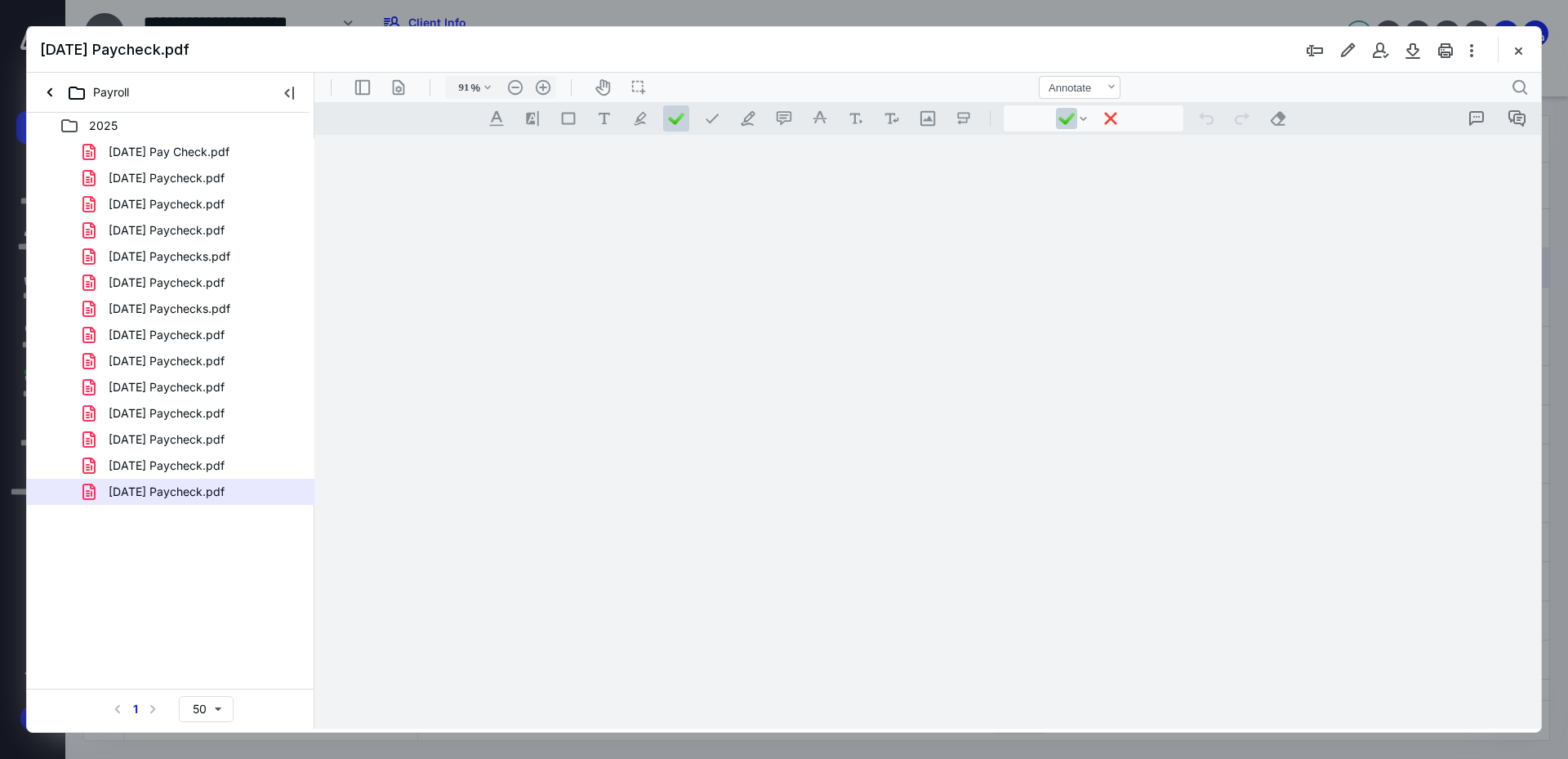 type on "241" 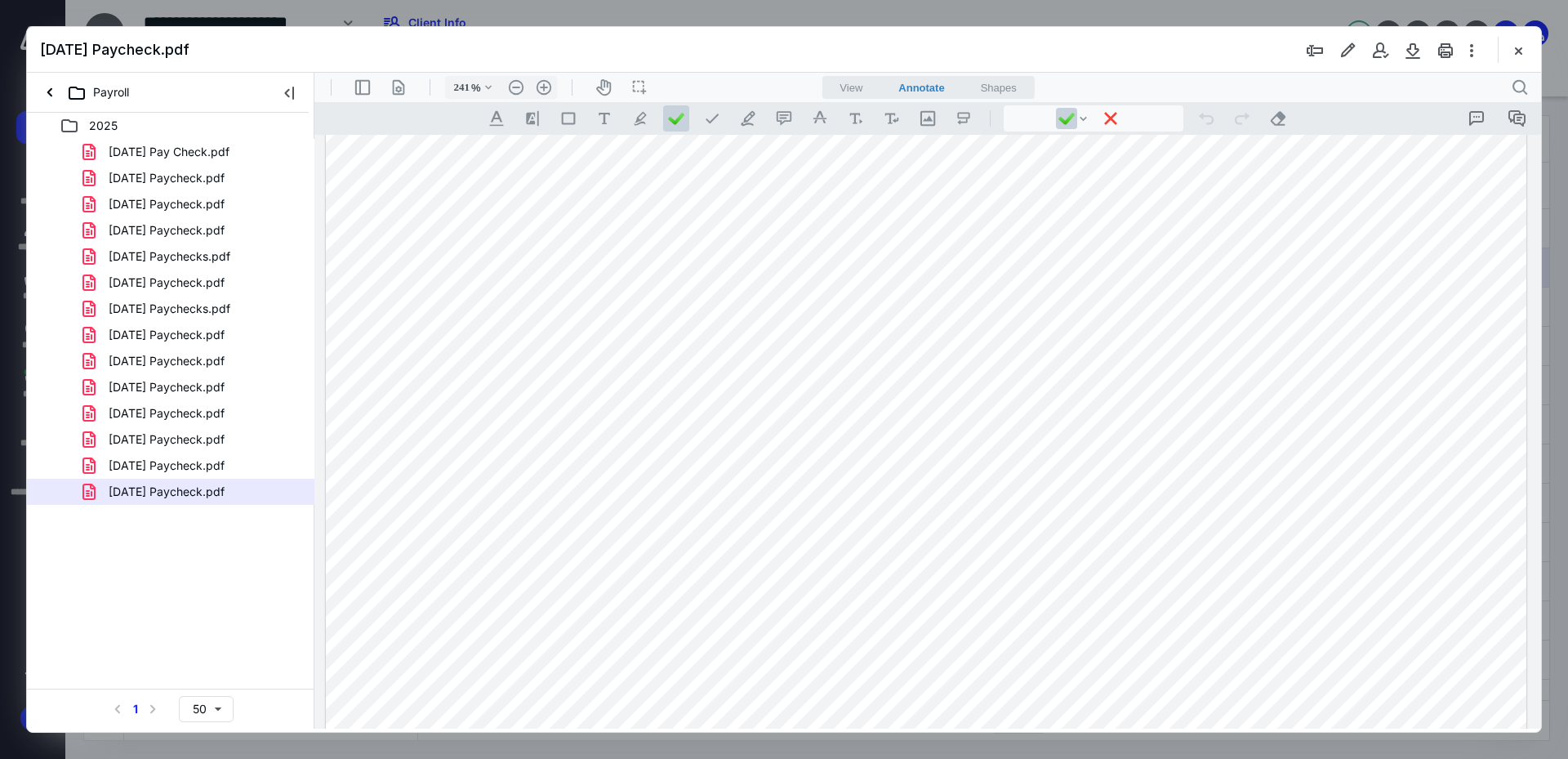 scroll, scrollTop: 163, scrollLeft: 0, axis: vertical 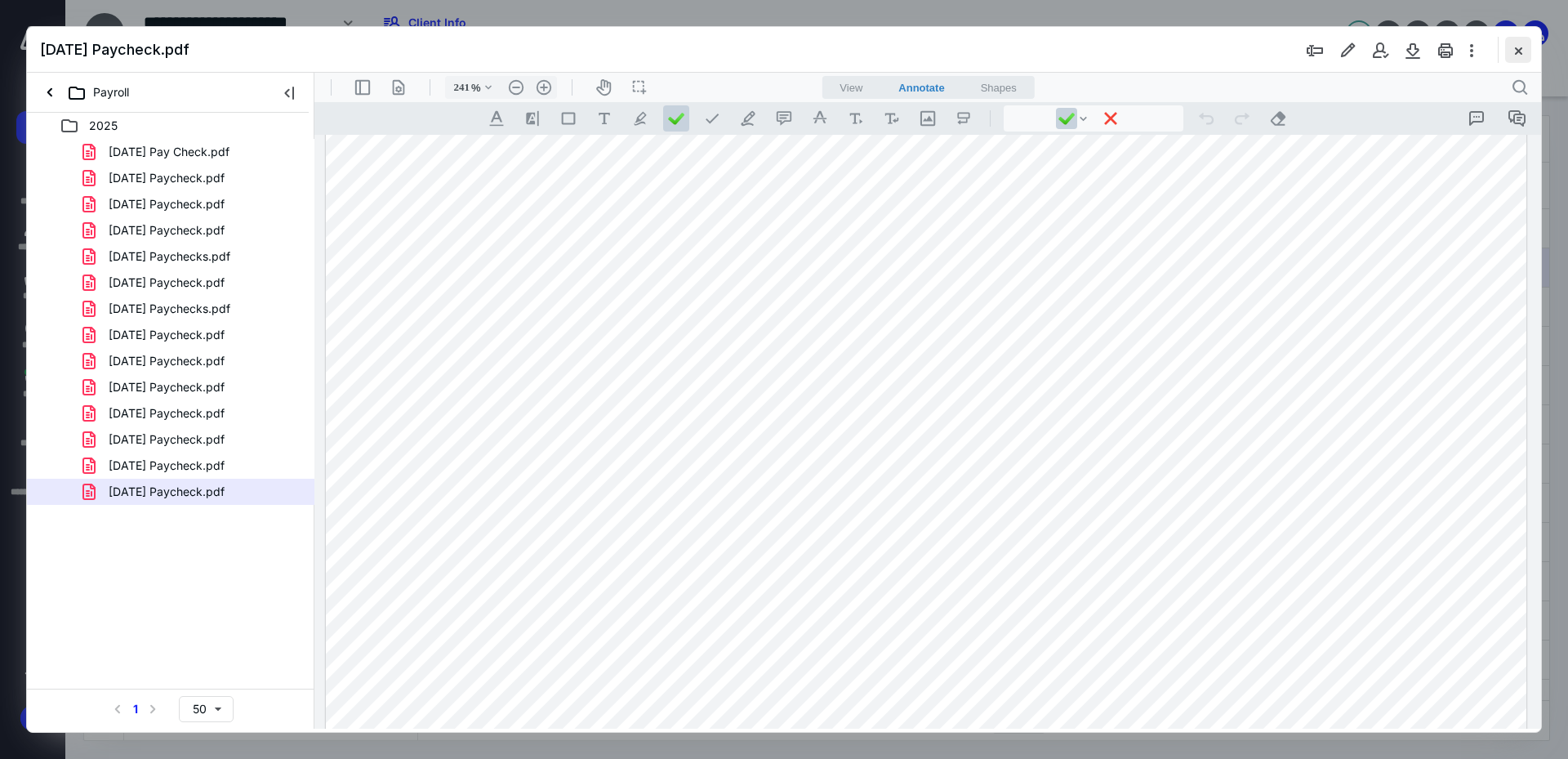 click at bounding box center [1518, 50] 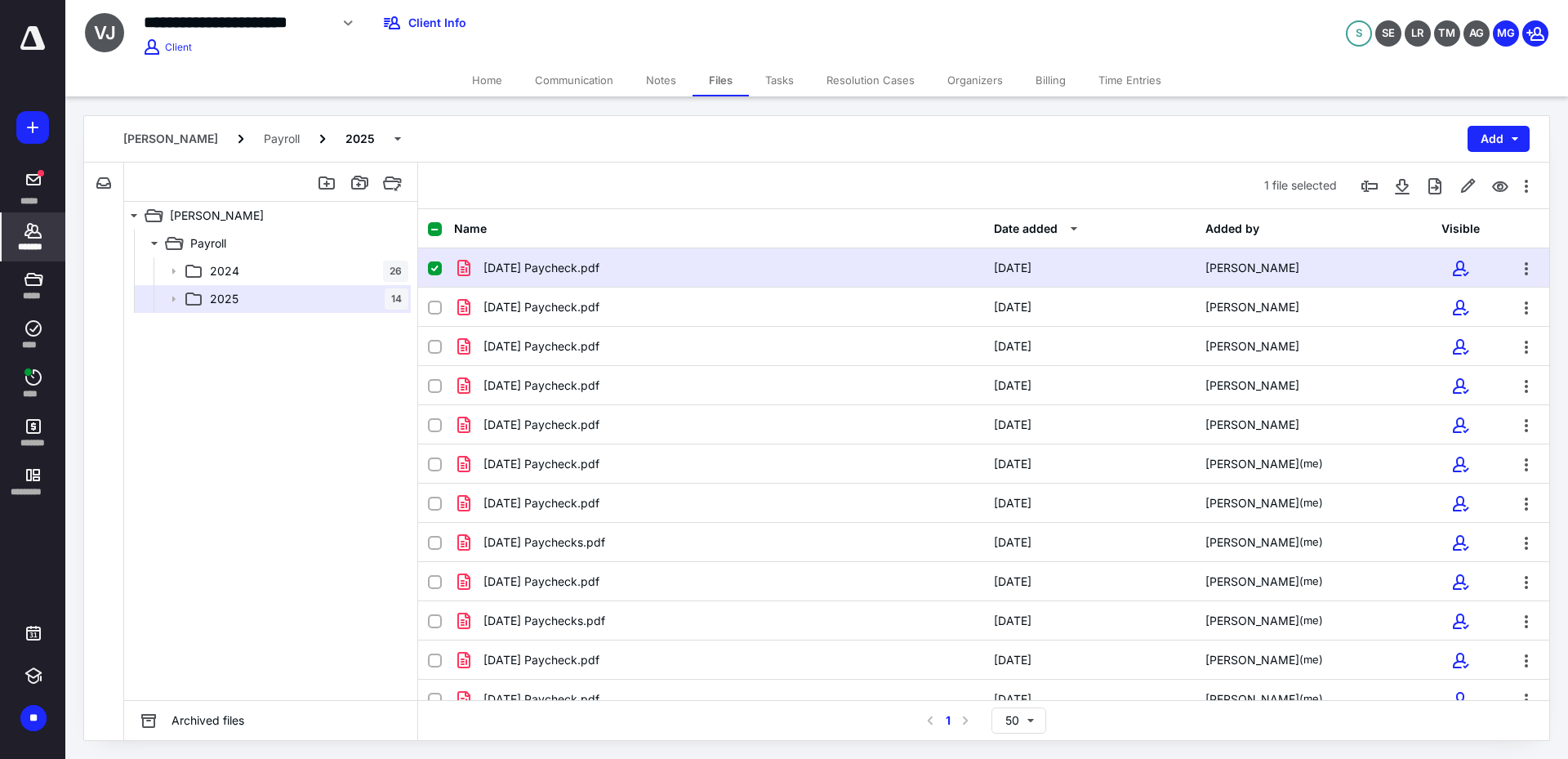 click 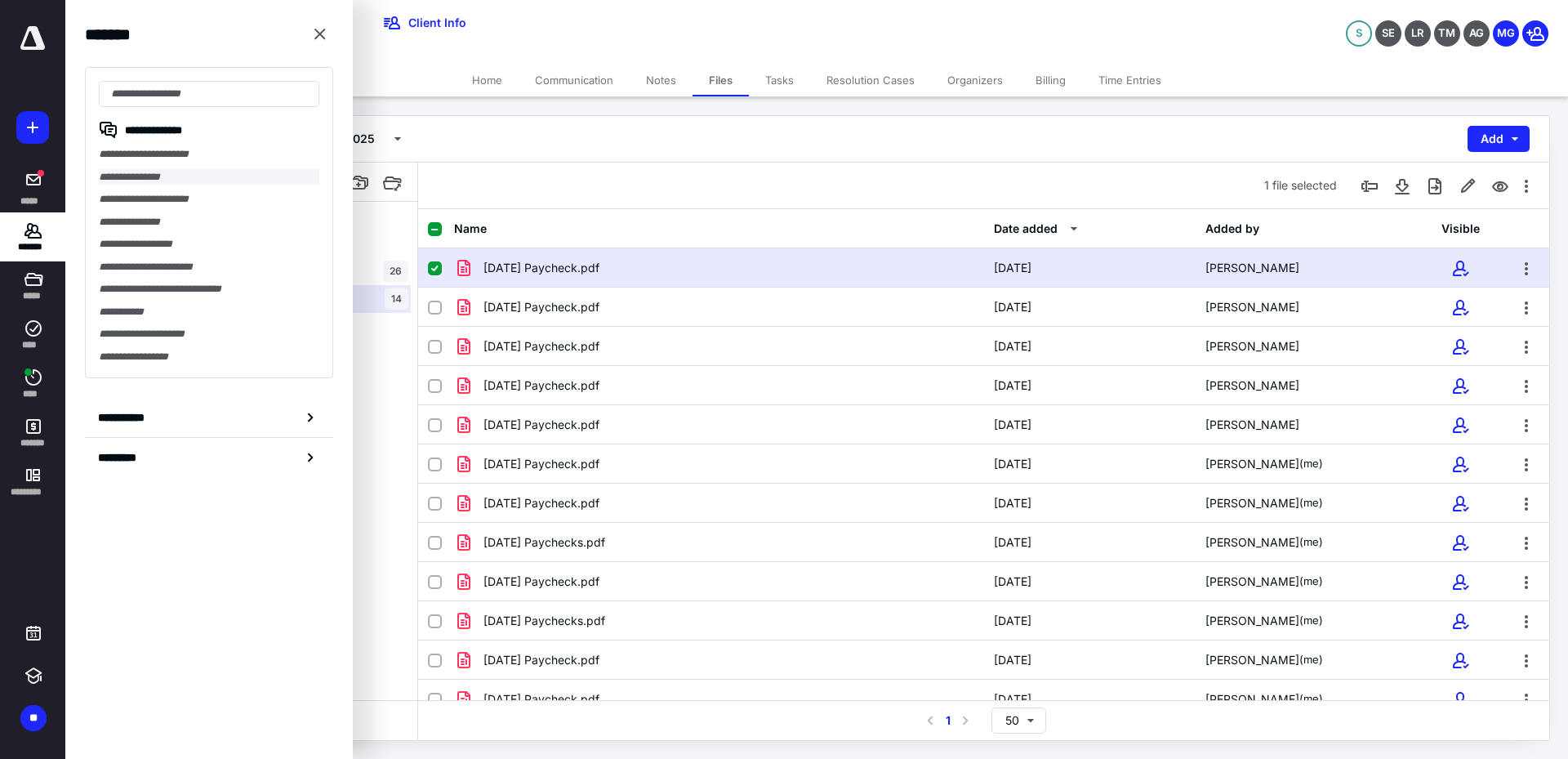 click on "**********" at bounding box center [209, 177] 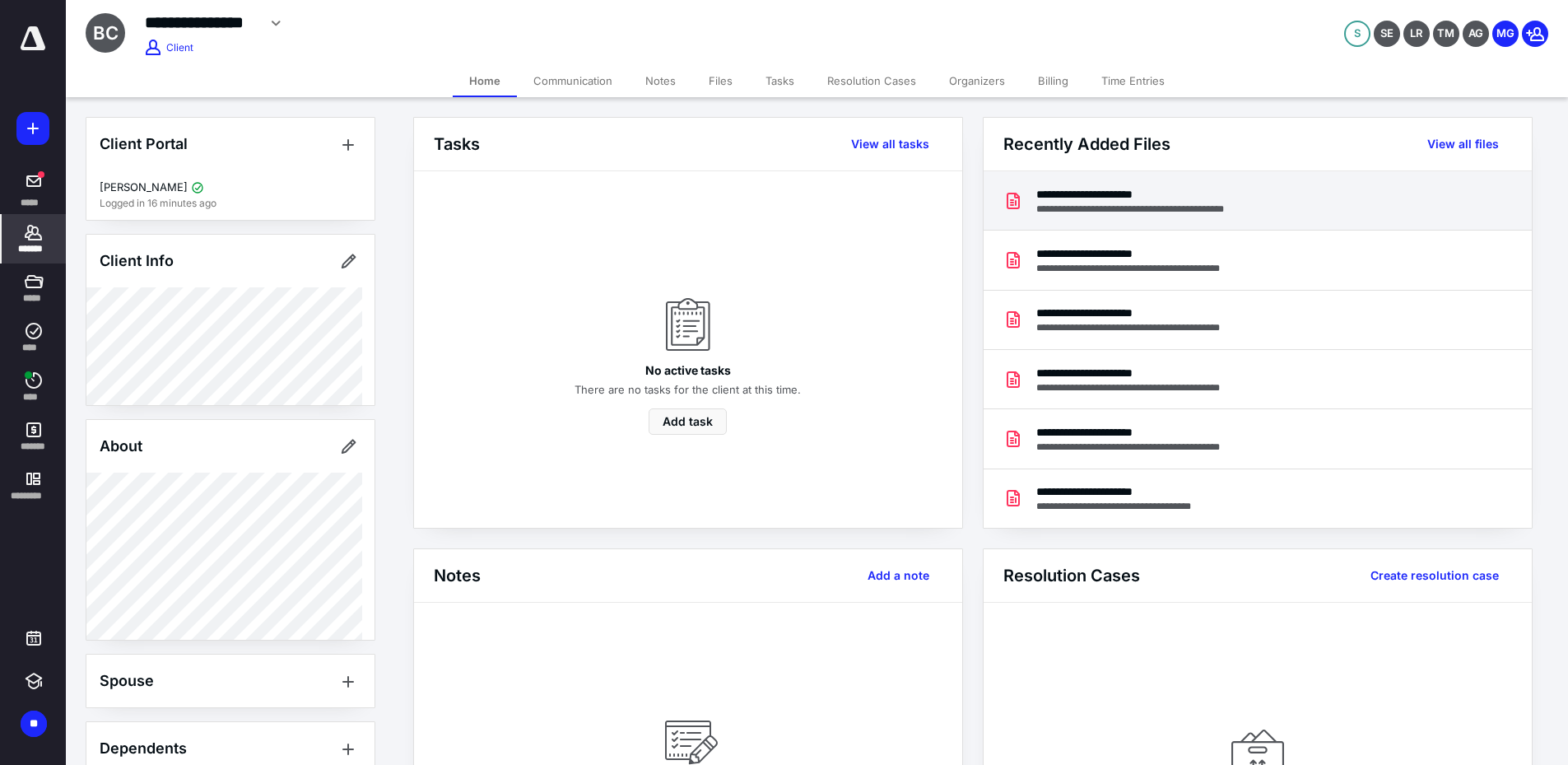 click on "**********" at bounding box center [1150, 209] 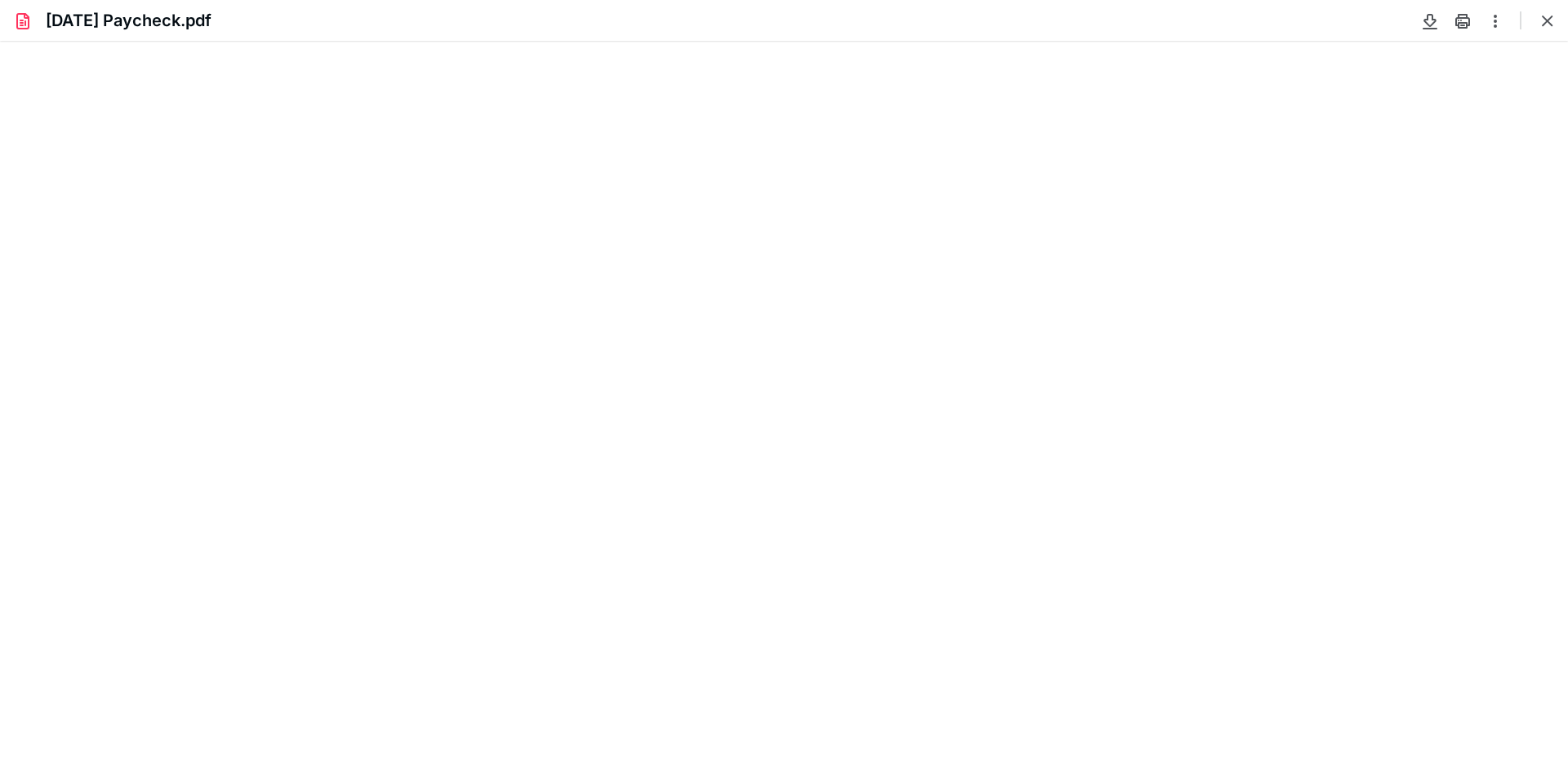 scroll, scrollTop: 0, scrollLeft: 0, axis: both 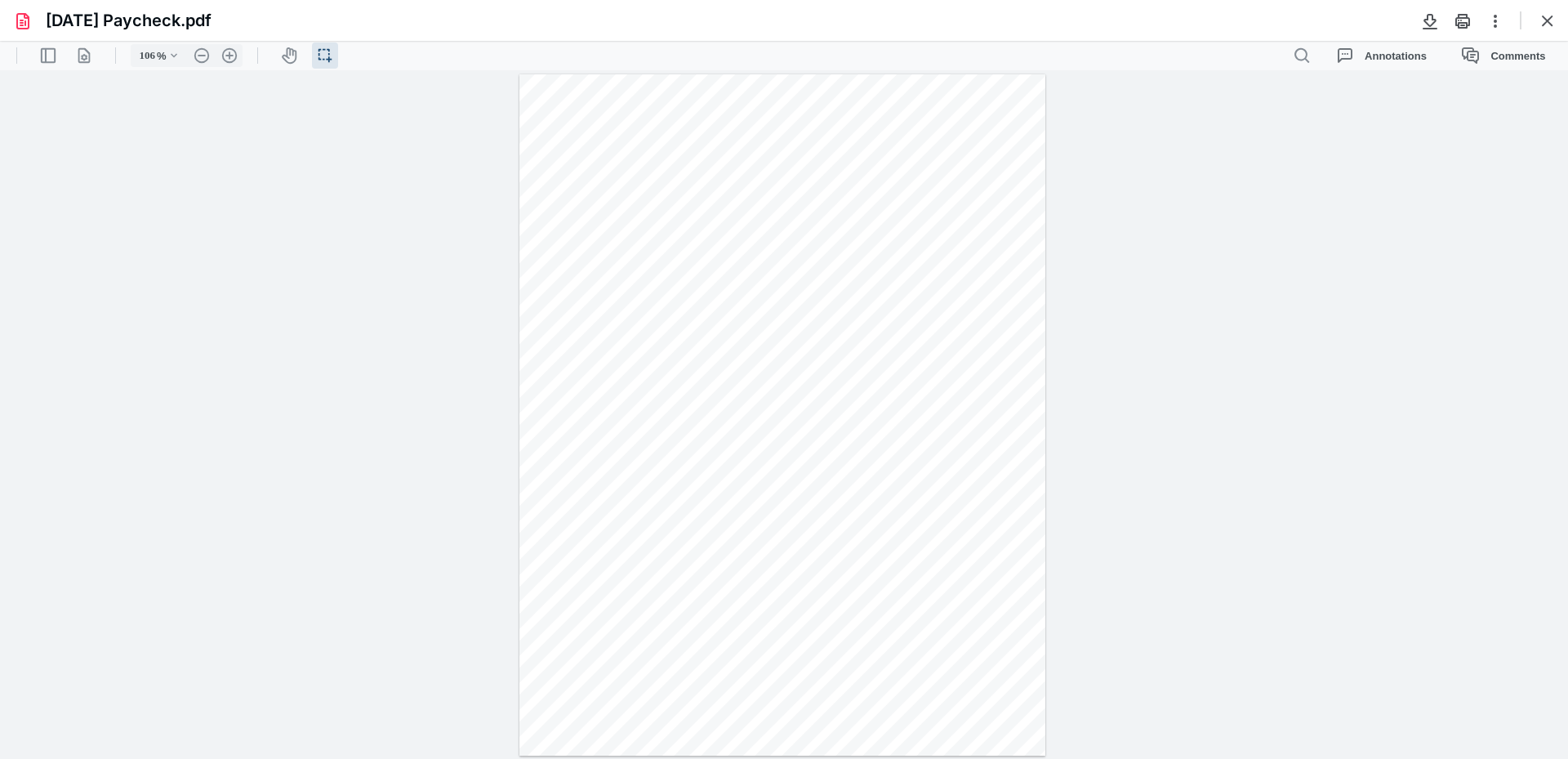type on "308" 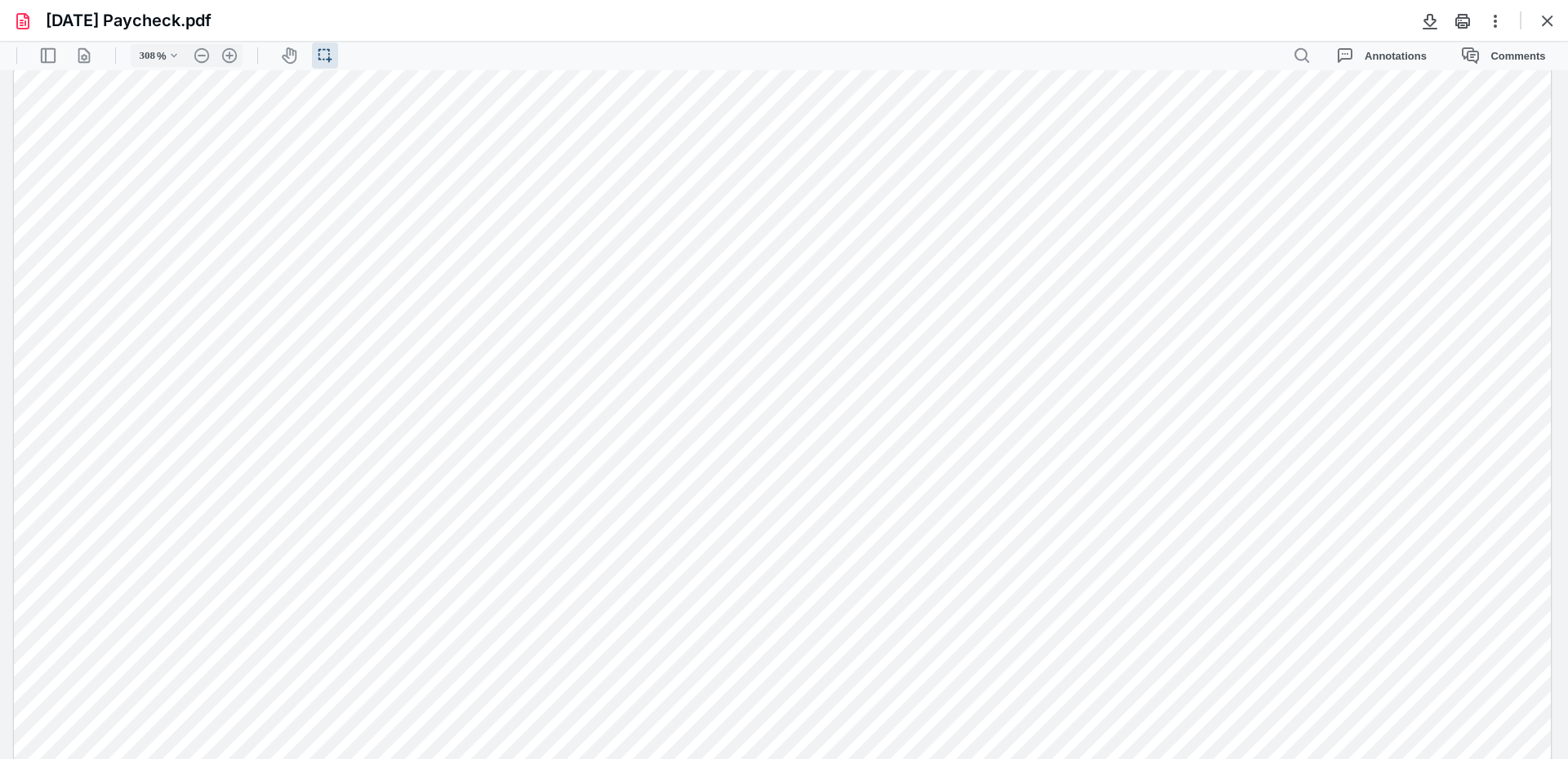 scroll, scrollTop: 572, scrollLeft: 0, axis: vertical 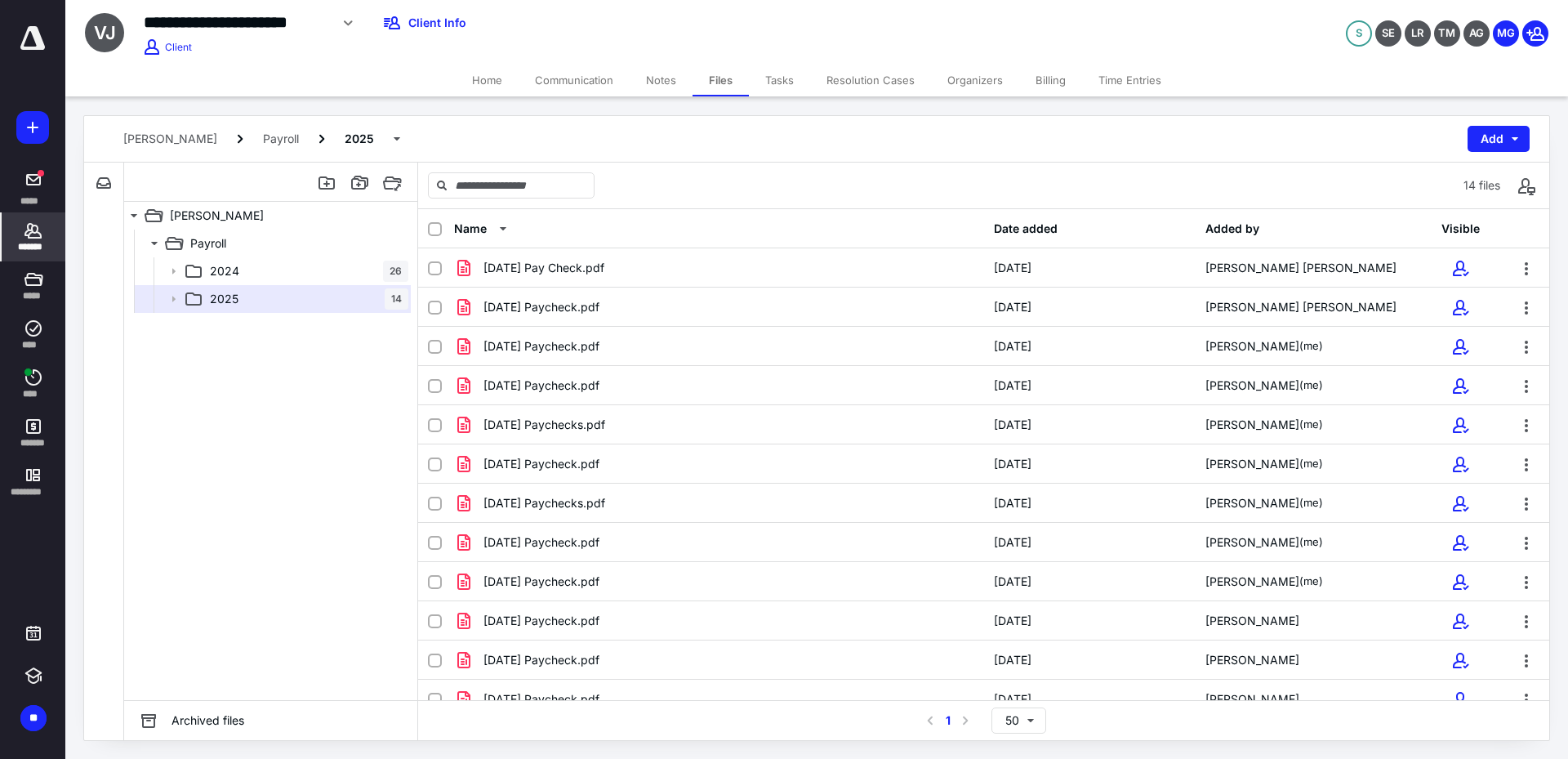 click 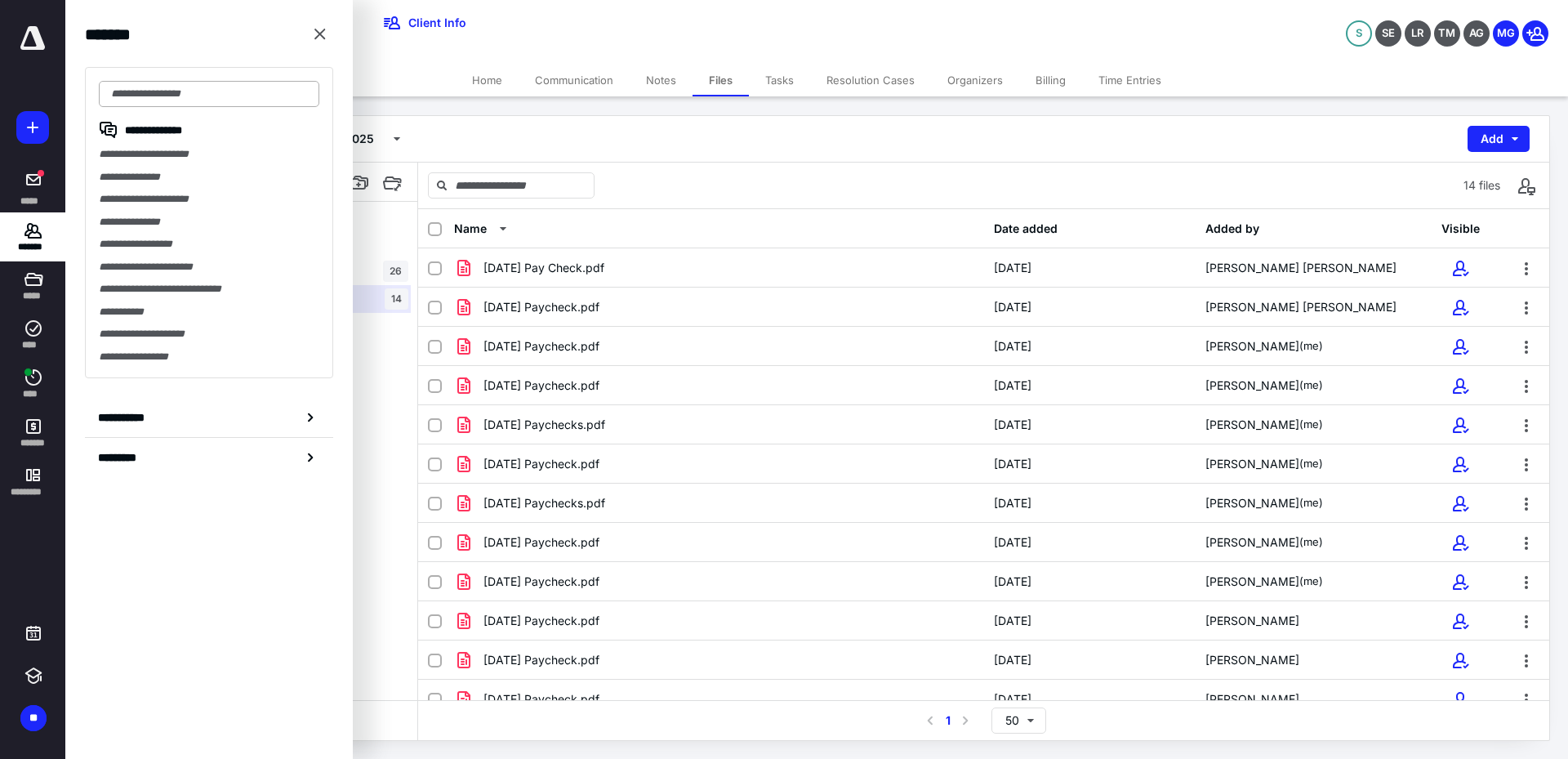 click at bounding box center [209, 94] 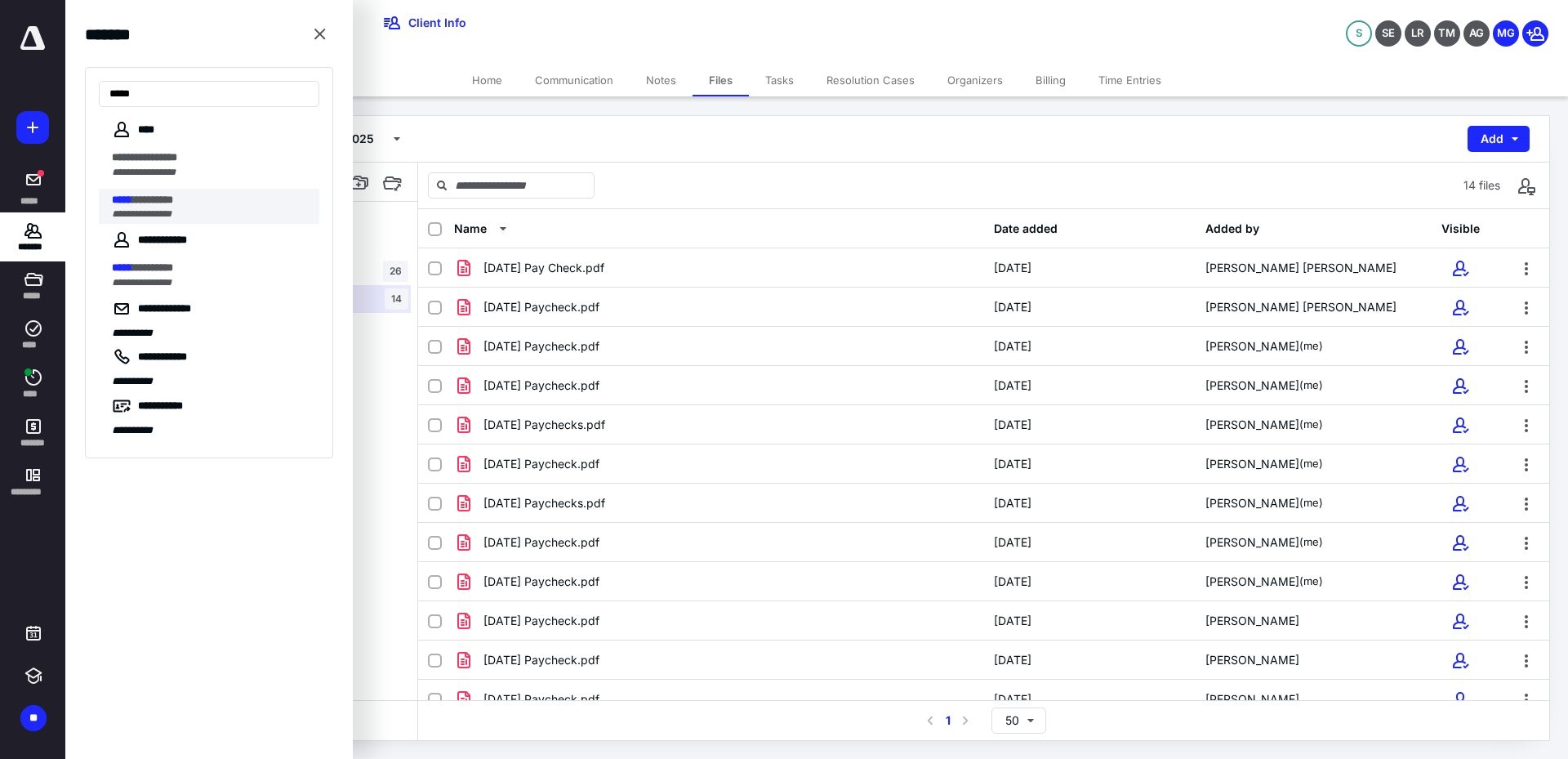 type on "*****" 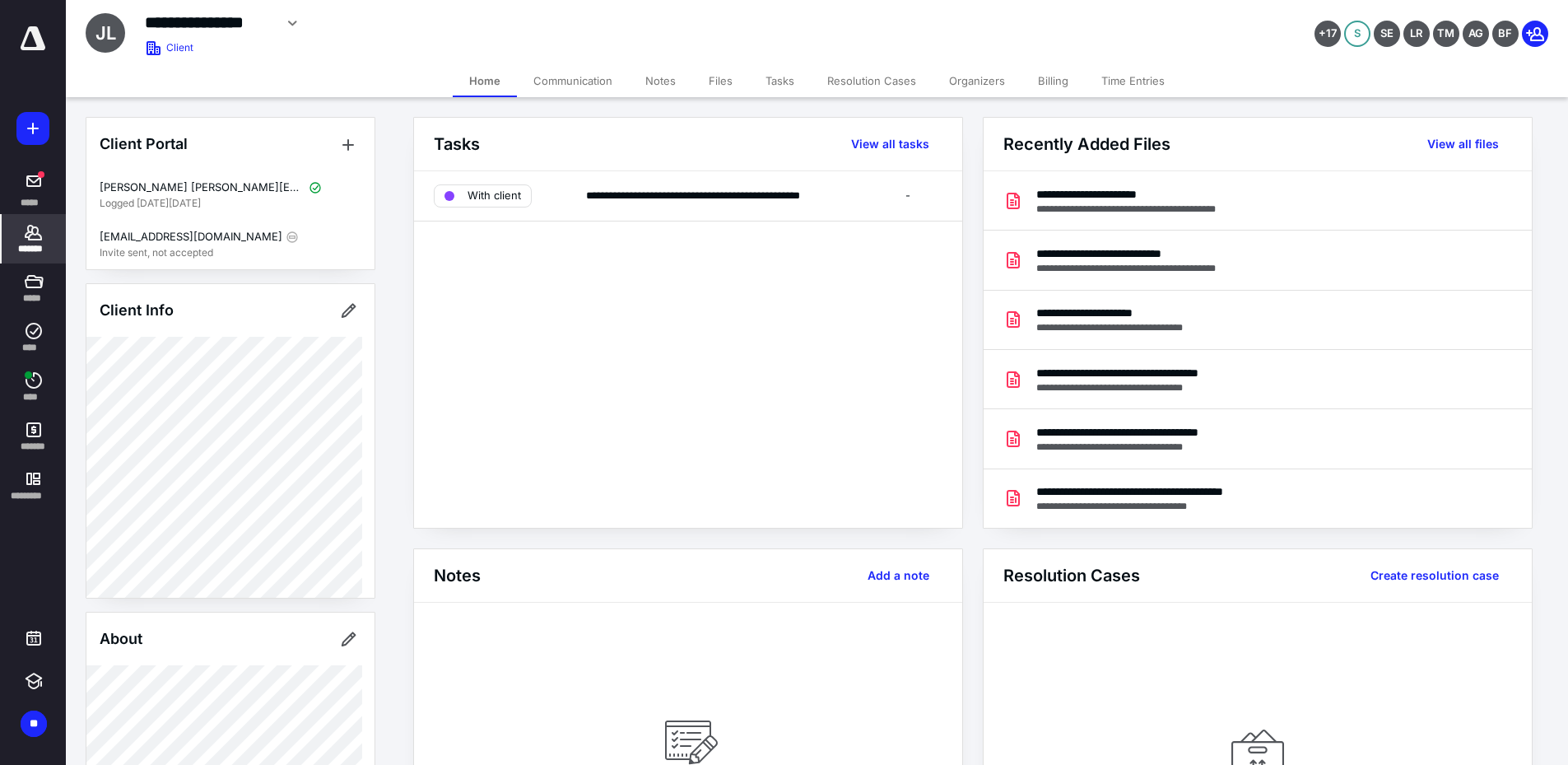 click on "Files" at bounding box center [720, 81] 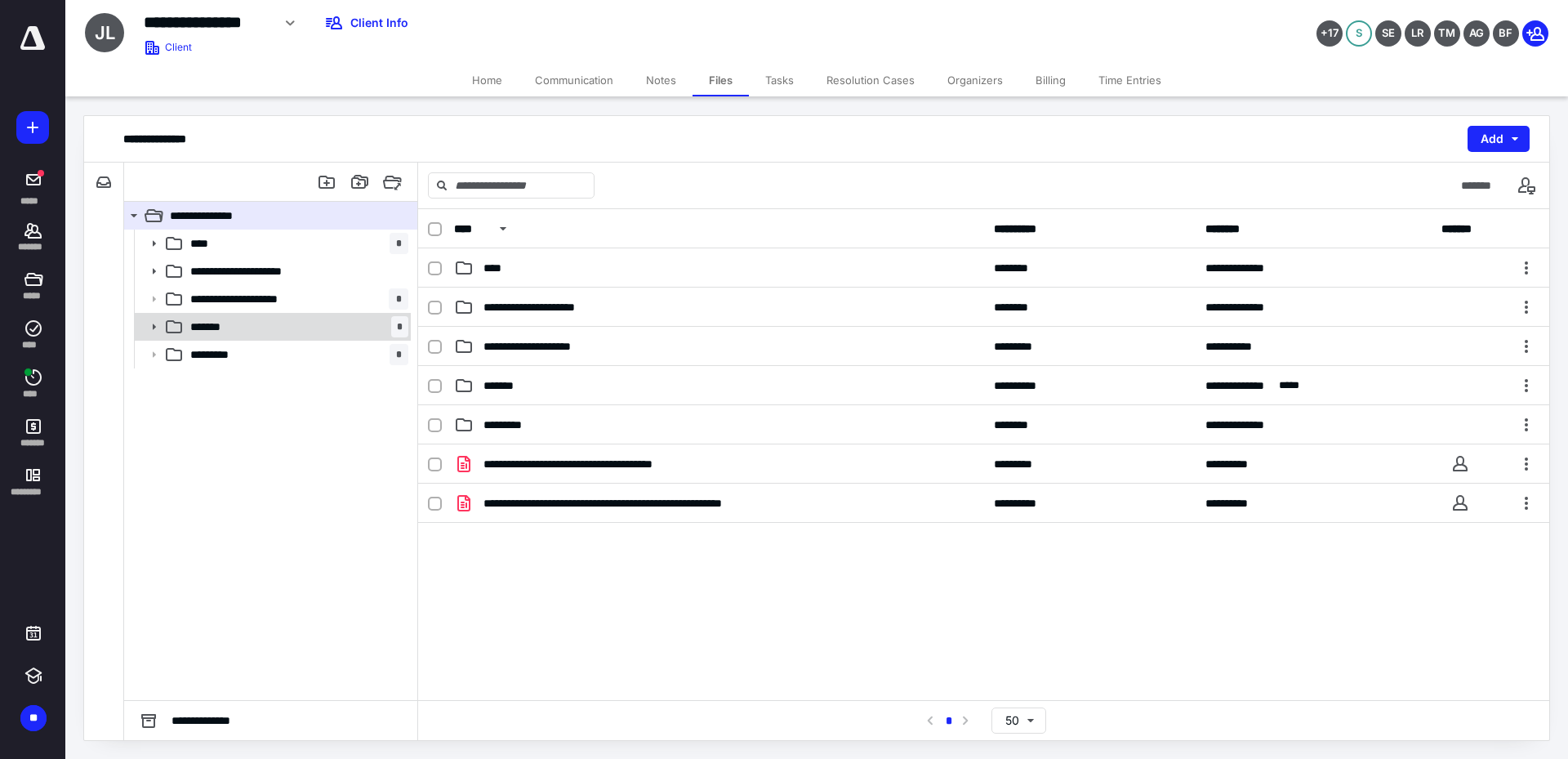 click 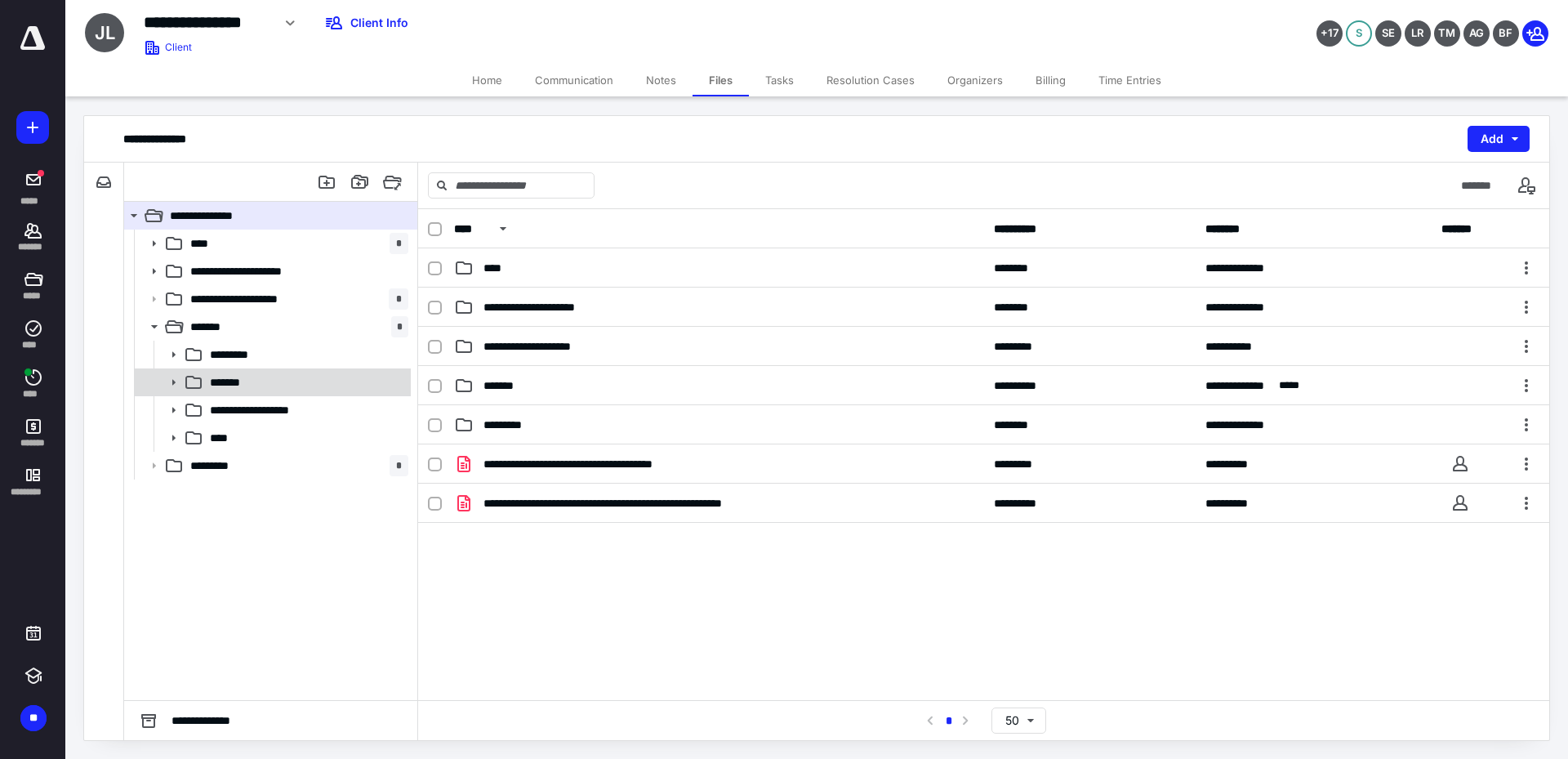 click on "*******" at bounding box center [228, 382] 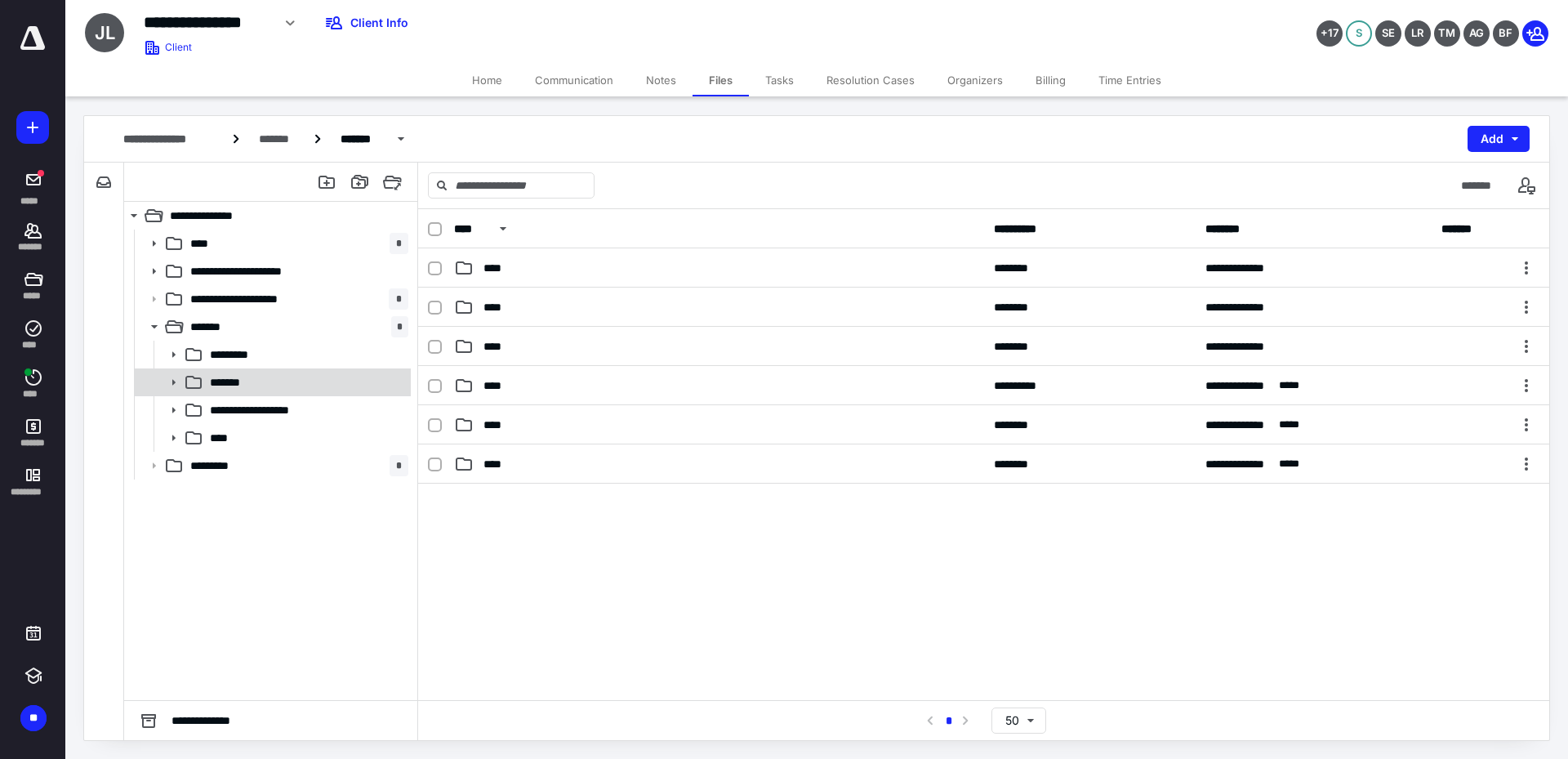 click 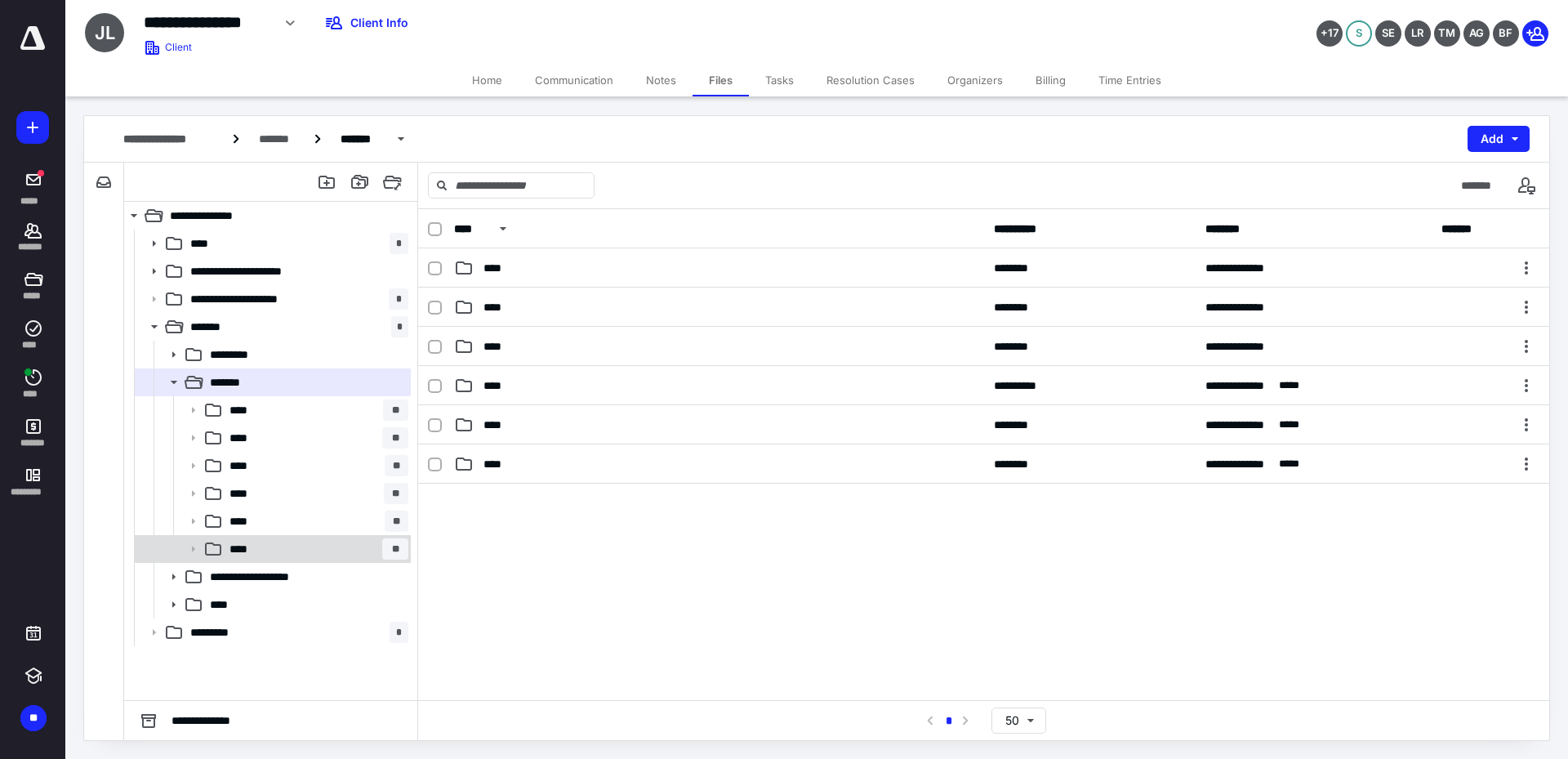 click on "**** **" at bounding box center [315, 549] 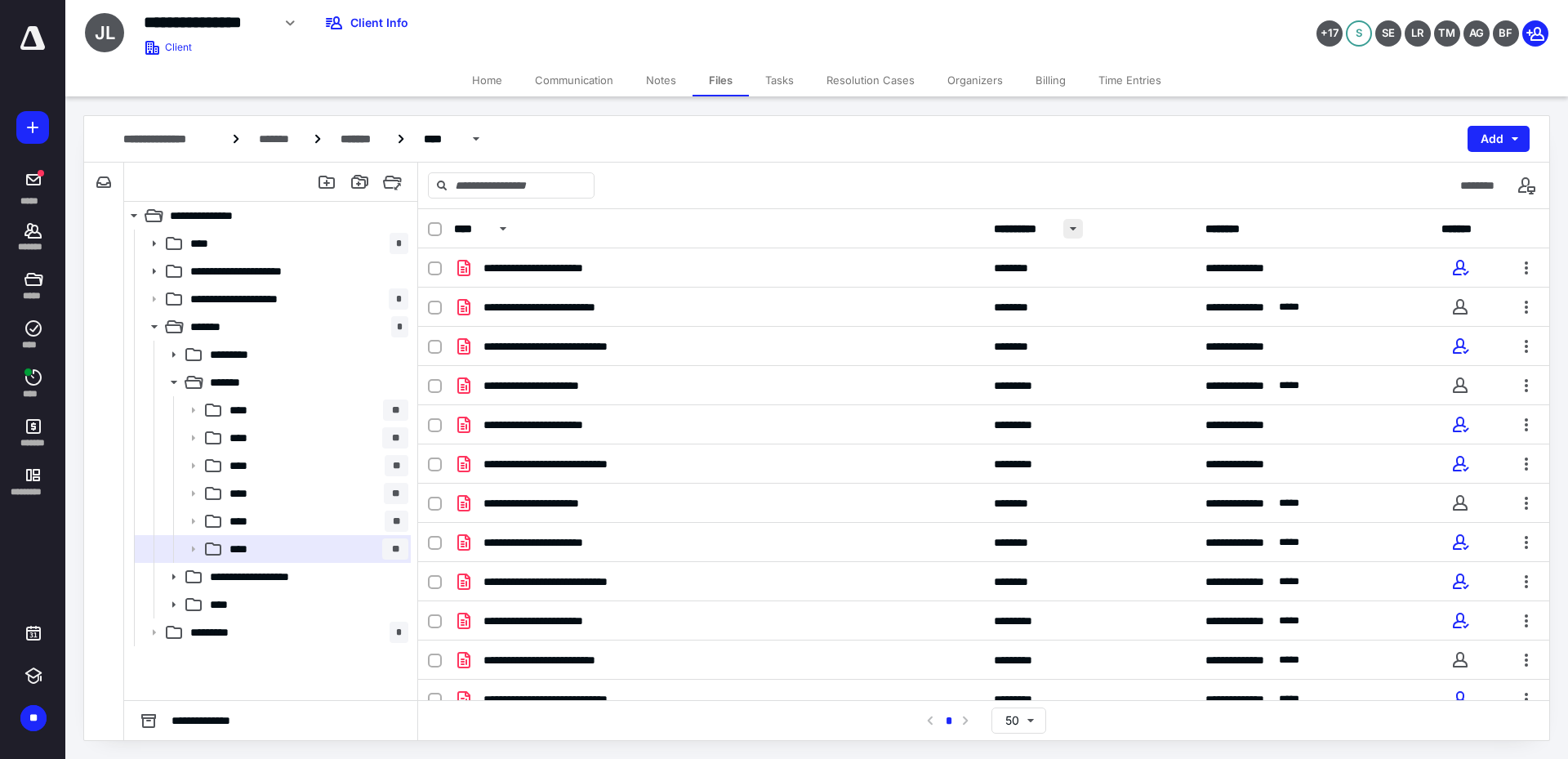 click at bounding box center [1073, 229] 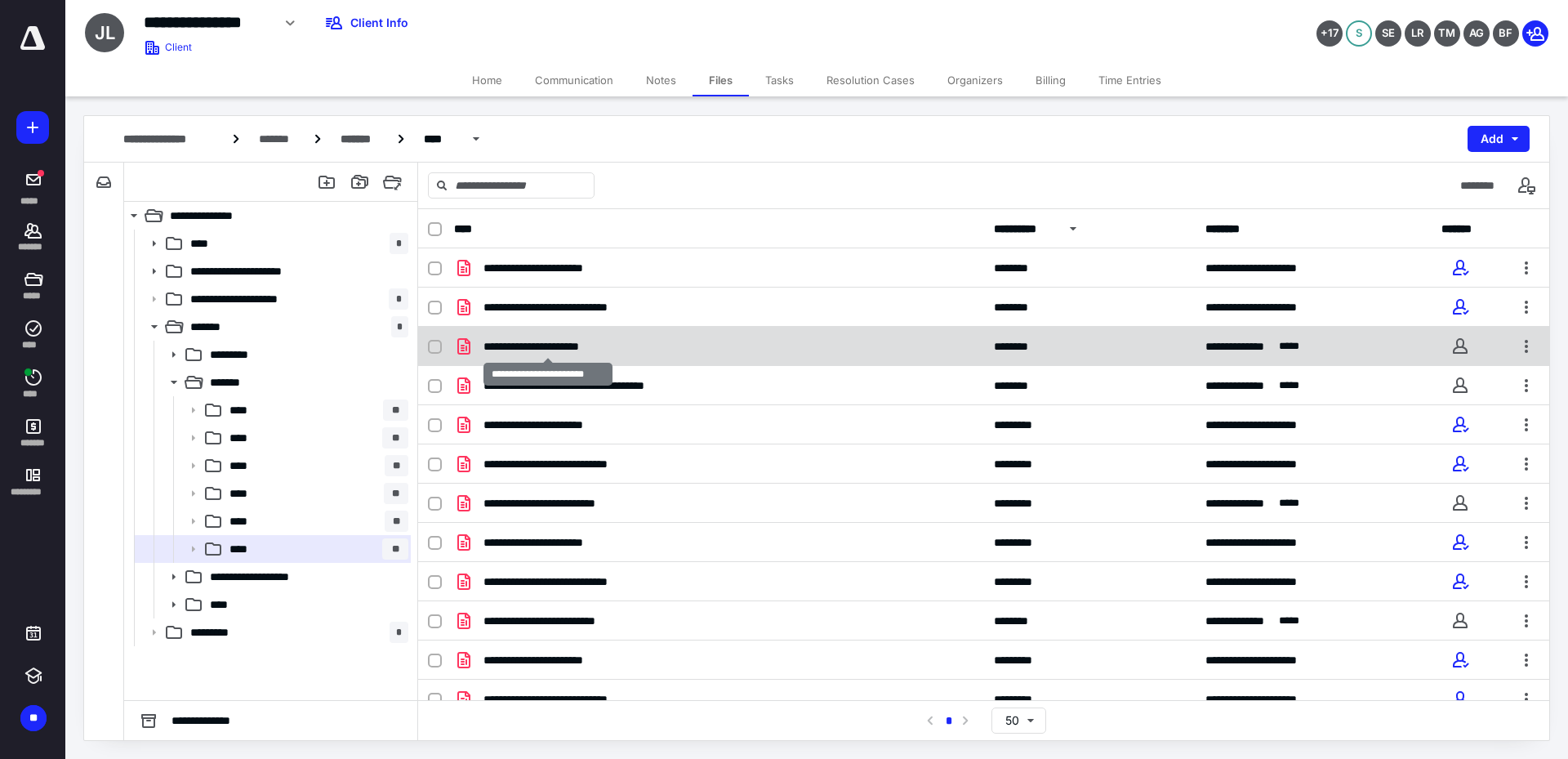 click on "**********" at bounding box center (548, 346) 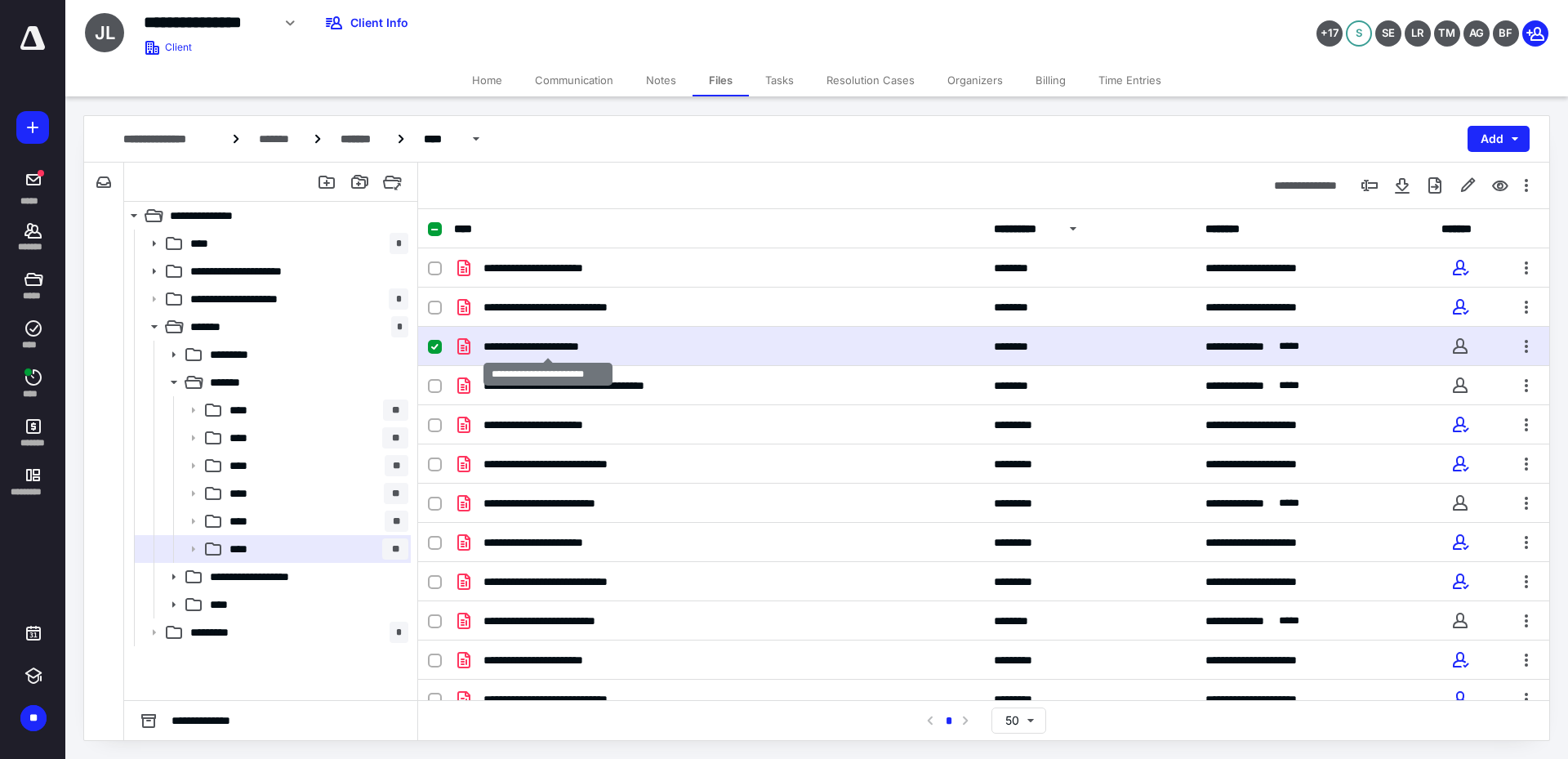 click on "**********" at bounding box center [548, 346] 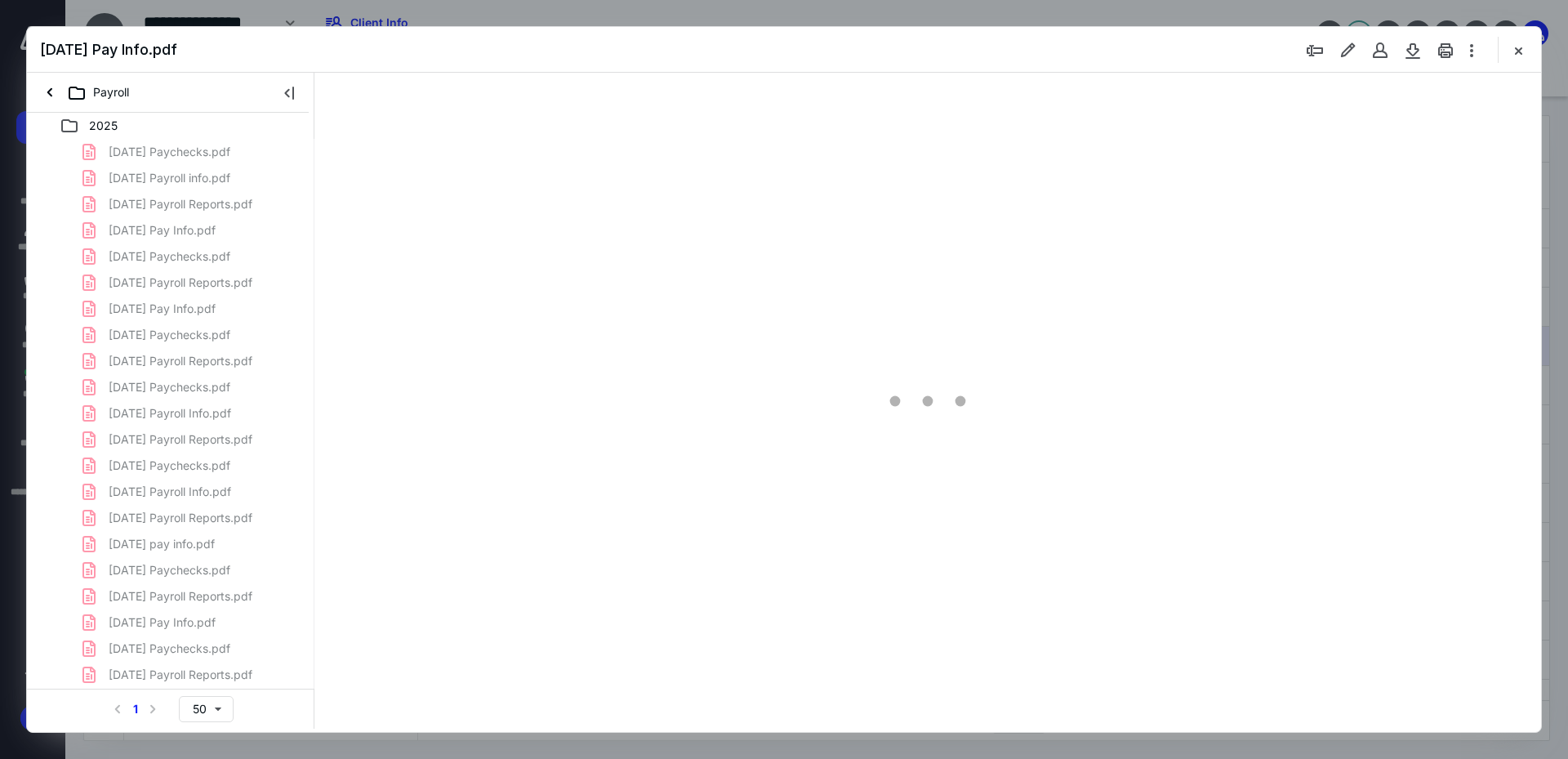 scroll, scrollTop: 0, scrollLeft: 0, axis: both 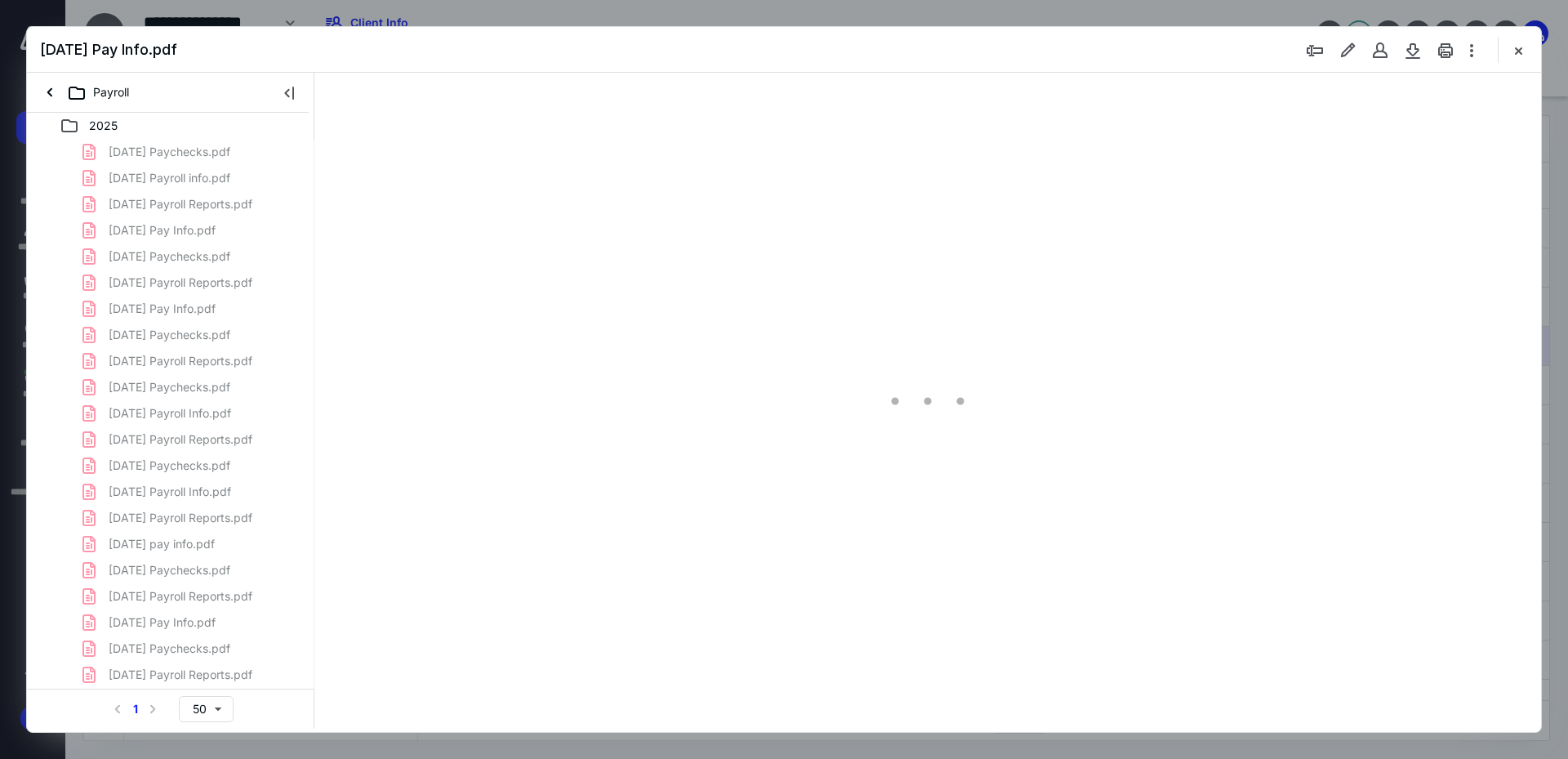 type on "241" 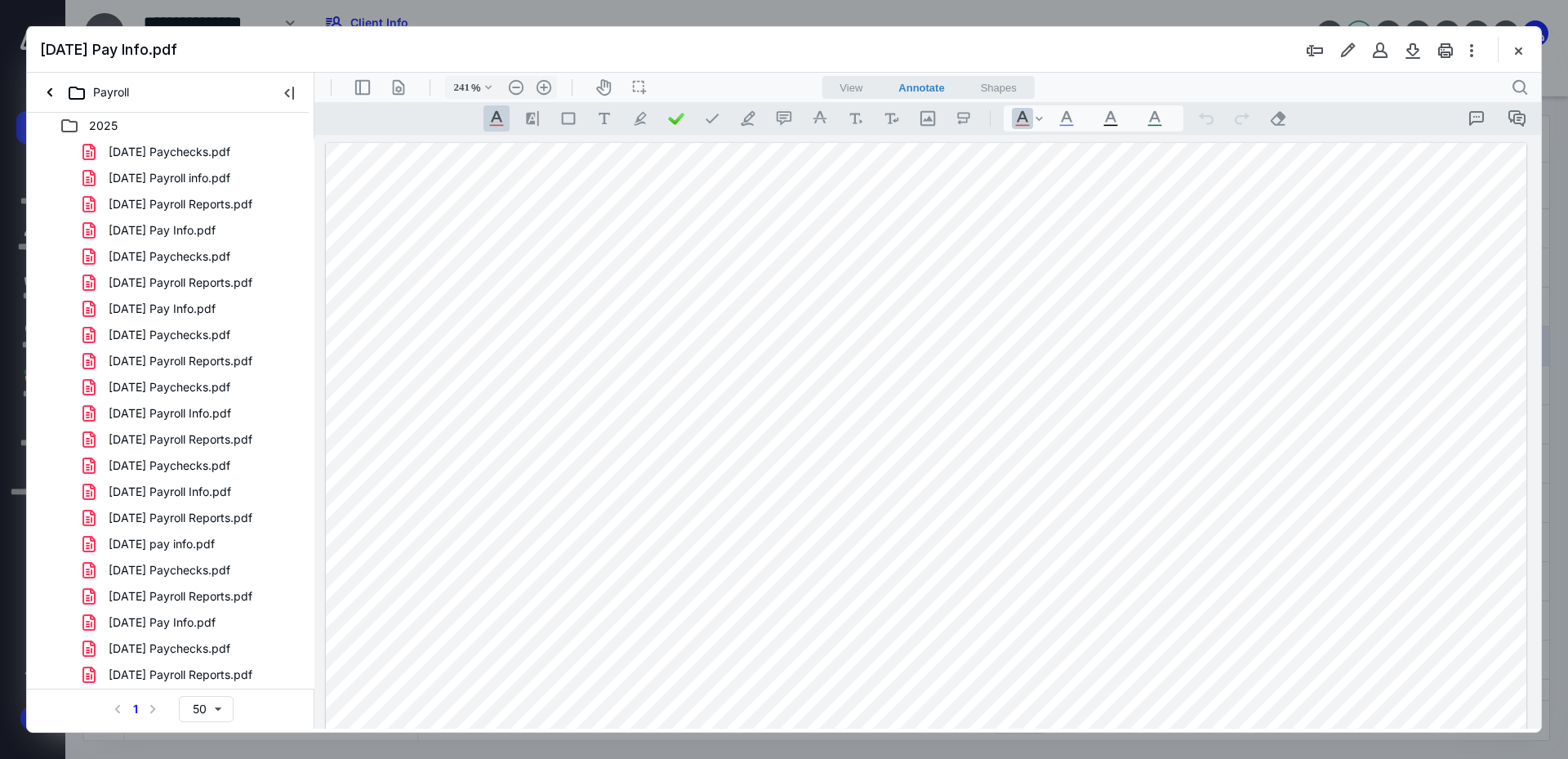 scroll, scrollTop: 163, scrollLeft: 0, axis: vertical 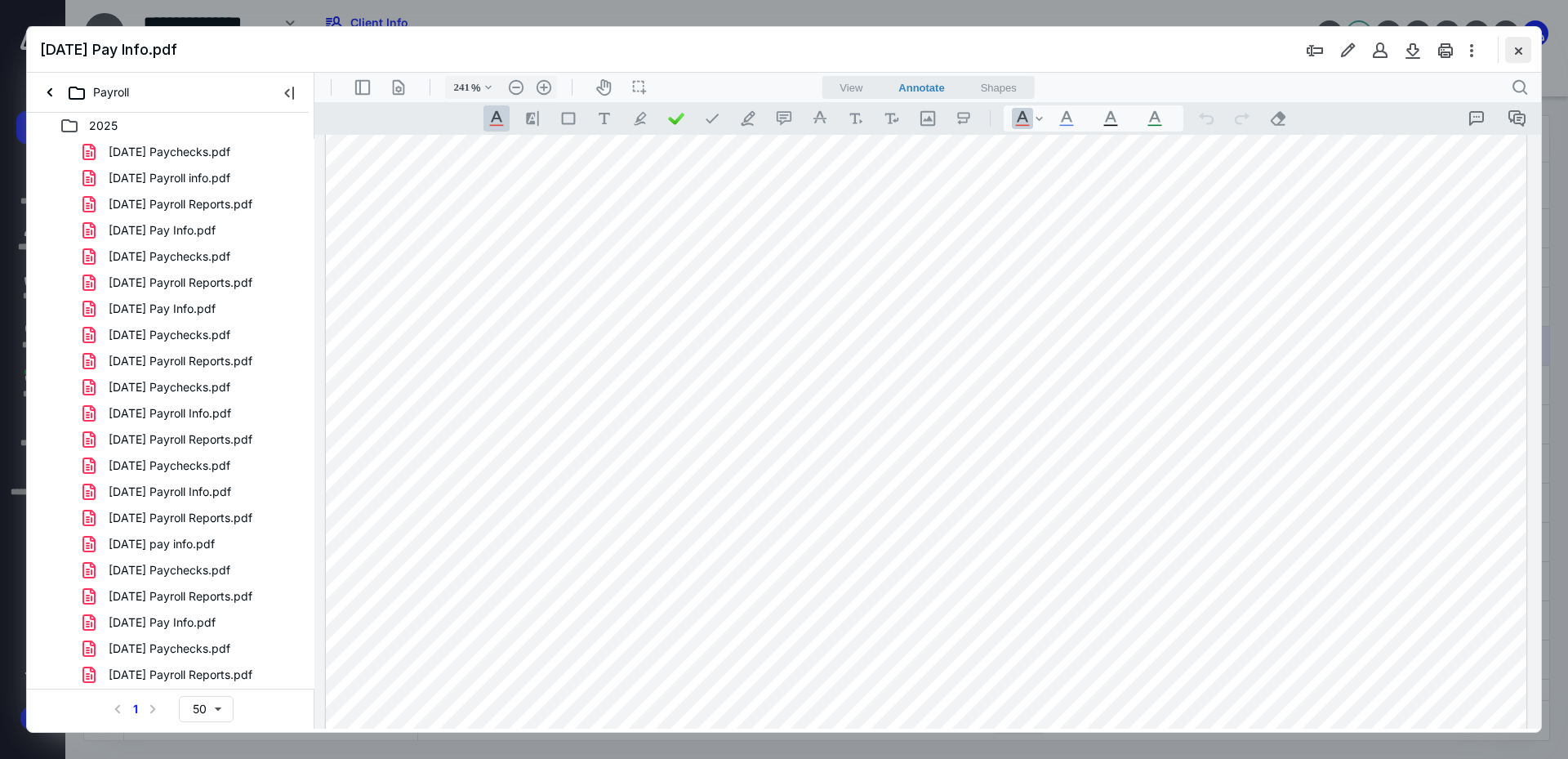 click at bounding box center [1518, 50] 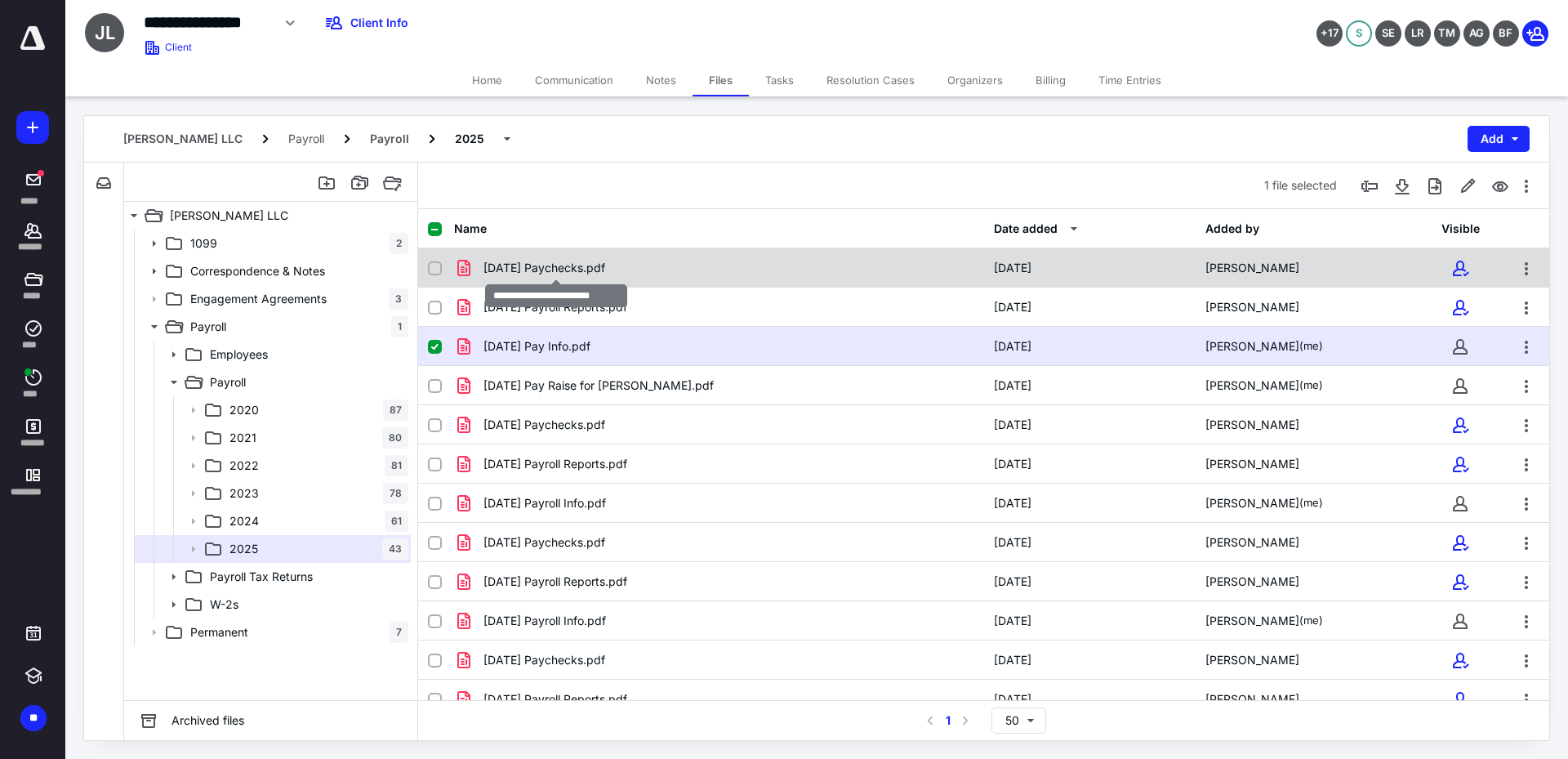 click on "[DATE] Paychecks.pdf" at bounding box center (544, 268) 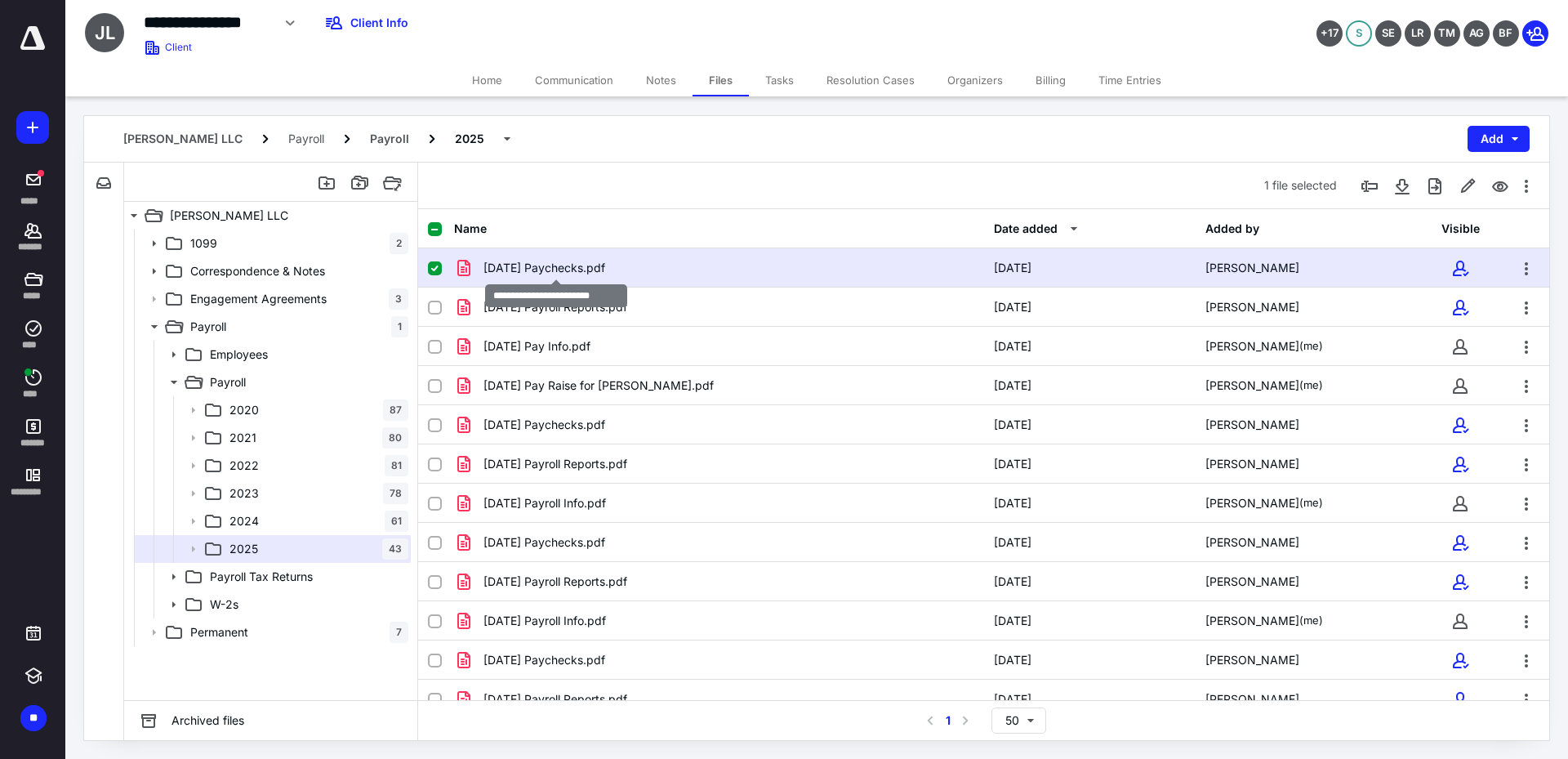 click on "[DATE] Paychecks.pdf" at bounding box center [544, 268] 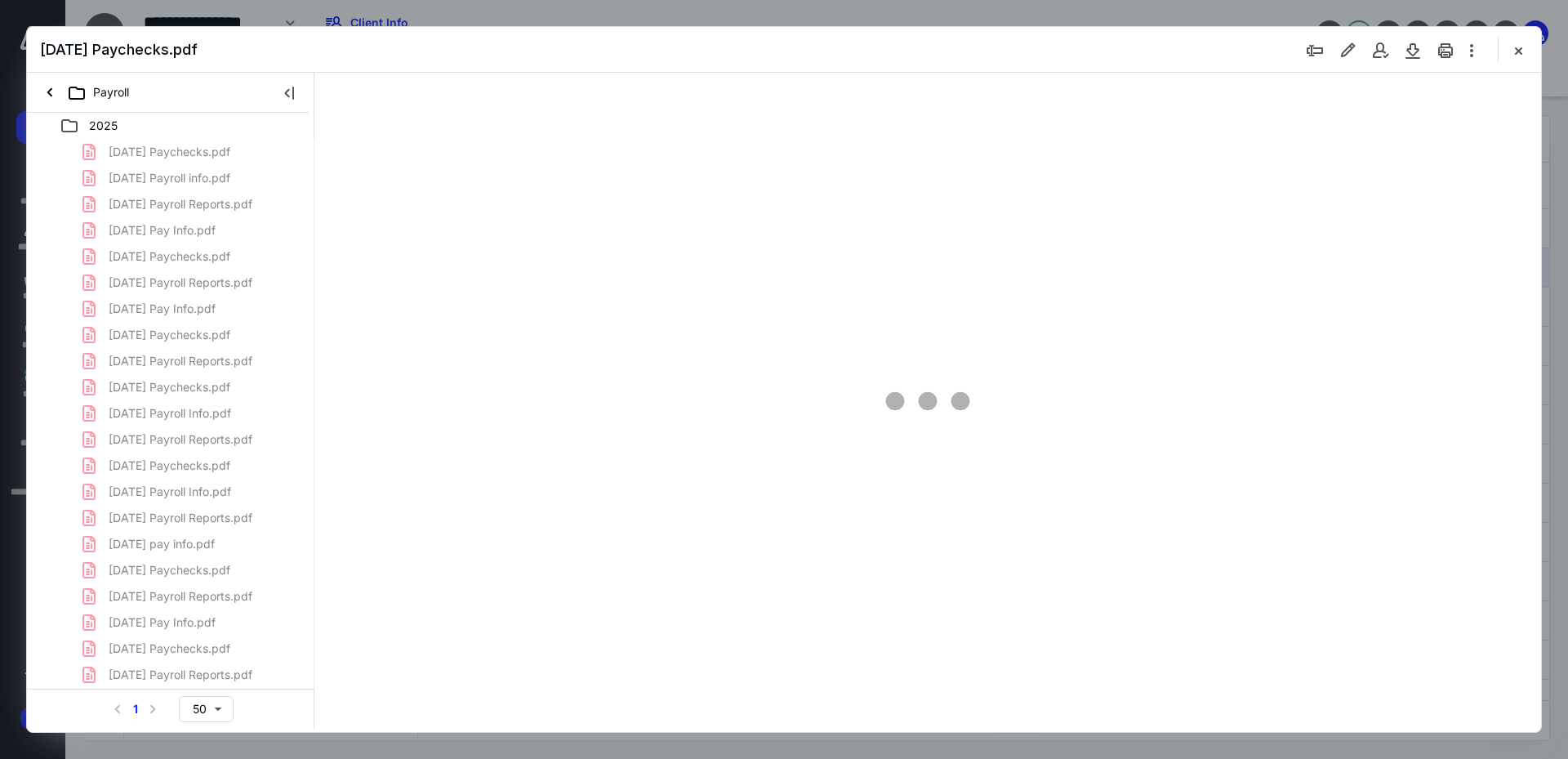 scroll, scrollTop: 0, scrollLeft: 0, axis: both 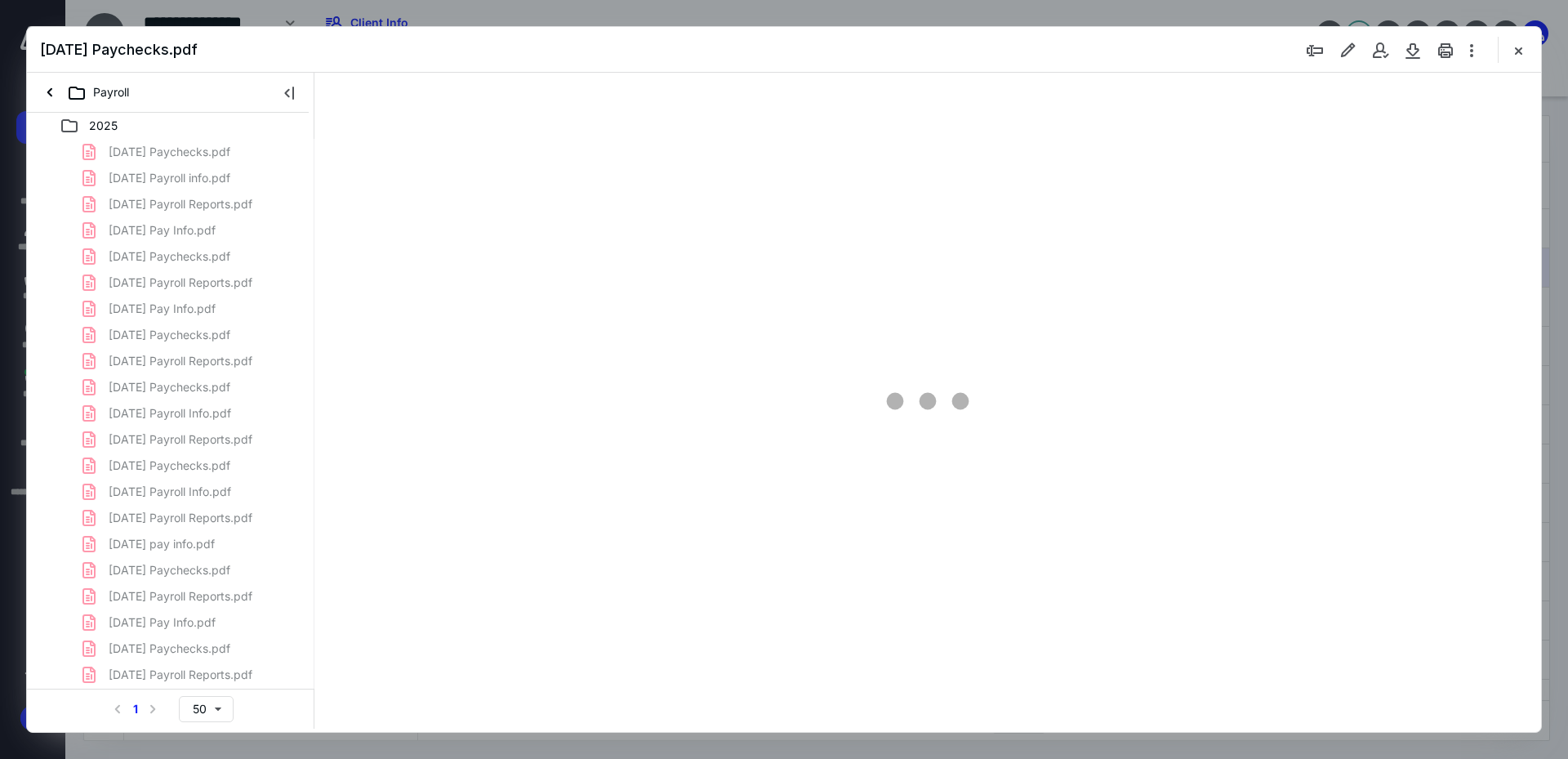 type on "241" 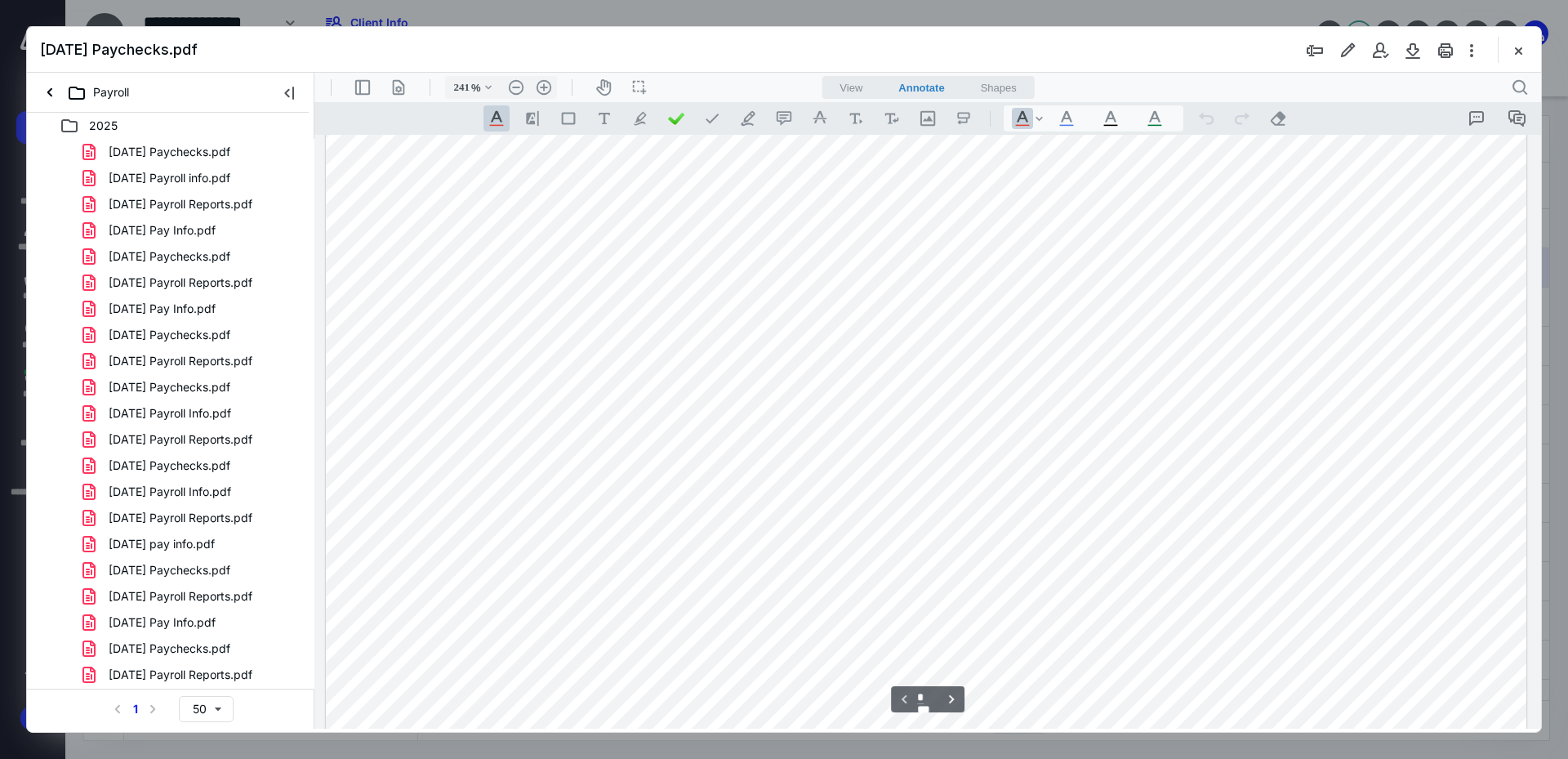scroll, scrollTop: 479, scrollLeft: 0, axis: vertical 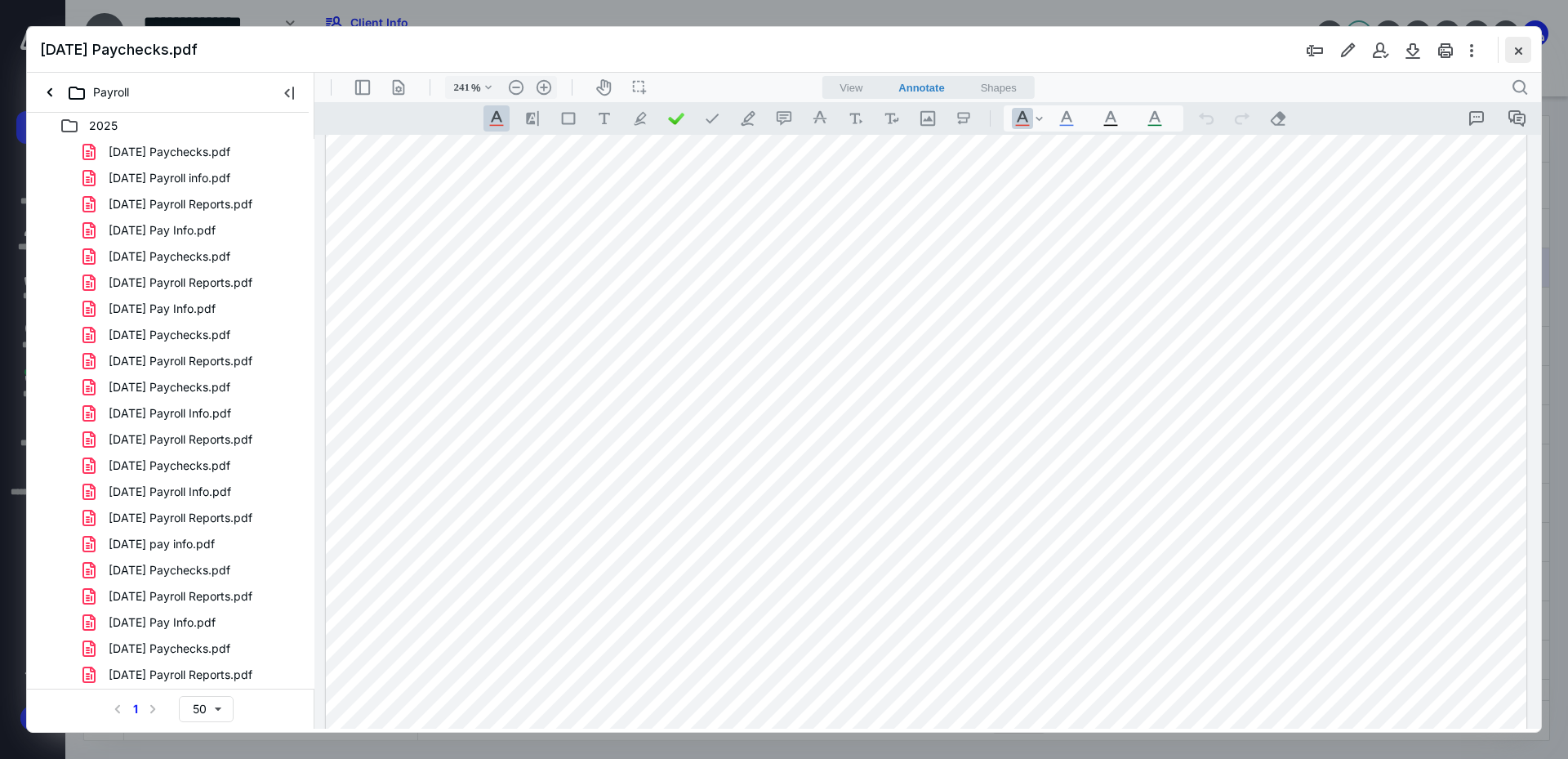 click at bounding box center [1518, 50] 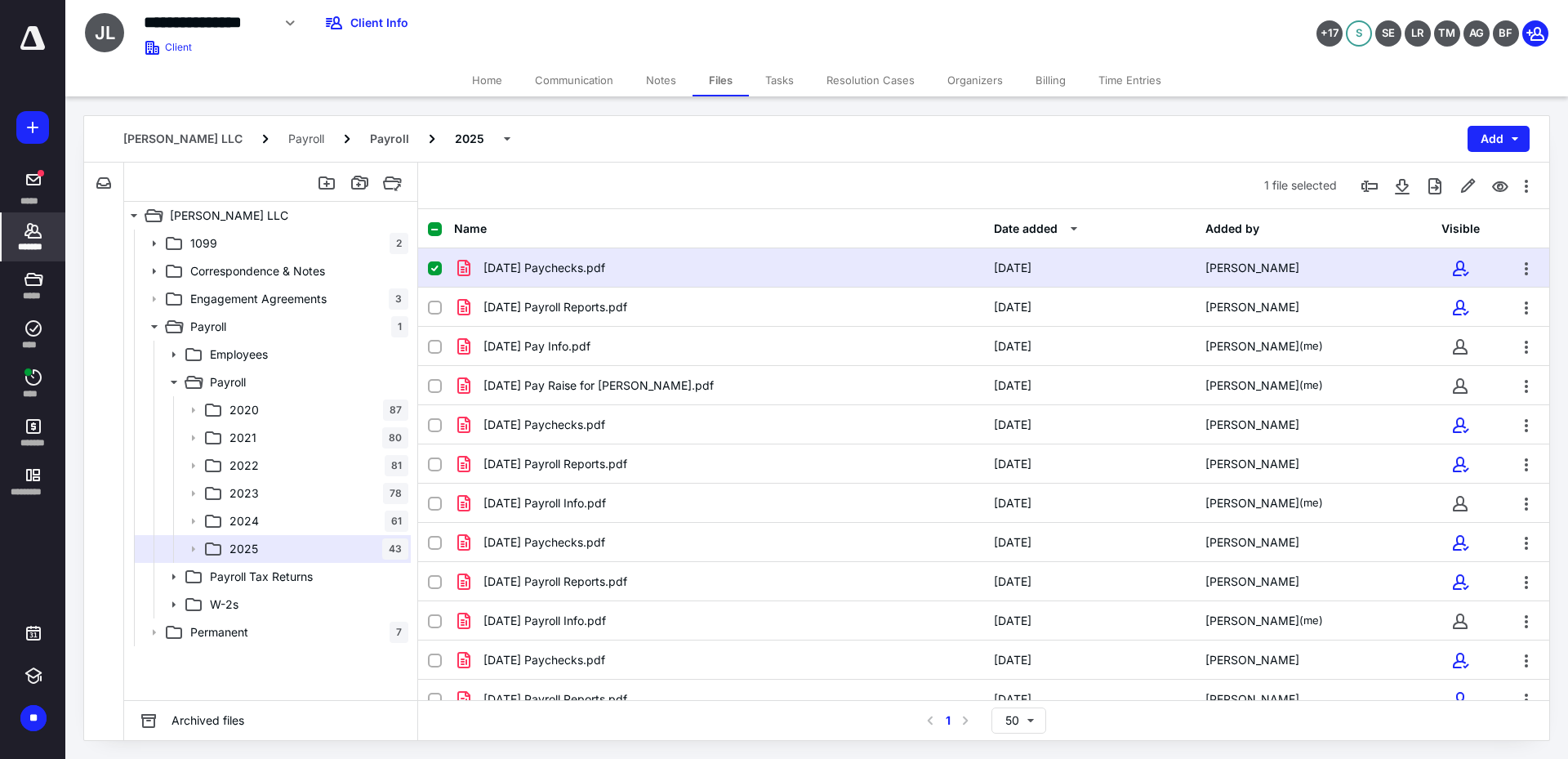 click on "*******" at bounding box center (33, 247) 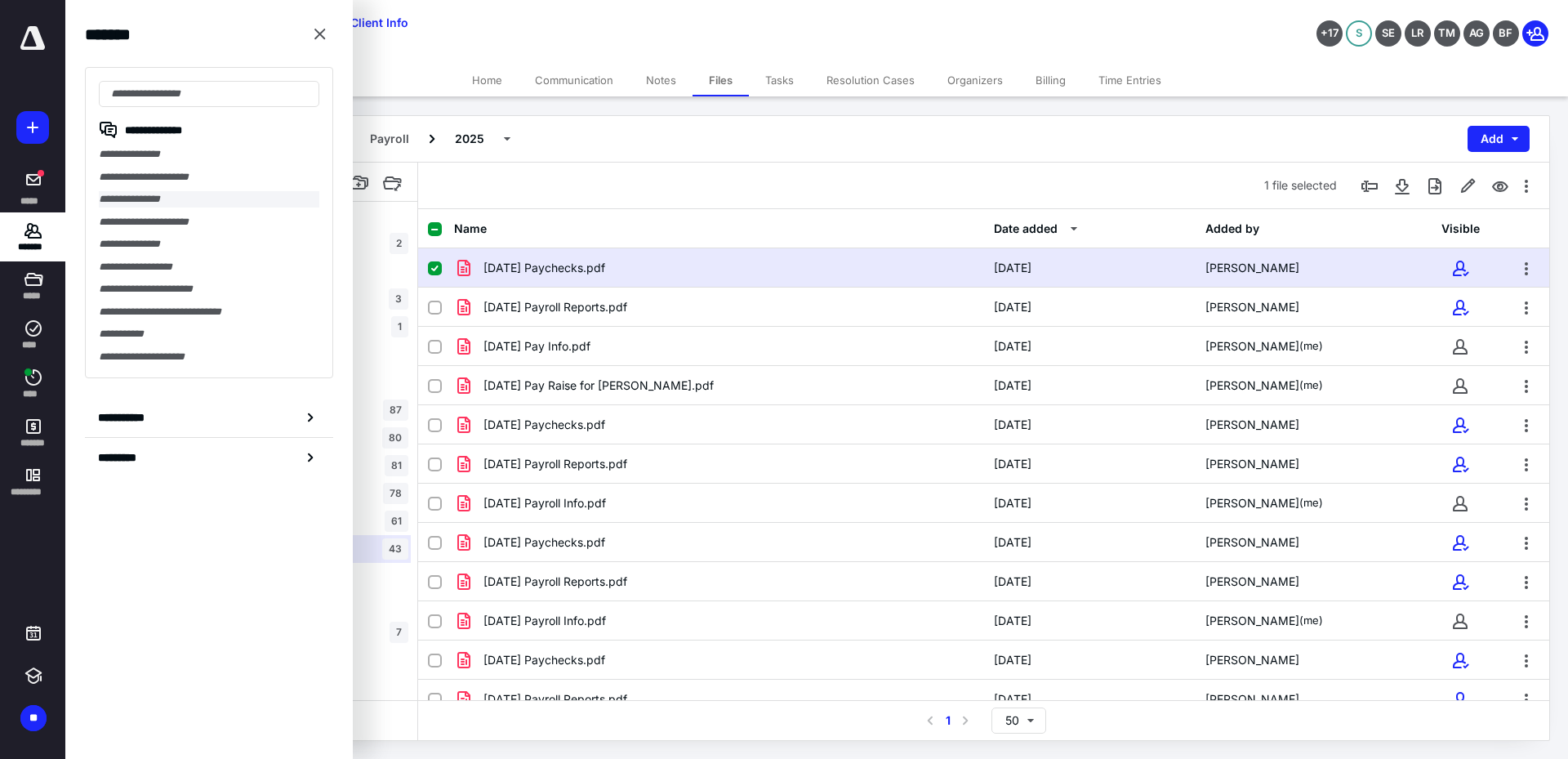 click on "**********" at bounding box center (209, 199) 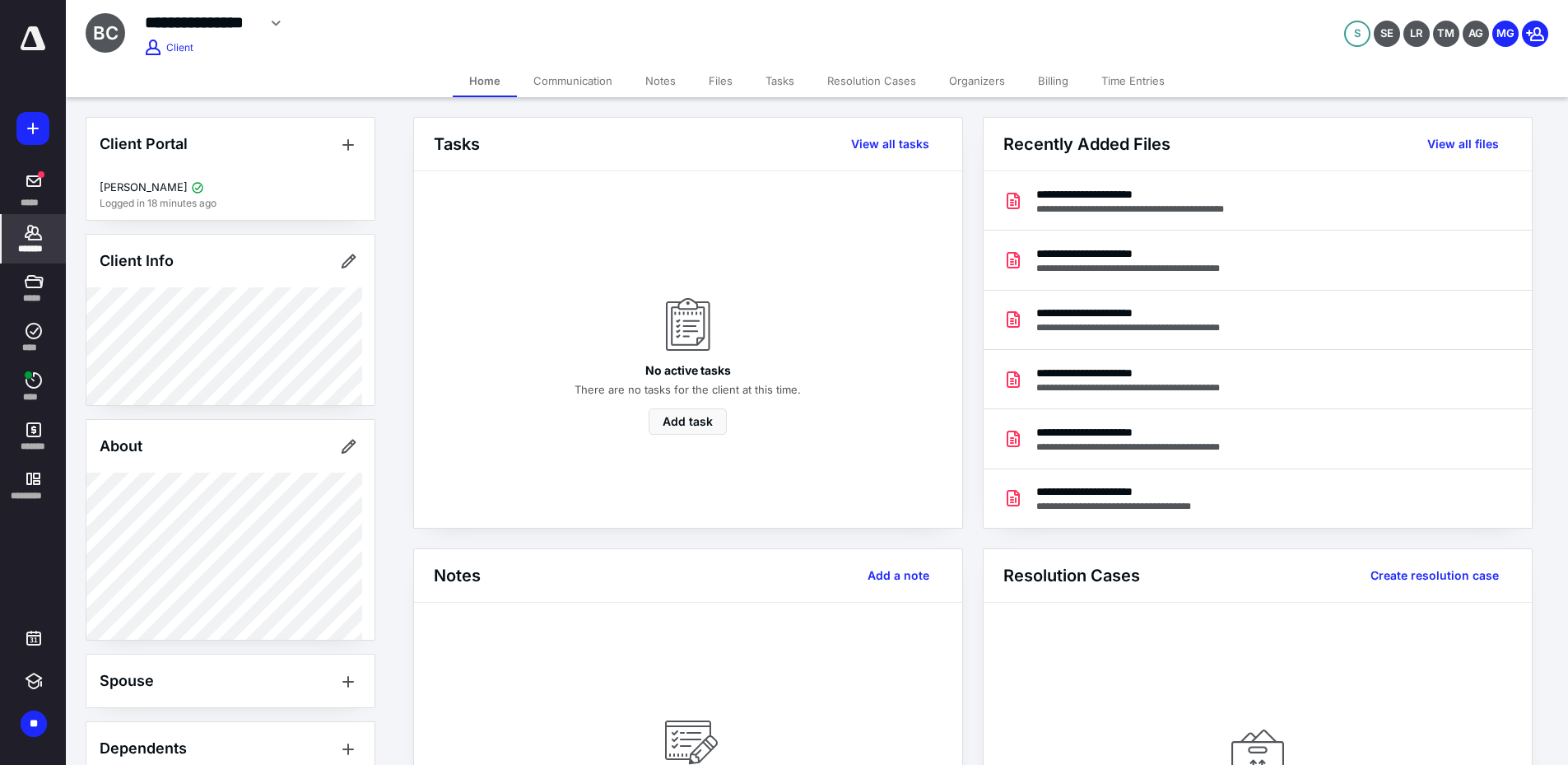 click on "Files" at bounding box center [720, 81] 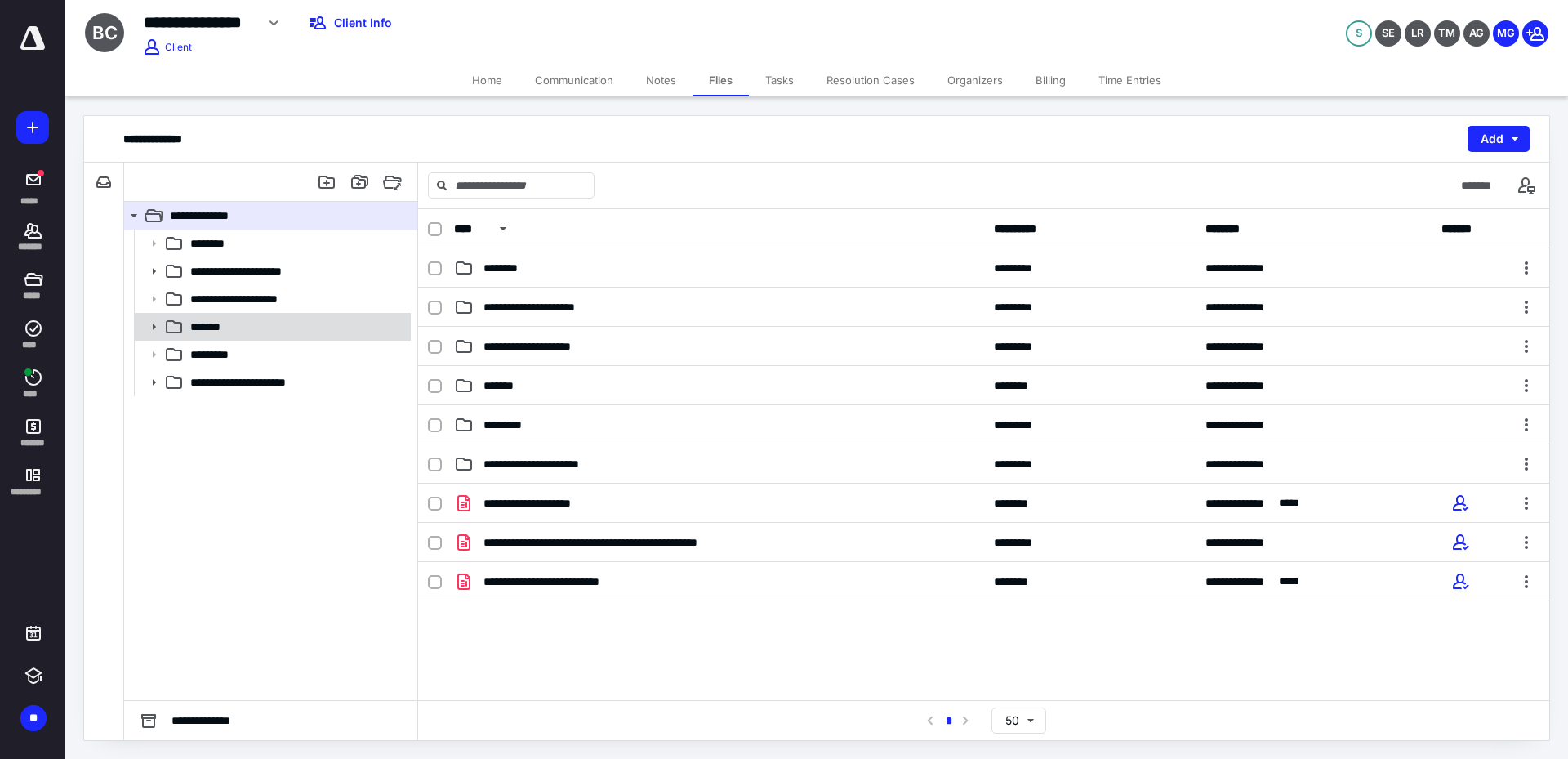 click 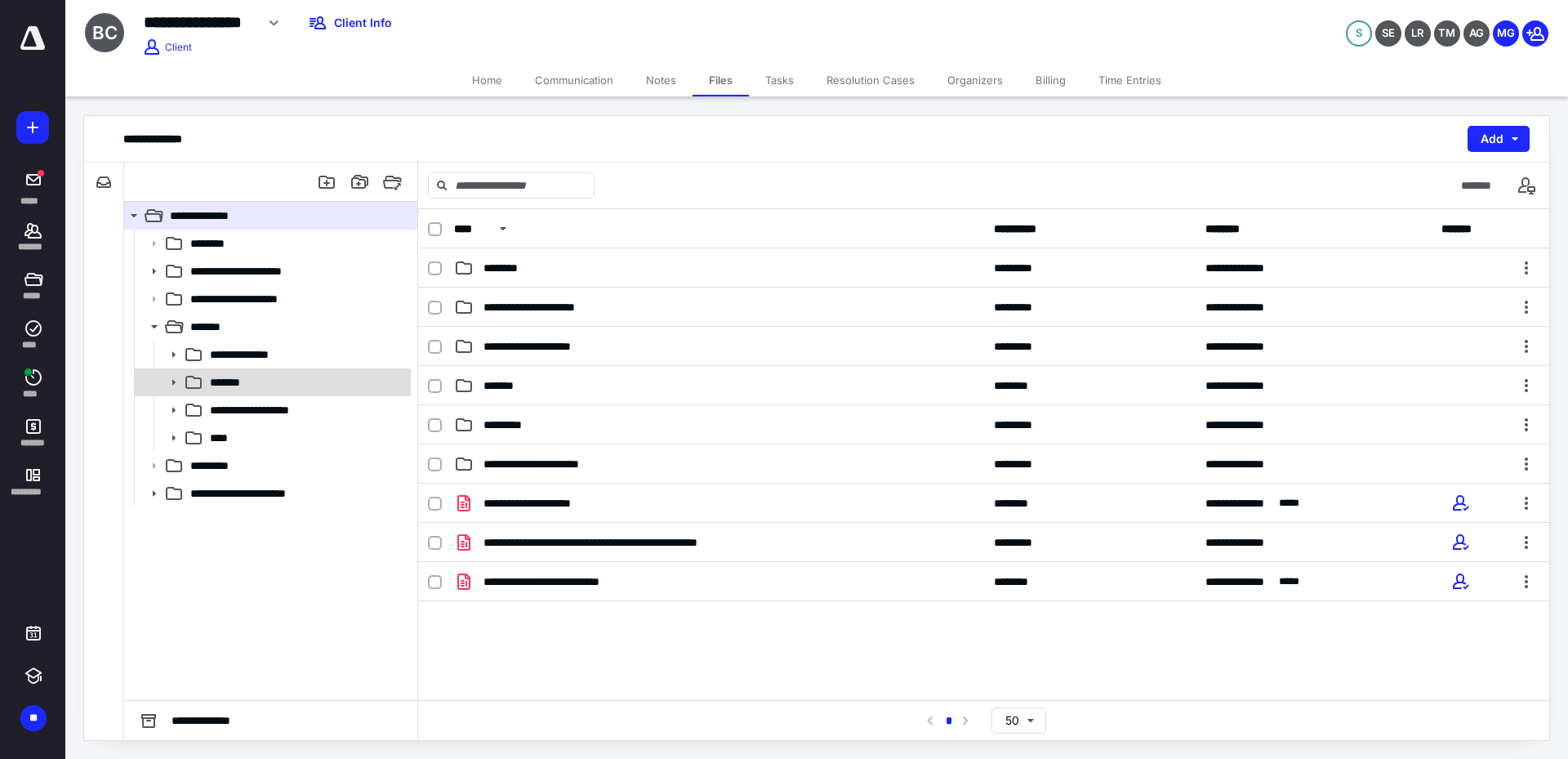 click on "*******" at bounding box center [305, 382] 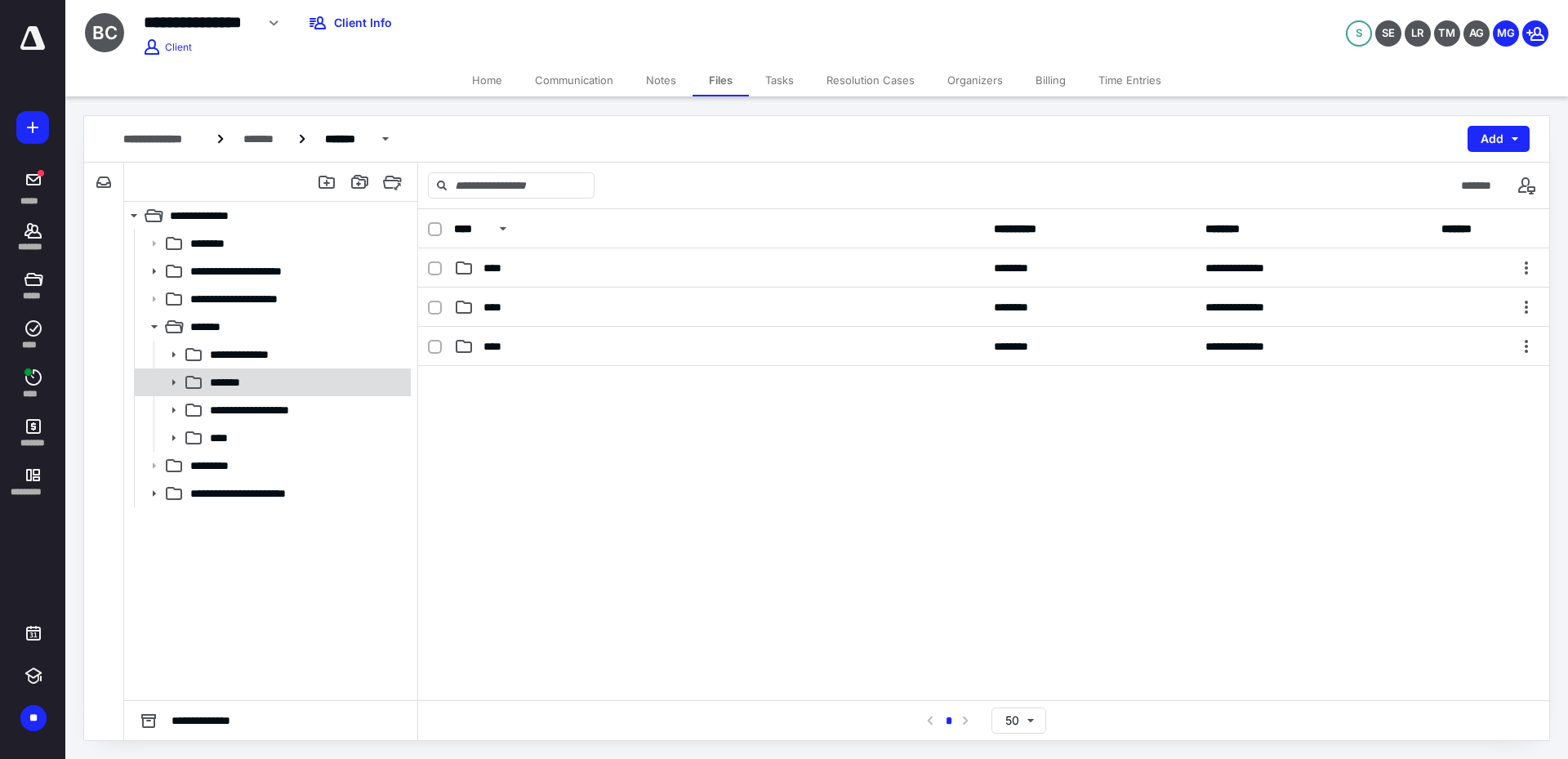click 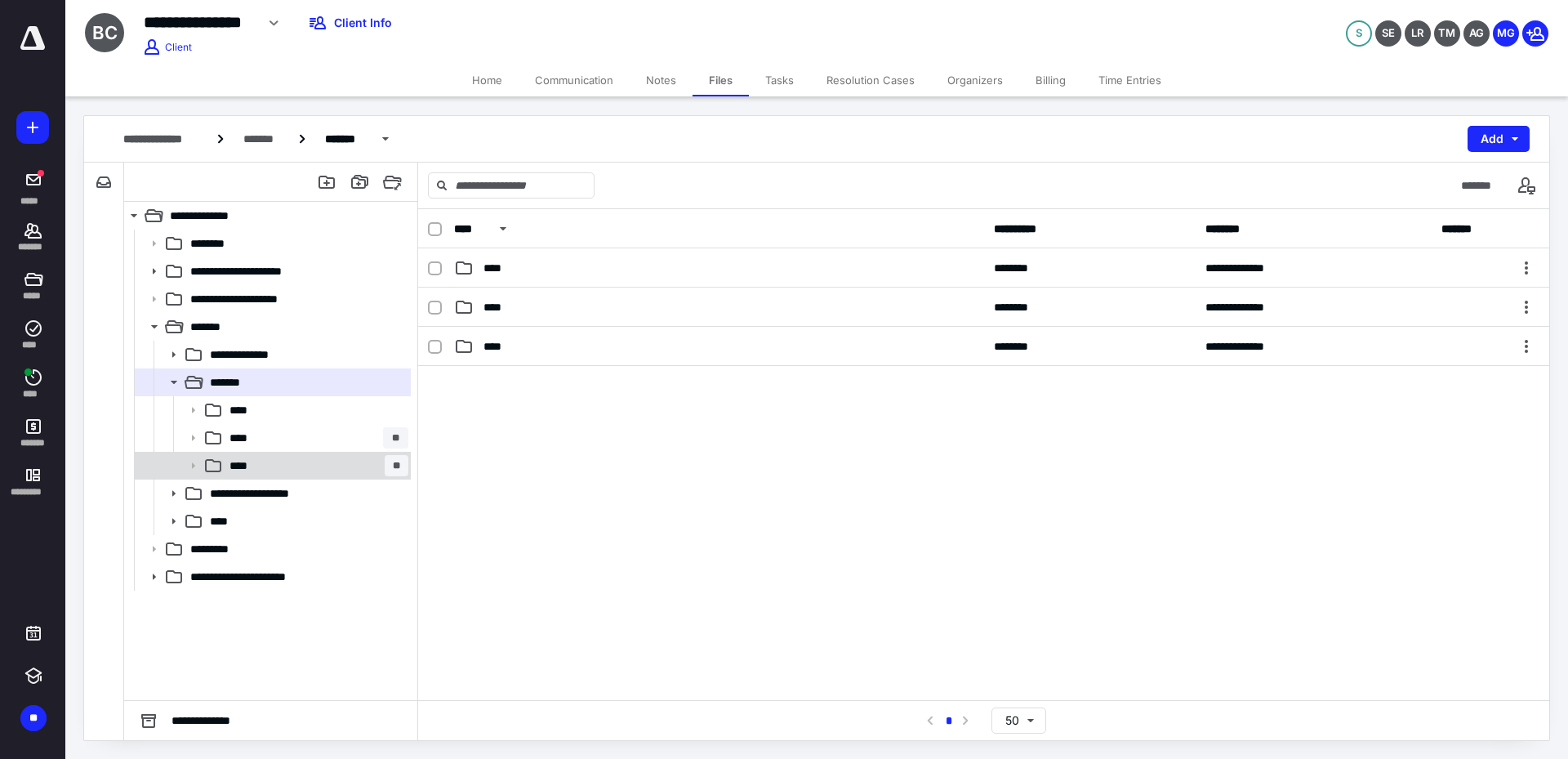 click on "**** **" at bounding box center (315, 466) 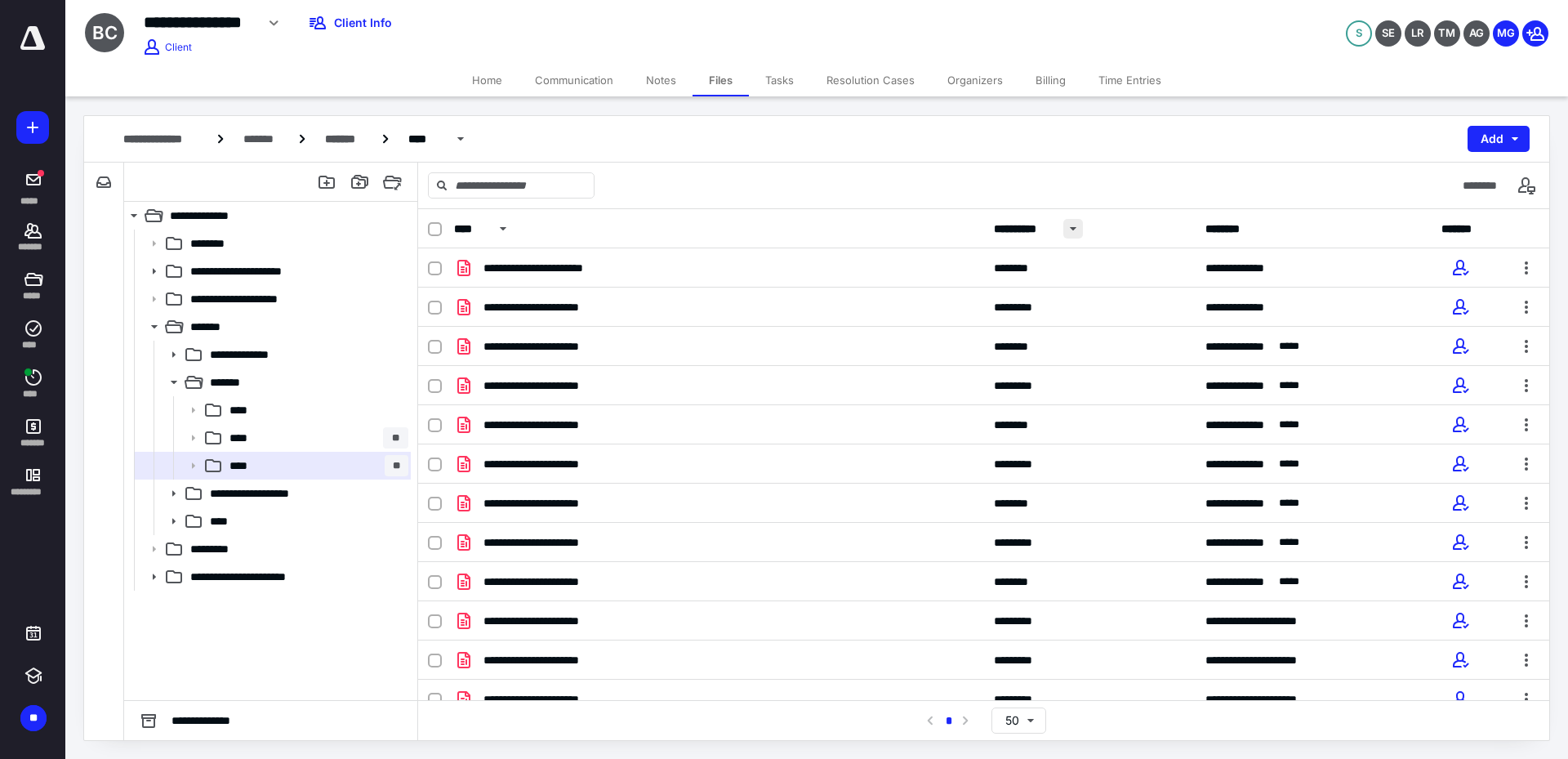 click at bounding box center (1073, 229) 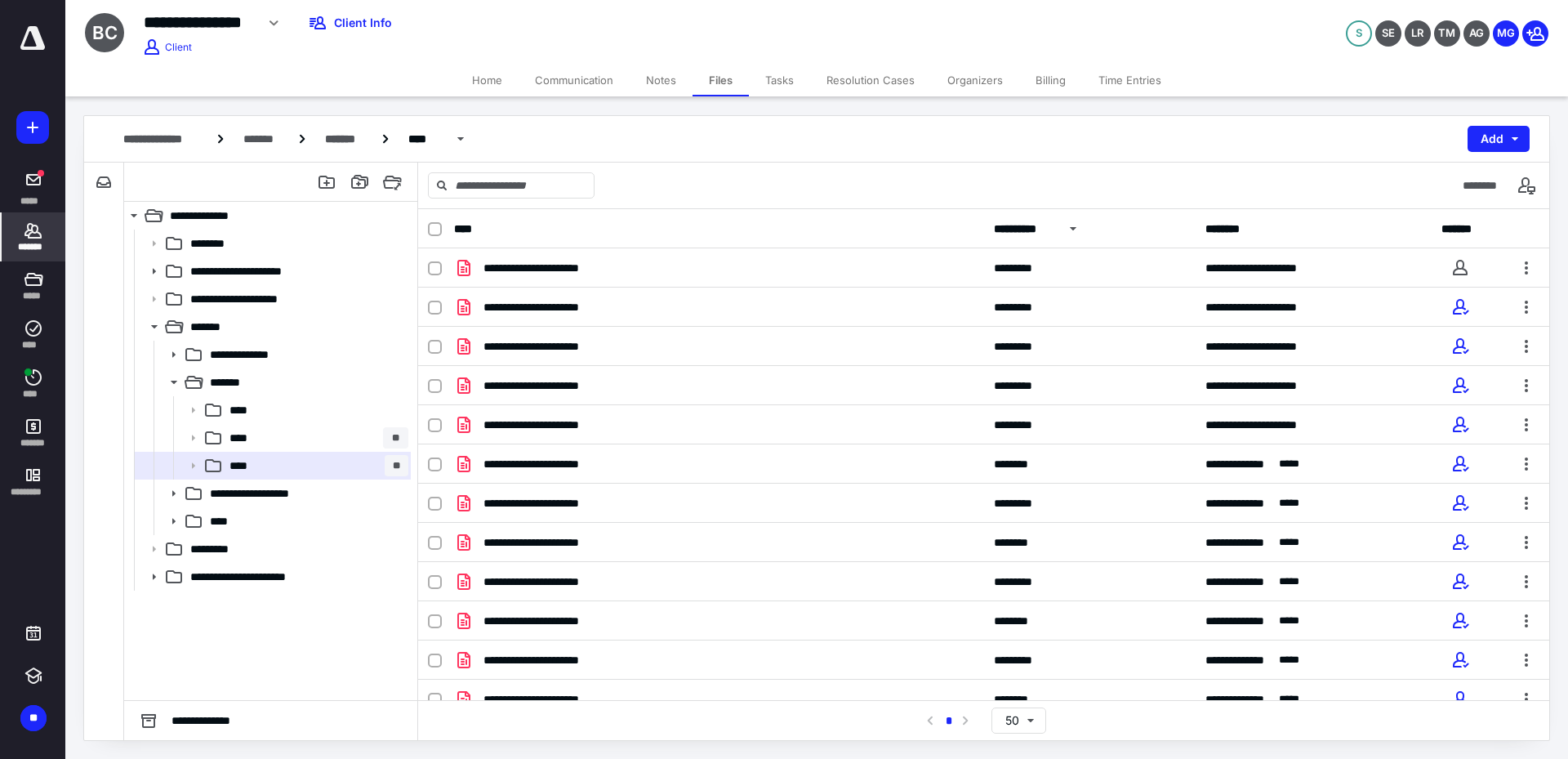 click 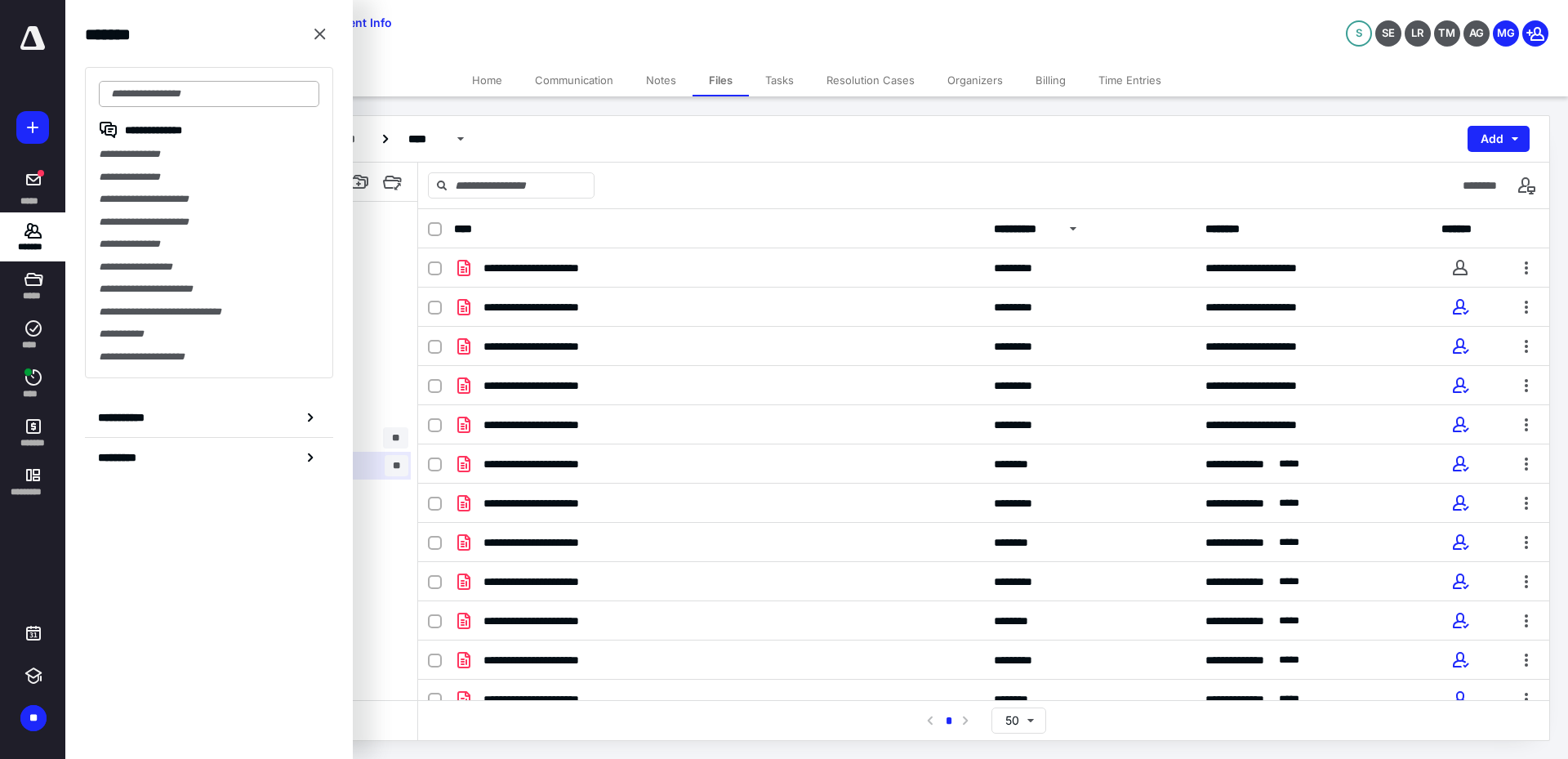 click at bounding box center [209, 94] 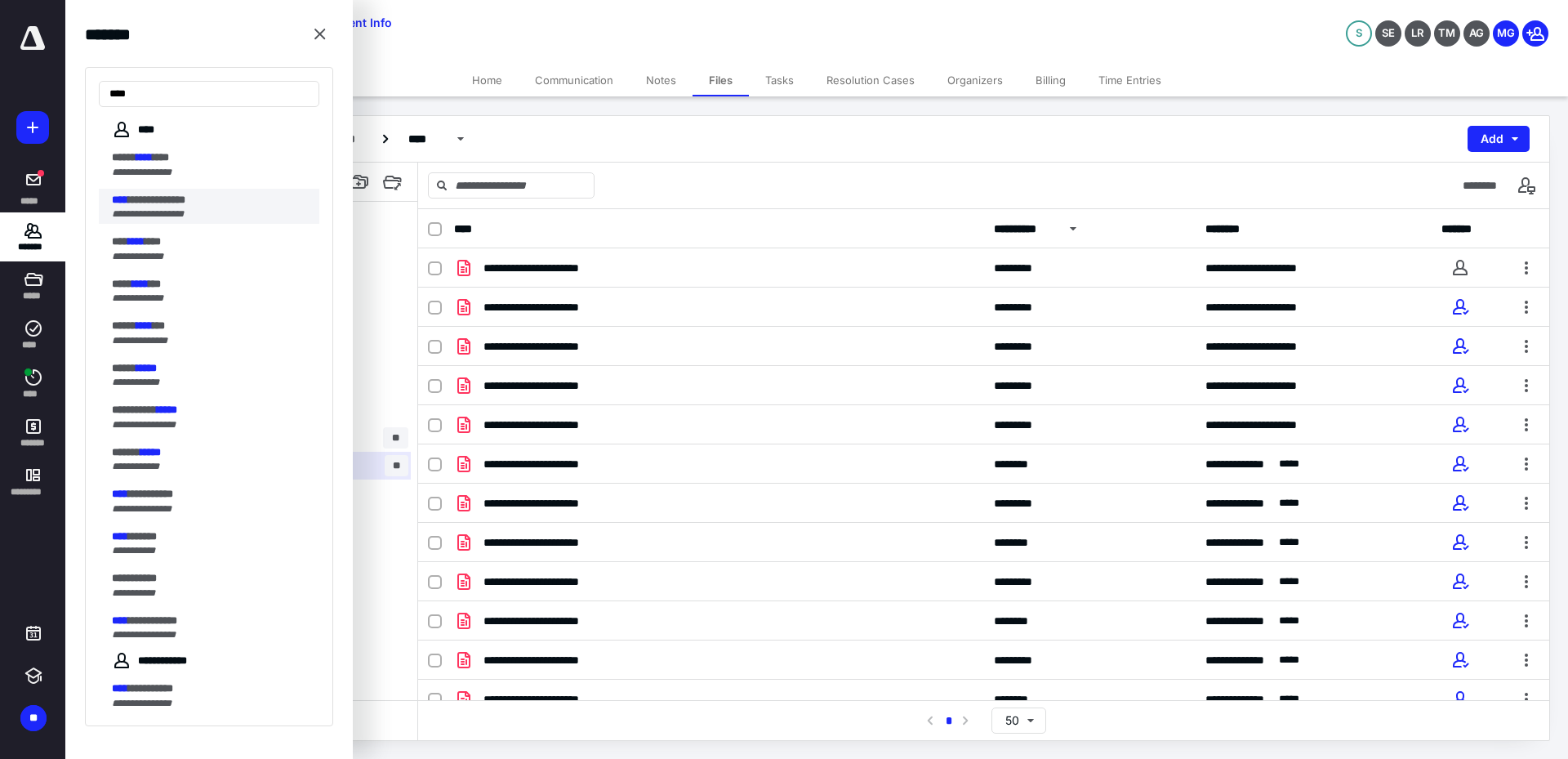 type on "****" 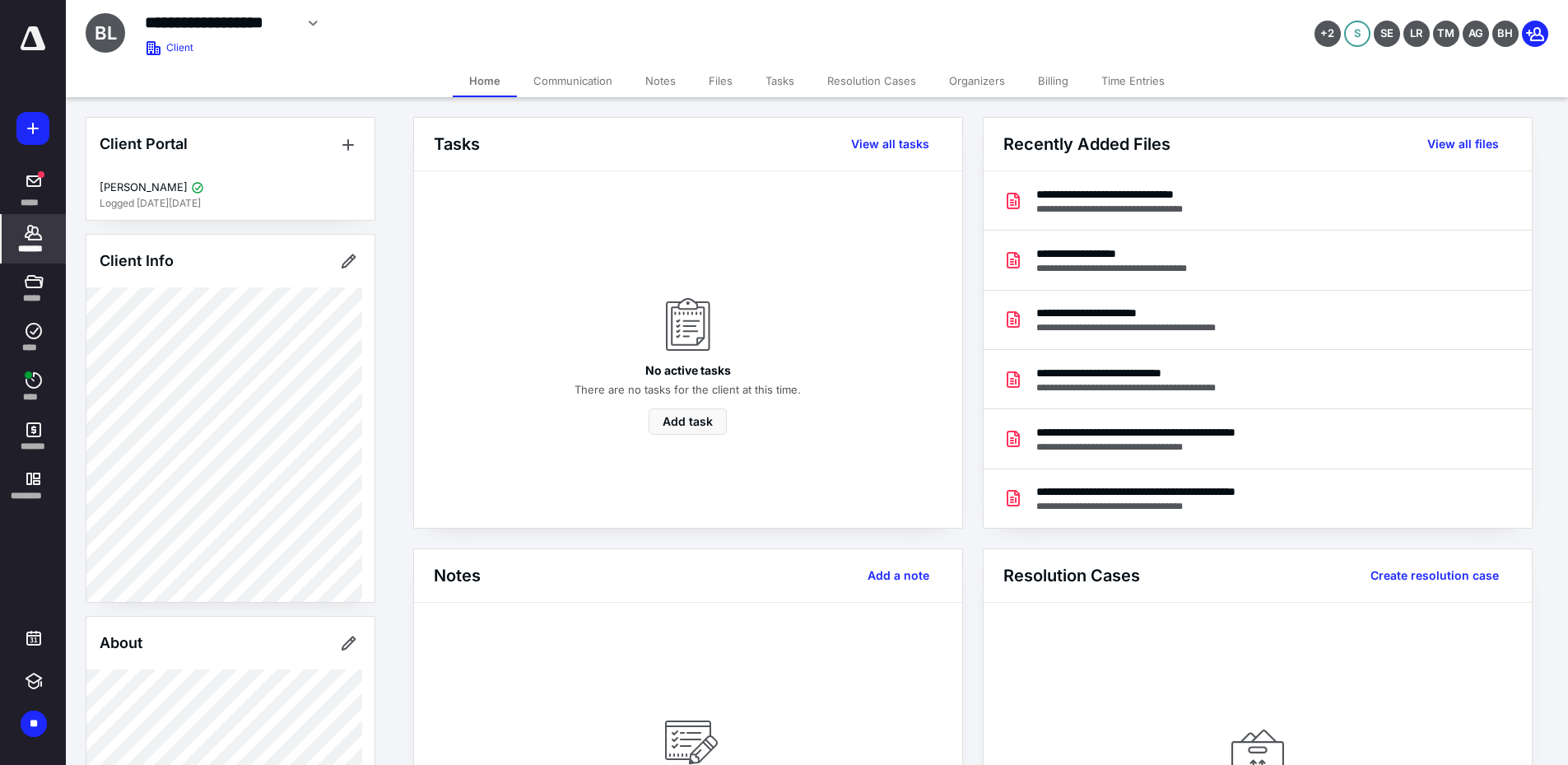click on "Files" at bounding box center [720, 81] 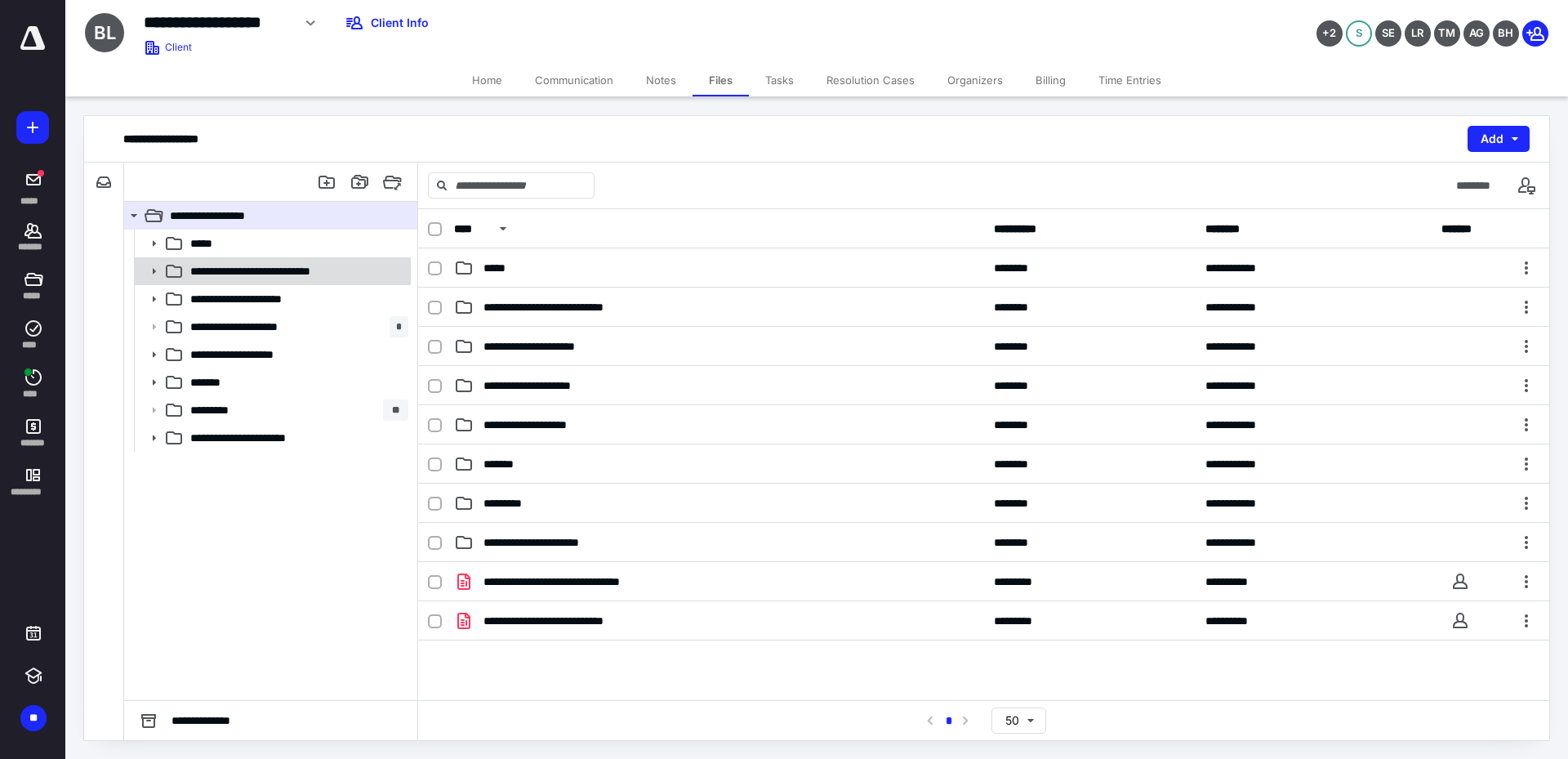 click 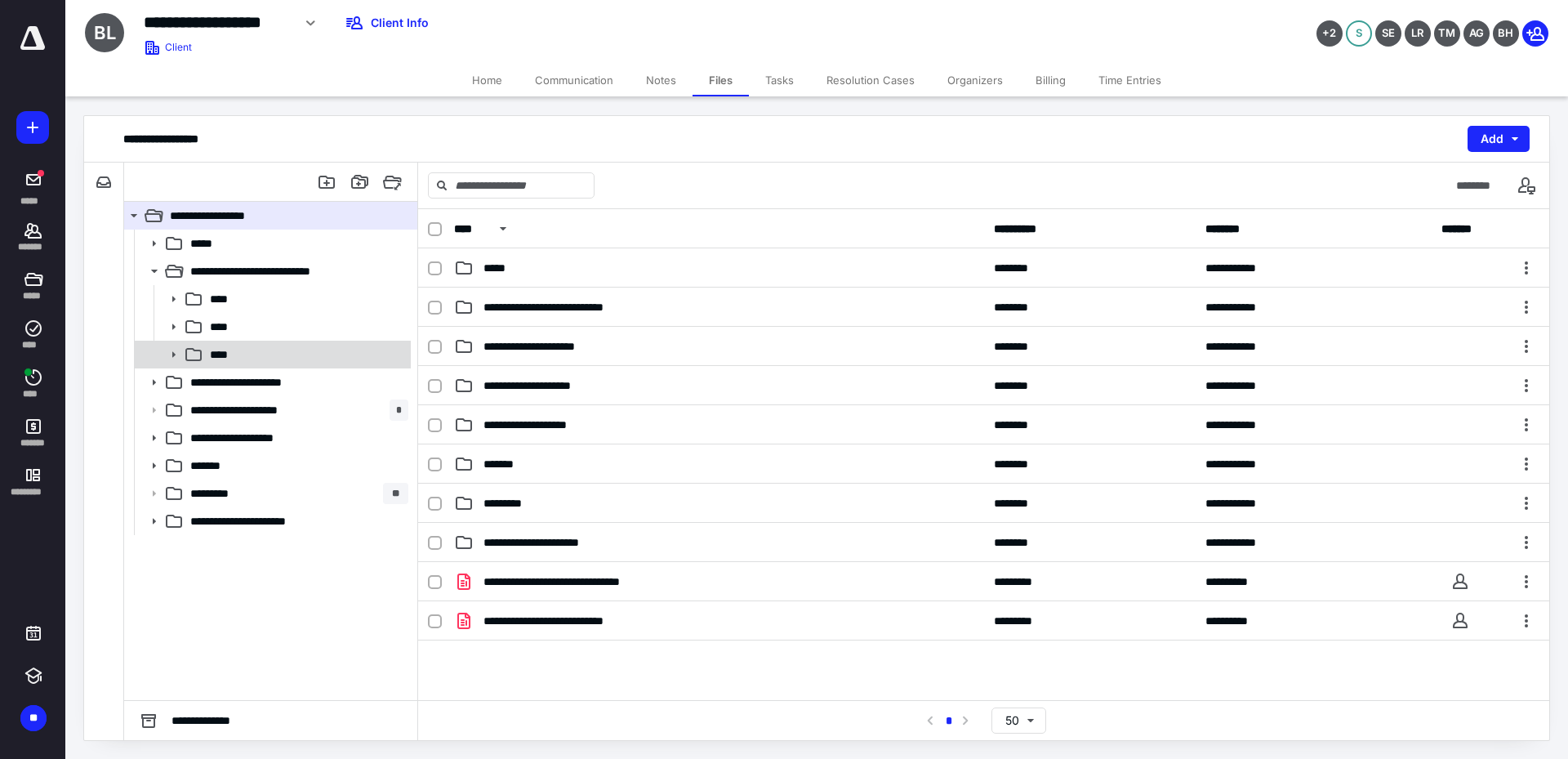 click 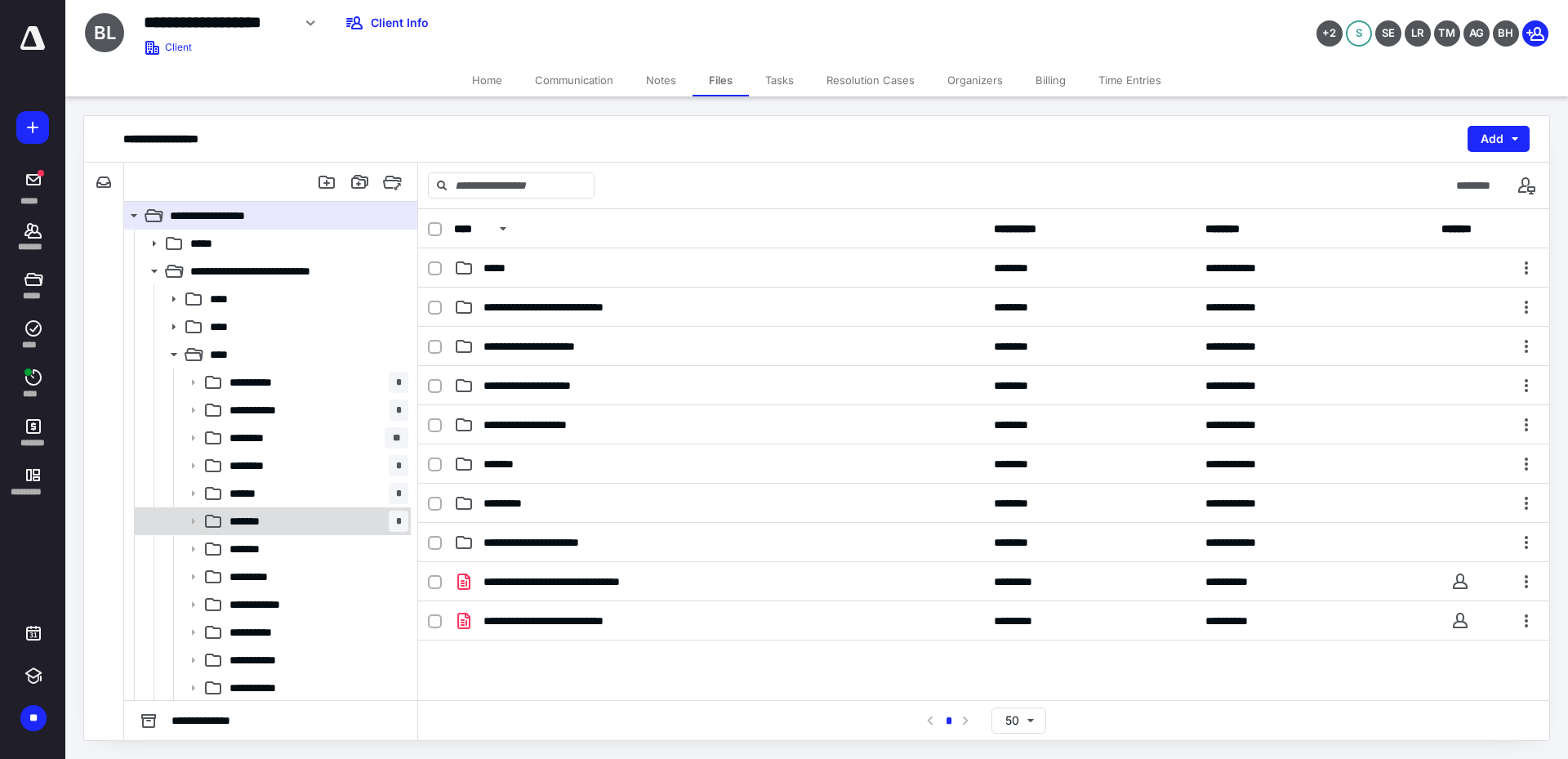 click on "******* *" at bounding box center [315, 521] 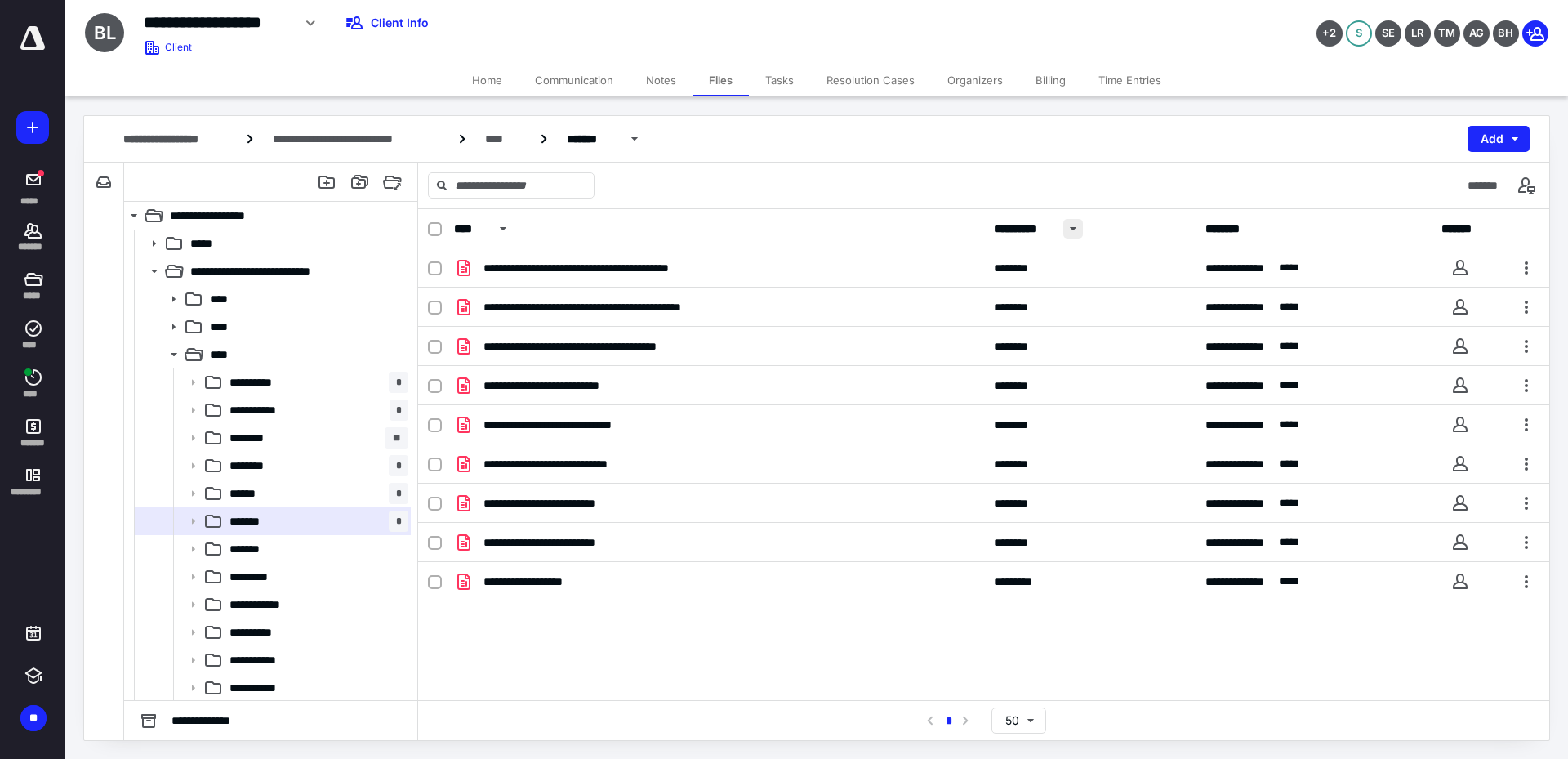 click at bounding box center [1073, 229] 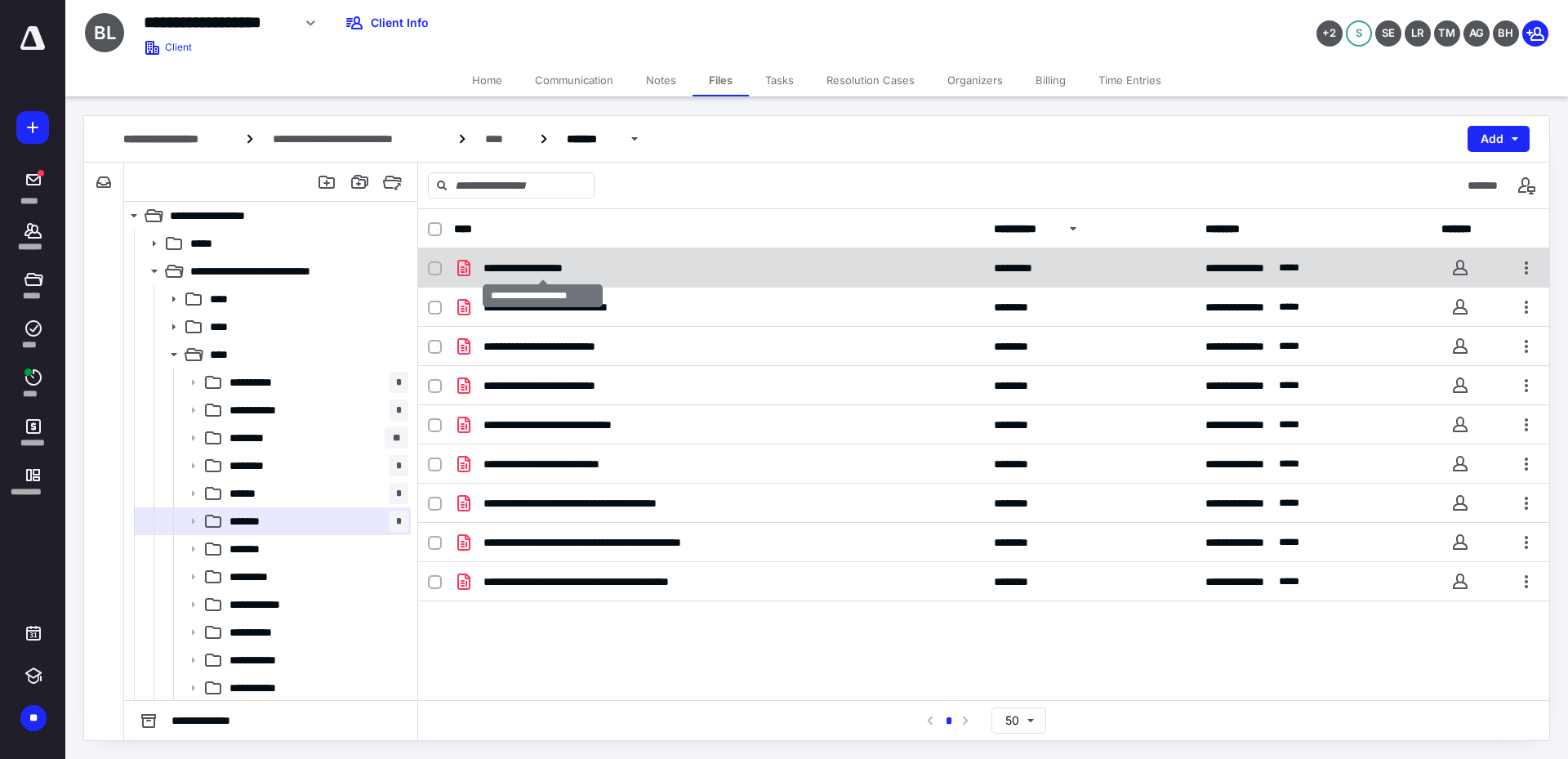 click on "**********" at bounding box center (543, 268) 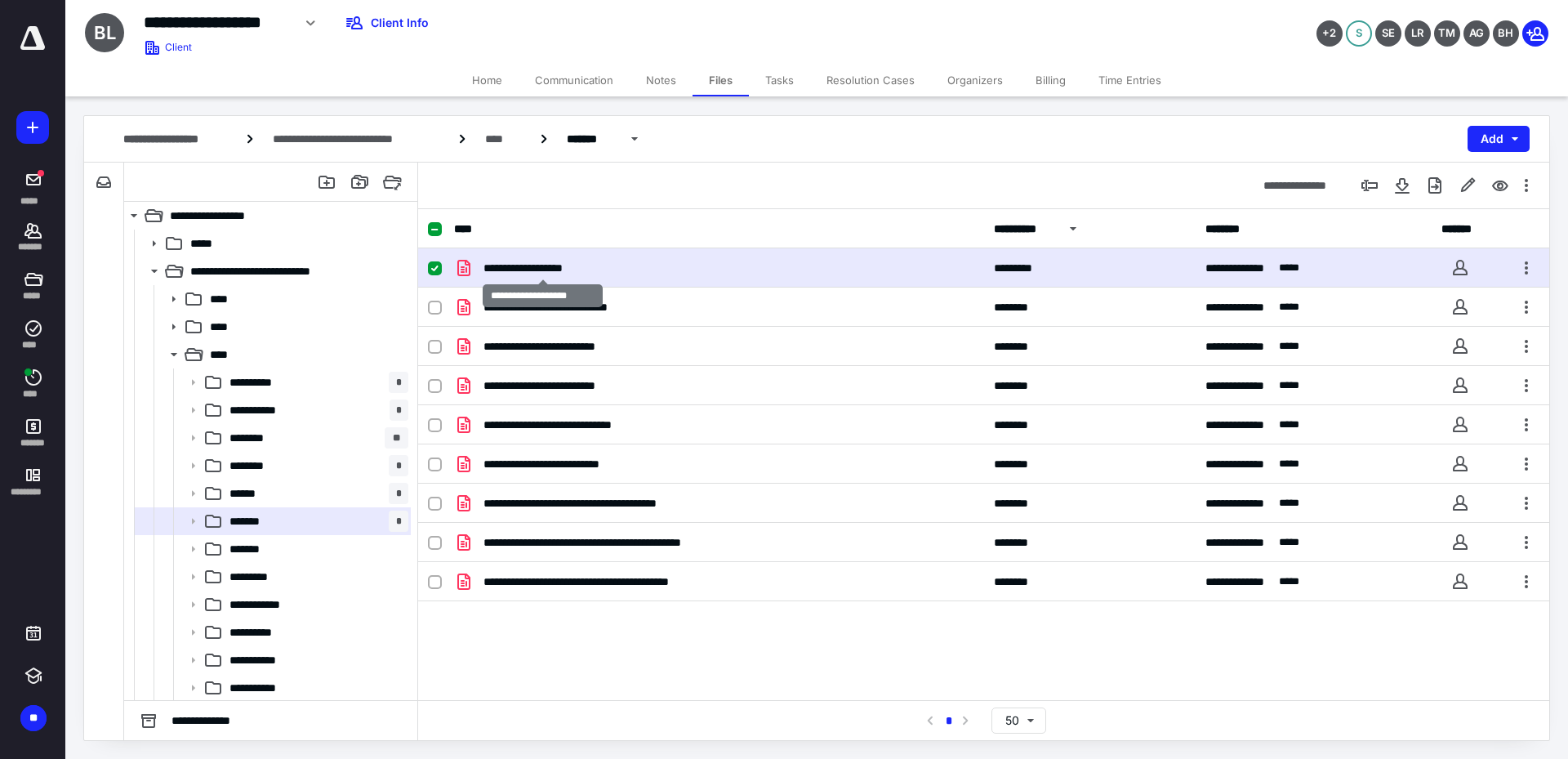click on "**********" at bounding box center (543, 268) 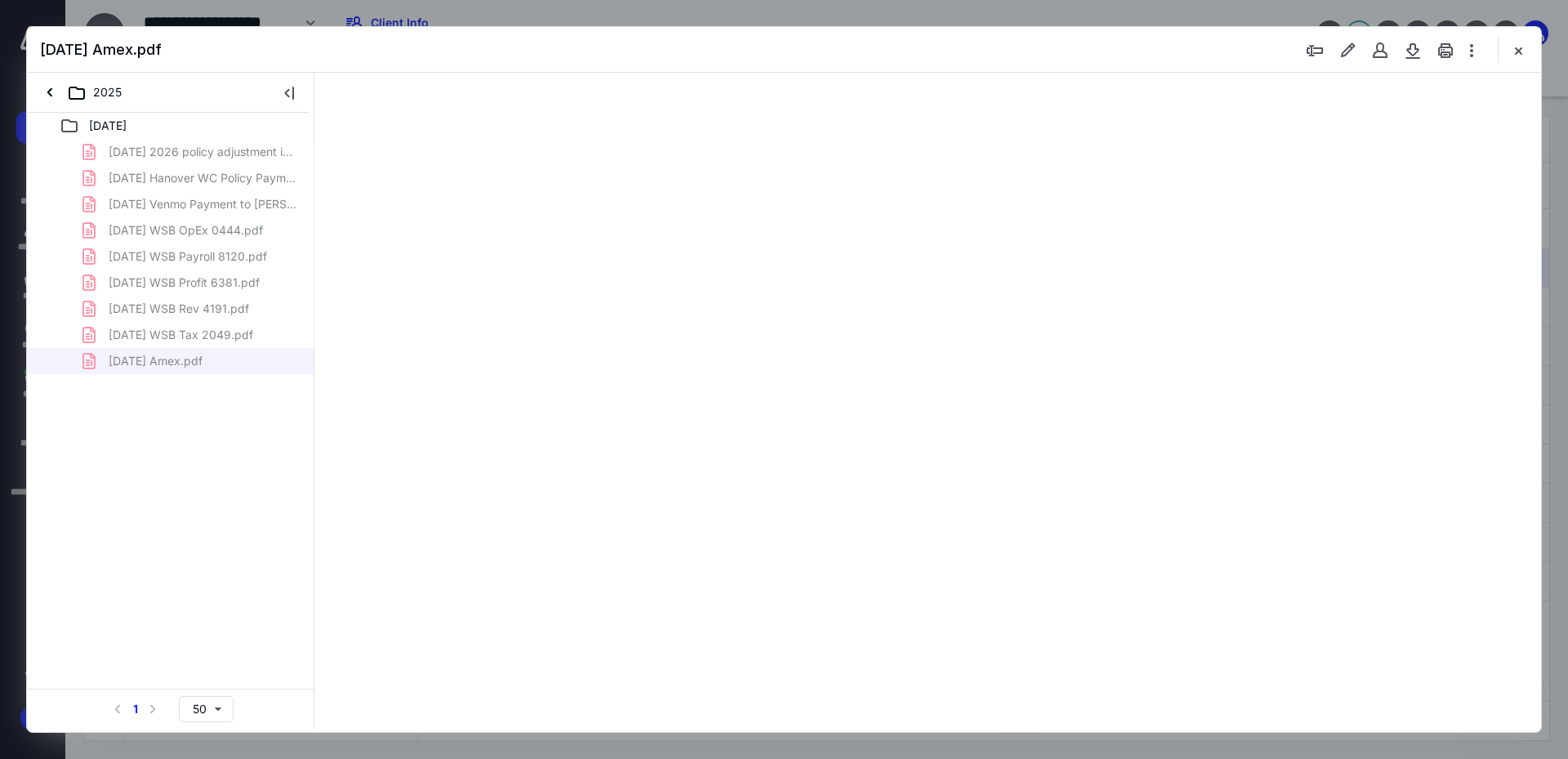 scroll, scrollTop: 0, scrollLeft: 0, axis: both 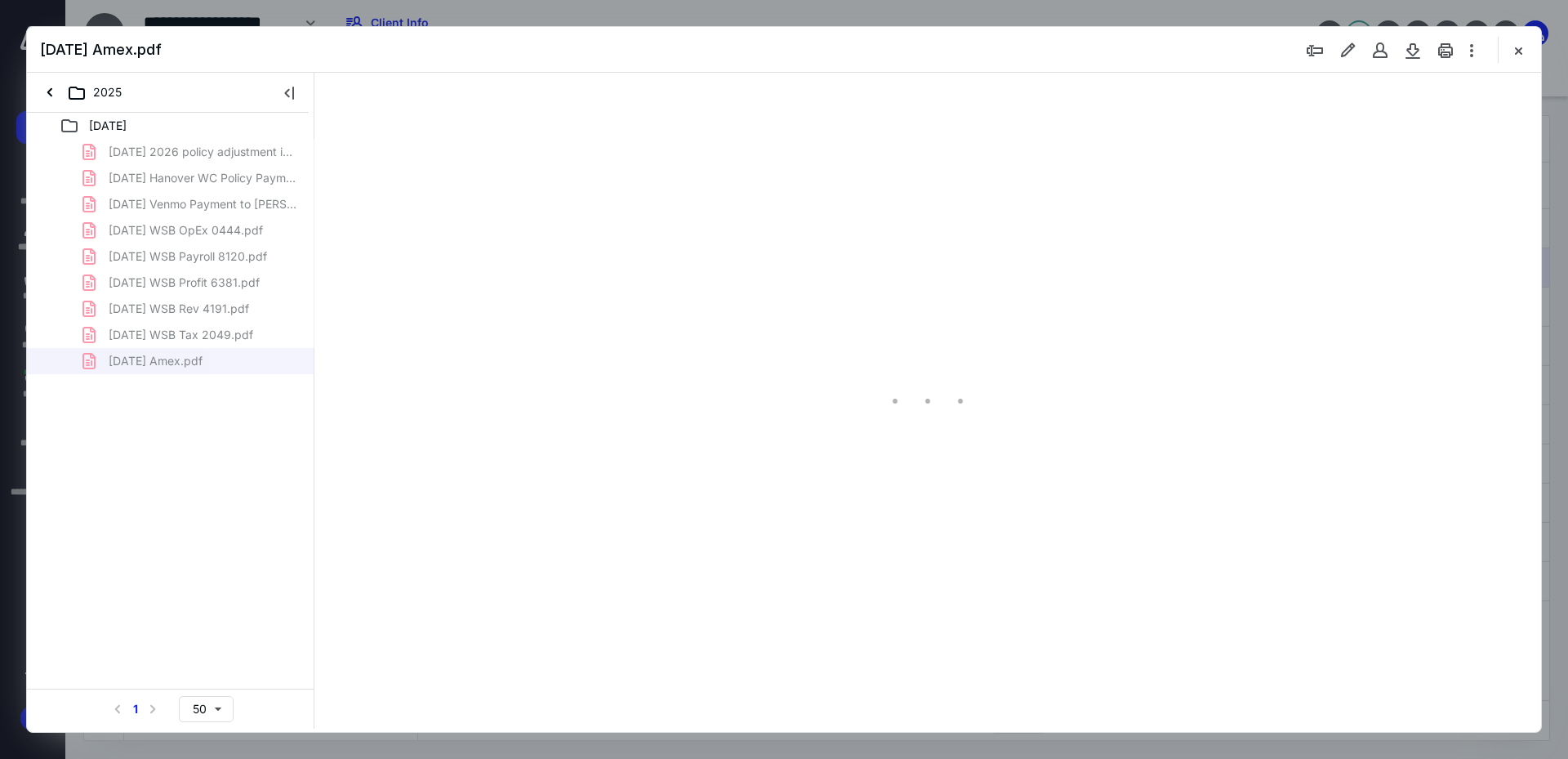 type on "241" 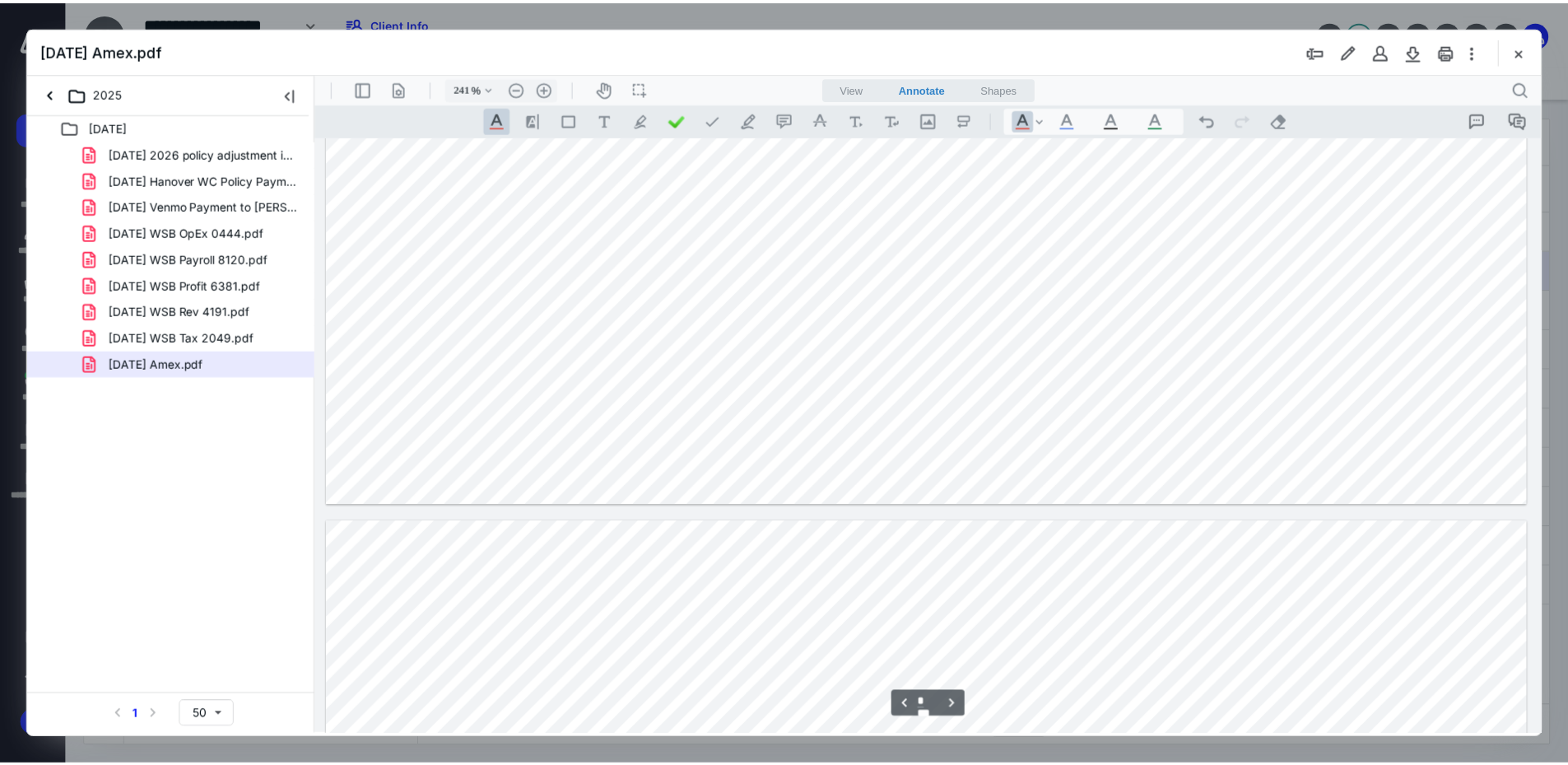 scroll, scrollTop: 2871, scrollLeft: 0, axis: vertical 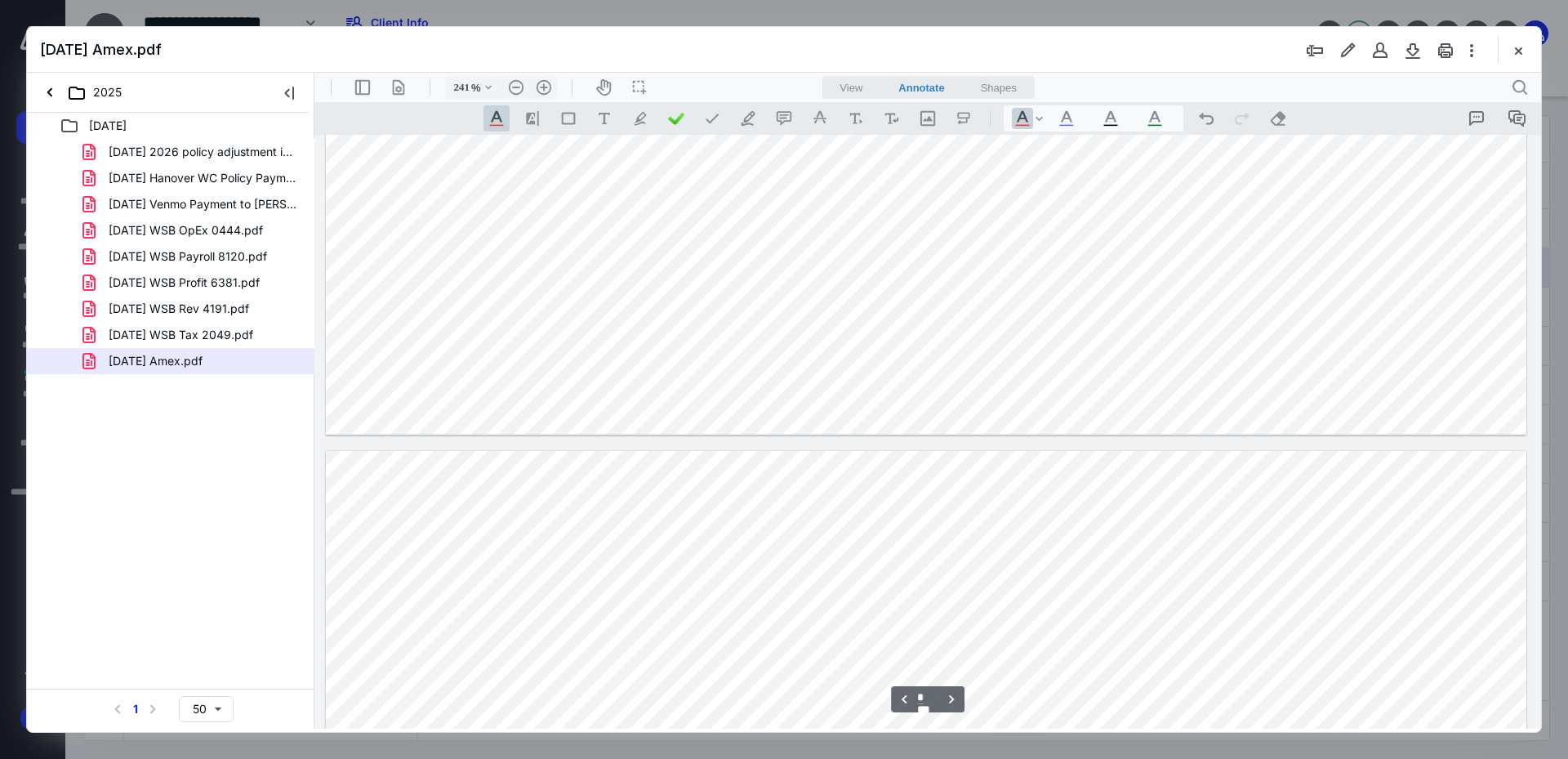 type on "*" 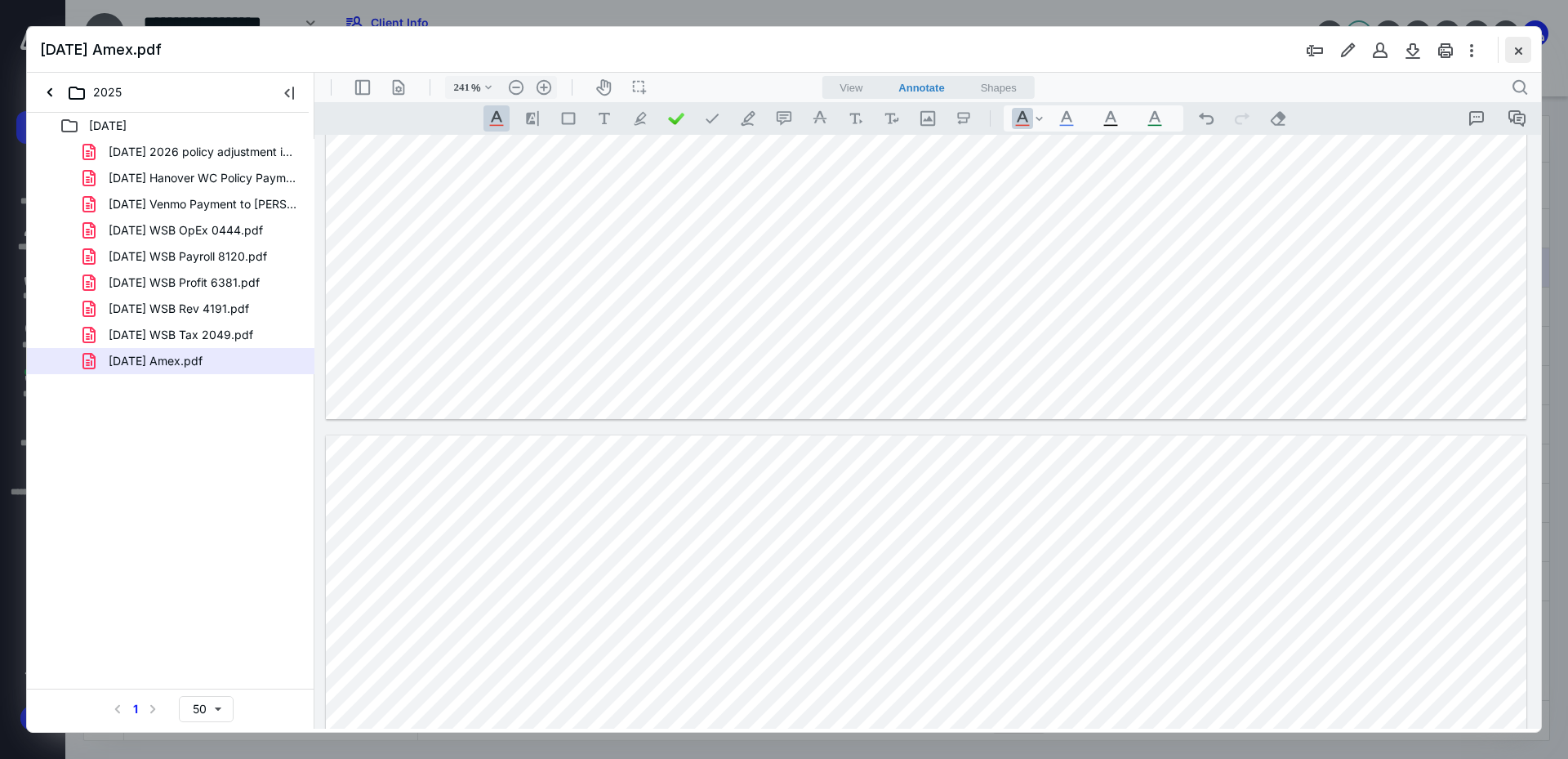 click at bounding box center [1518, 50] 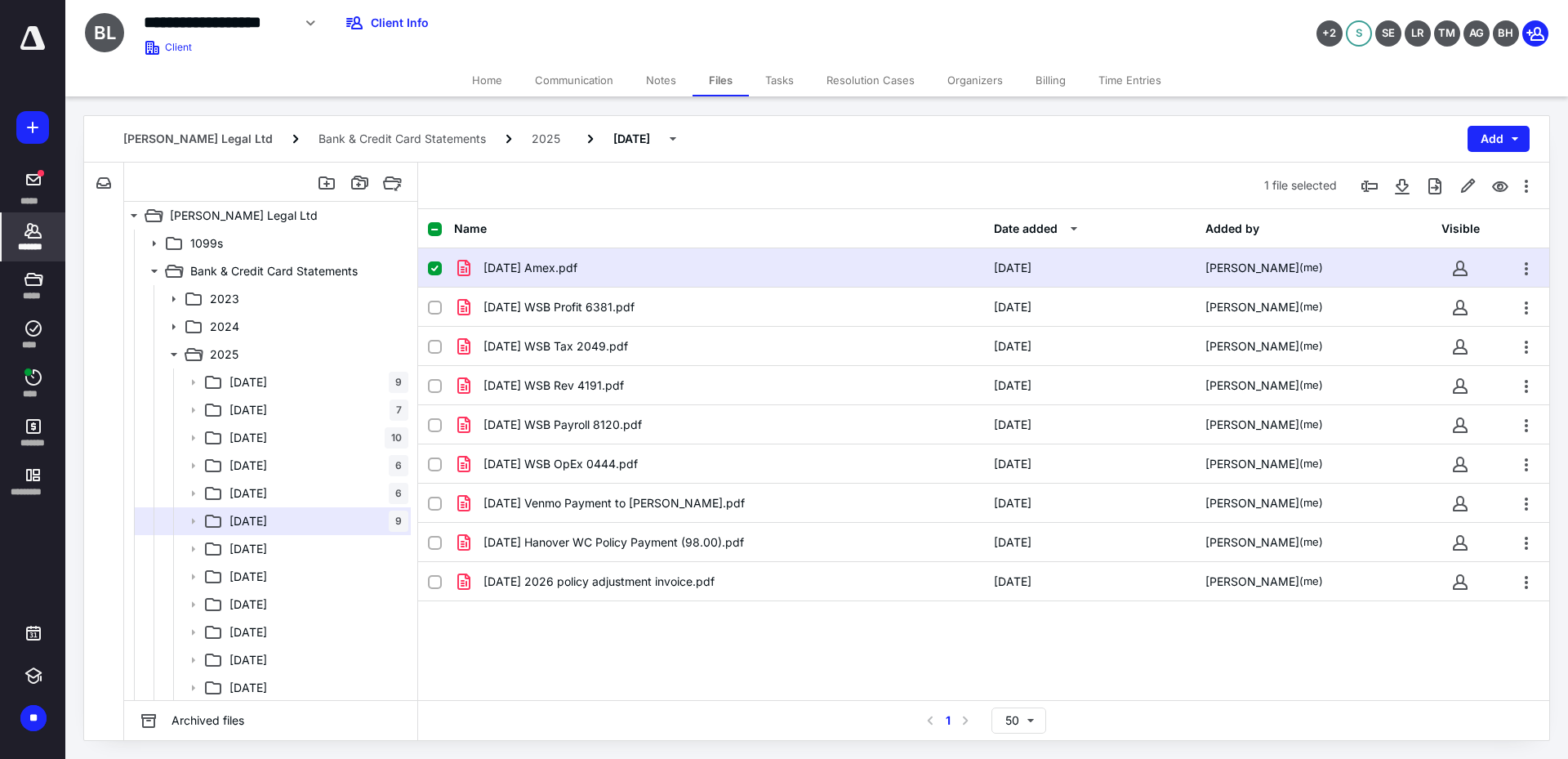click on "*******" at bounding box center [33, 247] 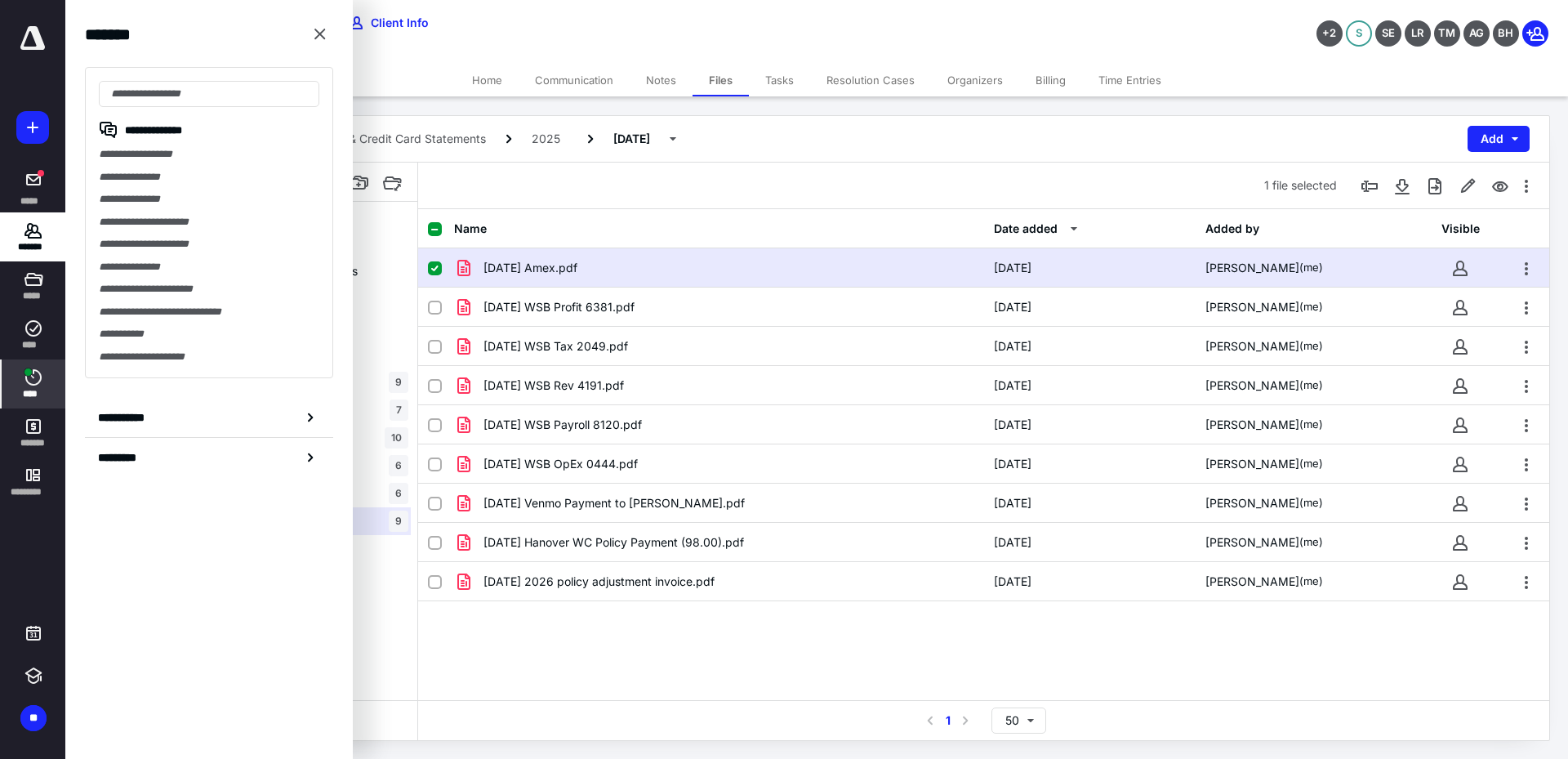 click 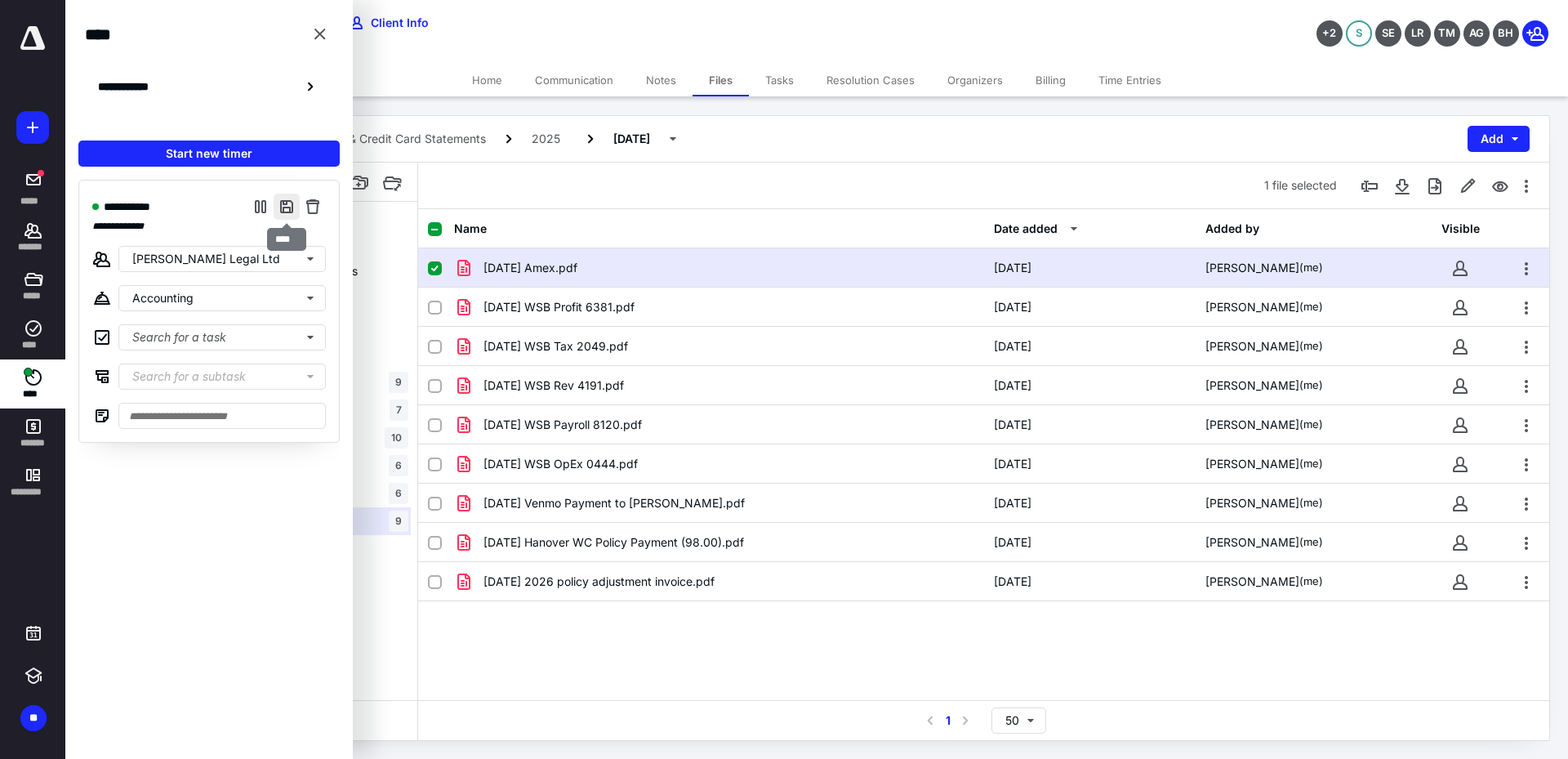 click at bounding box center (287, 207) 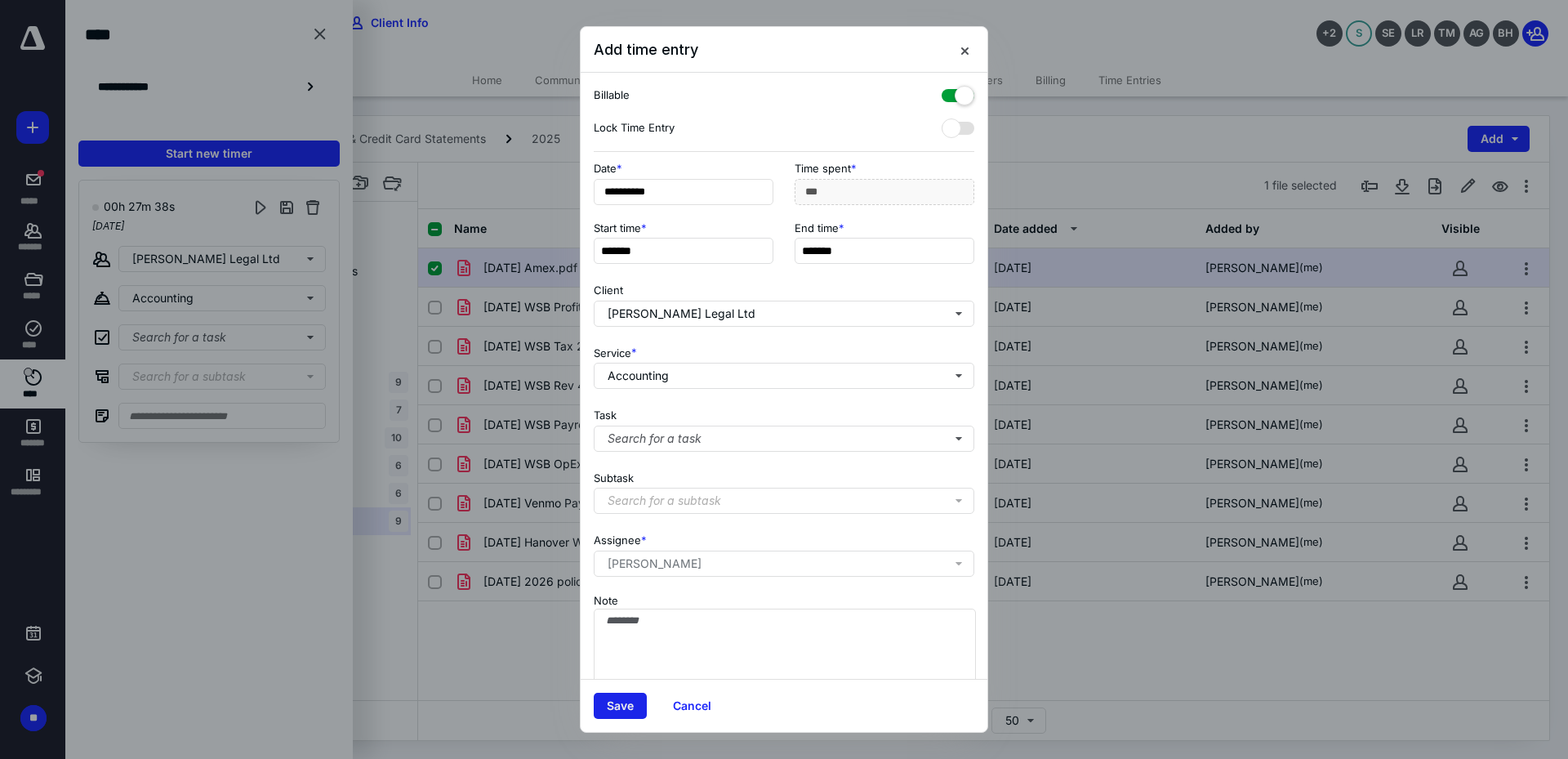 click on "Save" at bounding box center (620, 706) 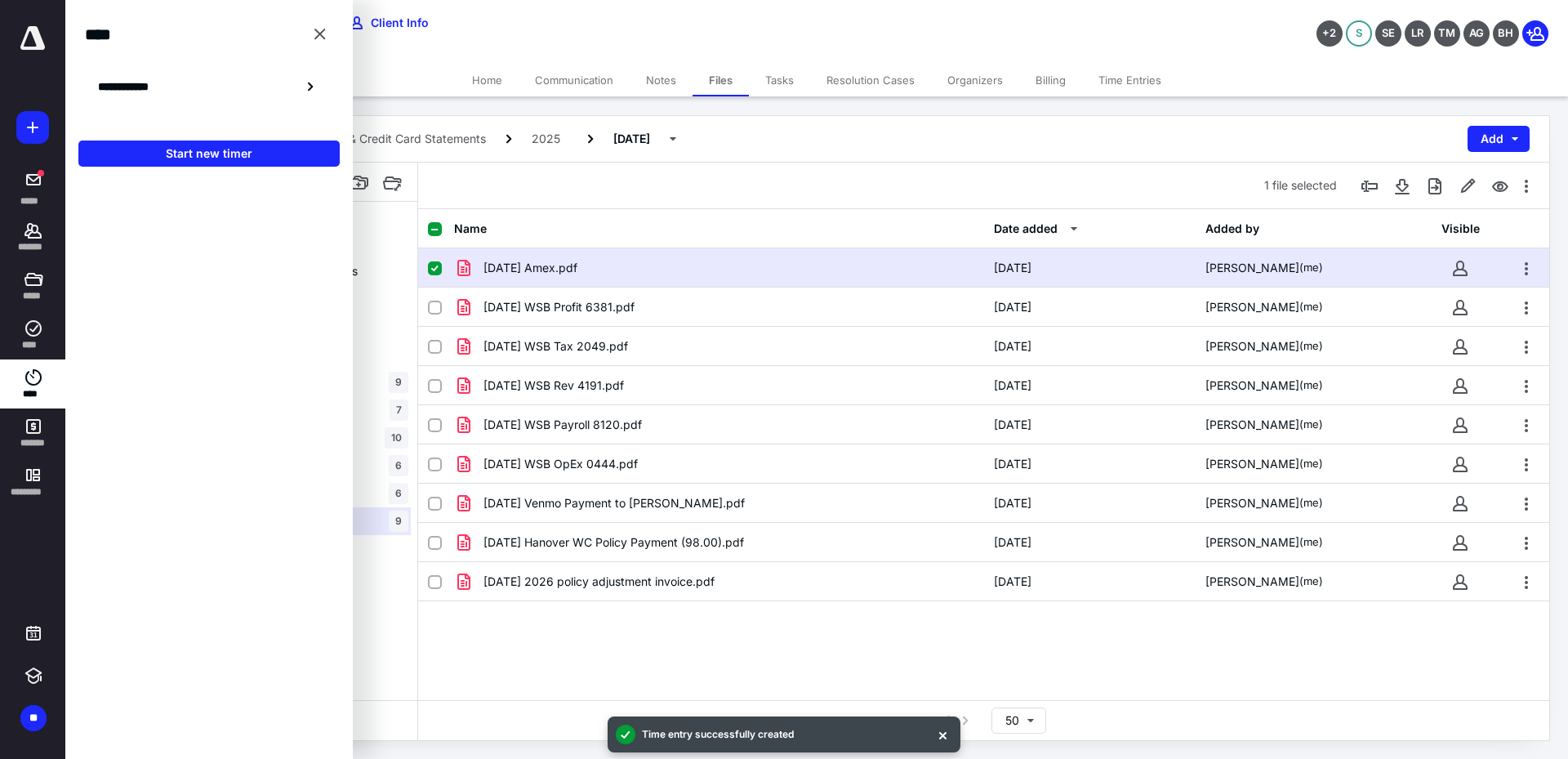 click on "Start new timer" at bounding box center [209, 154] 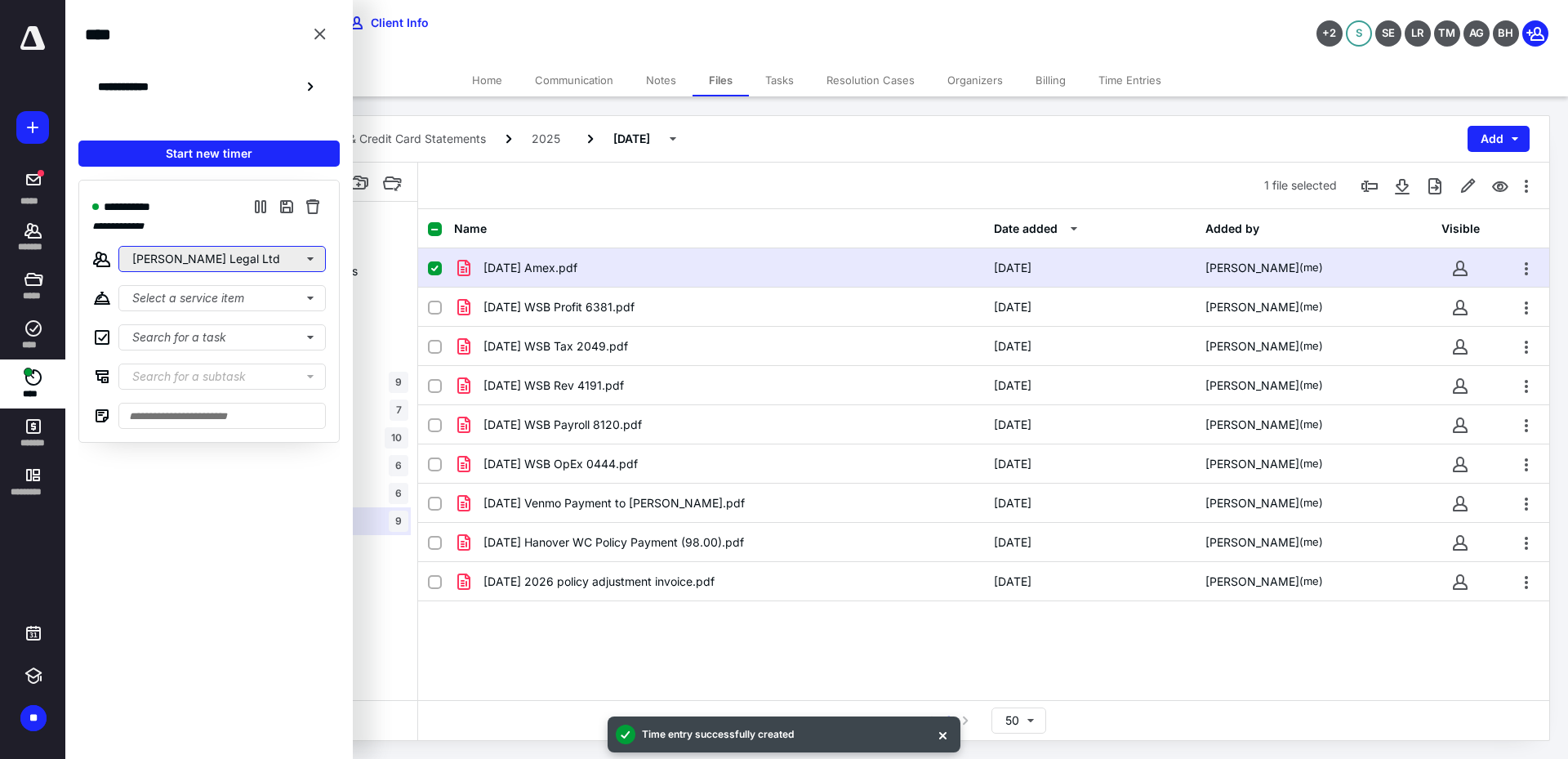 click on "[PERSON_NAME] Legal Ltd" at bounding box center (222, 259) 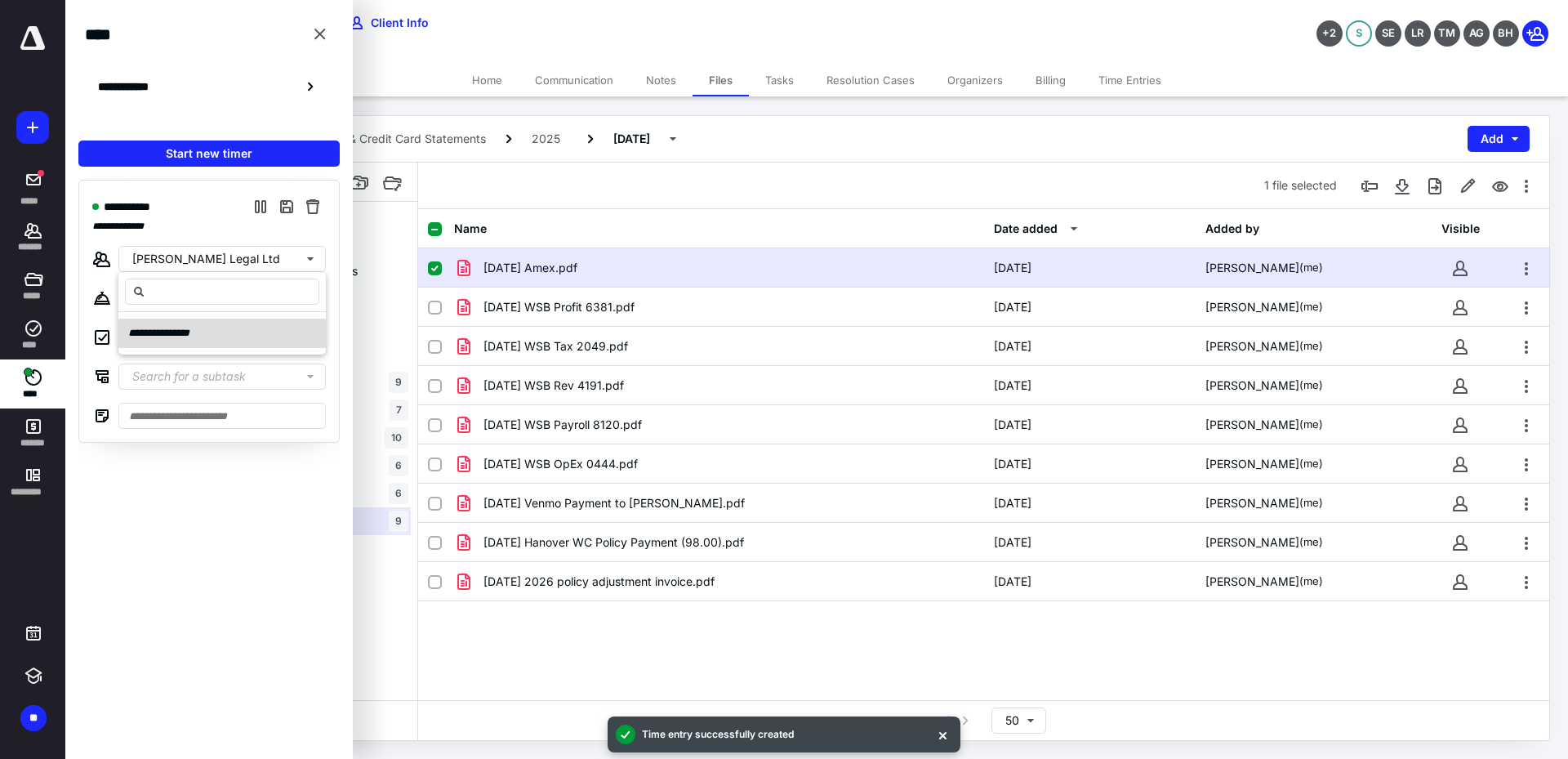 click on "**********" at bounding box center [166, 333] 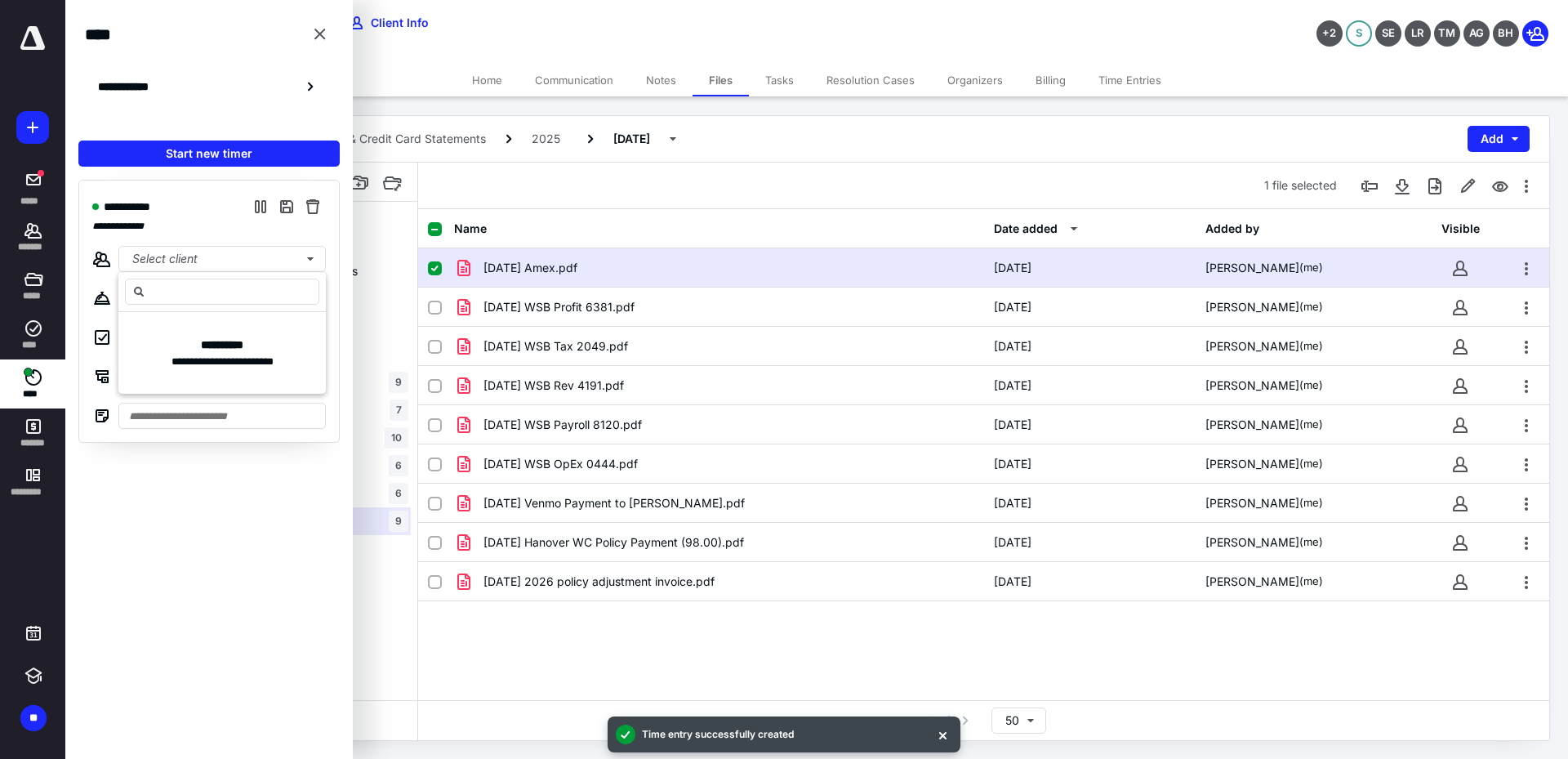 click on "**********" at bounding box center (209, 207) 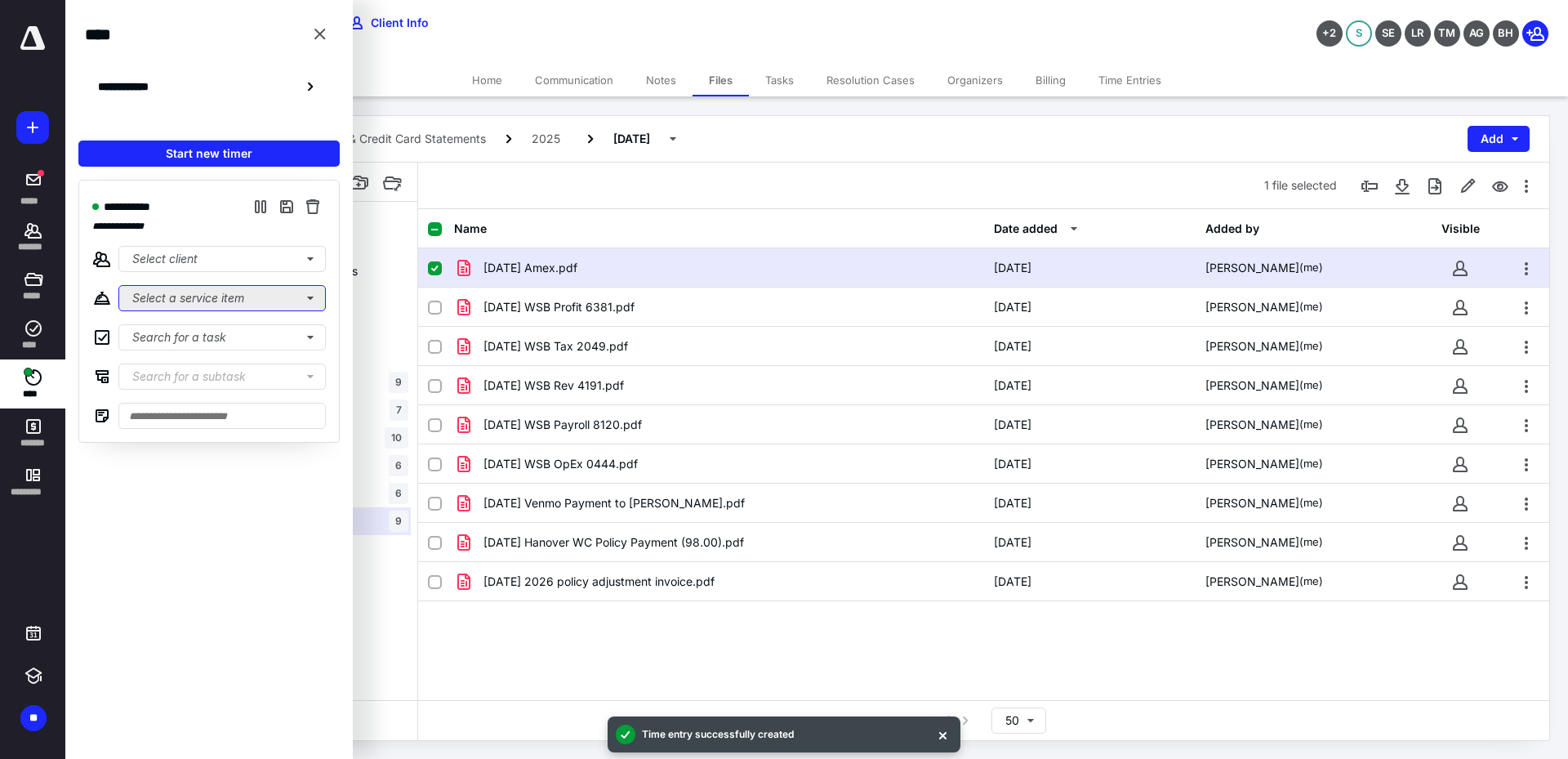 click on "Select a service item" at bounding box center [222, 298] 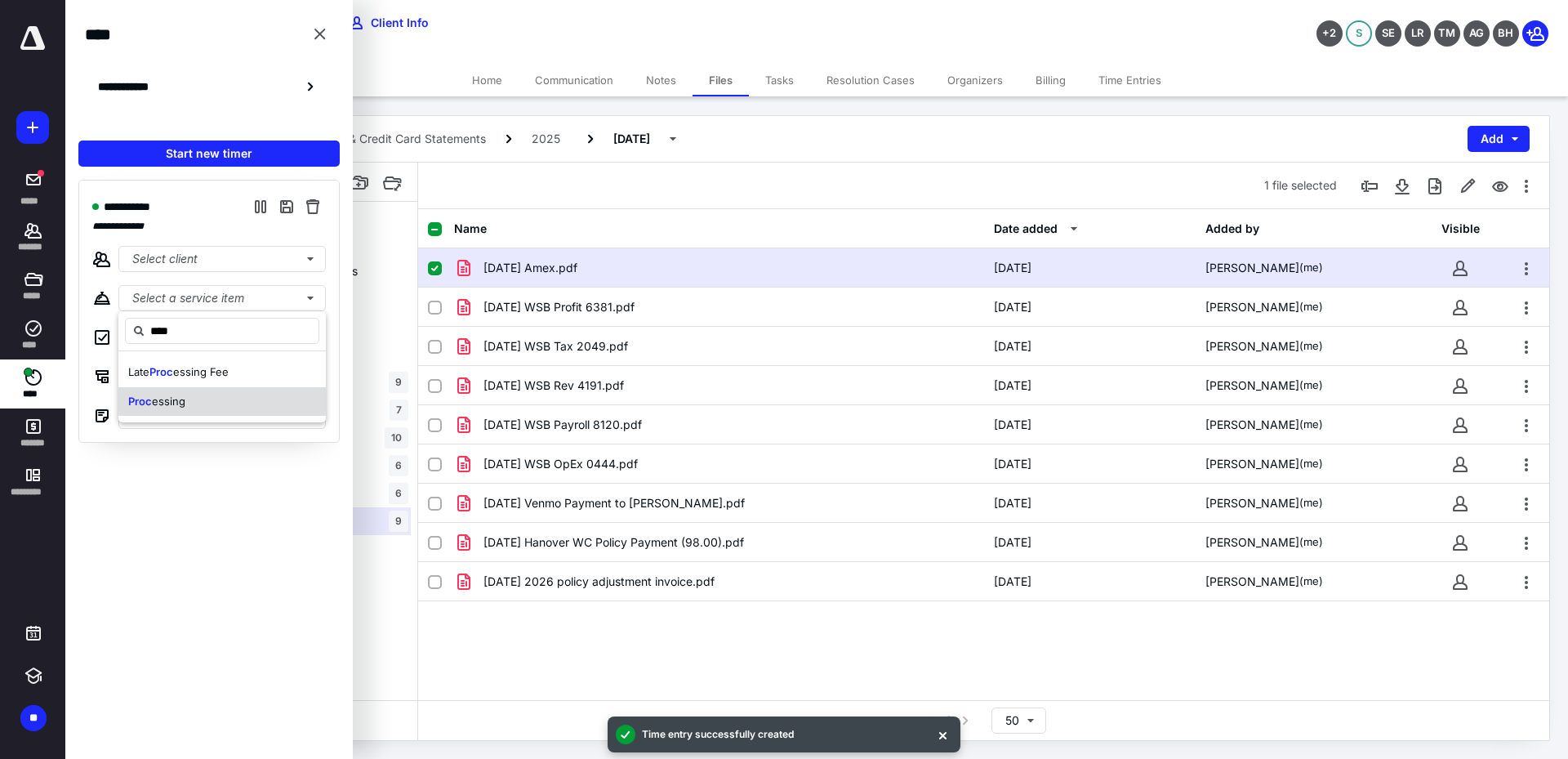 click on "Proc" at bounding box center (140, 401) 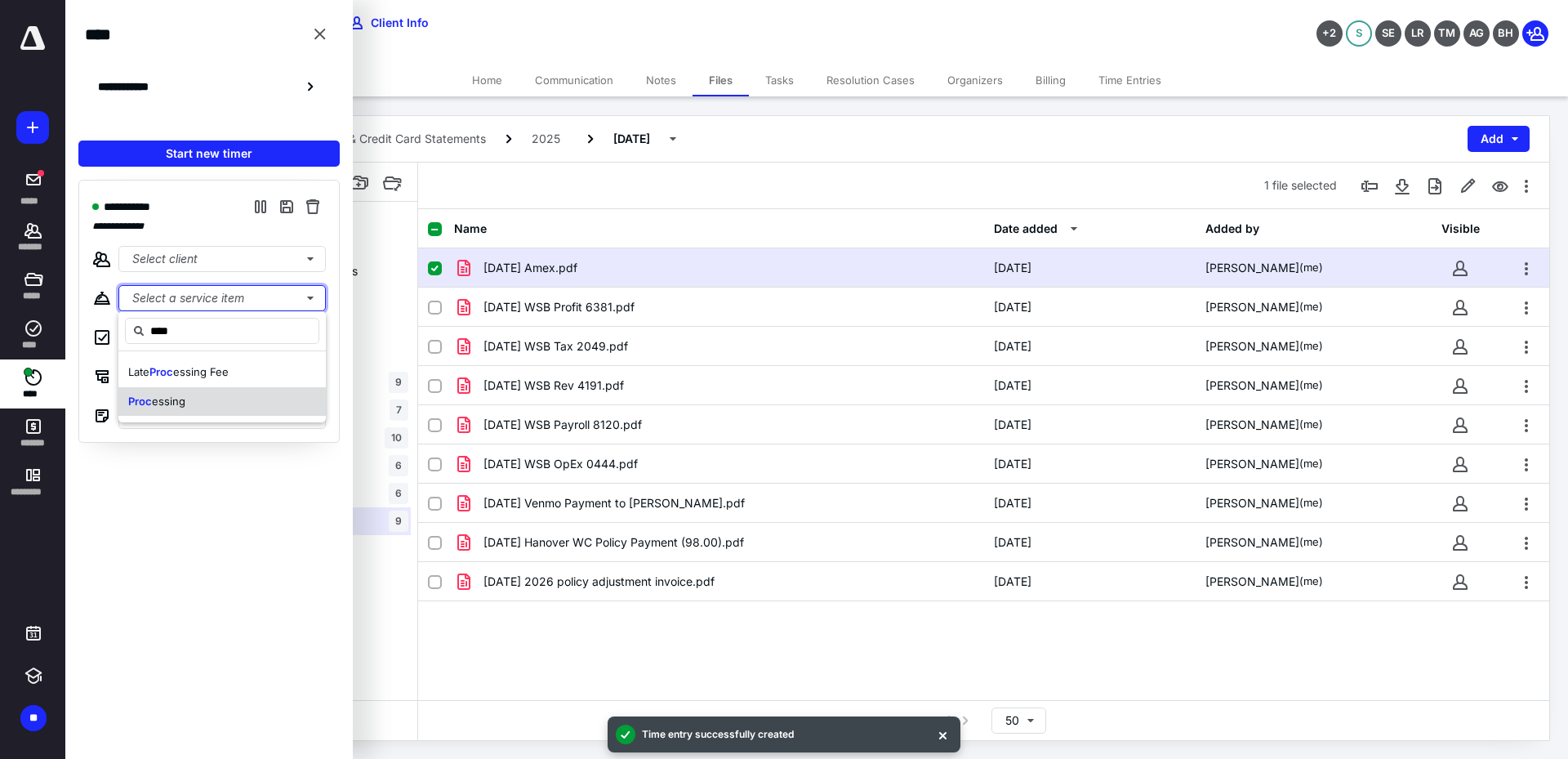 type 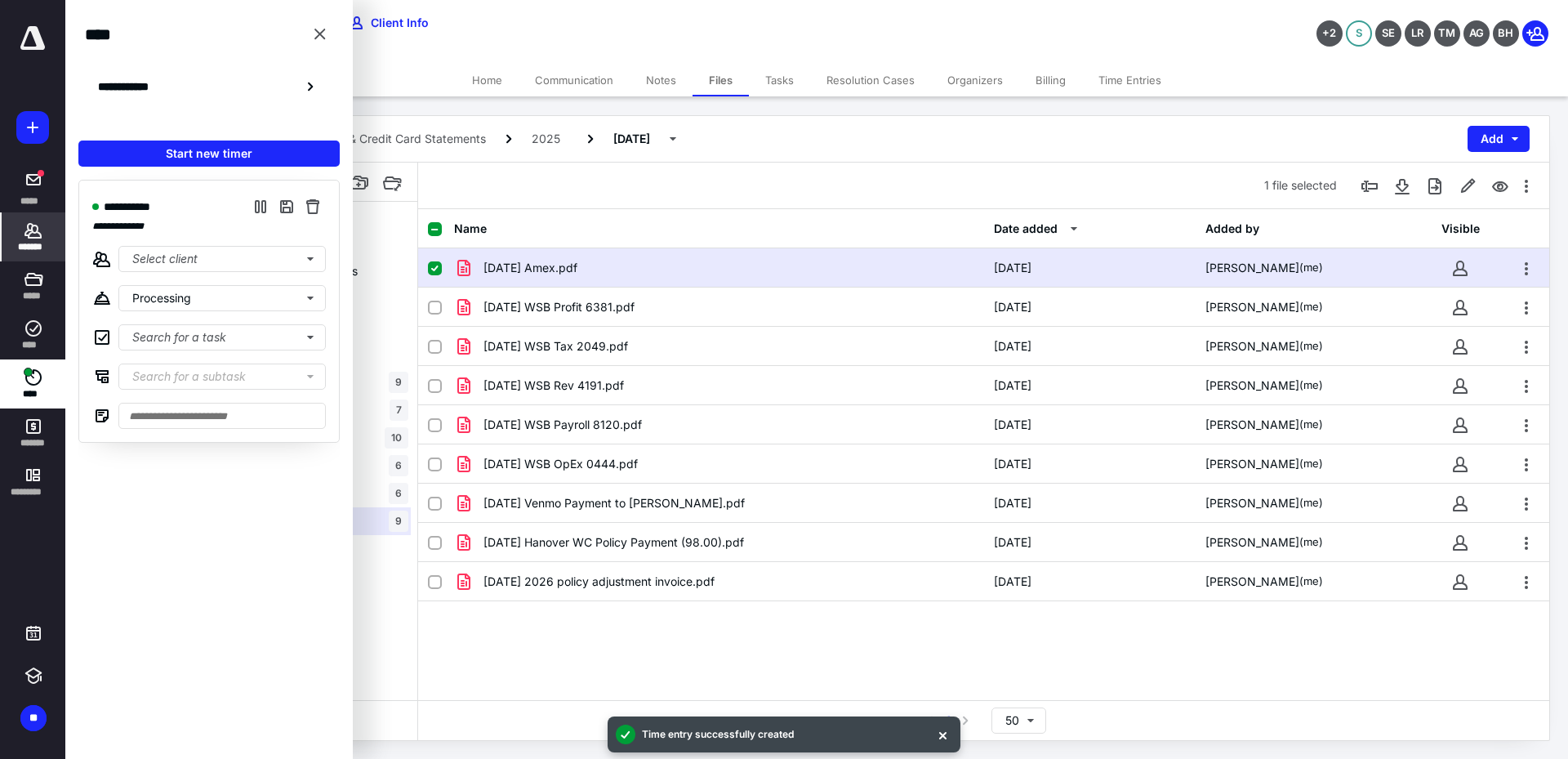 click on "*******" at bounding box center [33, 247] 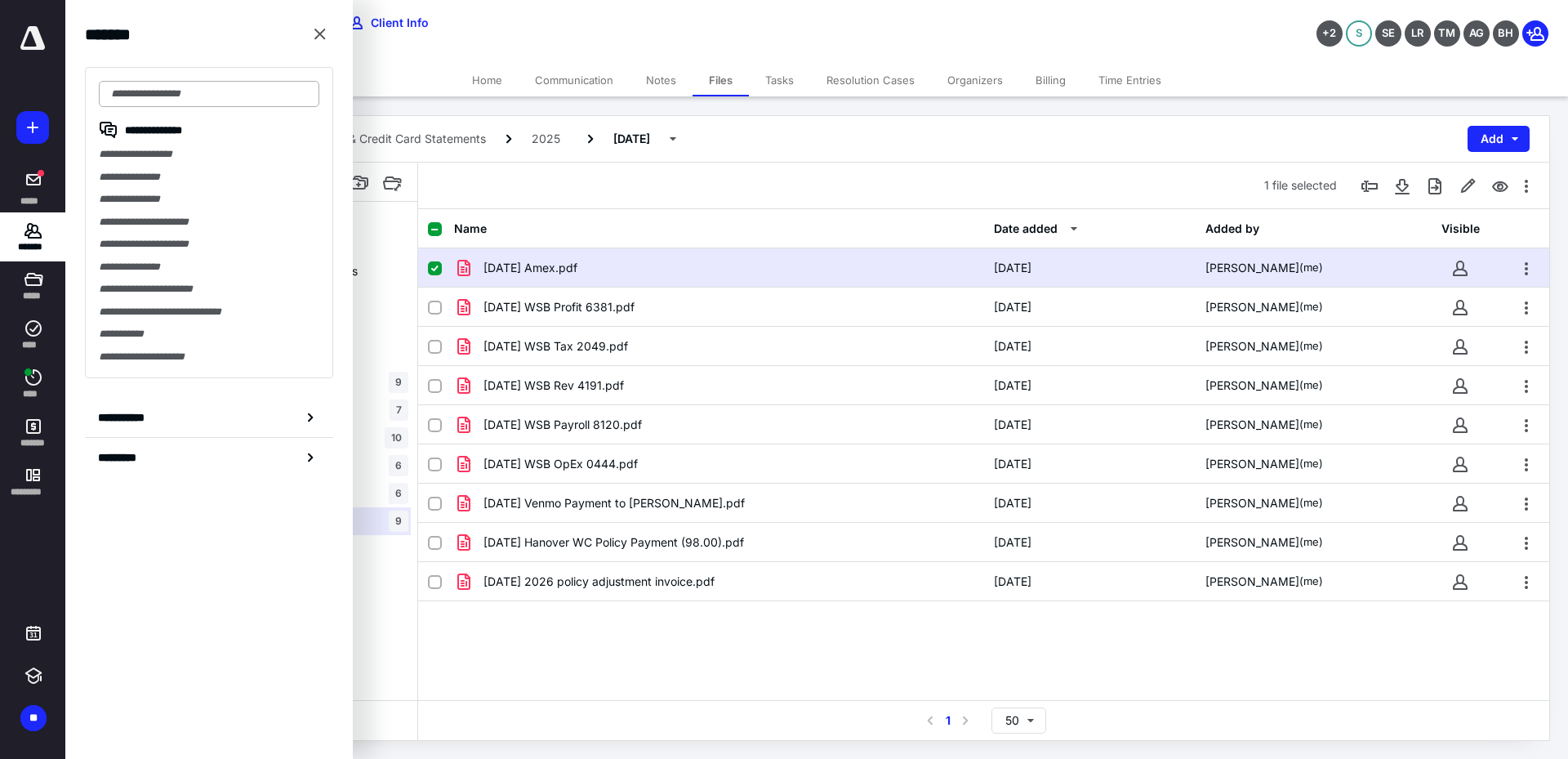 click at bounding box center (209, 94) 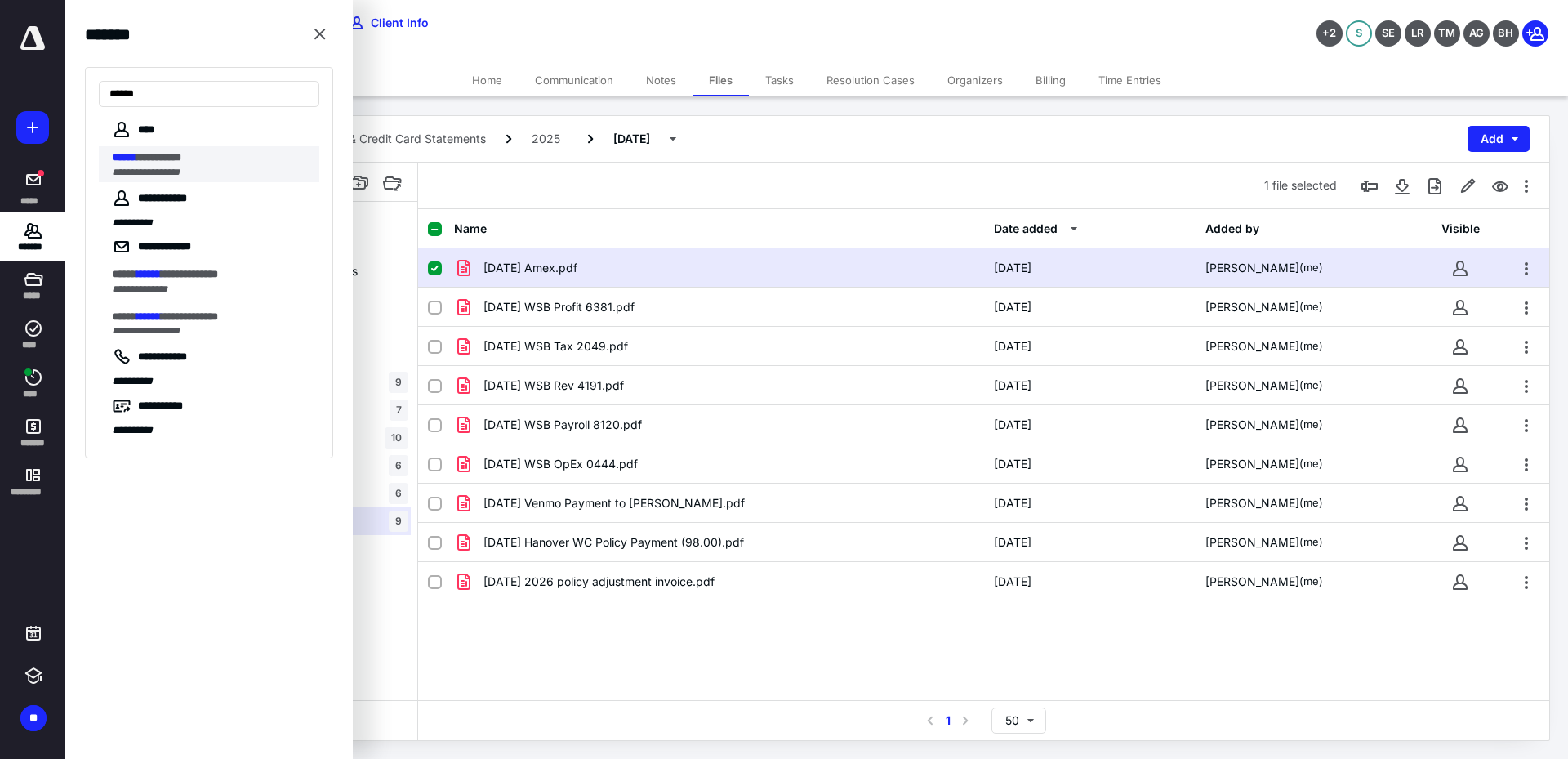 type on "******" 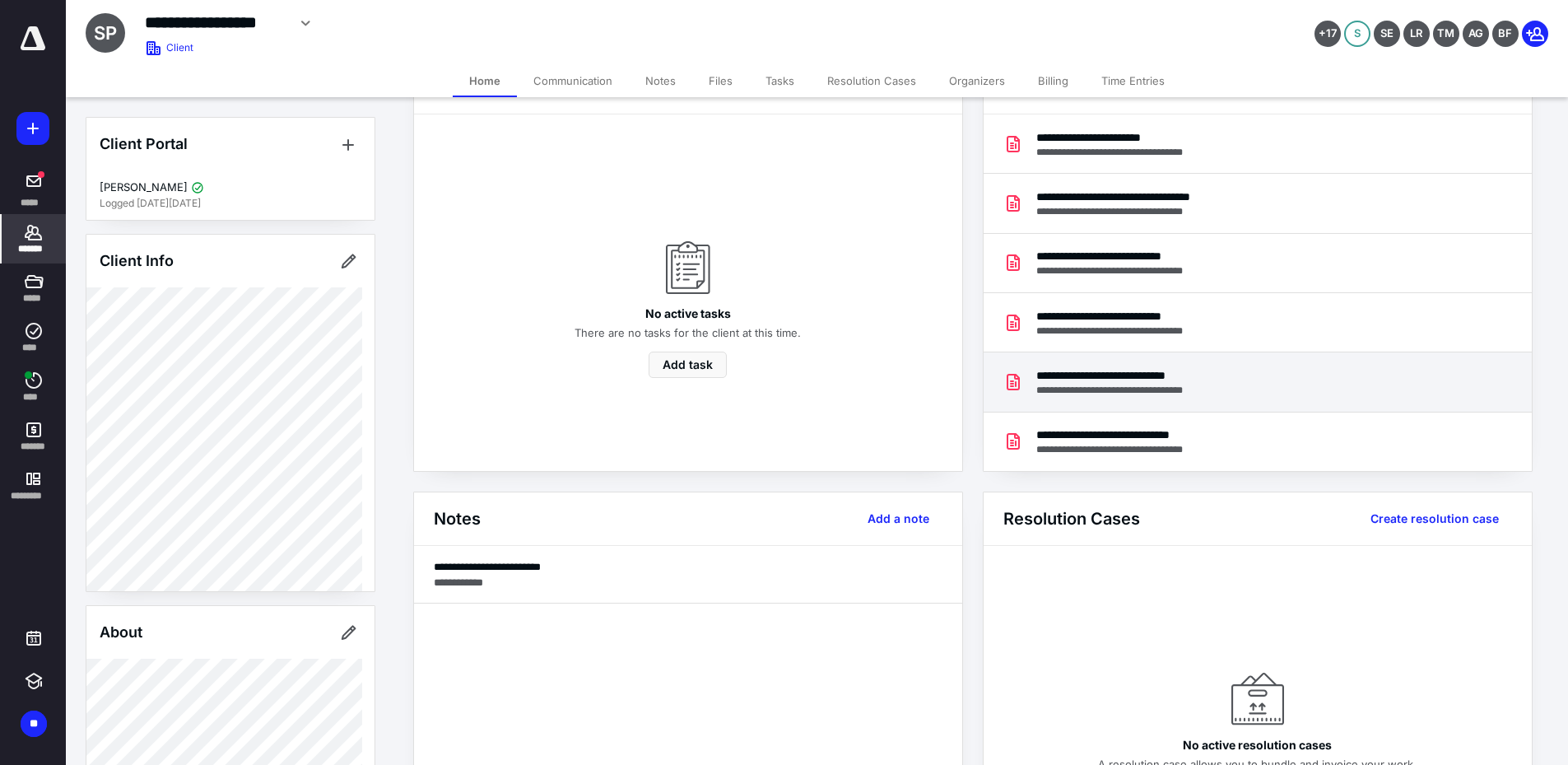 scroll, scrollTop: 82, scrollLeft: 0, axis: vertical 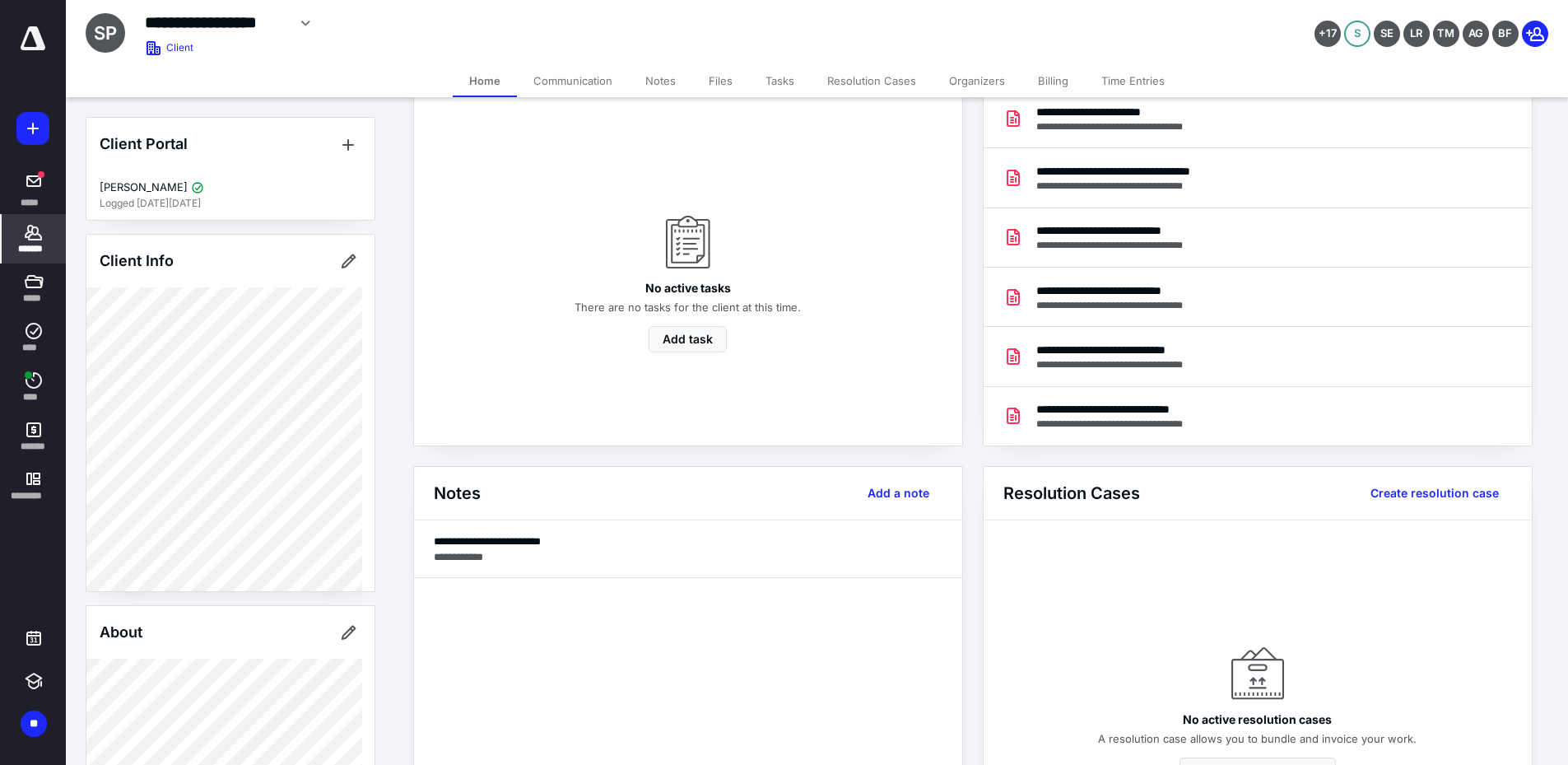 click on "Files" at bounding box center [720, 81] 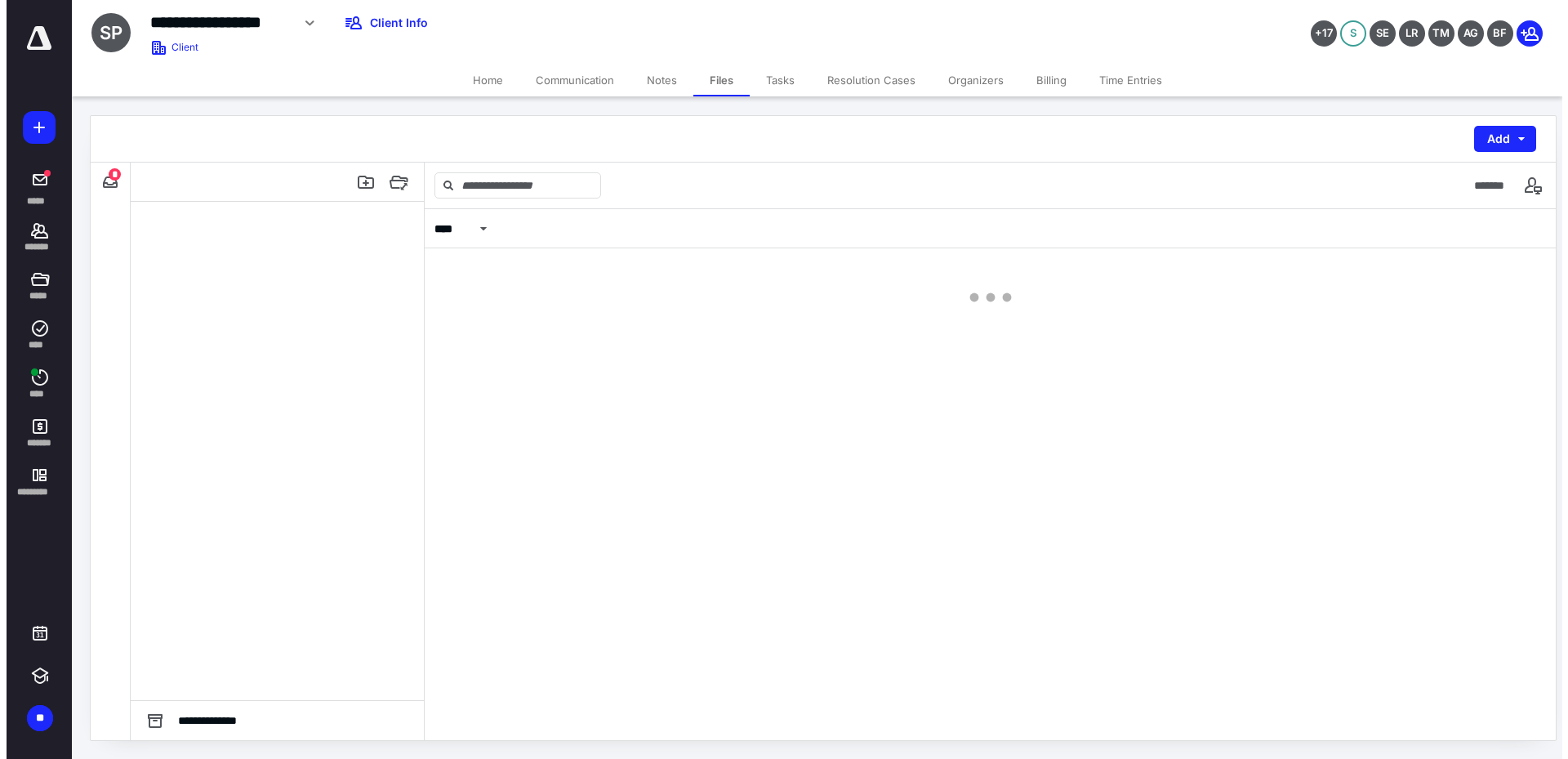 scroll, scrollTop: 0, scrollLeft: 0, axis: both 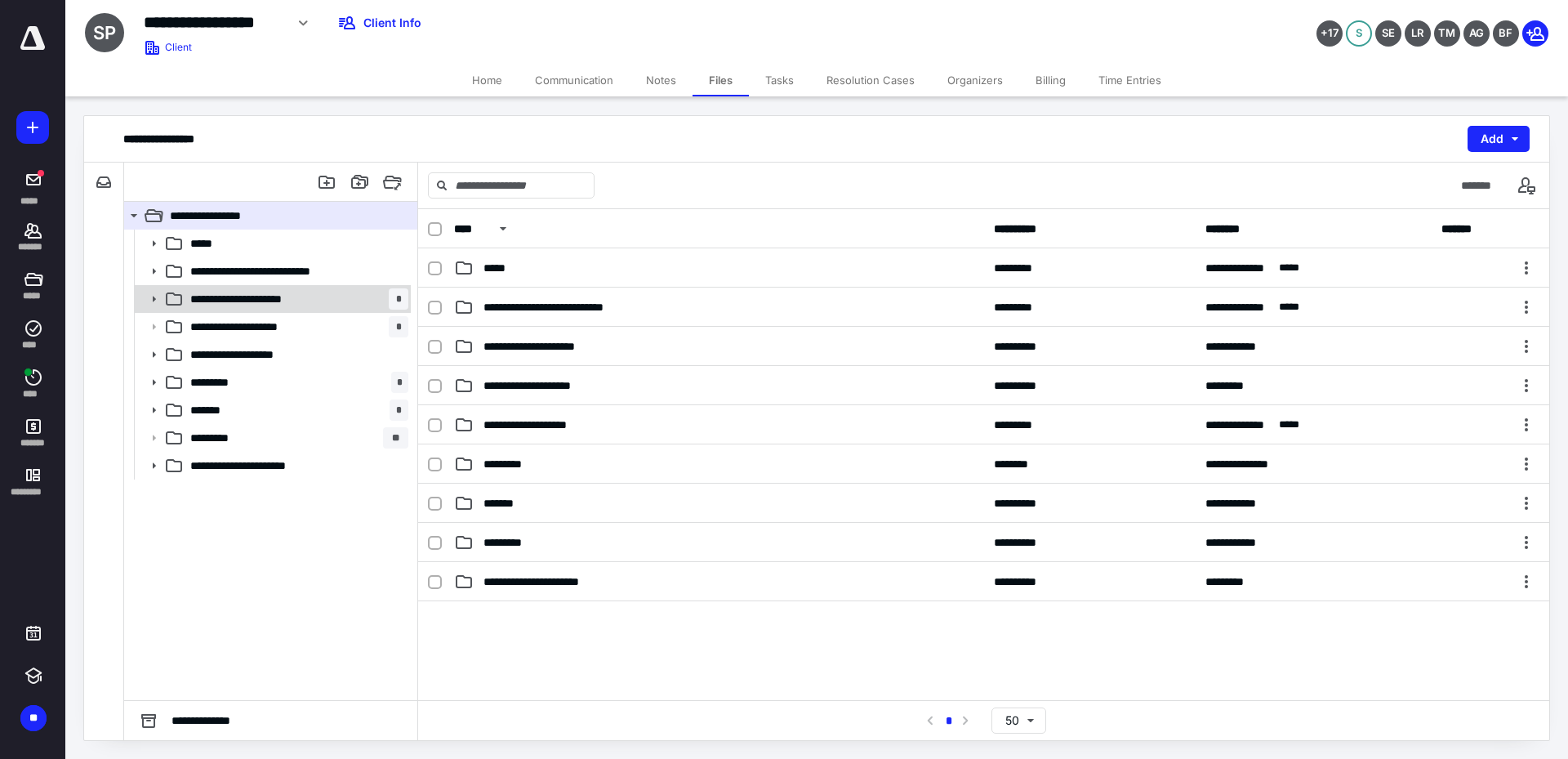 click 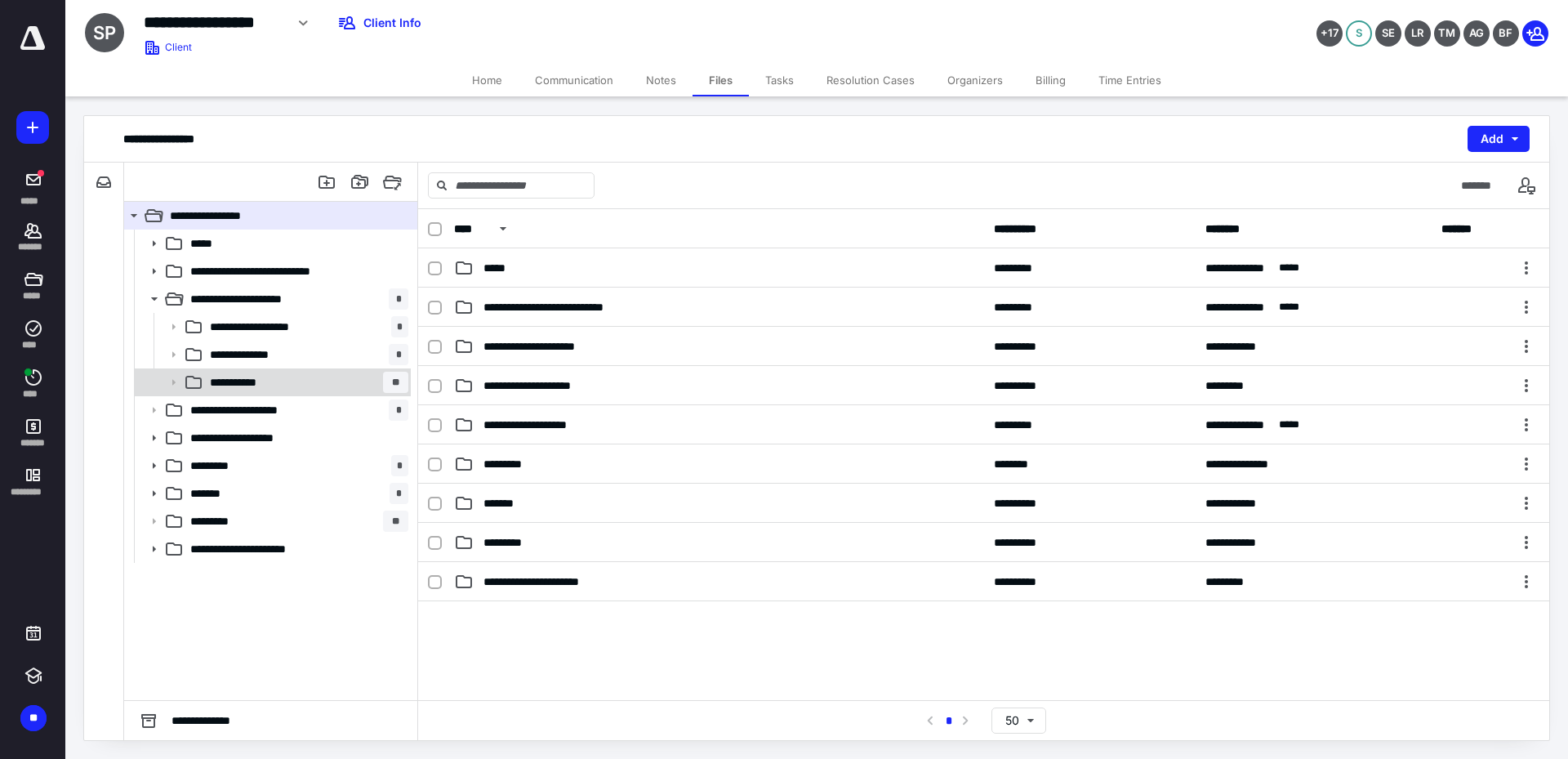 click on "**********" at bounding box center (305, 382) 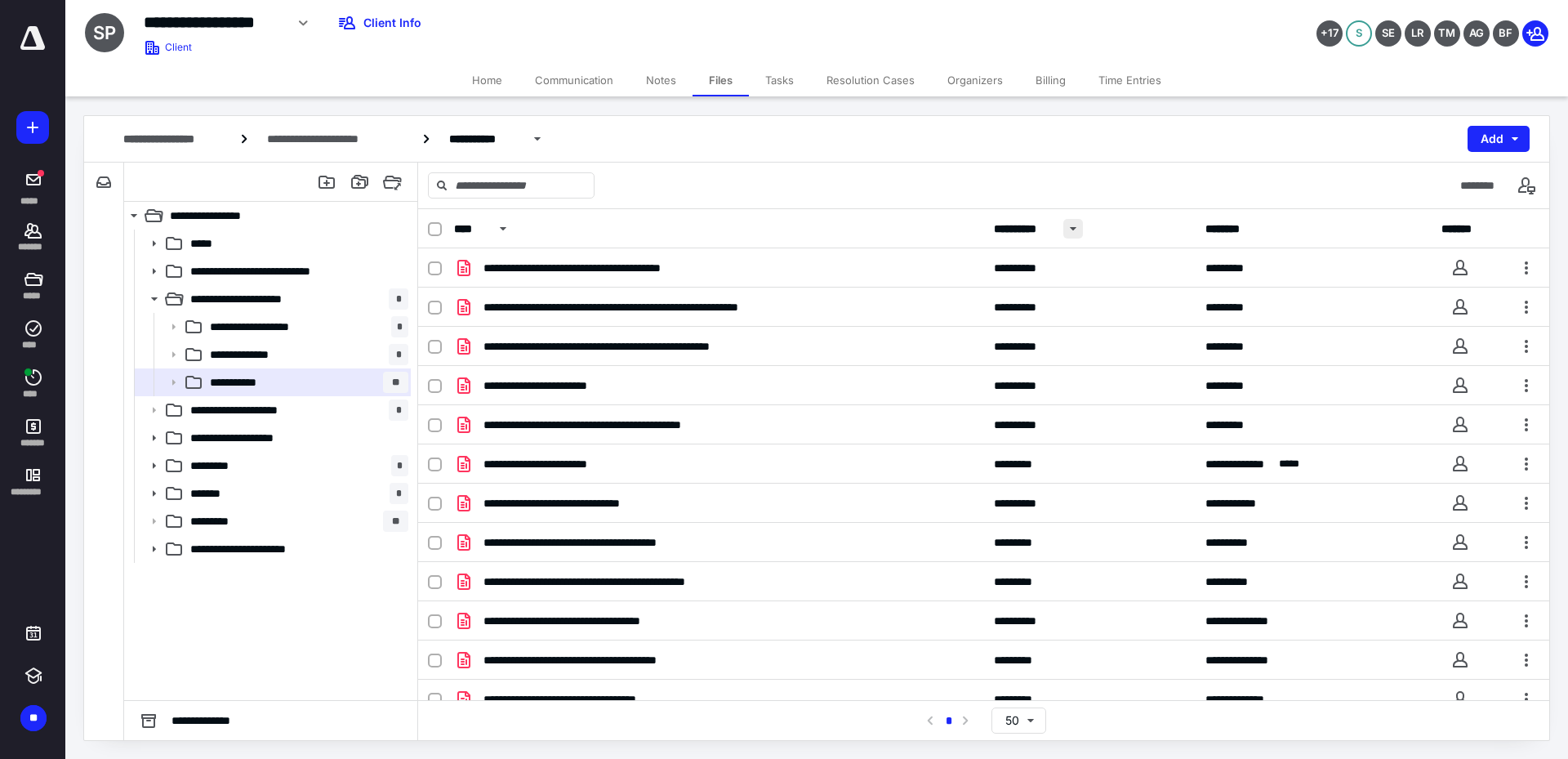click at bounding box center (1073, 229) 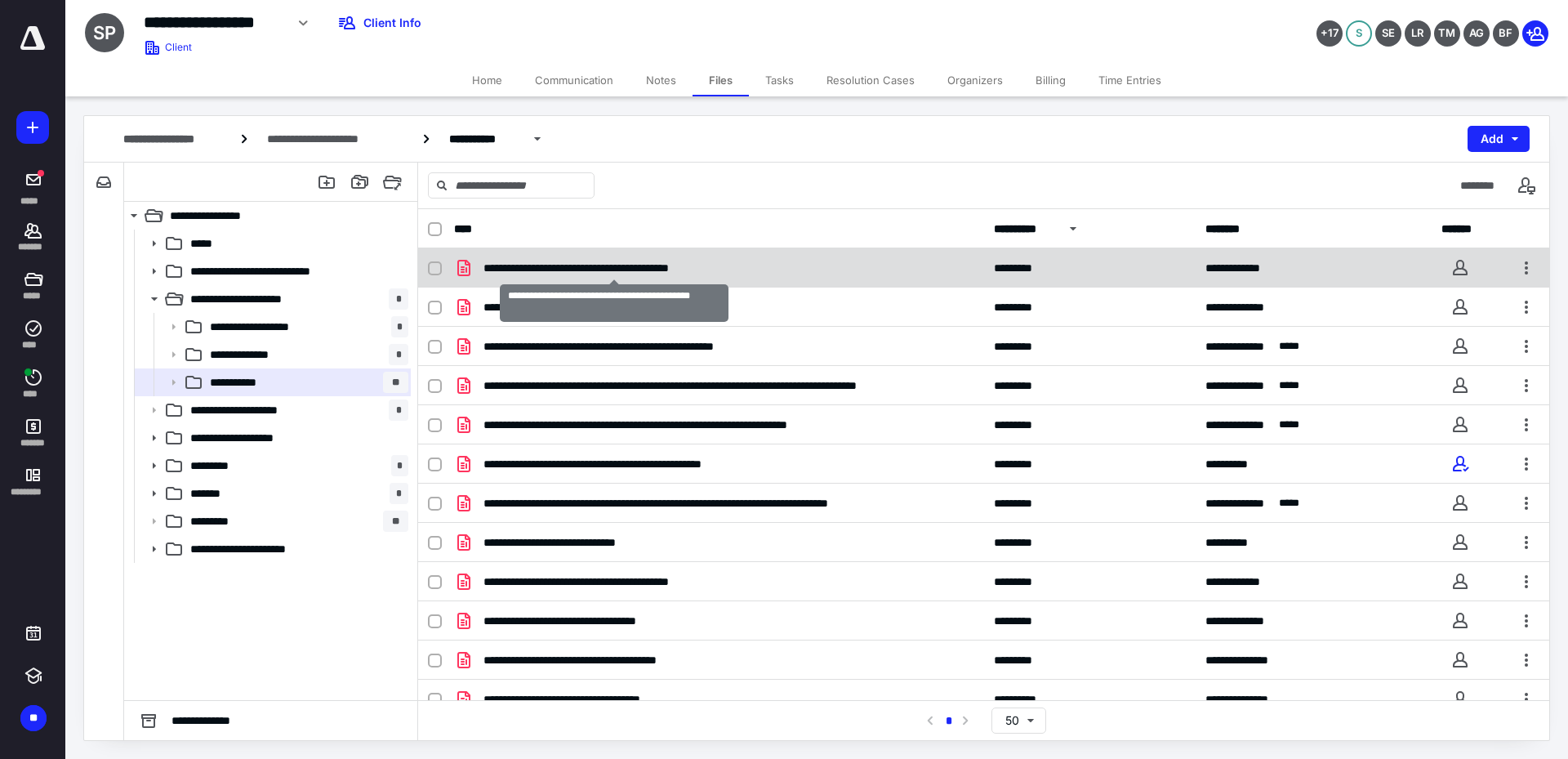 click on "**********" at bounding box center (613, 268) 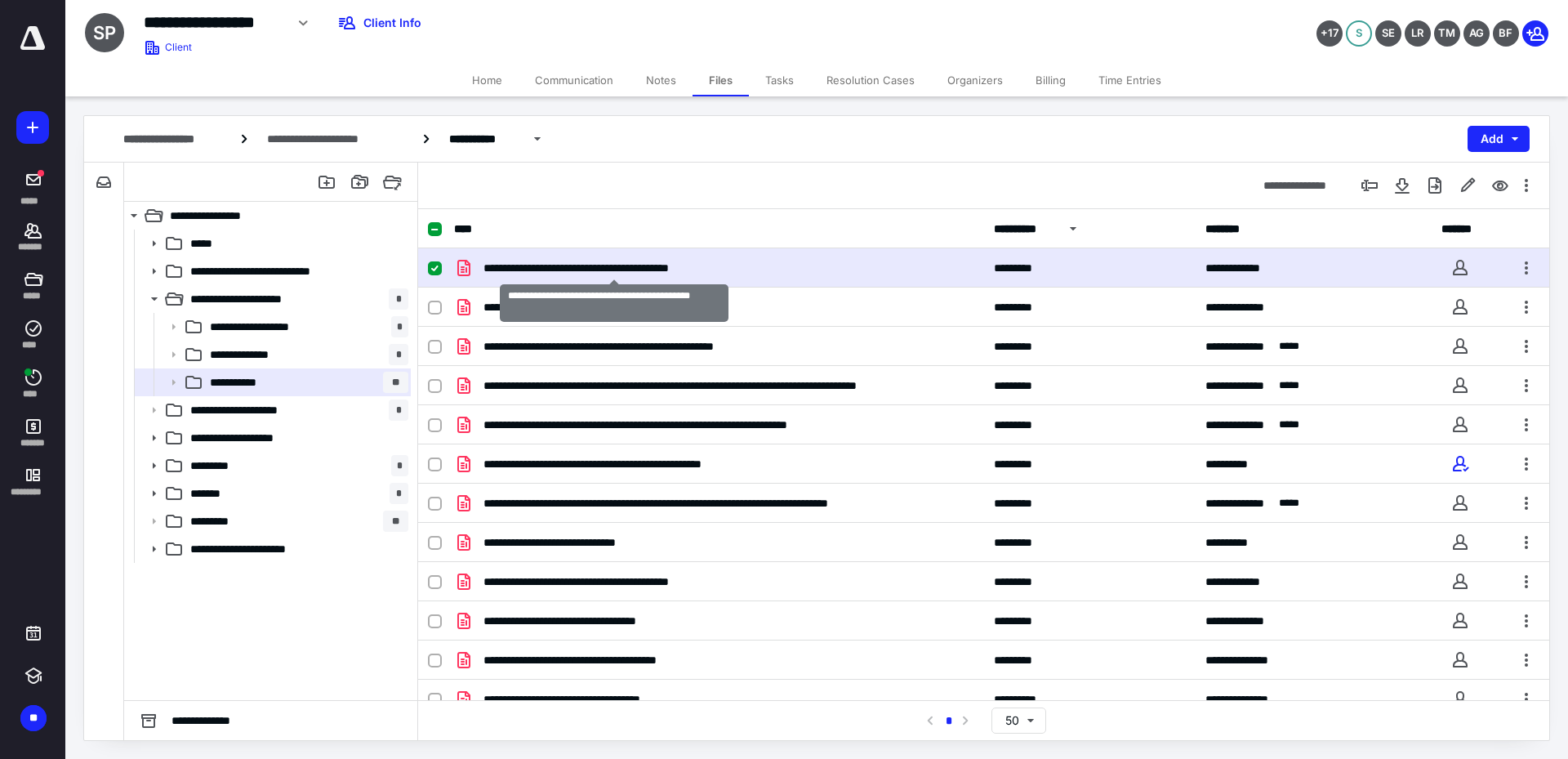 click on "**********" at bounding box center (613, 268) 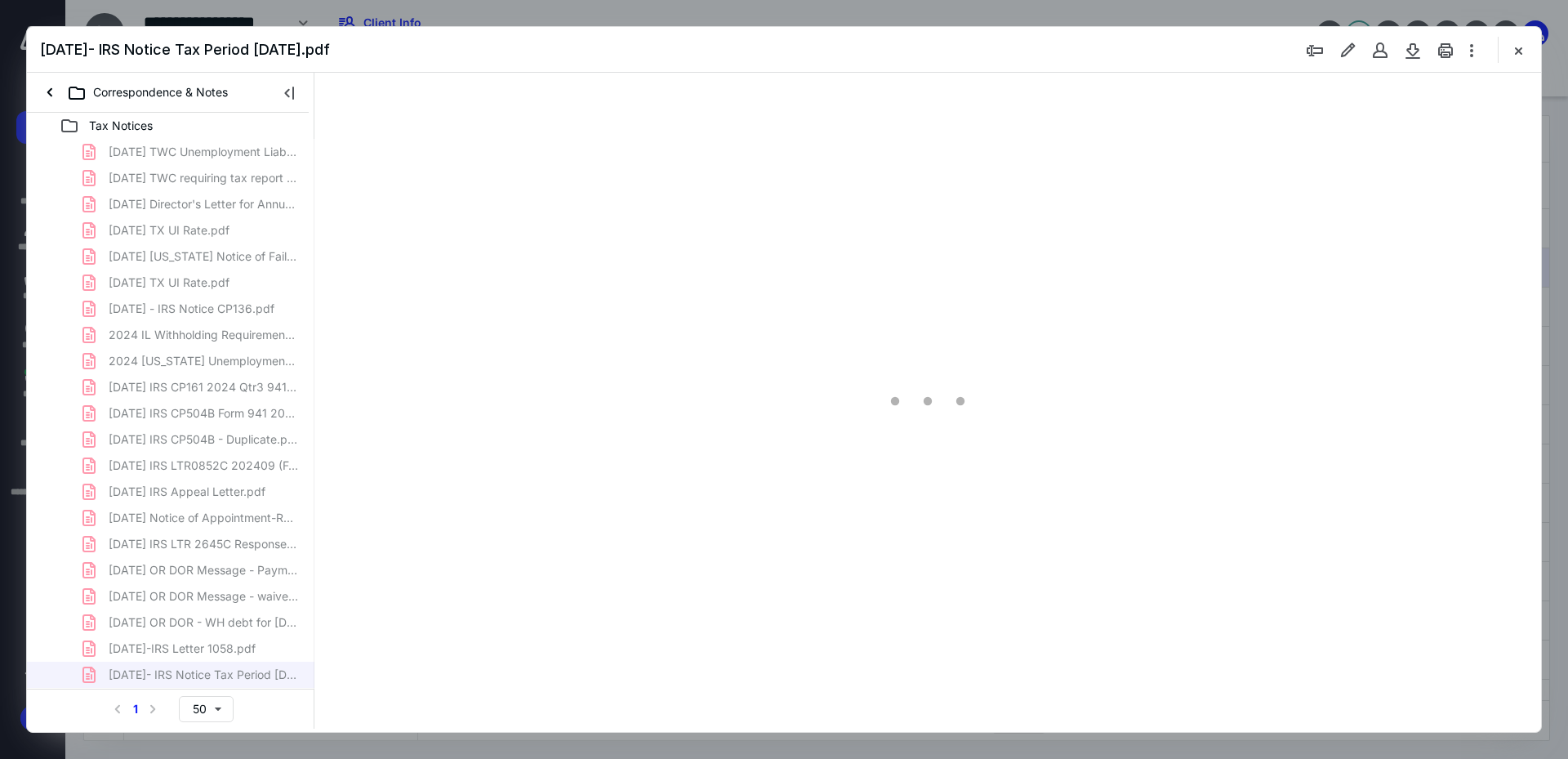 scroll, scrollTop: 0, scrollLeft: 0, axis: both 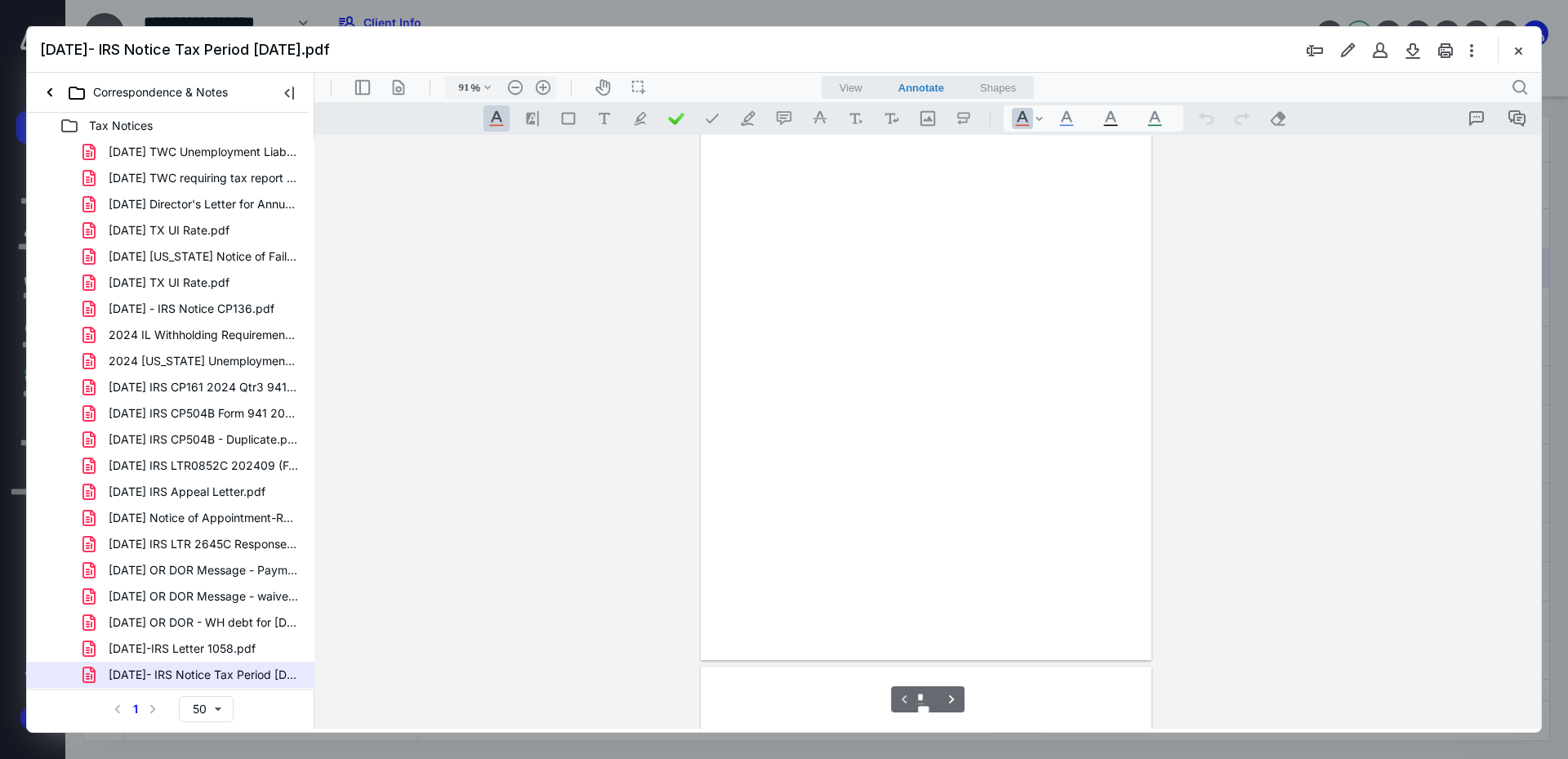 type on "239" 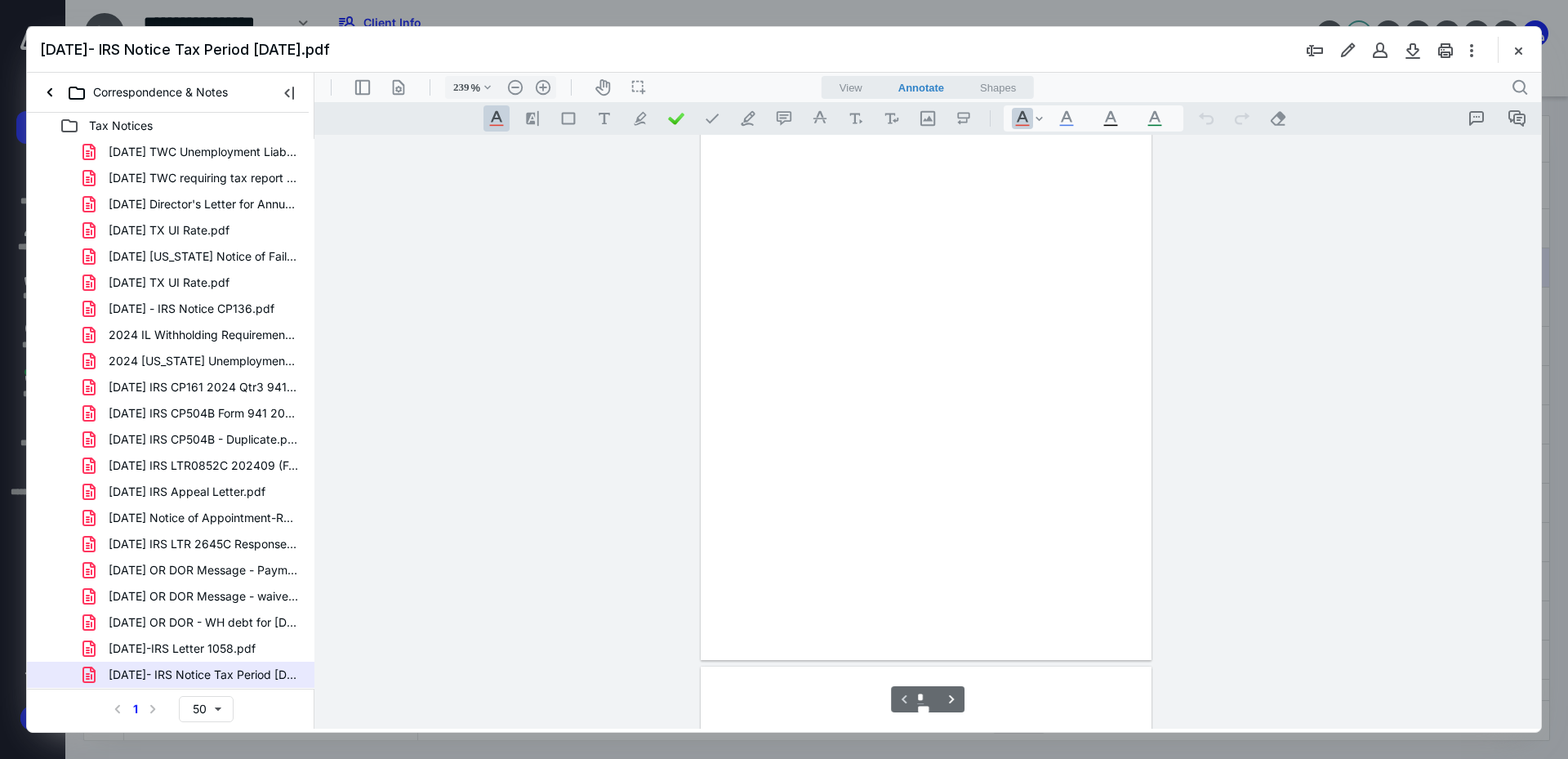 scroll, scrollTop: 173, scrollLeft: 0, axis: vertical 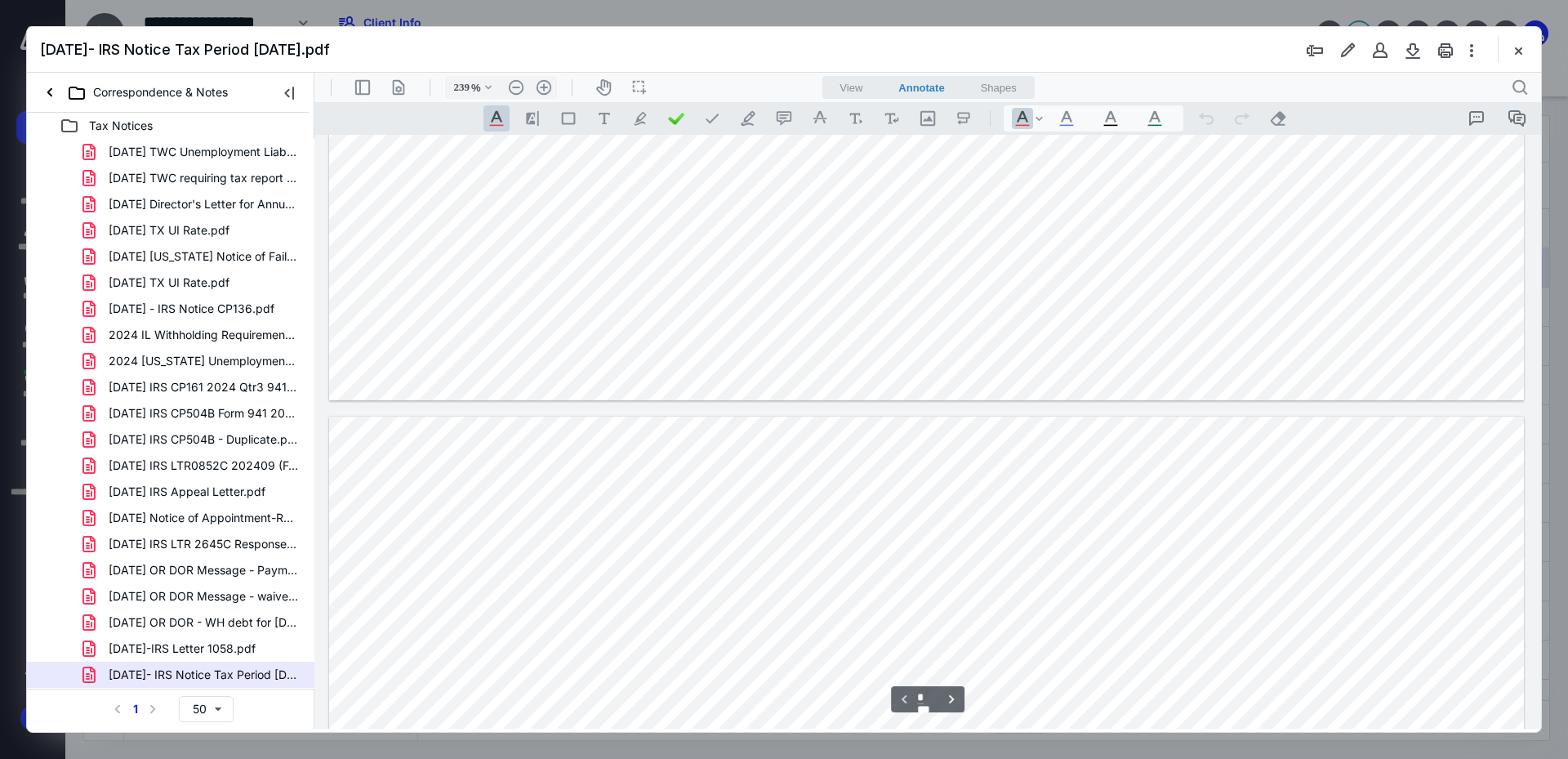 type on "*" 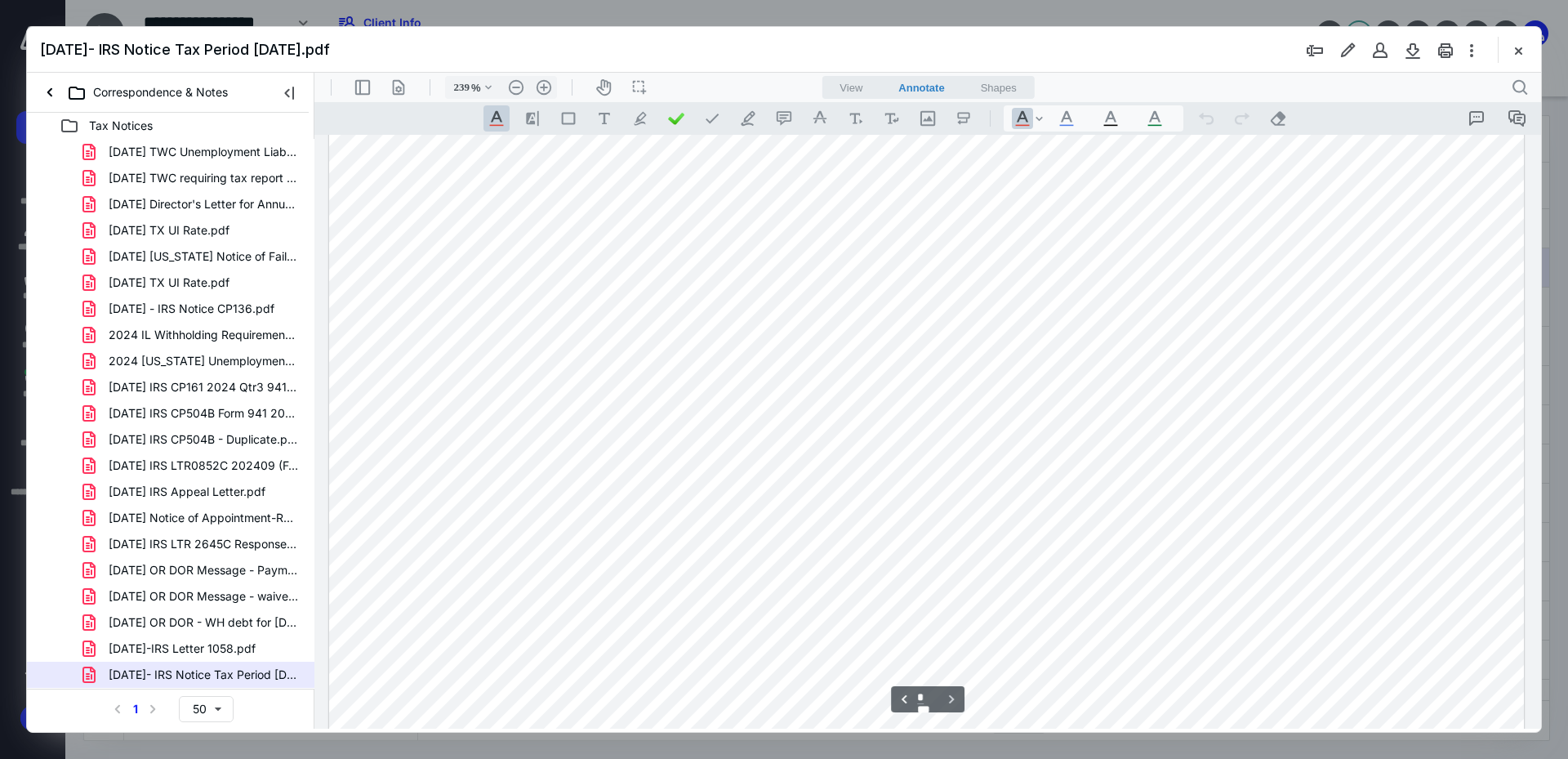 scroll, scrollTop: 2549, scrollLeft: 0, axis: vertical 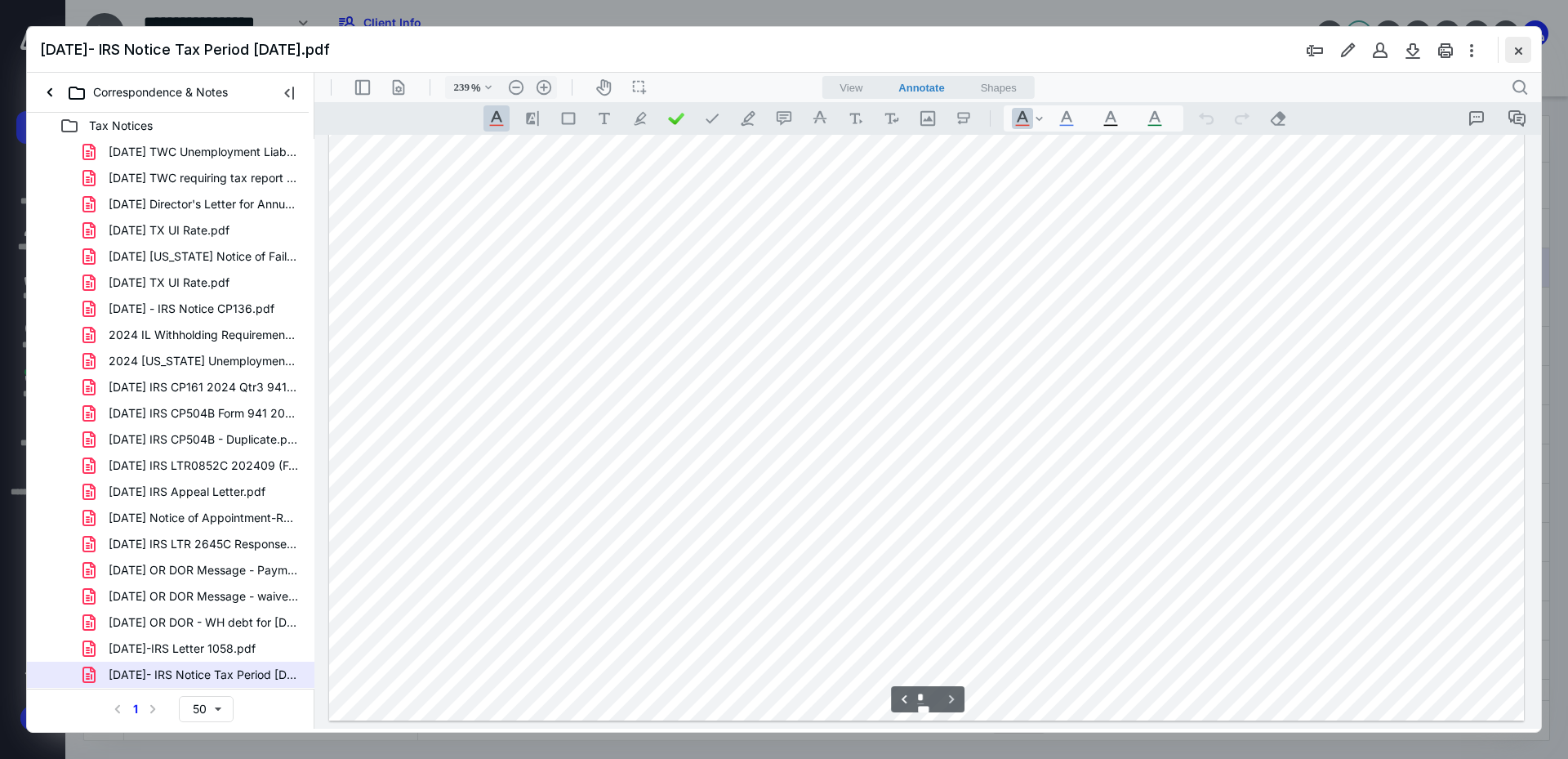 click at bounding box center (1518, 50) 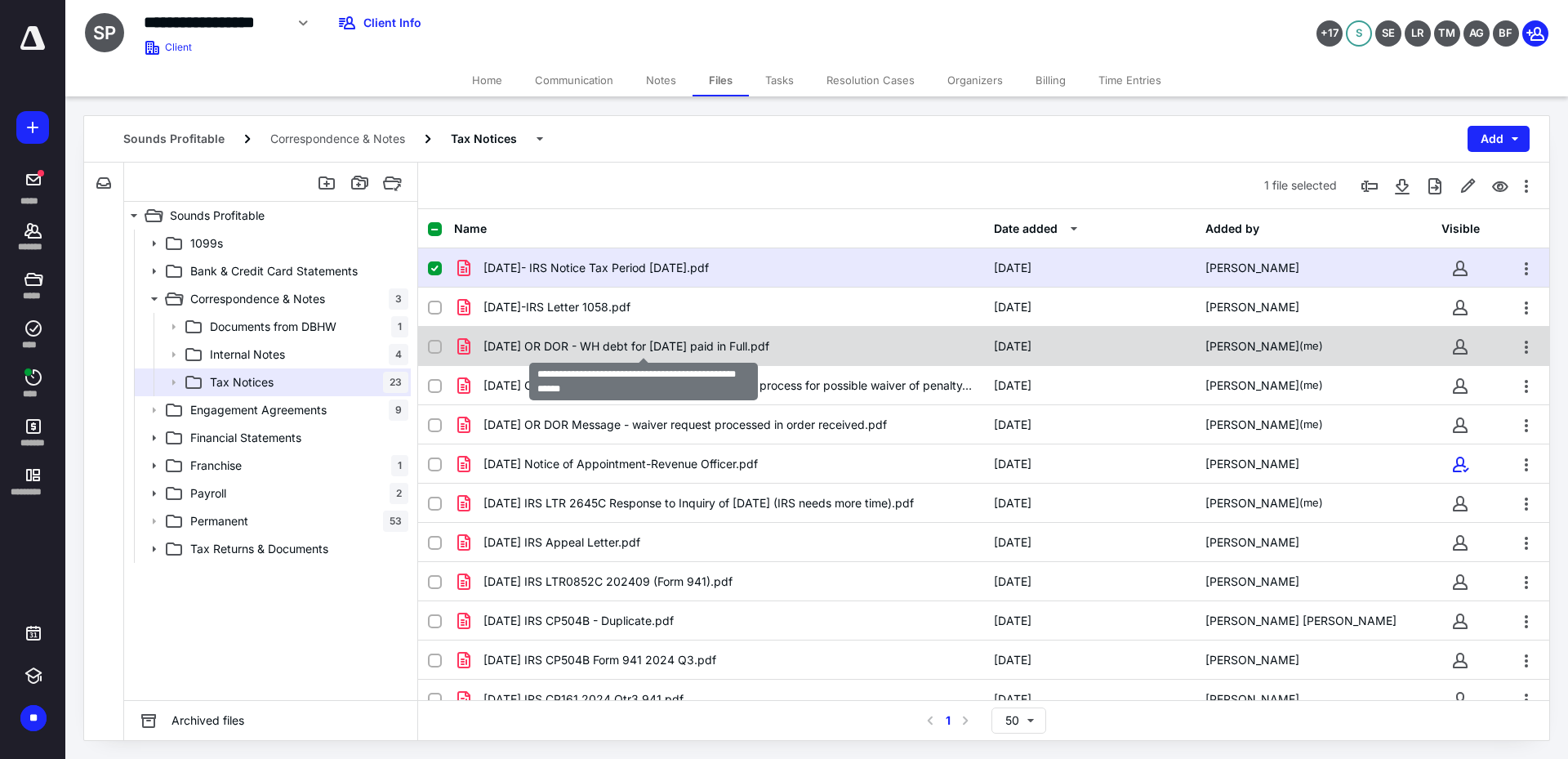 click on "[DATE] OR DOR - WH debt for [DATE] paid in Full.pdf" at bounding box center [626, 346] 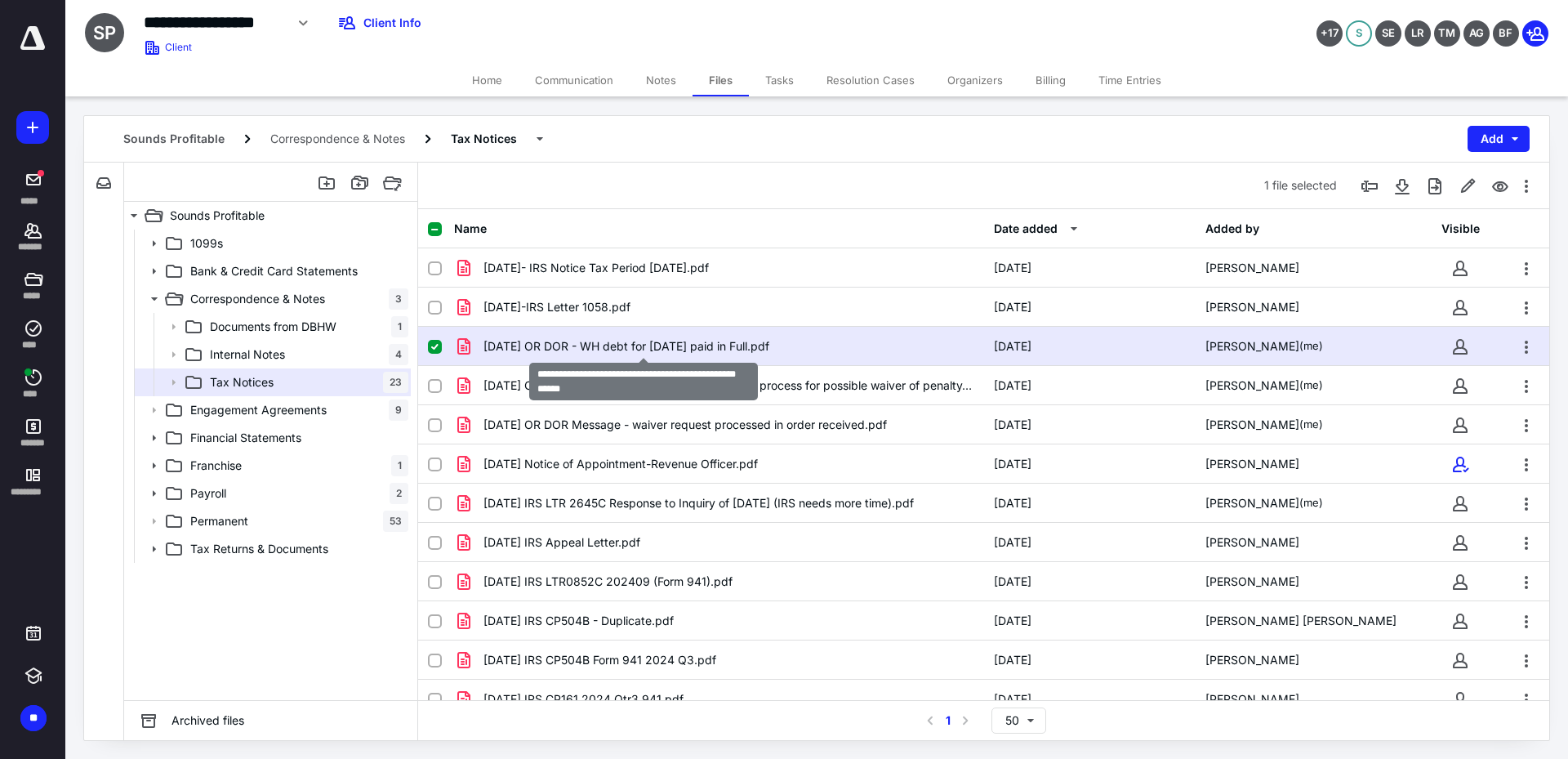 click on "[DATE] OR DOR - WH debt for [DATE] paid in Full.pdf" at bounding box center (626, 346) 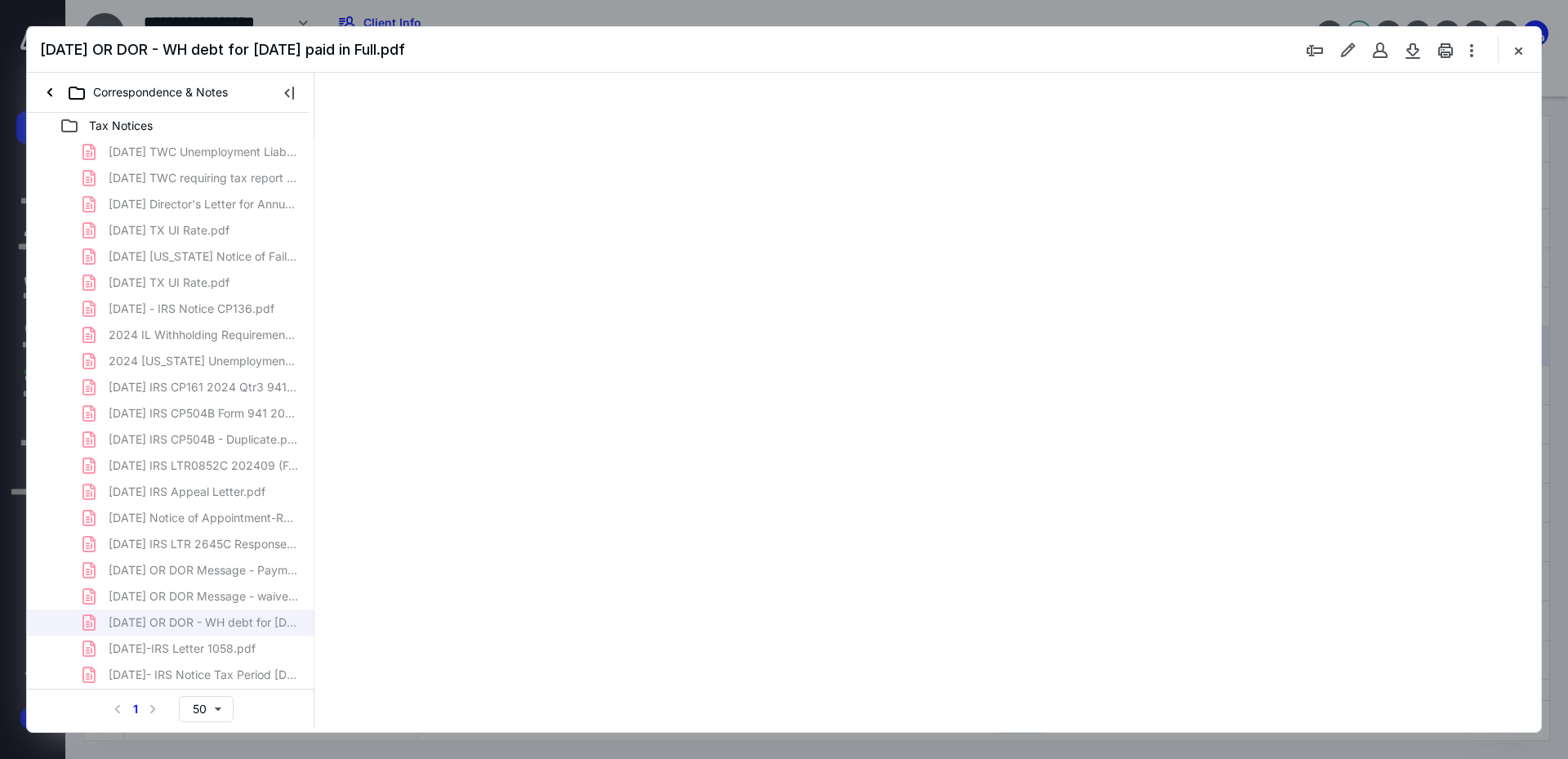 scroll, scrollTop: 0, scrollLeft: 0, axis: both 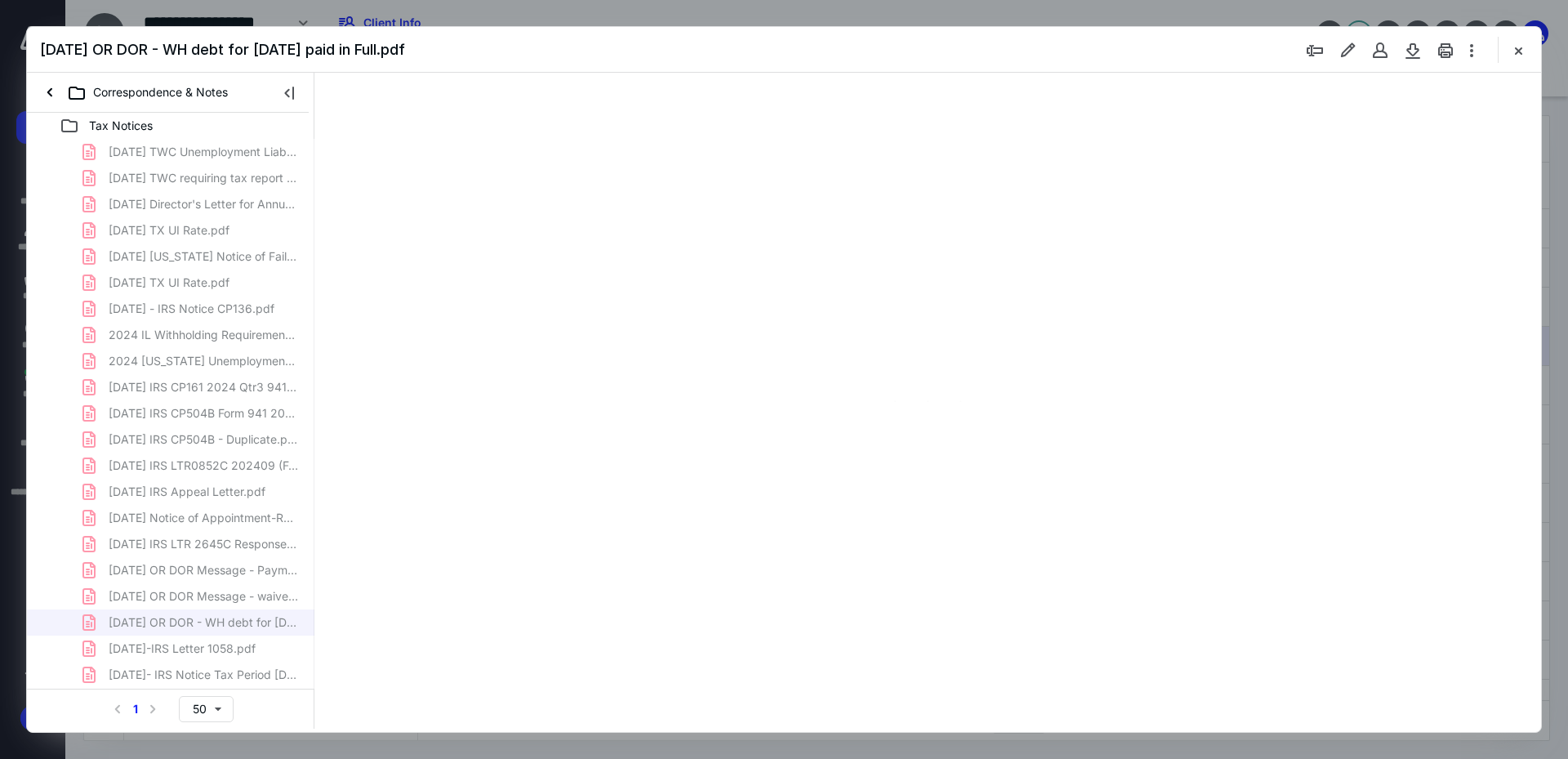 type on "240" 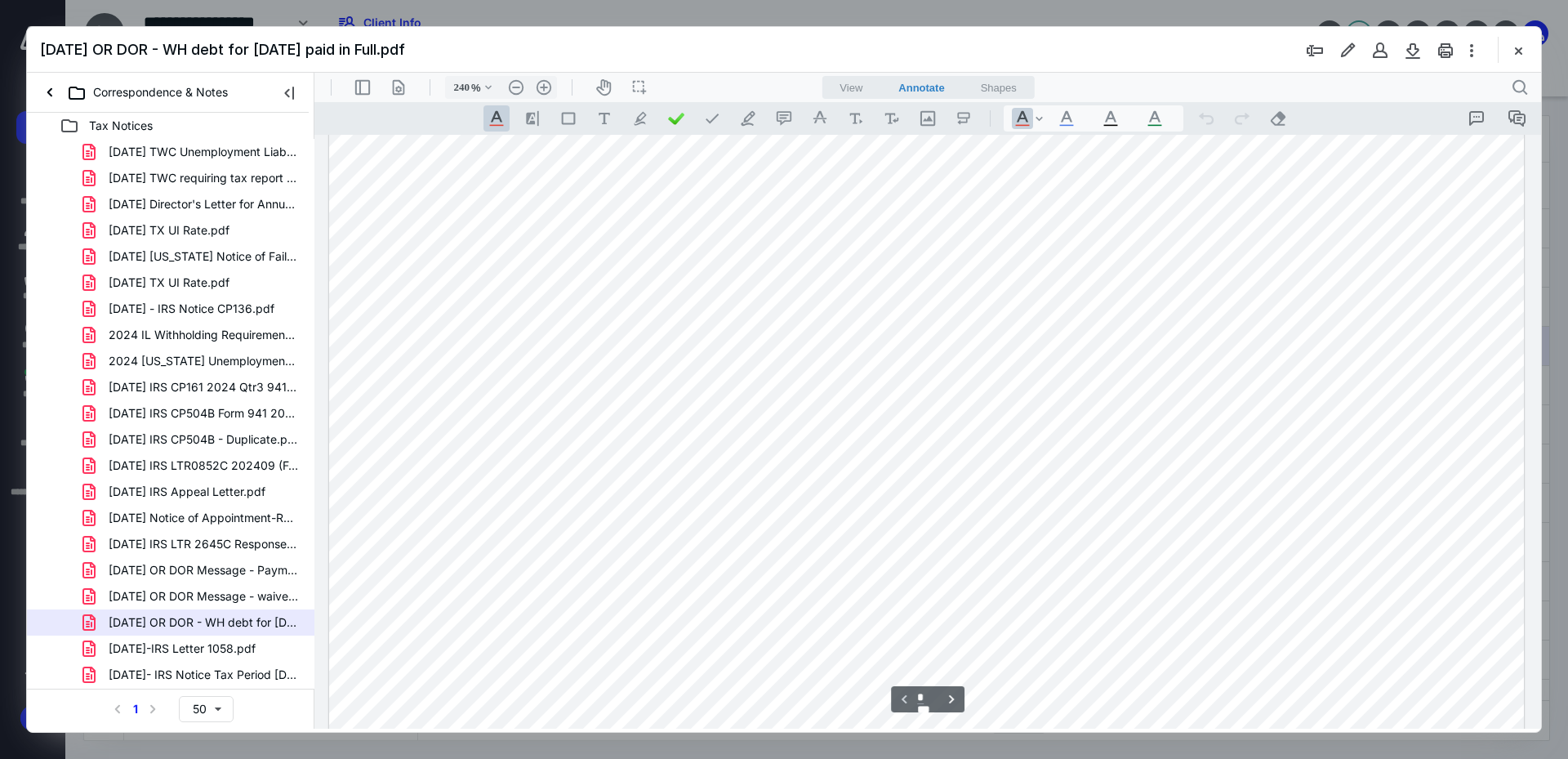 scroll, scrollTop: 172, scrollLeft: 0, axis: vertical 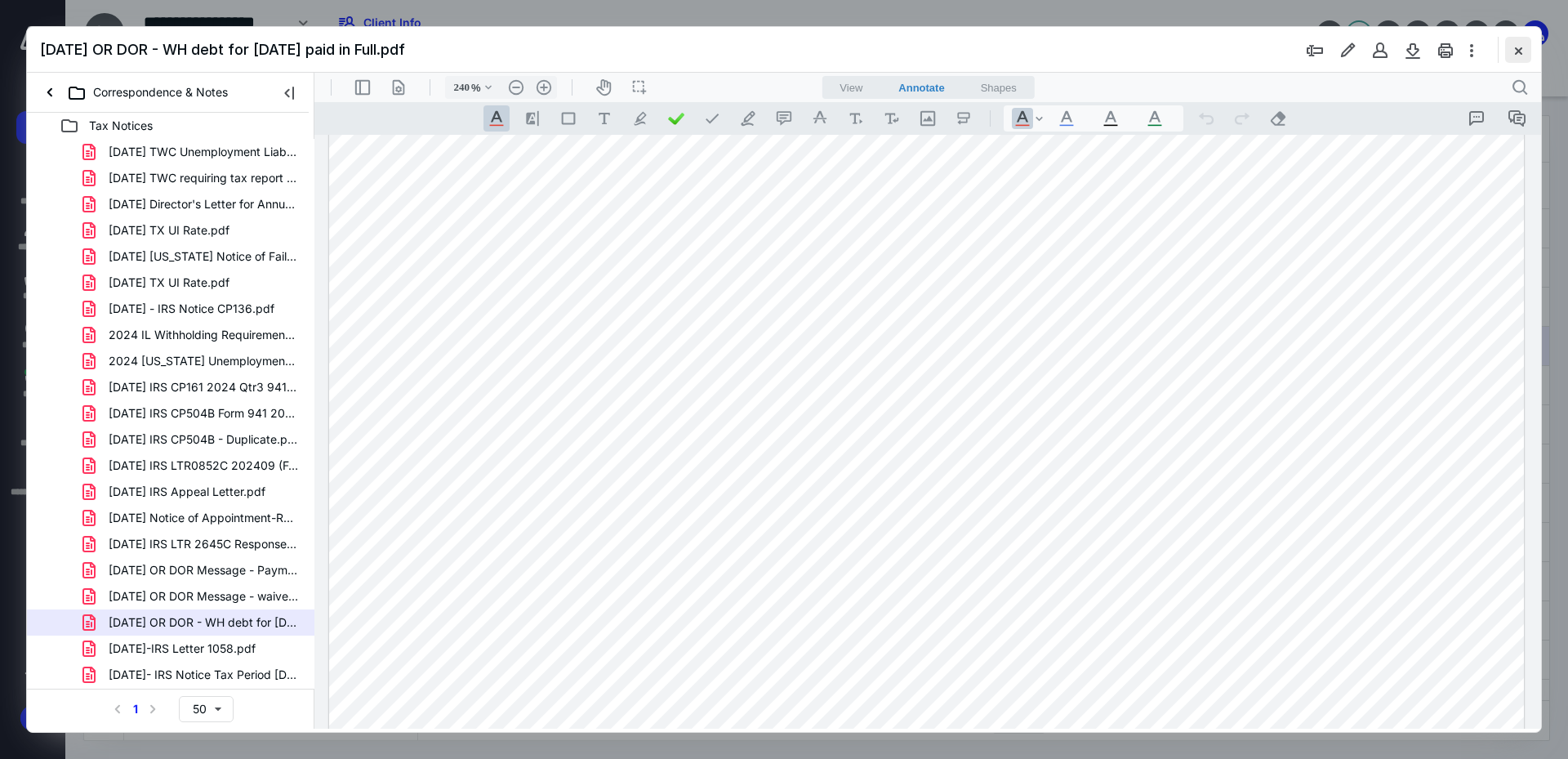 click at bounding box center [1518, 50] 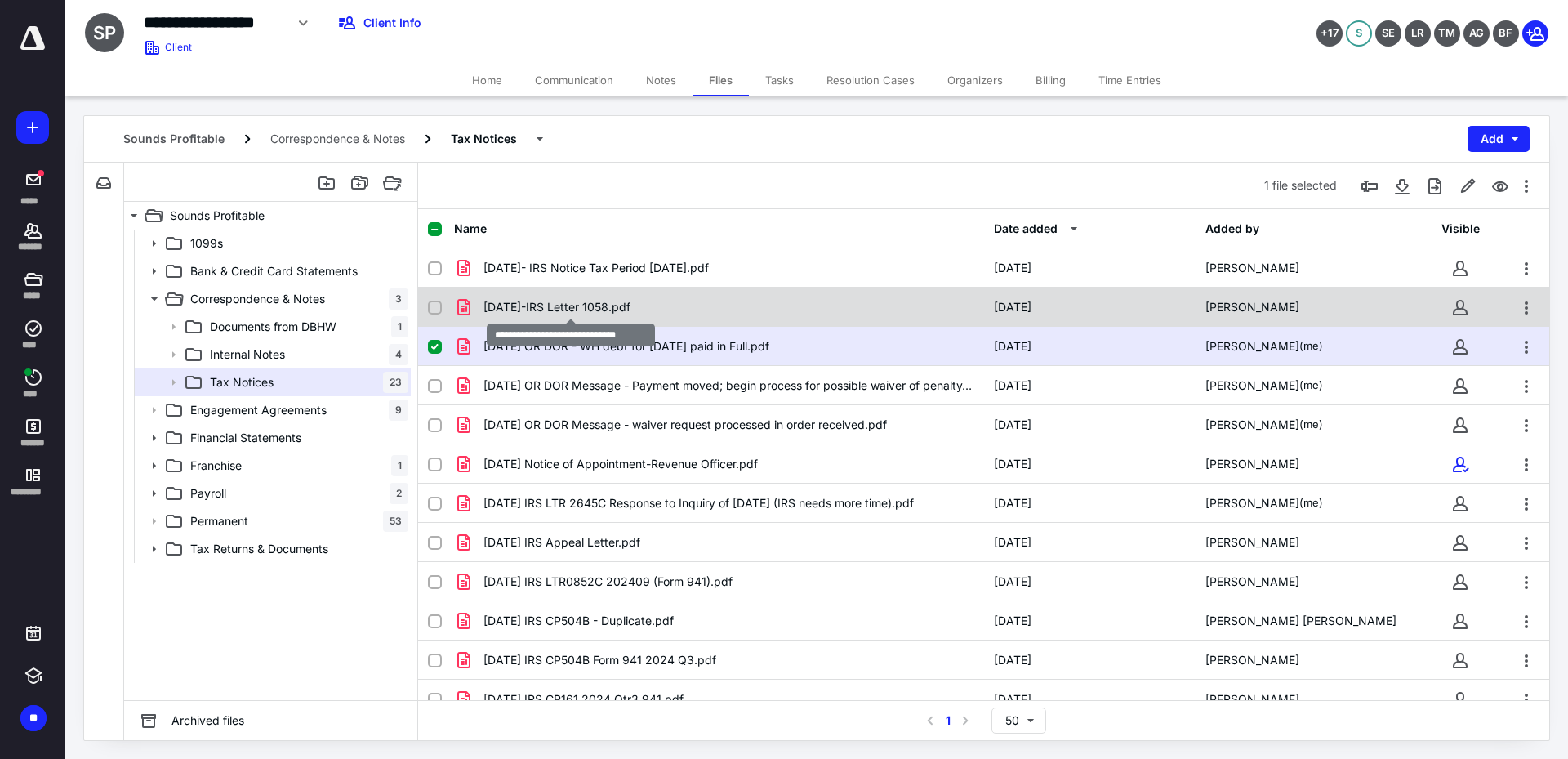 click on "[DATE]-IRS Letter 1058.pdf" at bounding box center (557, 307) 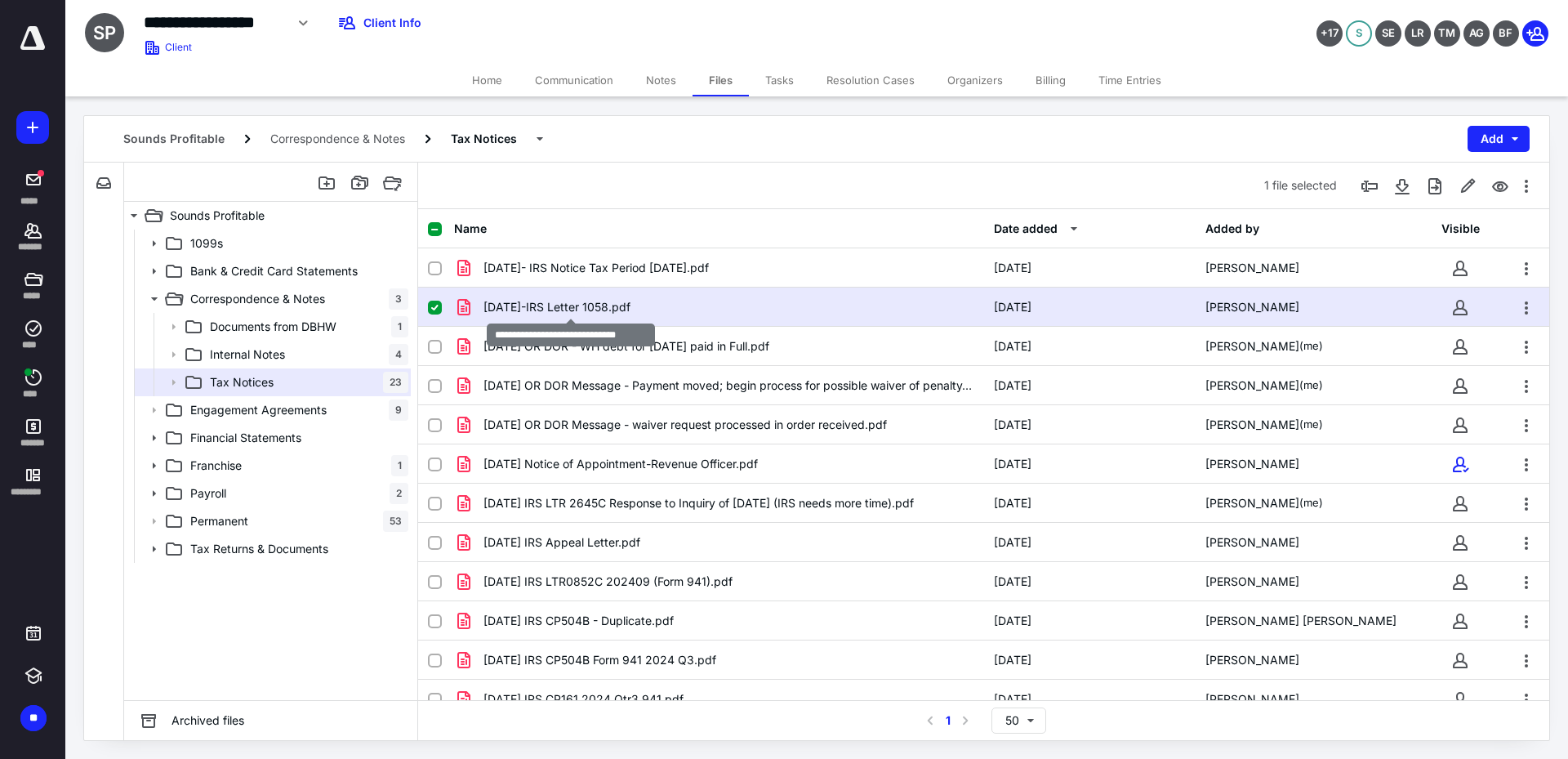 click on "[DATE]-IRS Letter 1058.pdf" at bounding box center (557, 307) 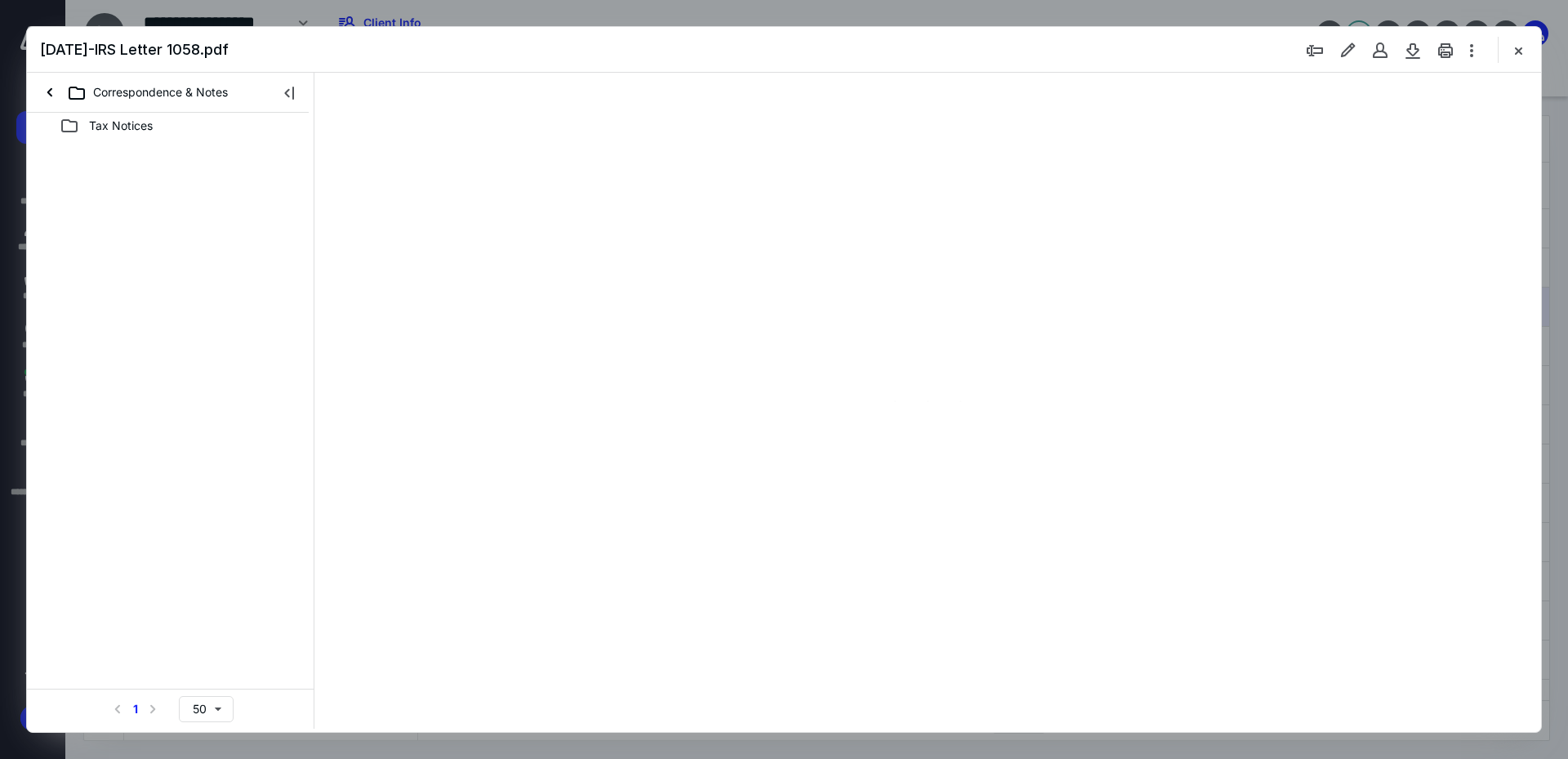scroll, scrollTop: 0, scrollLeft: 0, axis: both 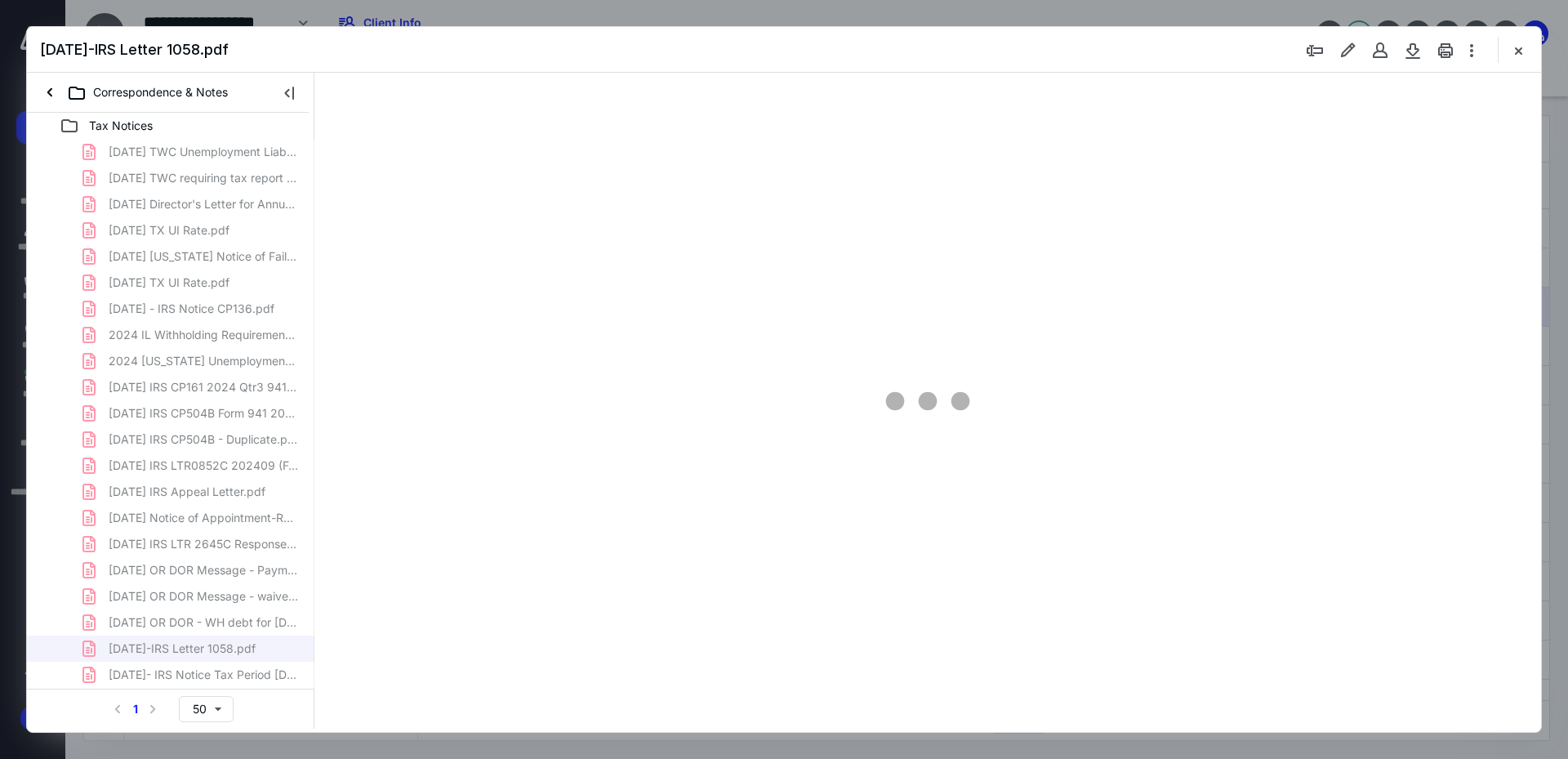 type on "243" 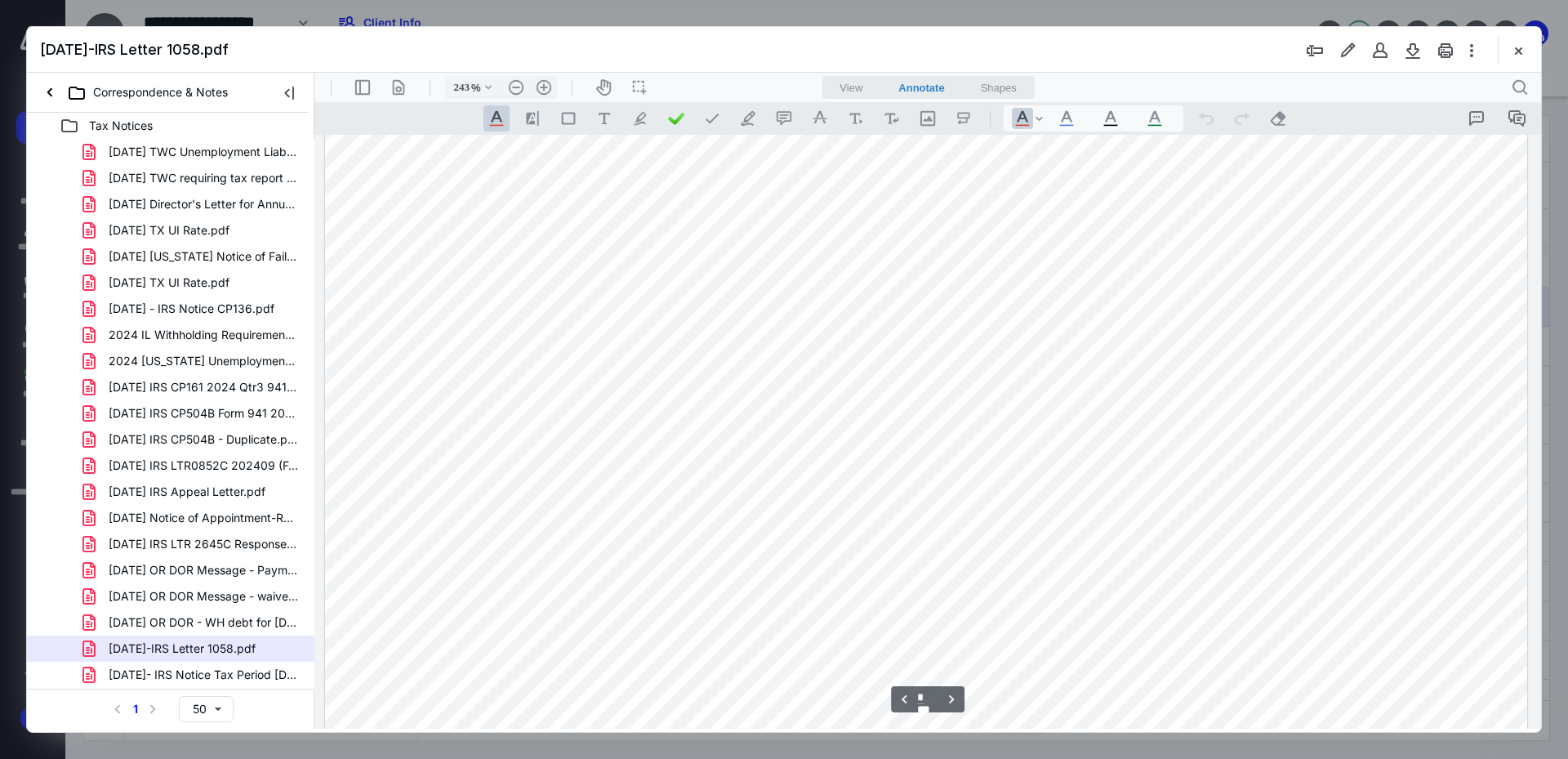 scroll, scrollTop: 7097, scrollLeft: 2, axis: both 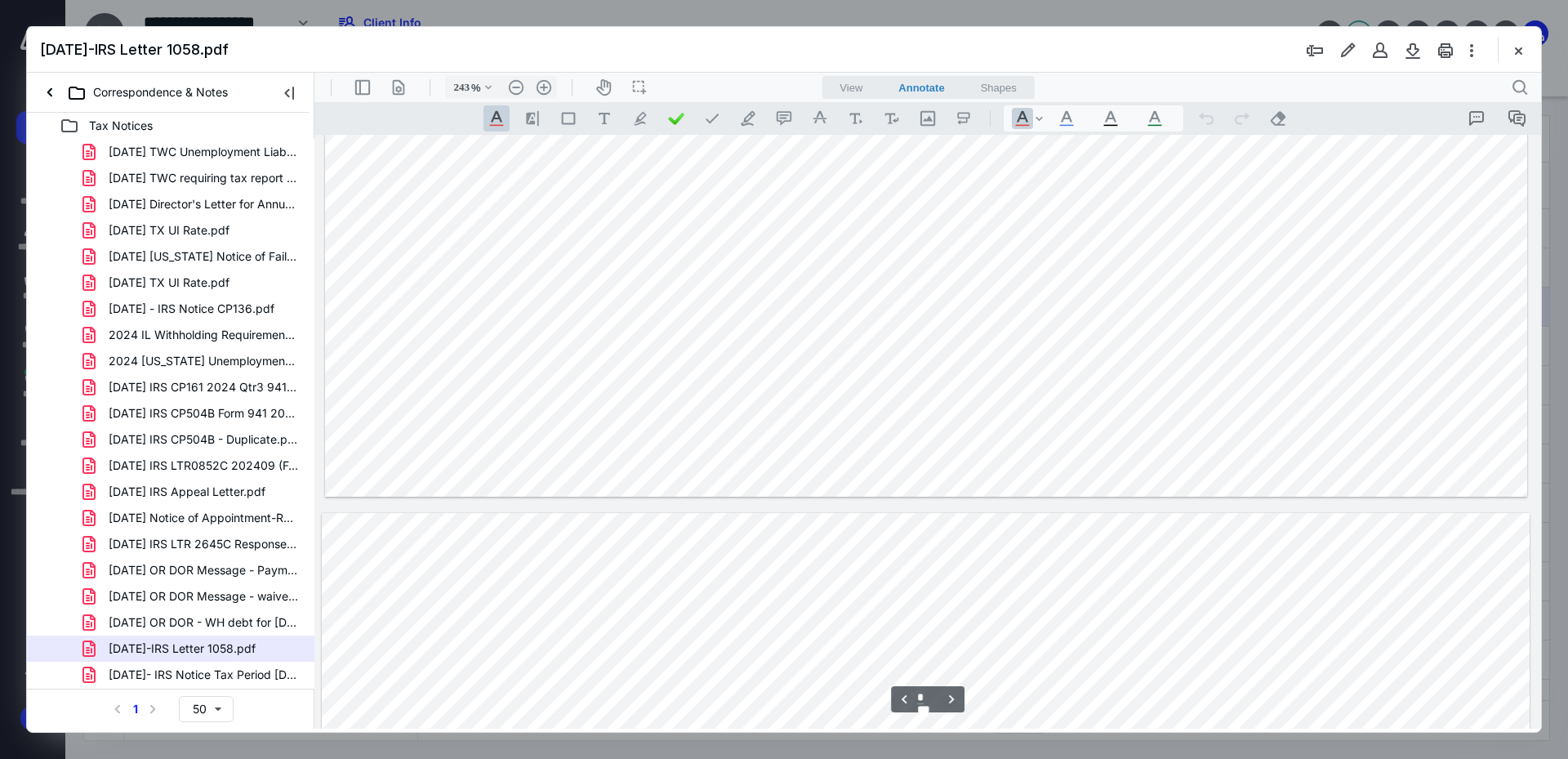 type on "*" 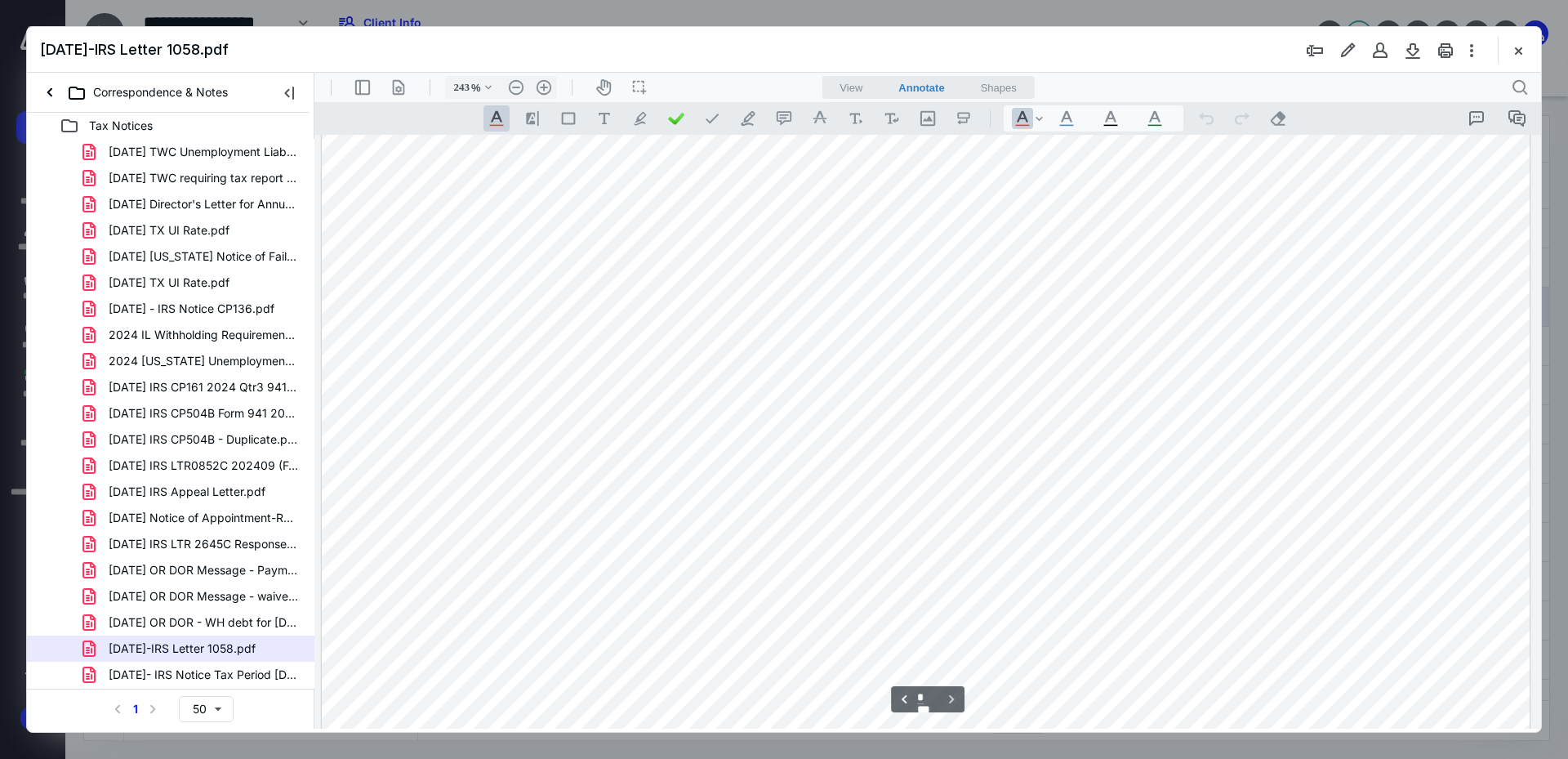 scroll, scrollTop: 8731, scrollLeft: 2, axis: both 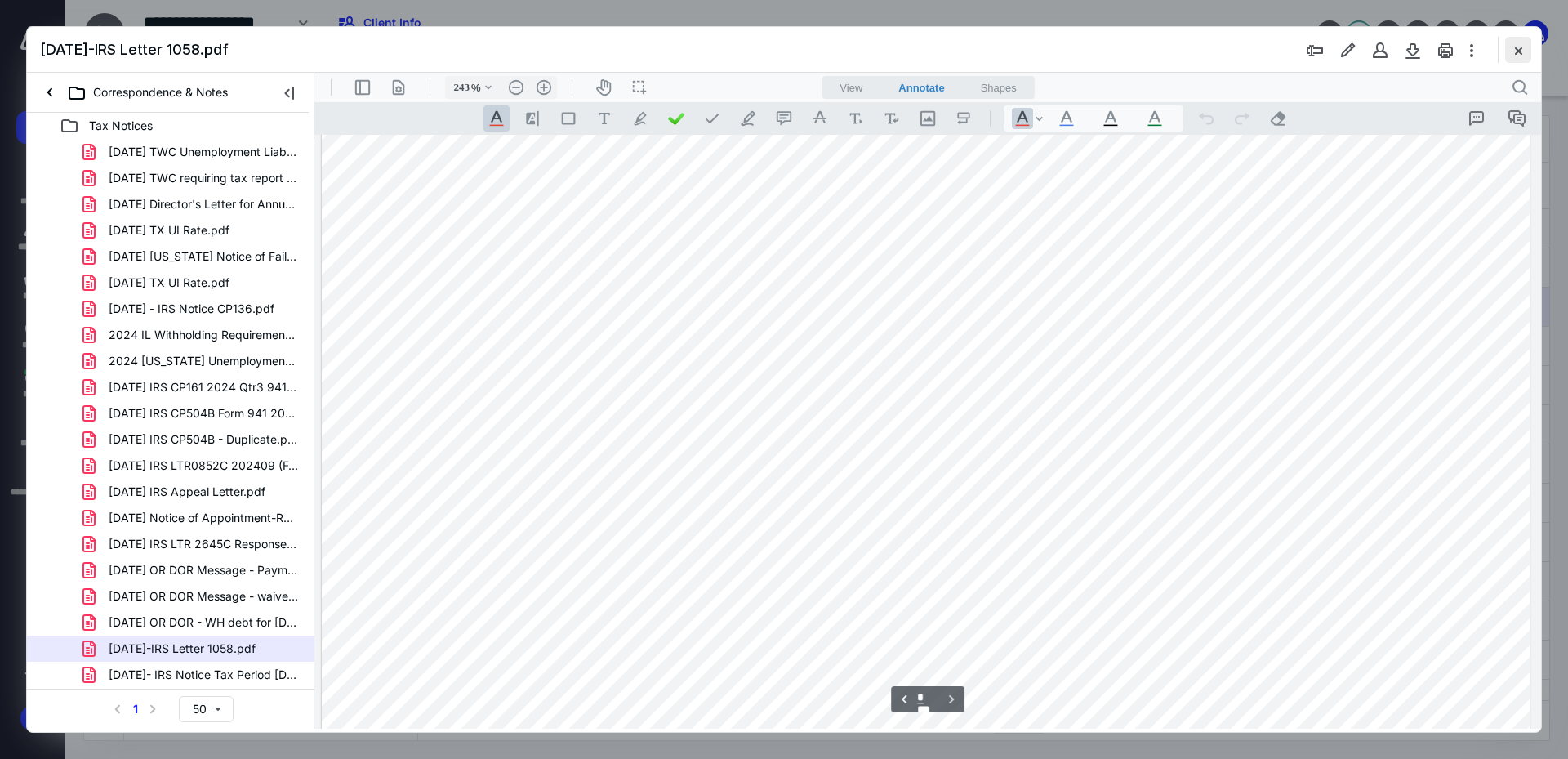 click at bounding box center (1518, 50) 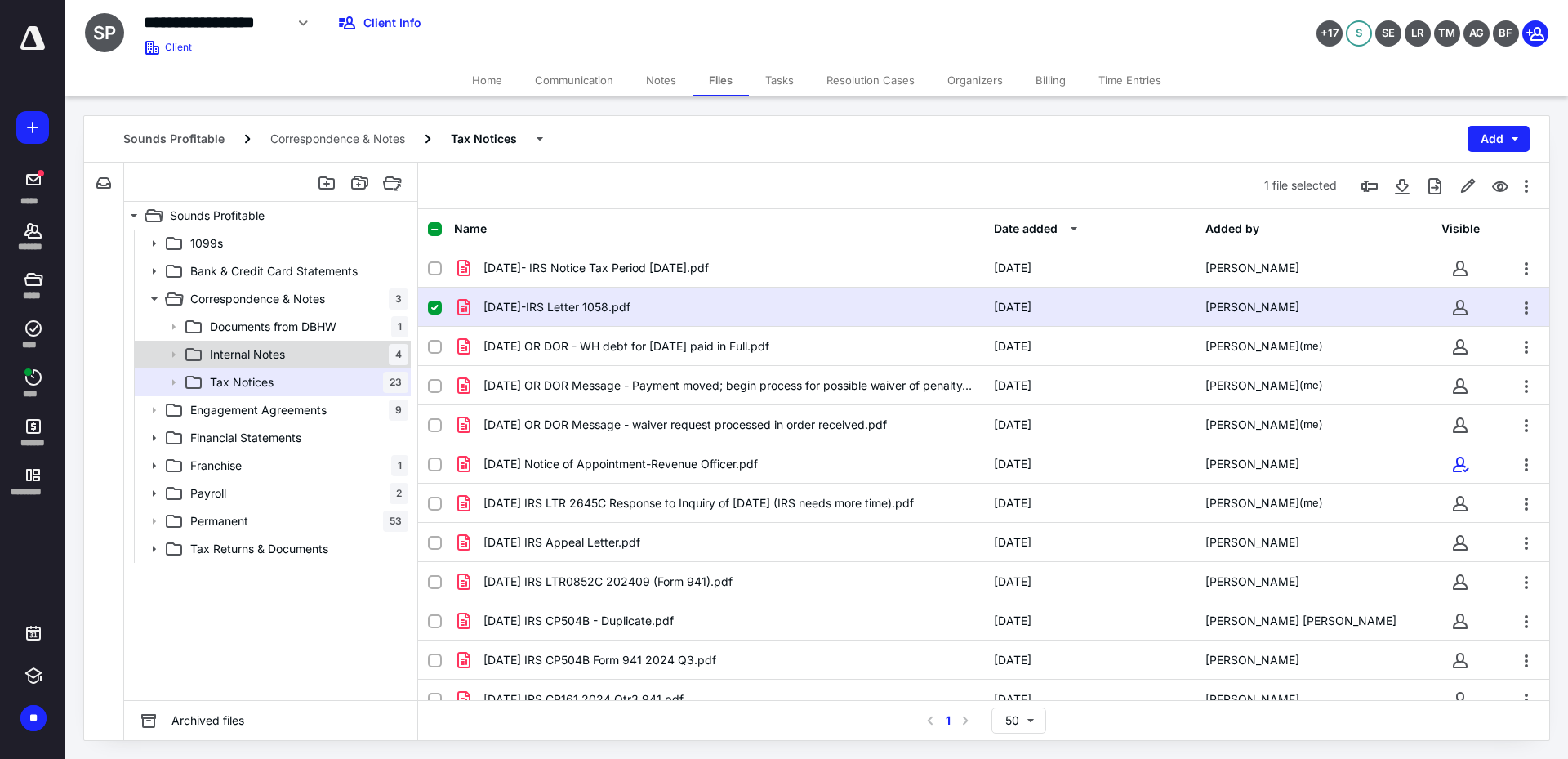 click on "Internal Notes 4" at bounding box center [305, 355] 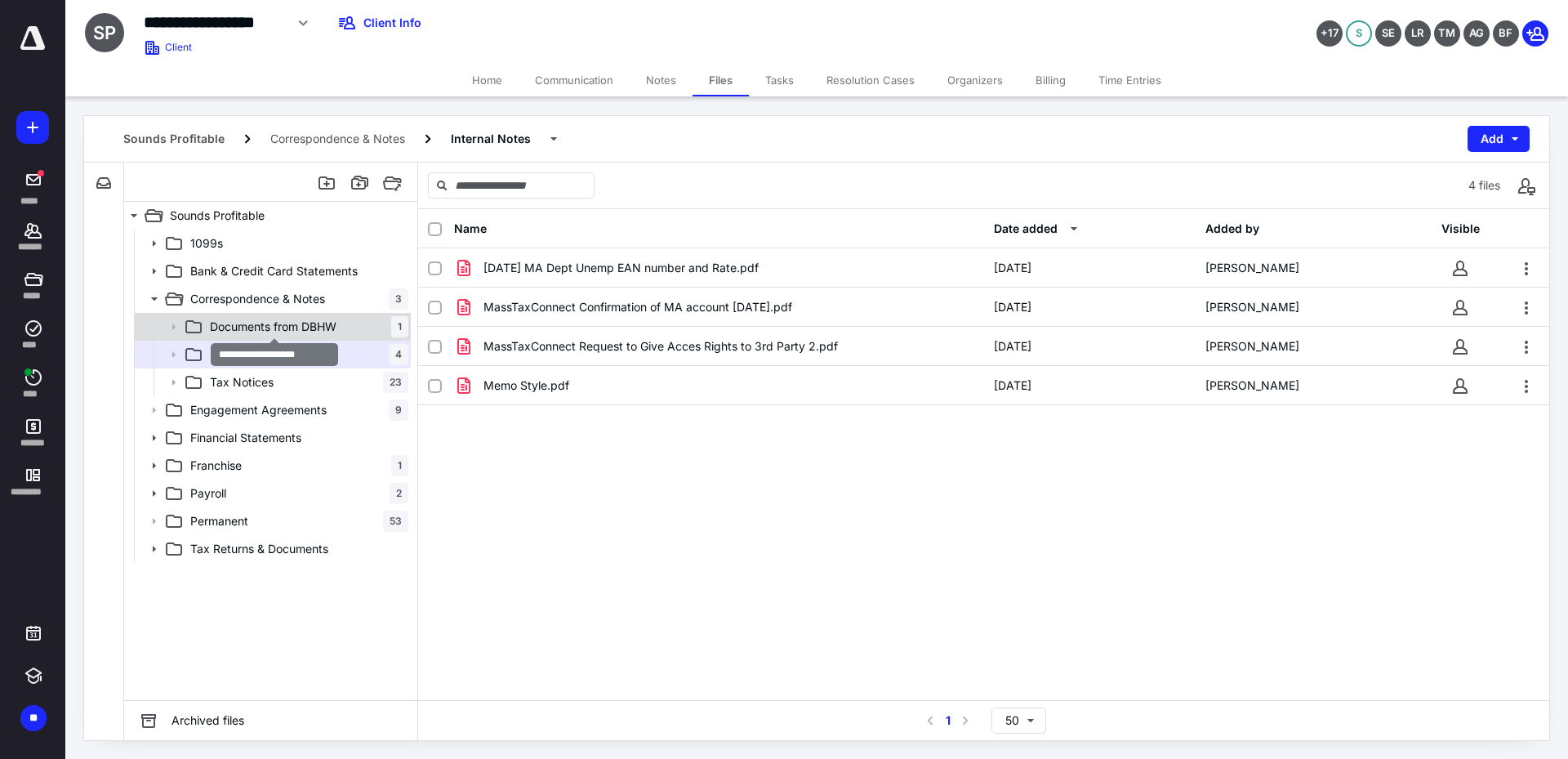 click on "Documents from DBHW" at bounding box center (273, 327) 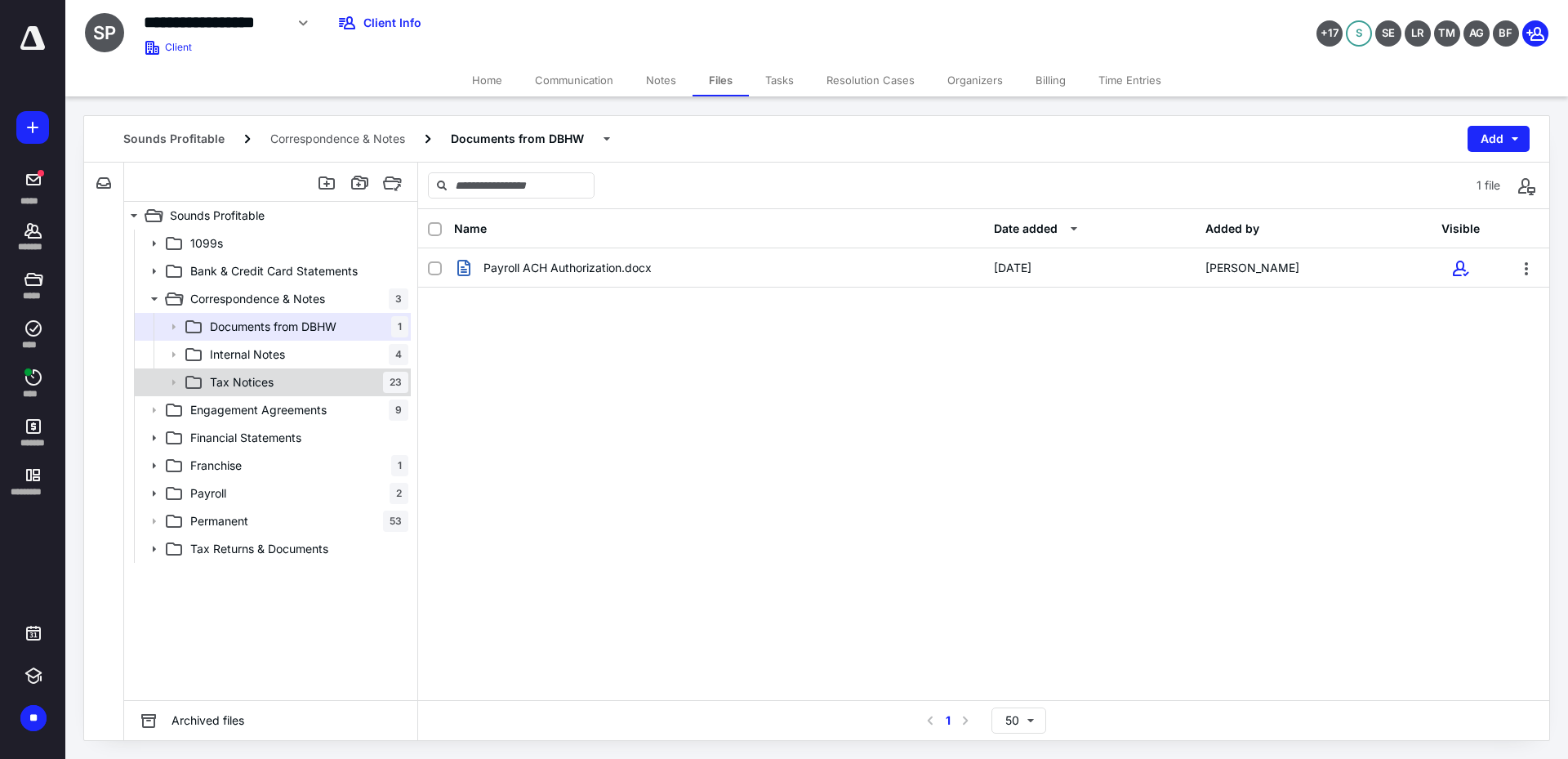 click on "Tax Notices 23" at bounding box center (305, 382) 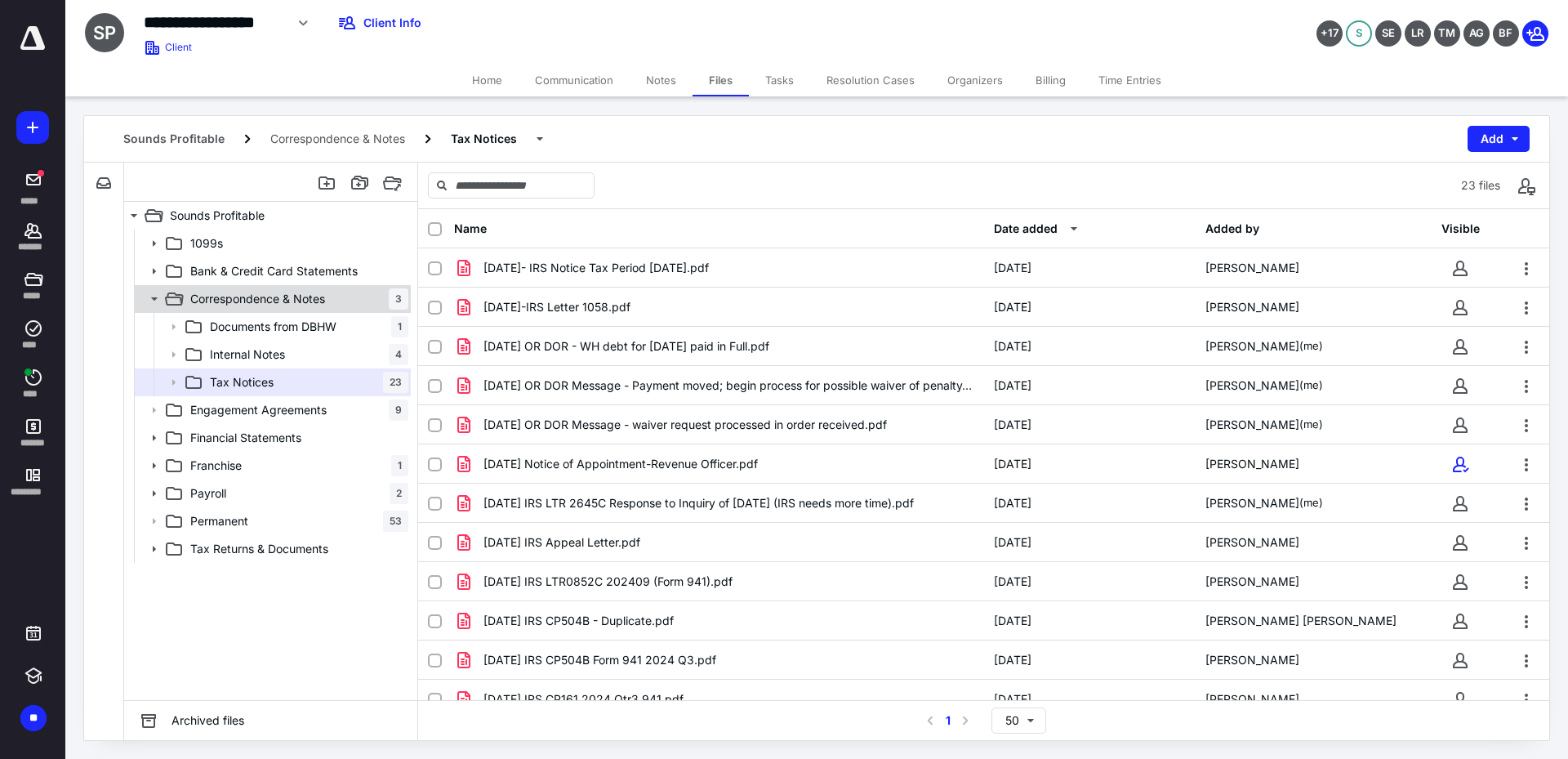 click 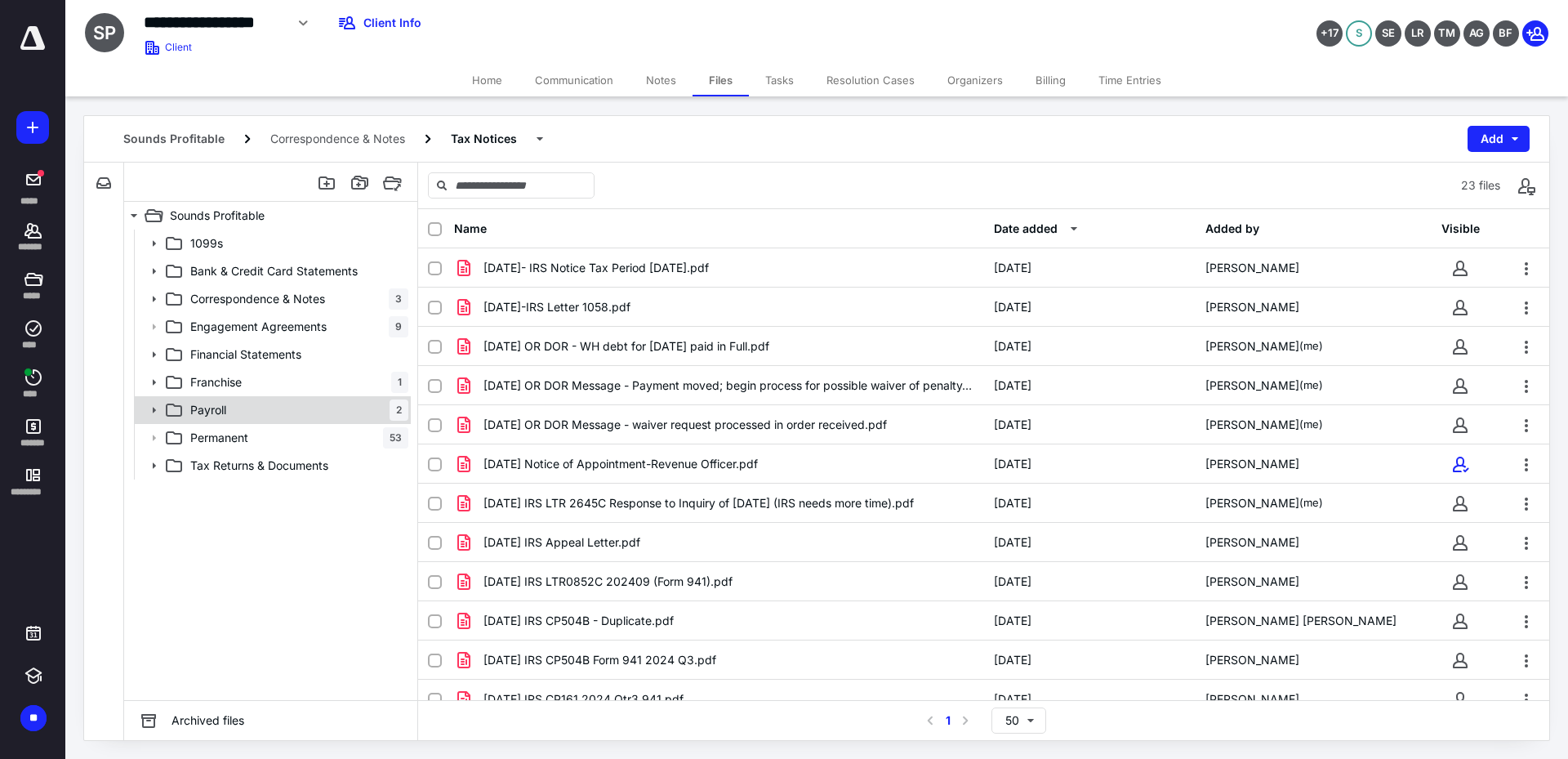 click 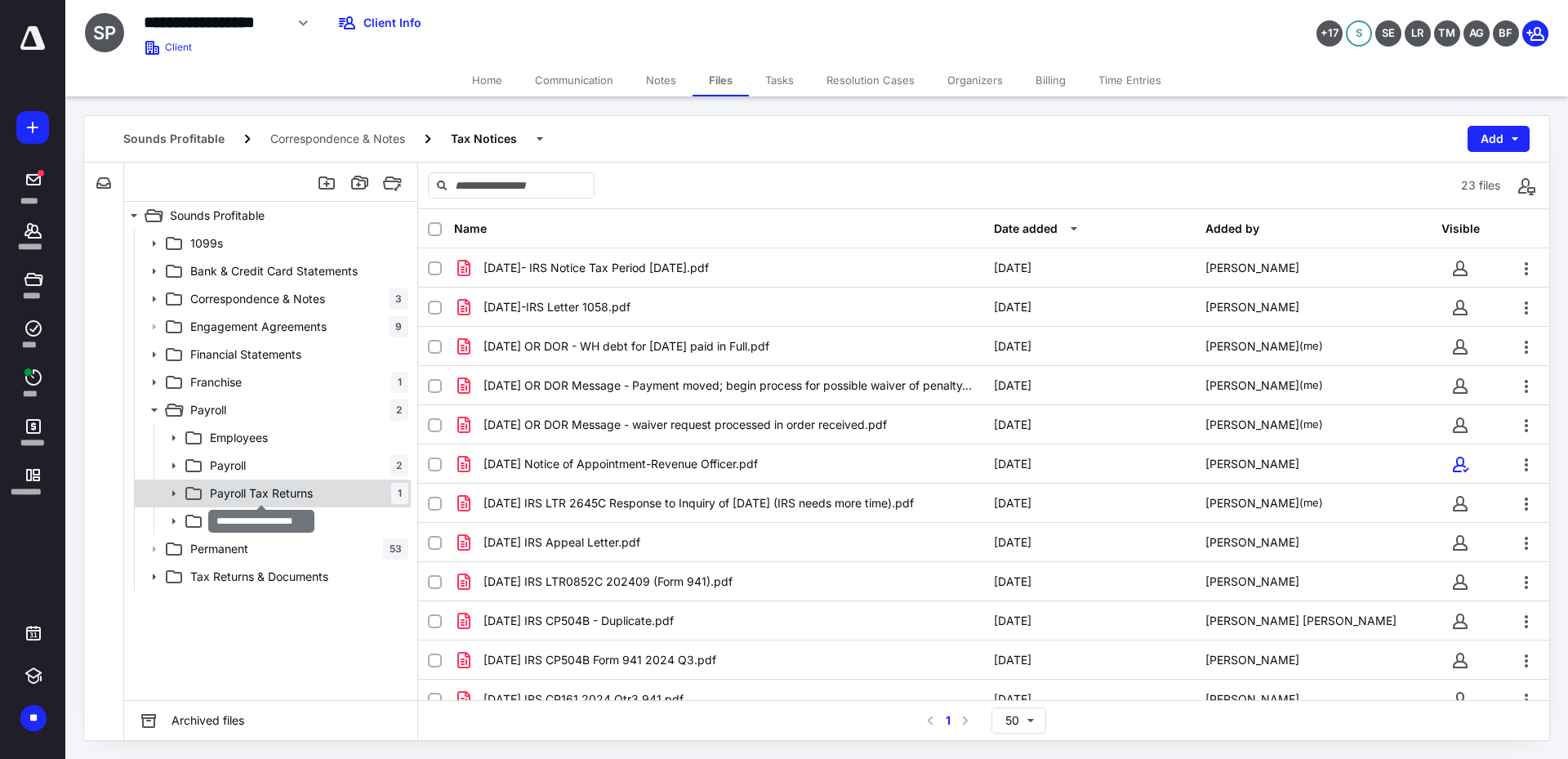 click on "Payroll Tax Returns" at bounding box center (261, 493) 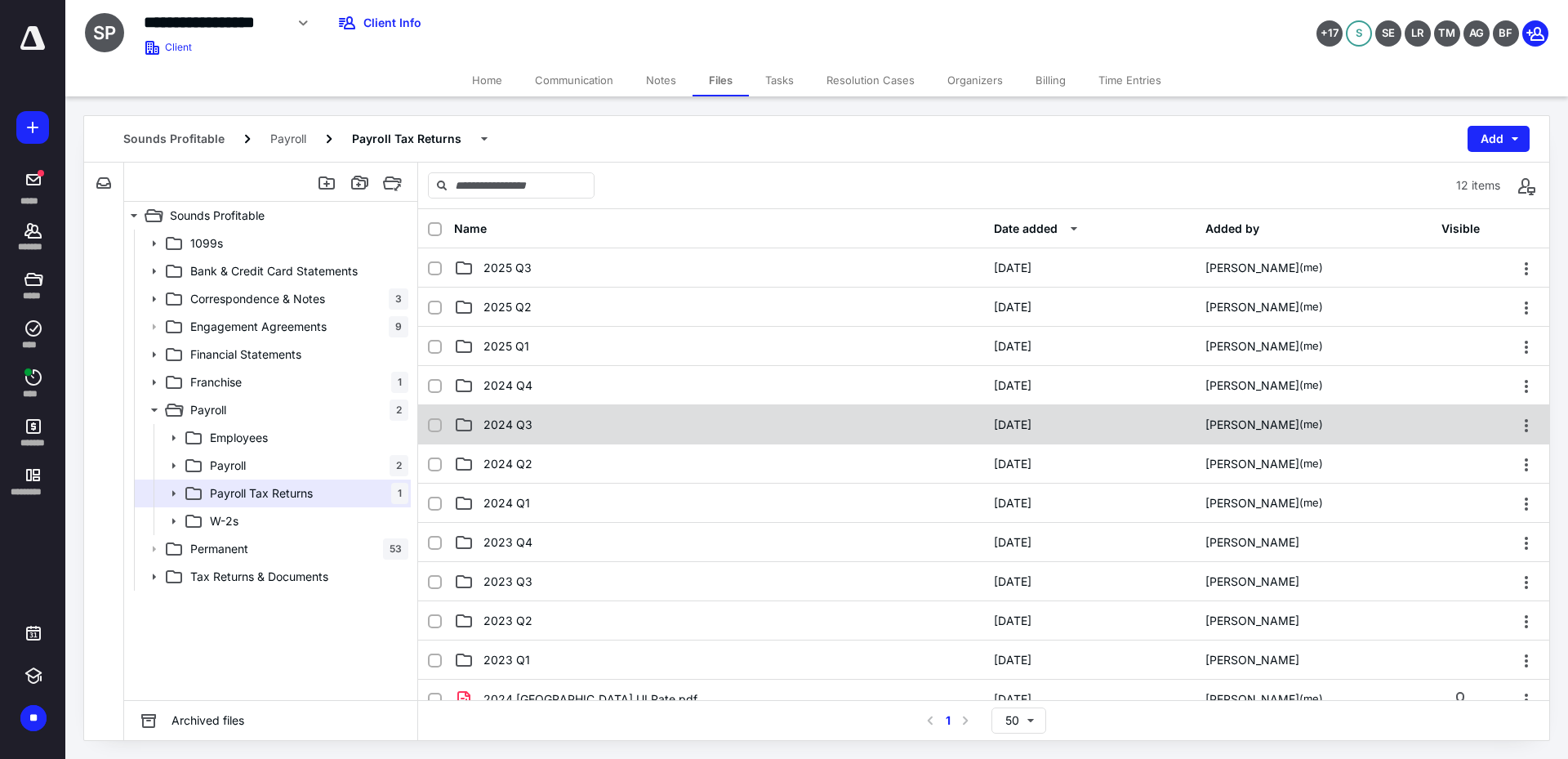 click on "2024 Q3" at bounding box center (719, 425) 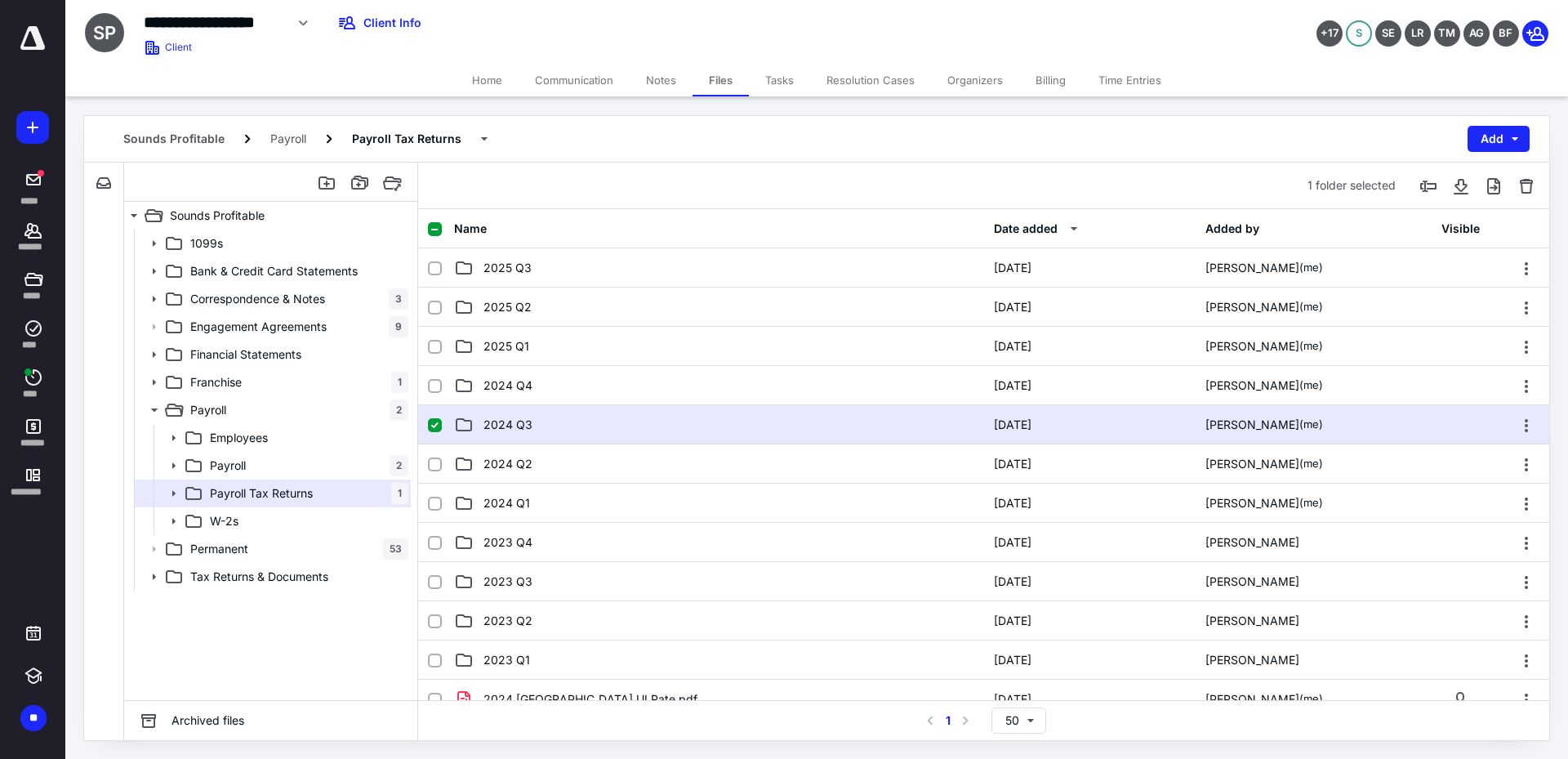 click on "2024 Q3" at bounding box center (719, 425) 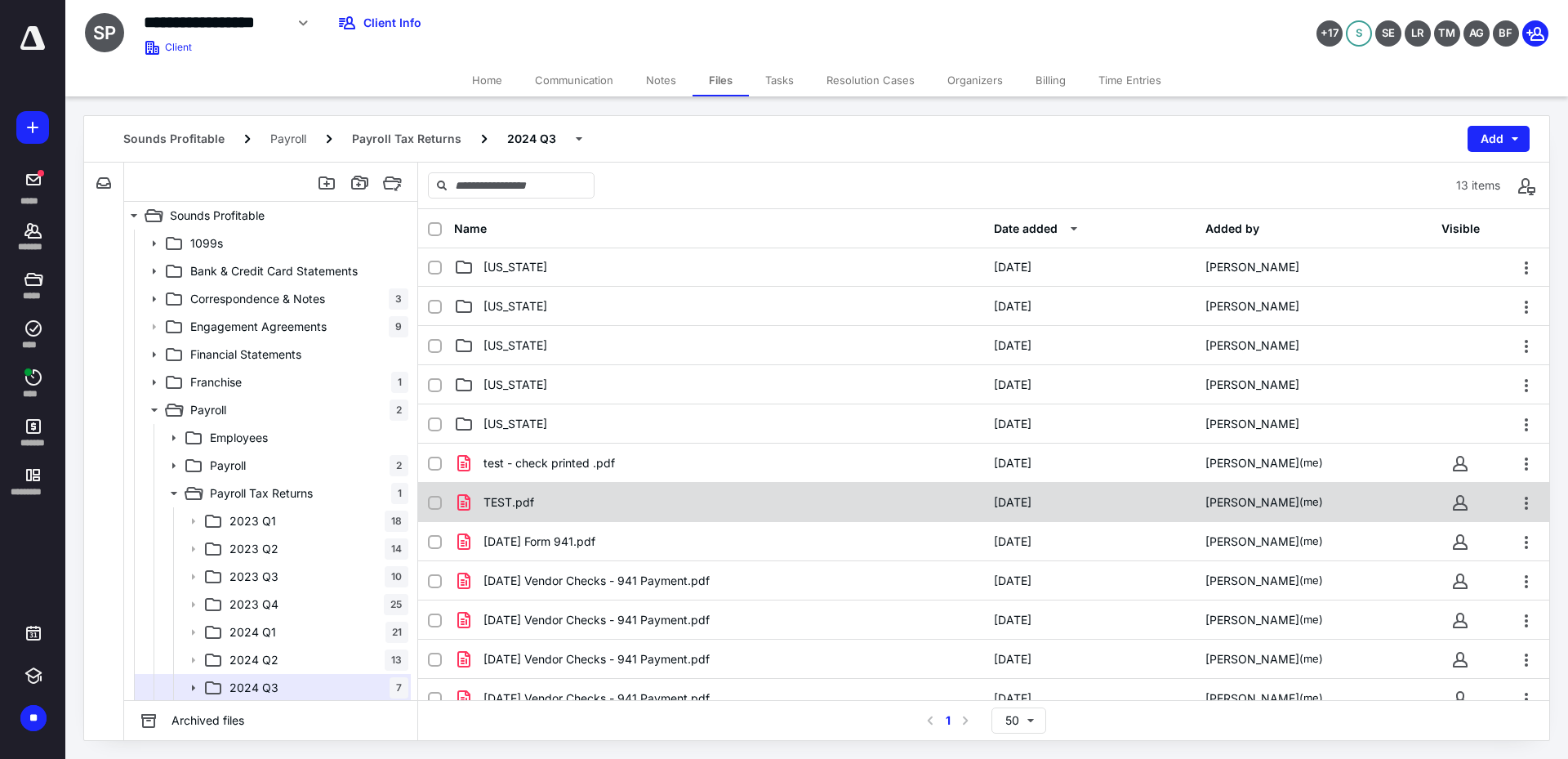 scroll, scrollTop: 58, scrollLeft: 0, axis: vertical 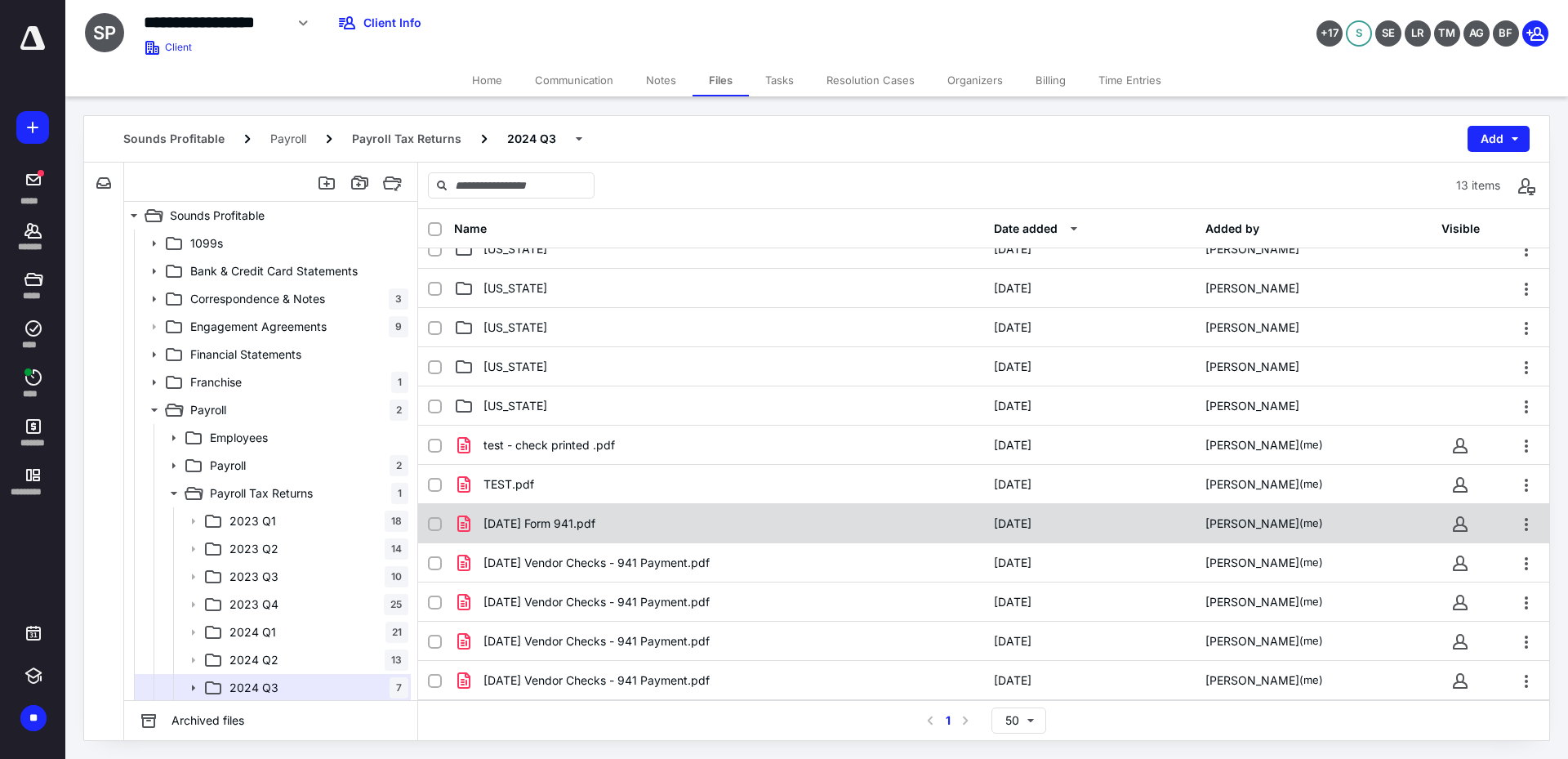 click on "[DATE] Form 941.pdf" at bounding box center [719, 524] 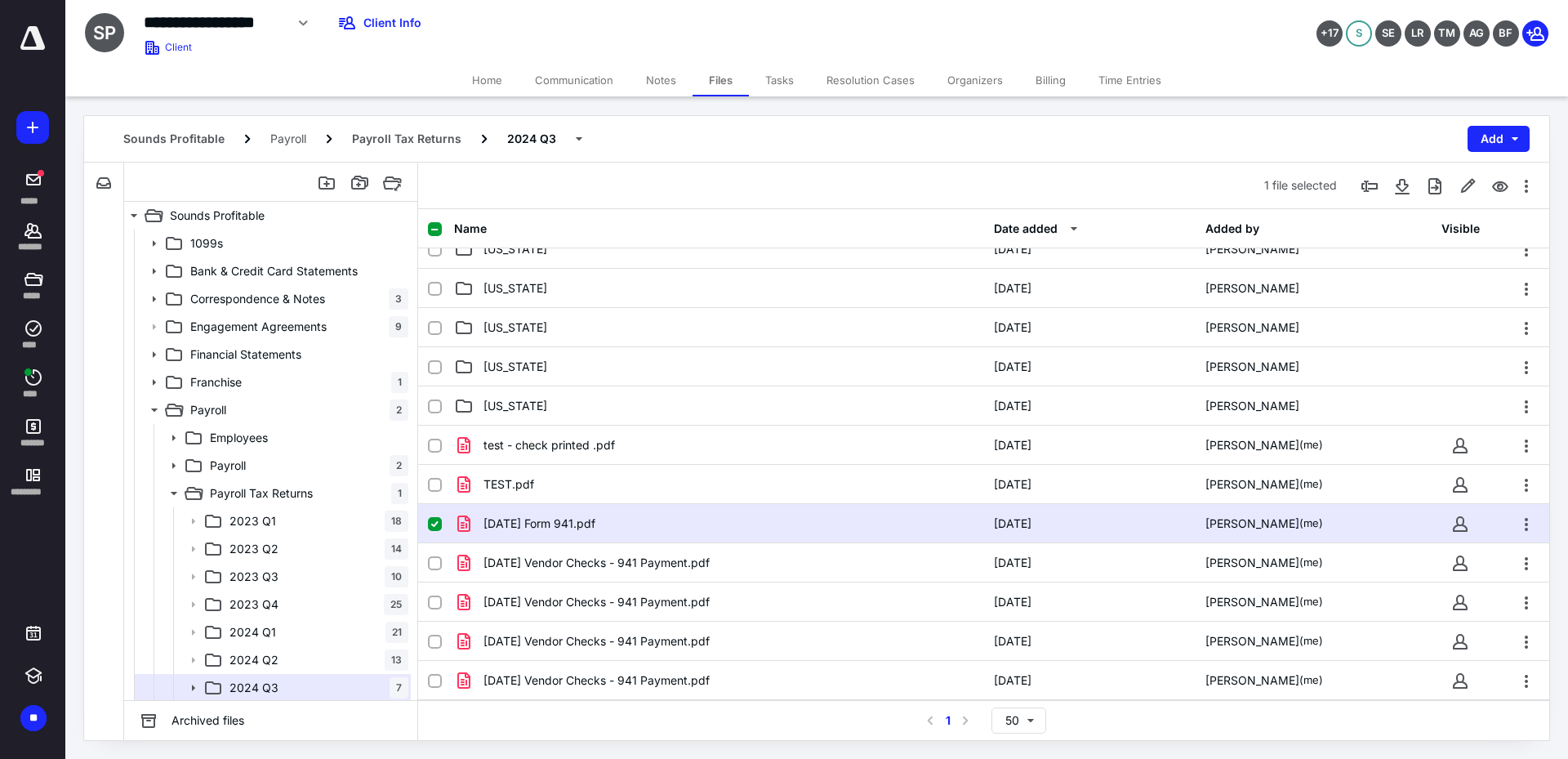 click on "[DATE] Form 941.pdf" at bounding box center (719, 524) 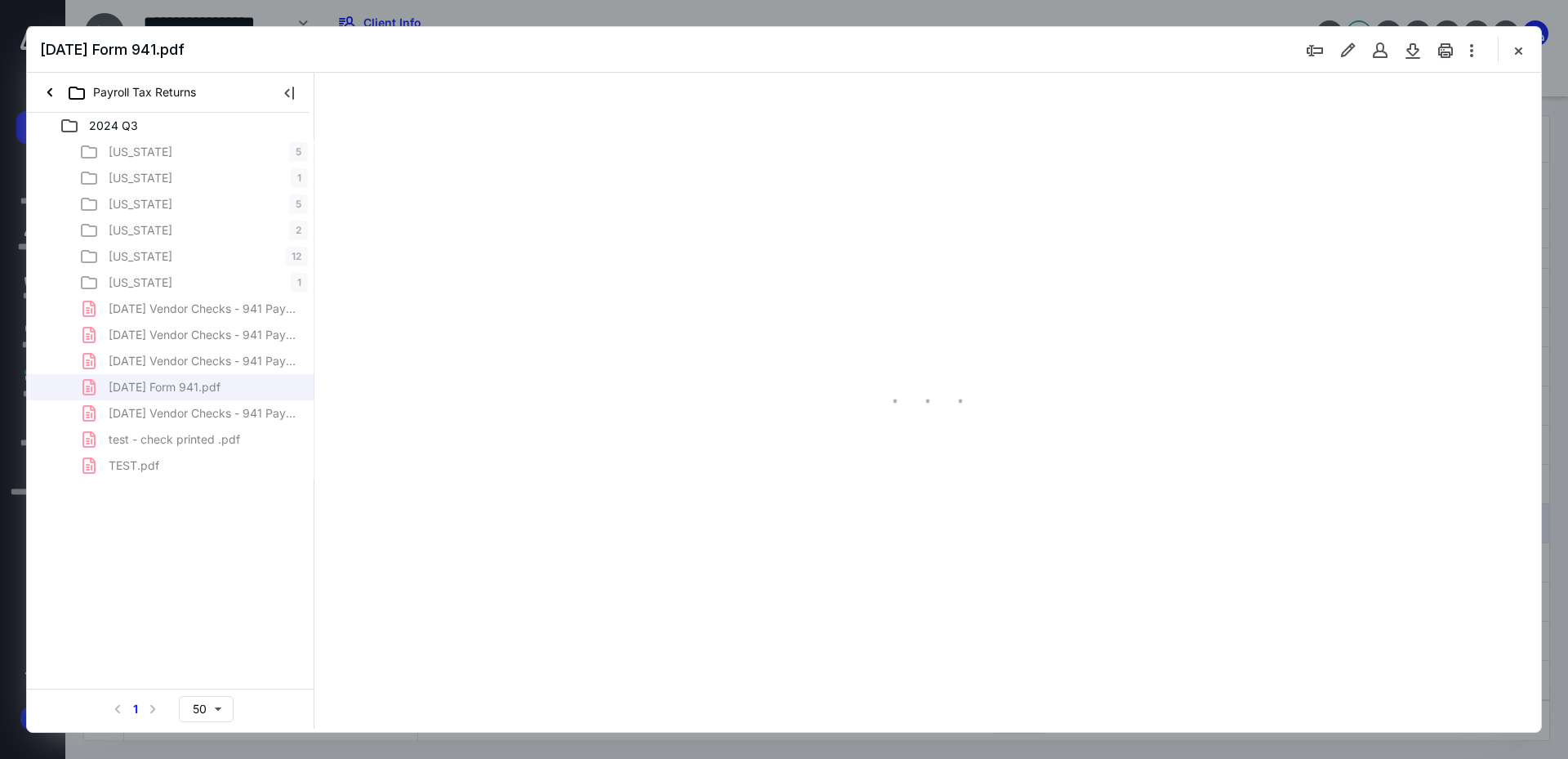scroll, scrollTop: 0, scrollLeft: 0, axis: both 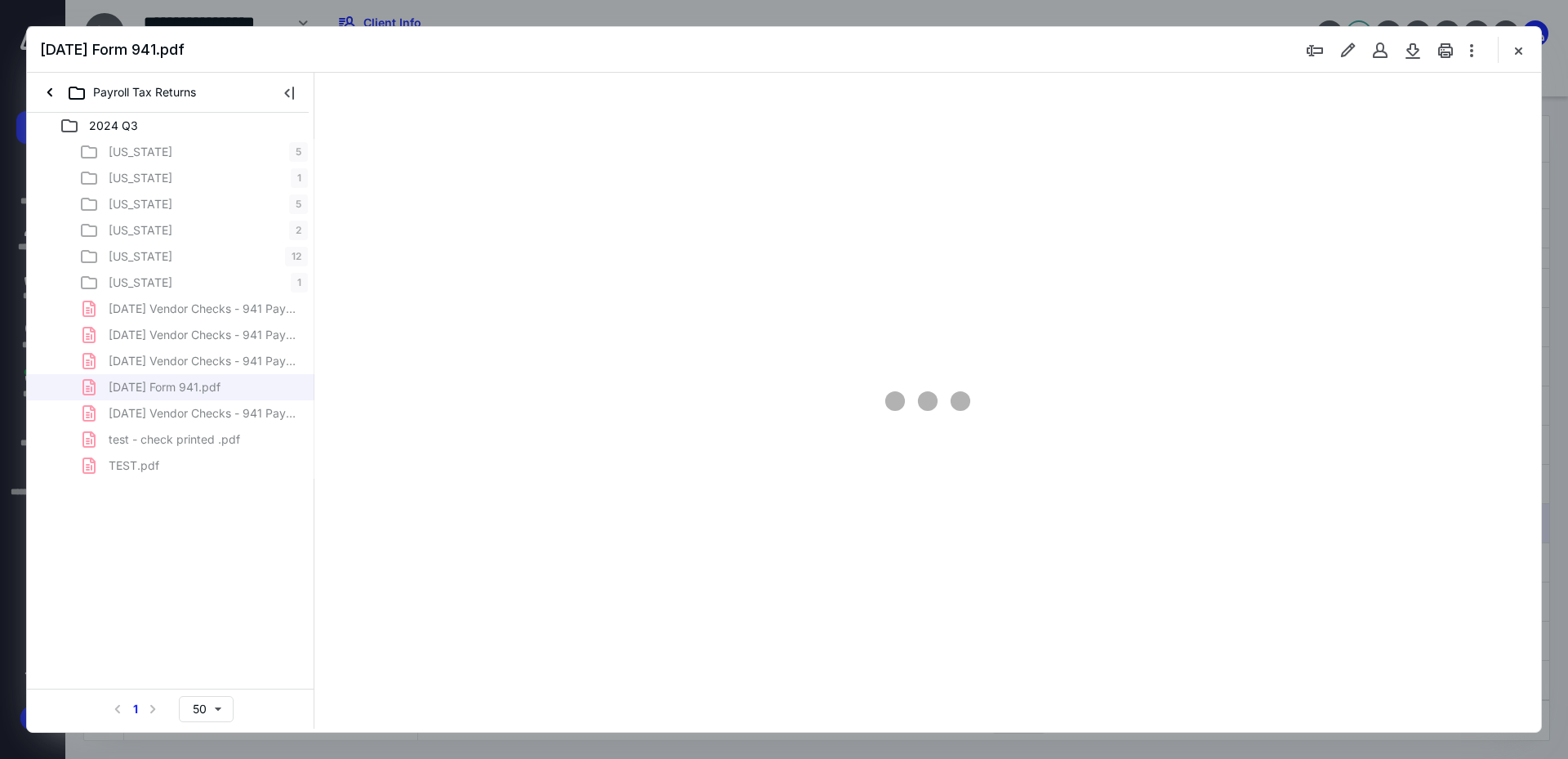 type on "240" 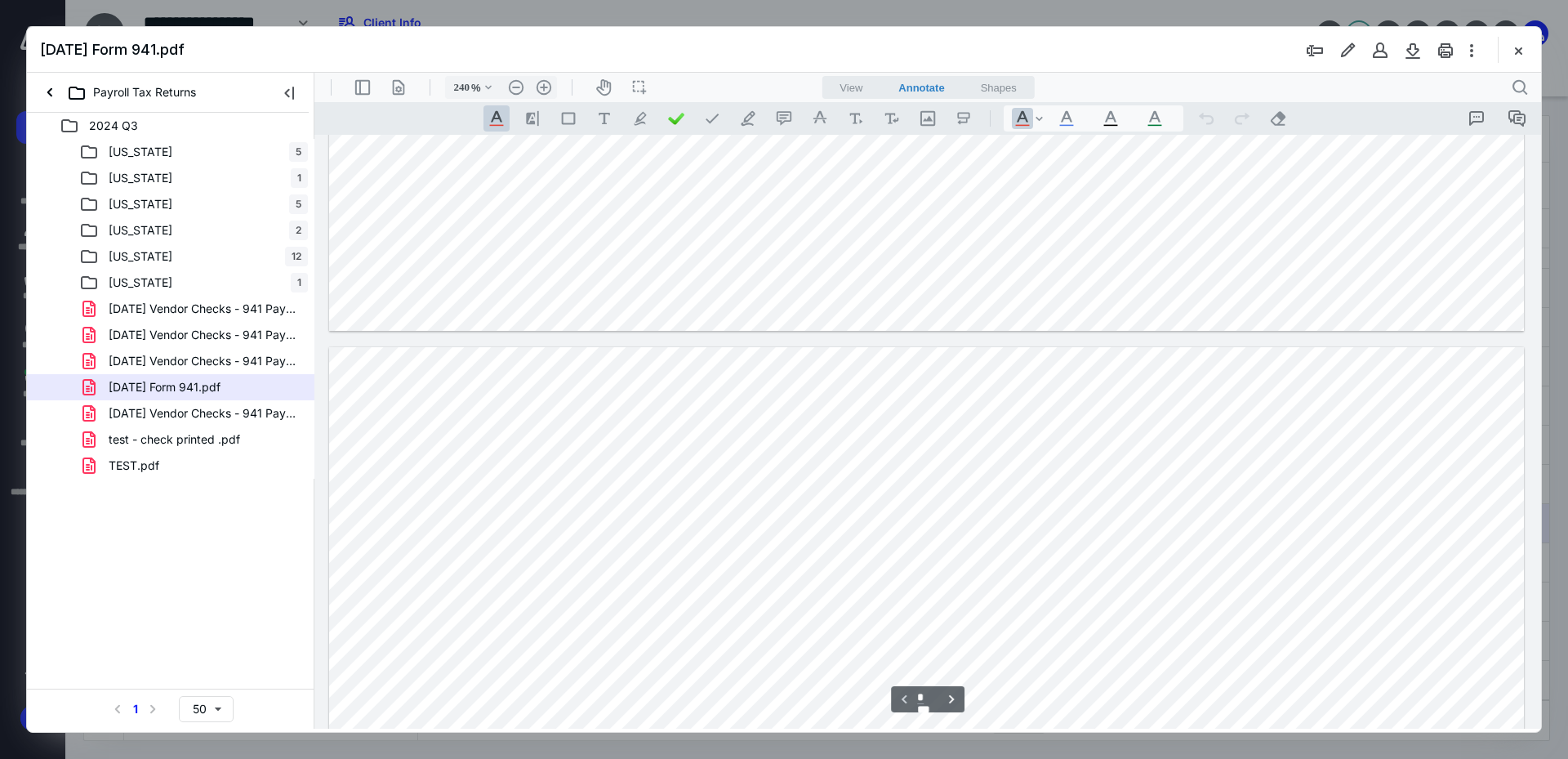 scroll, scrollTop: 1471, scrollLeft: 0, axis: vertical 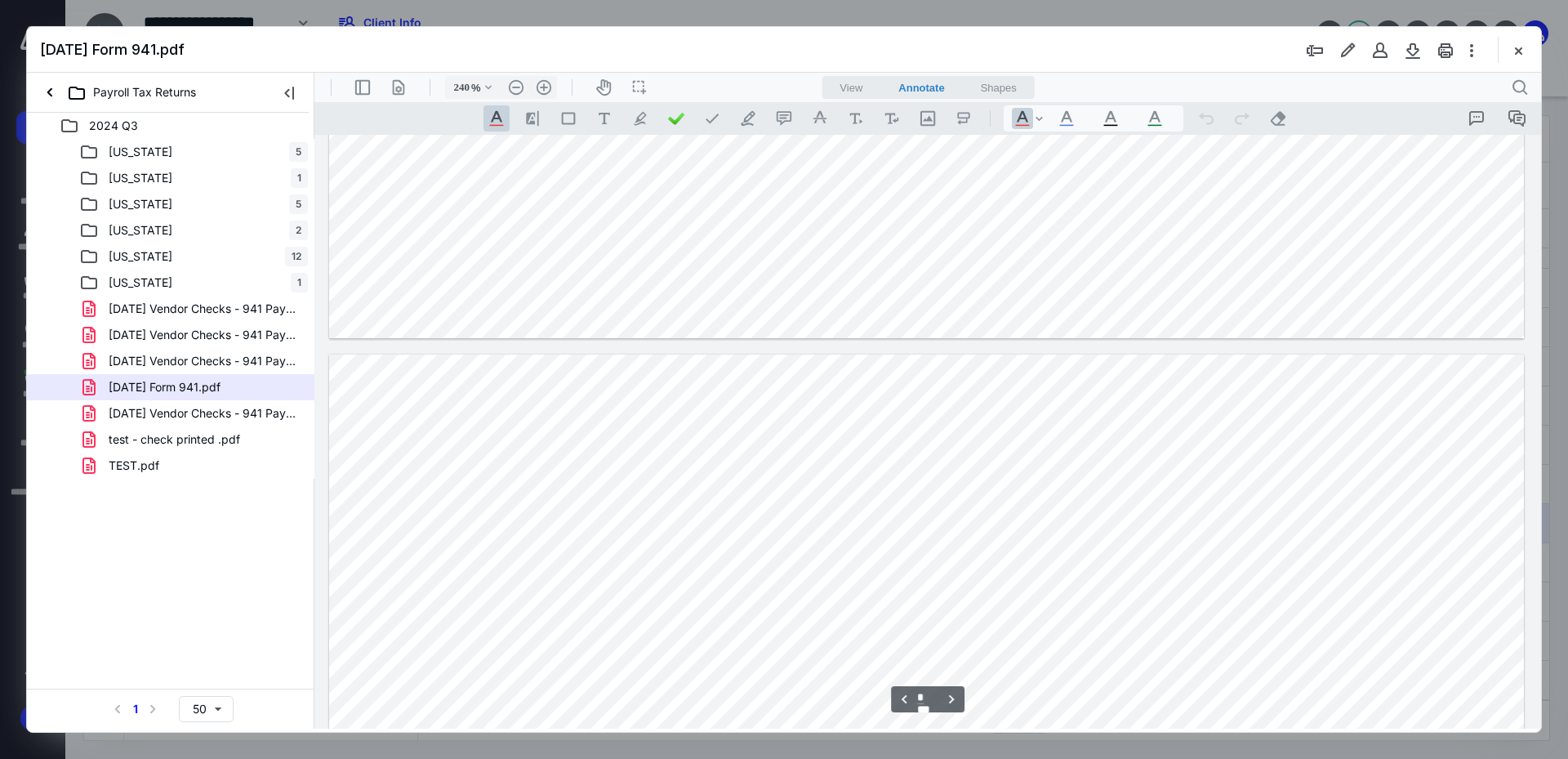 type on "*" 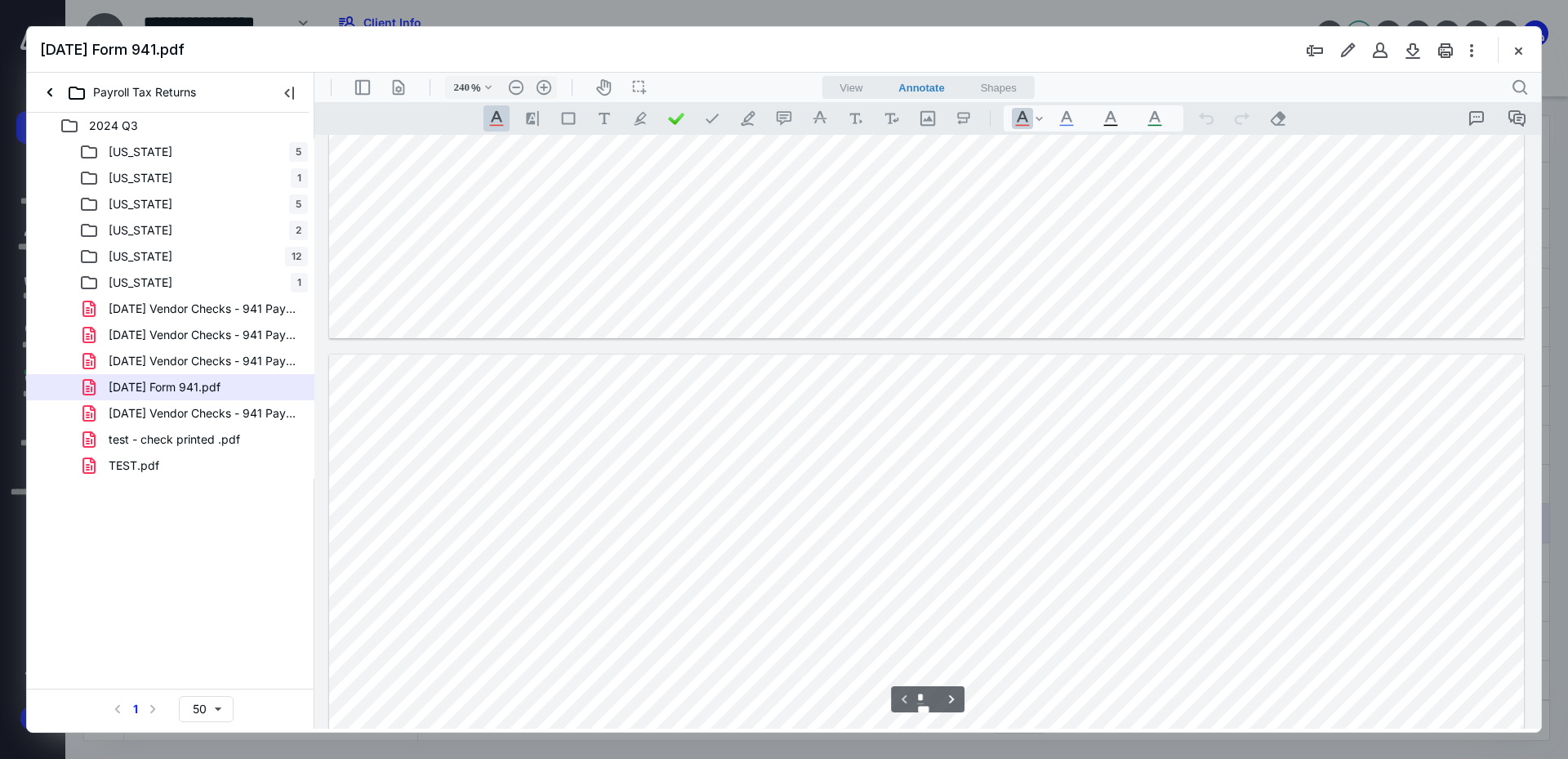 scroll, scrollTop: 1226, scrollLeft: 0, axis: vertical 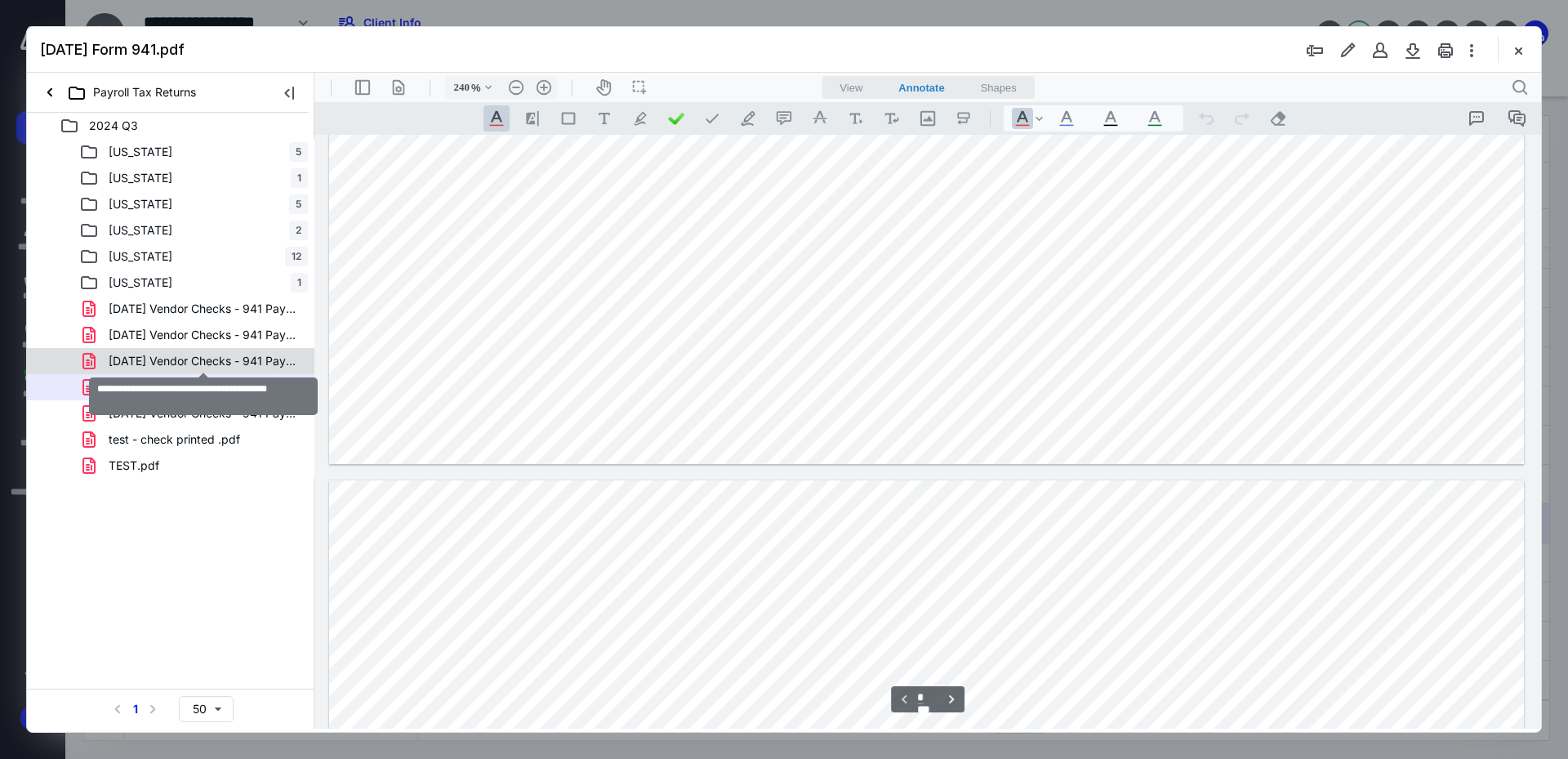 click on "[DATE] Vendor Checks - 941 Payment.pdf" at bounding box center [203, 361] 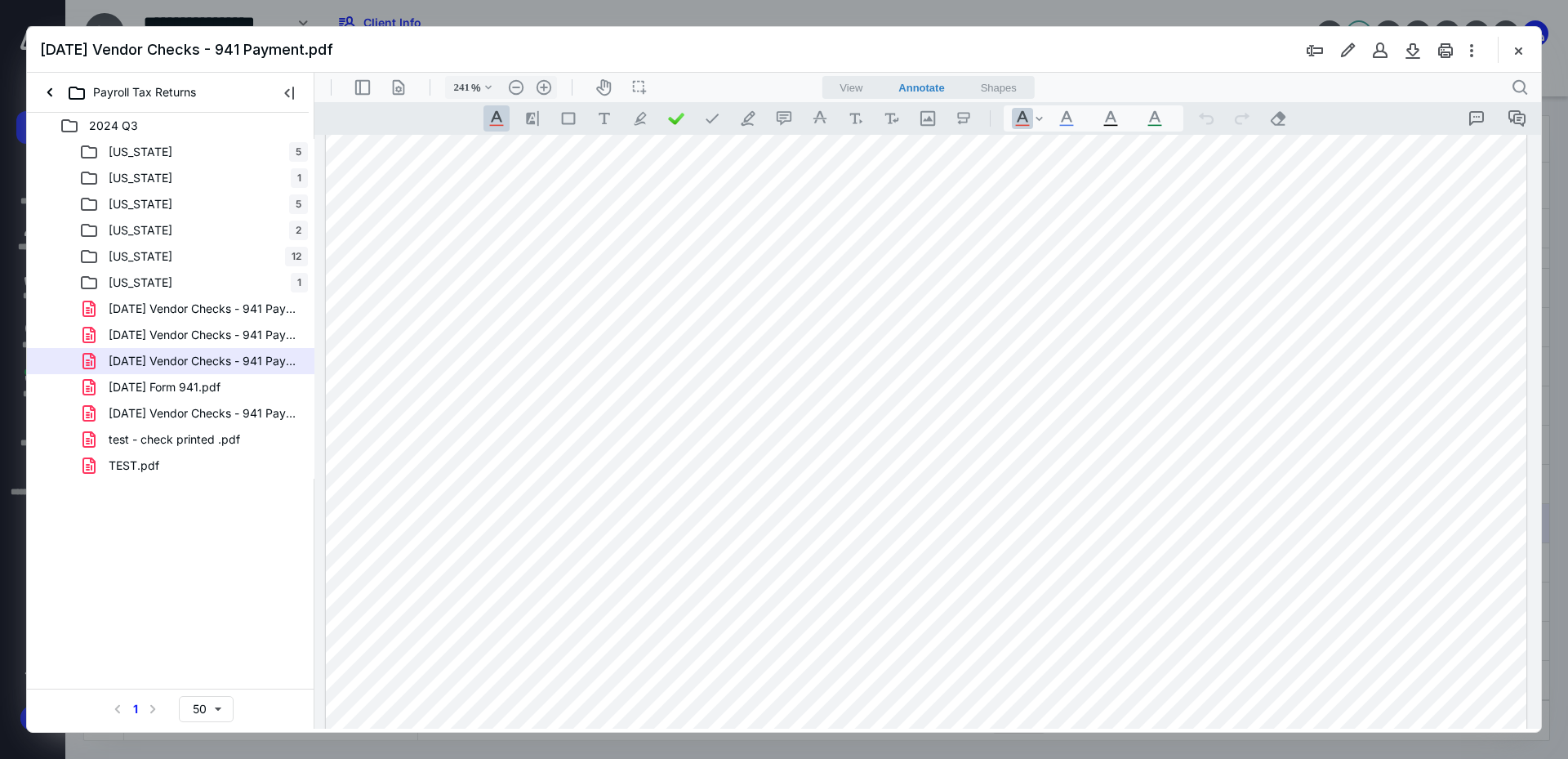 scroll, scrollTop: 817, scrollLeft: 0, axis: vertical 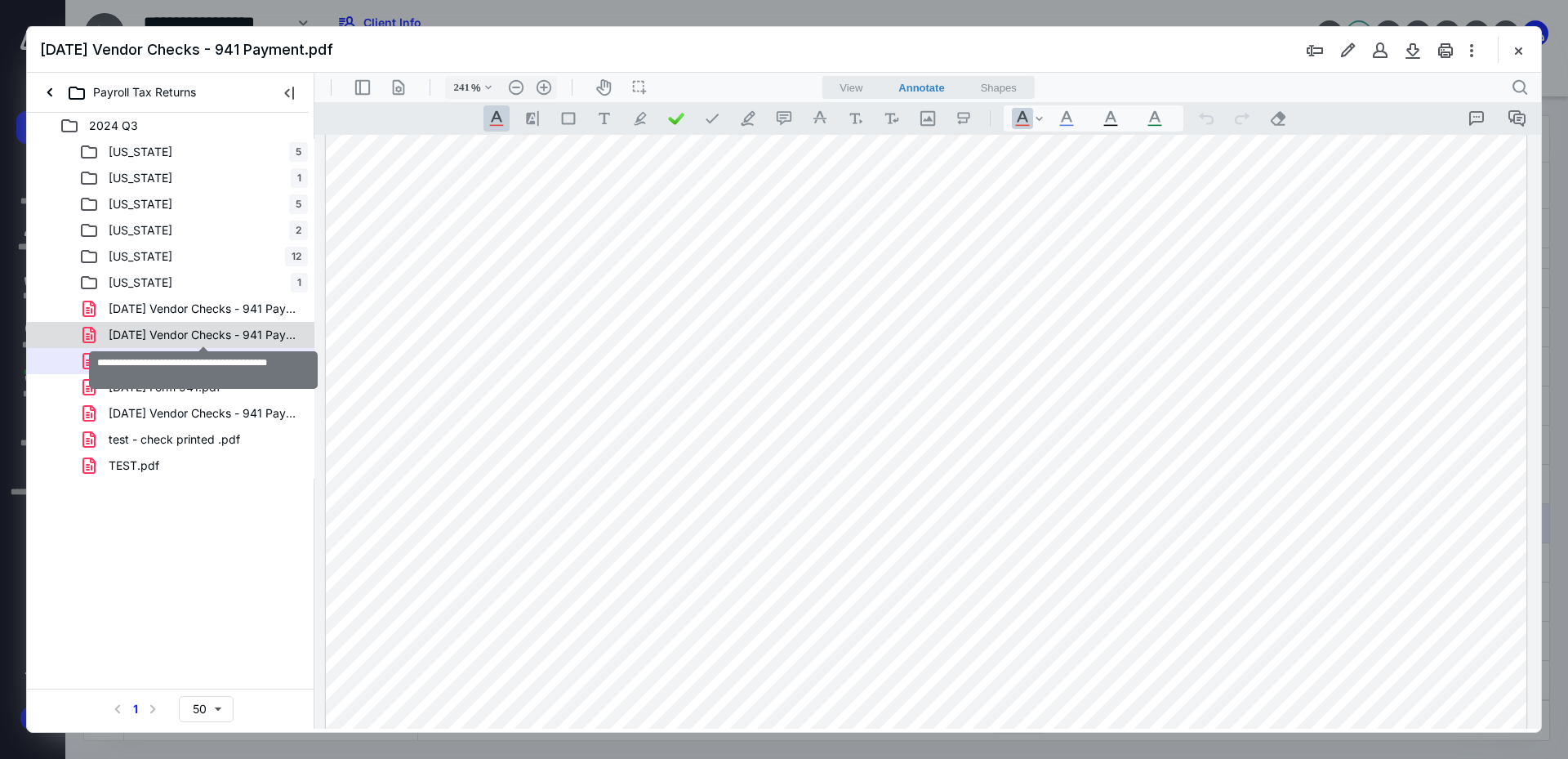click on "[DATE] Vendor Checks - 941 Payment.pdf" at bounding box center [203, 335] 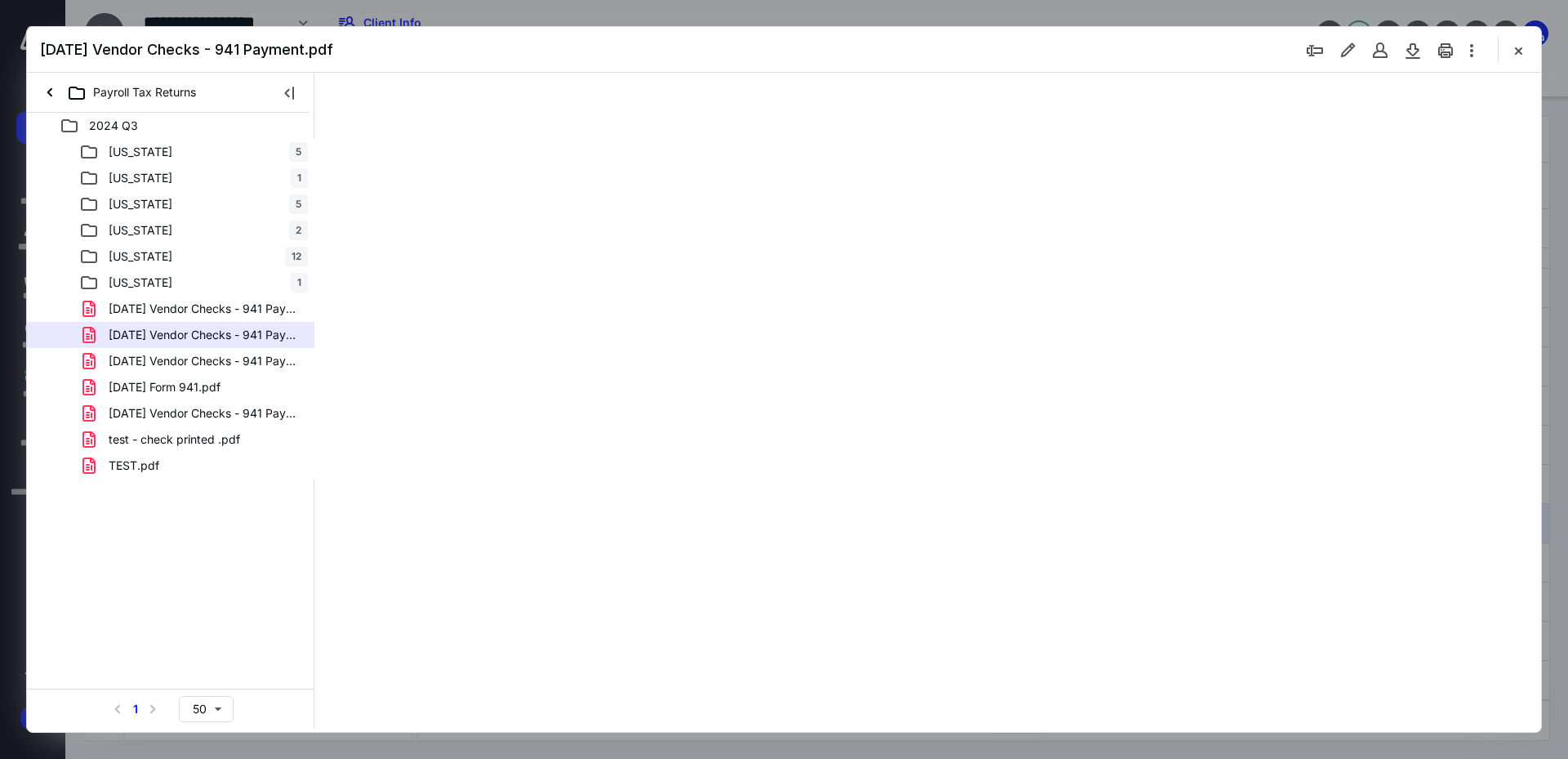 scroll, scrollTop: 0, scrollLeft: 0, axis: both 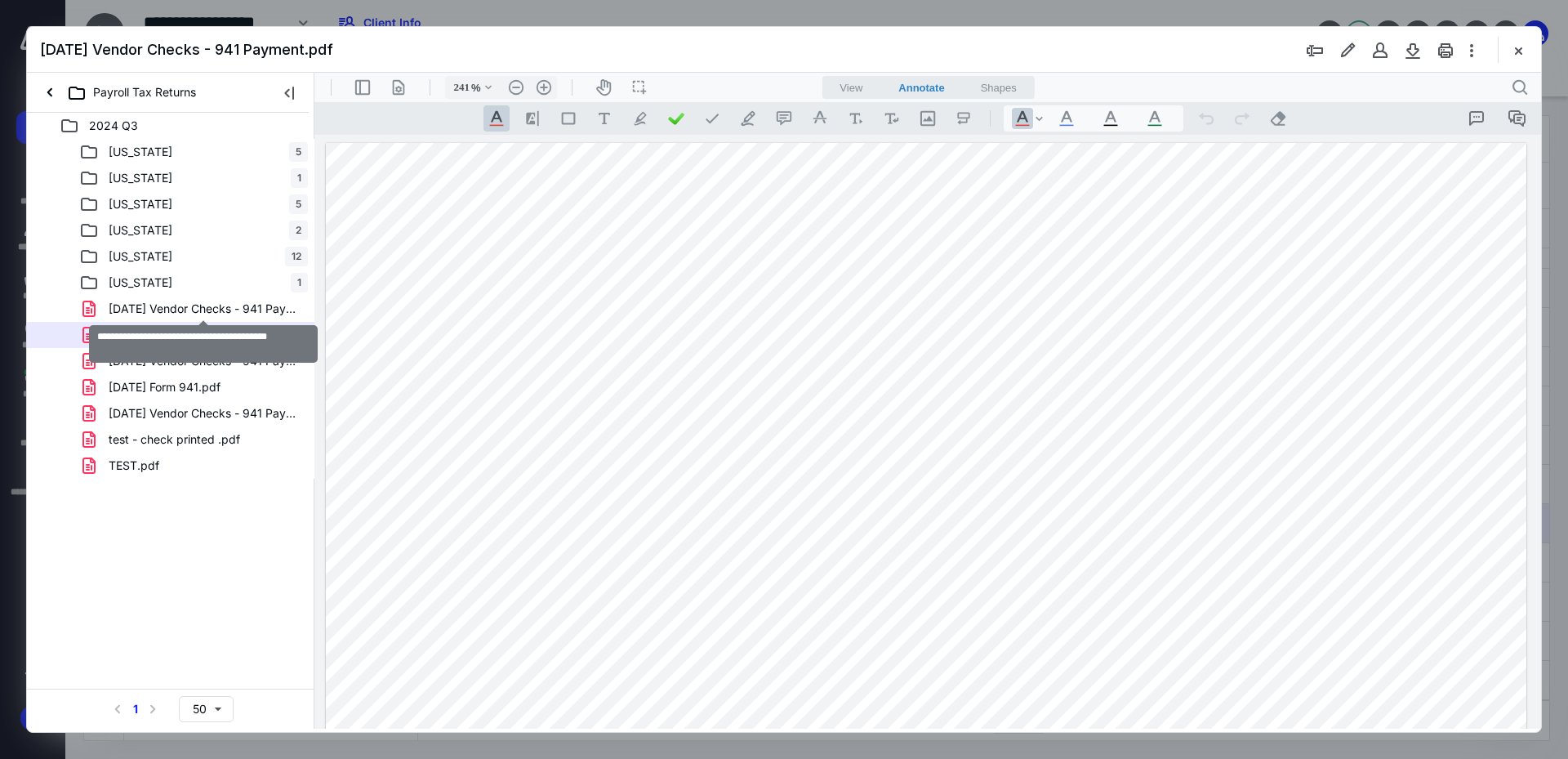click on "[DATE] Vendor Checks - 941 Payment.pdf" at bounding box center (203, 309) 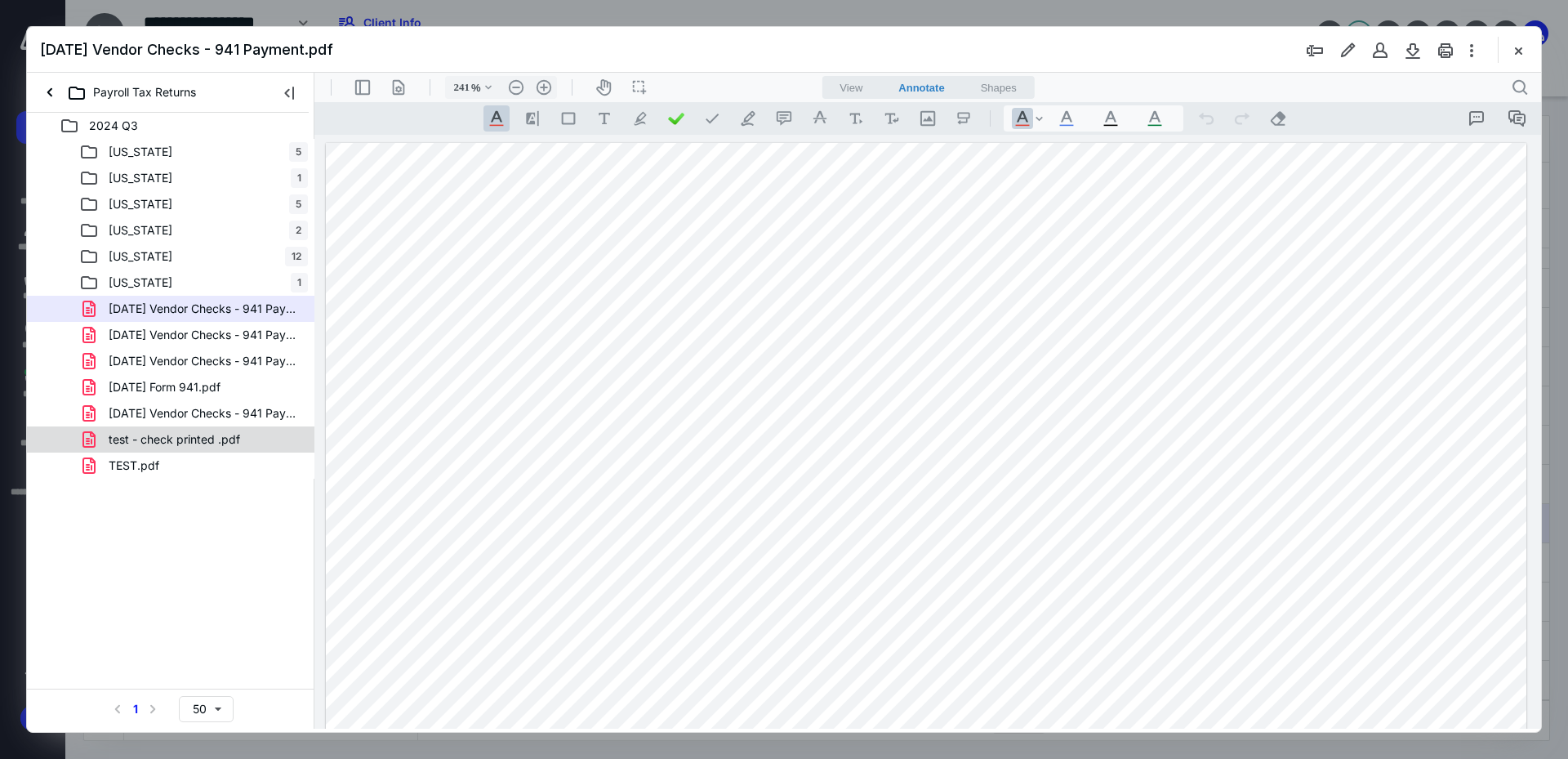 click on "test - check printed .pdf" at bounding box center [174, 440] 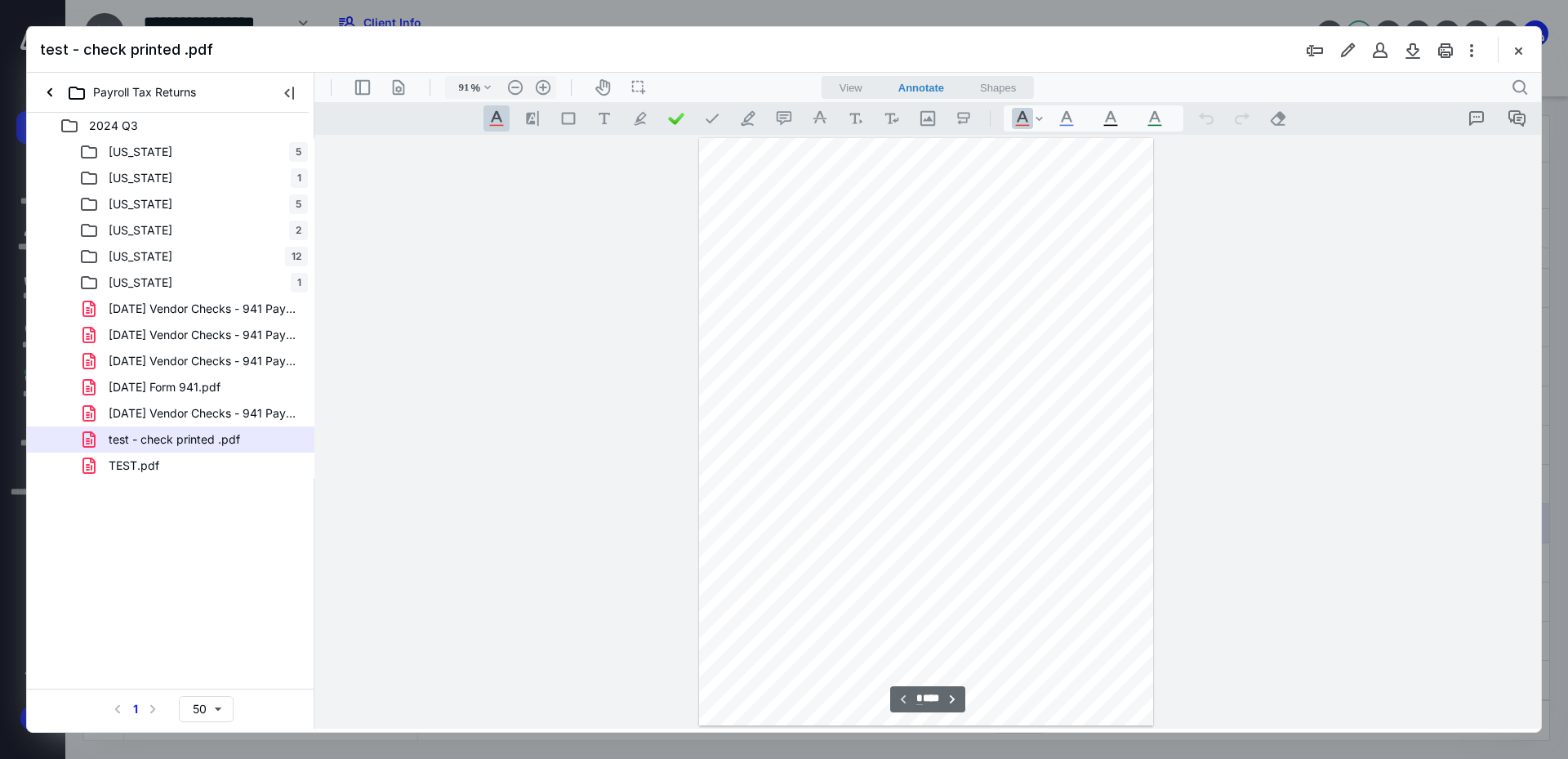 scroll, scrollTop: 172, scrollLeft: 0, axis: vertical 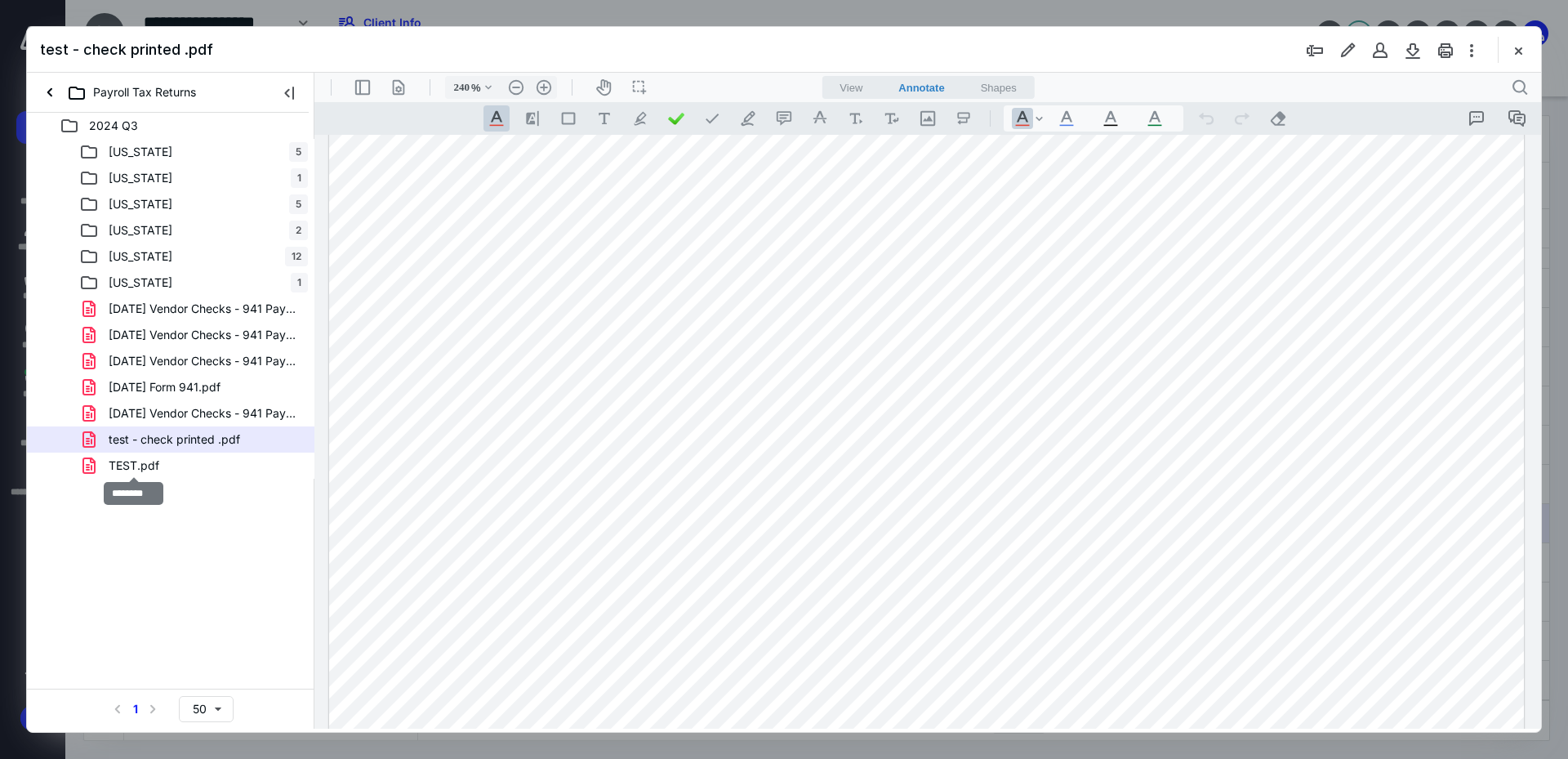 click on "TEST.pdf" at bounding box center (134, 466) 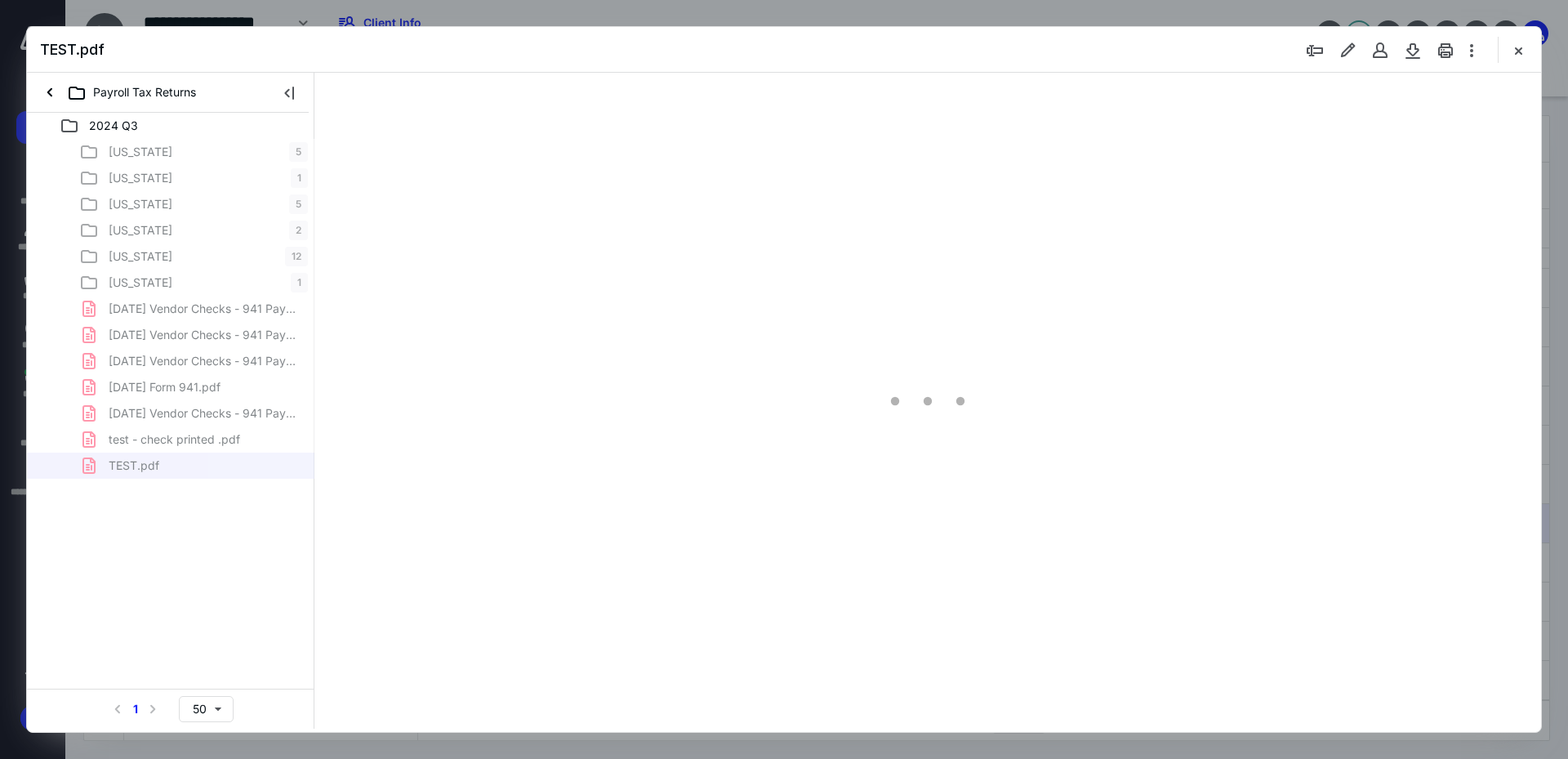 scroll, scrollTop: 70, scrollLeft: 0, axis: vertical 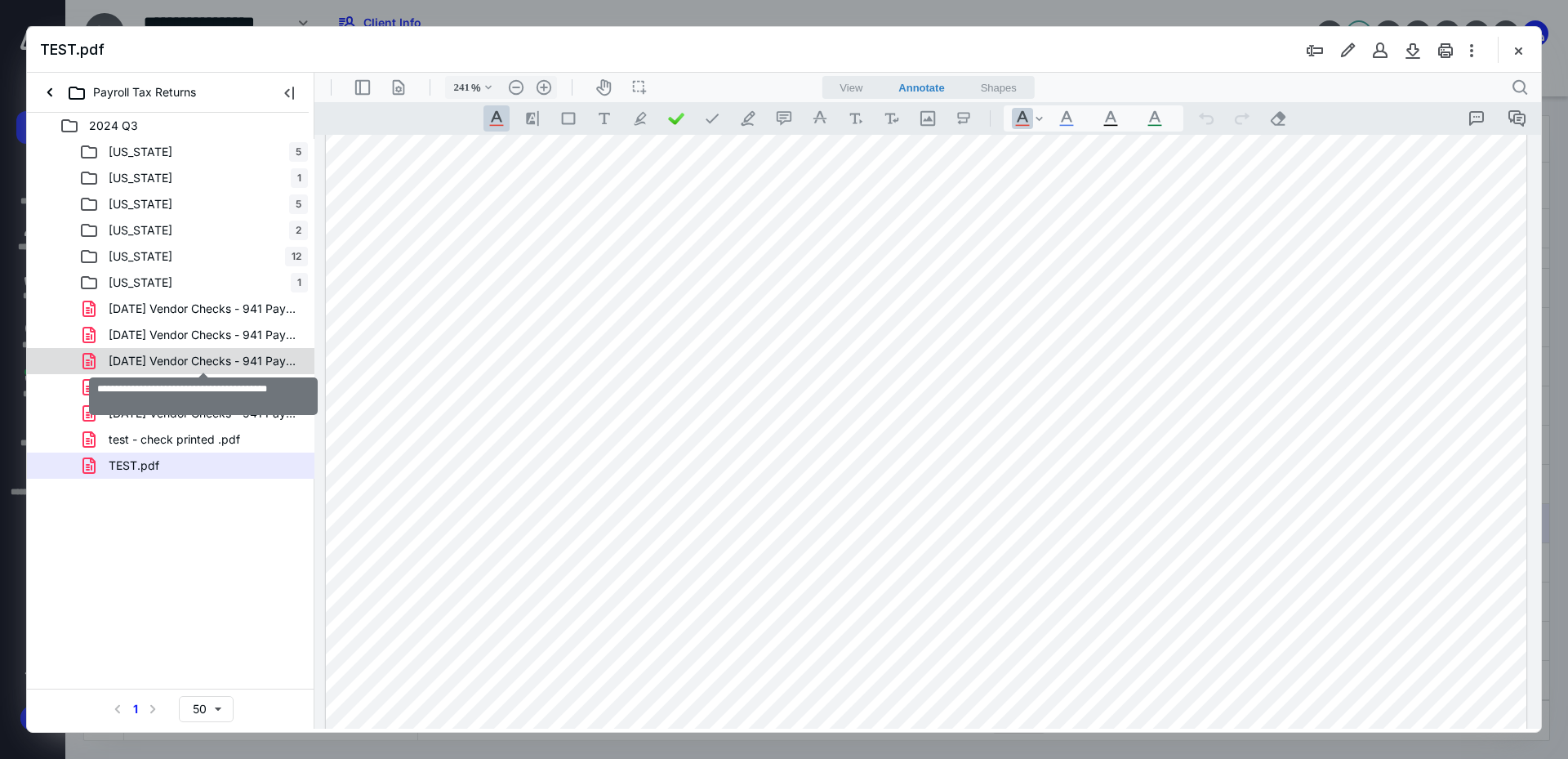 click on "[DATE] Vendor Checks - 941 Payment.pdf" at bounding box center (203, 361) 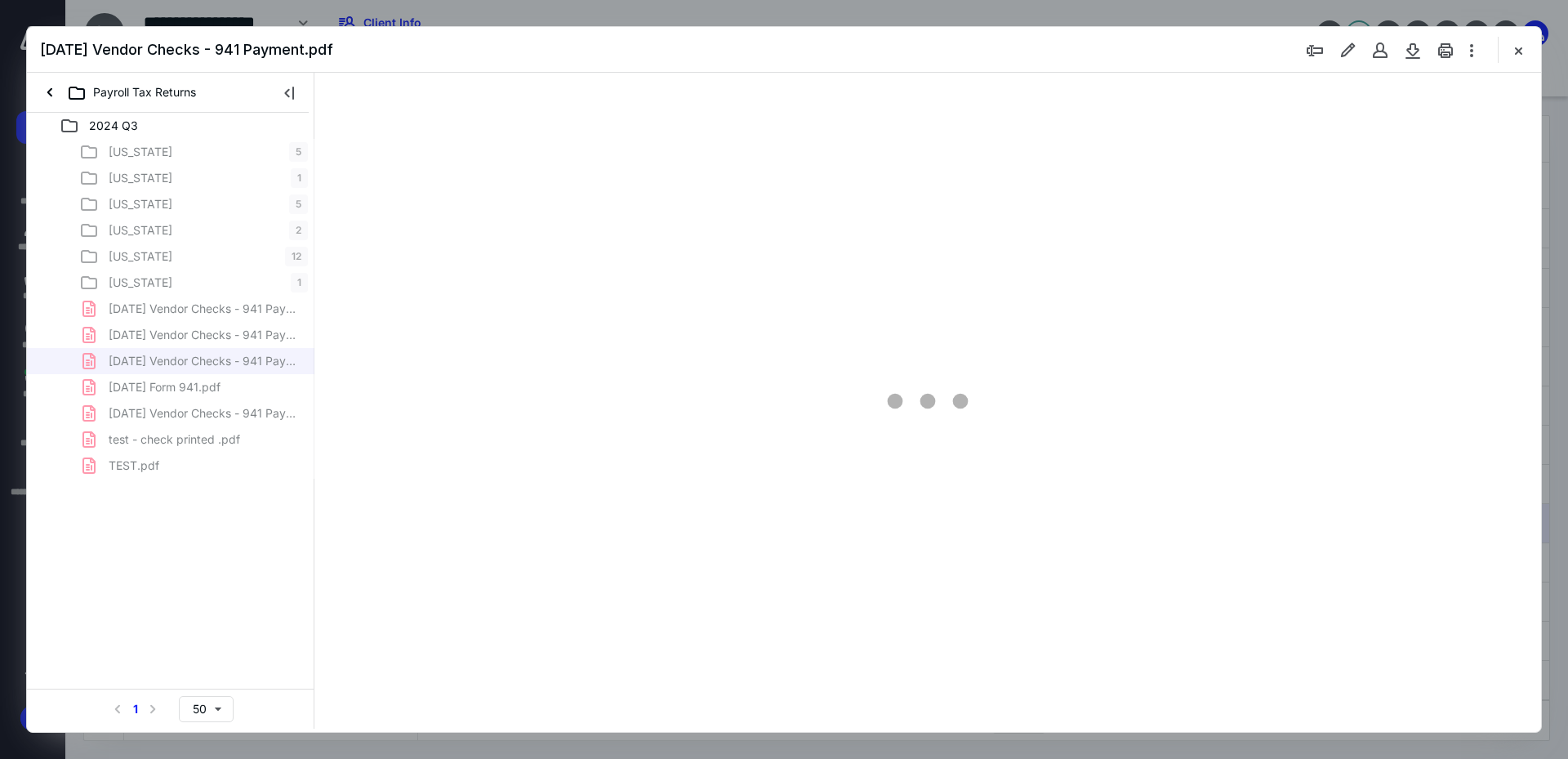 scroll, scrollTop: 0, scrollLeft: 0, axis: both 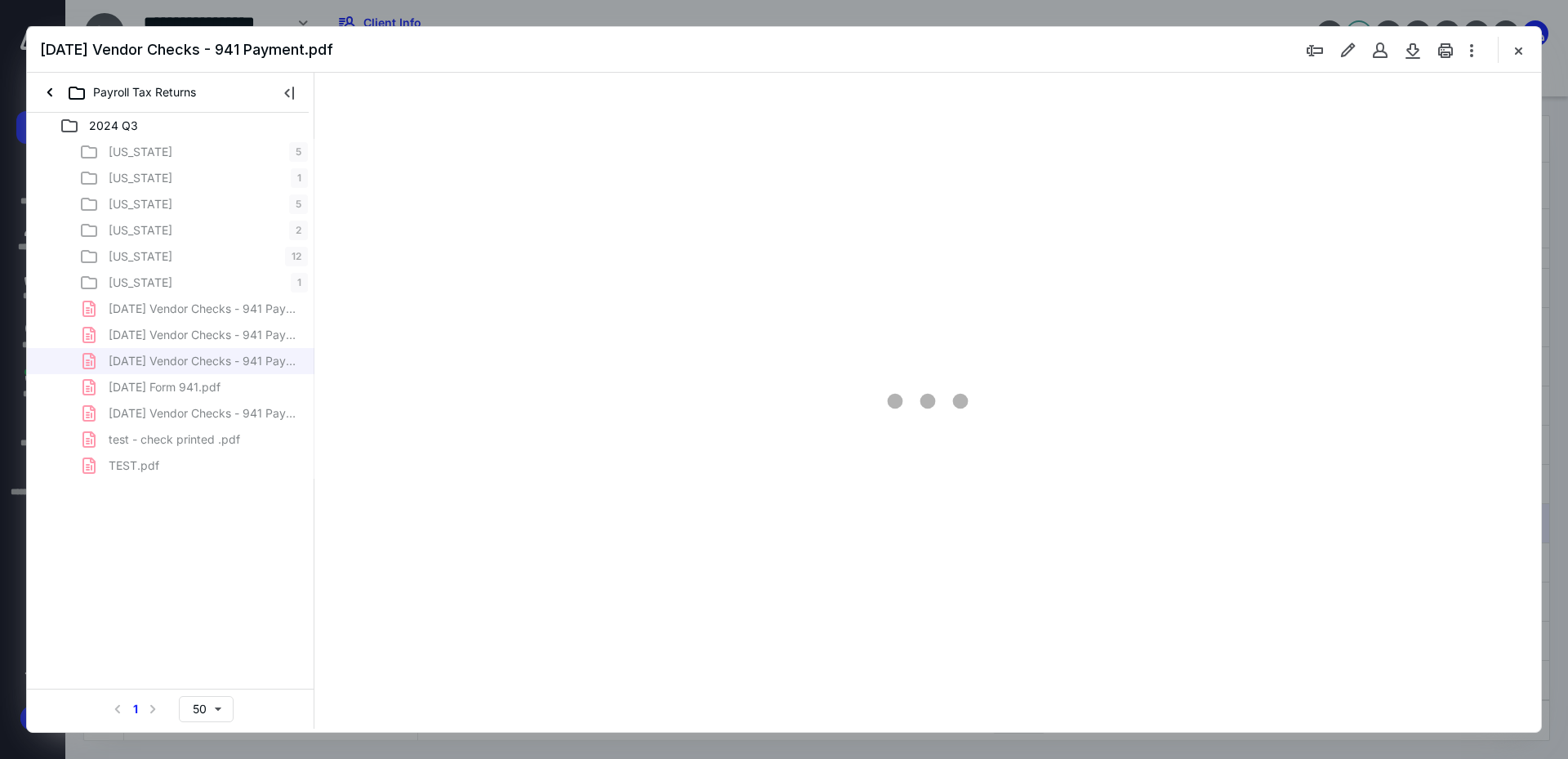 type on "240" 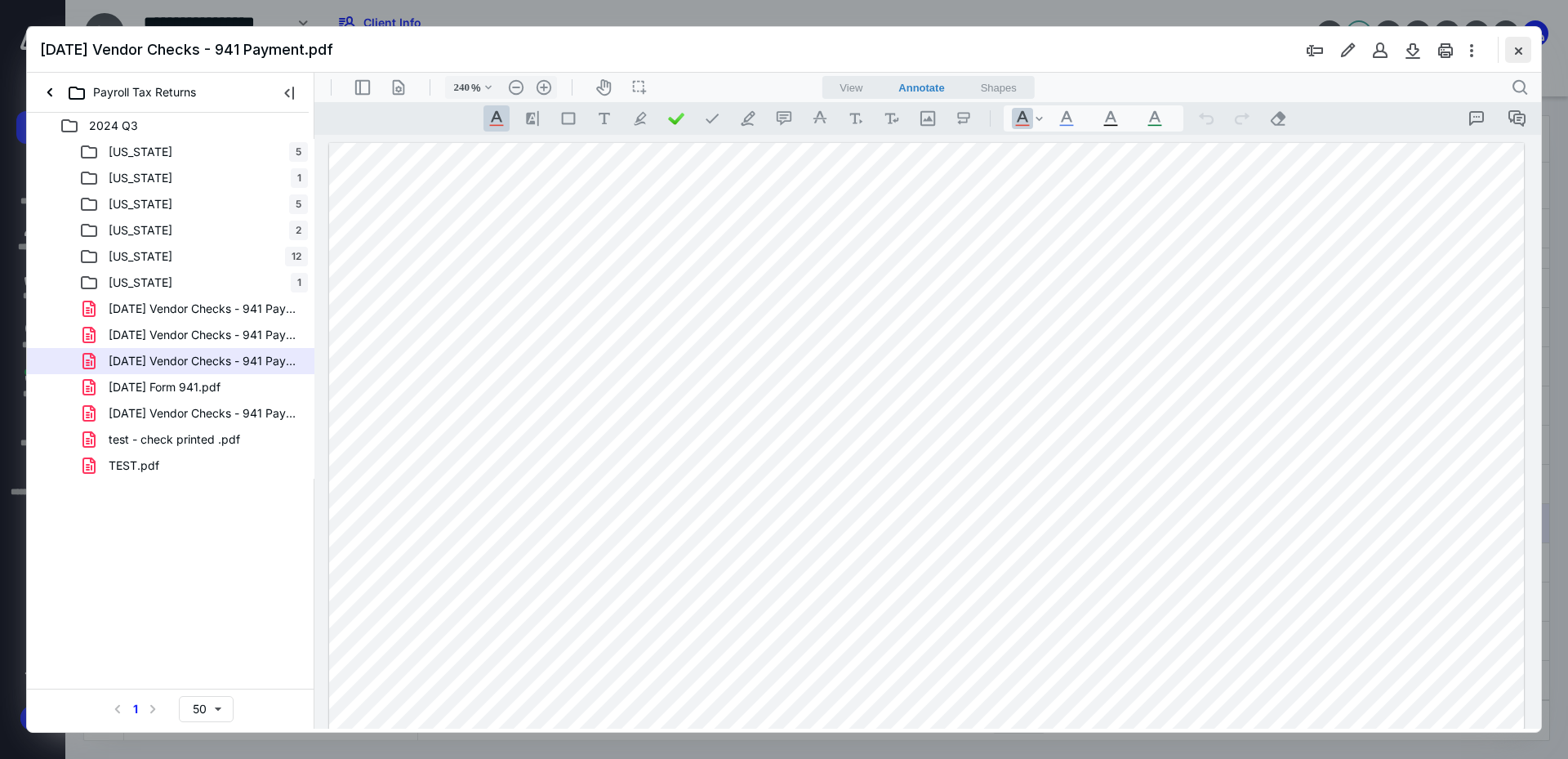 click at bounding box center (1518, 50) 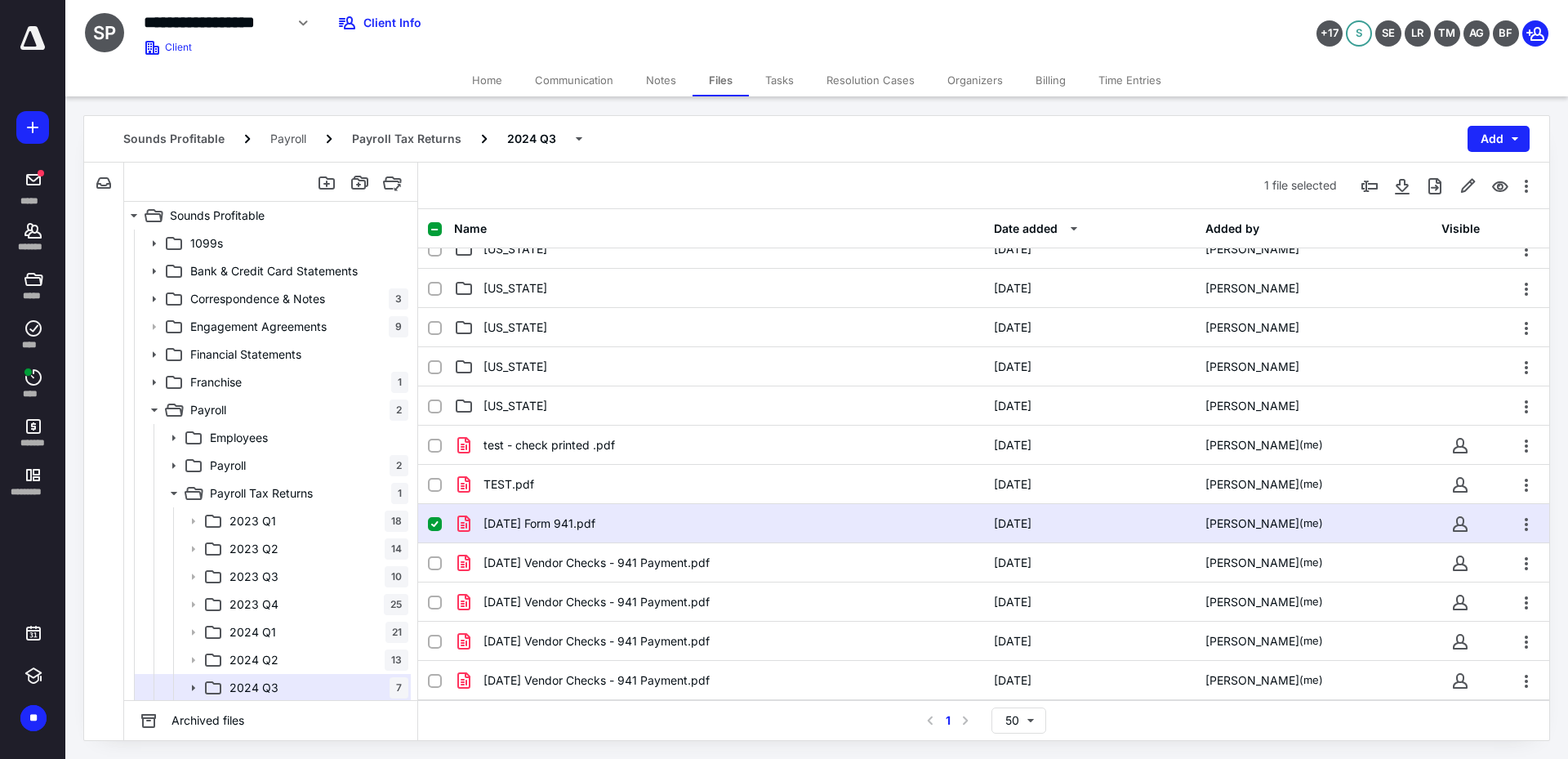 click 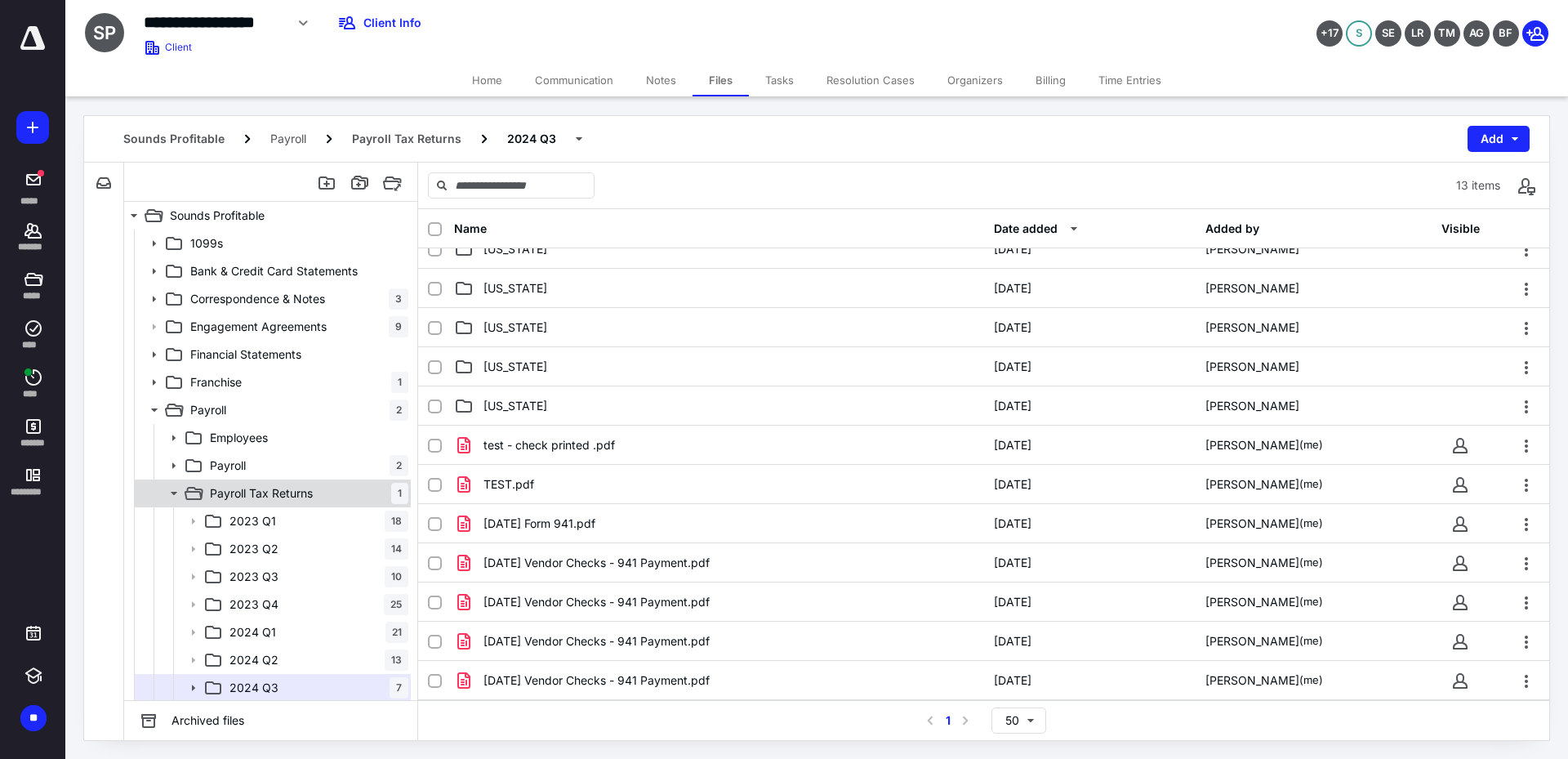 click 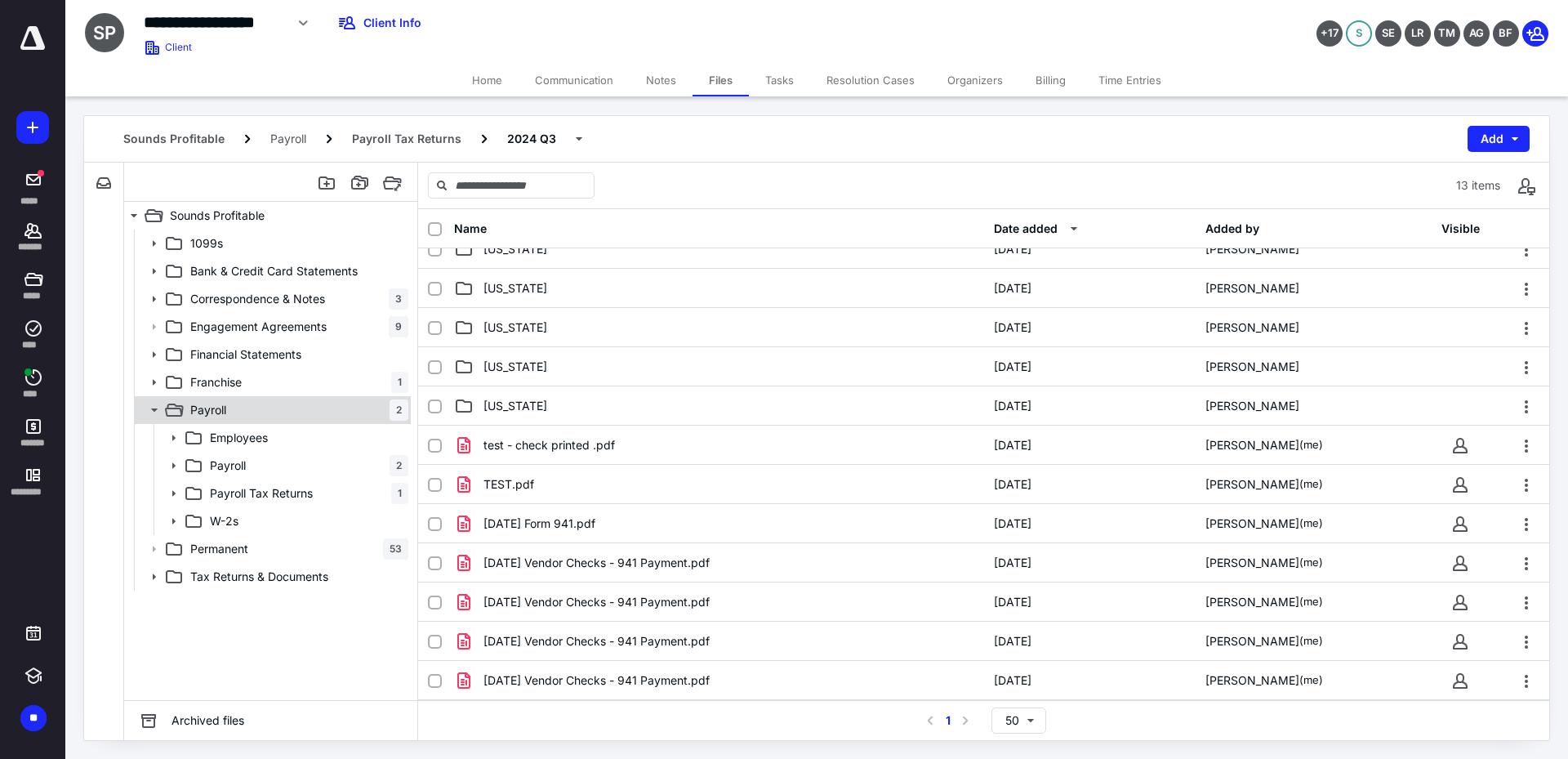 click 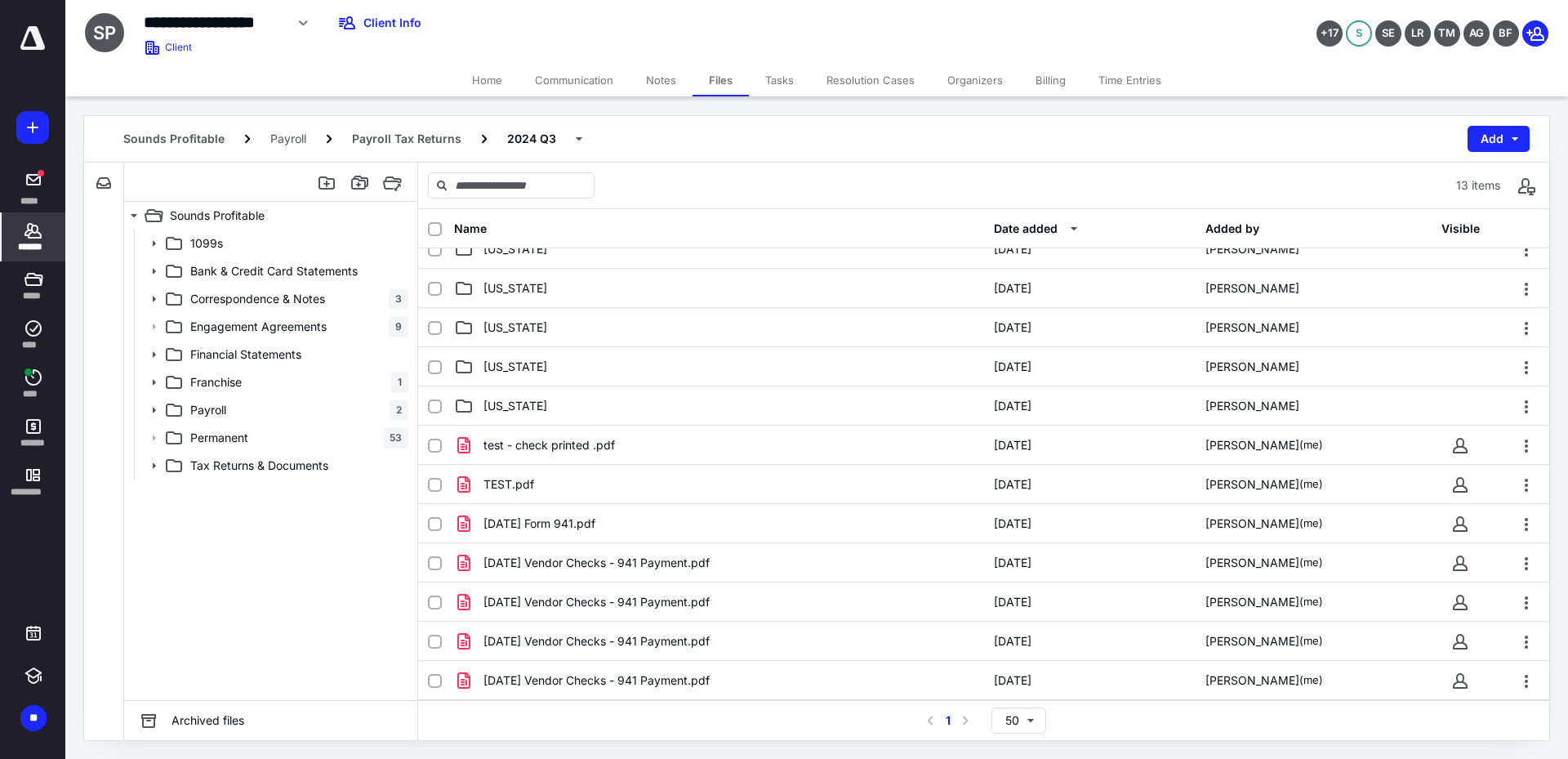 click 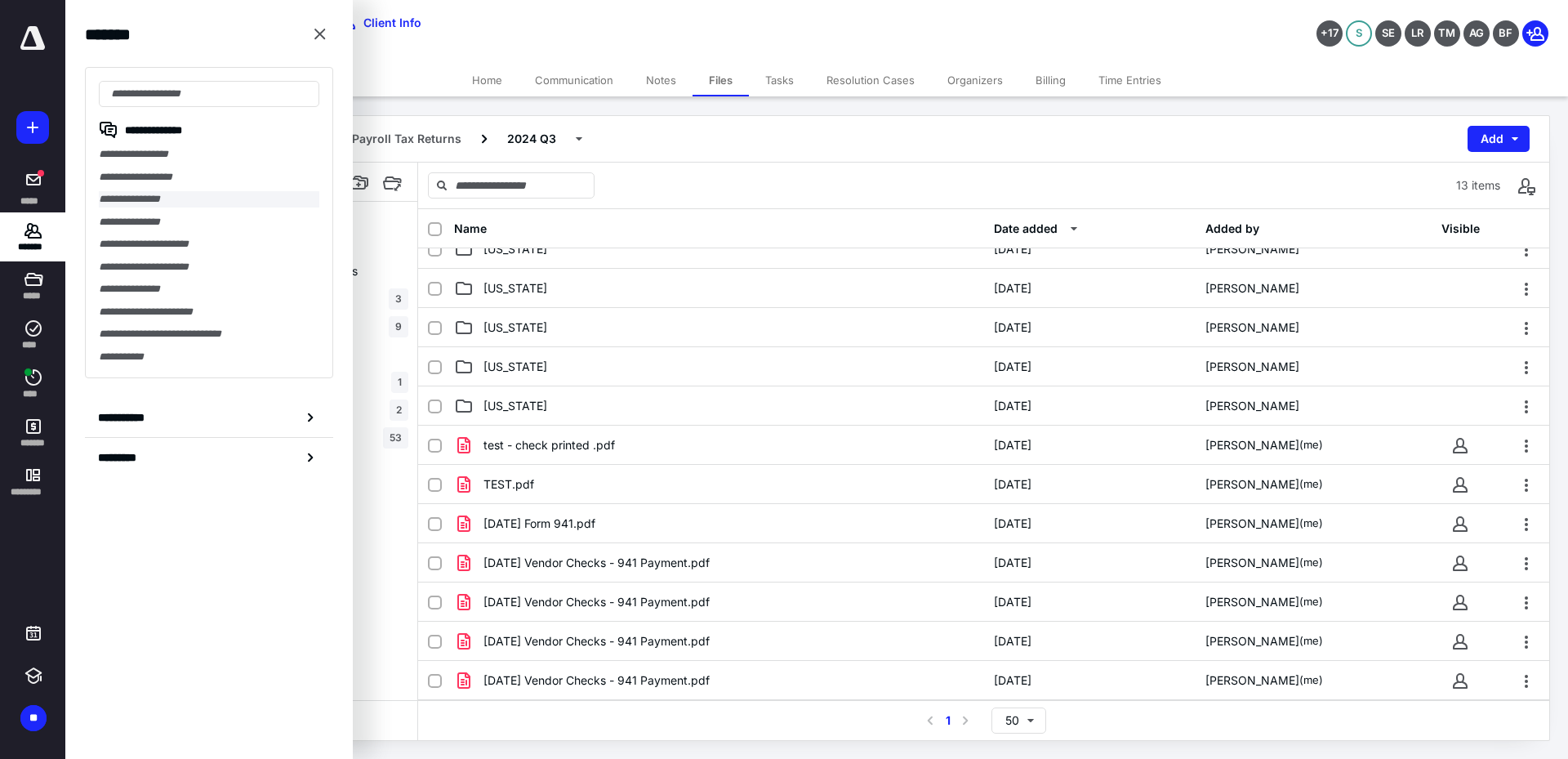 click on "**********" at bounding box center (209, 199) 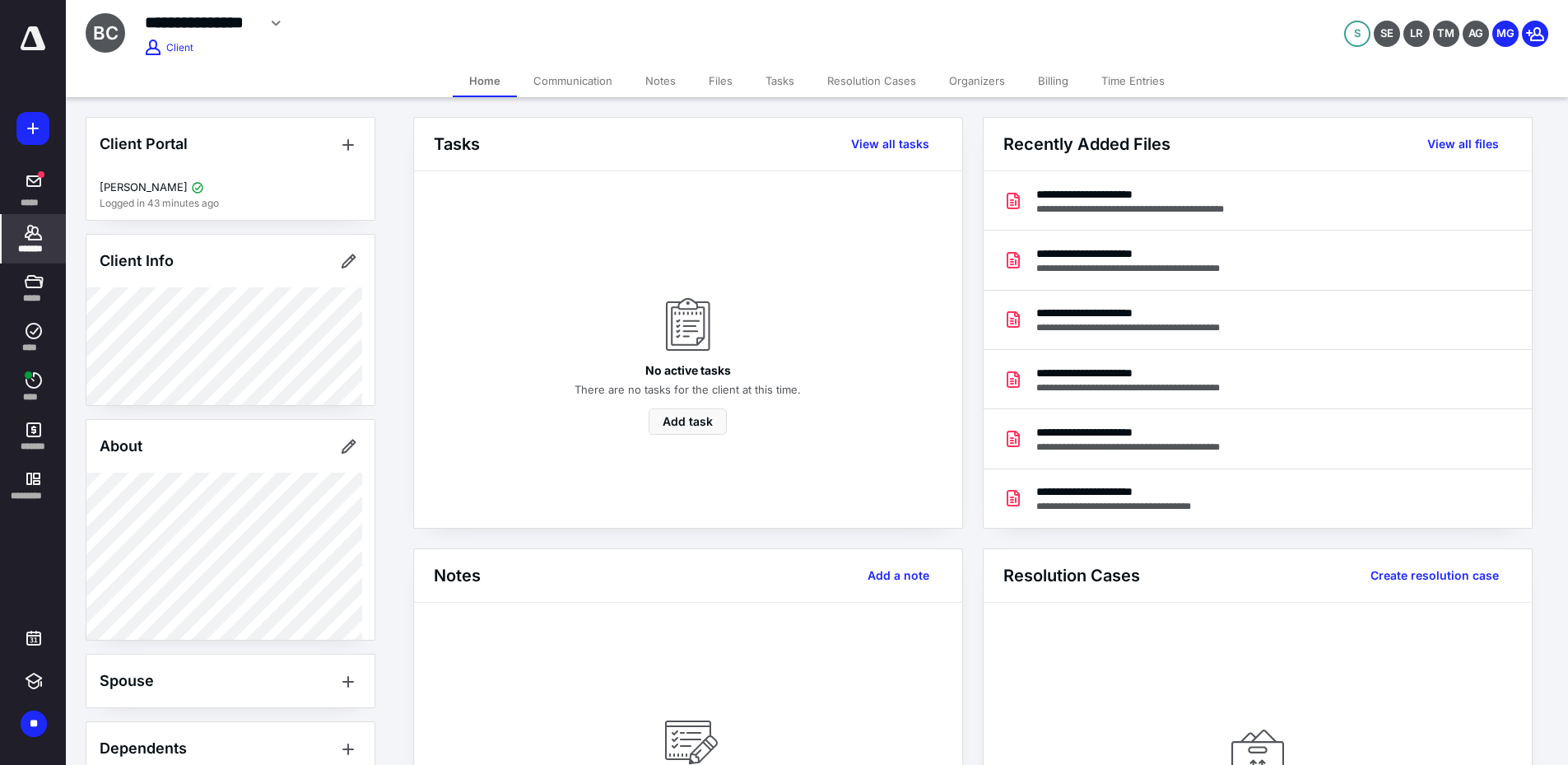 click on "Files" at bounding box center [720, 81] 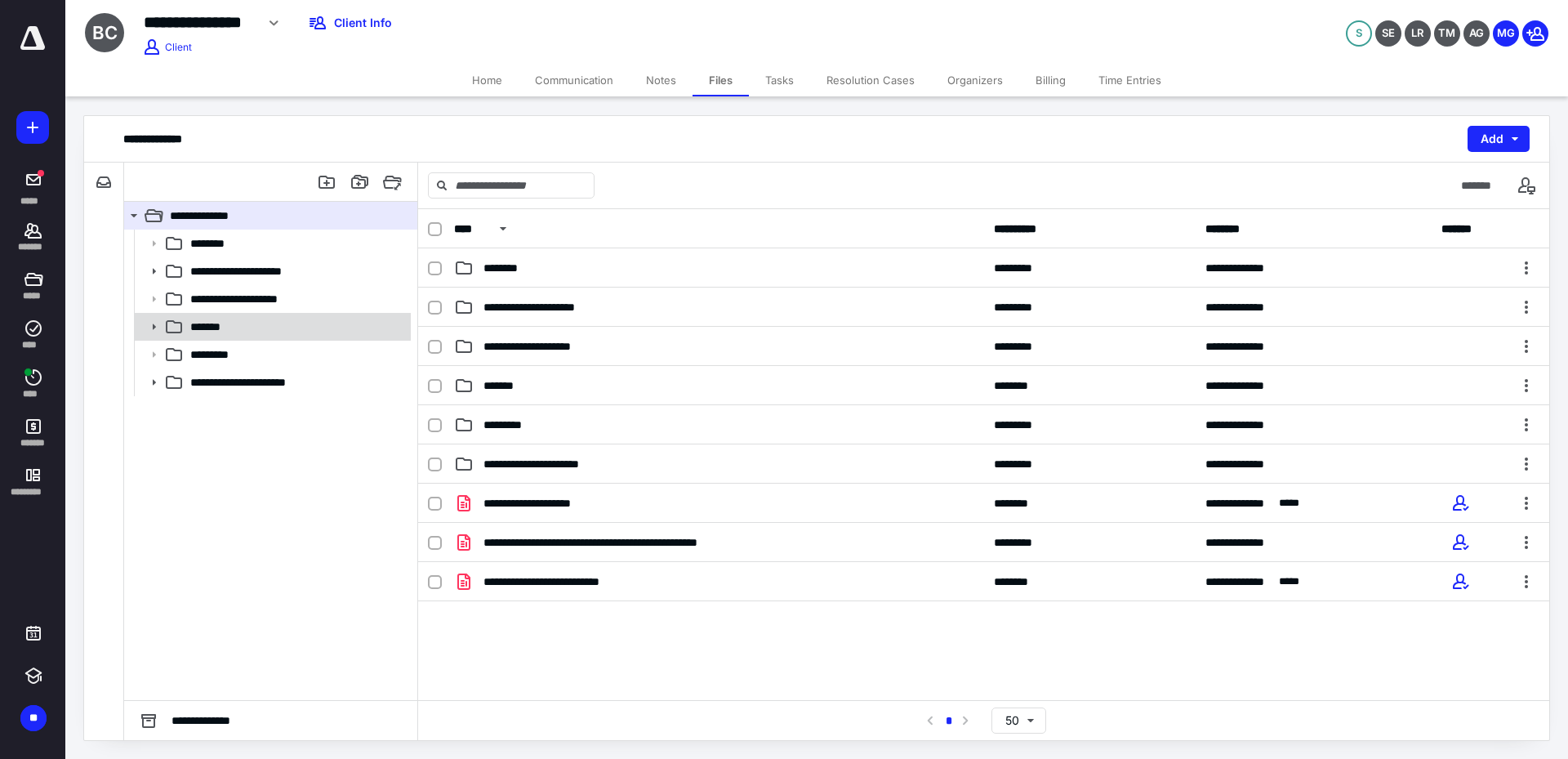 click 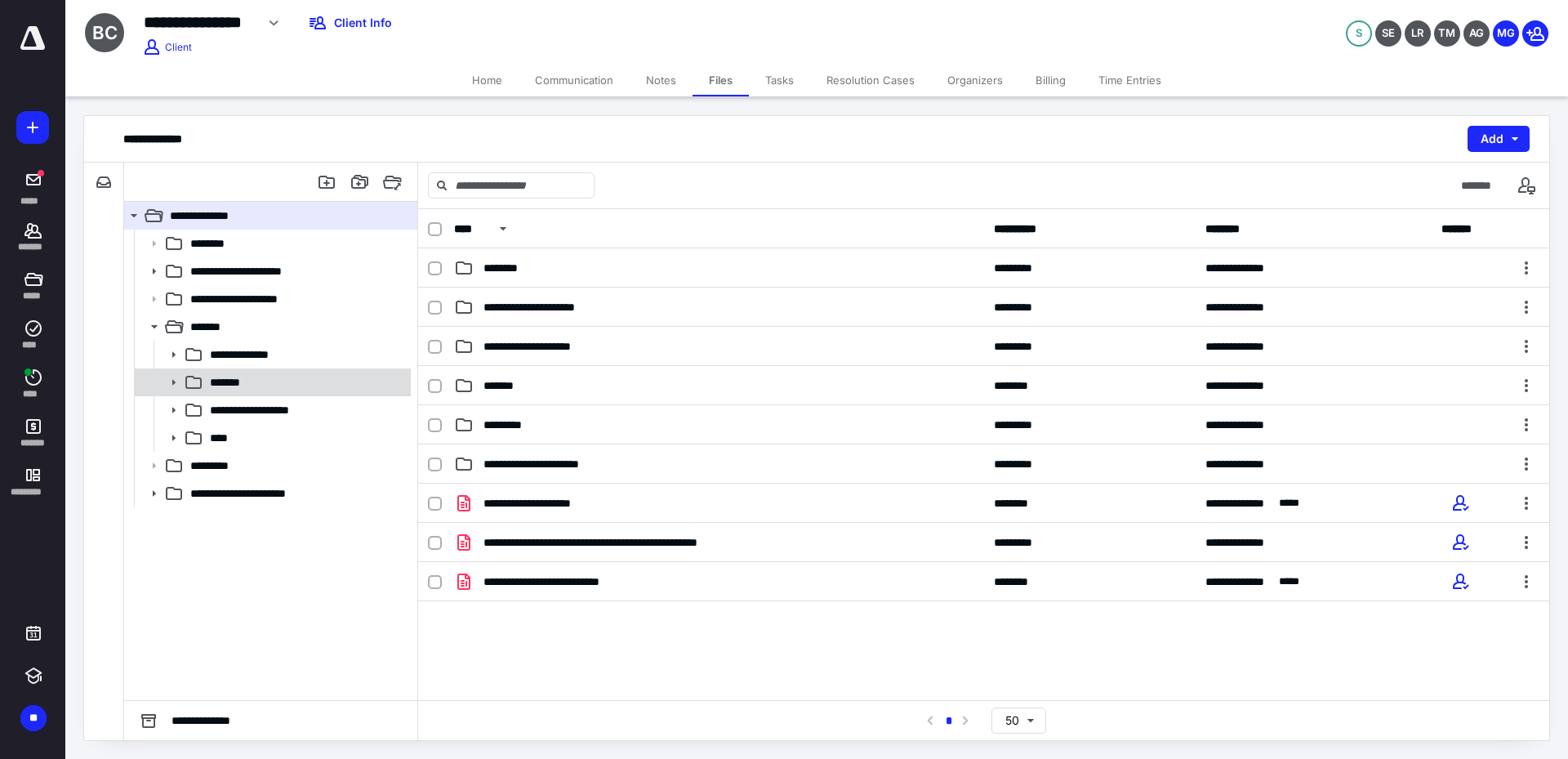 click 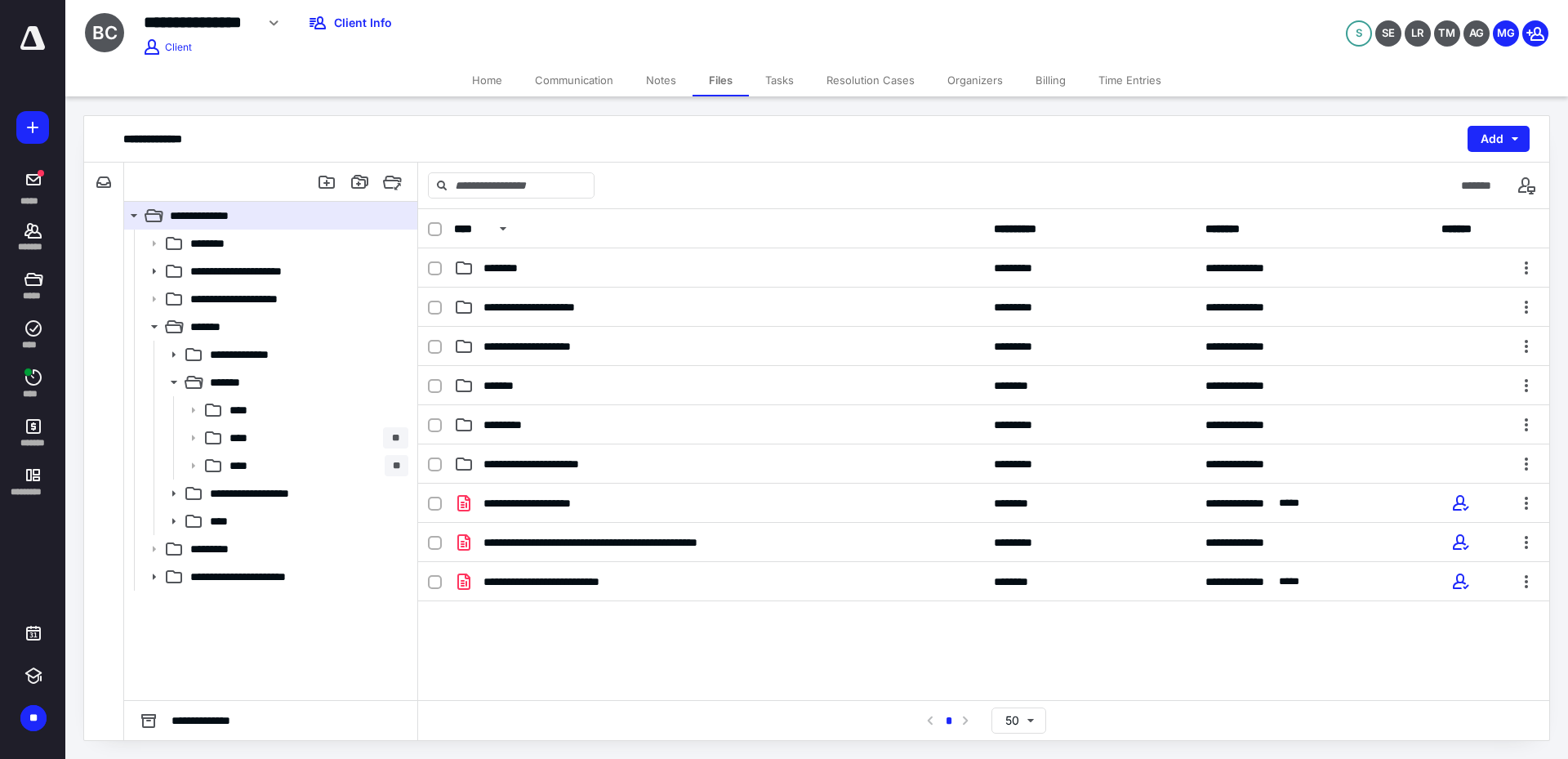 click on "**** **" at bounding box center [271, 466] 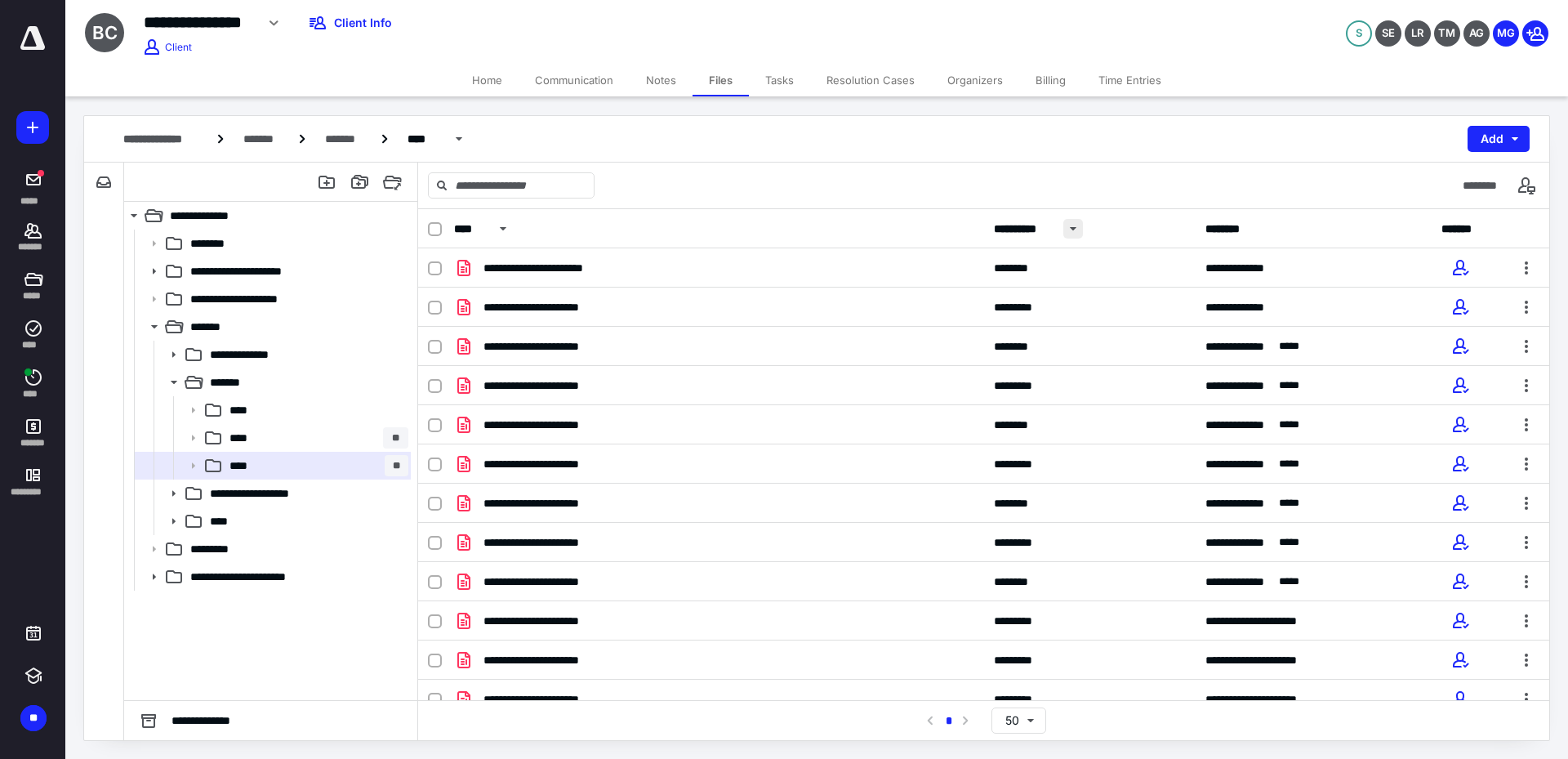 click at bounding box center (1073, 229) 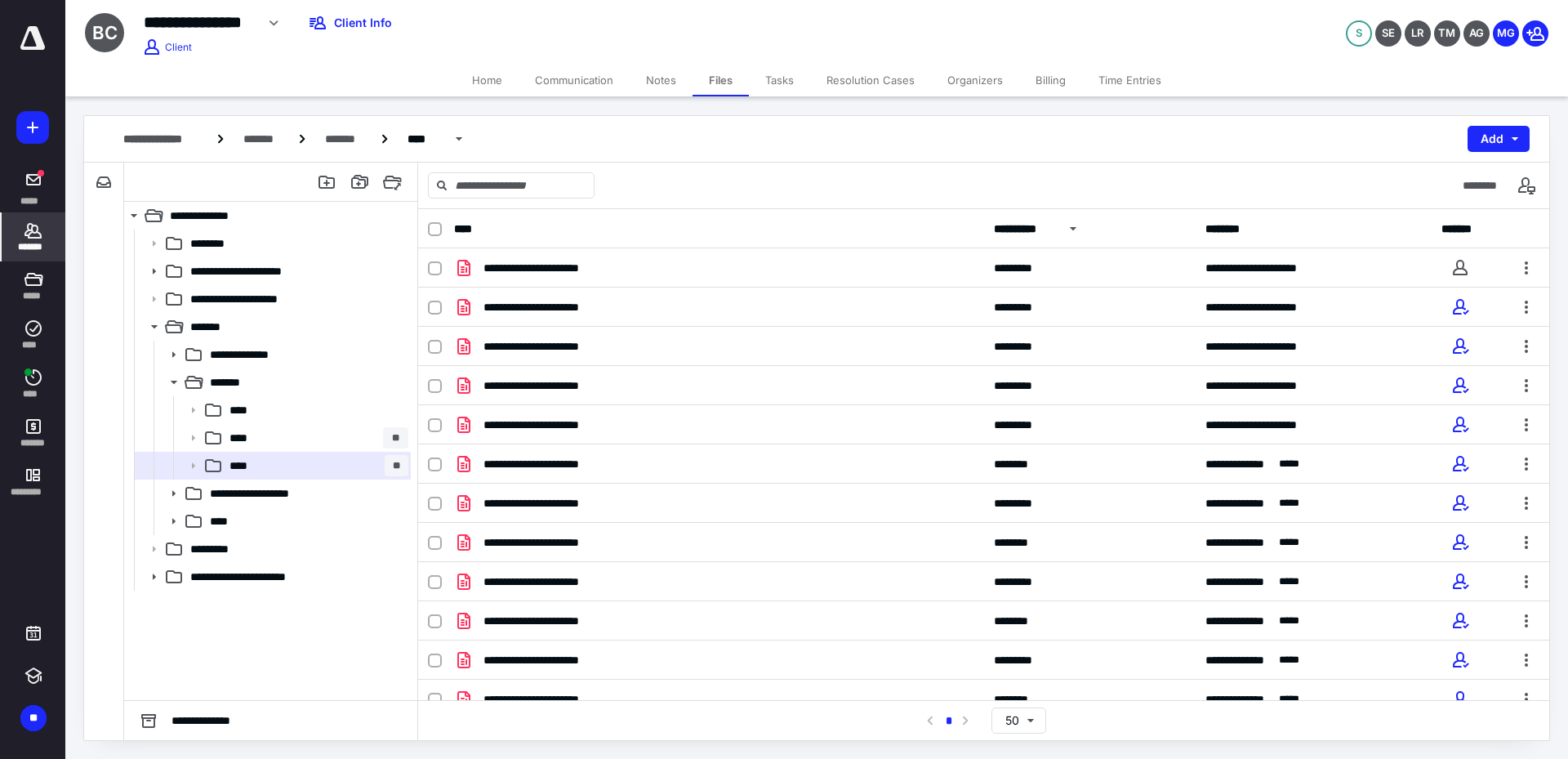 click 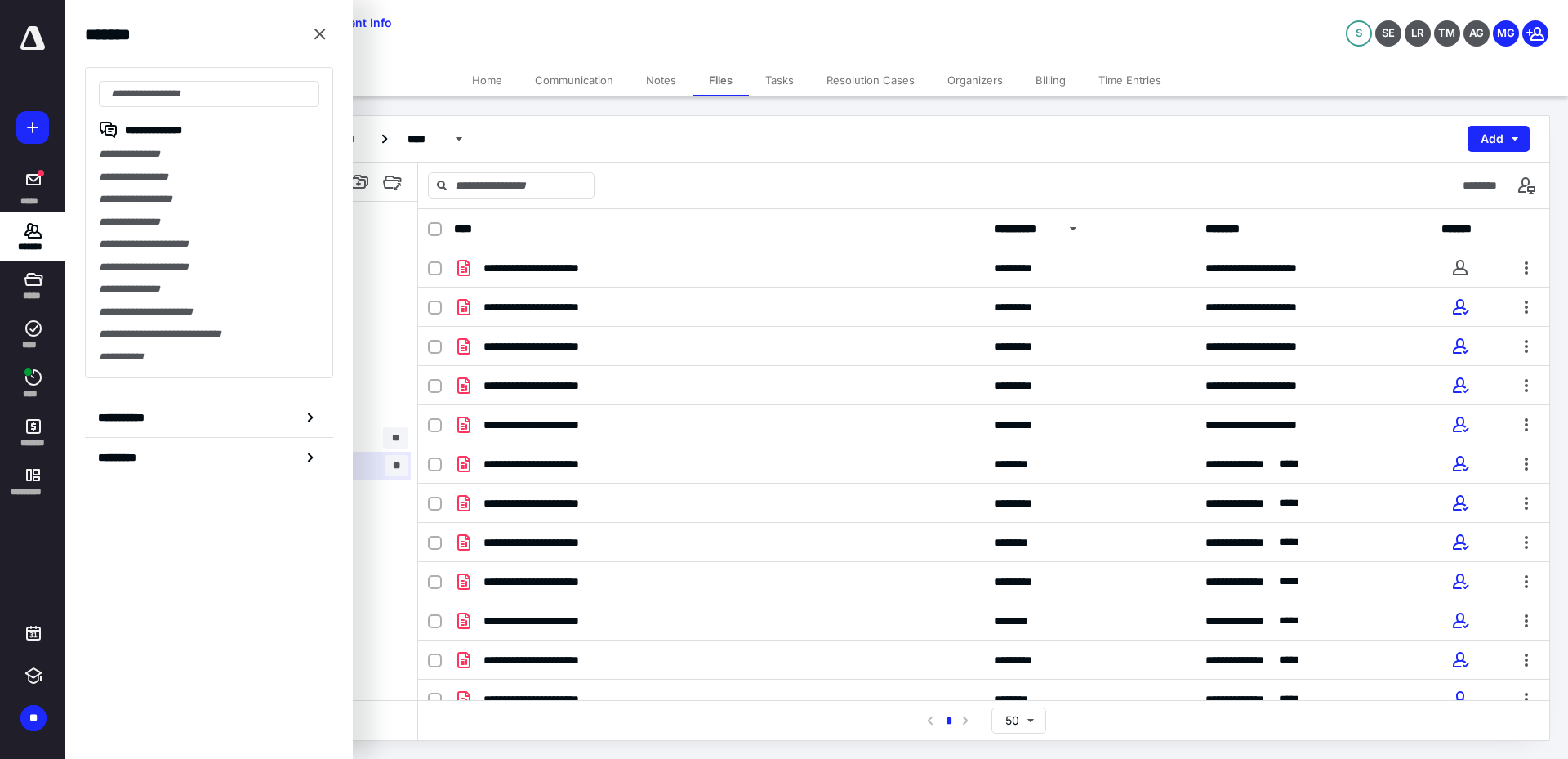 click on "S SE LR TM AG MG" at bounding box center [1308, 23] 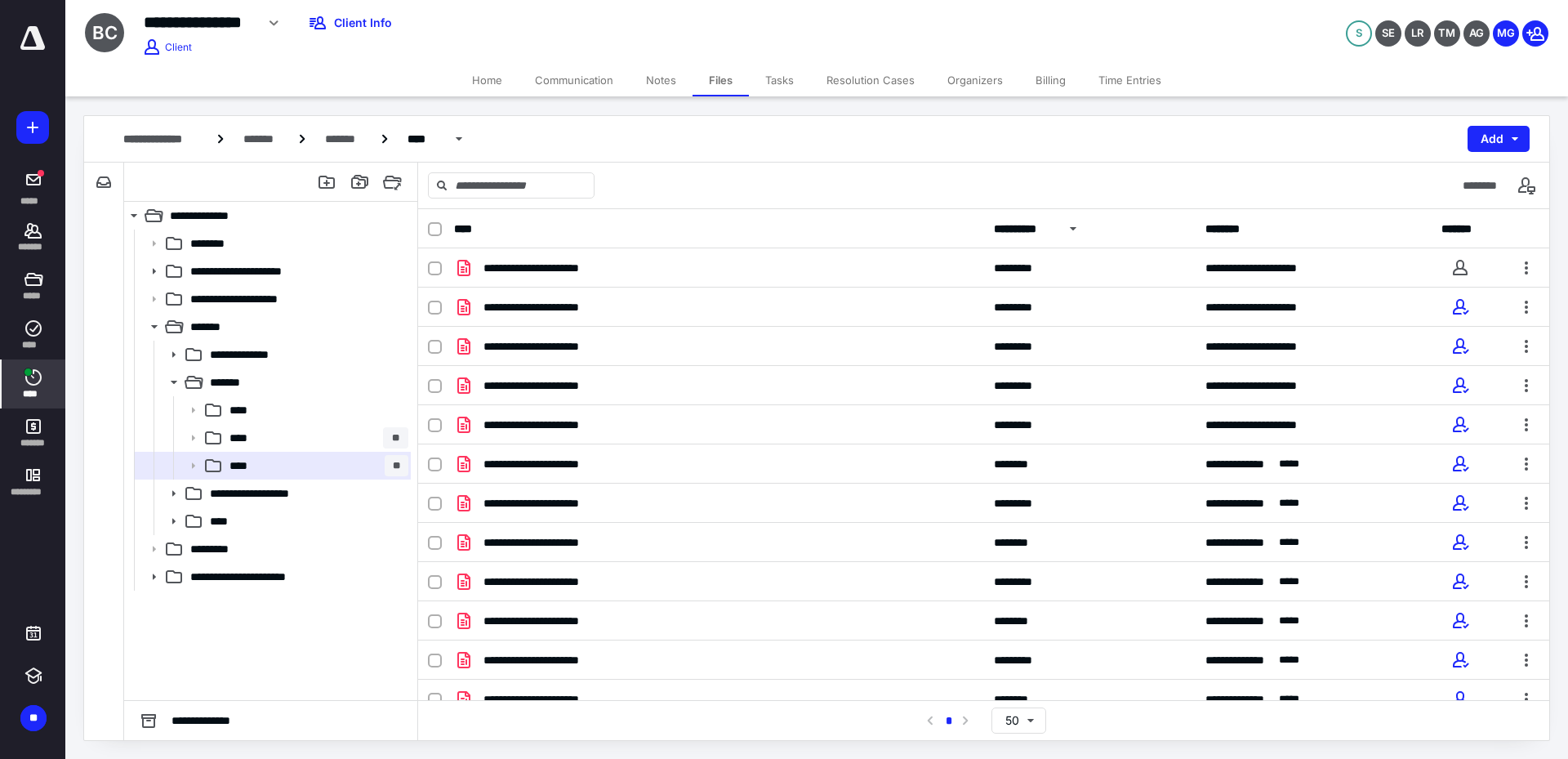 click 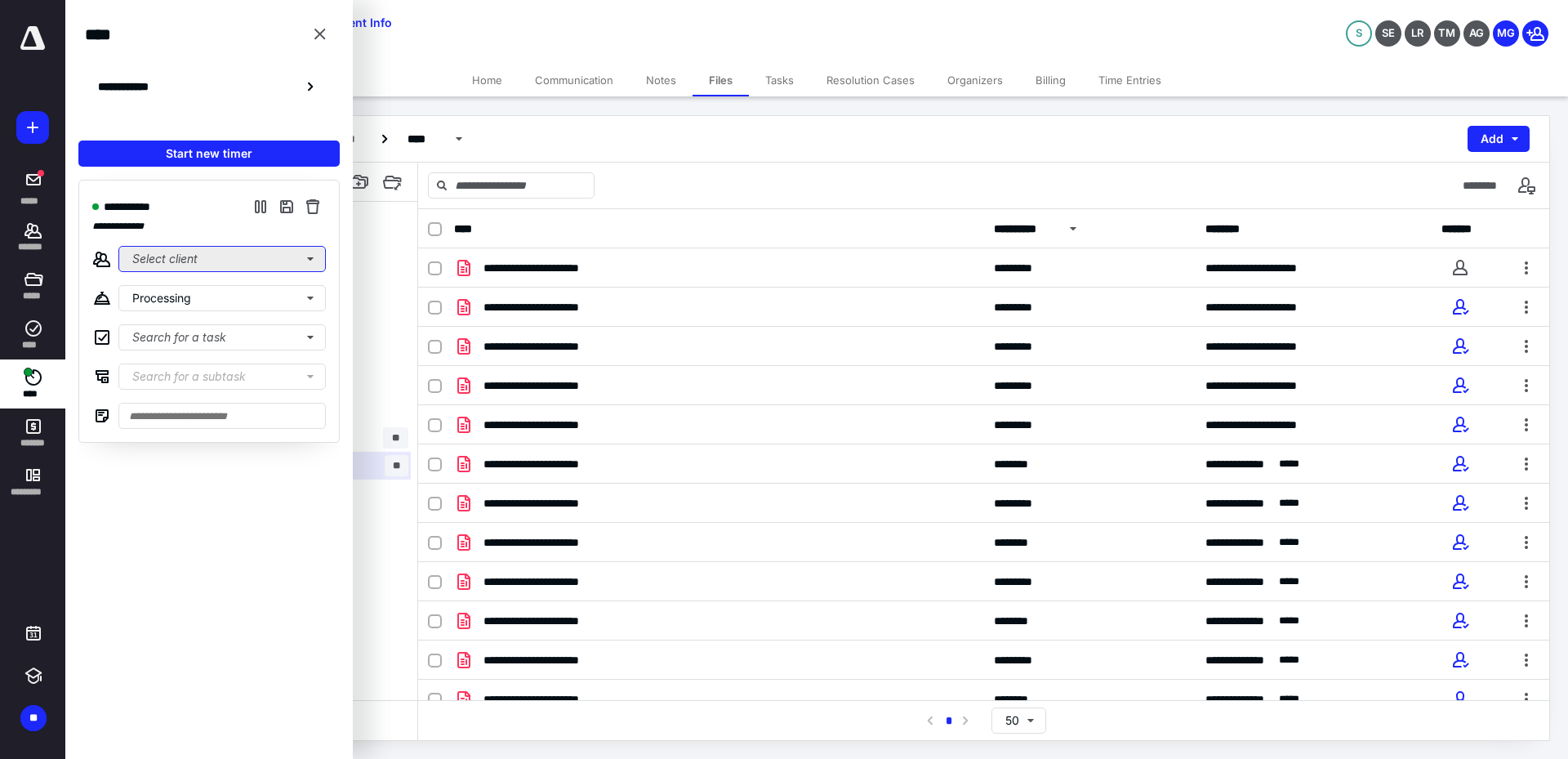 click on "Select client" at bounding box center (222, 259) 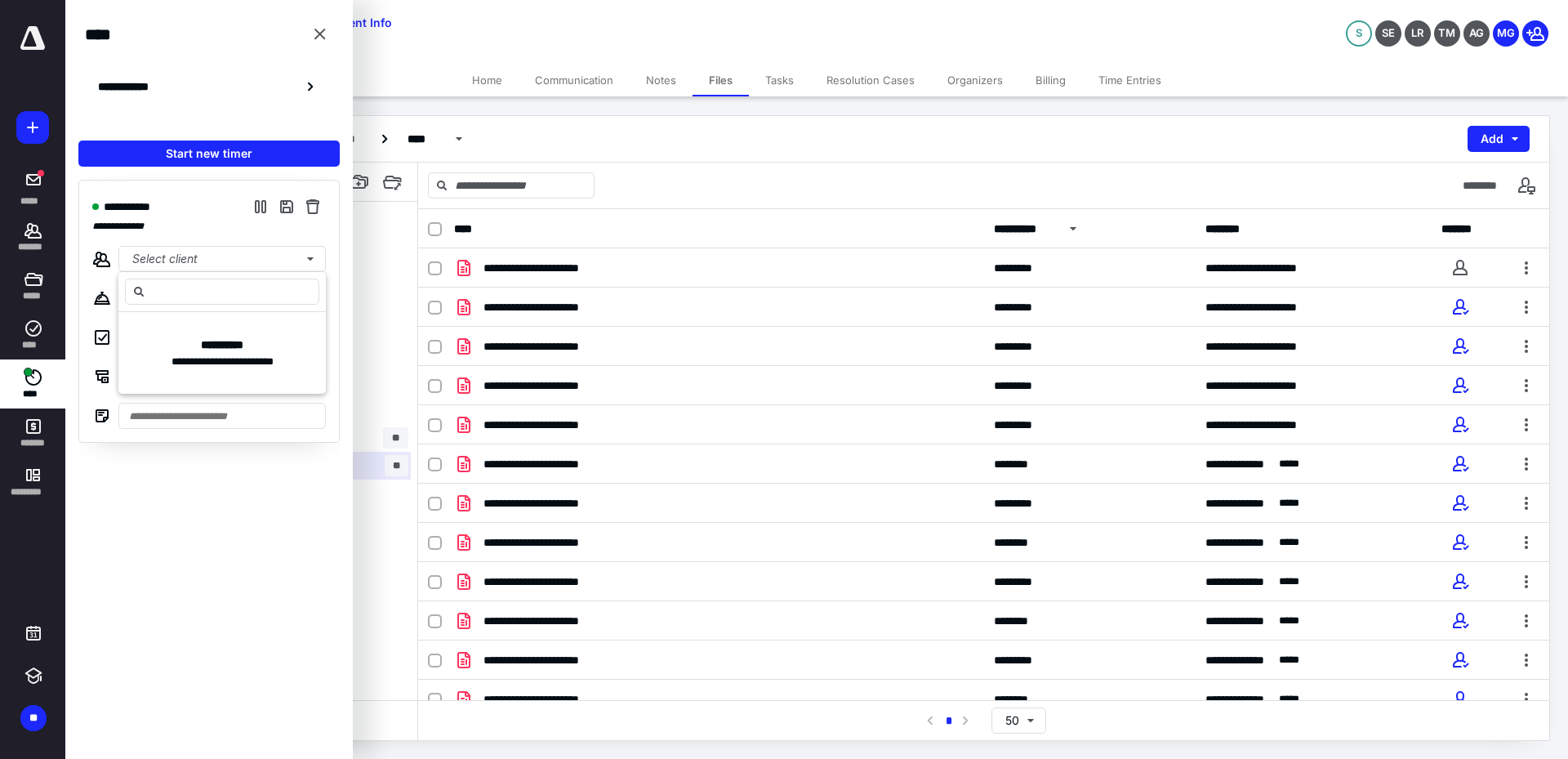 click on "**********" at bounding box center [209, 311] 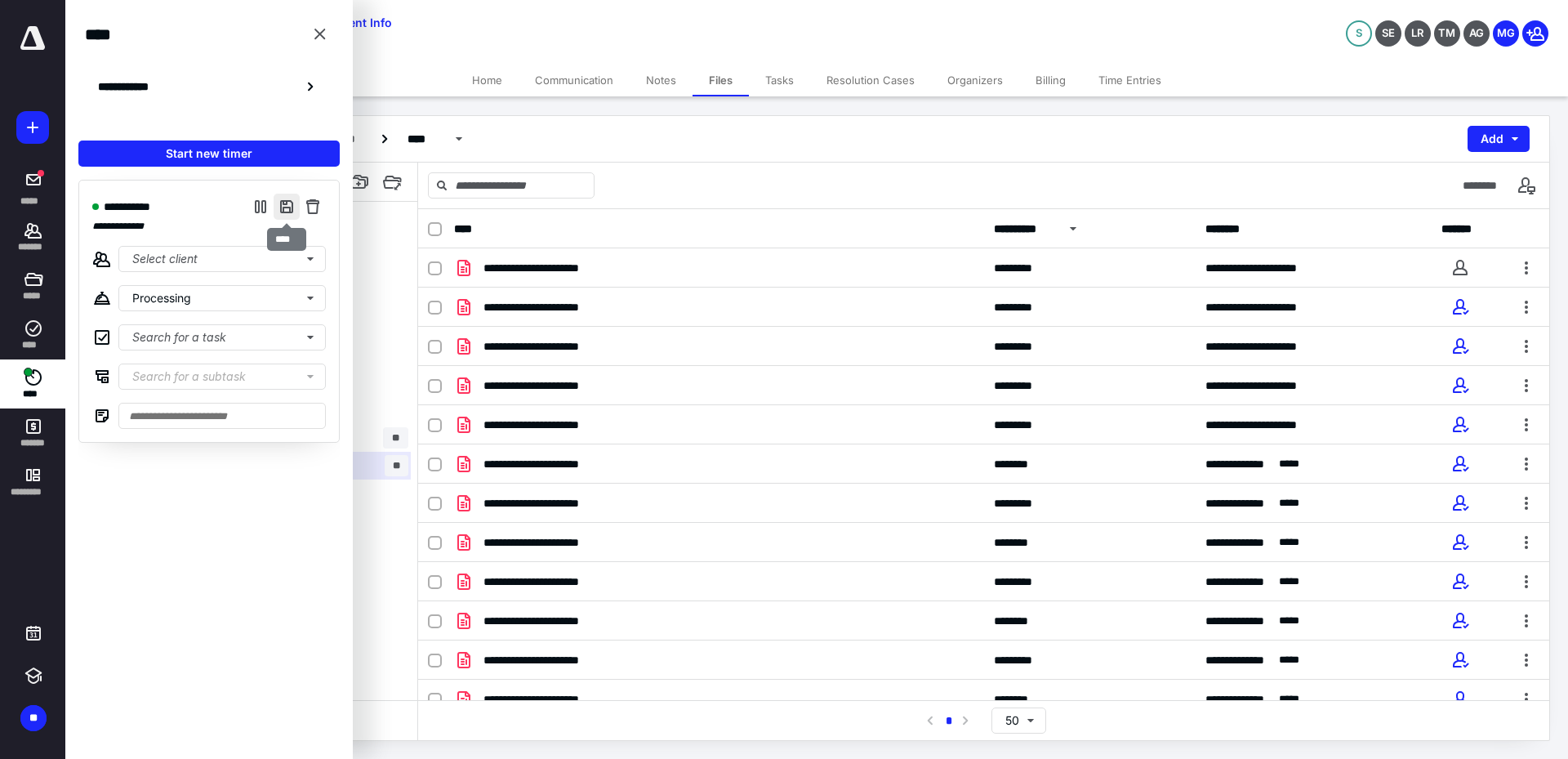 click at bounding box center [287, 207] 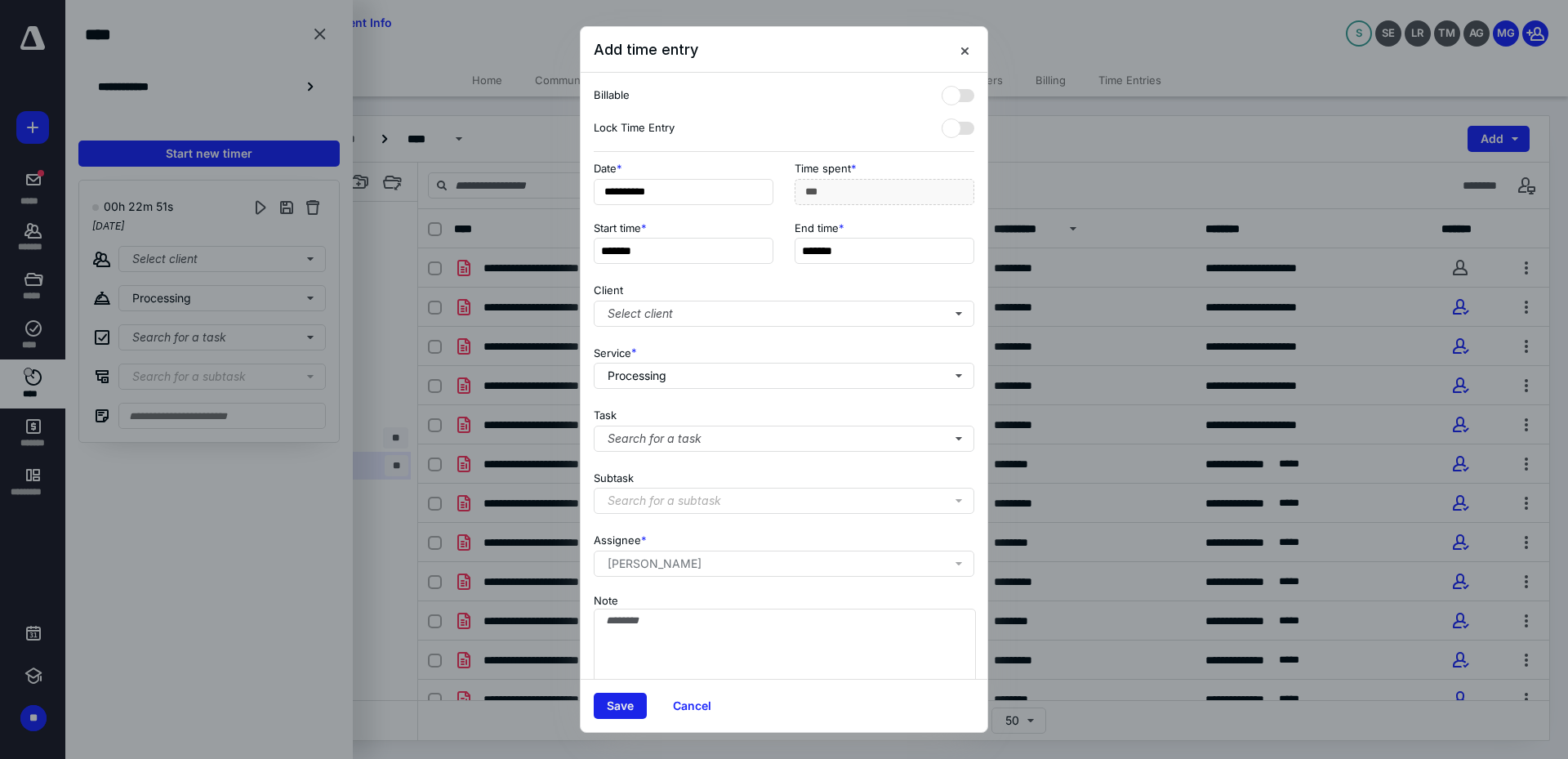 click on "Save" at bounding box center (620, 706) 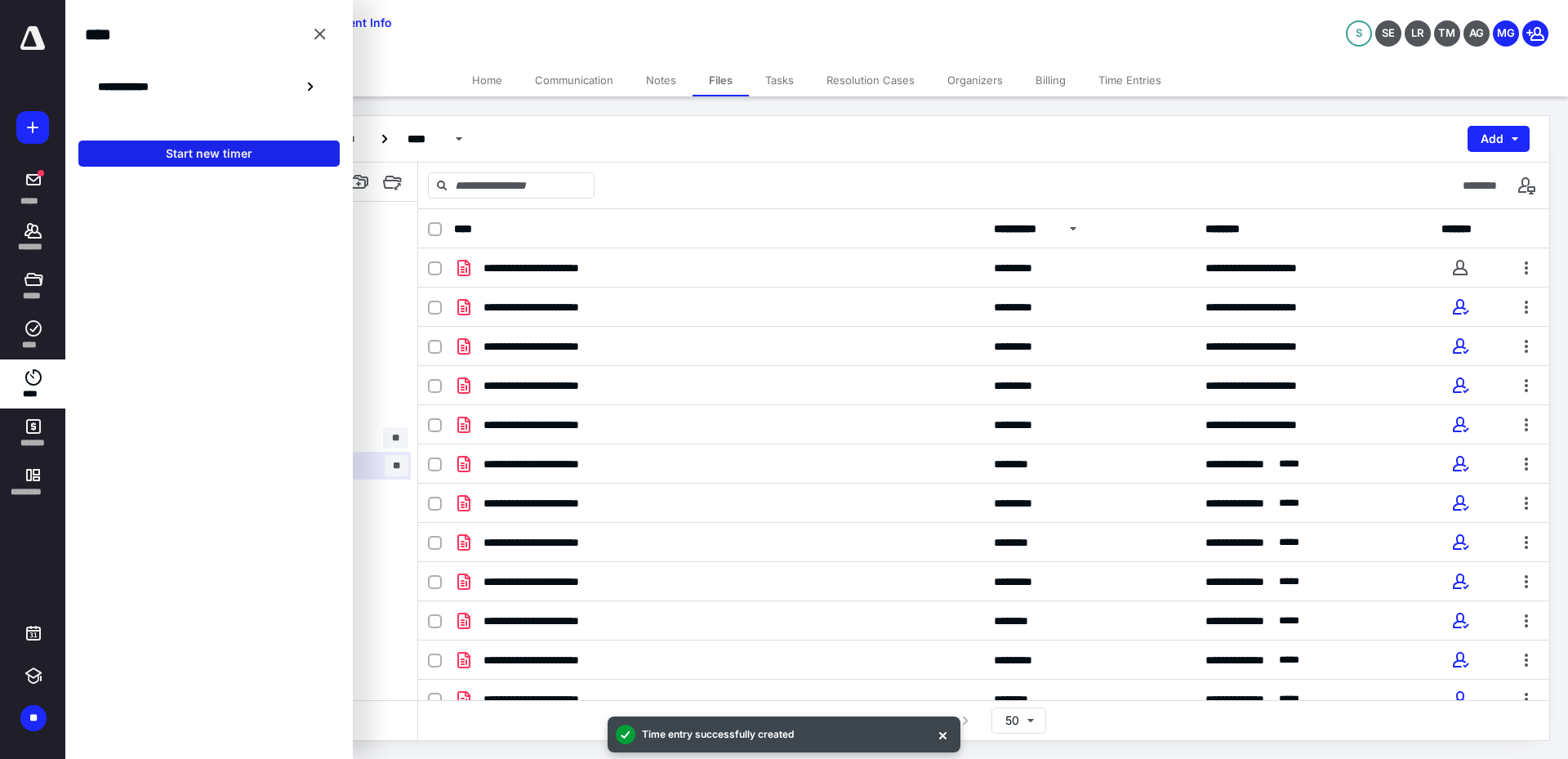 click on "Start new timer" at bounding box center (209, 154) 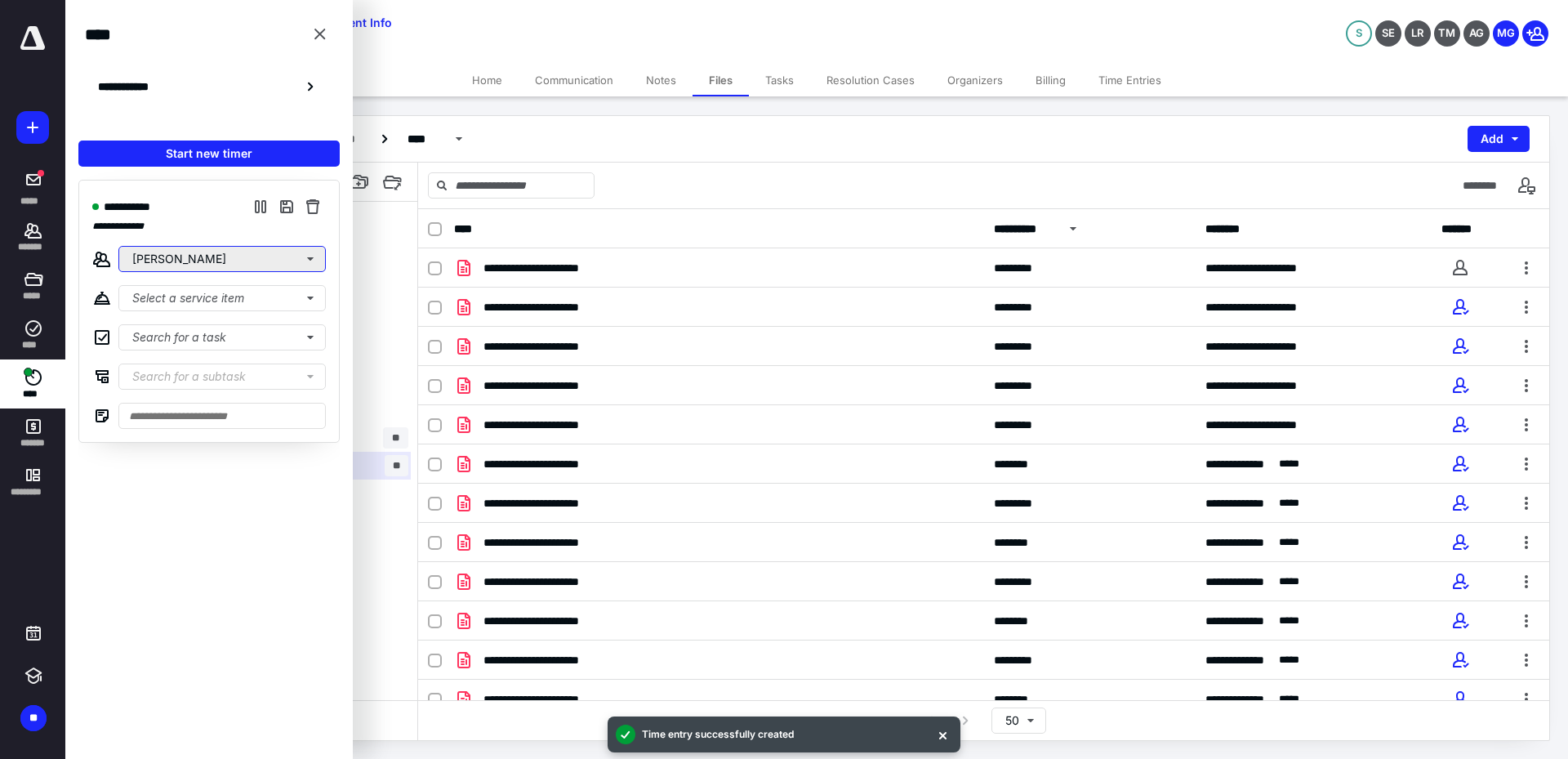 click on "[PERSON_NAME]" at bounding box center [222, 259] 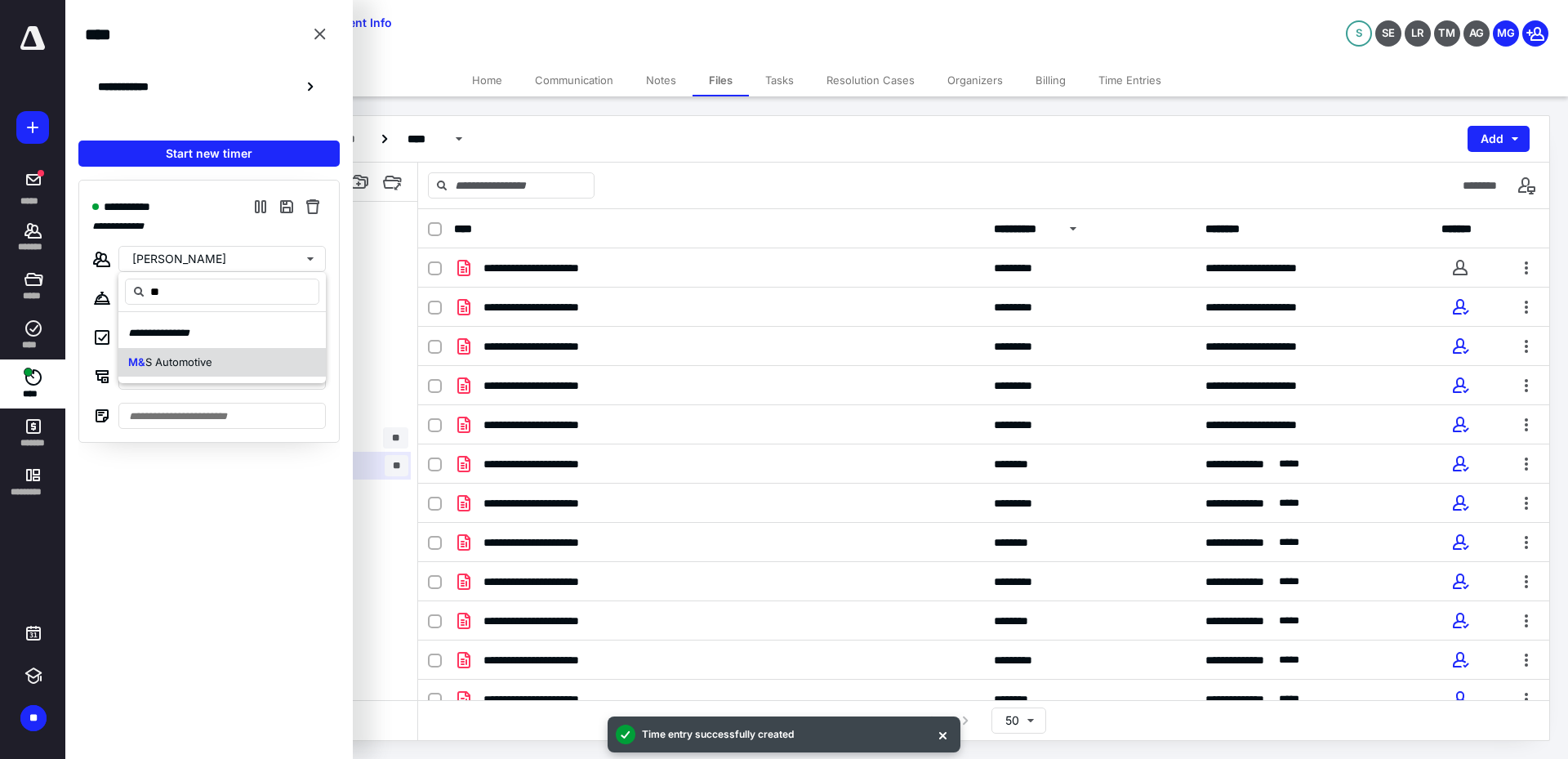 click on "M& S Automotive" at bounding box center [222, 363] 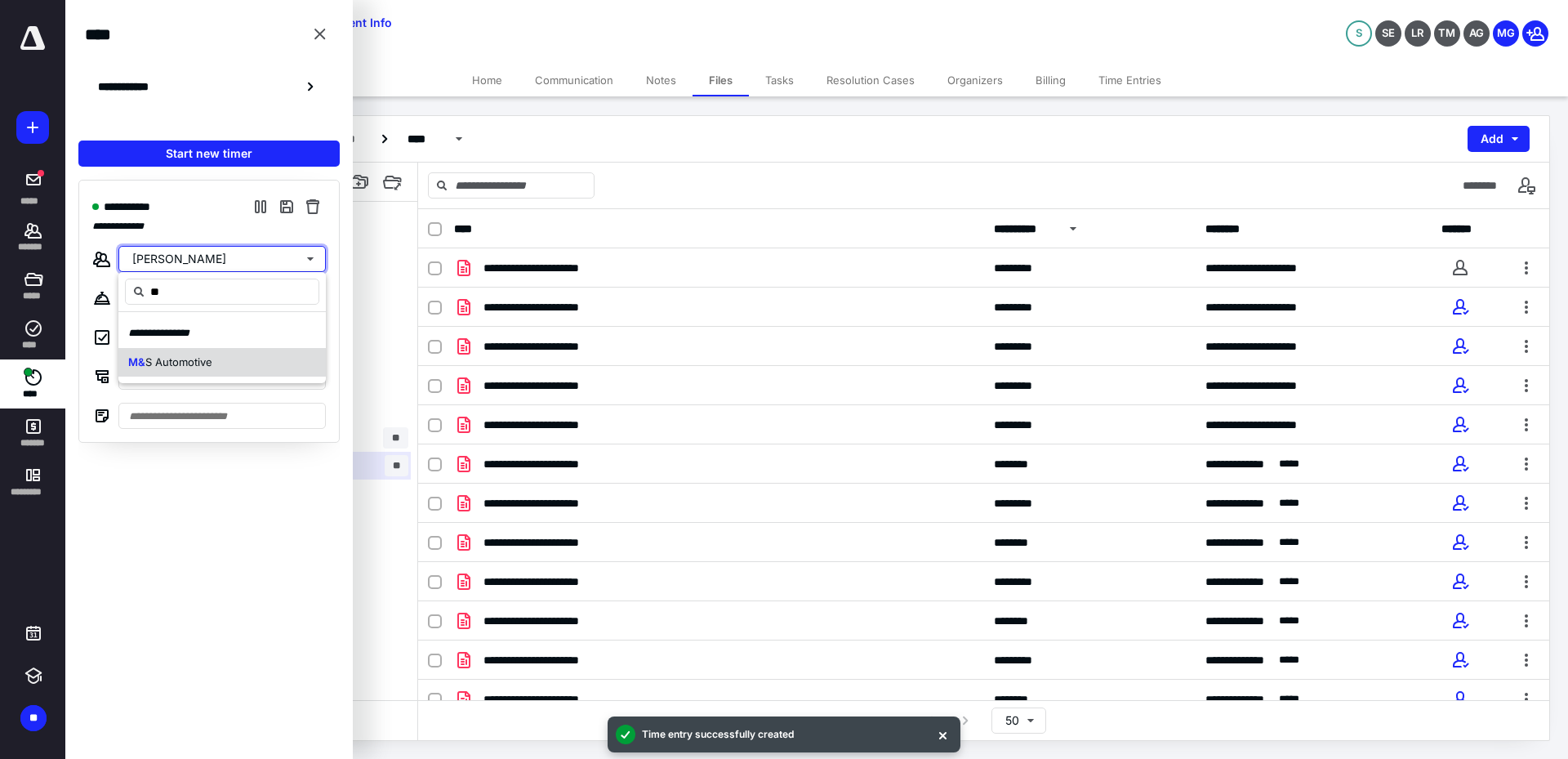 type 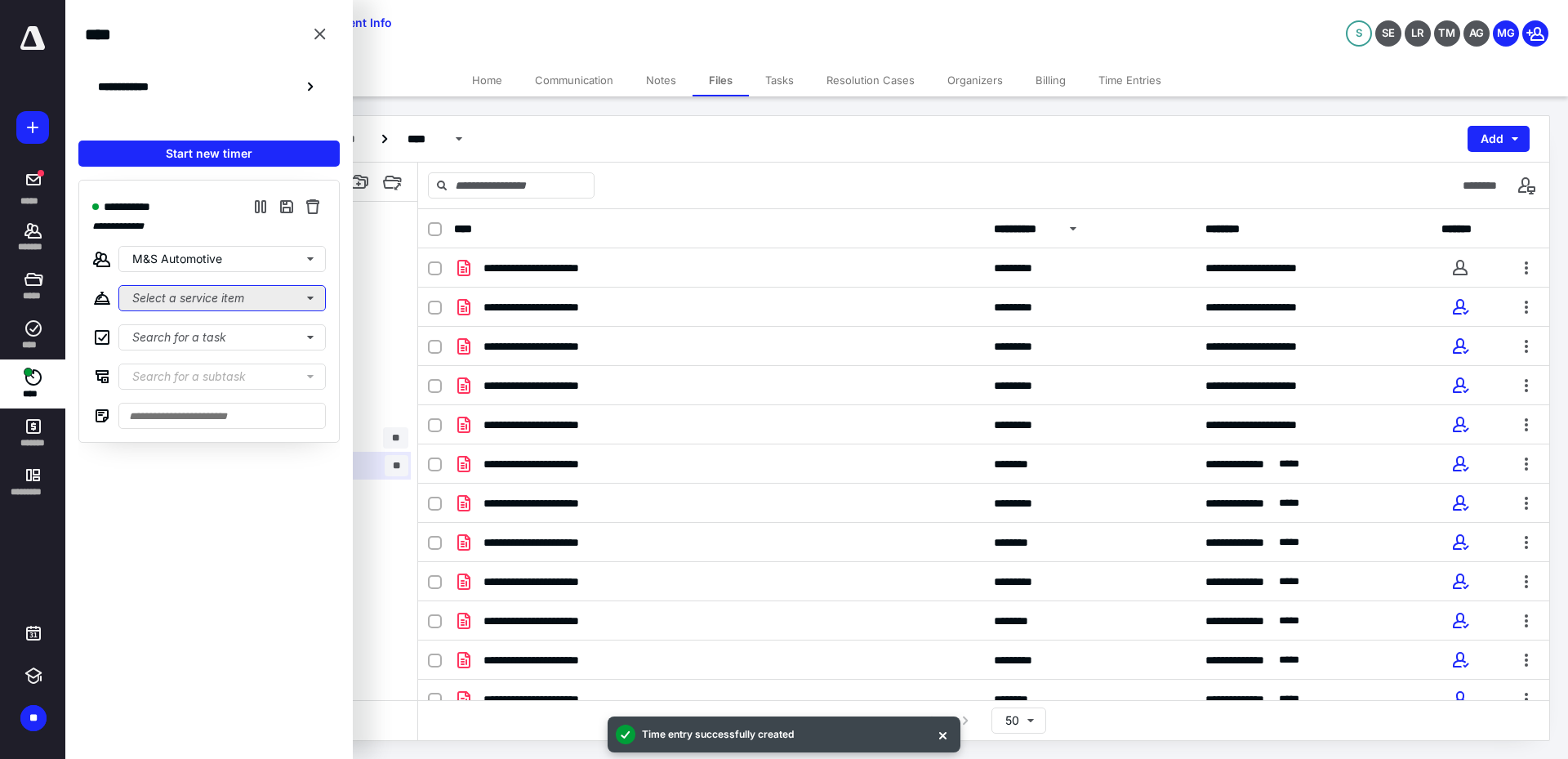 click on "Select a service item" at bounding box center [222, 298] 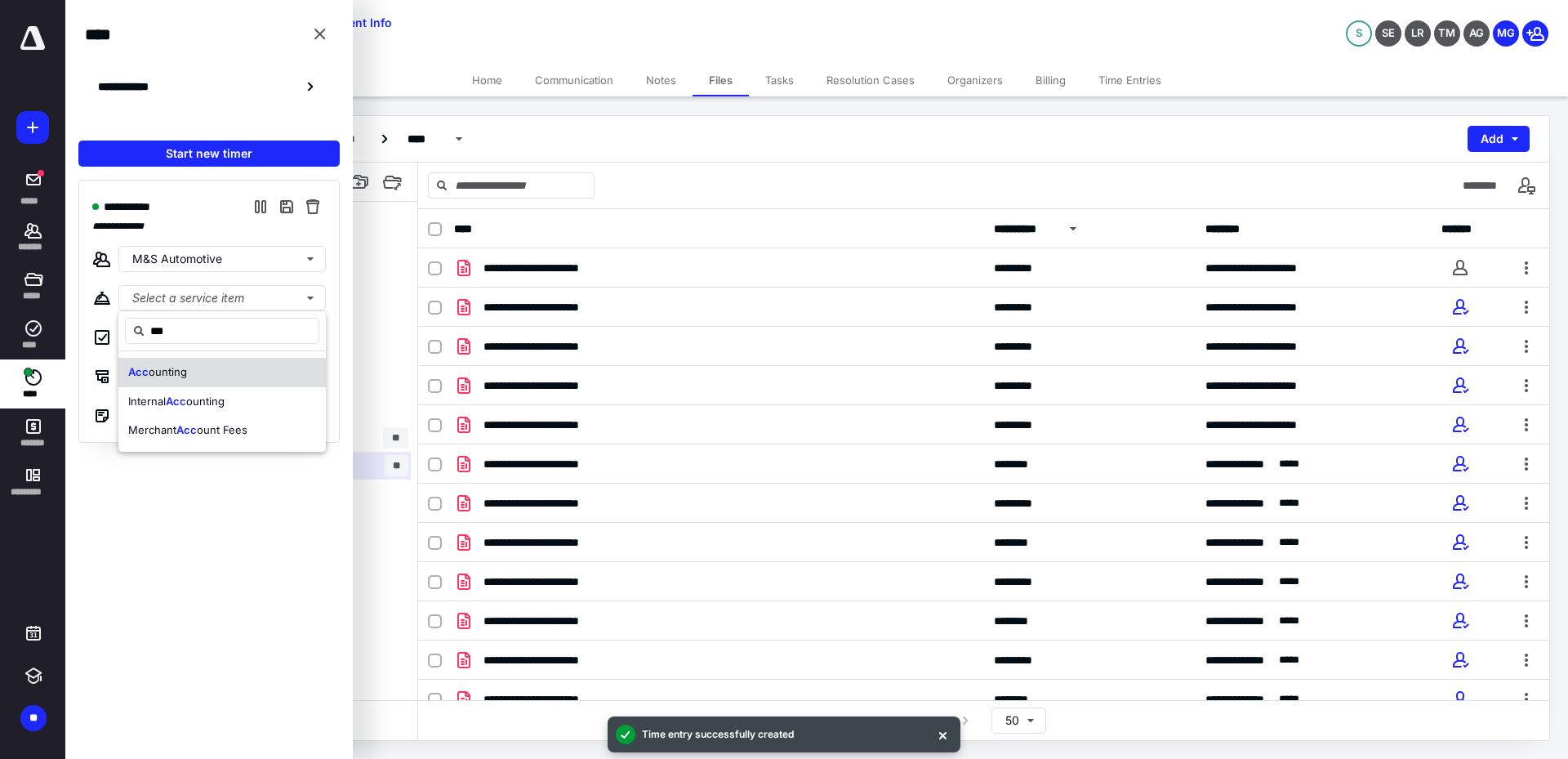 click on "Acc ounting" at bounding box center (222, 373) 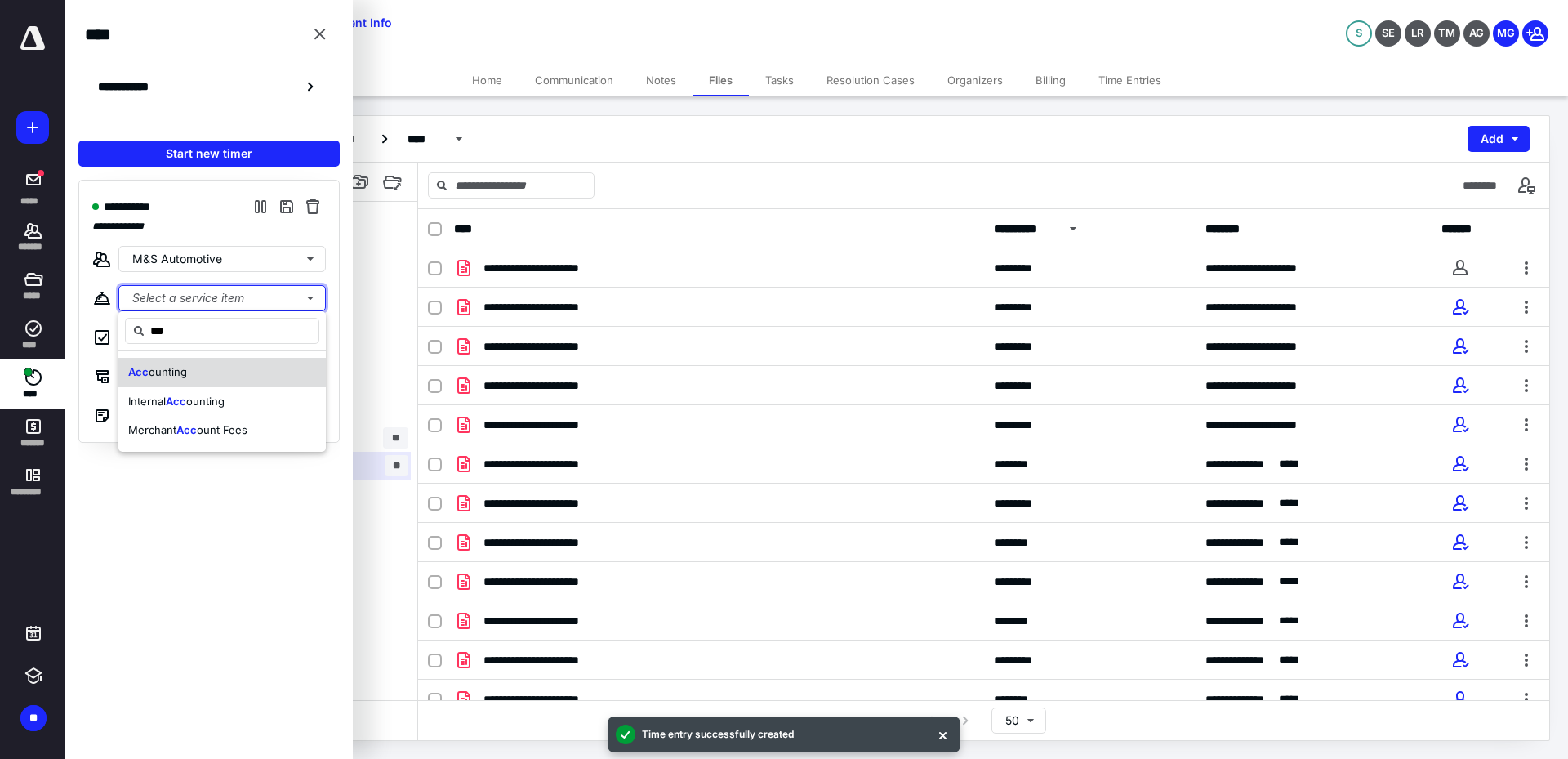type 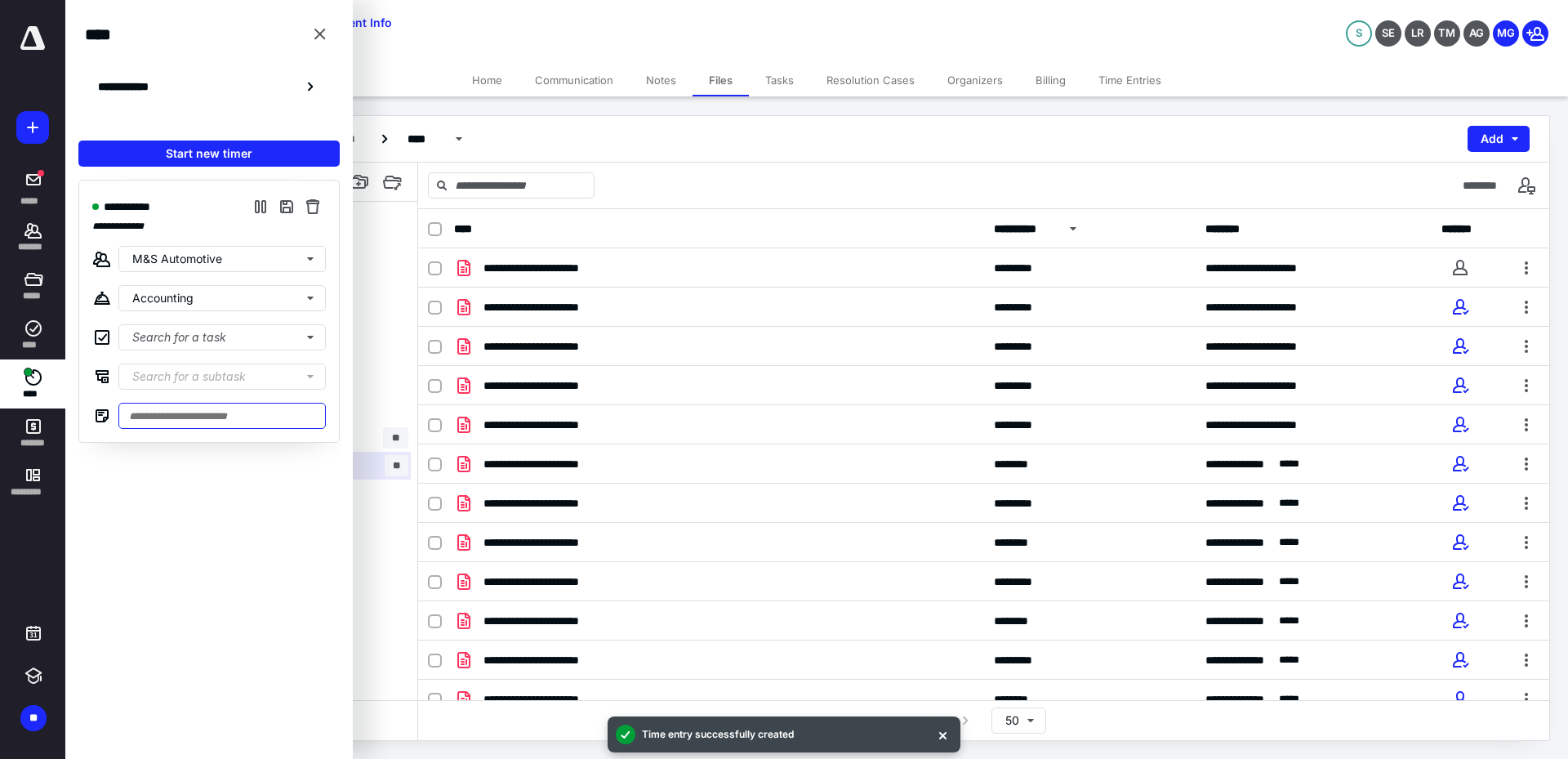 click at bounding box center [222, 416] 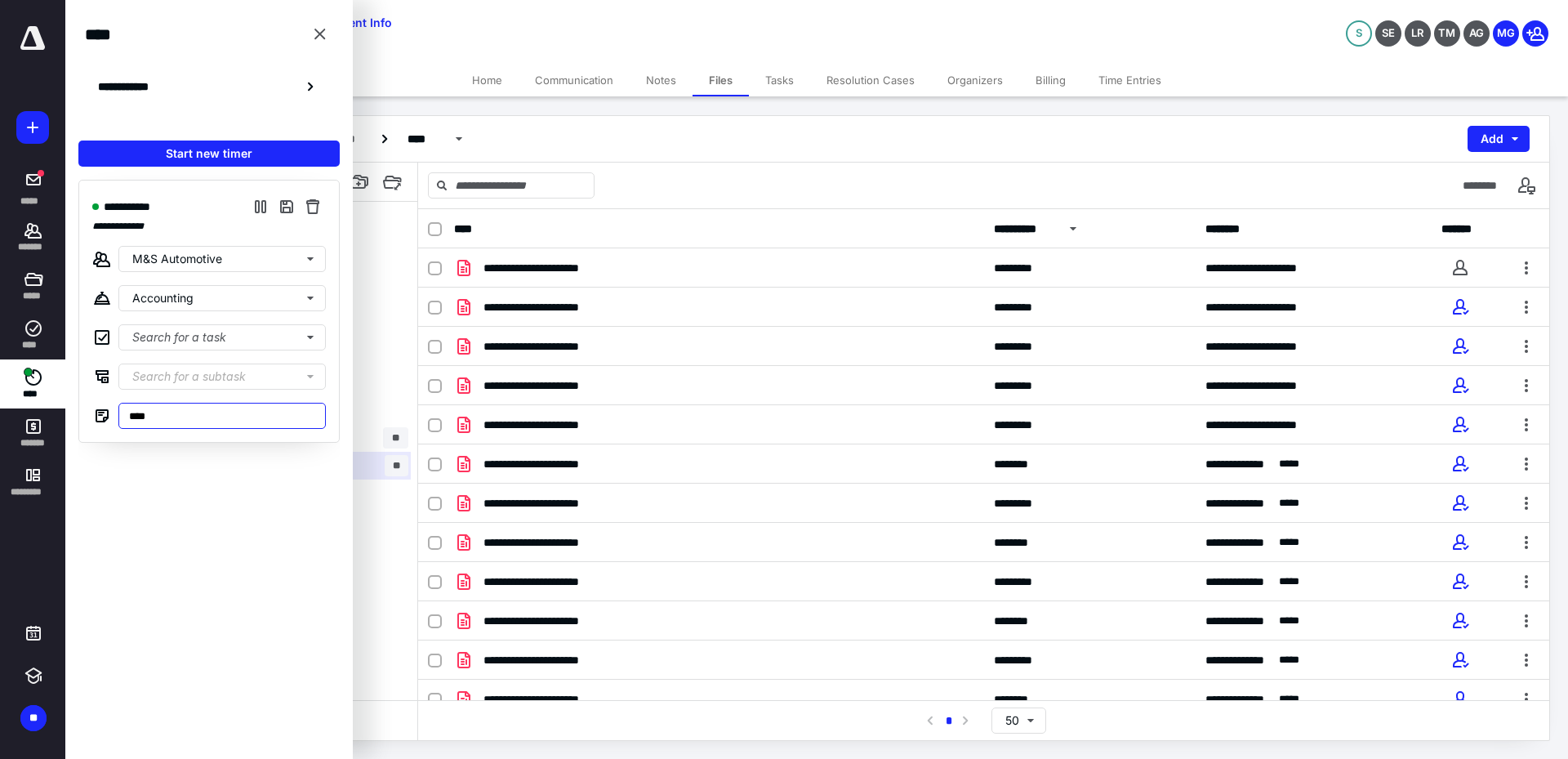 type on "****" 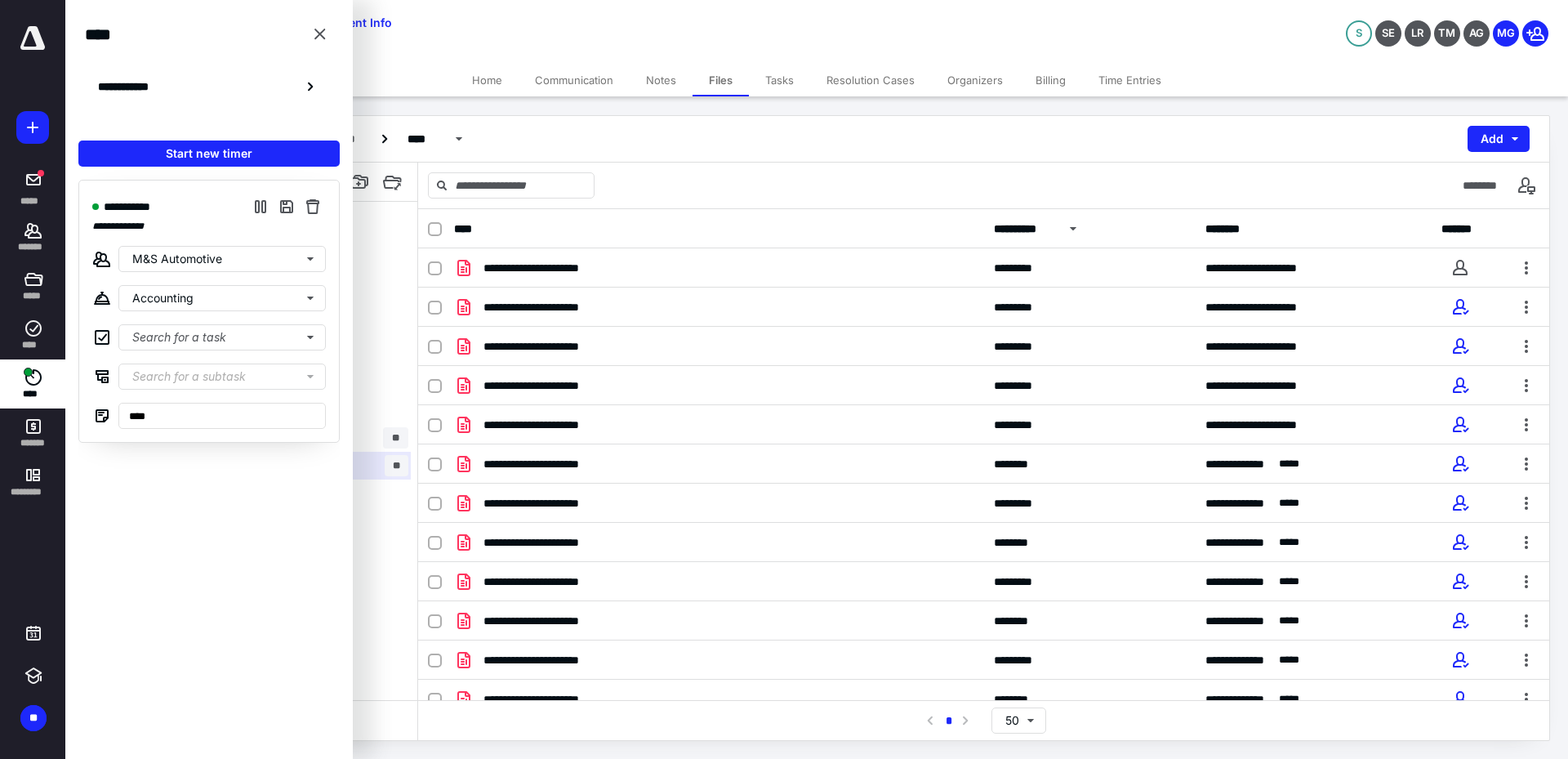 click on "**********" at bounding box center [599, 23] 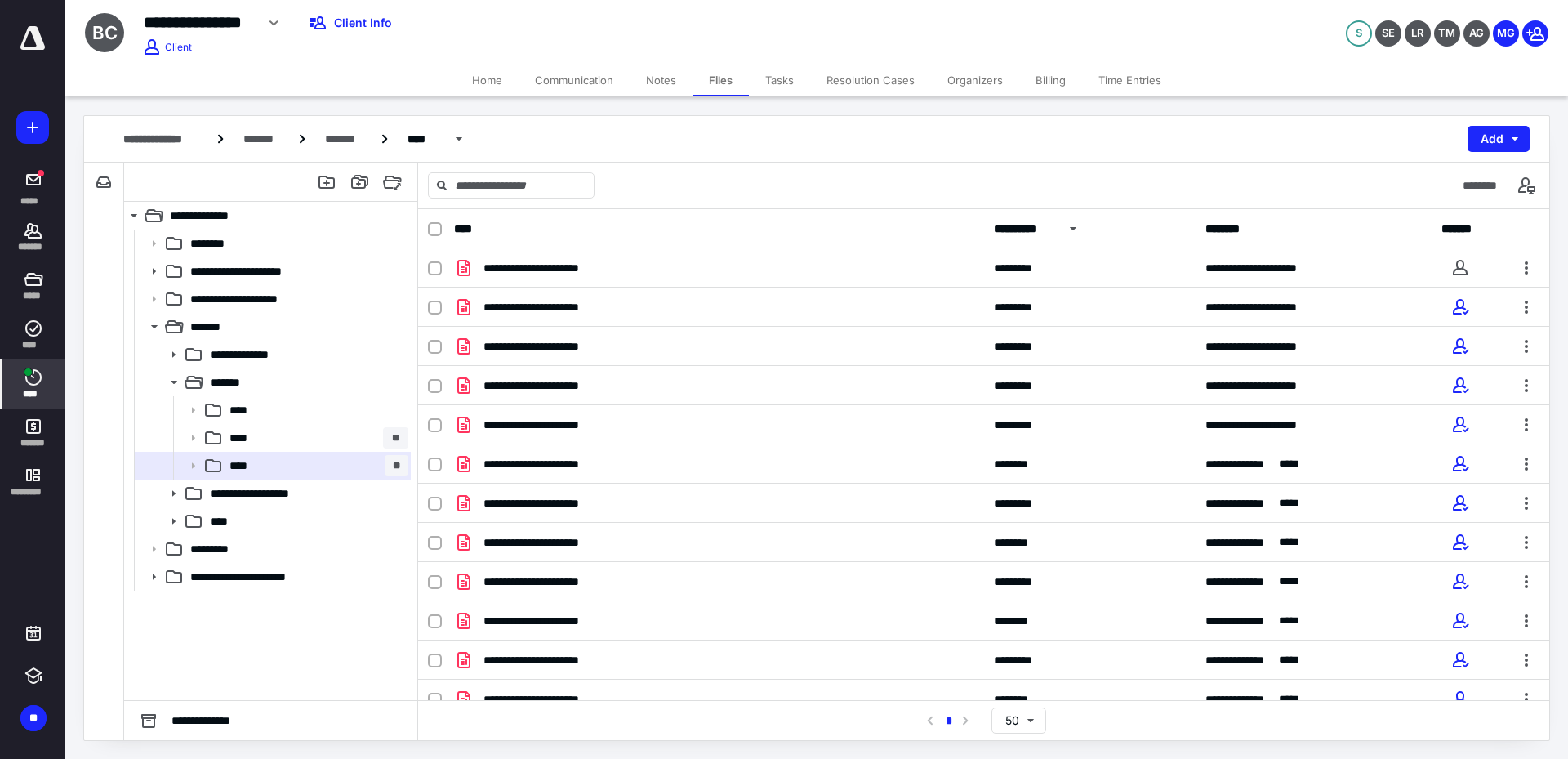 click 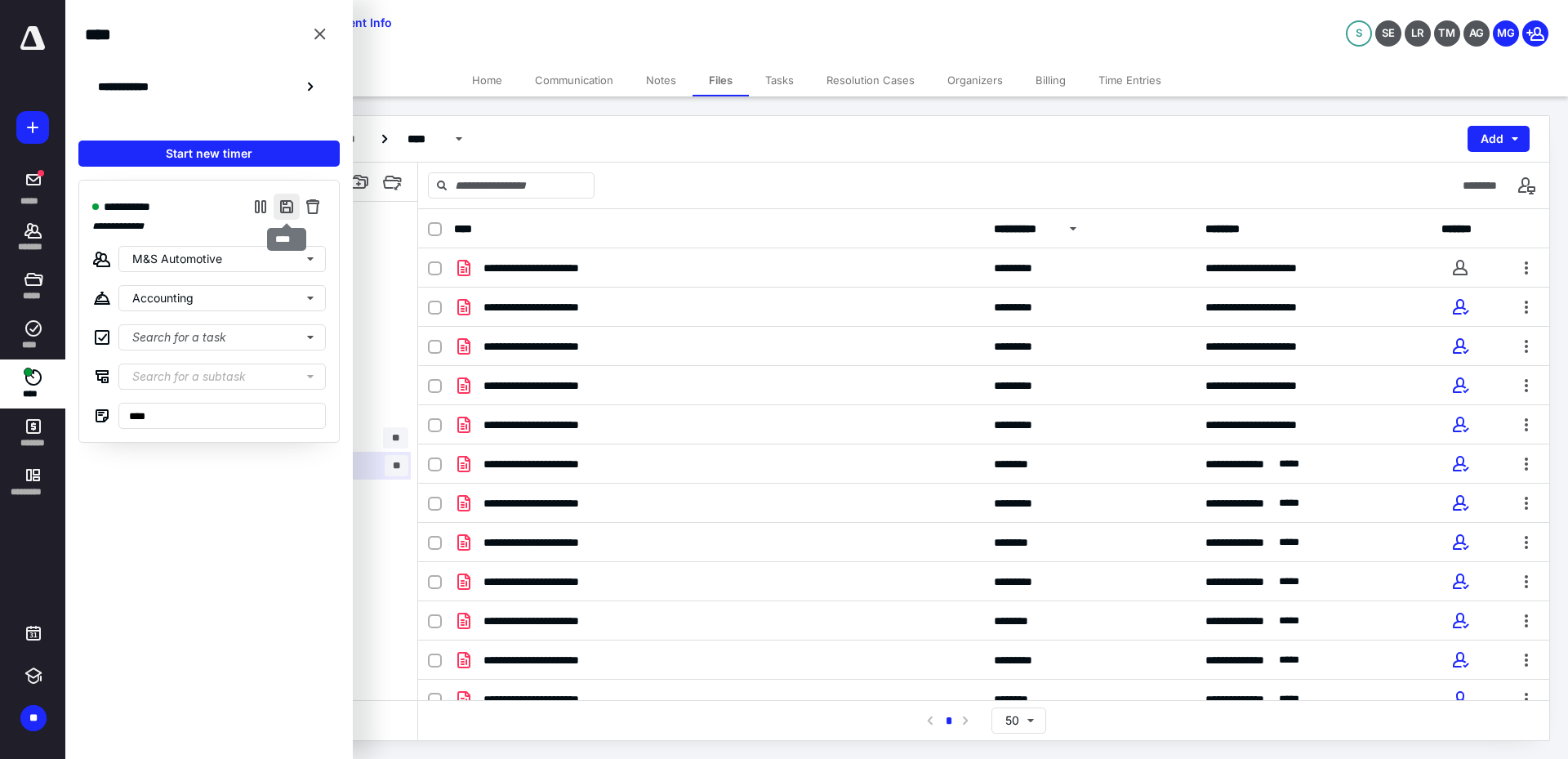 click at bounding box center (287, 207) 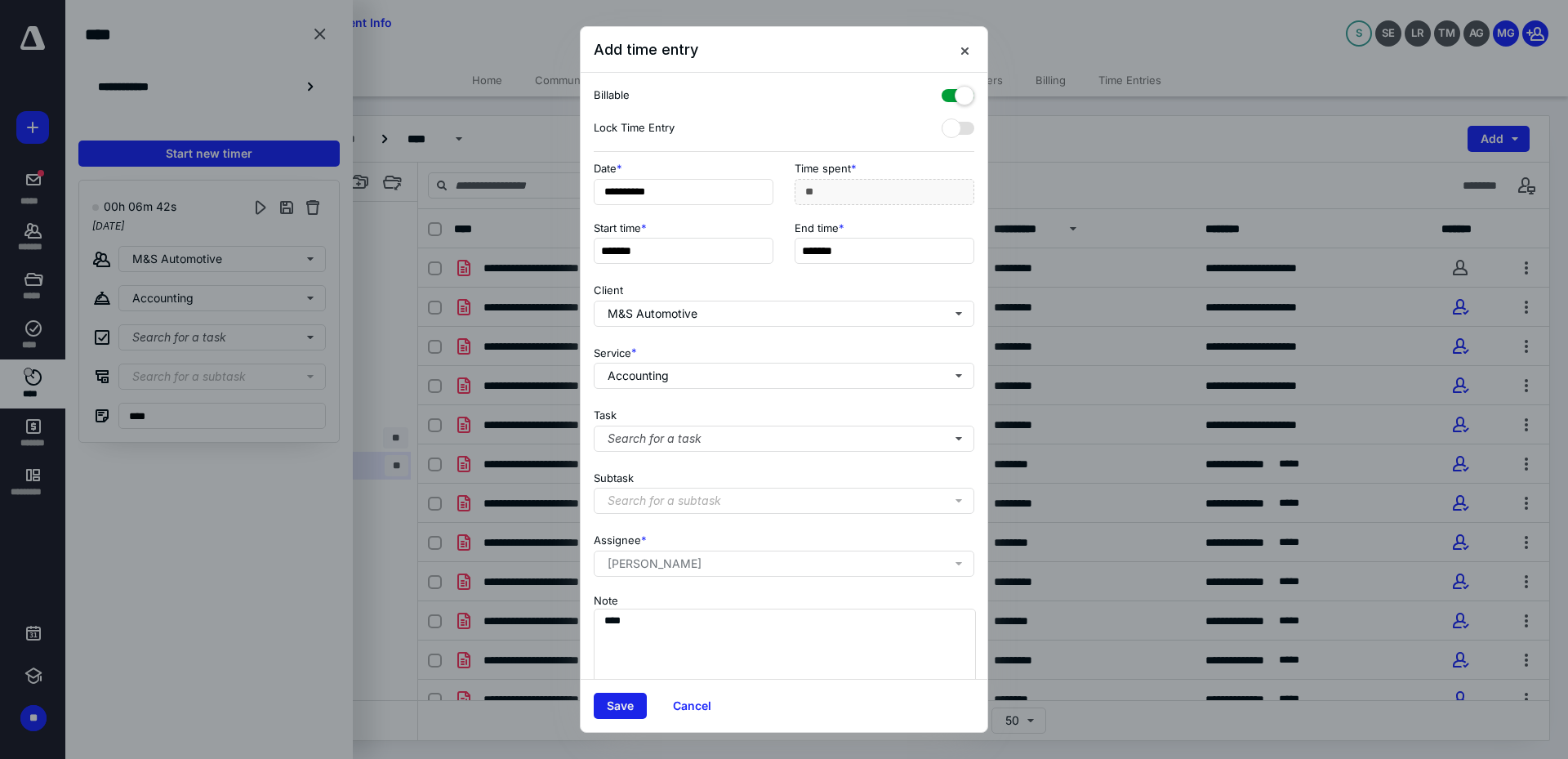 click on "Save" at bounding box center (620, 706) 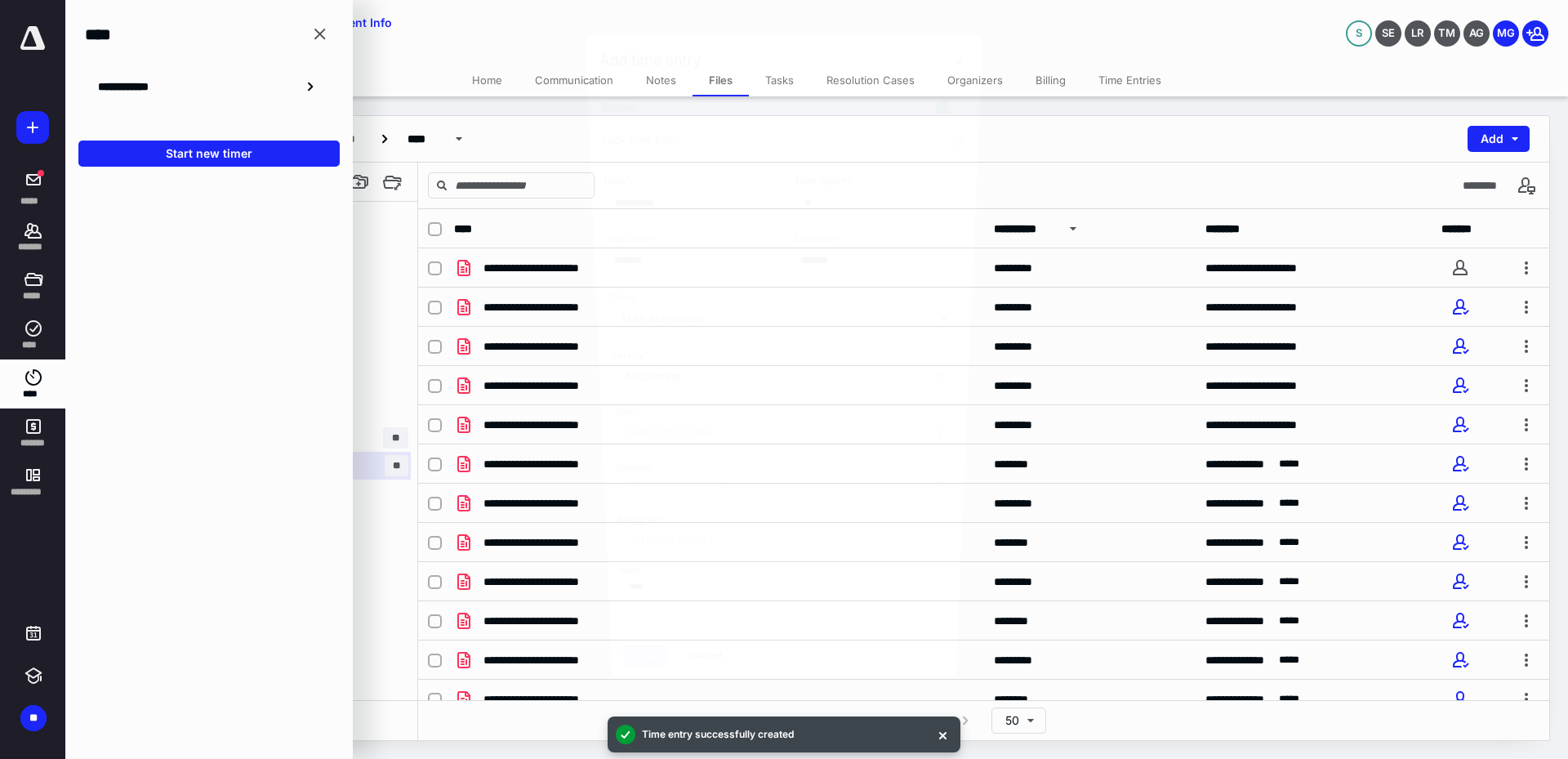 click on "Start new timer" at bounding box center (209, 154) 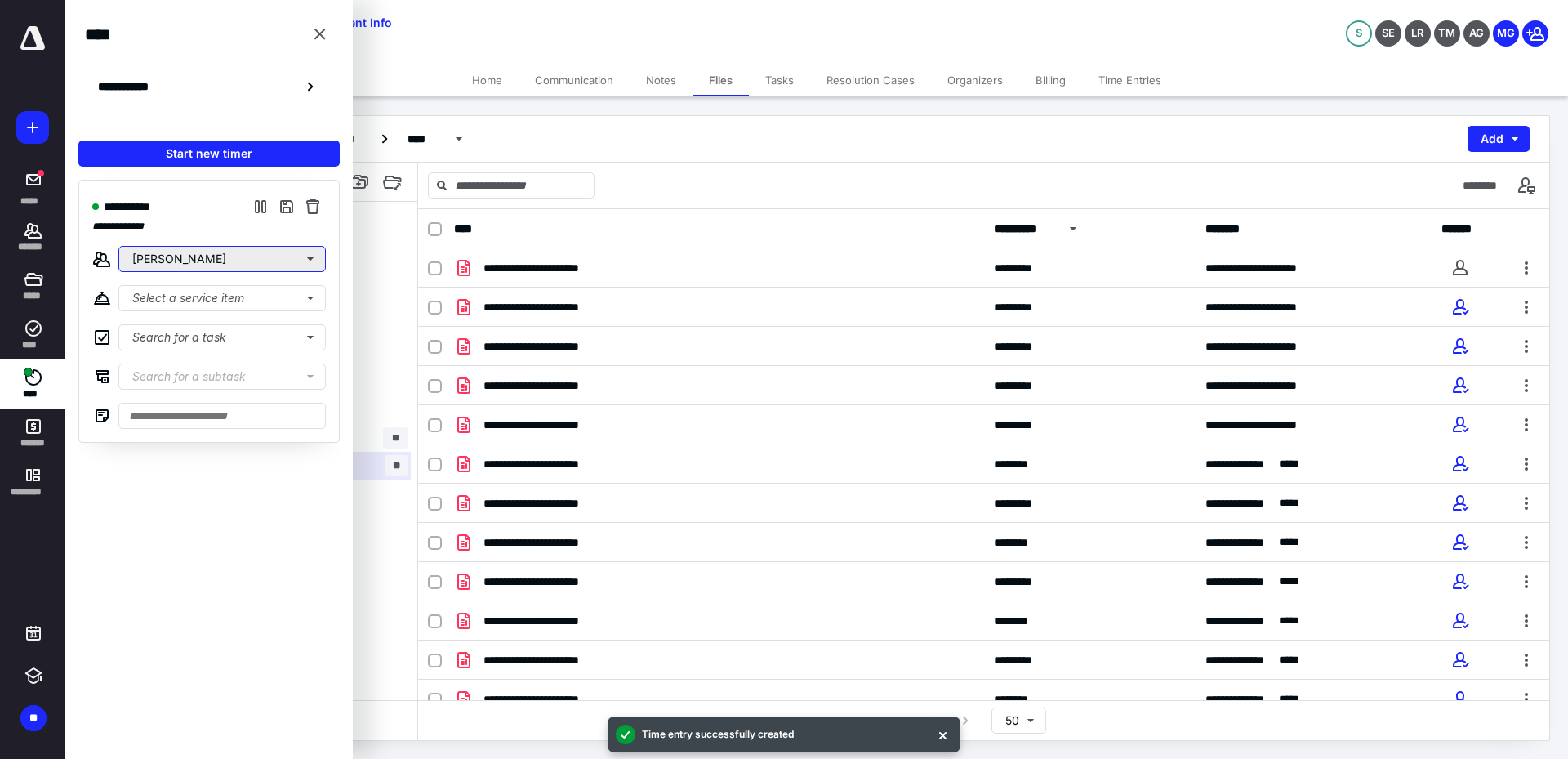 click on "[PERSON_NAME]" at bounding box center [222, 259] 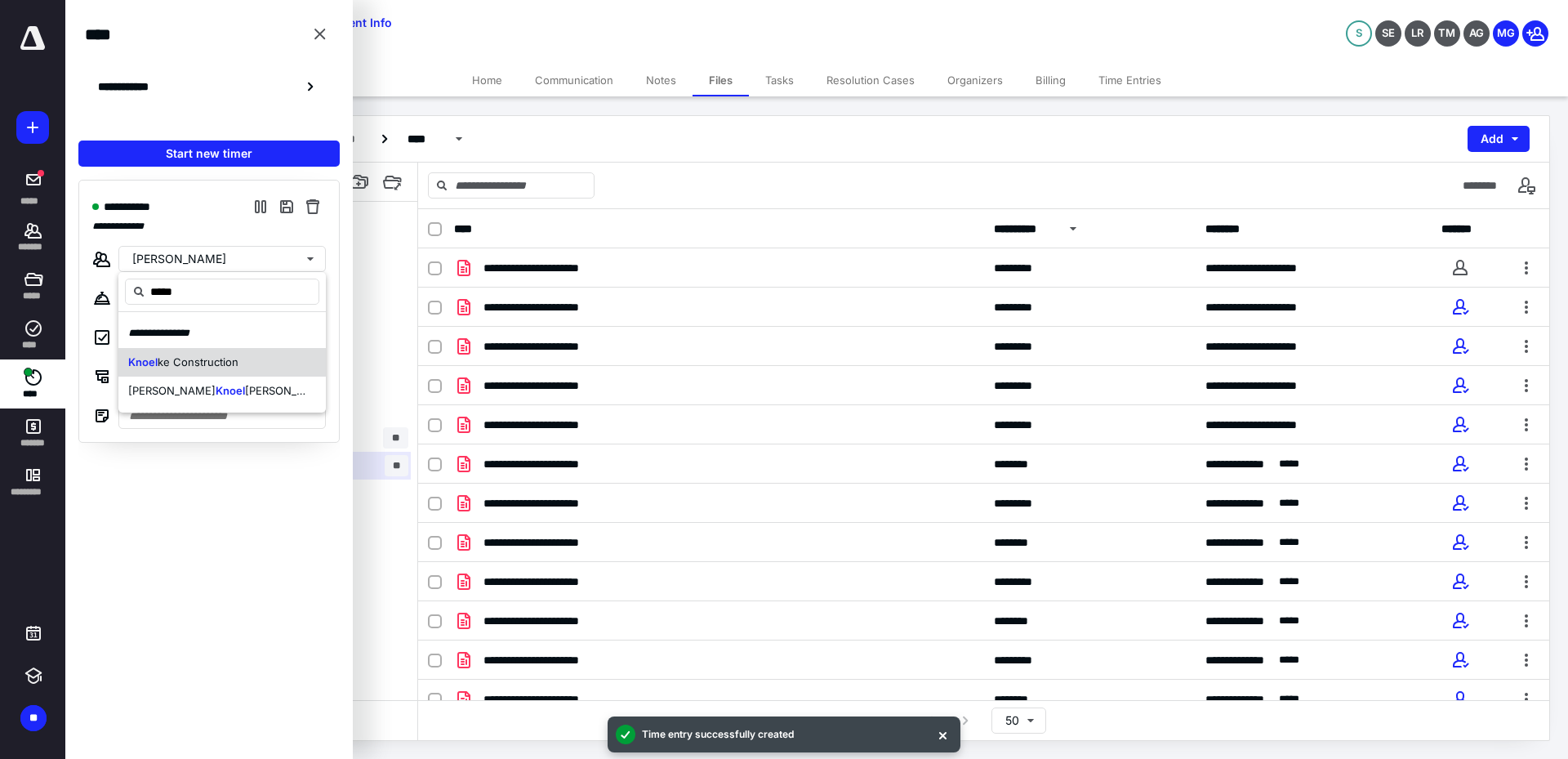 click on "ke Construction" at bounding box center (198, 362) 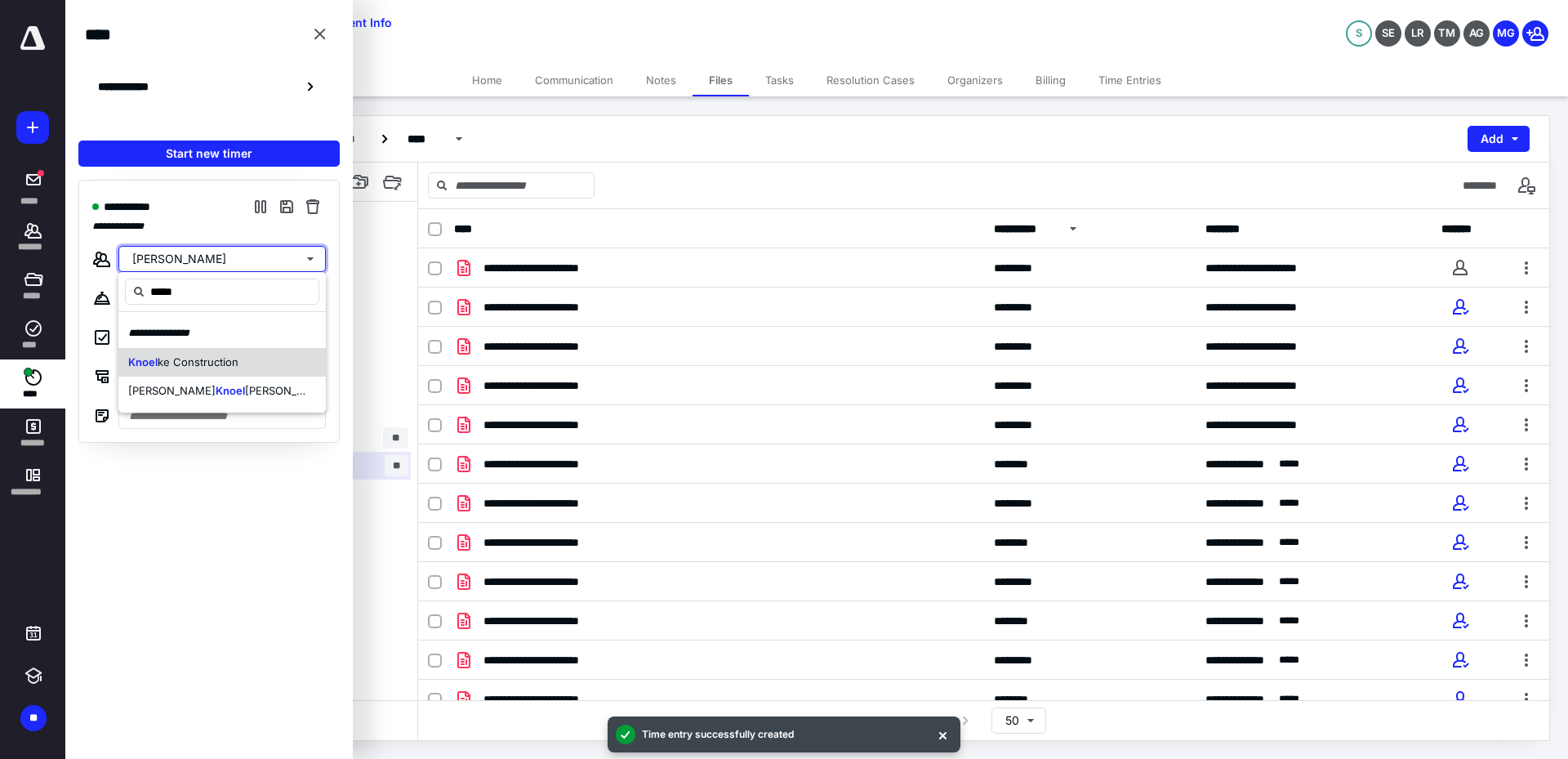 type 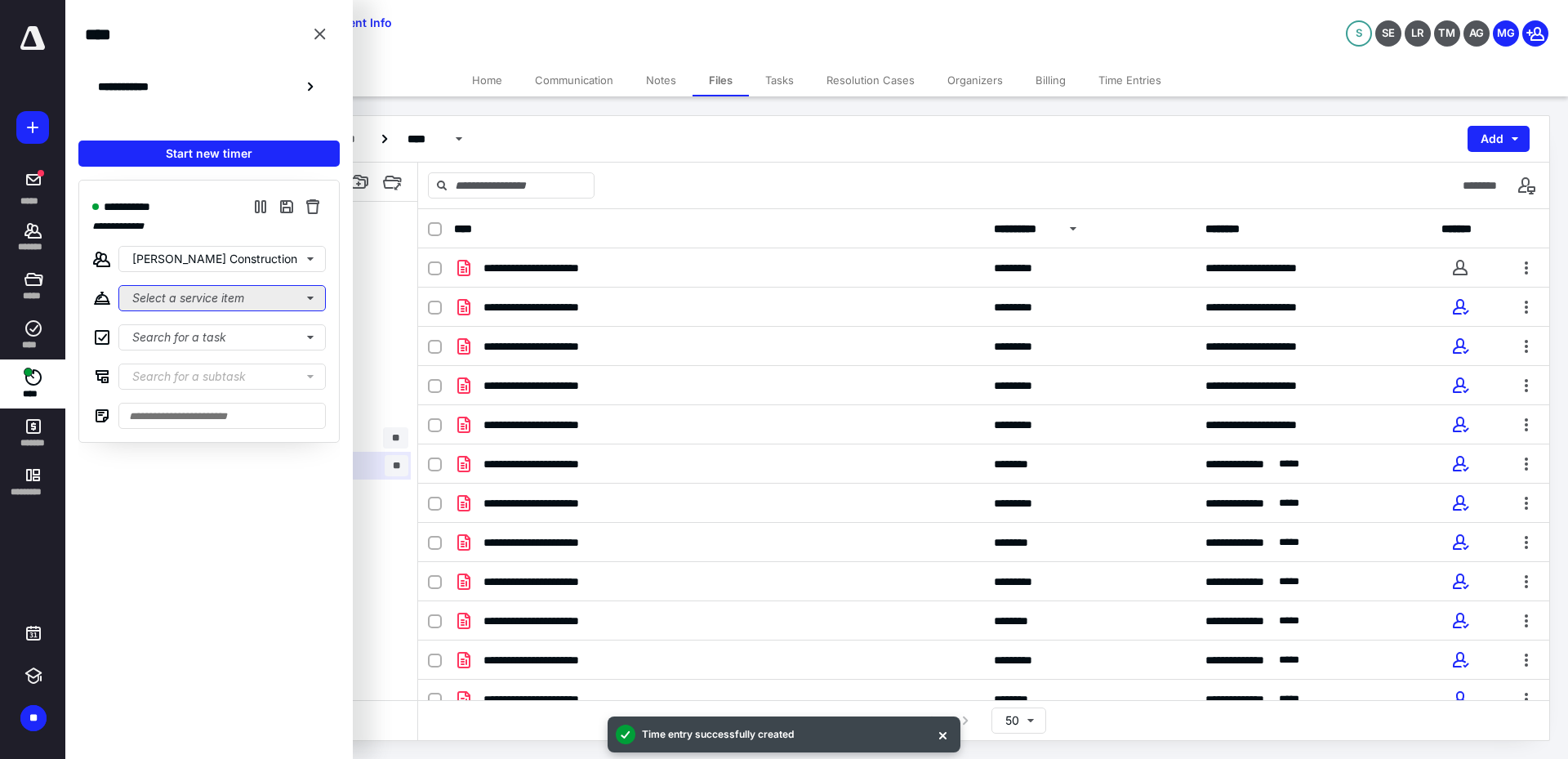 click on "Select a service item" at bounding box center (222, 298) 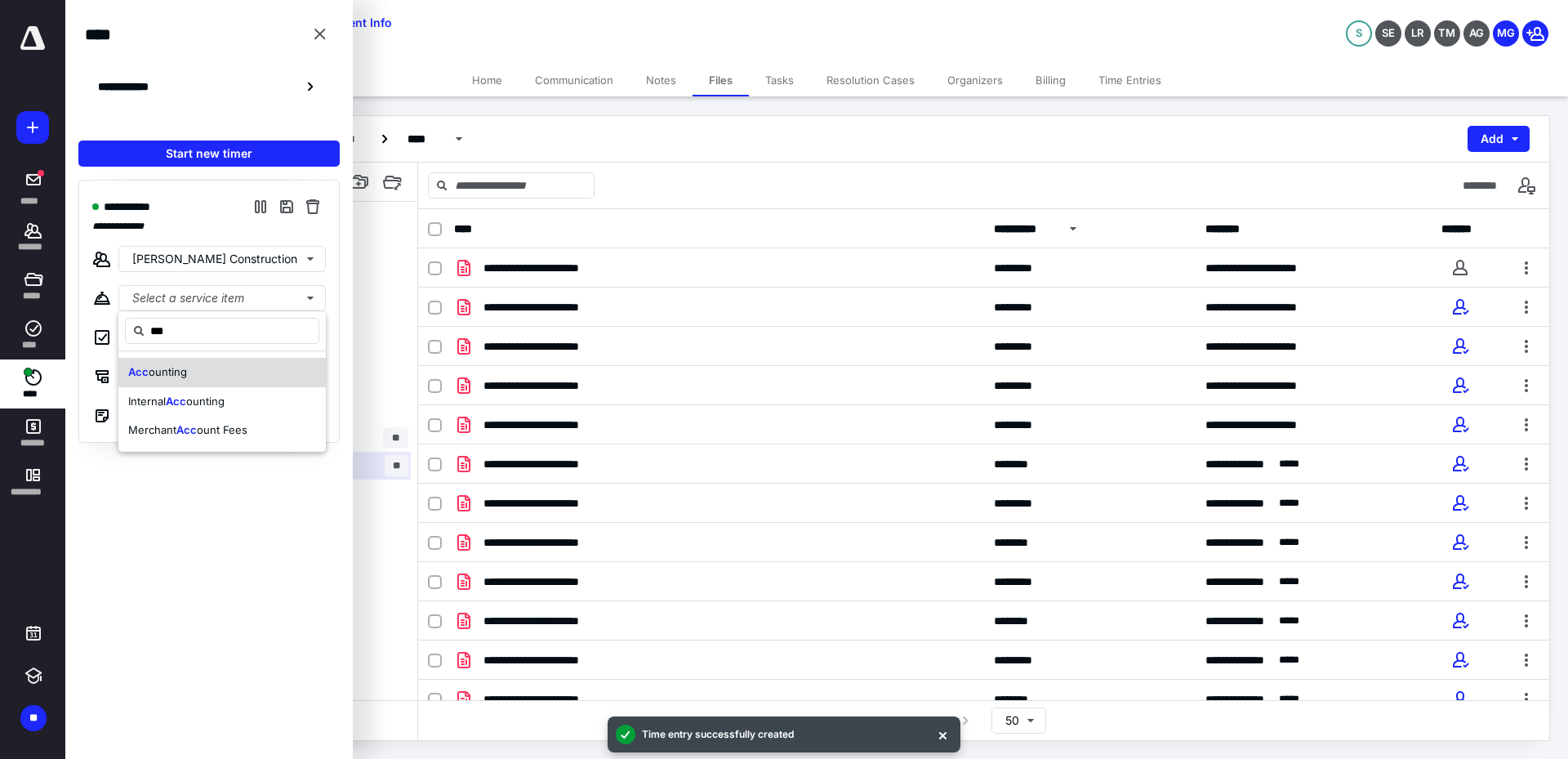 click on "ounting" at bounding box center [167, 372] 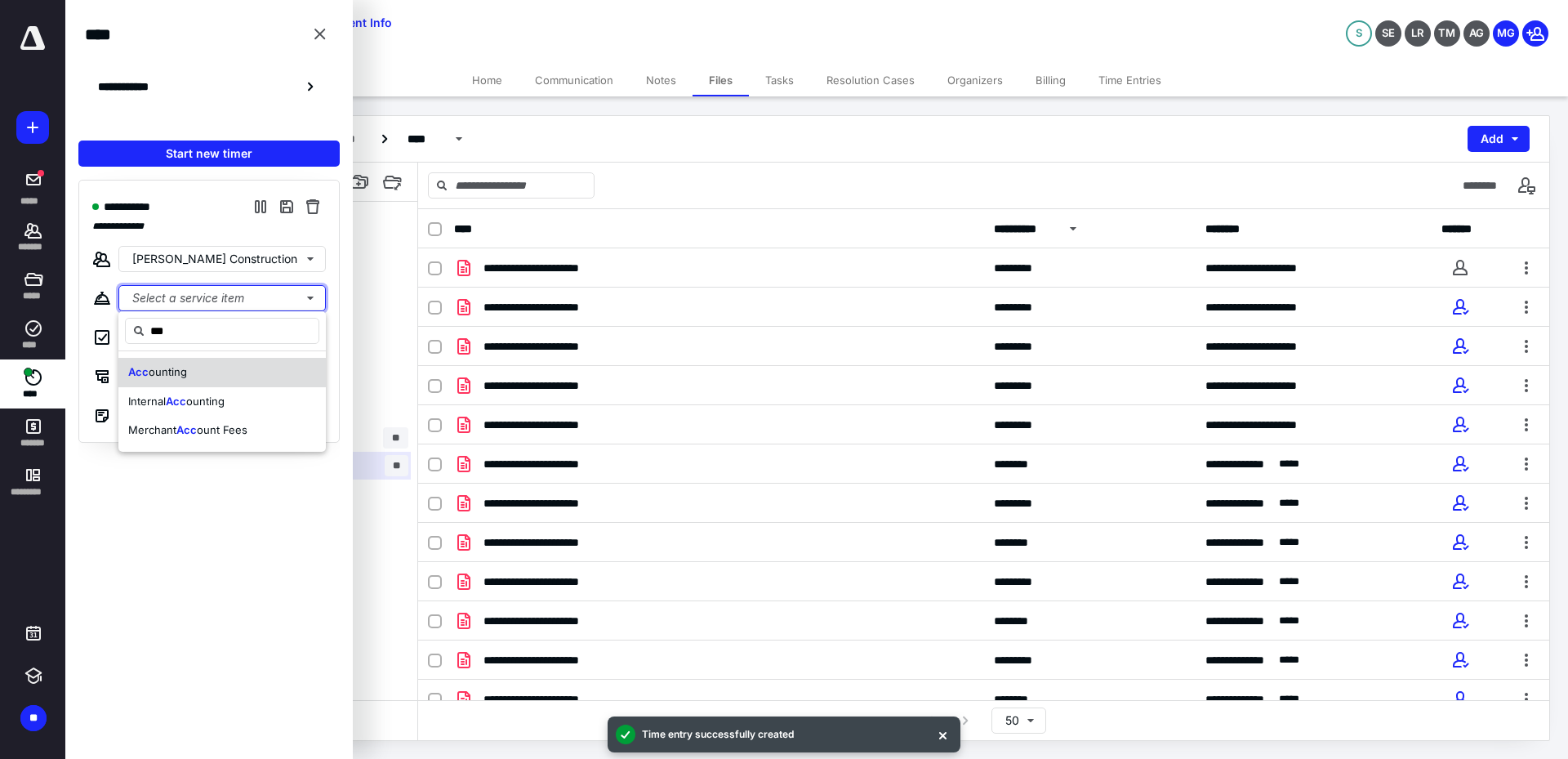 type 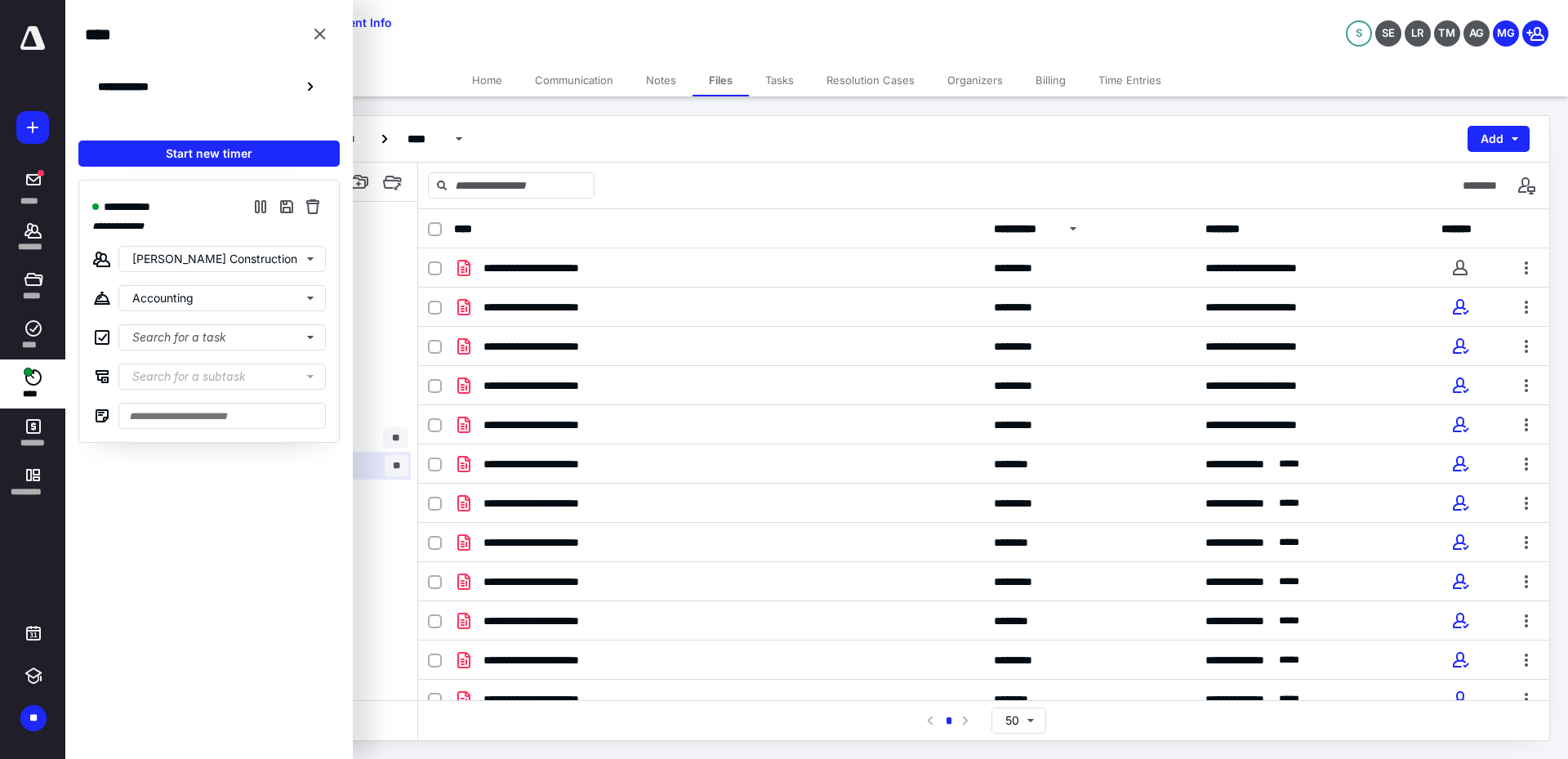 click on "**********" at bounding box center (209, 455) 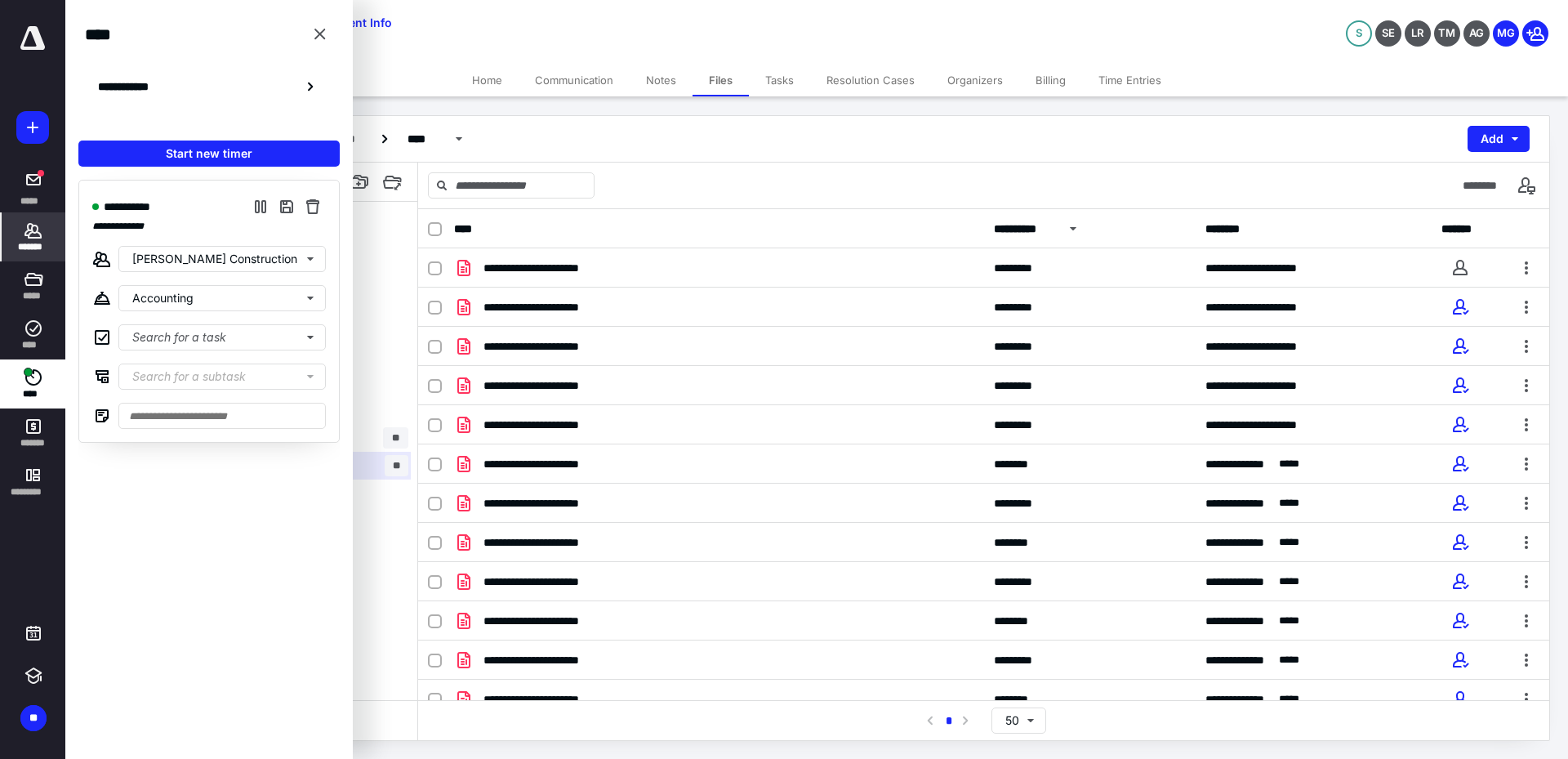click 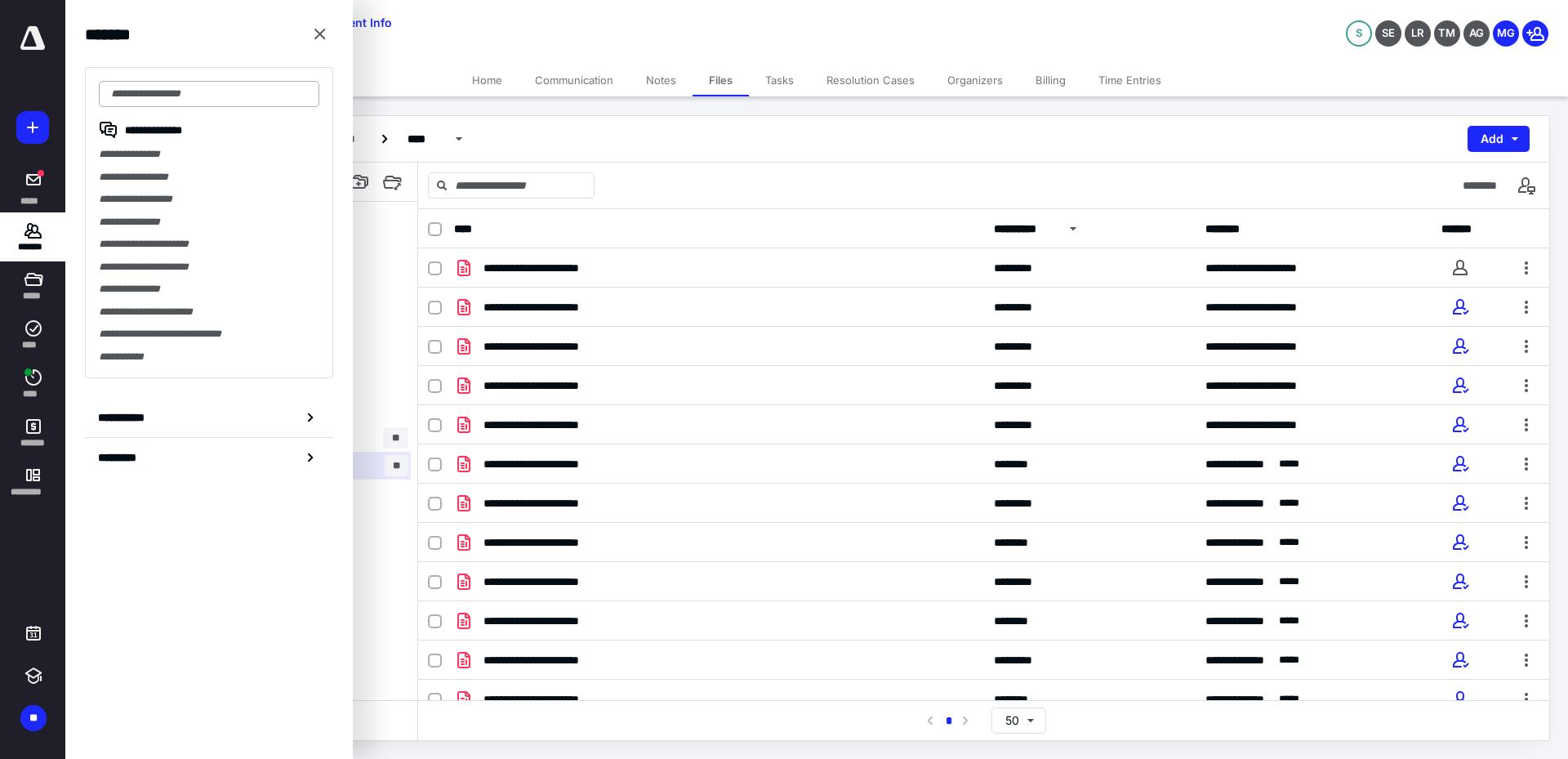 click at bounding box center [209, 94] 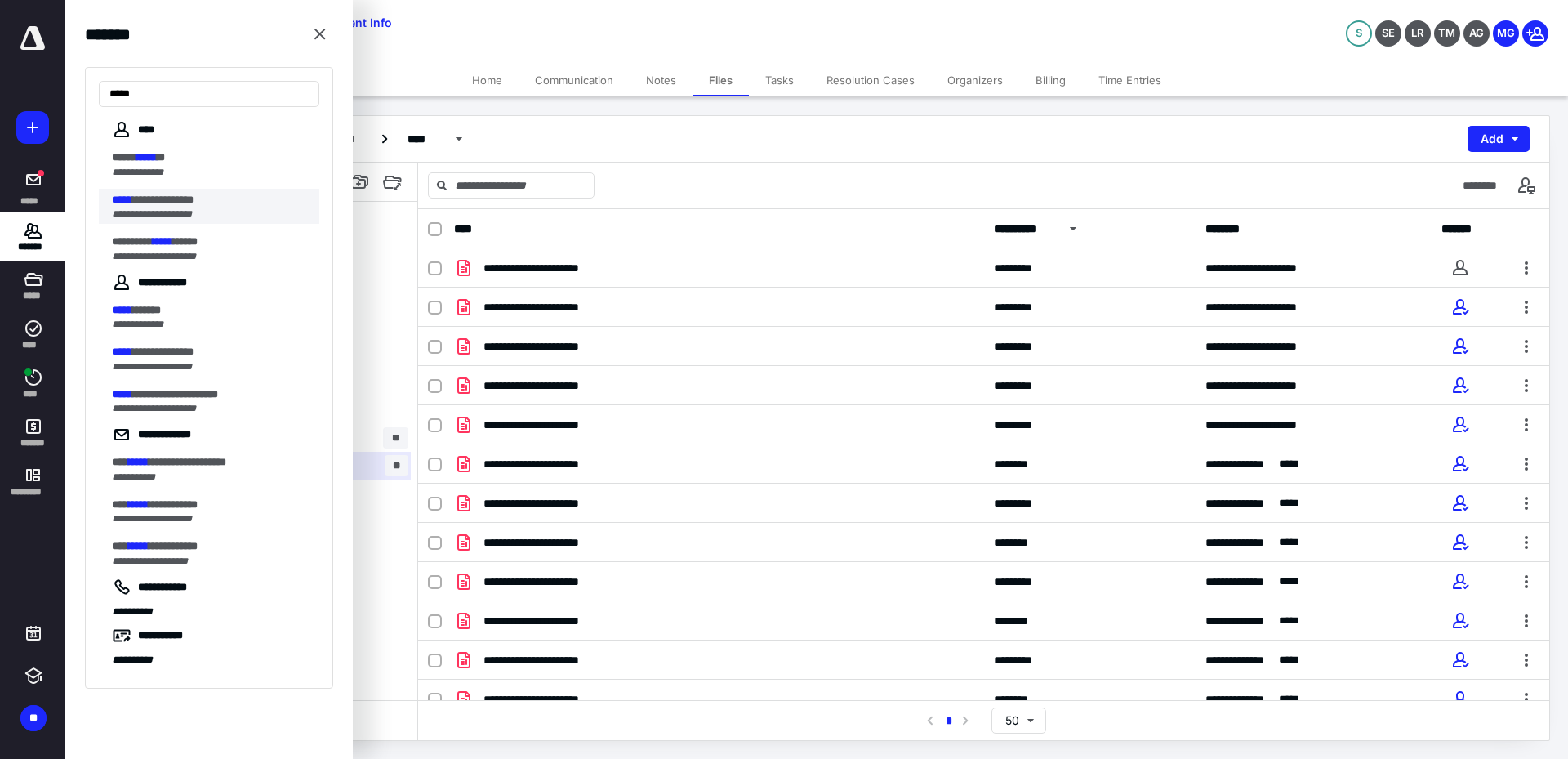 type on "*****" 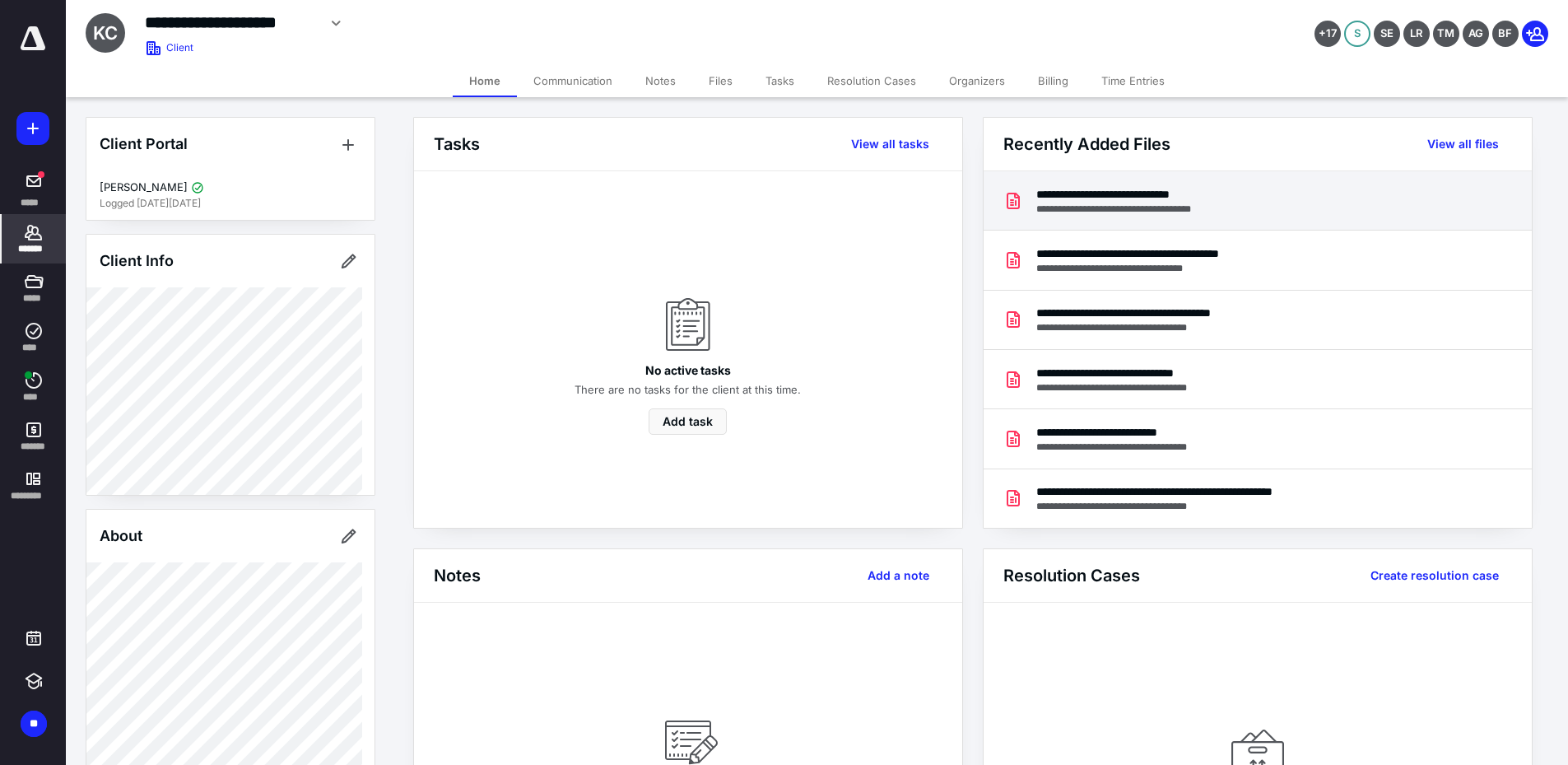 click on "**********" at bounding box center [1138, 209] 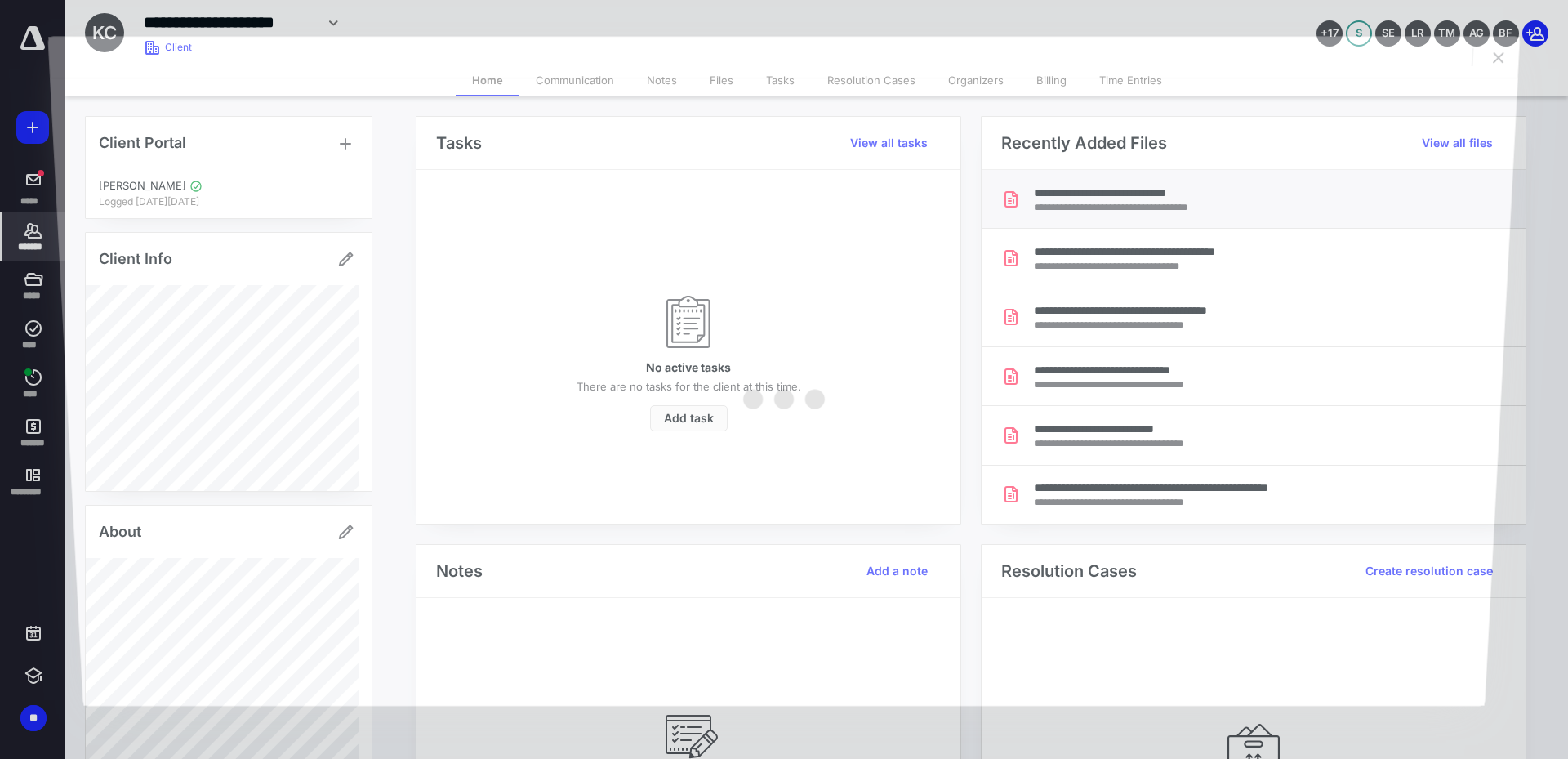 click at bounding box center (784, 391) 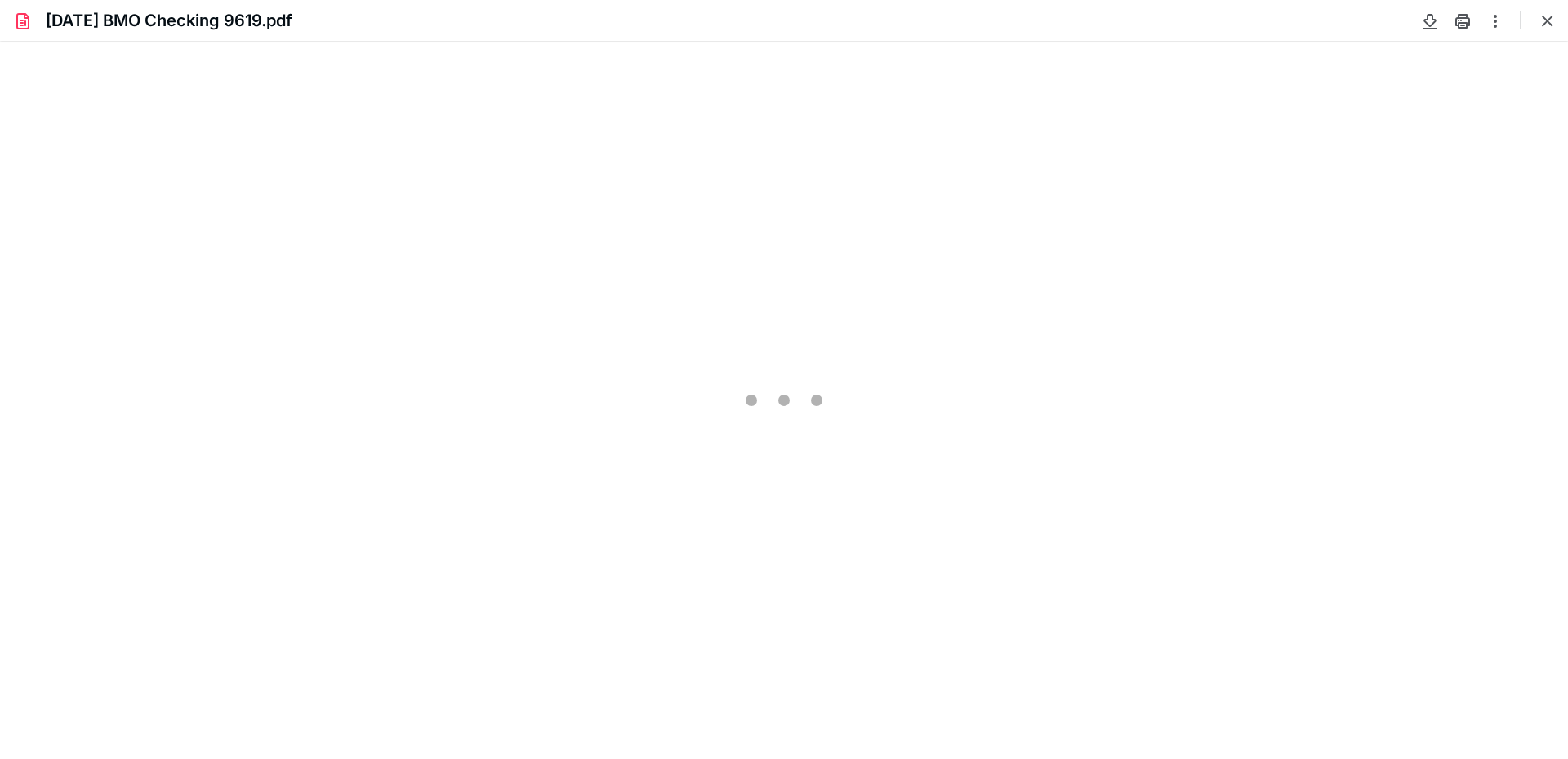 scroll, scrollTop: 0, scrollLeft: 0, axis: both 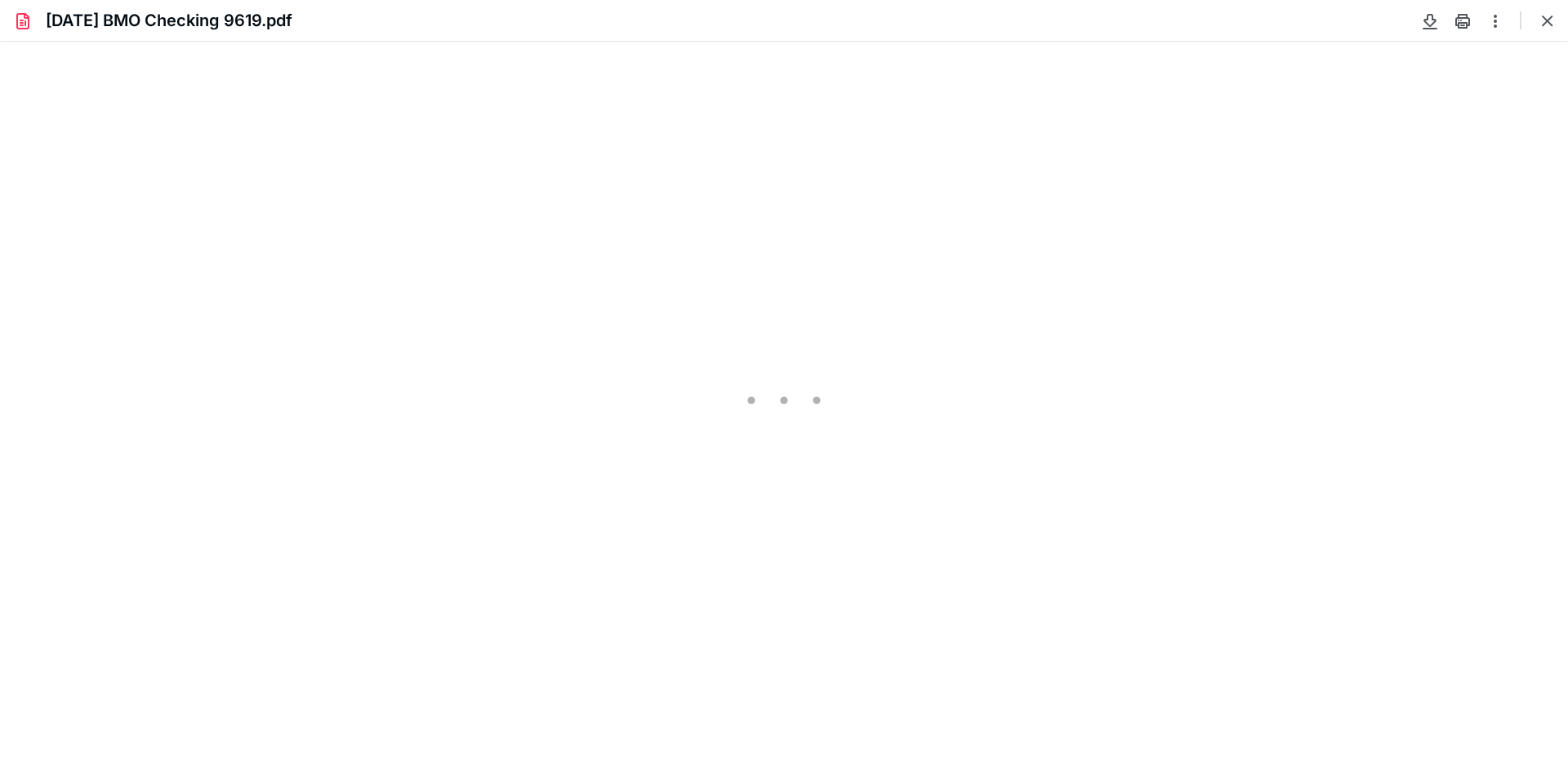 type on "308" 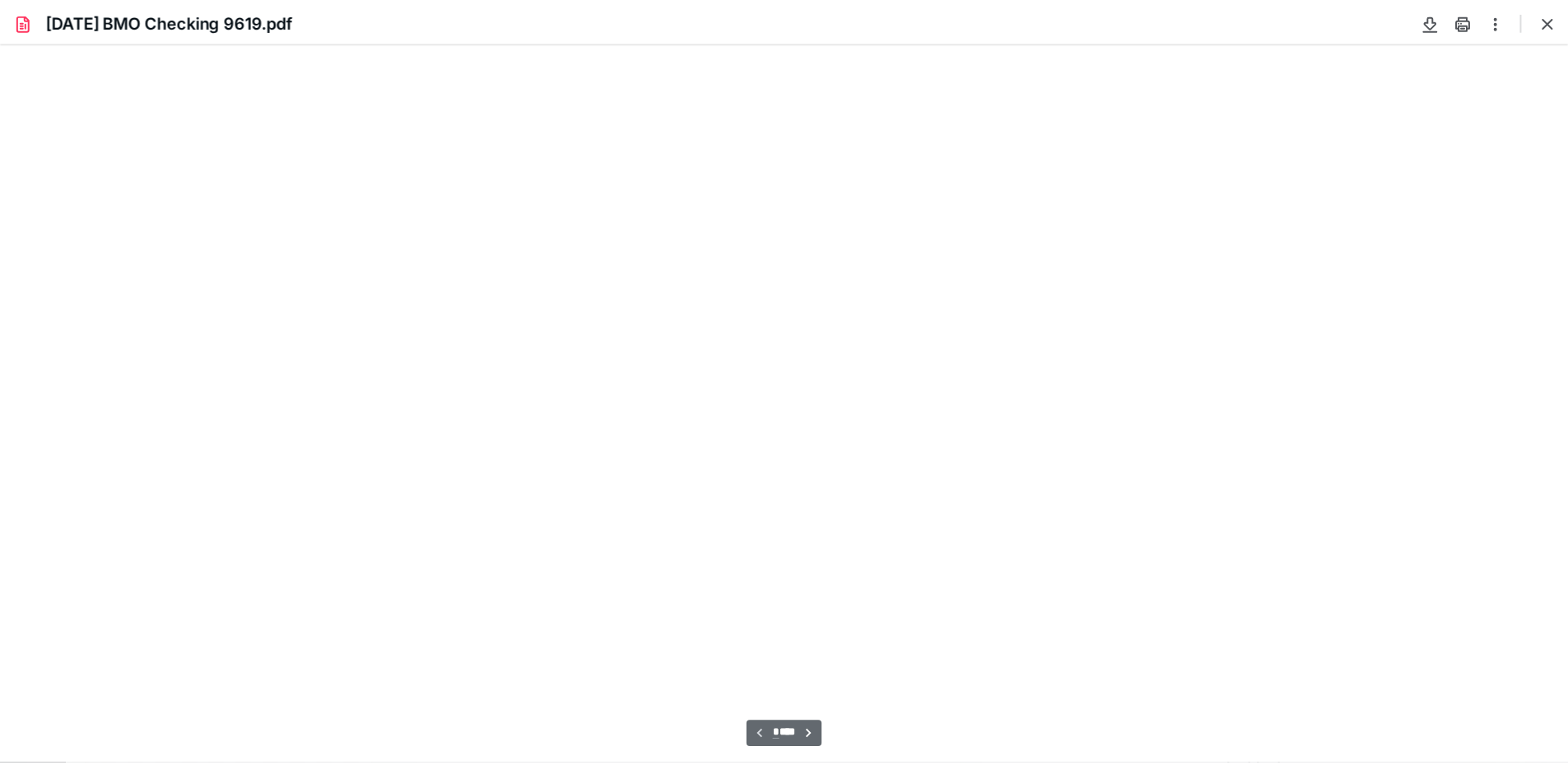 scroll, scrollTop: 40, scrollLeft: 0, axis: vertical 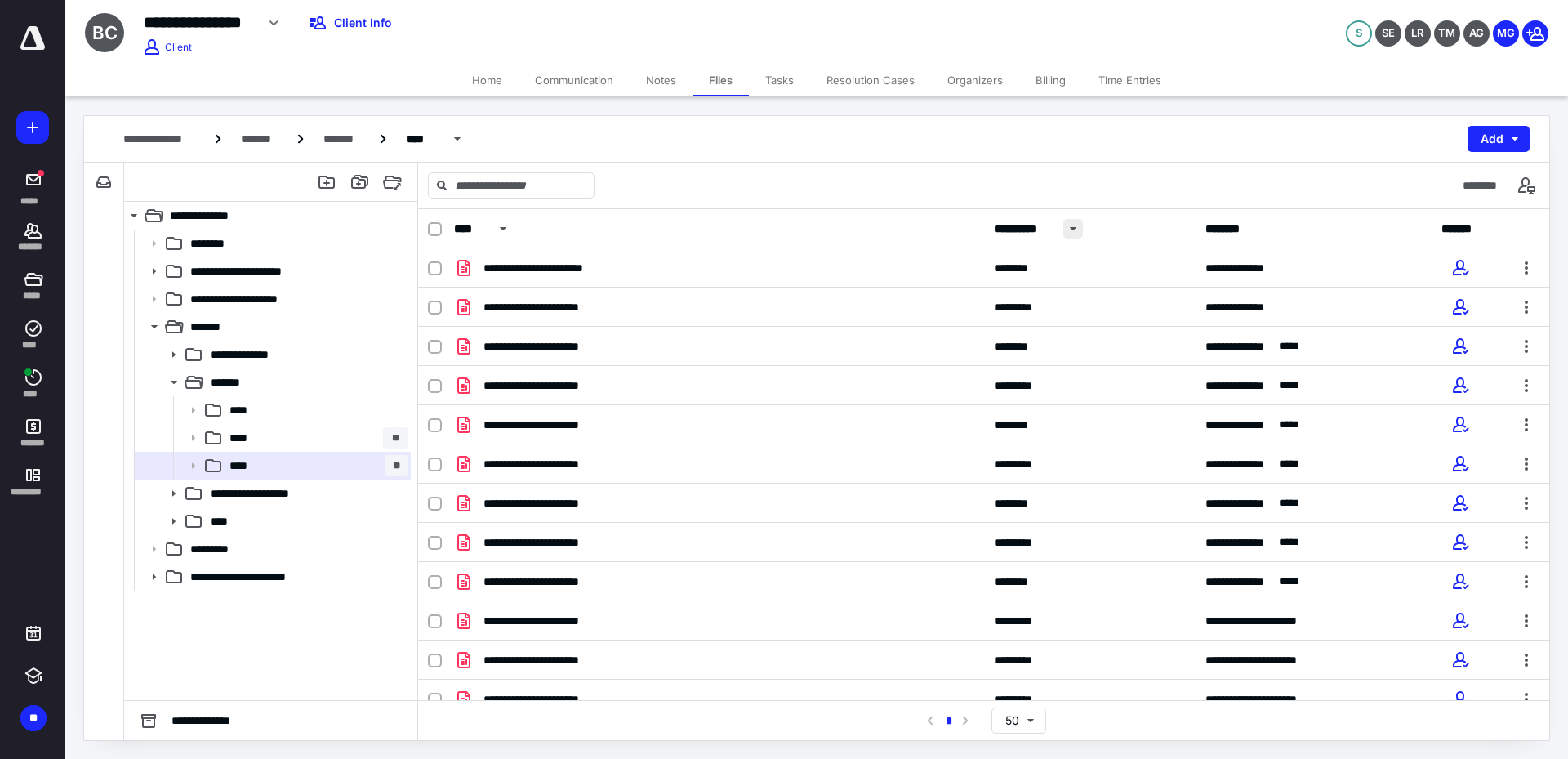 click at bounding box center [1073, 229] 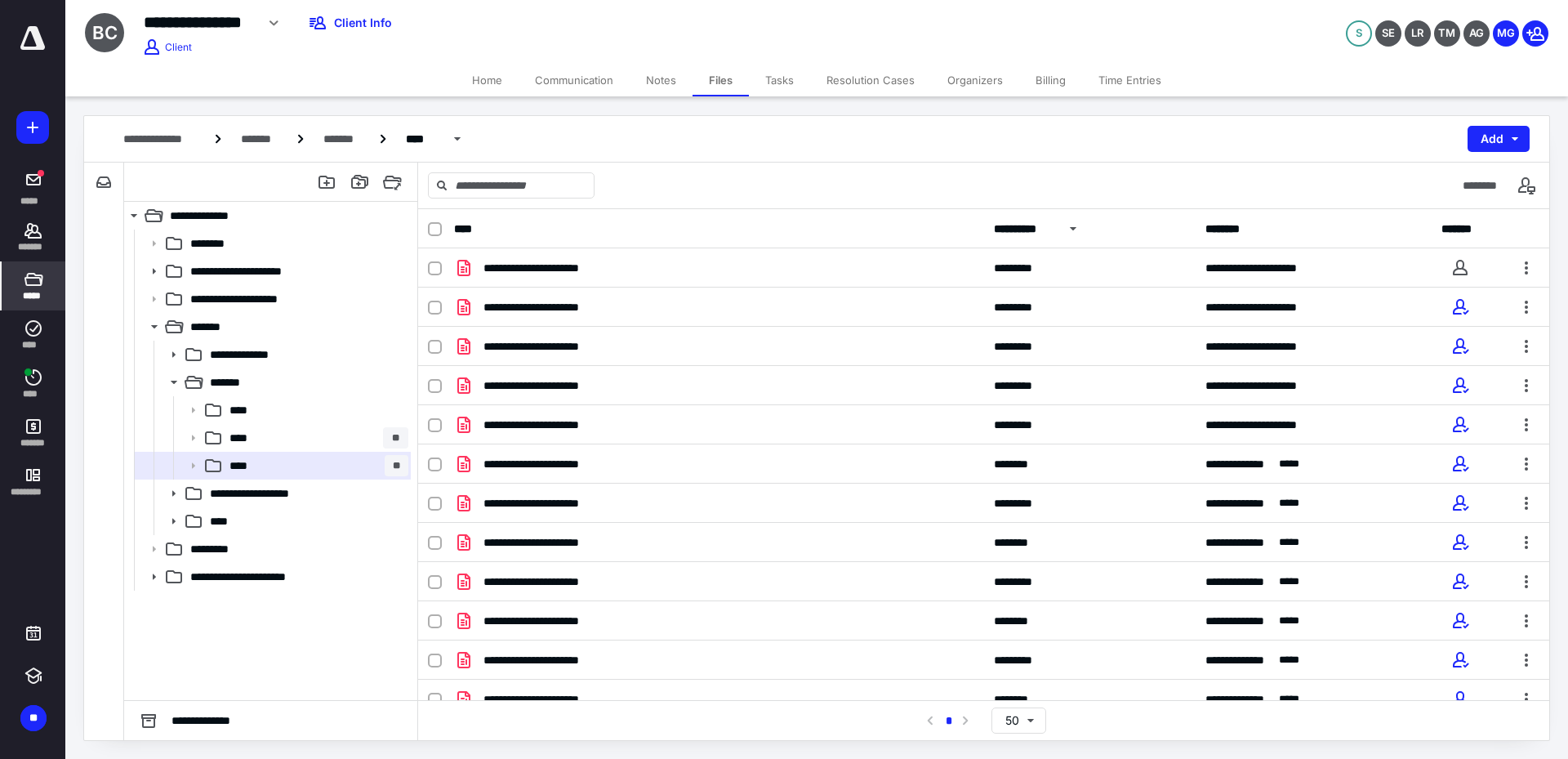 click on "*****" at bounding box center (33, 286) 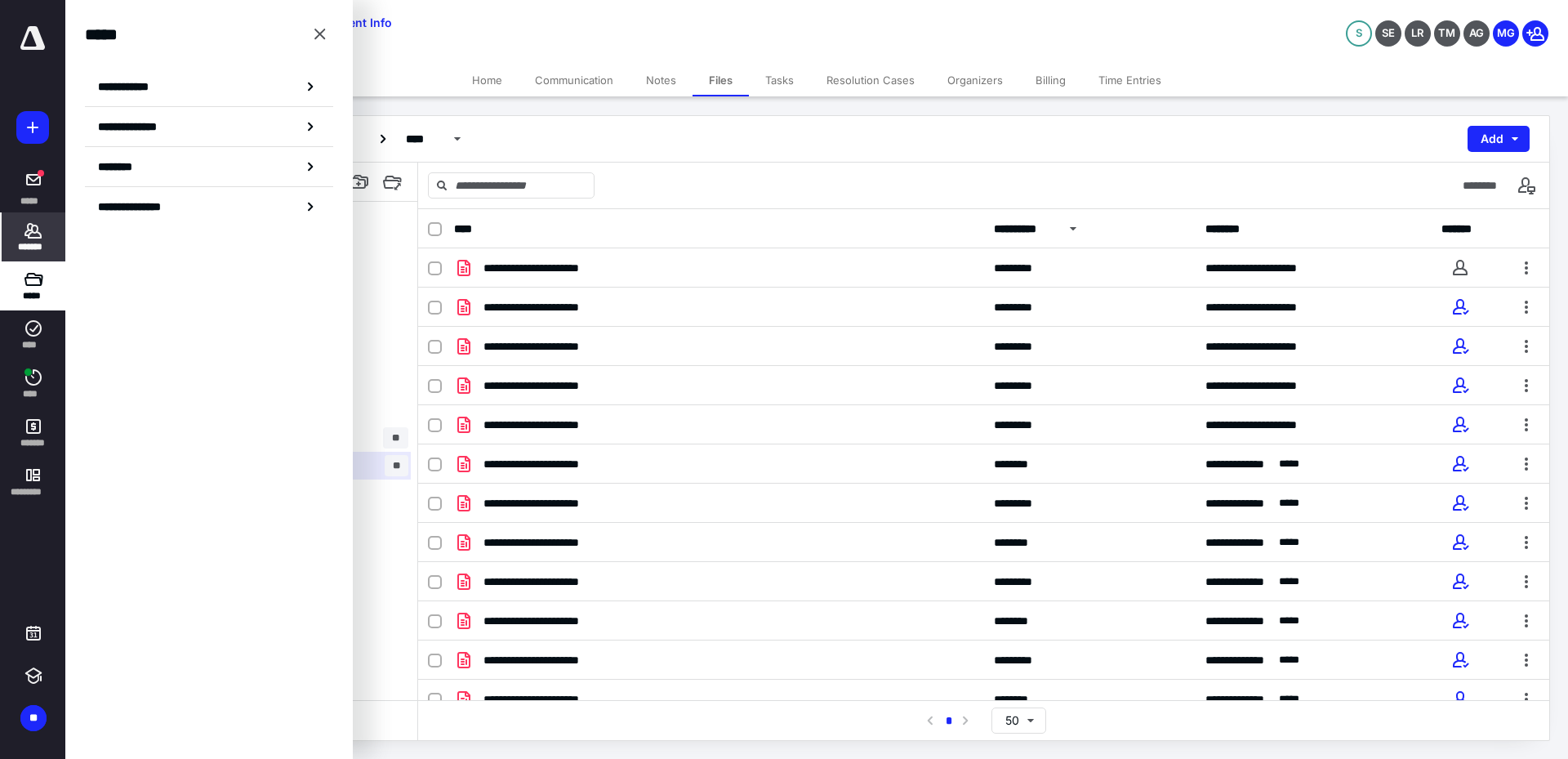 click 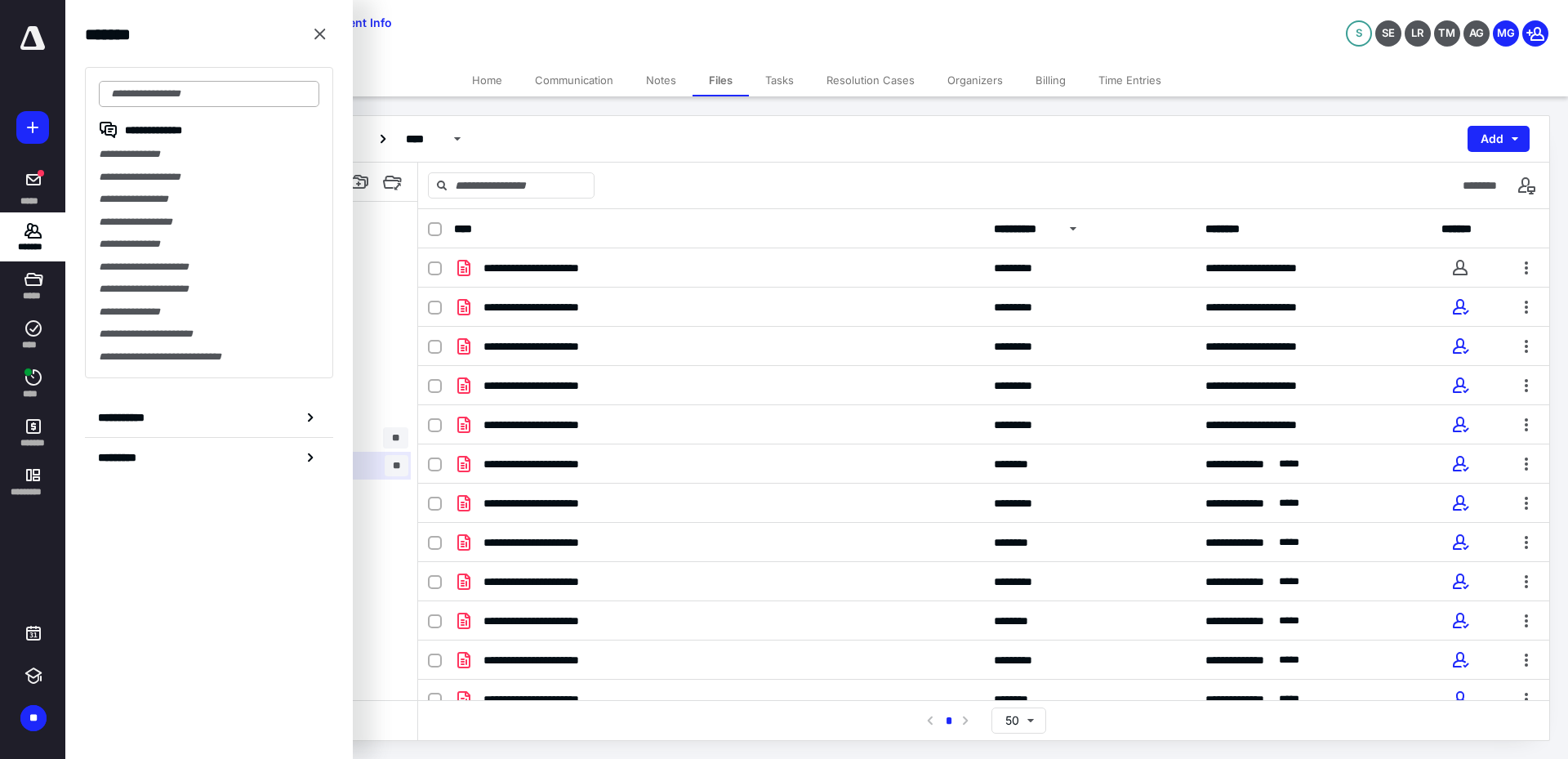 click at bounding box center [209, 94] 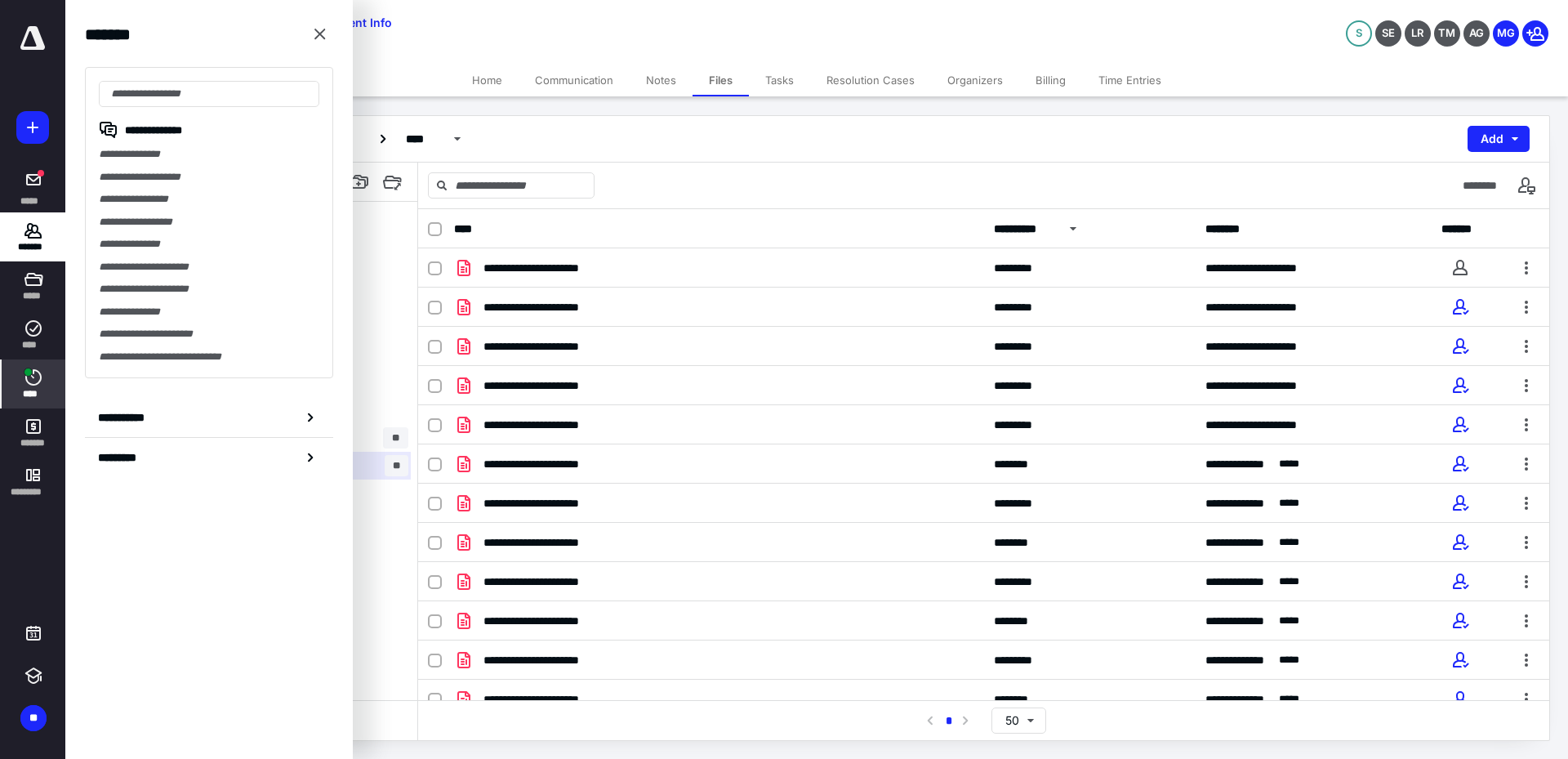 click on "****" at bounding box center [33, 384] 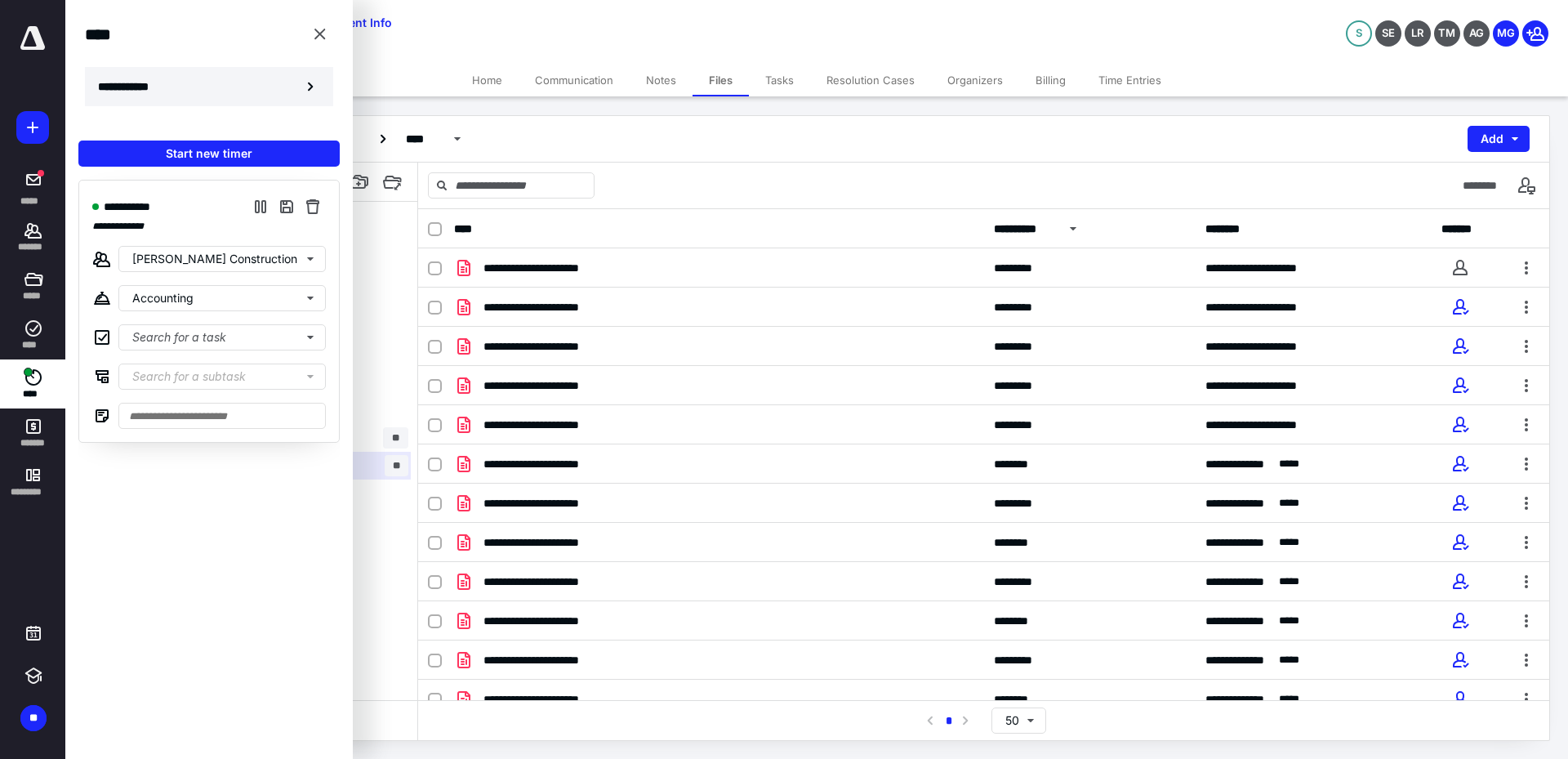 click on "**********" at bounding box center [132, 87] 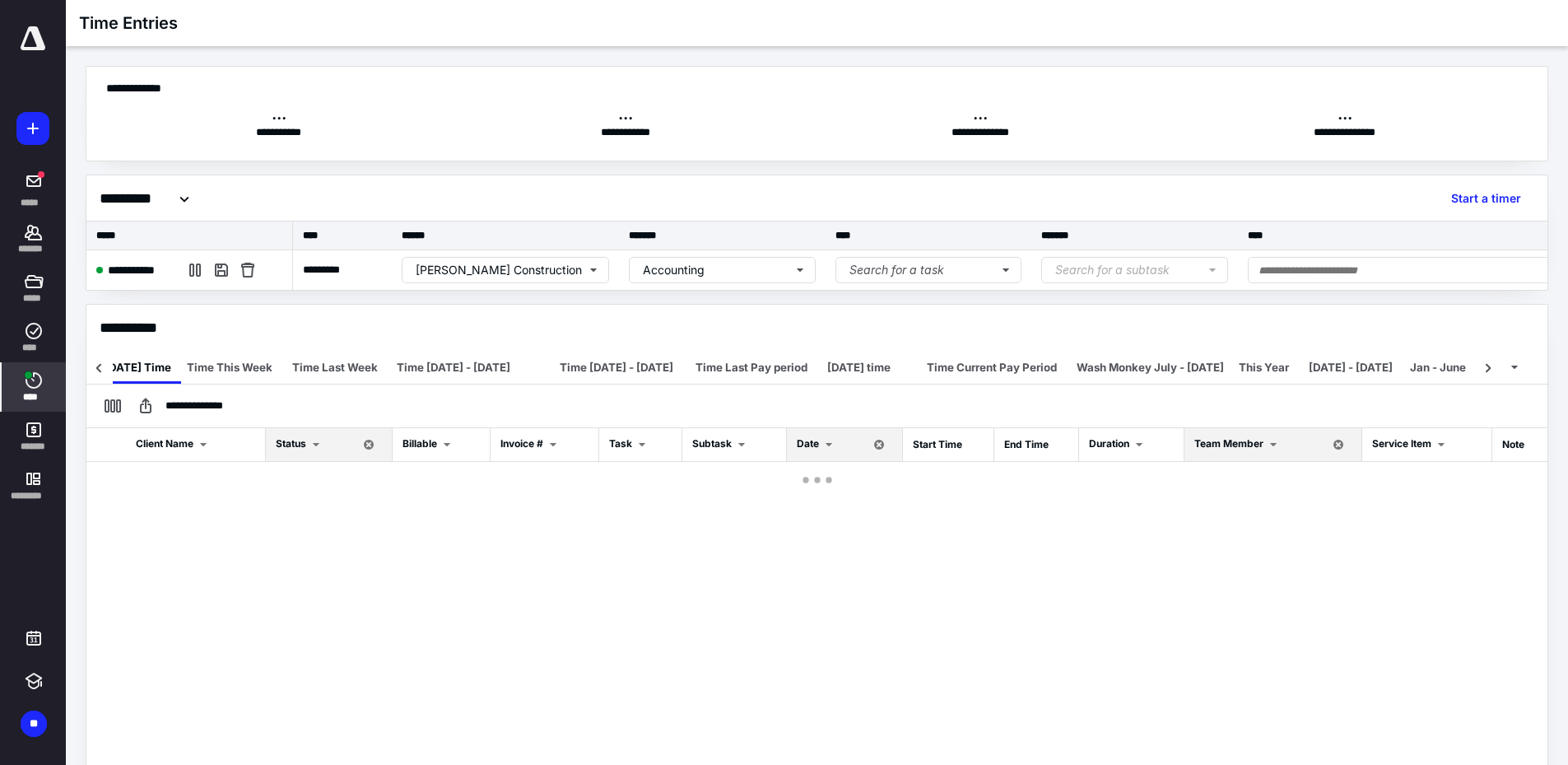 scroll, scrollTop: 0, scrollLeft: 292, axis: horizontal 